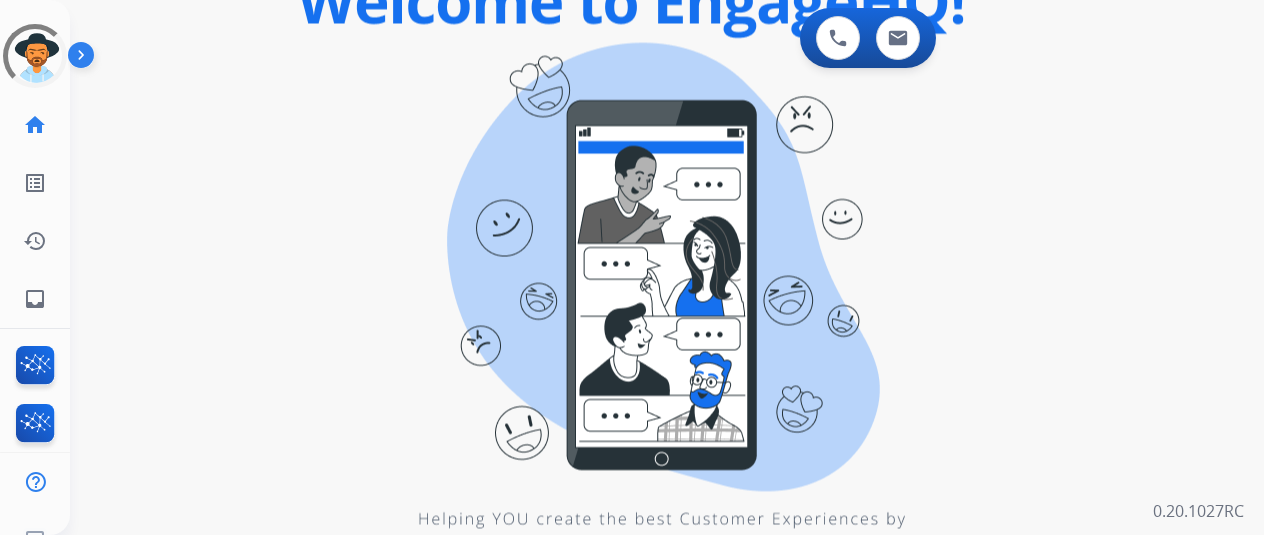 scroll, scrollTop: 0, scrollLeft: 0, axis: both 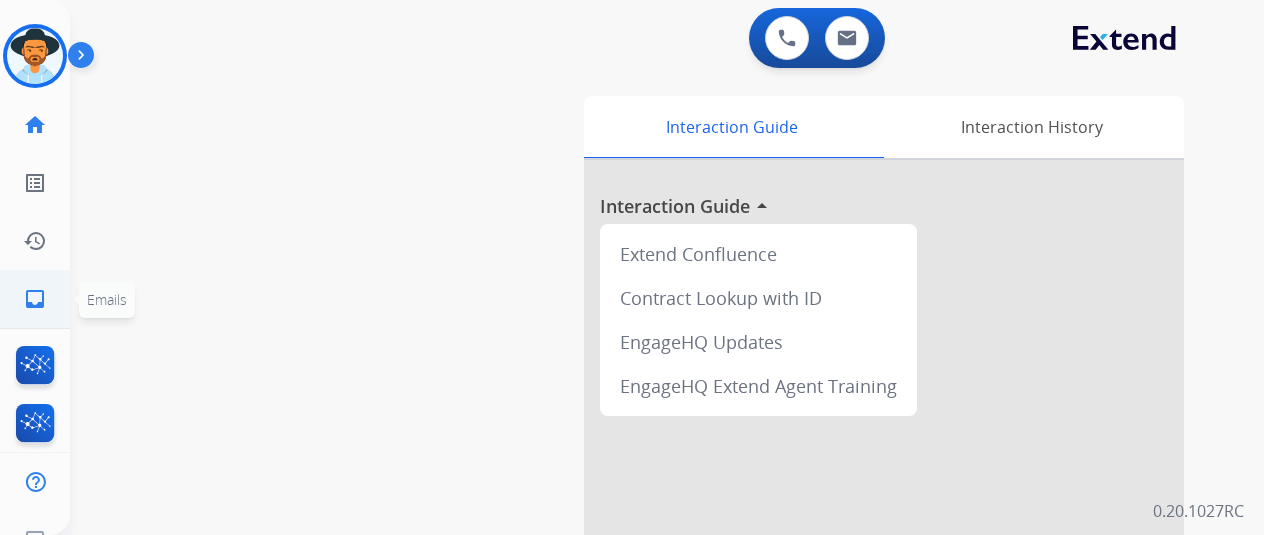 click on "inbox  Emails" 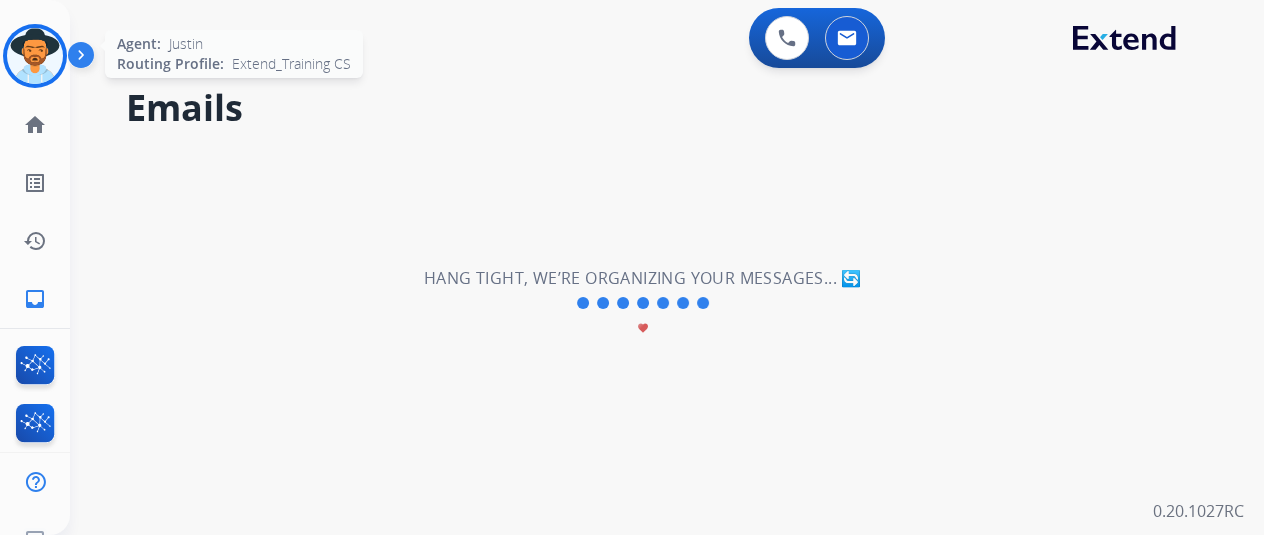 click at bounding box center [35, 56] 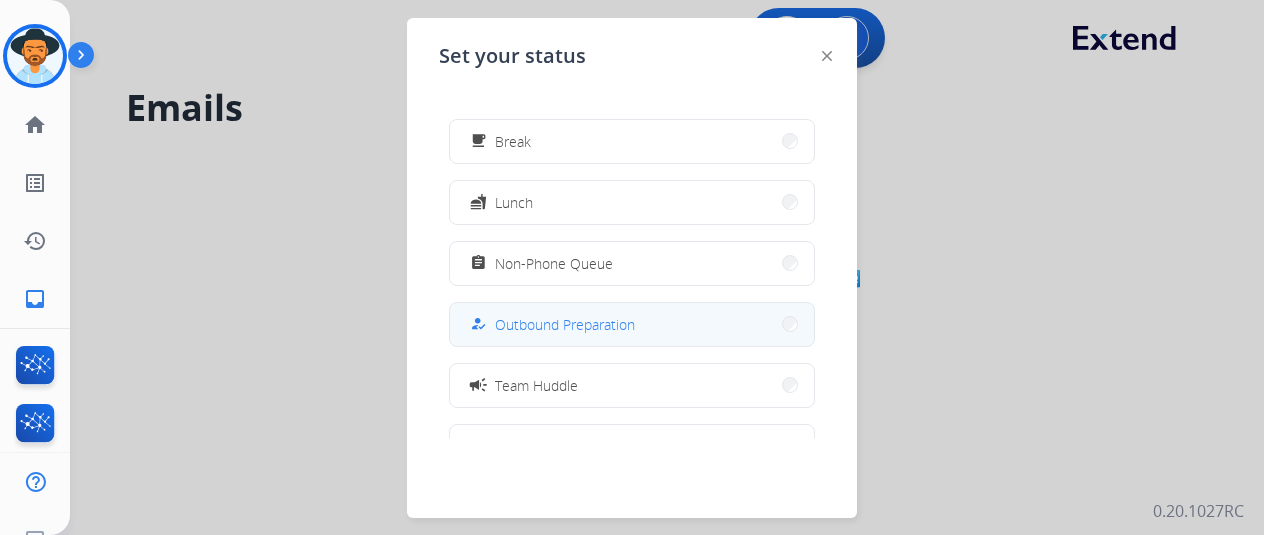 scroll, scrollTop: 0, scrollLeft: 0, axis: both 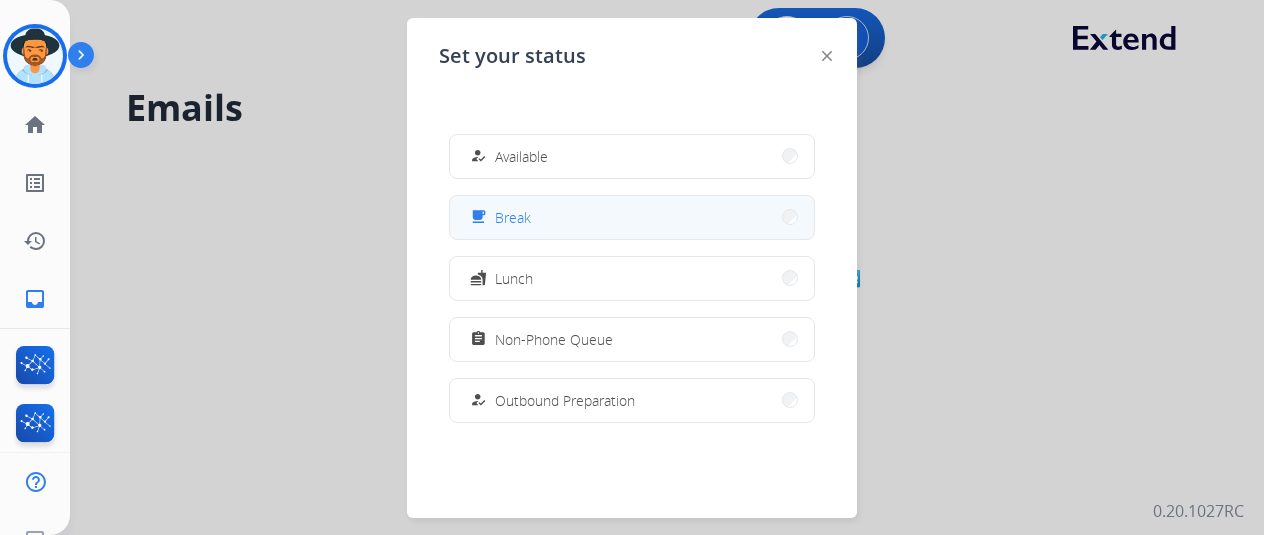click on "free_breakfast Break" at bounding box center [632, 217] 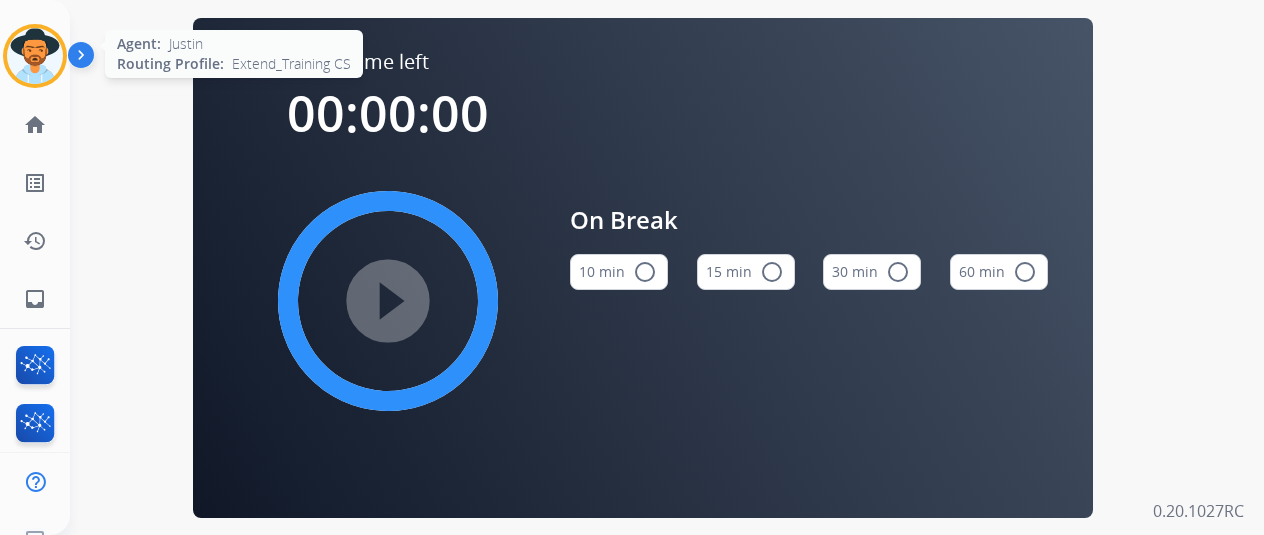 click at bounding box center (35, 56) 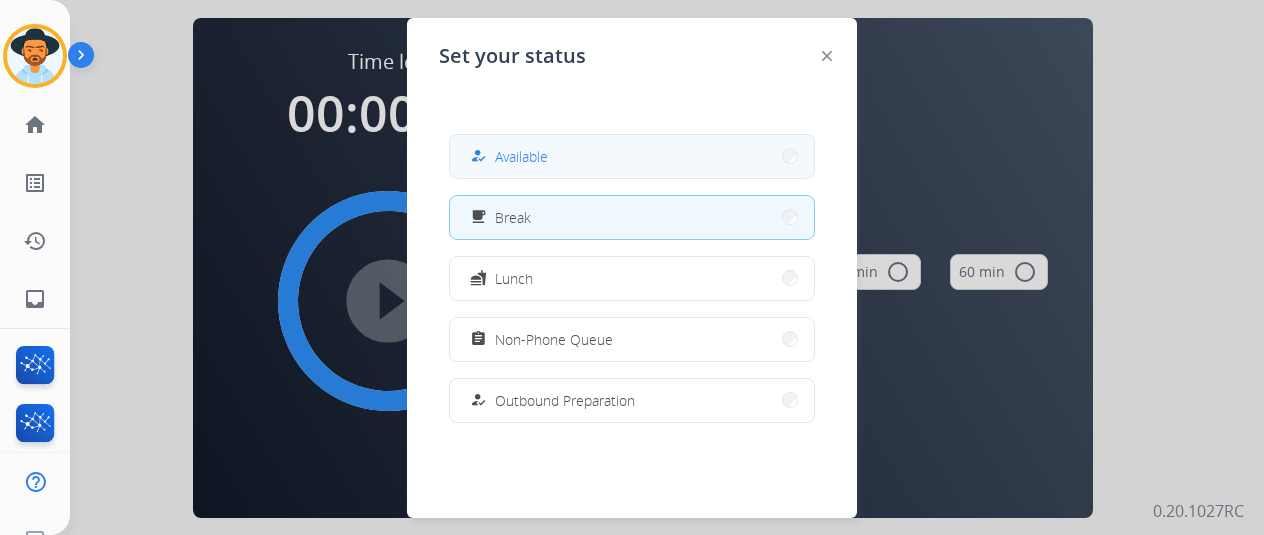 click on "how_to_reg Available" at bounding box center [632, 156] 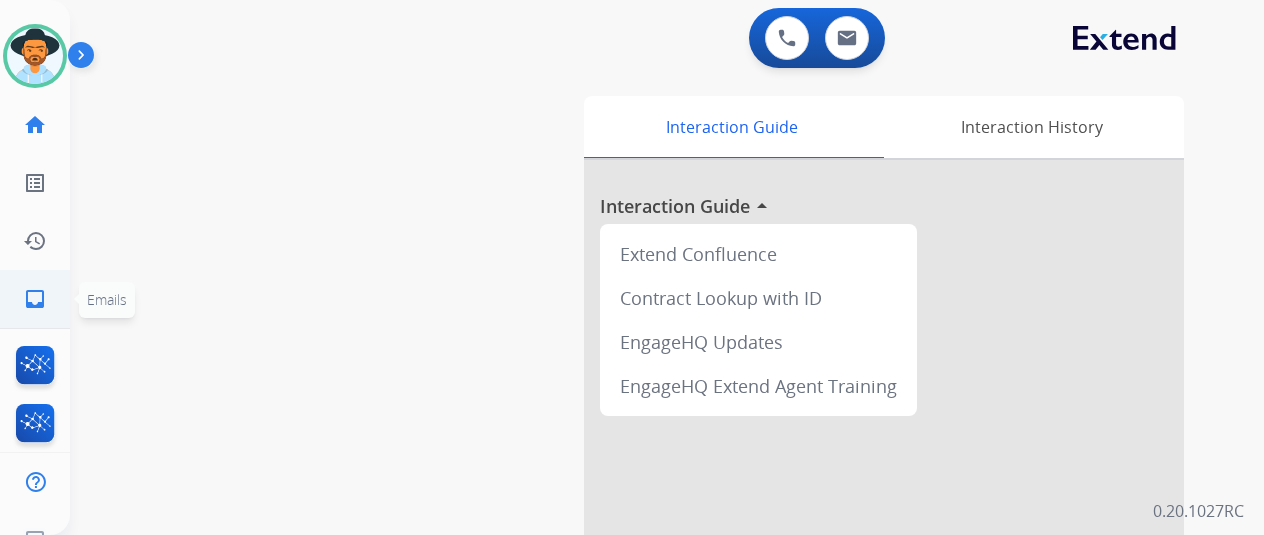 click on "inbox  Emails" 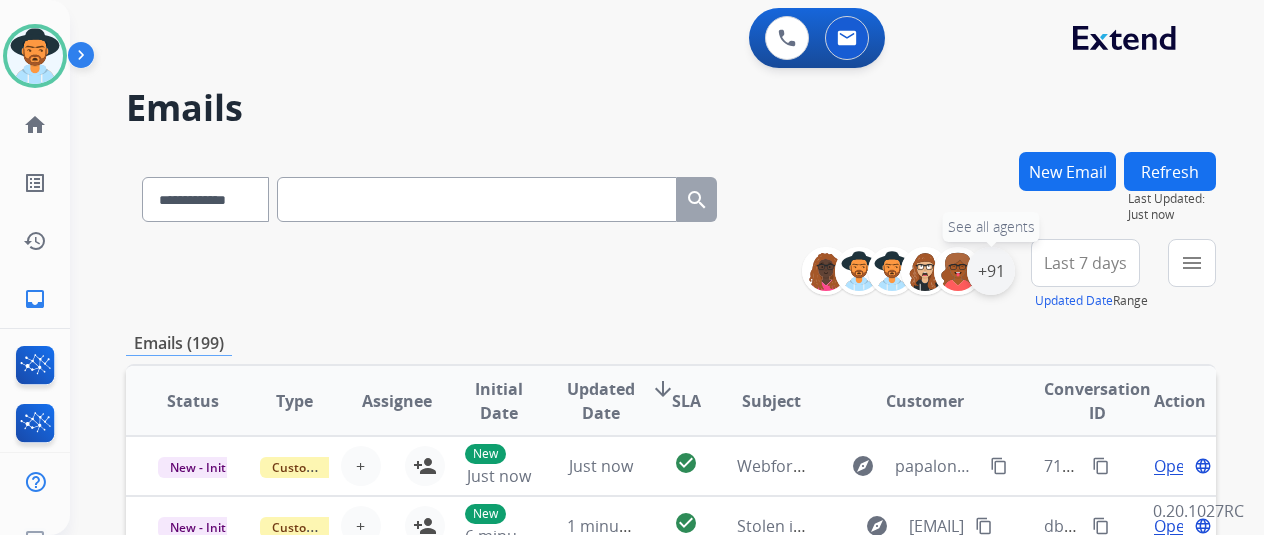 click on "+91" at bounding box center [991, 271] 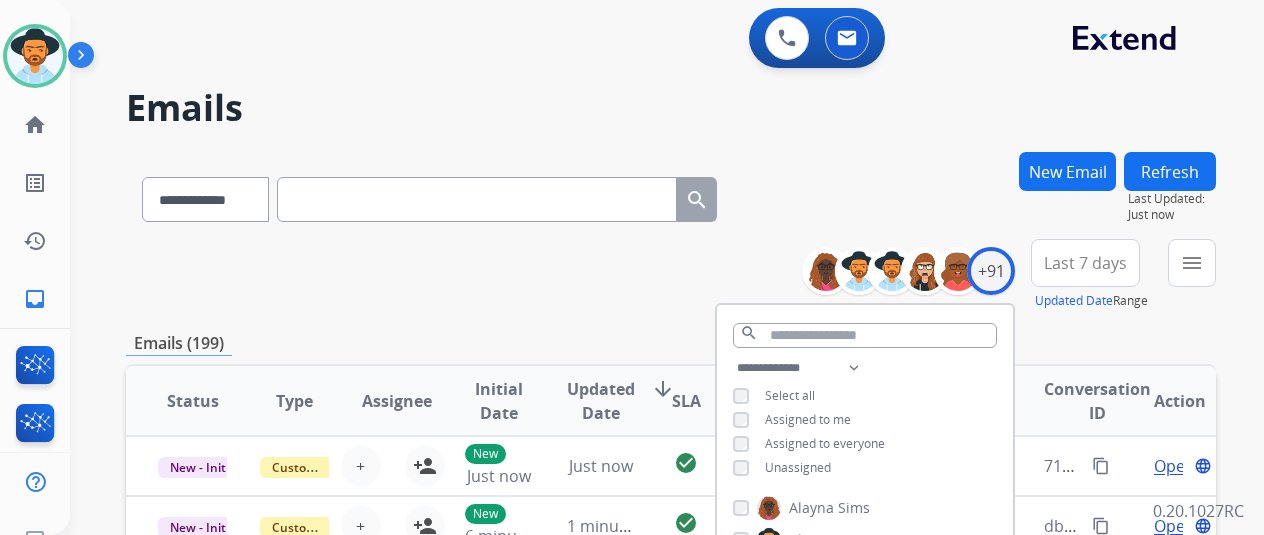 click on "Unassigned" at bounding box center [798, 467] 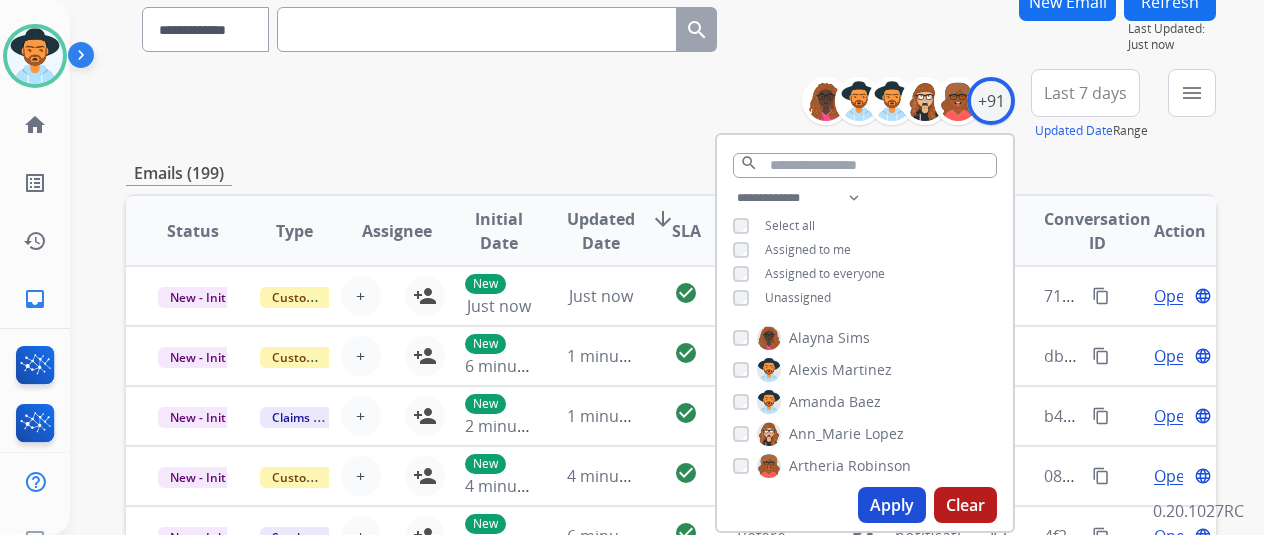 scroll, scrollTop: 200, scrollLeft: 0, axis: vertical 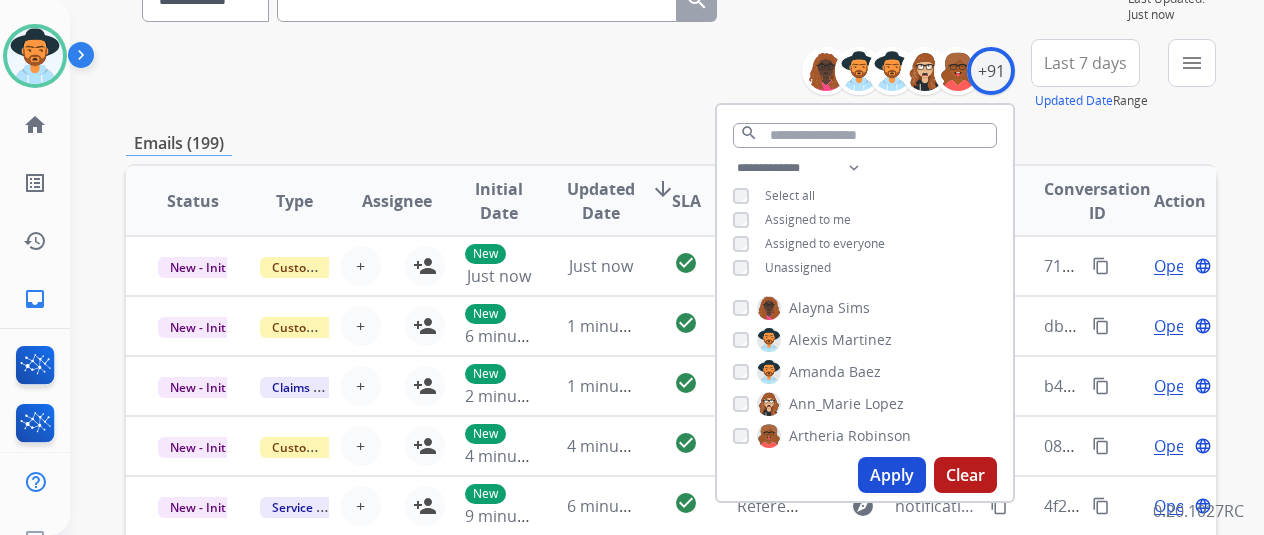 click on "Apply" at bounding box center [892, 475] 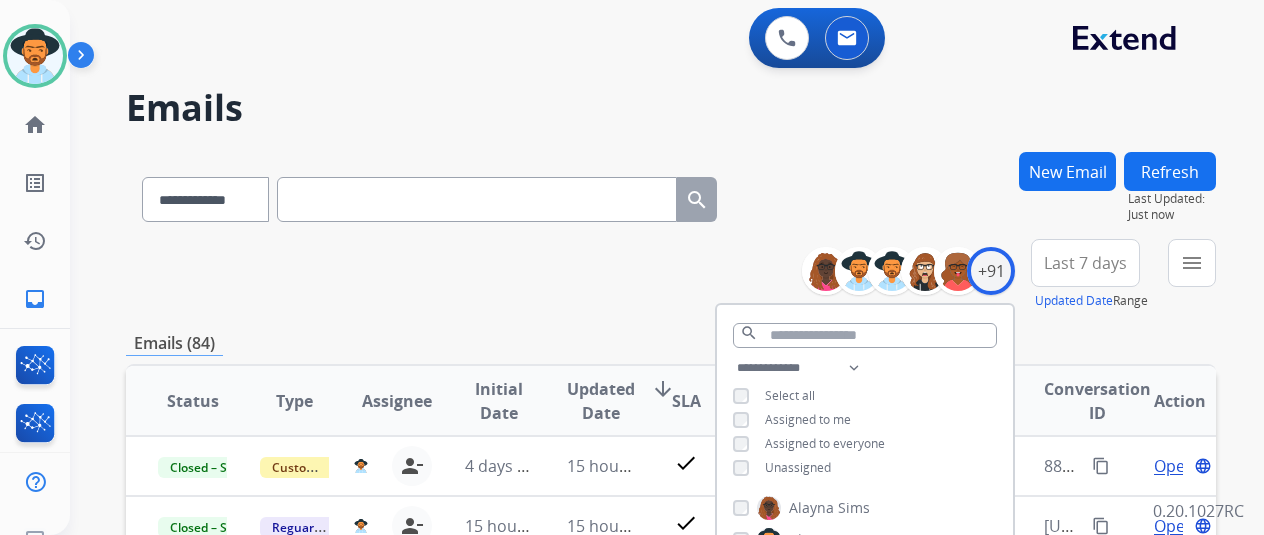 click on "**********" at bounding box center (671, 275) 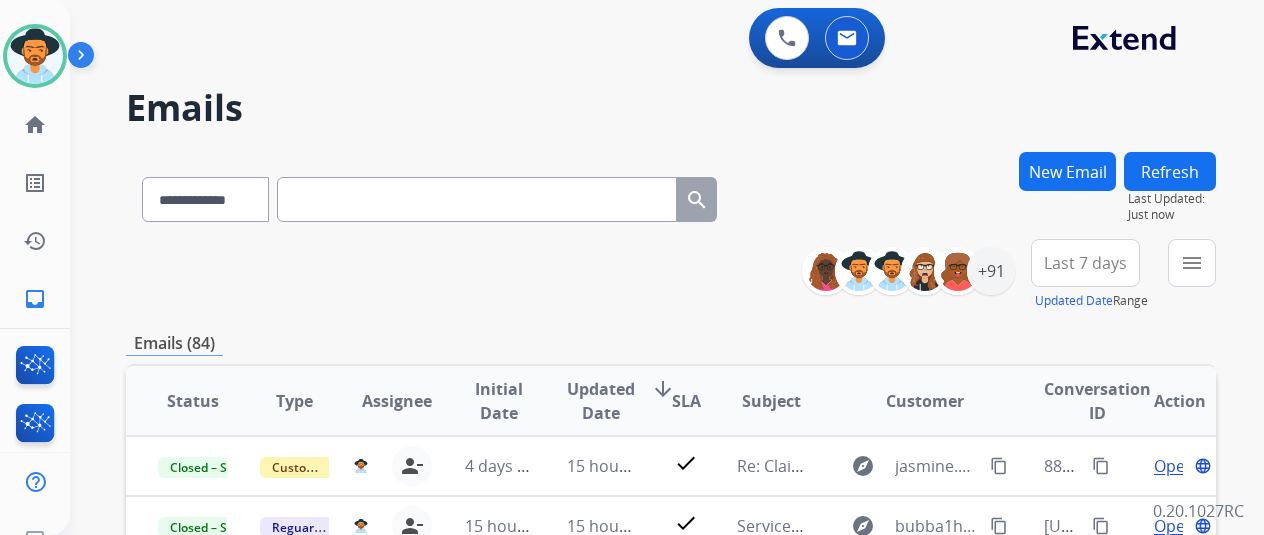 scroll, scrollTop: 100, scrollLeft: 0, axis: vertical 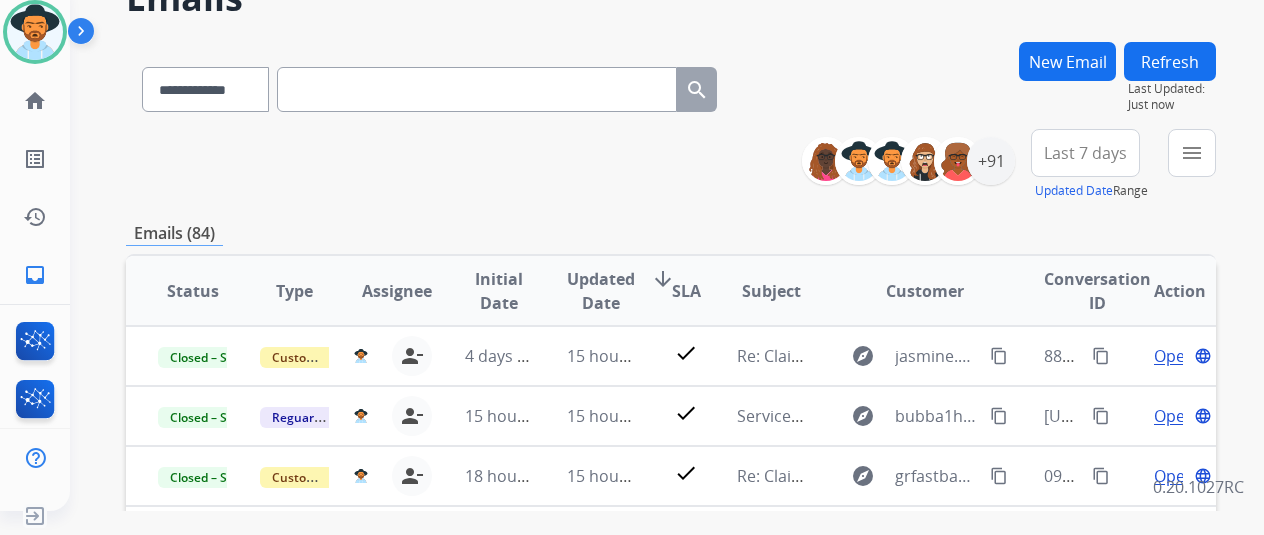 click on "menu" at bounding box center (1192, 153) 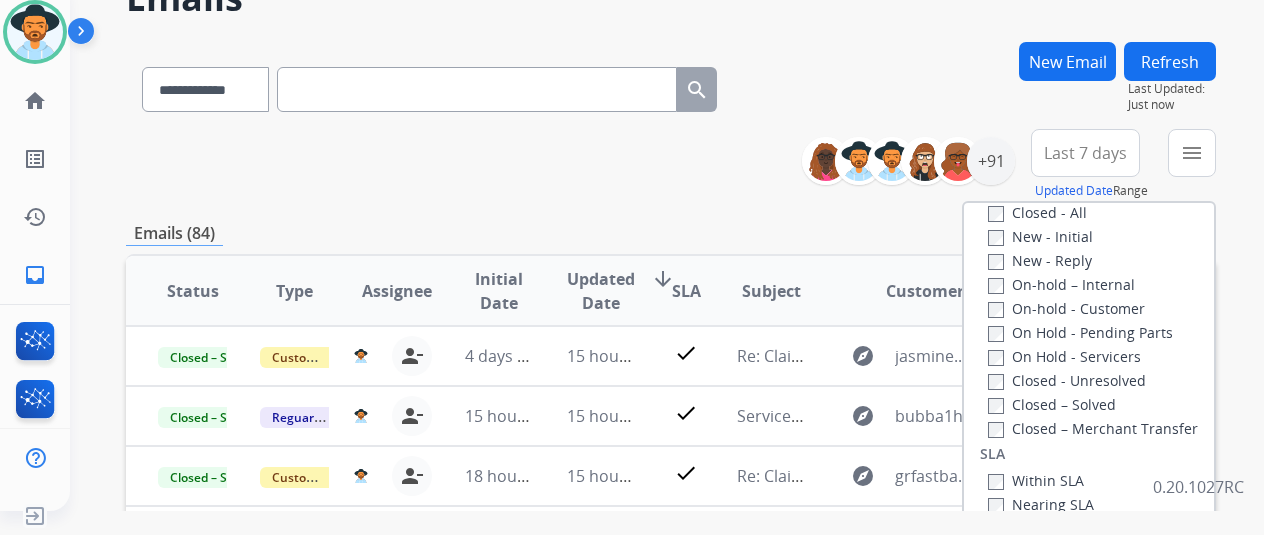 scroll, scrollTop: 300, scrollLeft: 0, axis: vertical 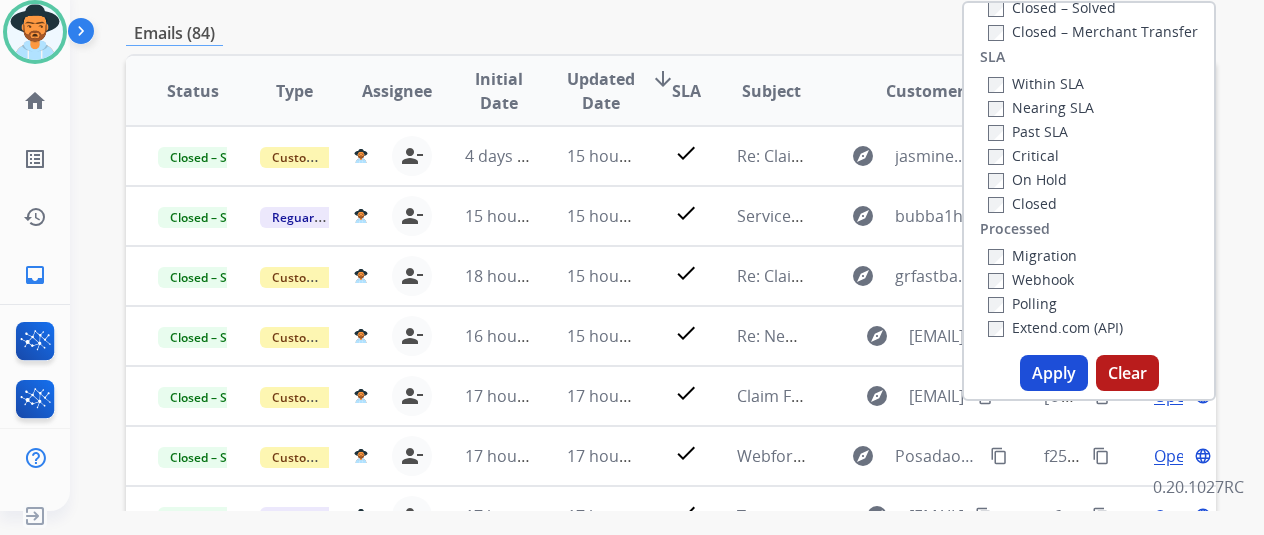 click on "Apply" at bounding box center (1054, 373) 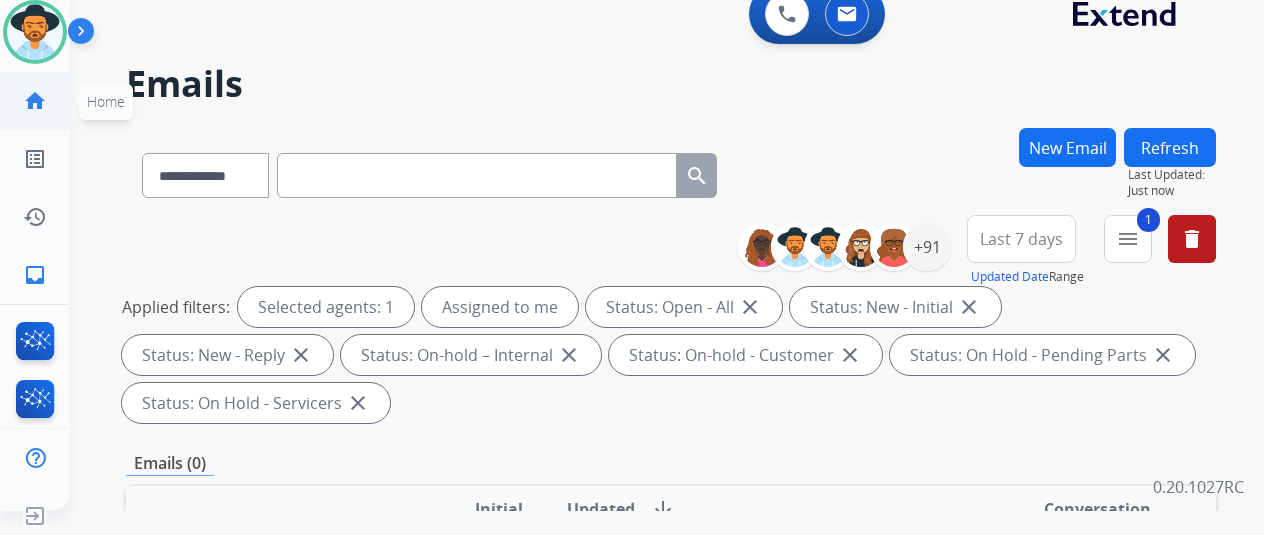 click on "home" 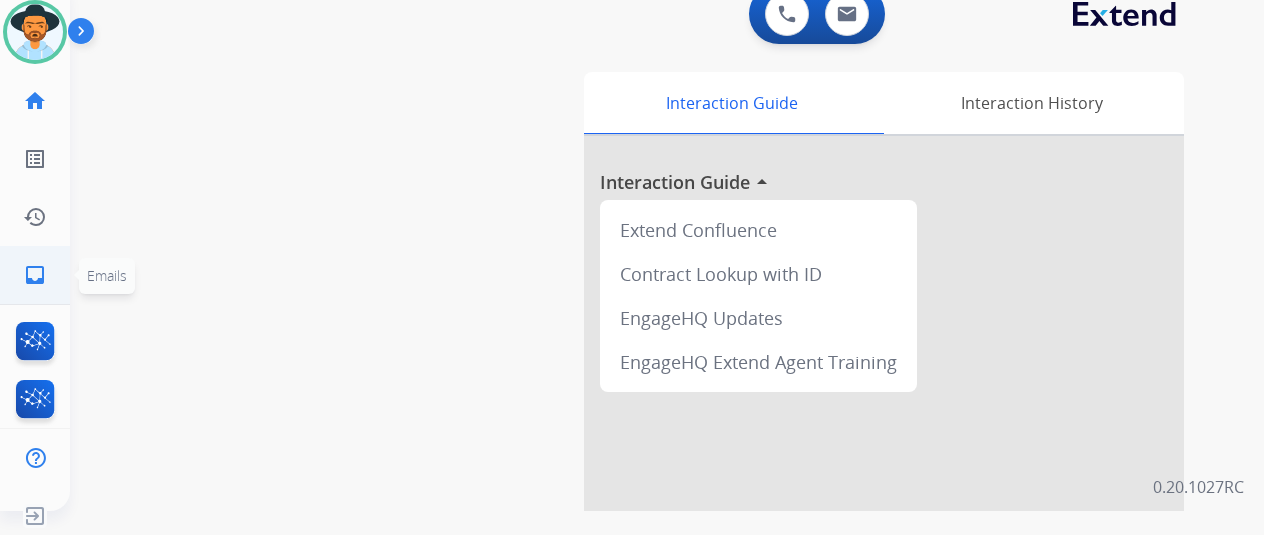 click on "inbox" 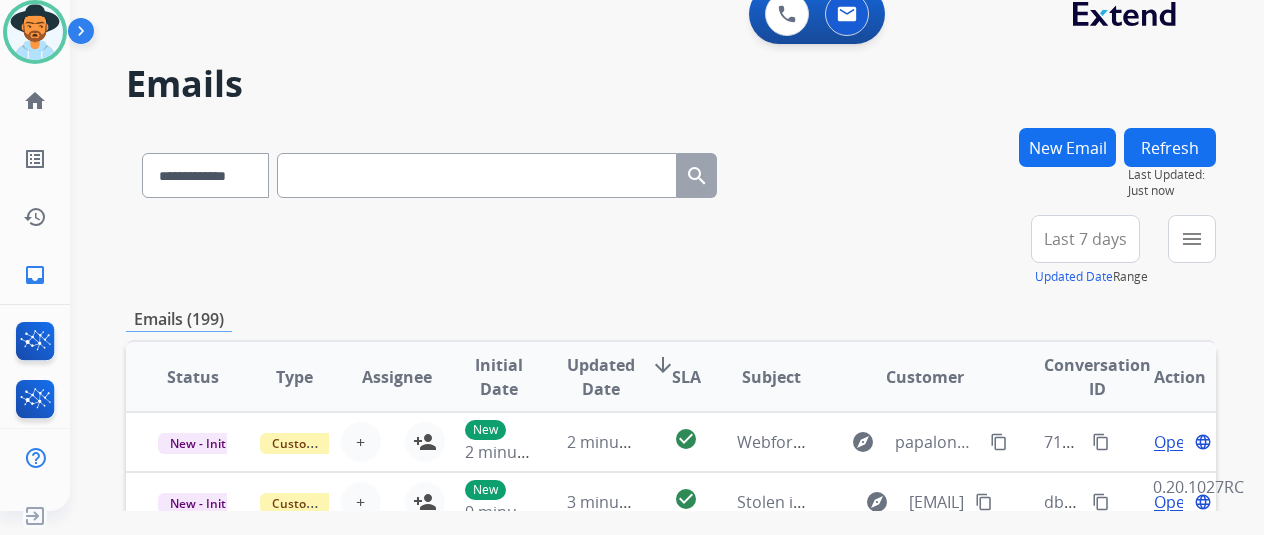 click at bounding box center (477, 175) 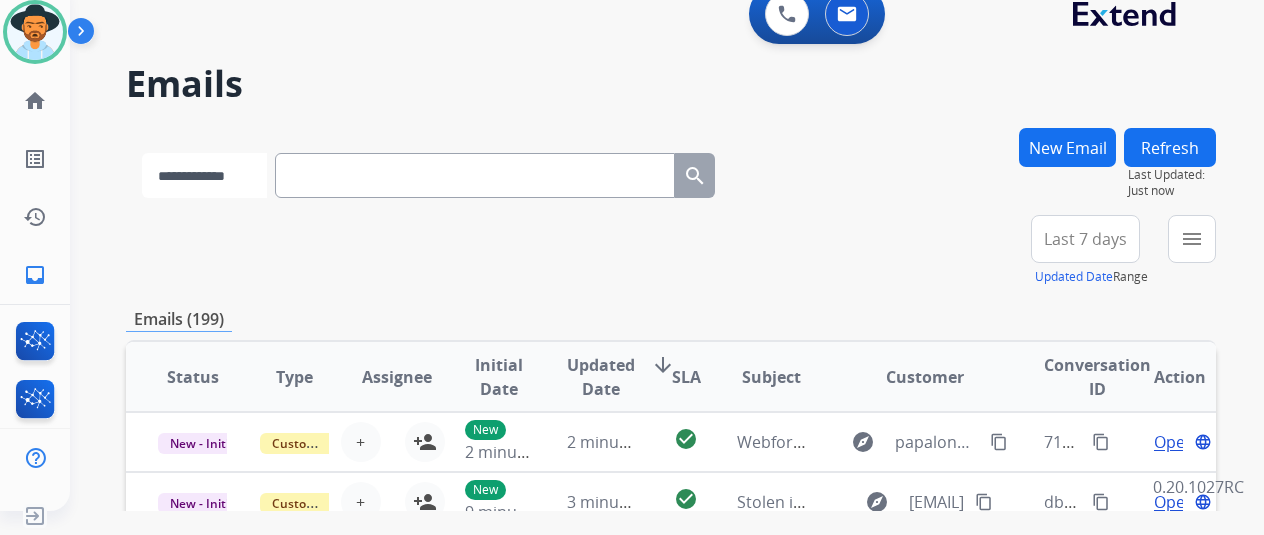 click on "**********" at bounding box center [204, 175] 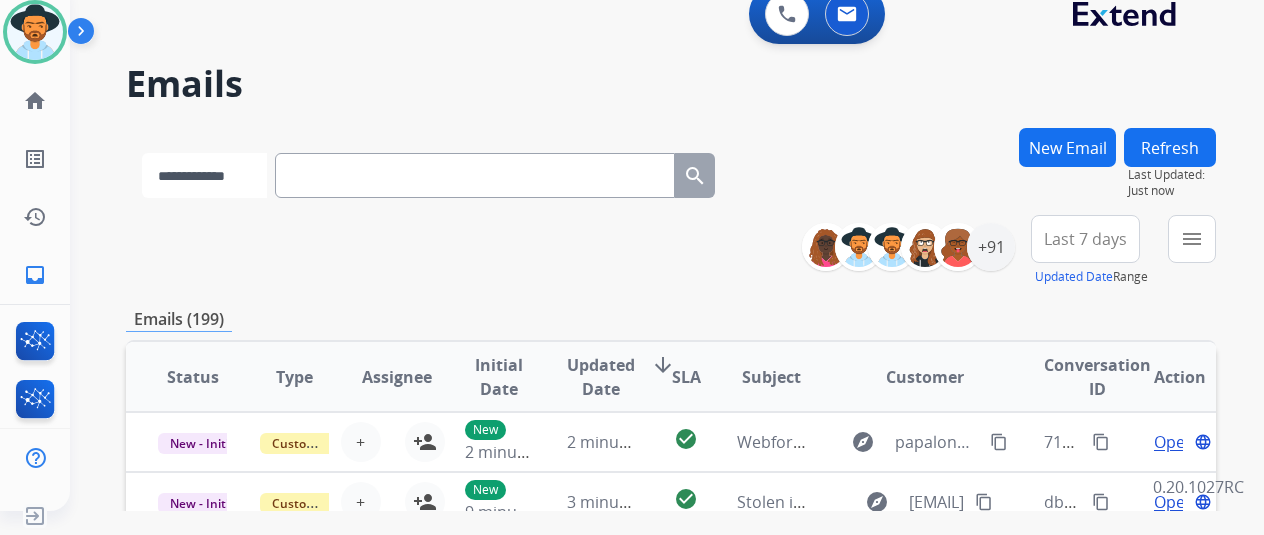 click on "**********" at bounding box center [204, 175] 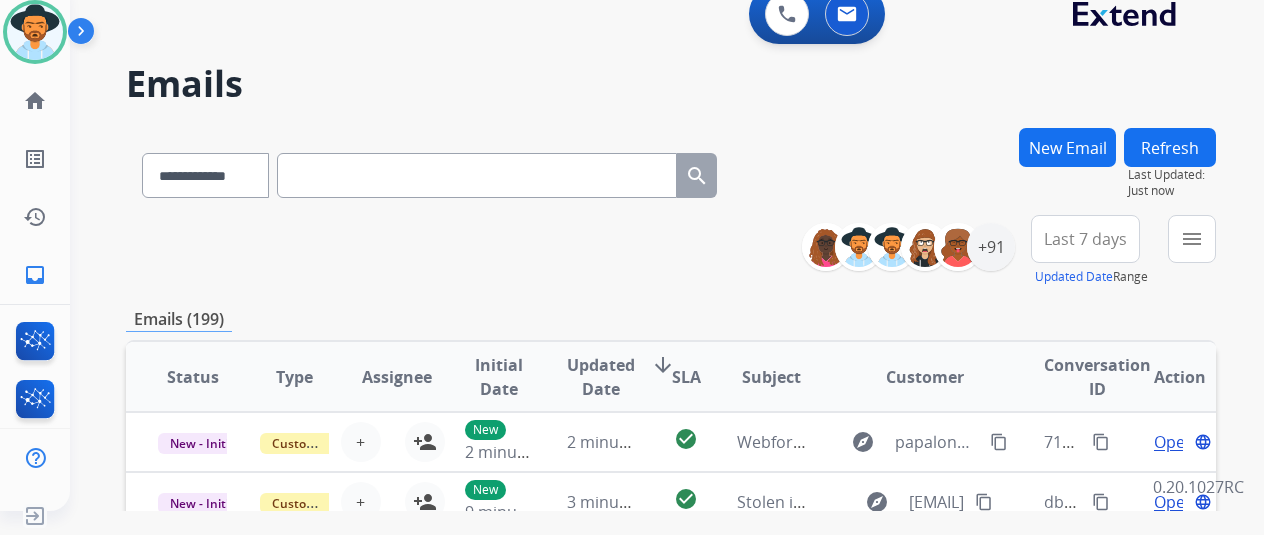 click at bounding box center [477, 175] 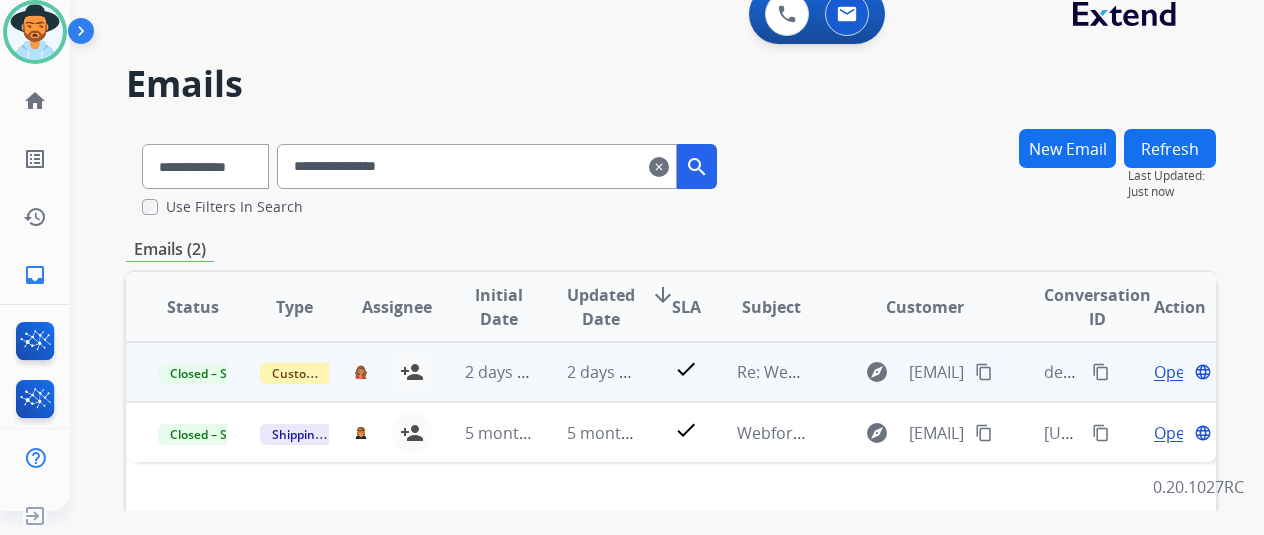 click on "Open" at bounding box center [1174, 372] 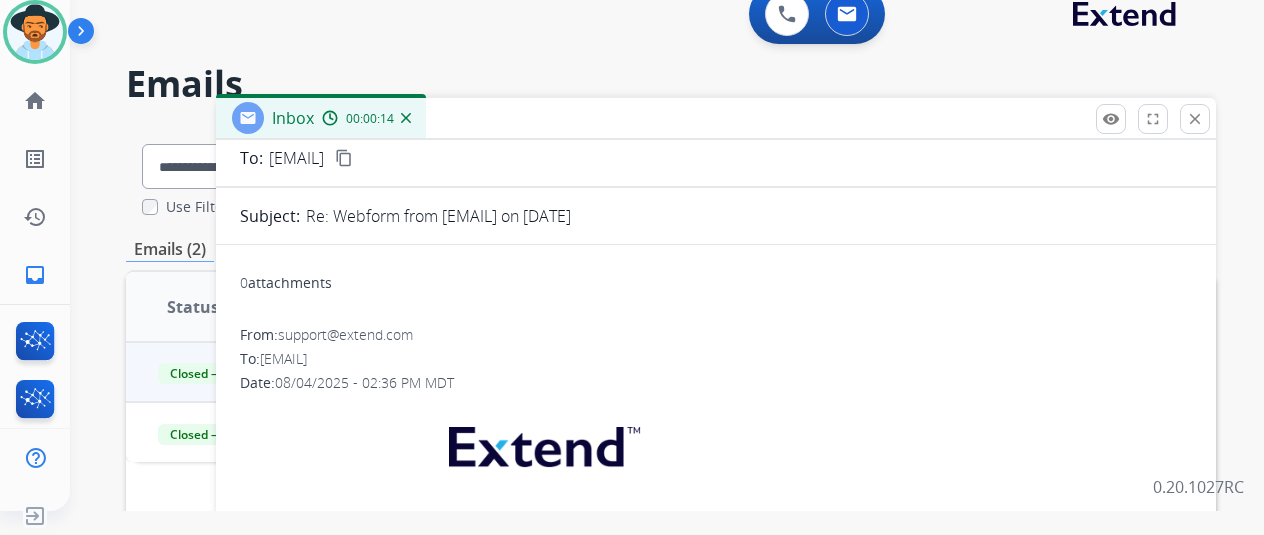 scroll, scrollTop: 145, scrollLeft: 0, axis: vertical 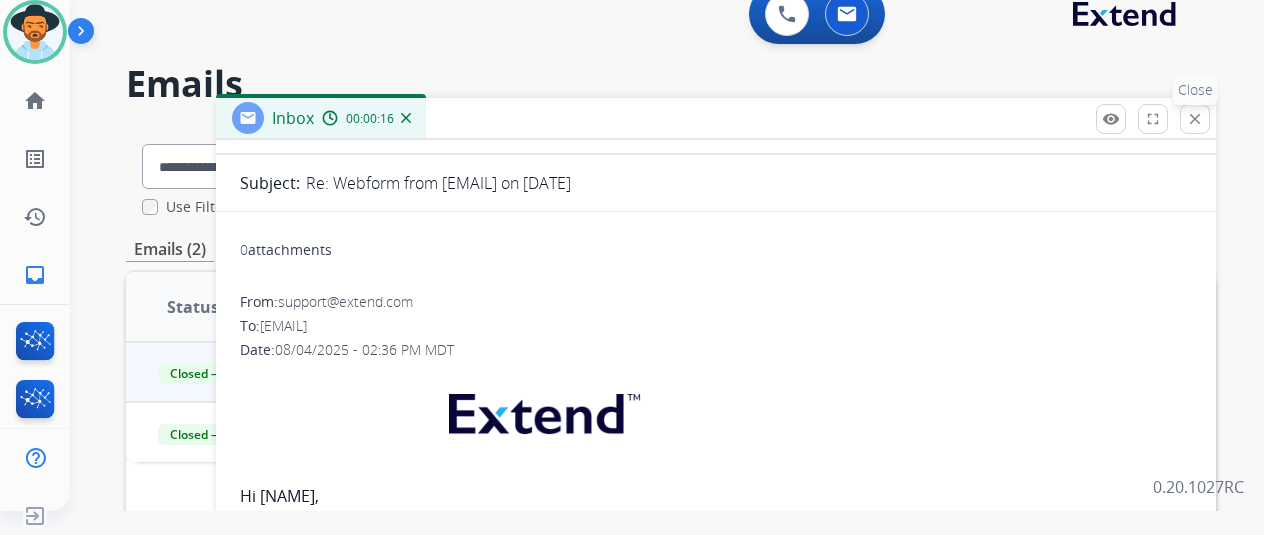 click on "close" at bounding box center [1195, 119] 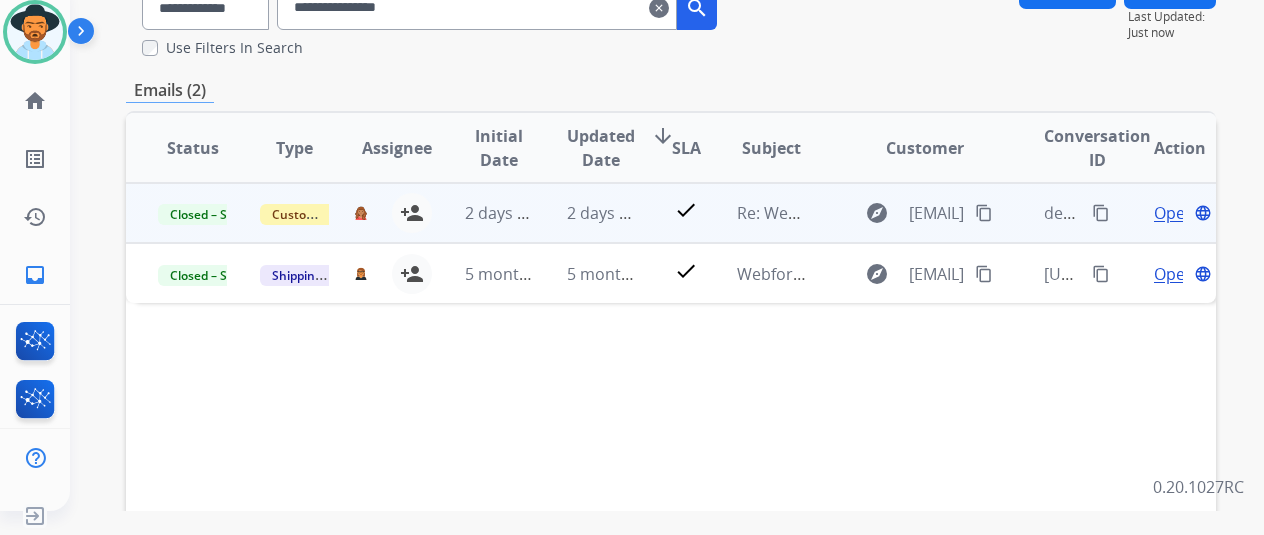 scroll, scrollTop: 100, scrollLeft: 0, axis: vertical 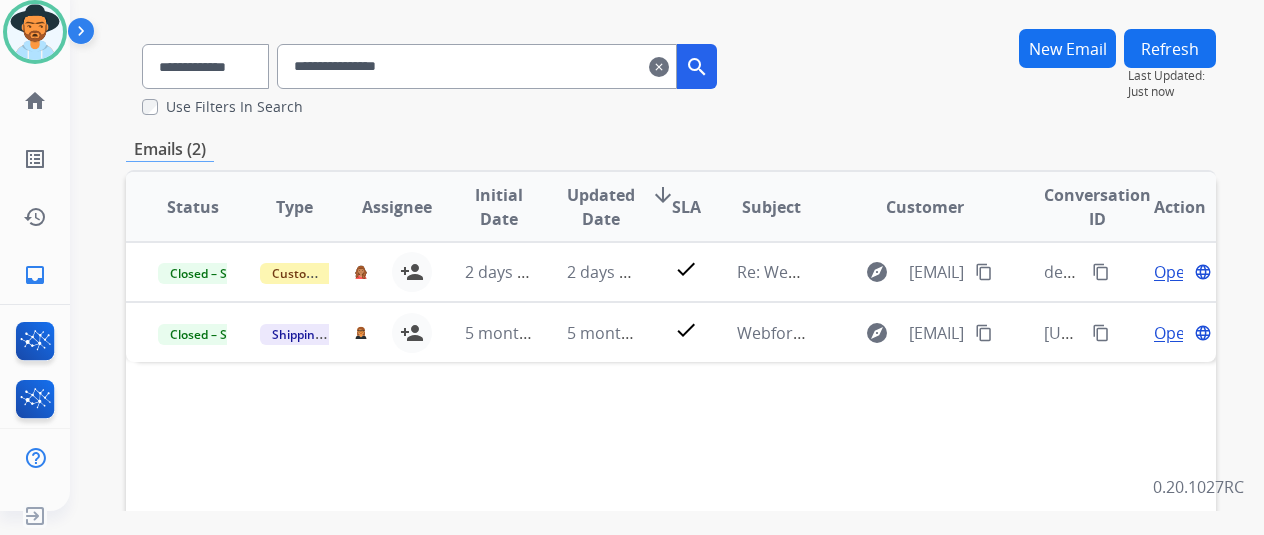 click on "**********" at bounding box center [477, 66] 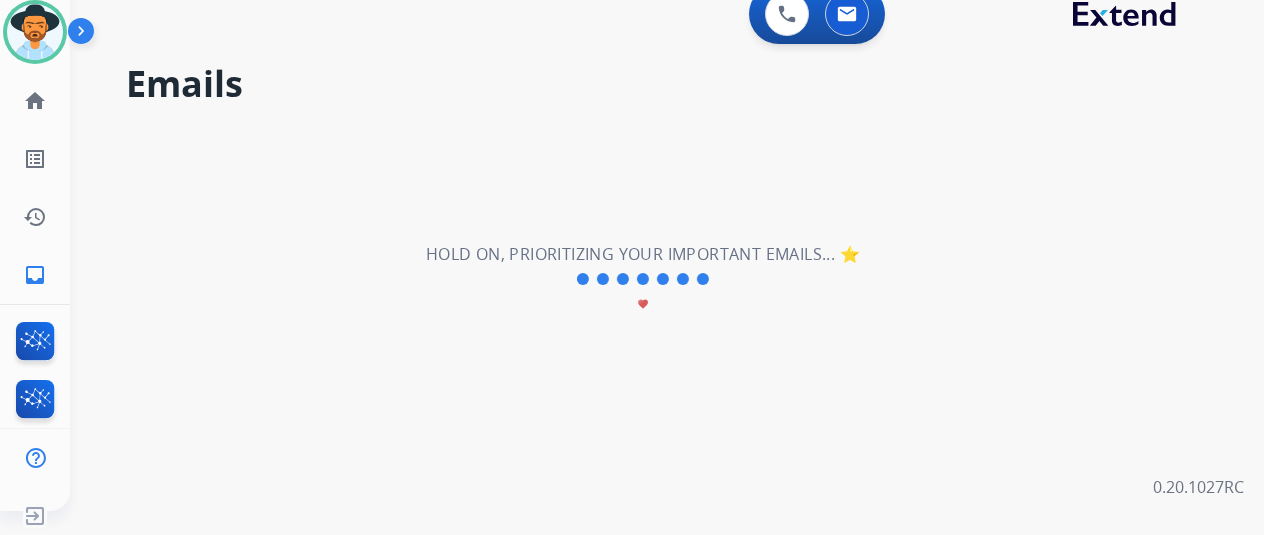 type 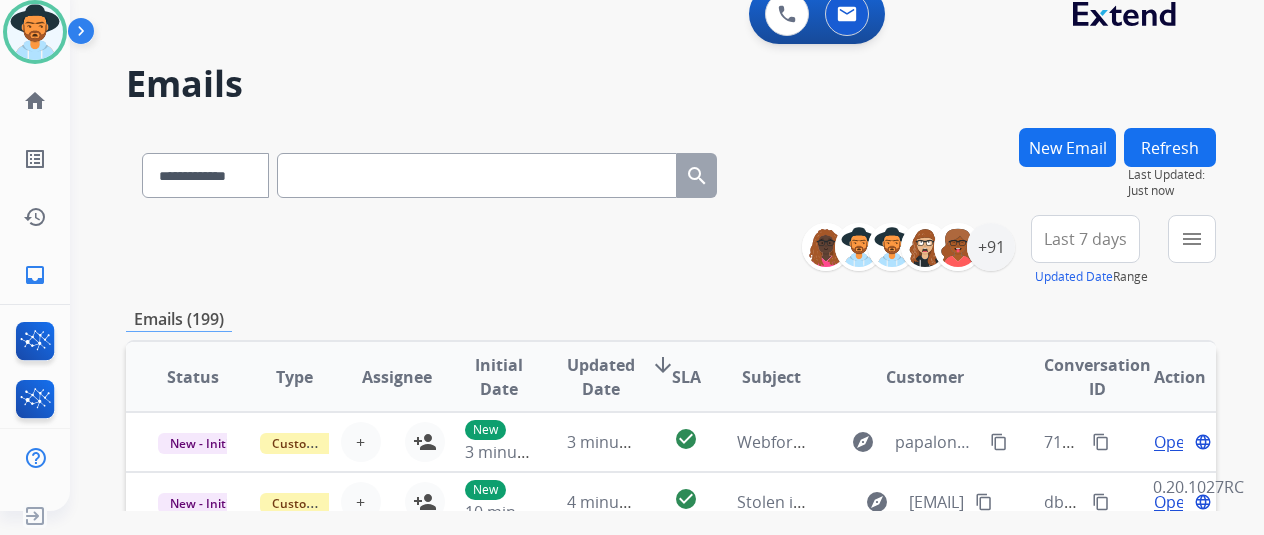 click on "New Email" at bounding box center (1067, 147) 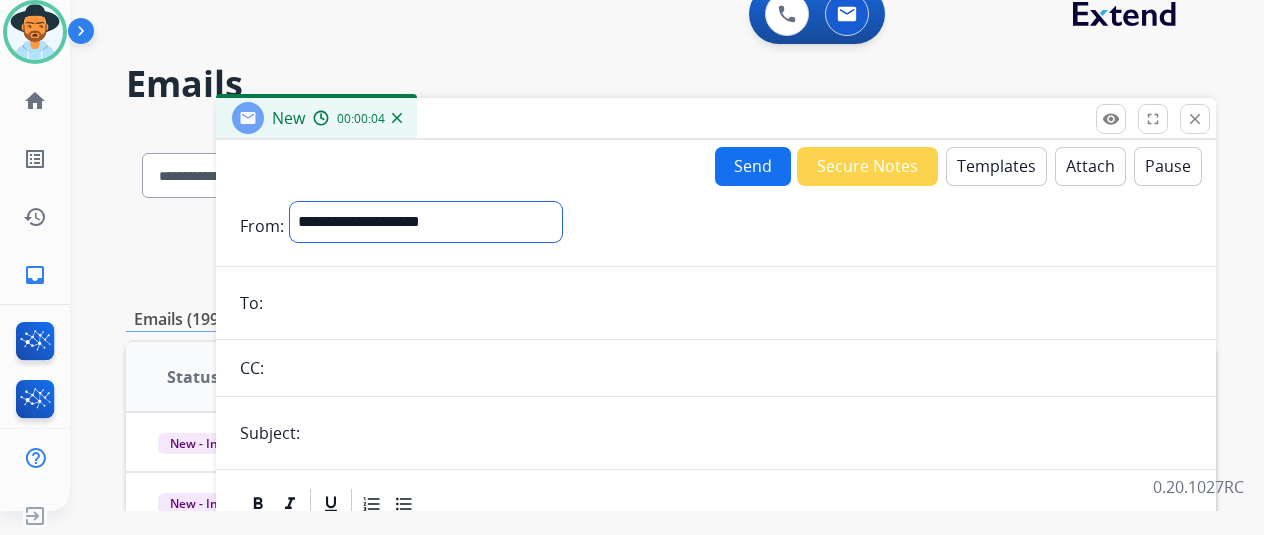click on "**********" at bounding box center [426, 222] 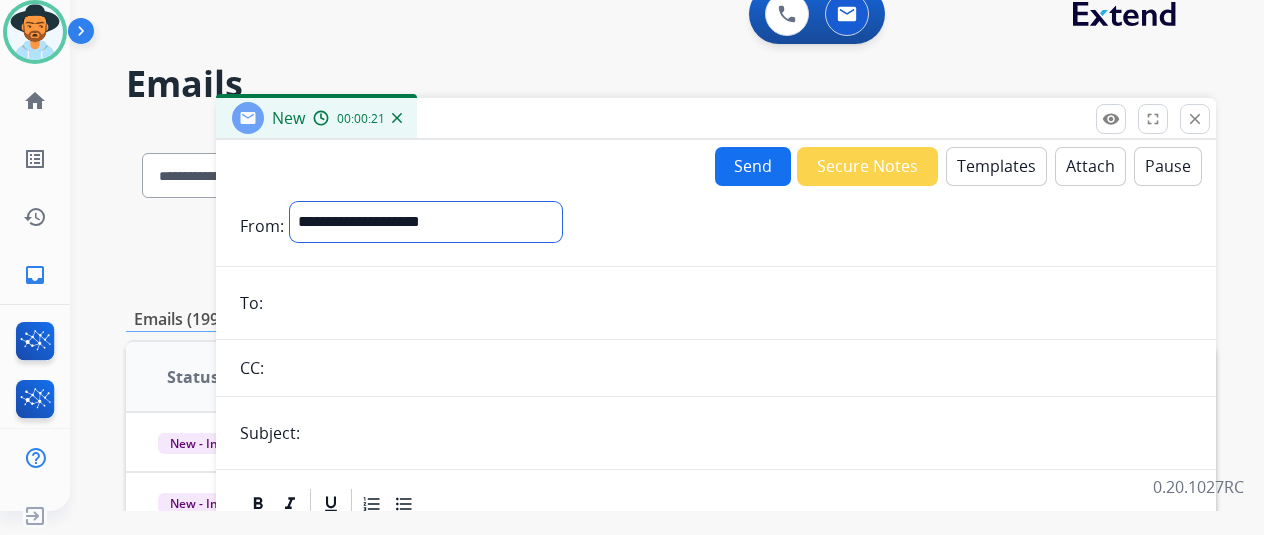 select on "**********" 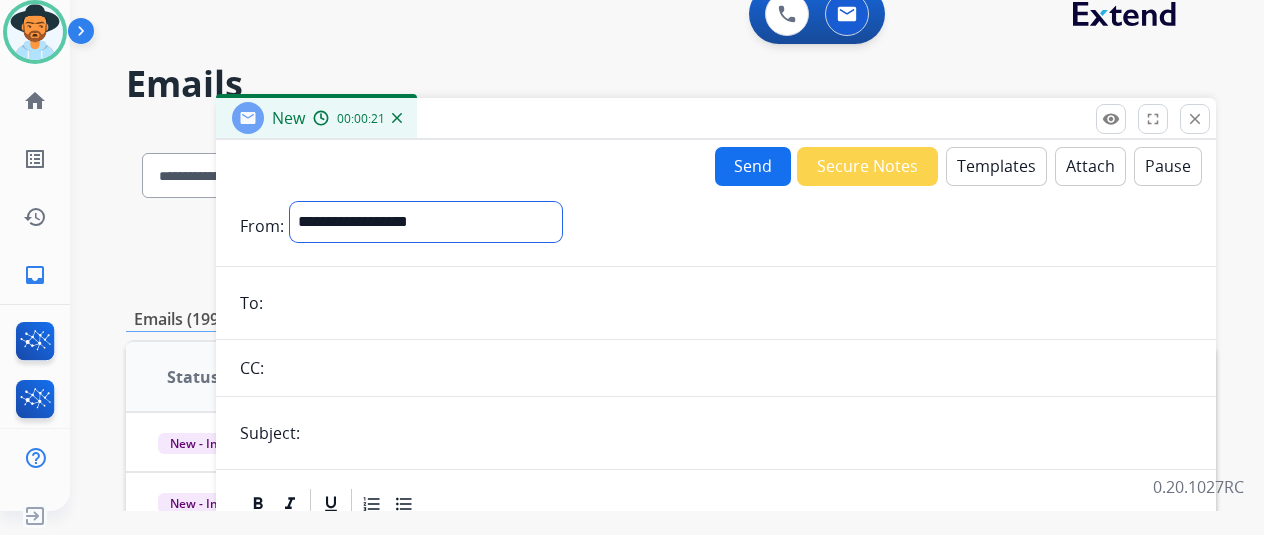 click on "**********" at bounding box center (426, 222) 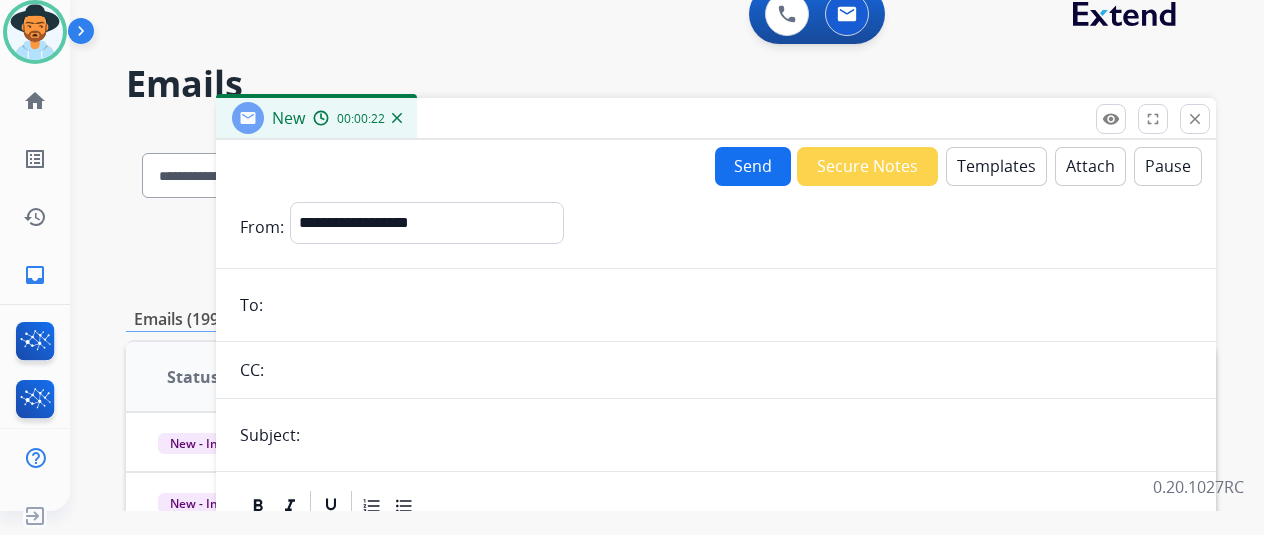 click at bounding box center (730, 305) 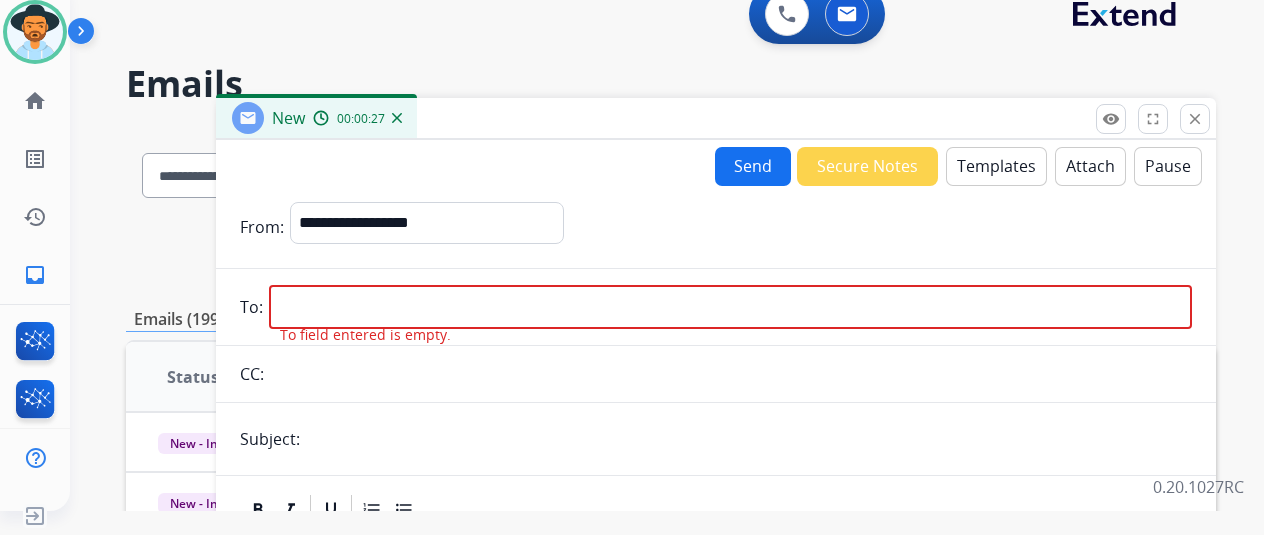click at bounding box center [730, 307] 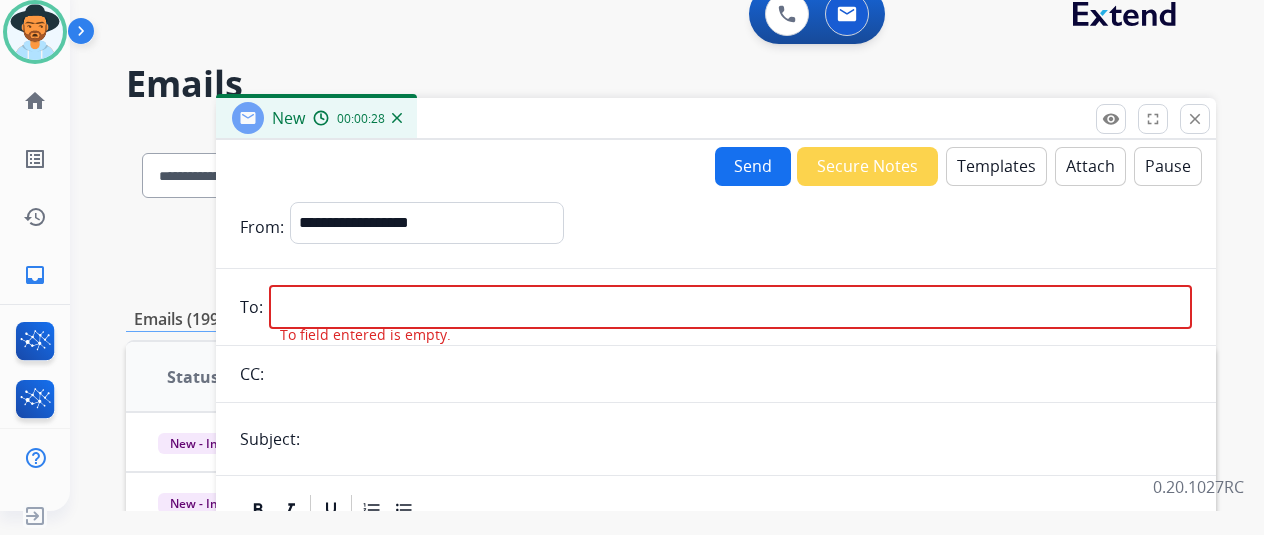paste on "**********" 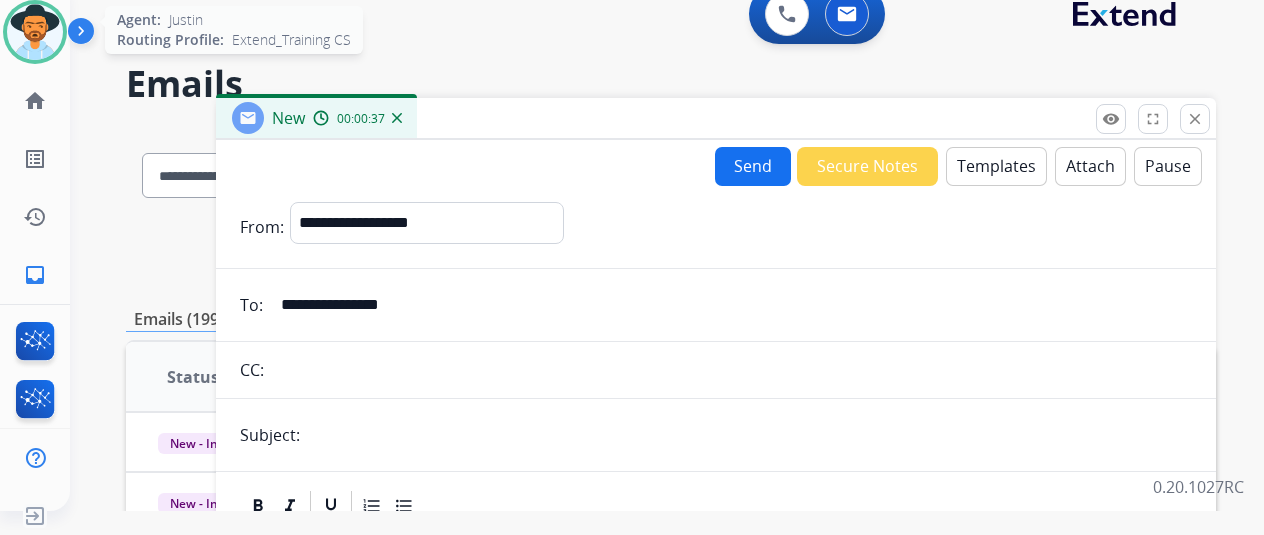 type on "**********" 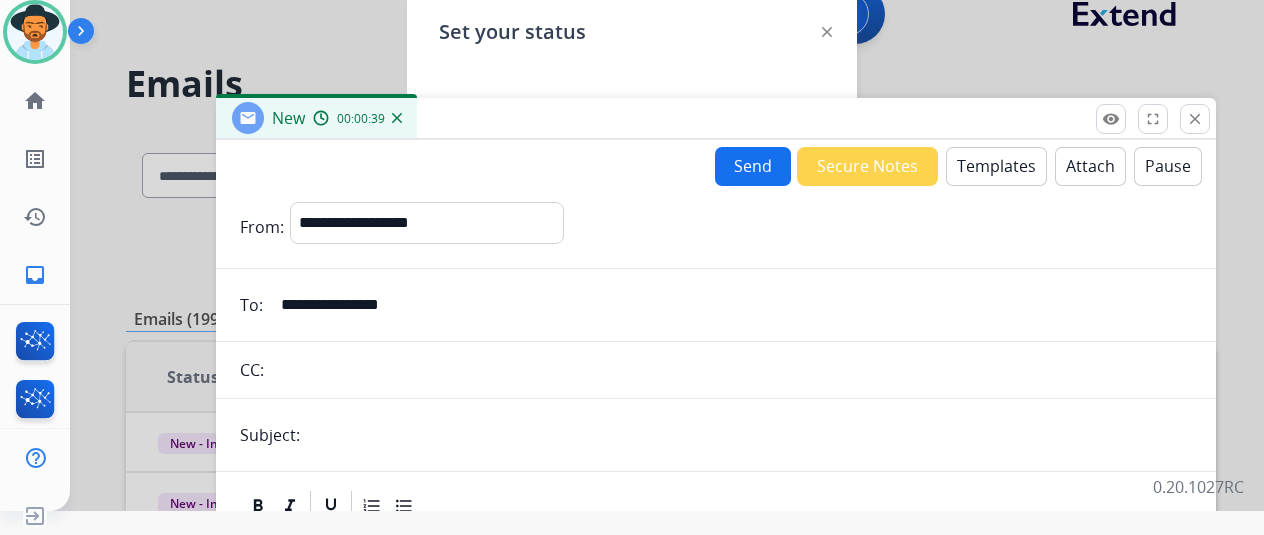 click on "close Close" at bounding box center (1195, 119) 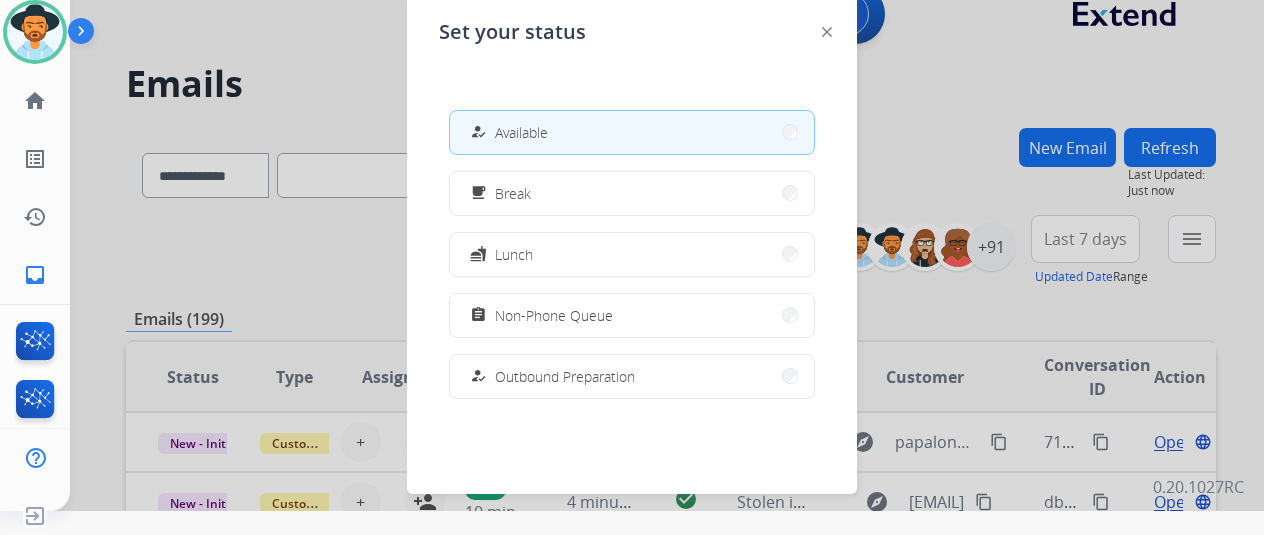 click on "how_to_reg Available free_breakfast Break fastfood Lunch assignment Non-Phone Queue how_to_reg Outbound Preparation campaign Team Huddle menu_book Training school Coaching phonelink_off System Issue login Logged In work_off Offline" at bounding box center (632, 254) 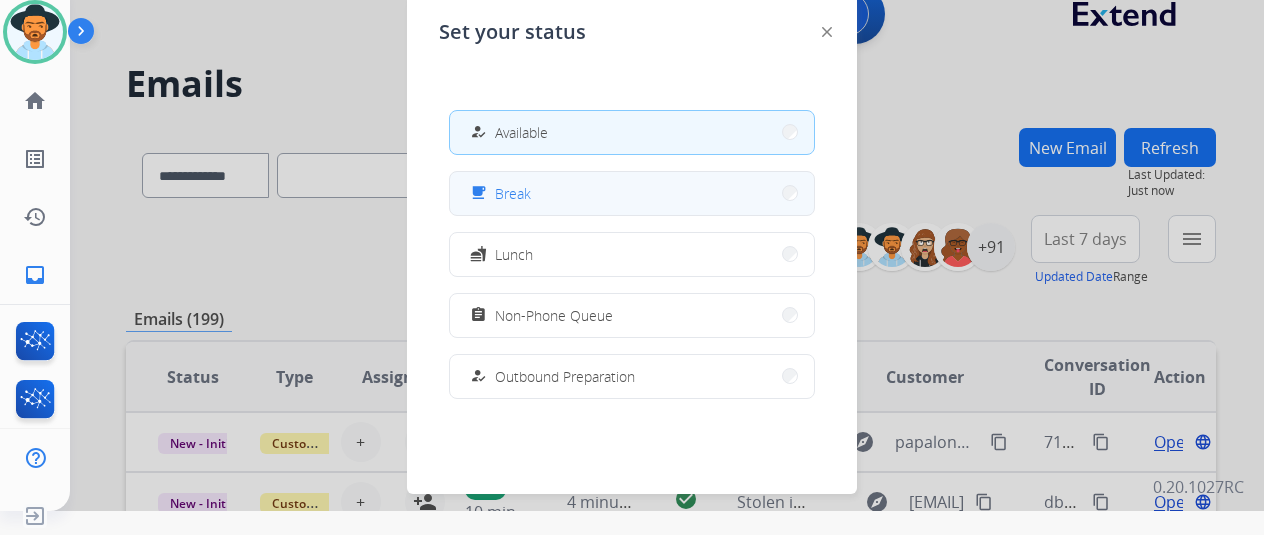 click on "free_breakfast Break" at bounding box center [632, 193] 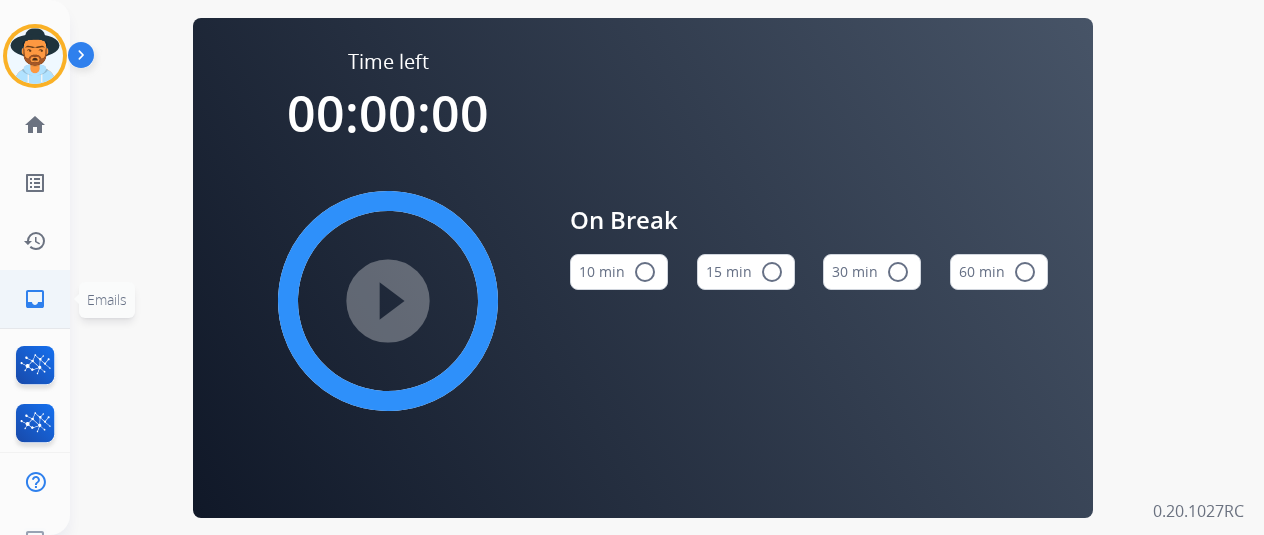 click on "inbox  Emails  Emails" at bounding box center (35, 299) 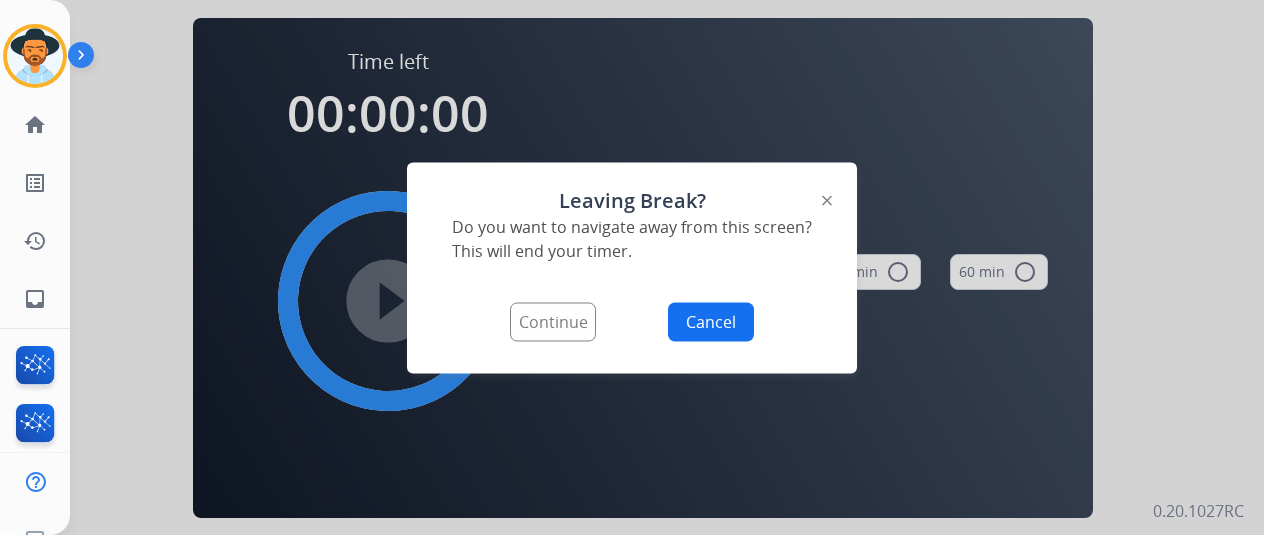 click on "Continue" at bounding box center [553, 321] 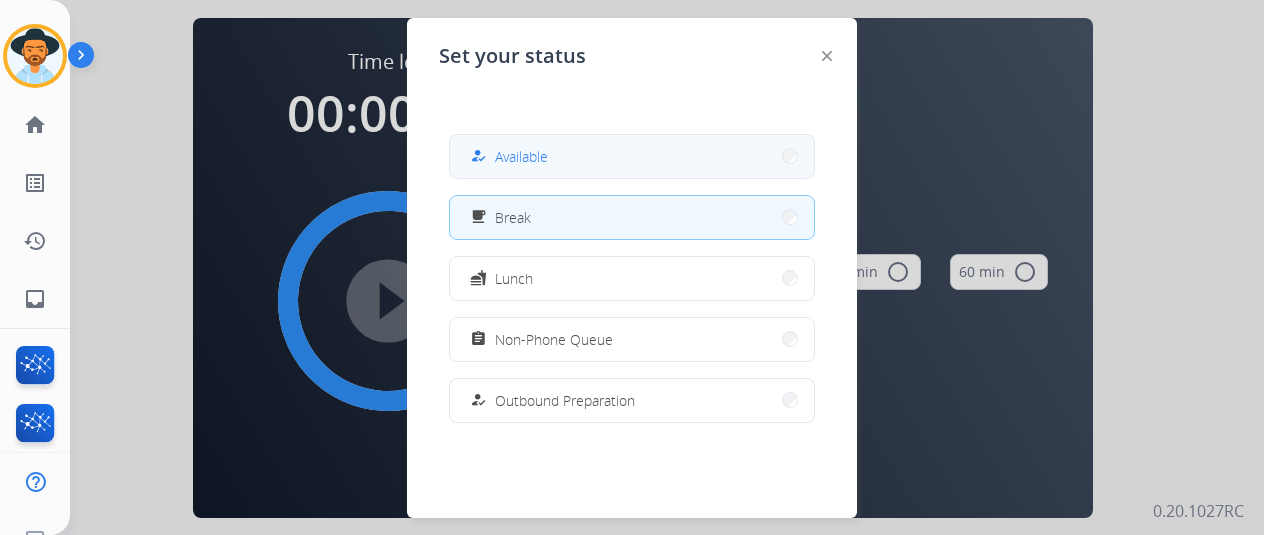 click on "how_to_reg Available" at bounding box center (632, 156) 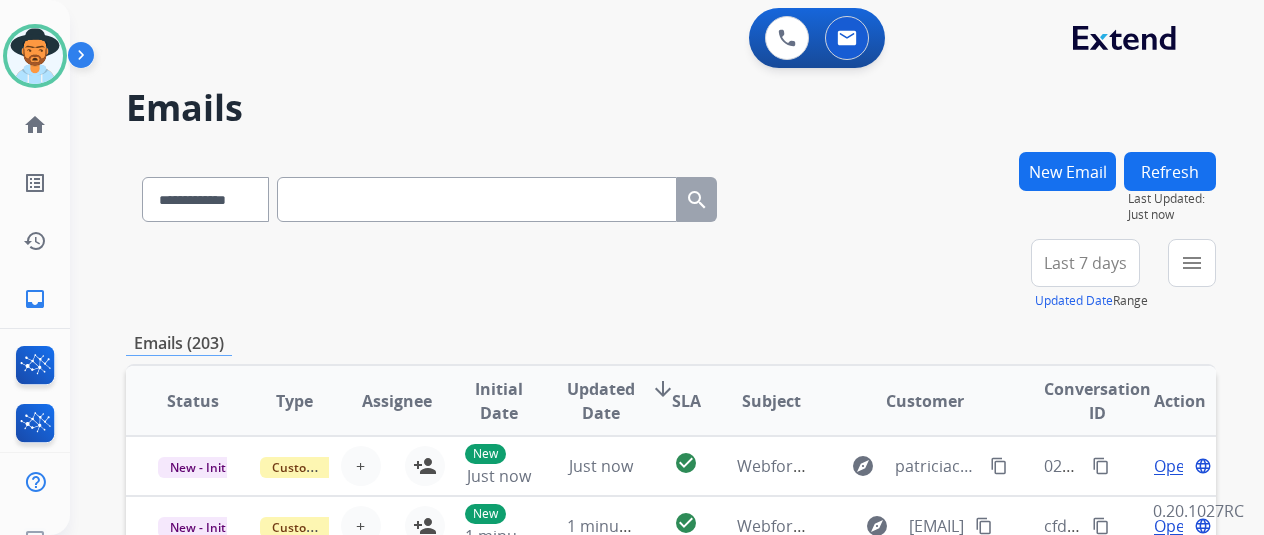 click on "New Email" at bounding box center [1067, 171] 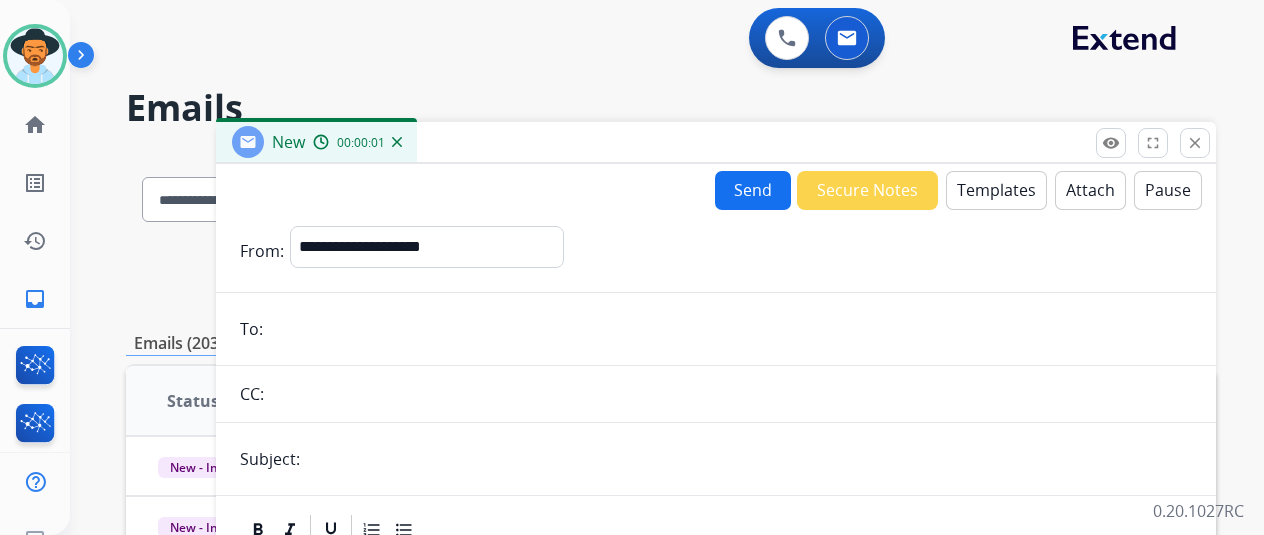 click on "**********" at bounding box center [427, 251] 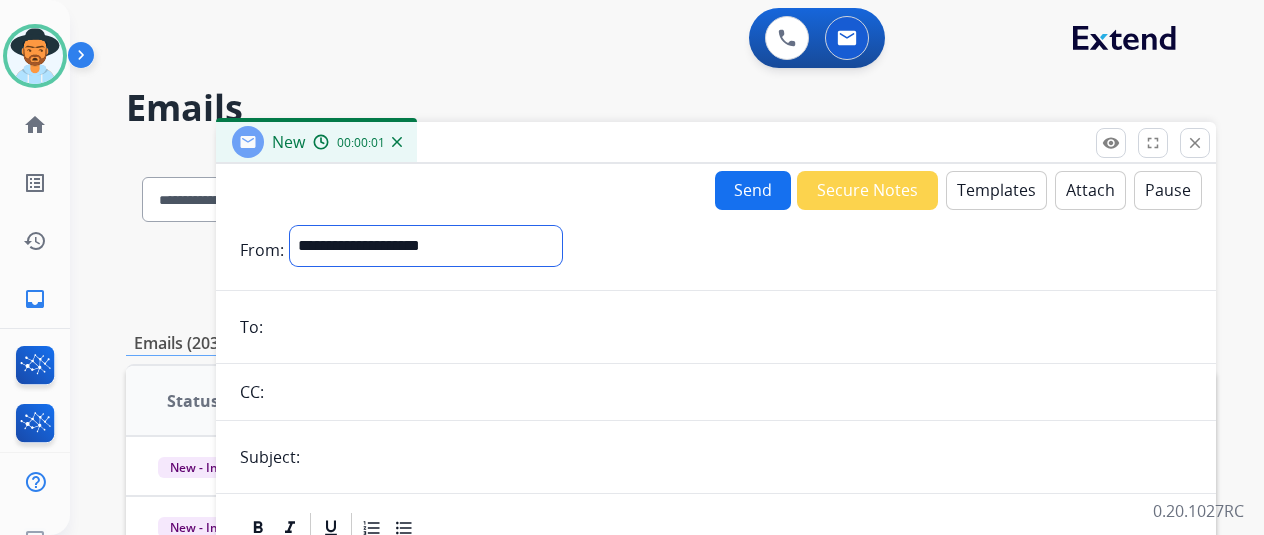 click on "**********" at bounding box center (426, 246) 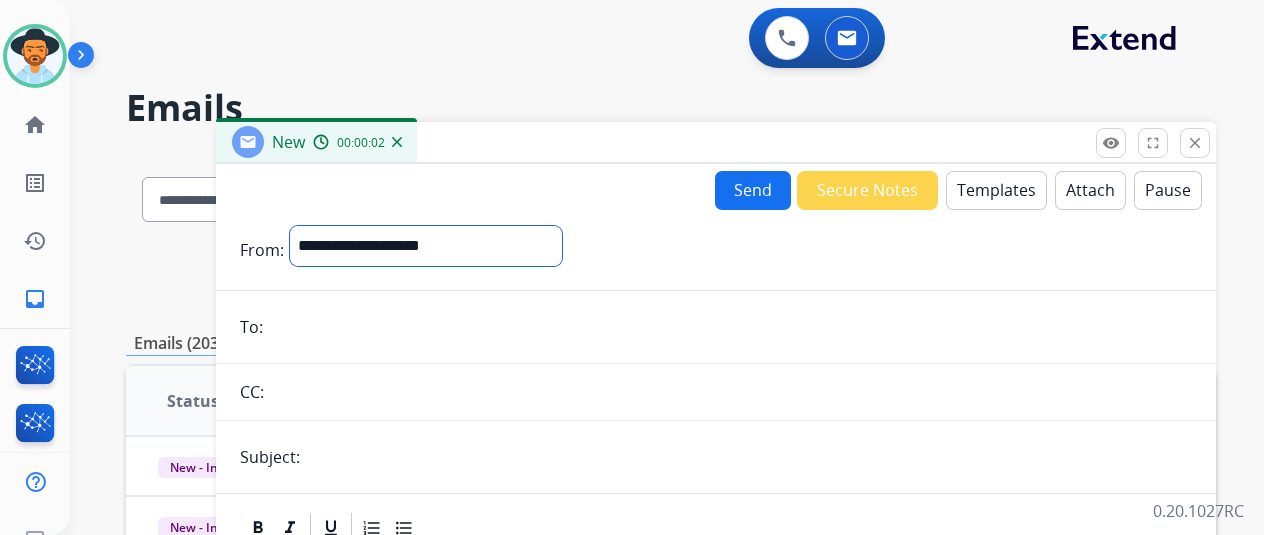 select on "**********" 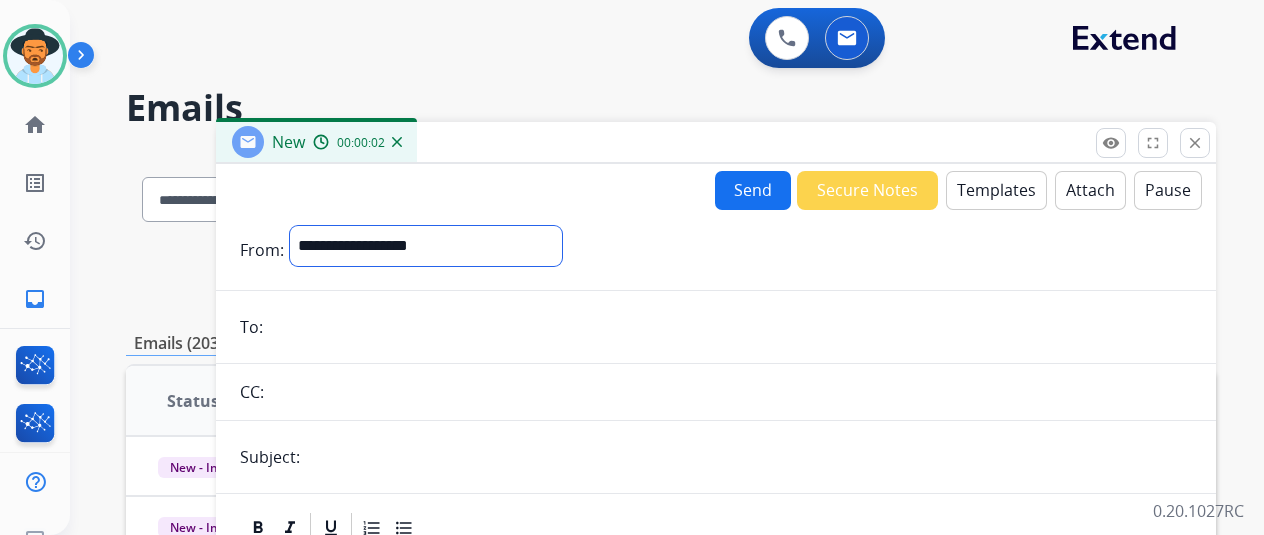 click on "**********" at bounding box center [426, 246] 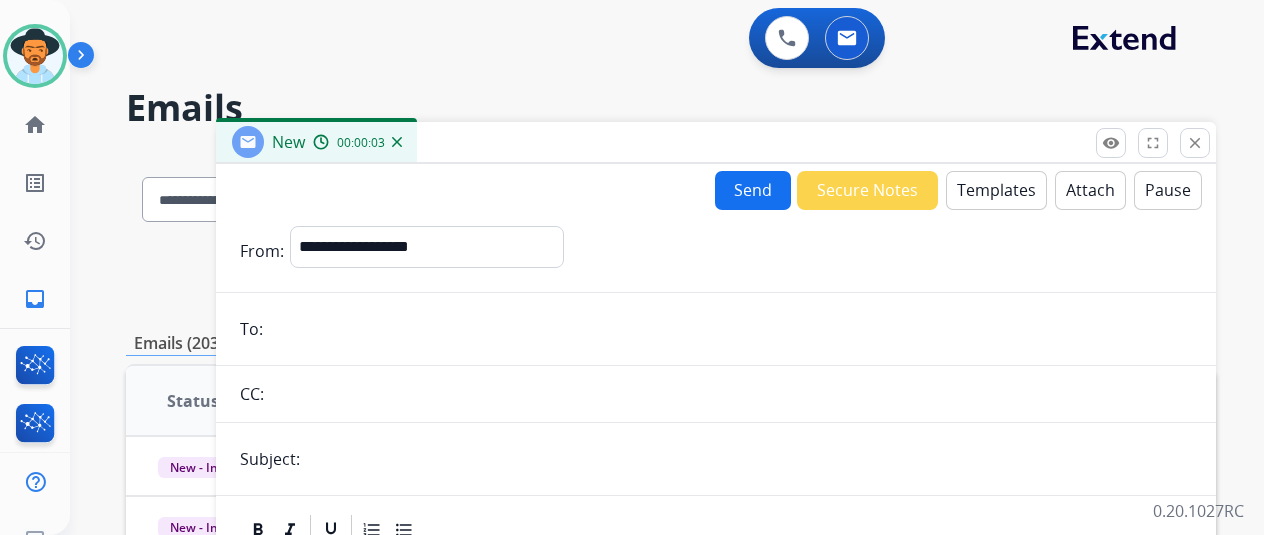 click on "**********" at bounding box center [716, 556] 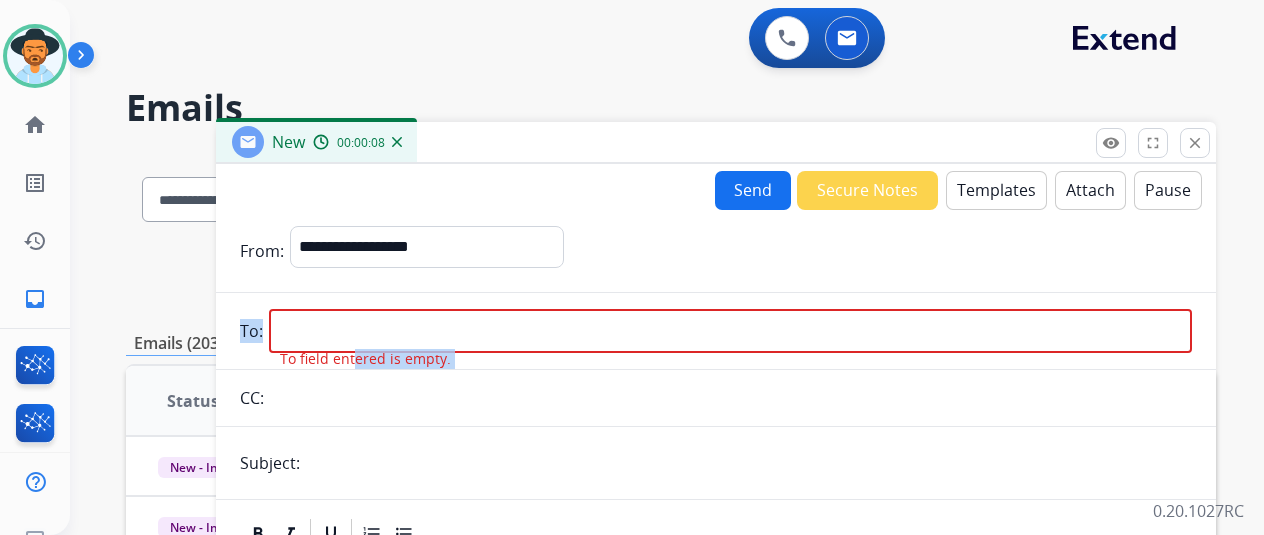 drag, startPoint x: 371, startPoint y: 351, endPoint x: 366, endPoint y: 329, distance: 22.561028 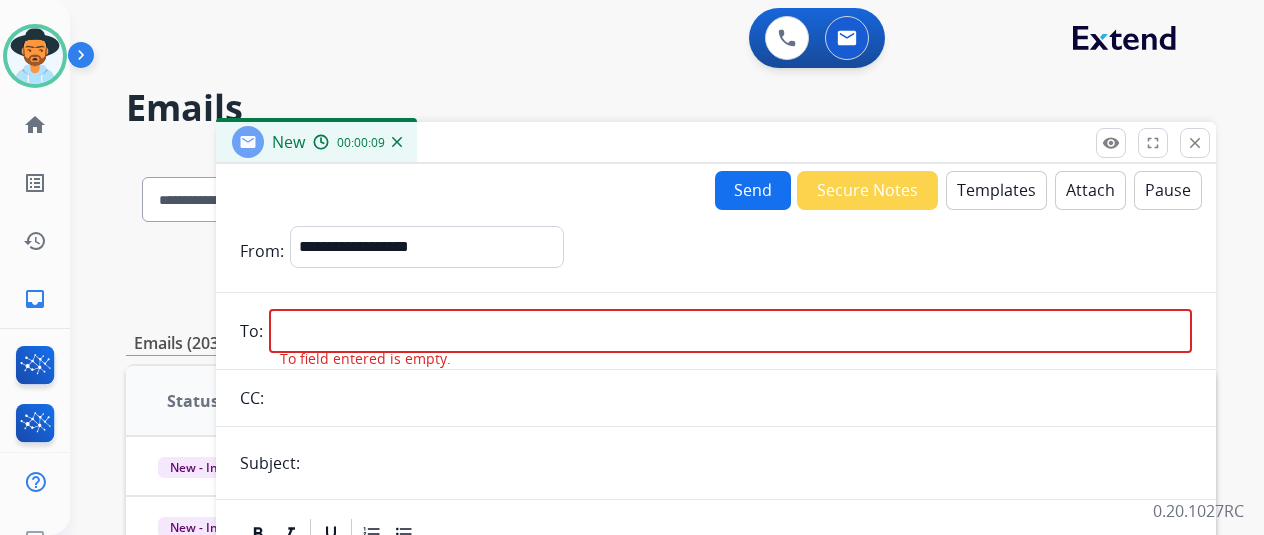 click at bounding box center (730, 331) 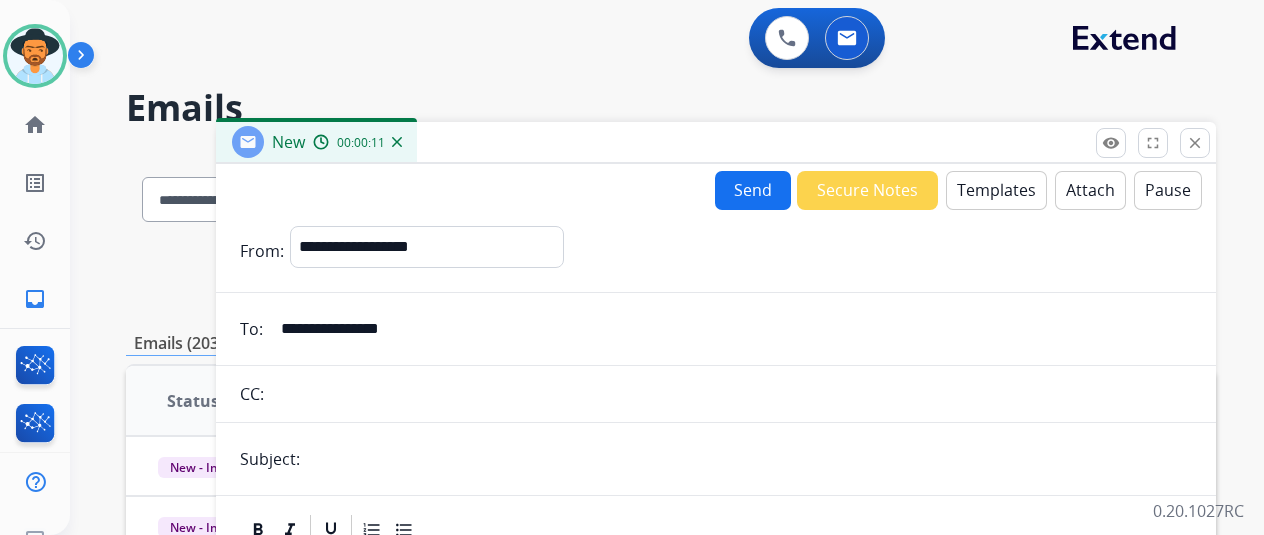type on "**********" 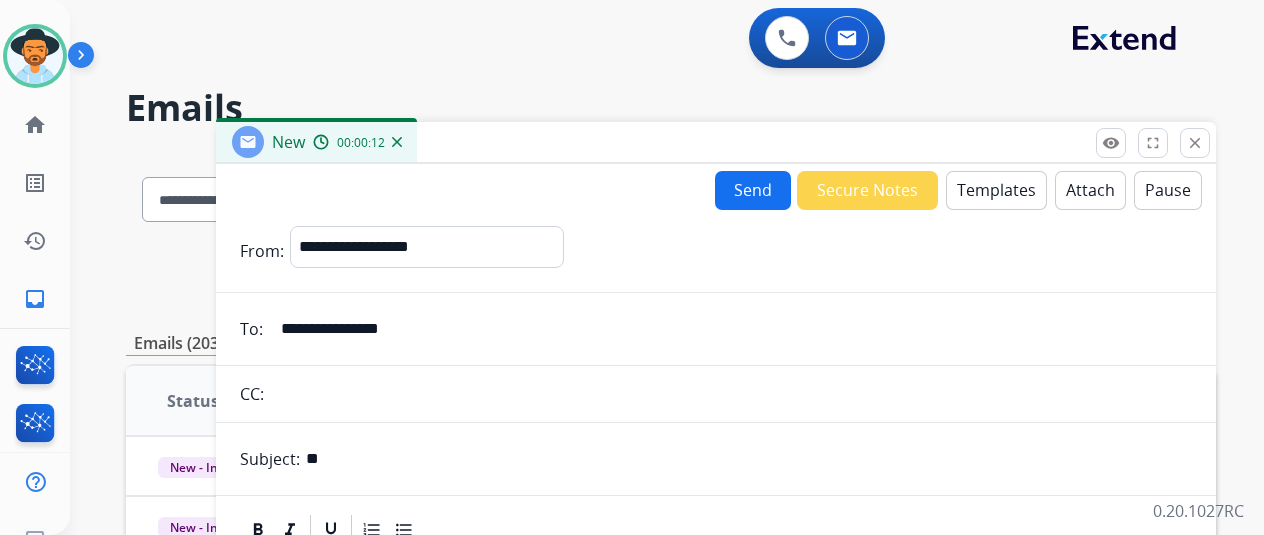 type on "**********" 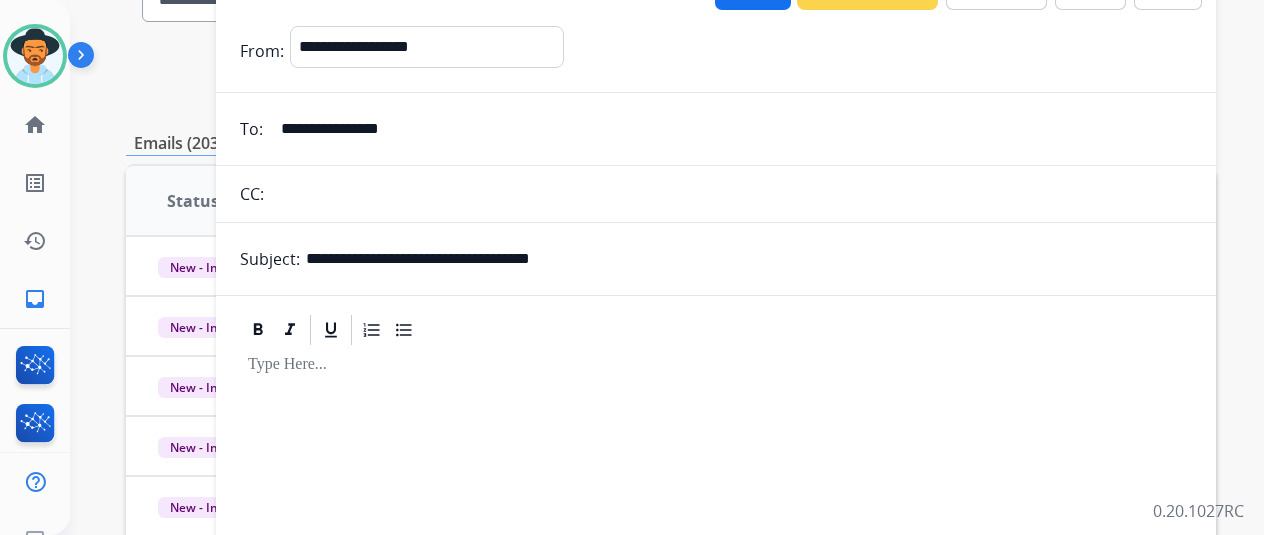 scroll, scrollTop: 0, scrollLeft: 0, axis: both 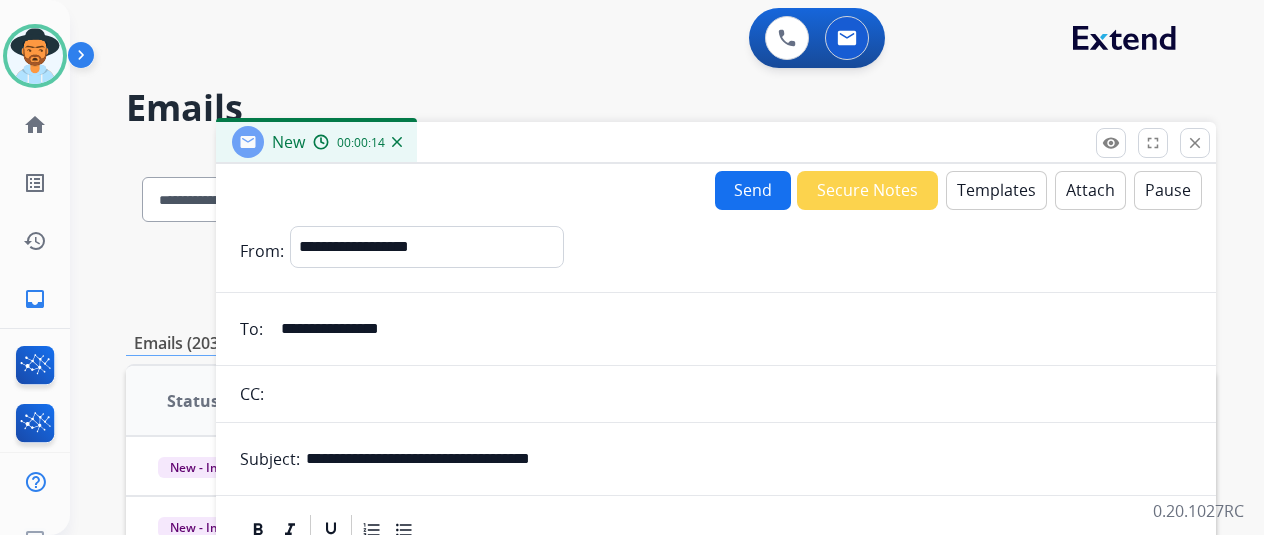 click on "Templates" at bounding box center (996, 190) 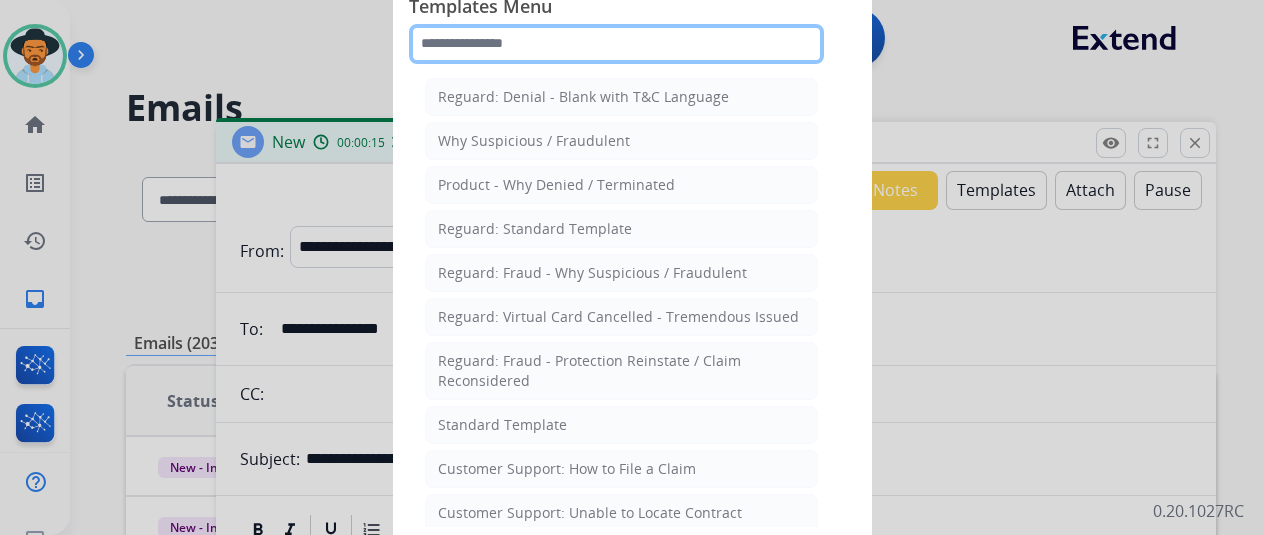 click 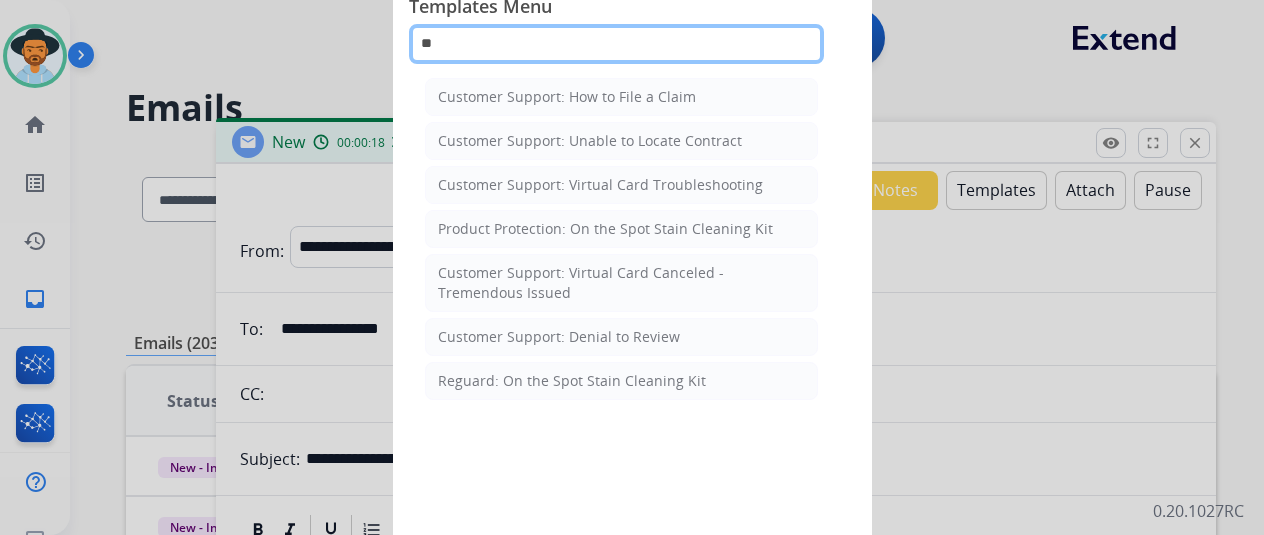 type on "*" 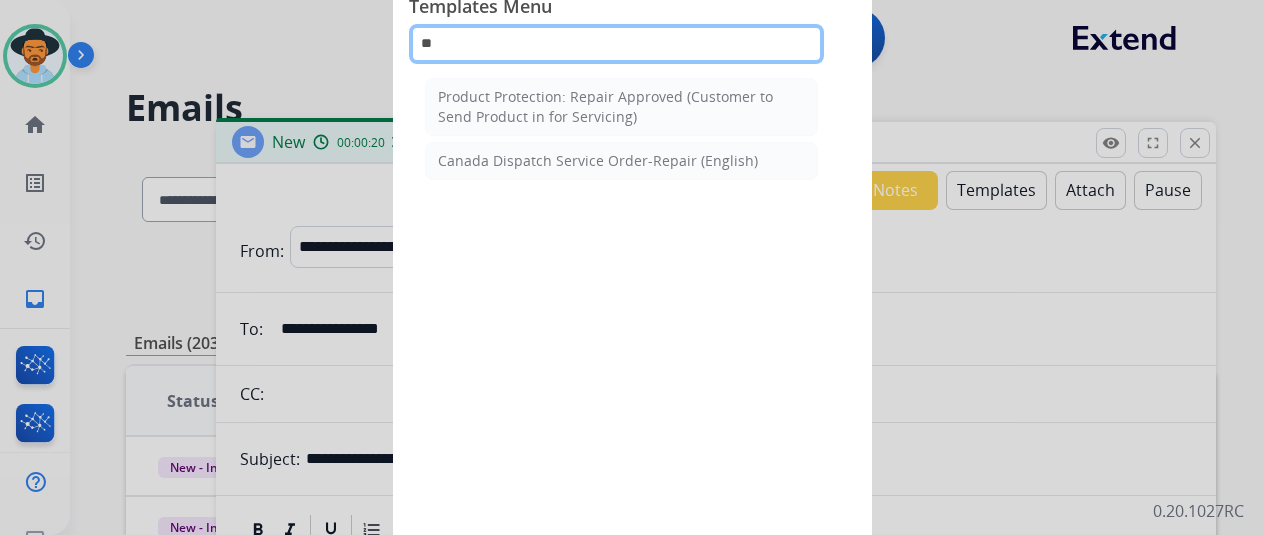 type on "*" 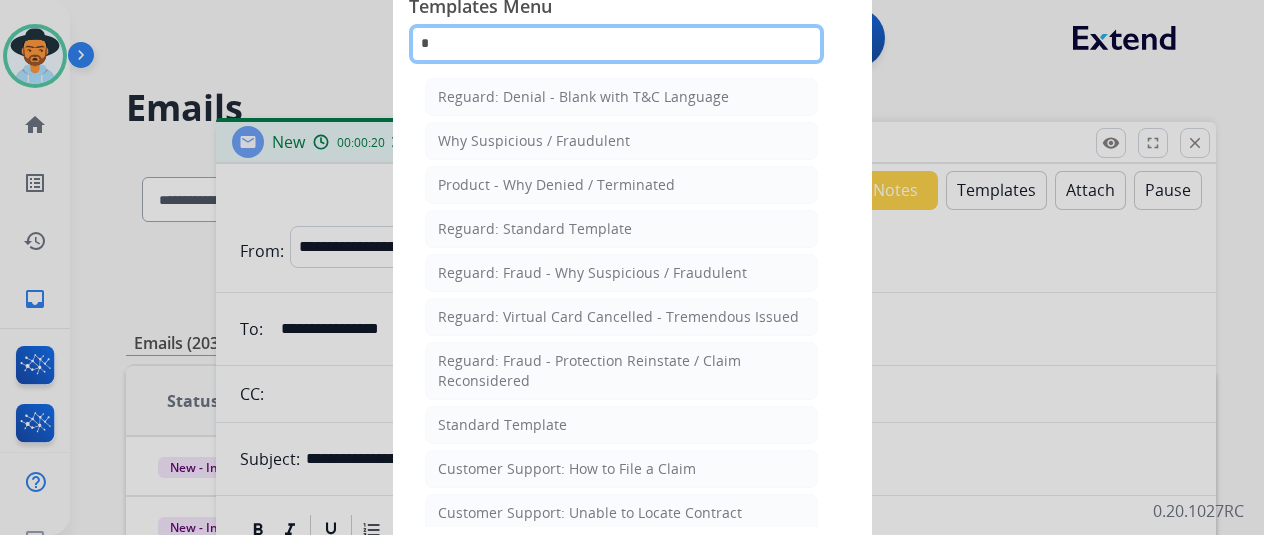 type 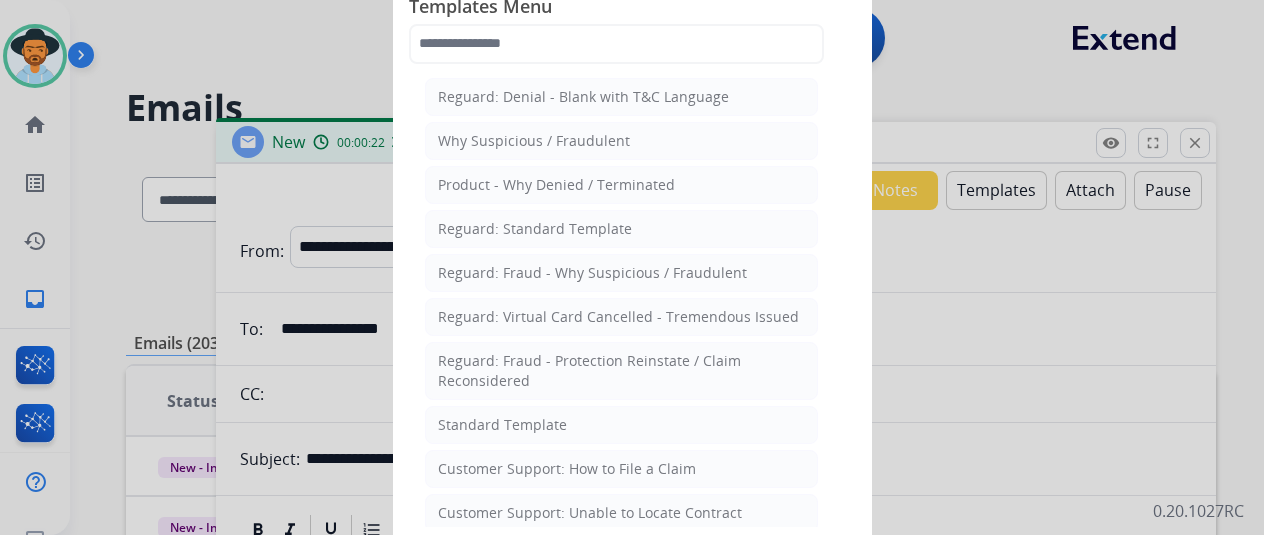click on "Standard Template" 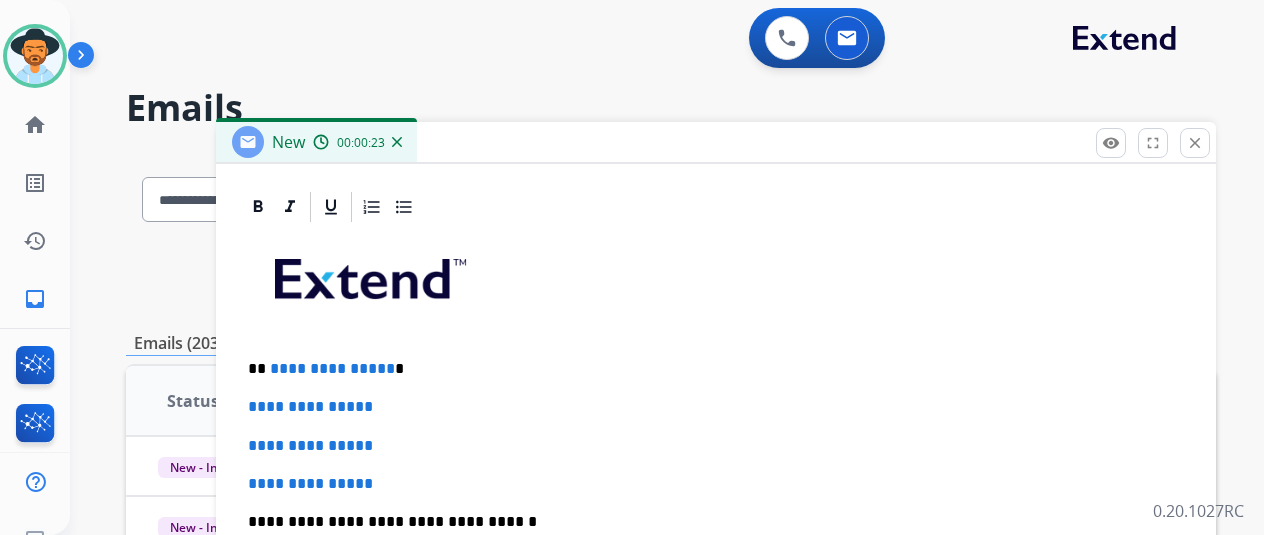 scroll, scrollTop: 460, scrollLeft: 0, axis: vertical 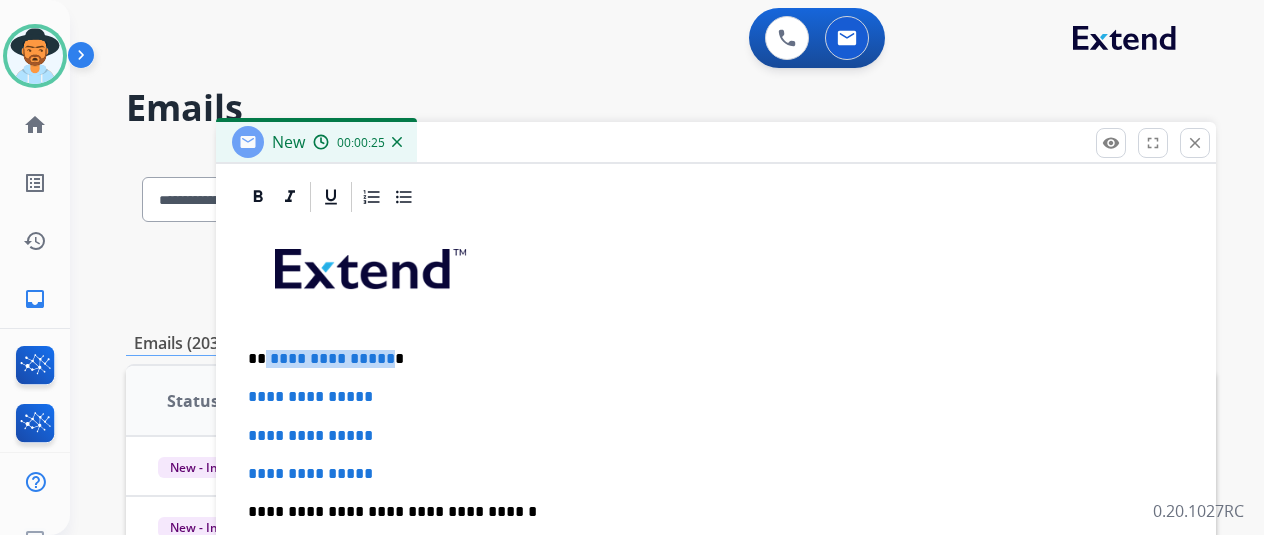 drag, startPoint x: 305, startPoint y: 355, endPoint x: 281, endPoint y: 351, distance: 24.33105 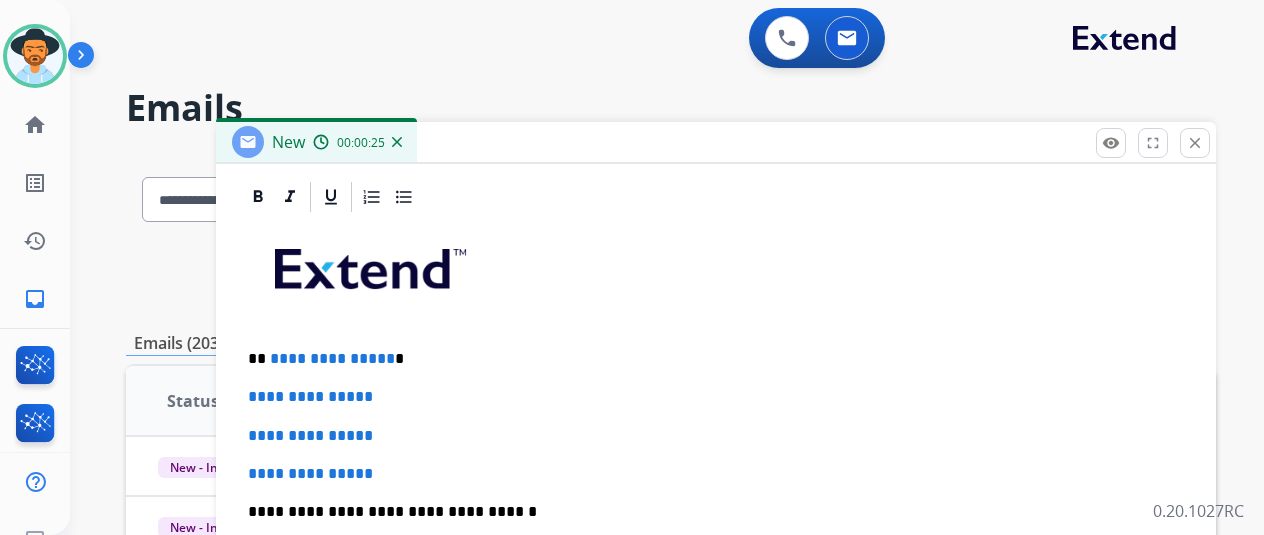 type 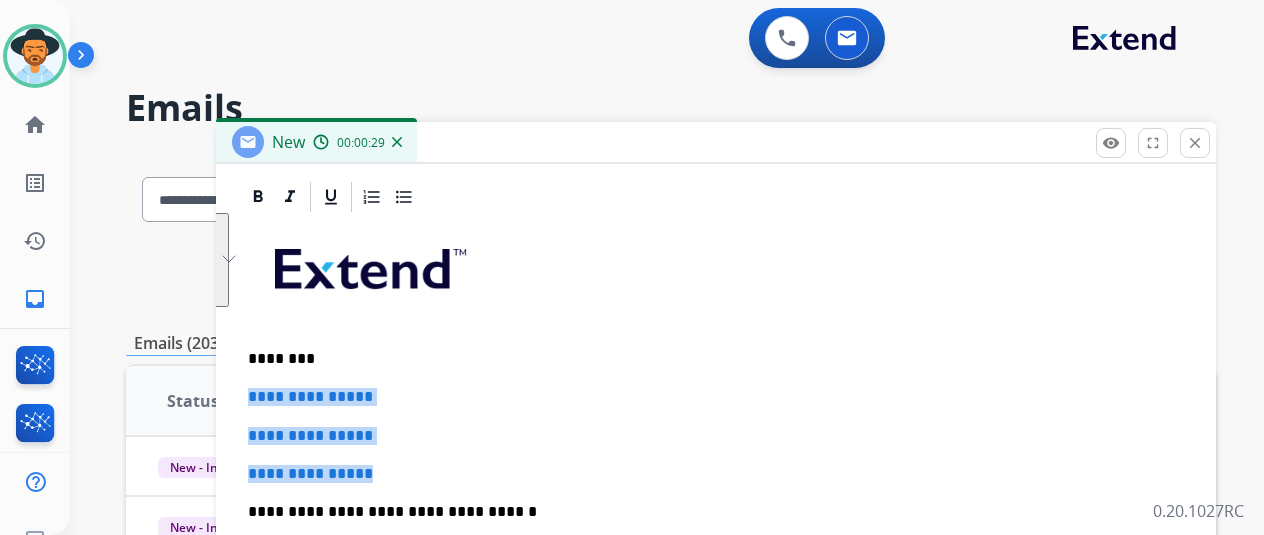 drag, startPoint x: 411, startPoint y: 468, endPoint x: 203, endPoint y: 369, distance: 230.35841 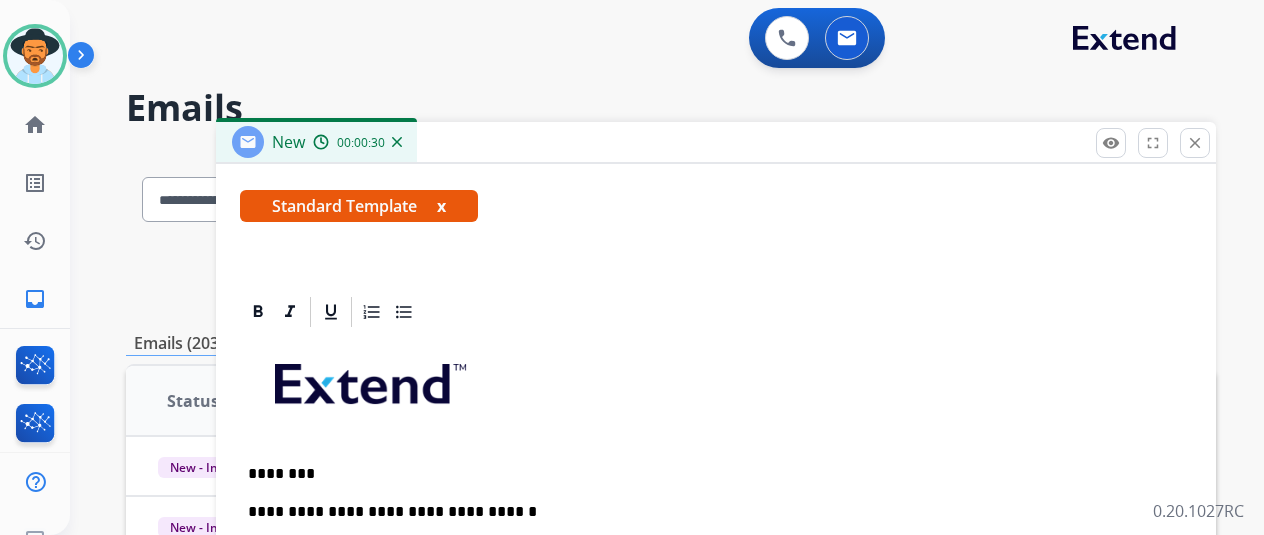 scroll, scrollTop: 383, scrollLeft: 0, axis: vertical 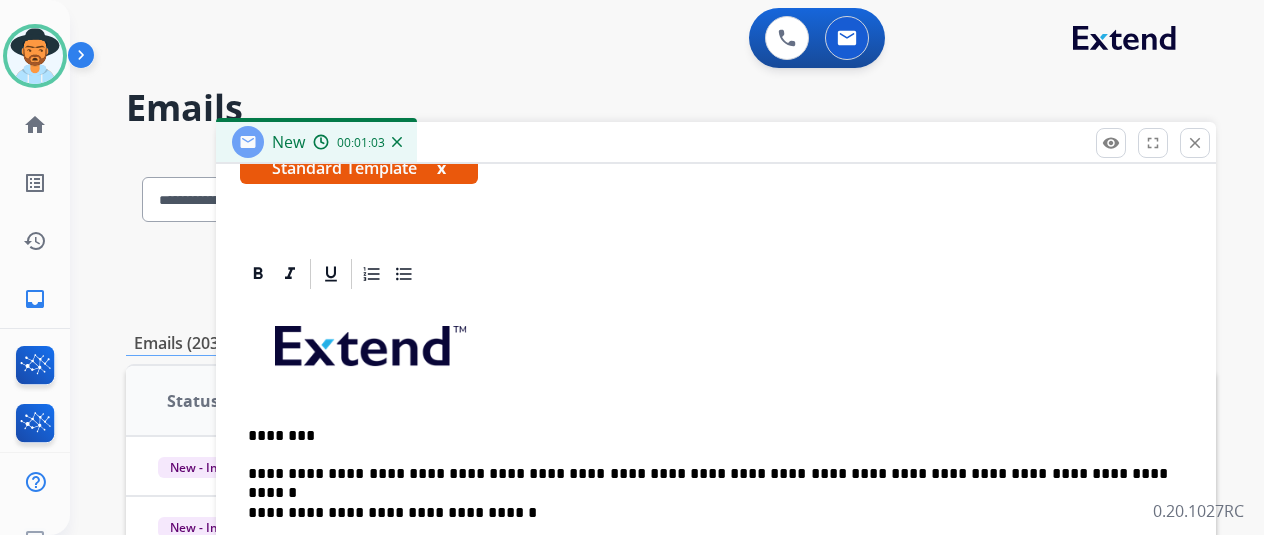 click on "**********" at bounding box center [716, 597] 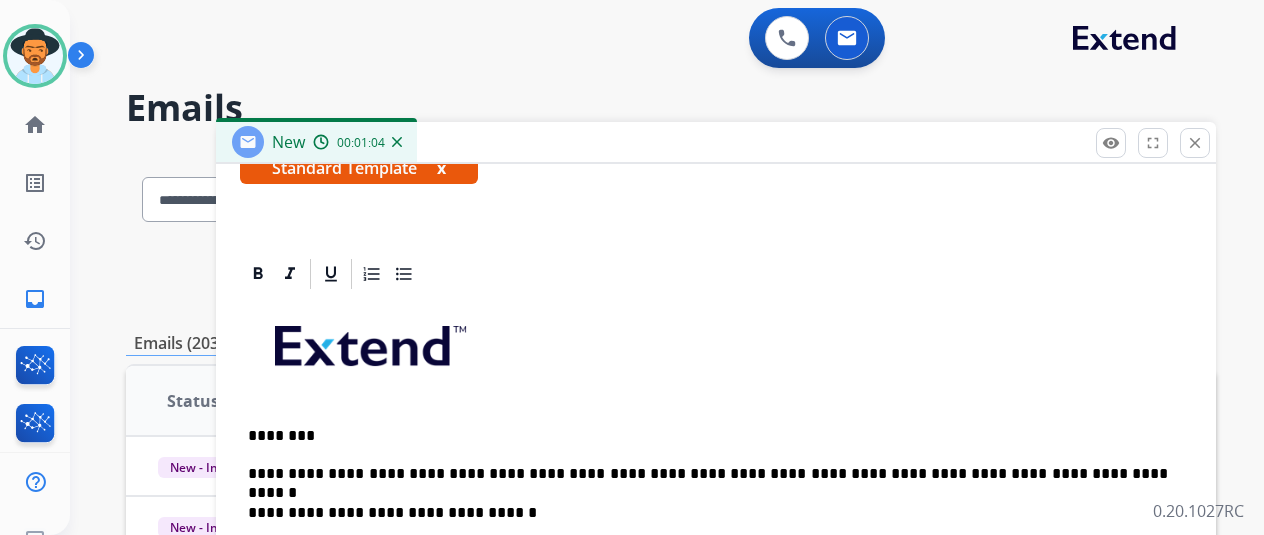 click on "**********" at bounding box center [708, 474] 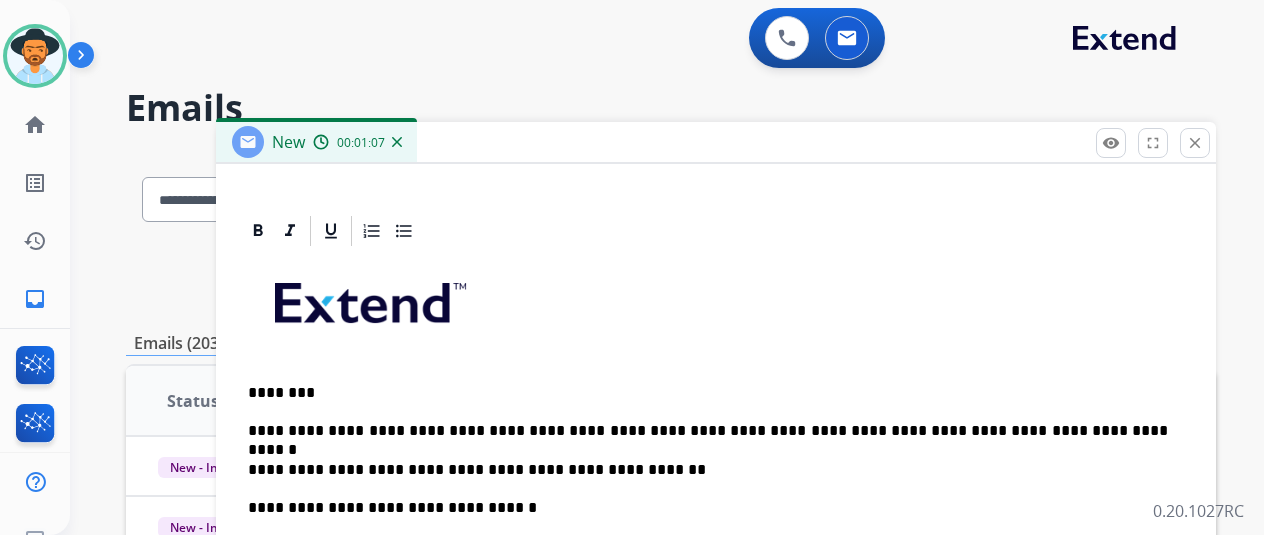 scroll, scrollTop: 422, scrollLeft: 0, axis: vertical 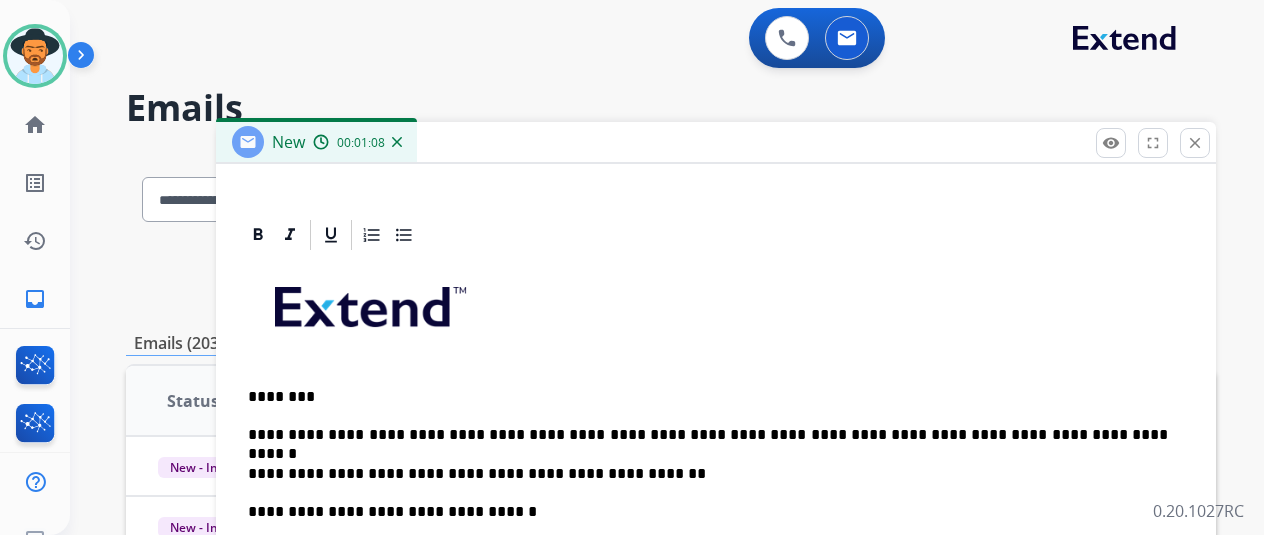 click on "**********" at bounding box center (708, 435) 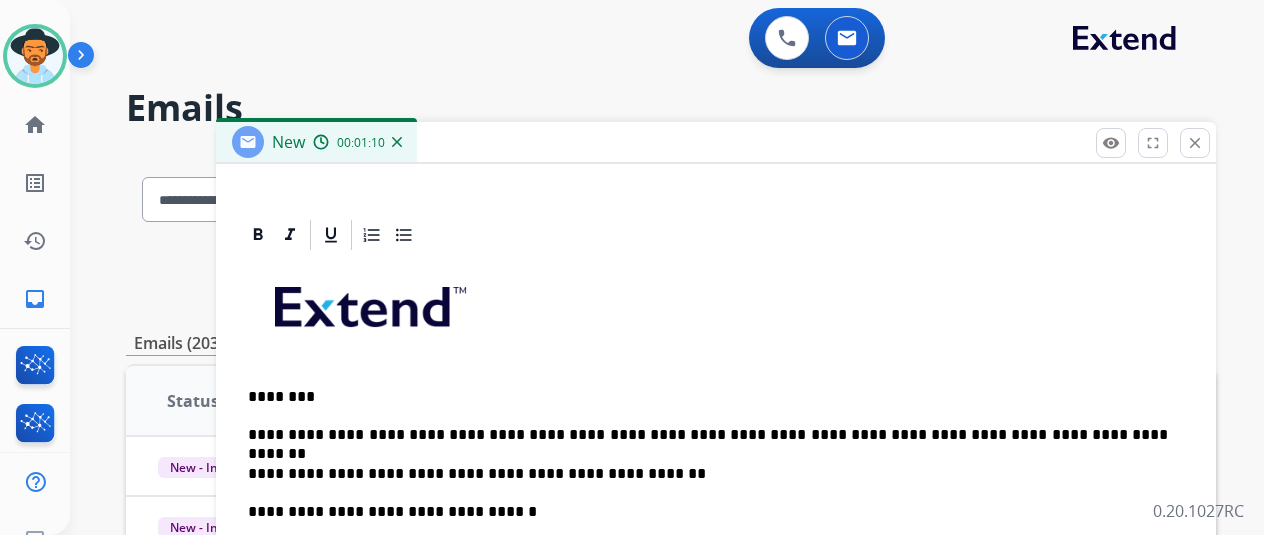 click on "**********" at bounding box center [716, 578] 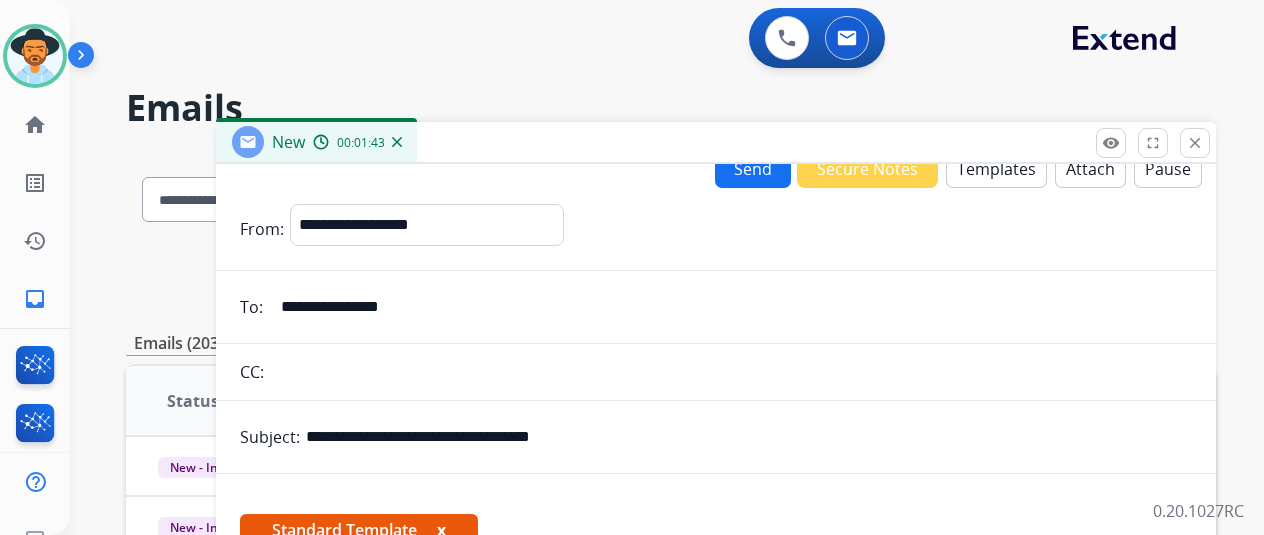 scroll, scrollTop: 0, scrollLeft: 0, axis: both 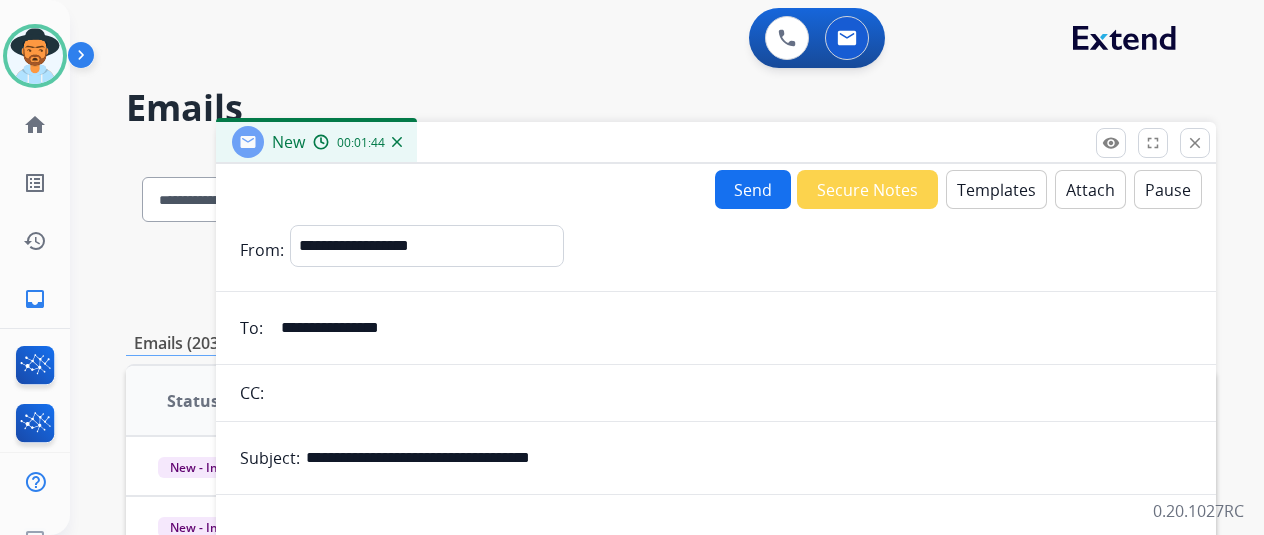 click on "Send" at bounding box center (753, 189) 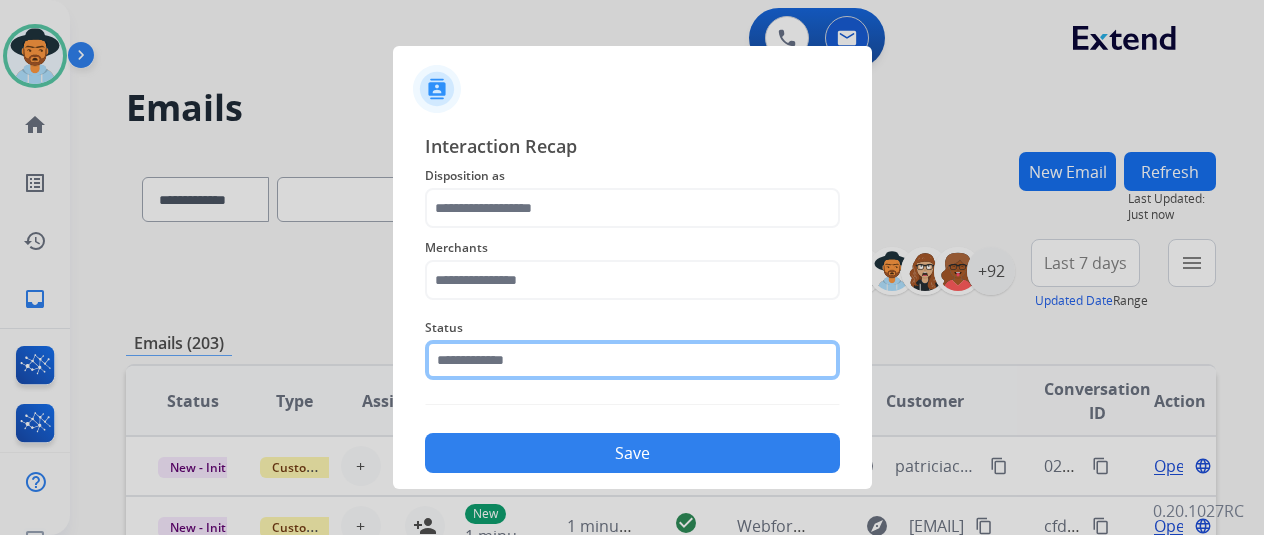 click 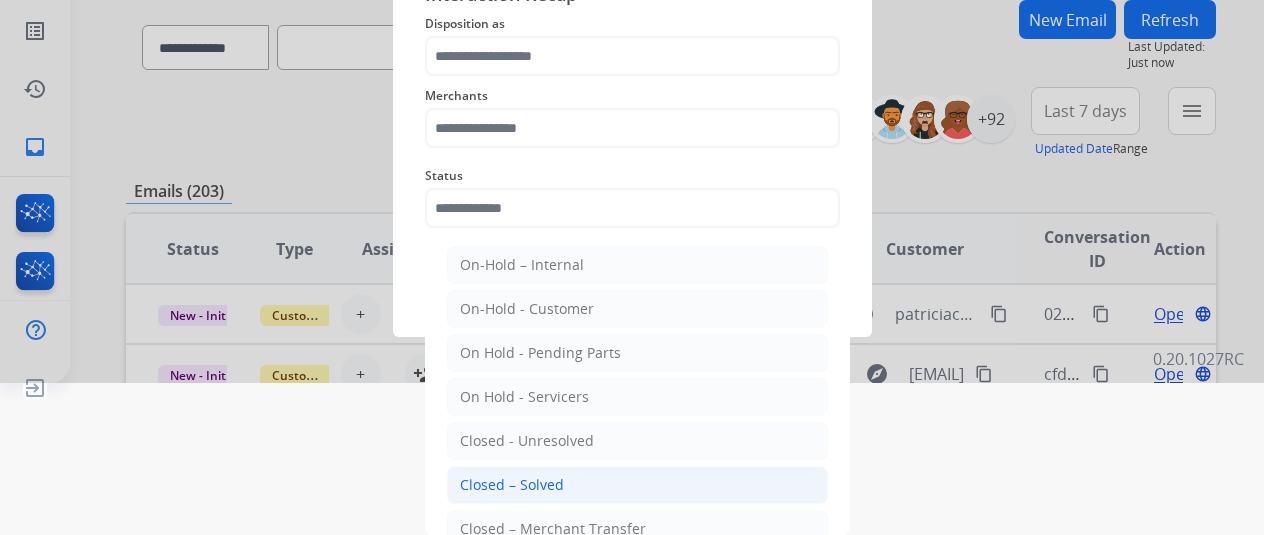 click on "Closed – Solved" 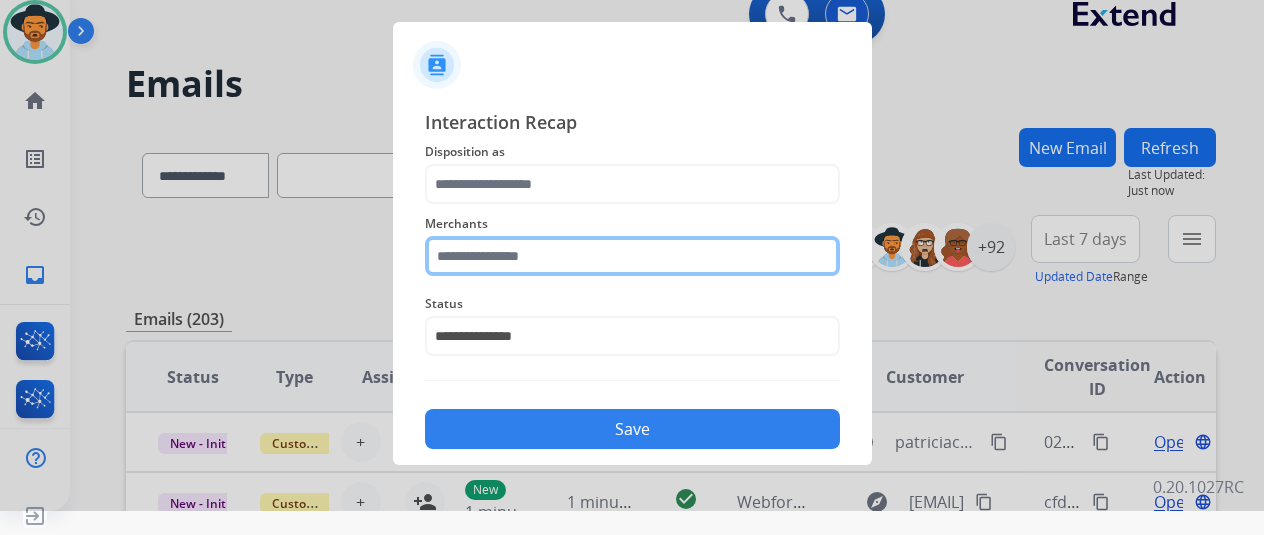 click on "Merchants" 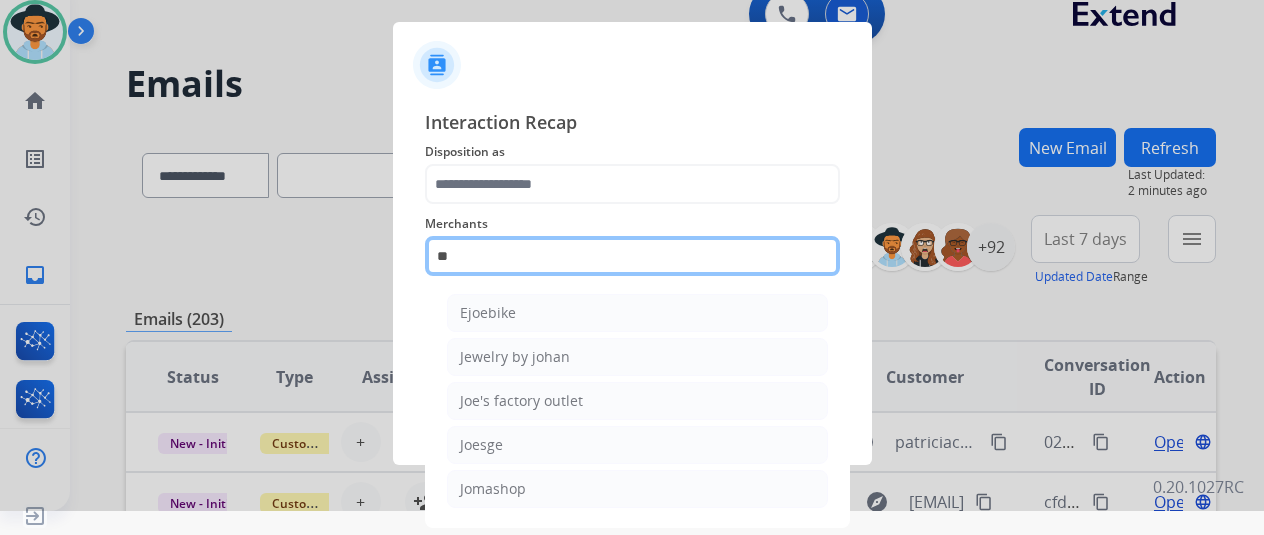 scroll, scrollTop: 24, scrollLeft: 0, axis: vertical 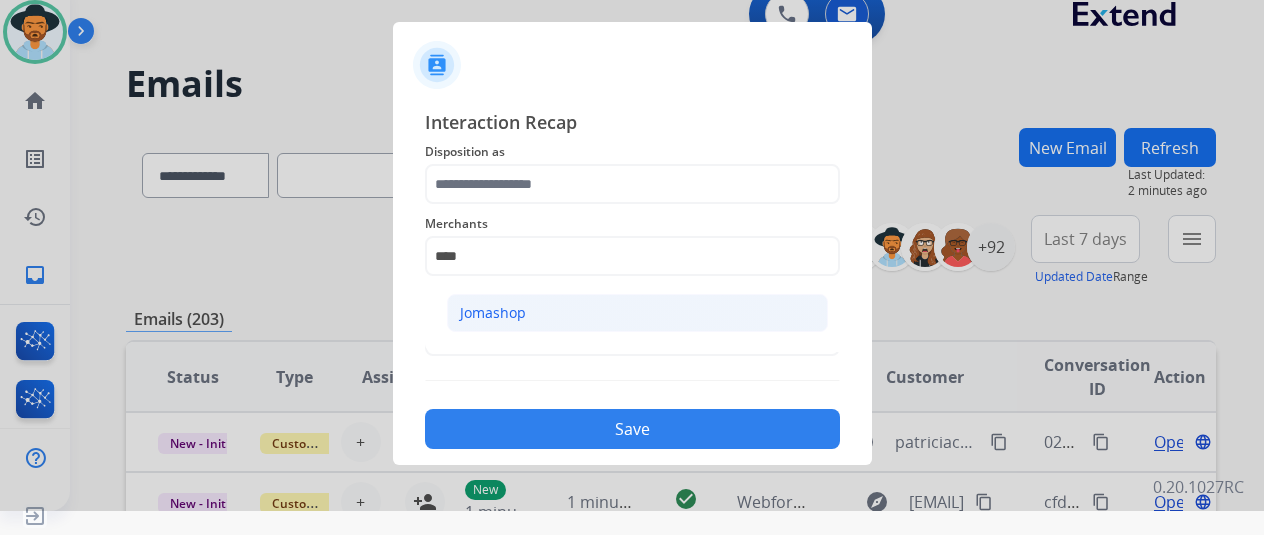 click on "Jomashop" 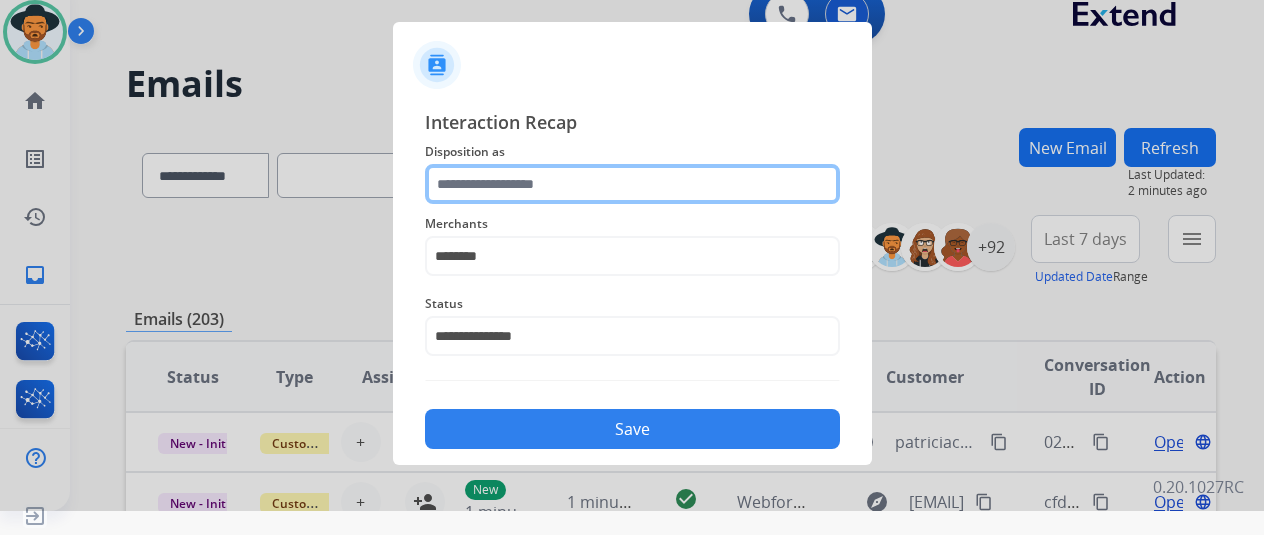 click 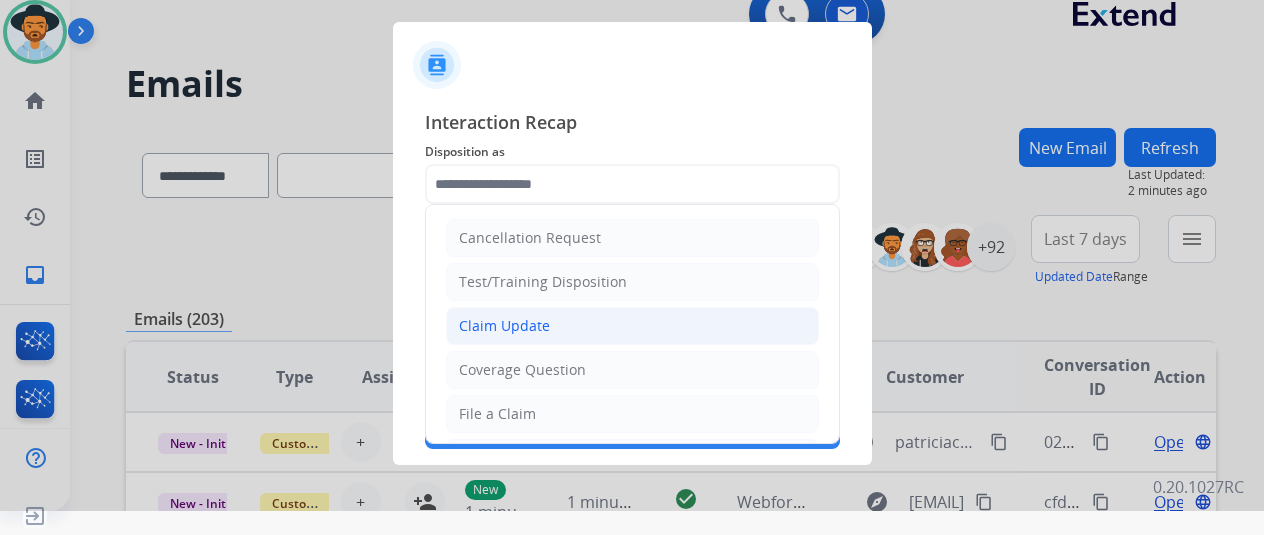 click on "Claim Update" 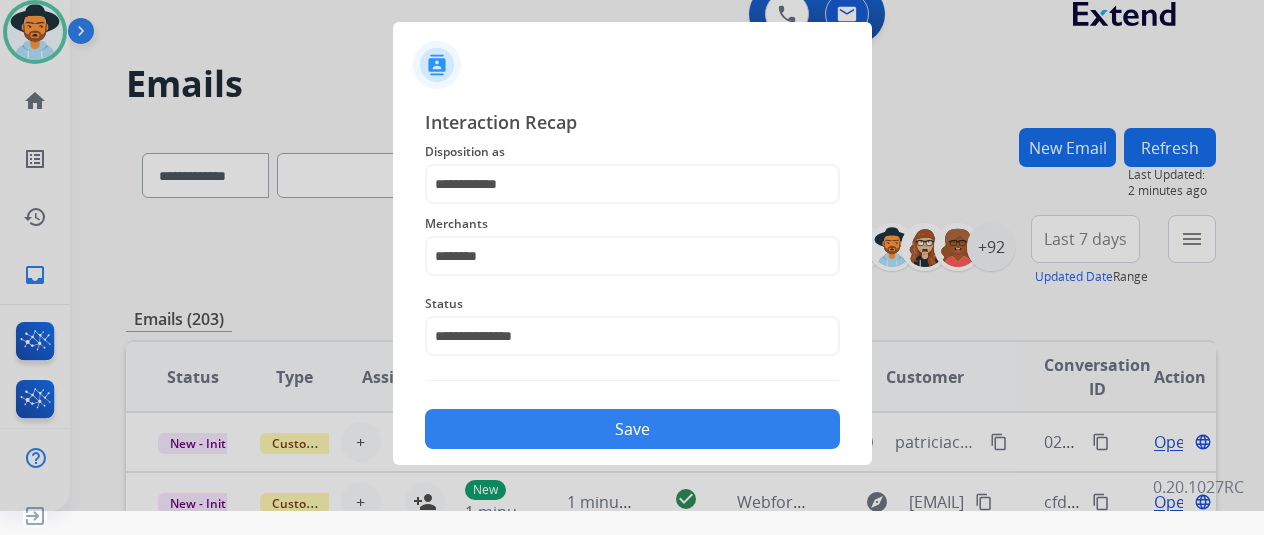 click on "Save" 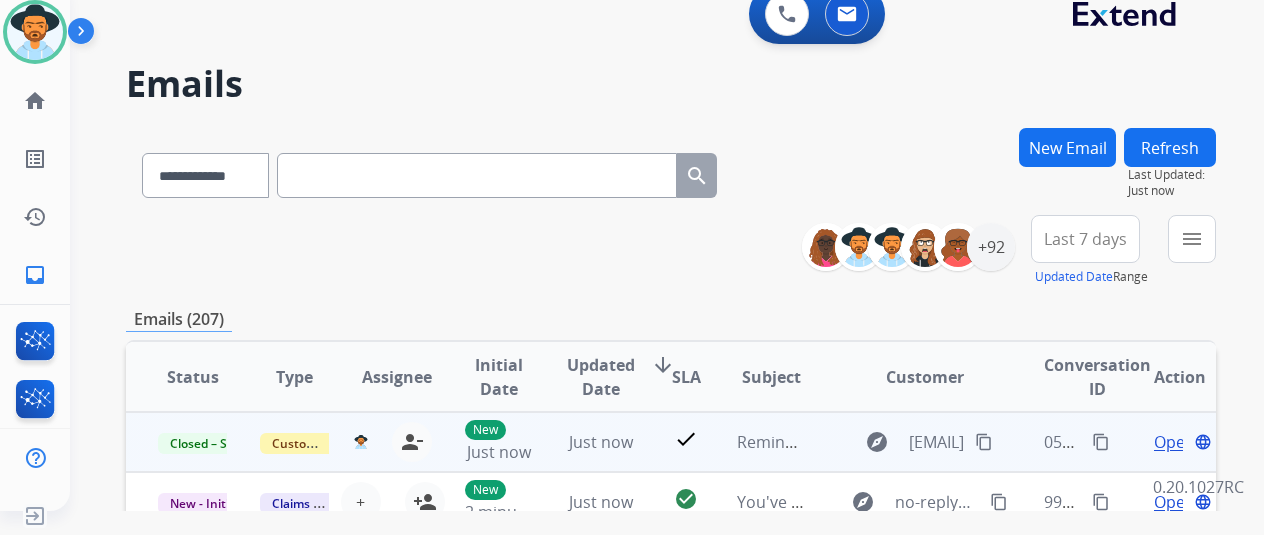 click on "052bed32-573e-4044-bc81-edb6036cb3ba content_copy" at bounding box center (1078, 442) 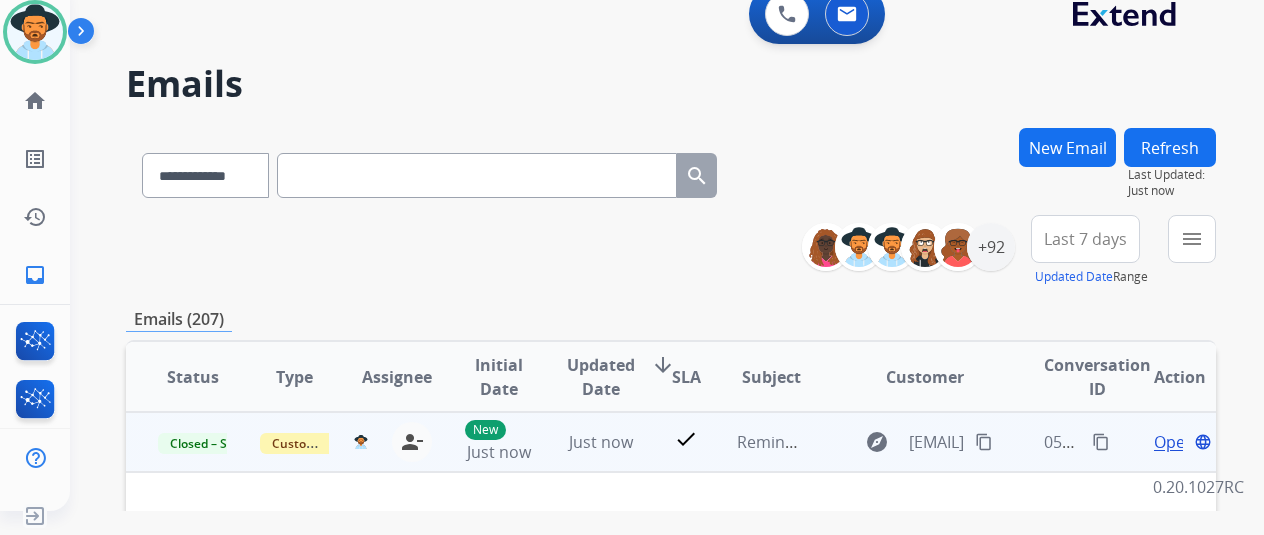 click on "content_copy" at bounding box center [1101, 442] 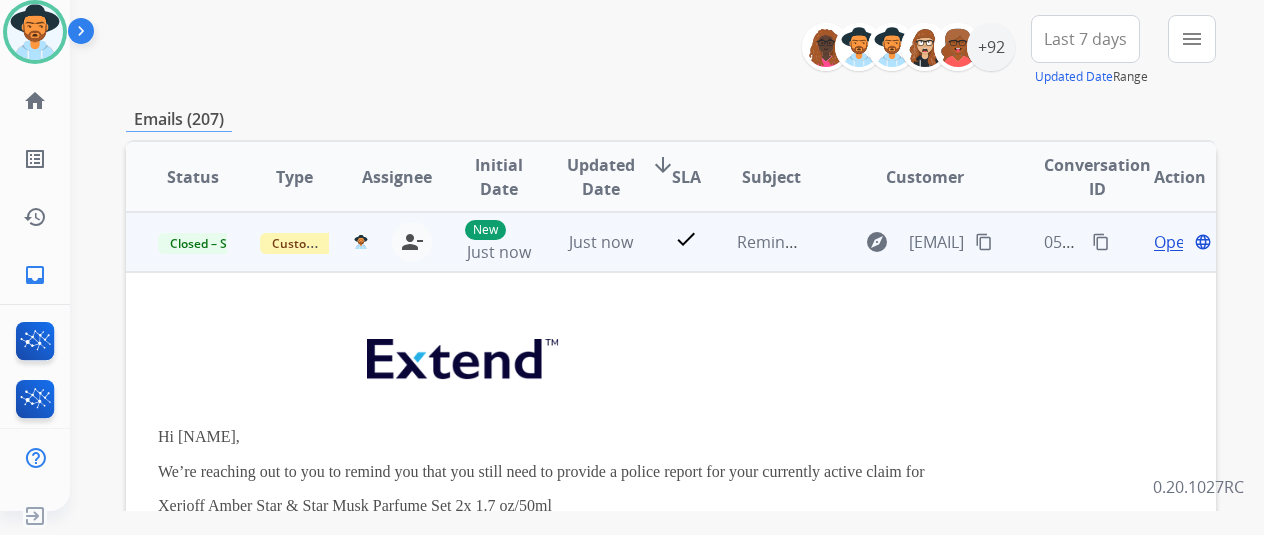 scroll, scrollTop: 100, scrollLeft: 0, axis: vertical 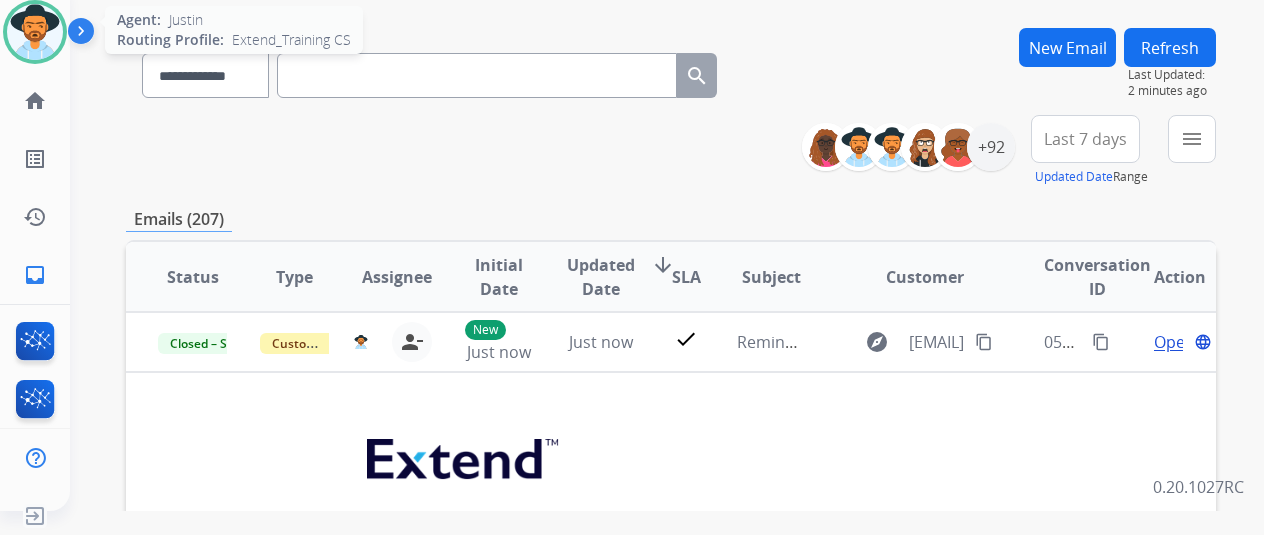 click at bounding box center (35, 32) 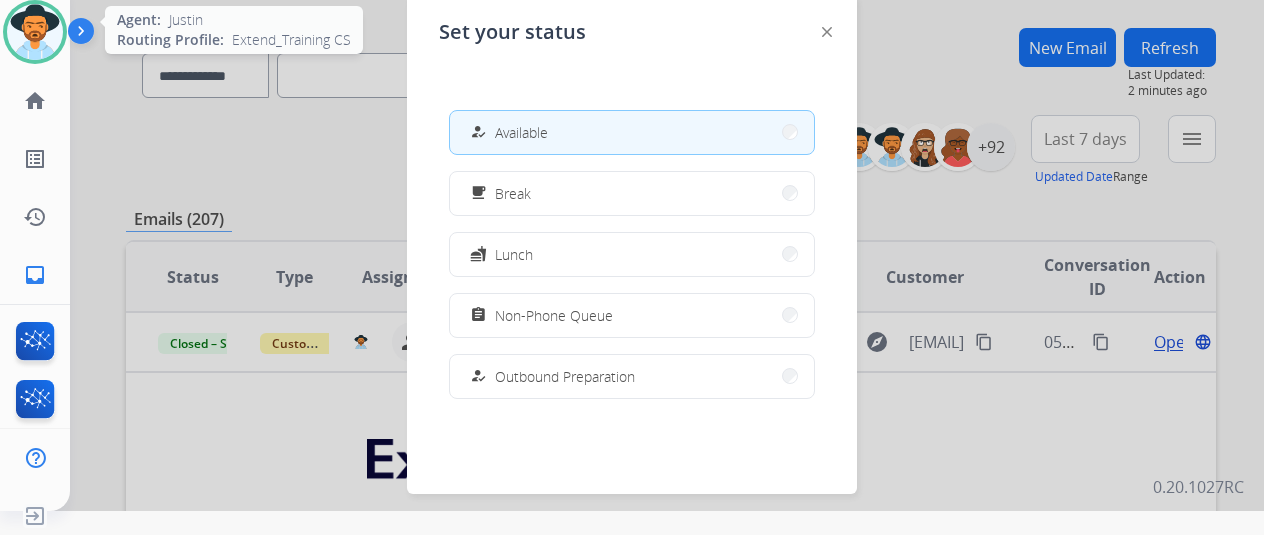 click at bounding box center [35, 32] 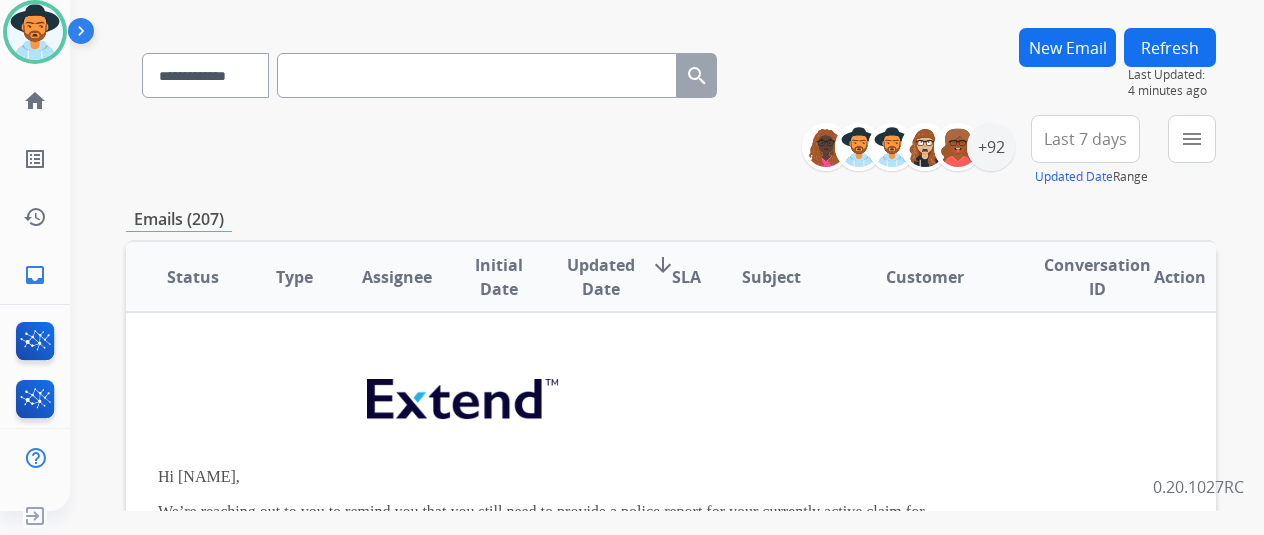 scroll, scrollTop: 100, scrollLeft: 0, axis: vertical 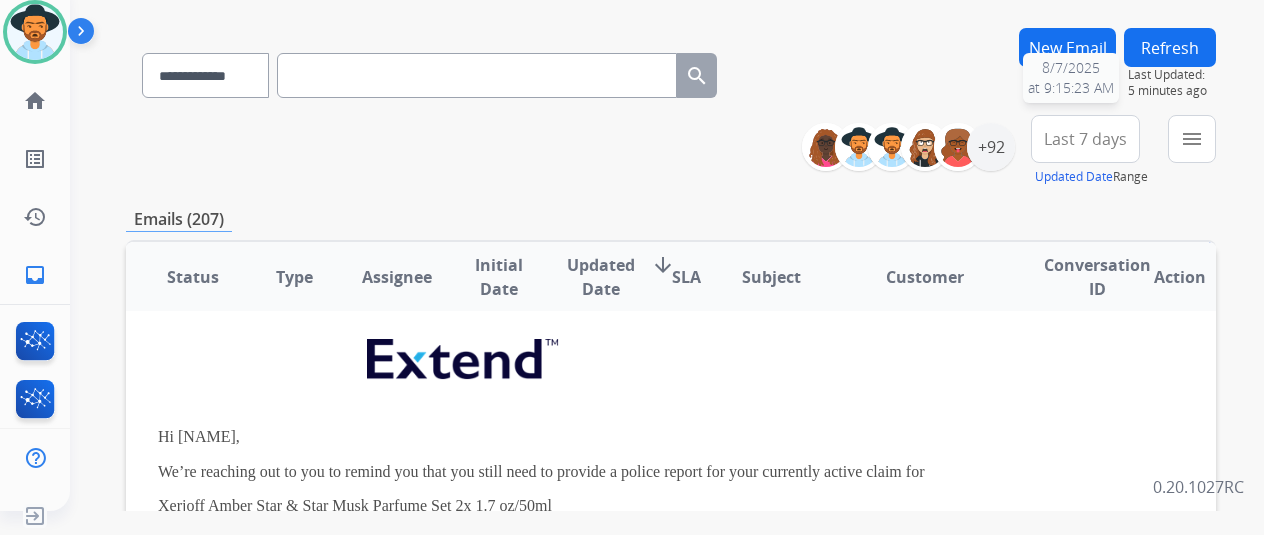 click on "Refresh" at bounding box center (1170, 47) 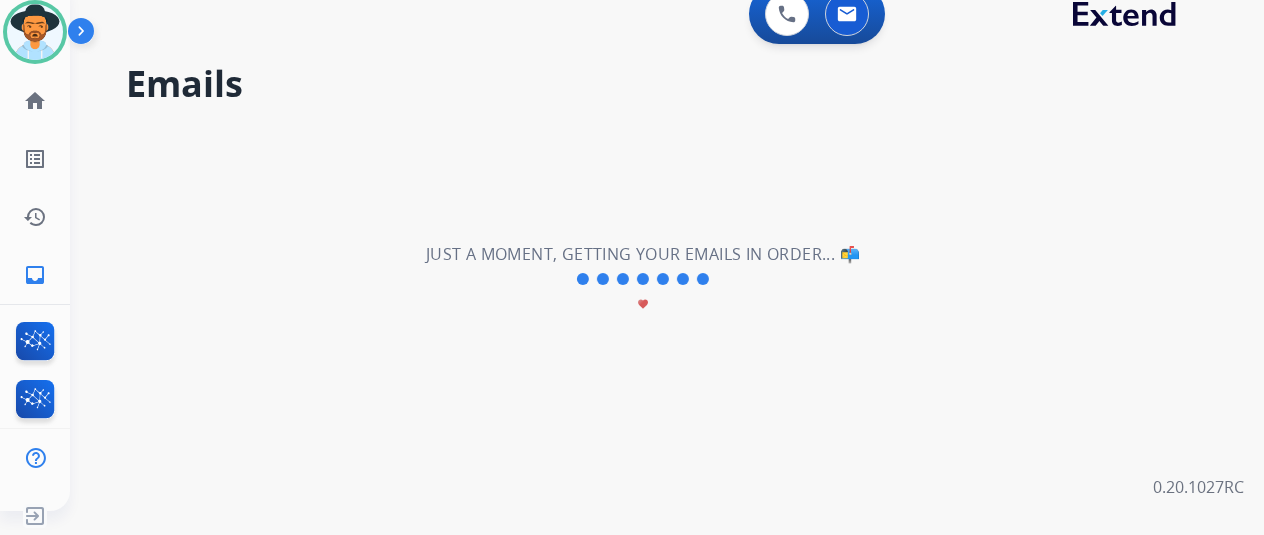 scroll, scrollTop: 0, scrollLeft: 0, axis: both 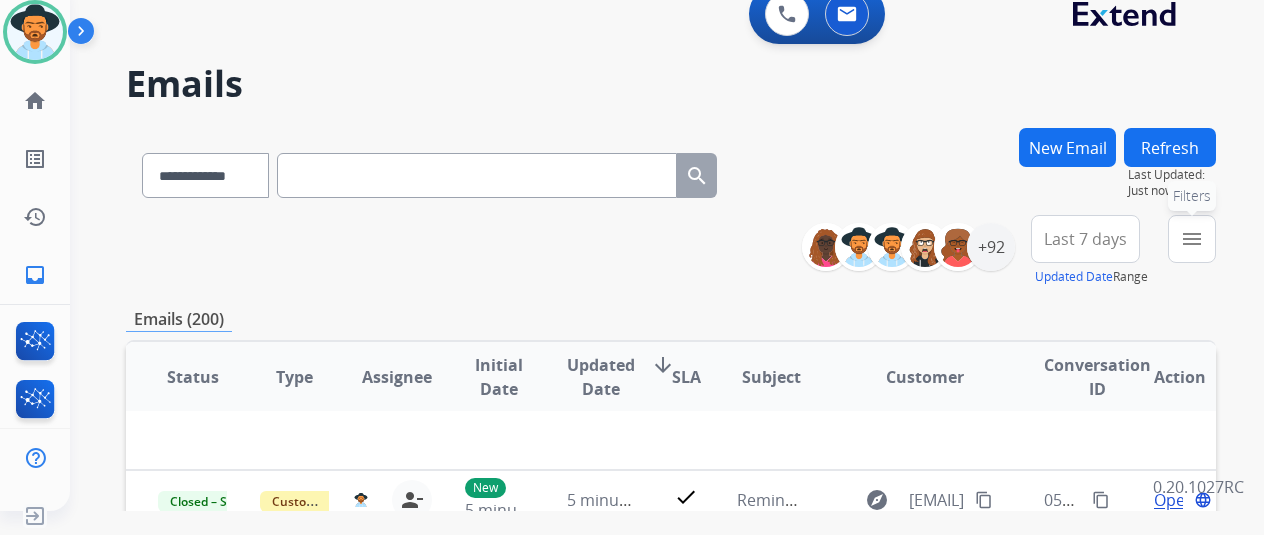 click on "menu" at bounding box center [1192, 239] 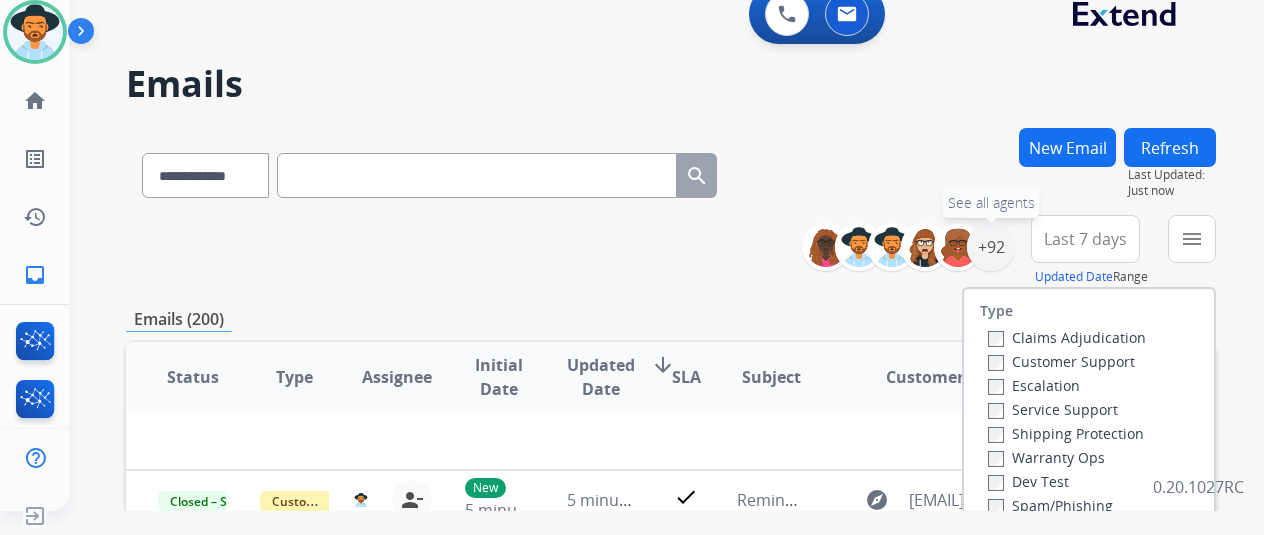 click on "**********" at bounding box center (916, 247) 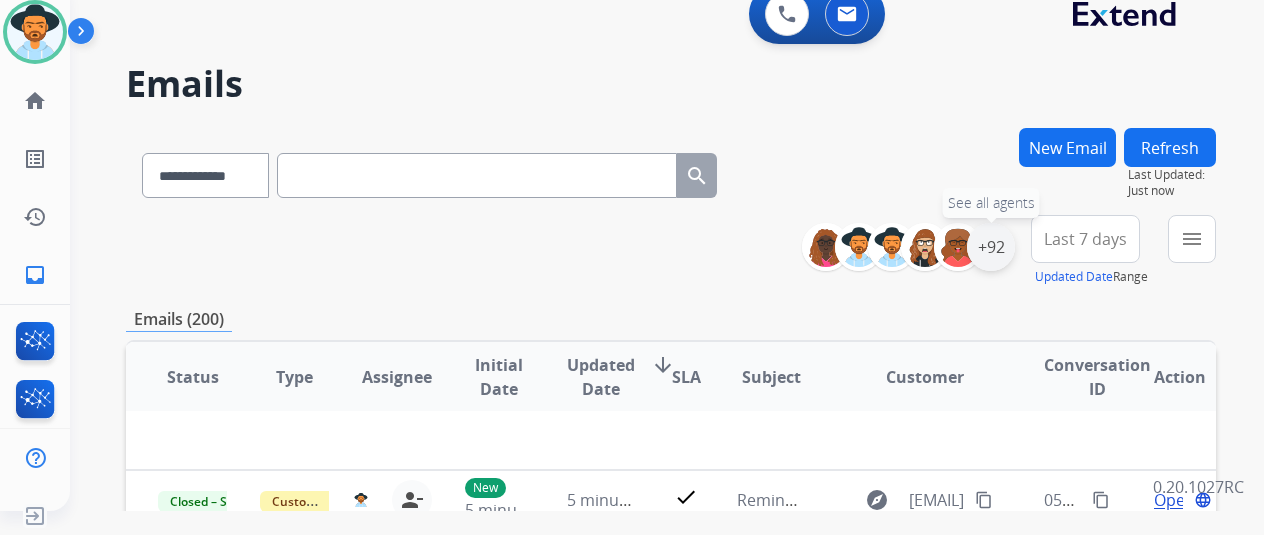 click on "+92" at bounding box center (991, 247) 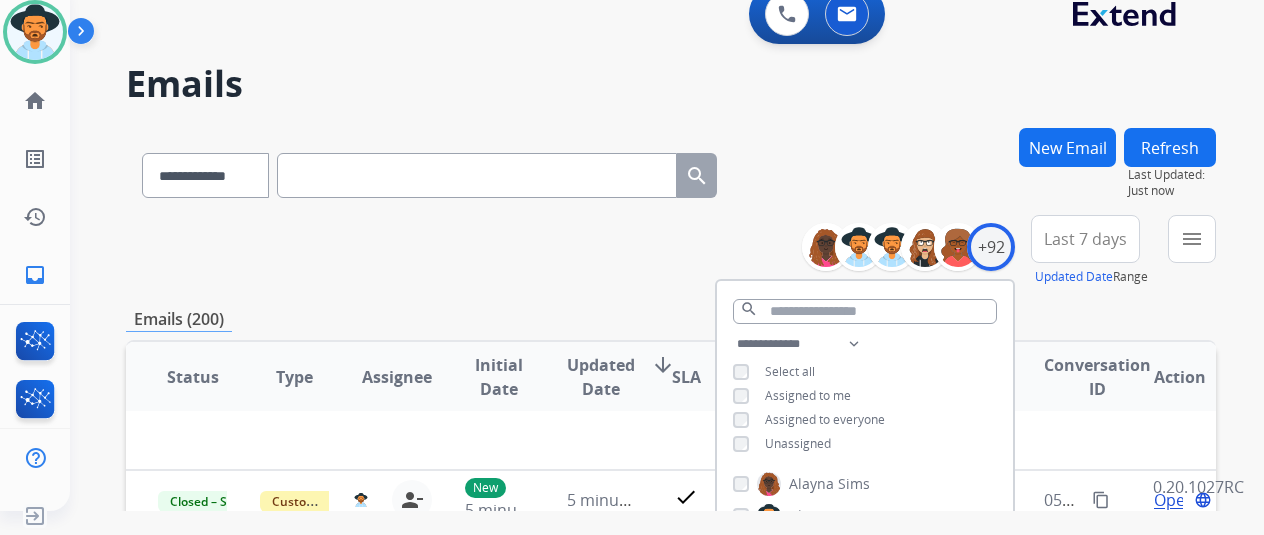 click on "Unassigned" at bounding box center (798, 443) 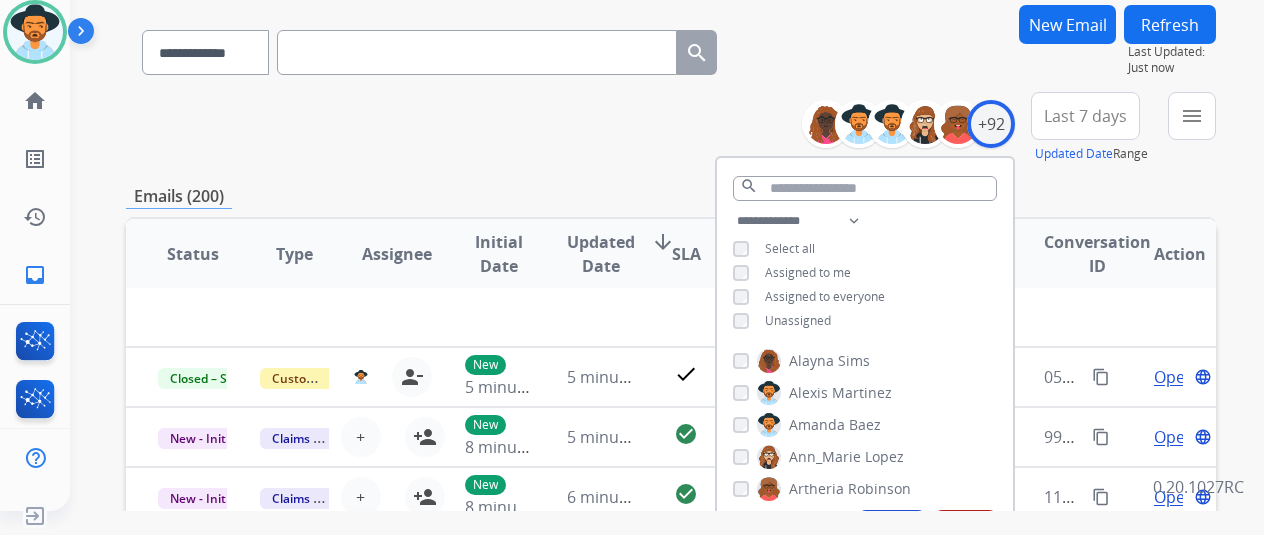 scroll, scrollTop: 200, scrollLeft: 0, axis: vertical 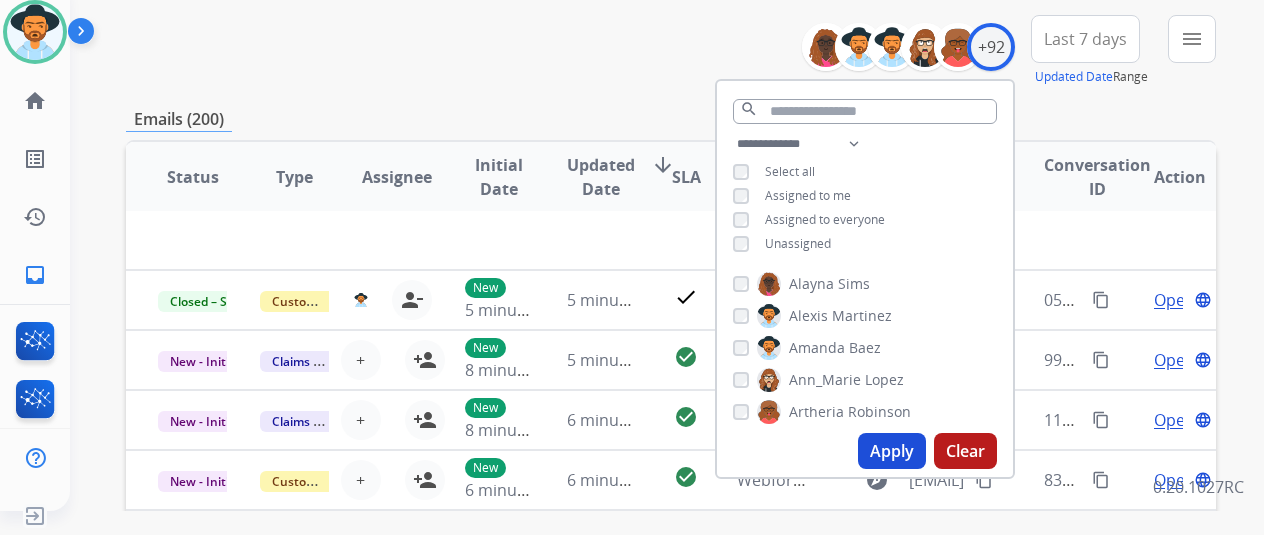 click on "Apply" at bounding box center (892, 451) 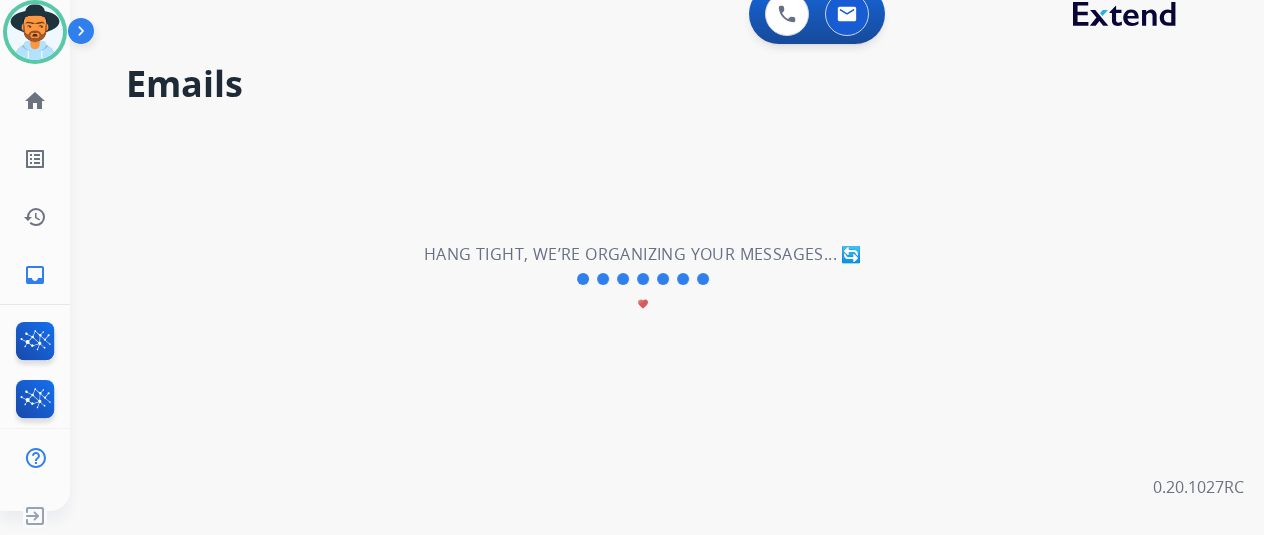 scroll, scrollTop: 0, scrollLeft: 0, axis: both 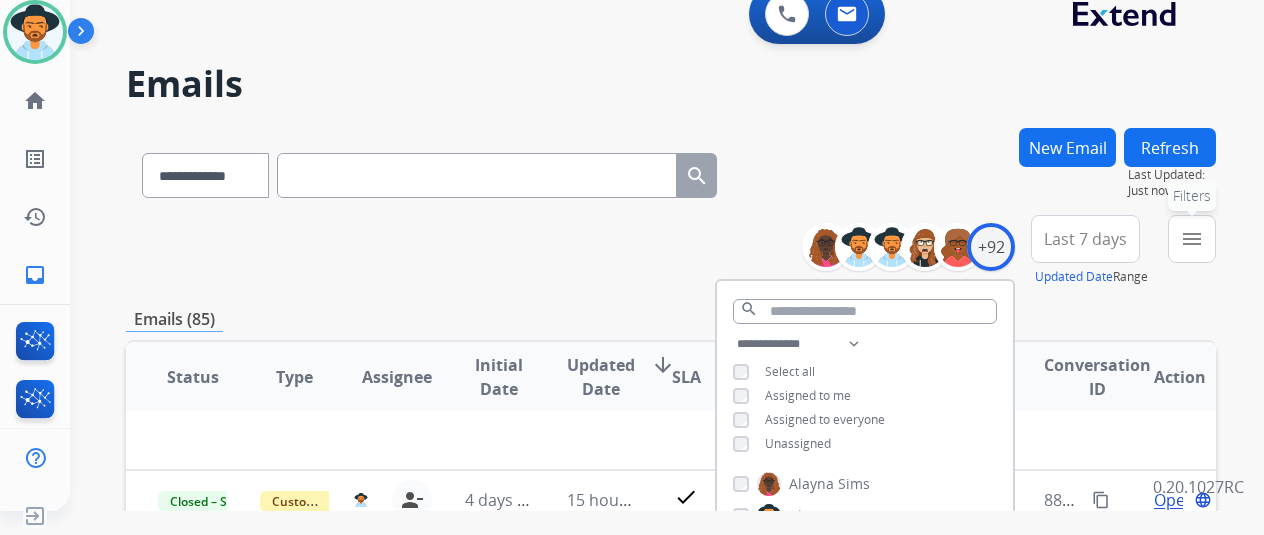 click on "menu  Filters" at bounding box center (1192, 239) 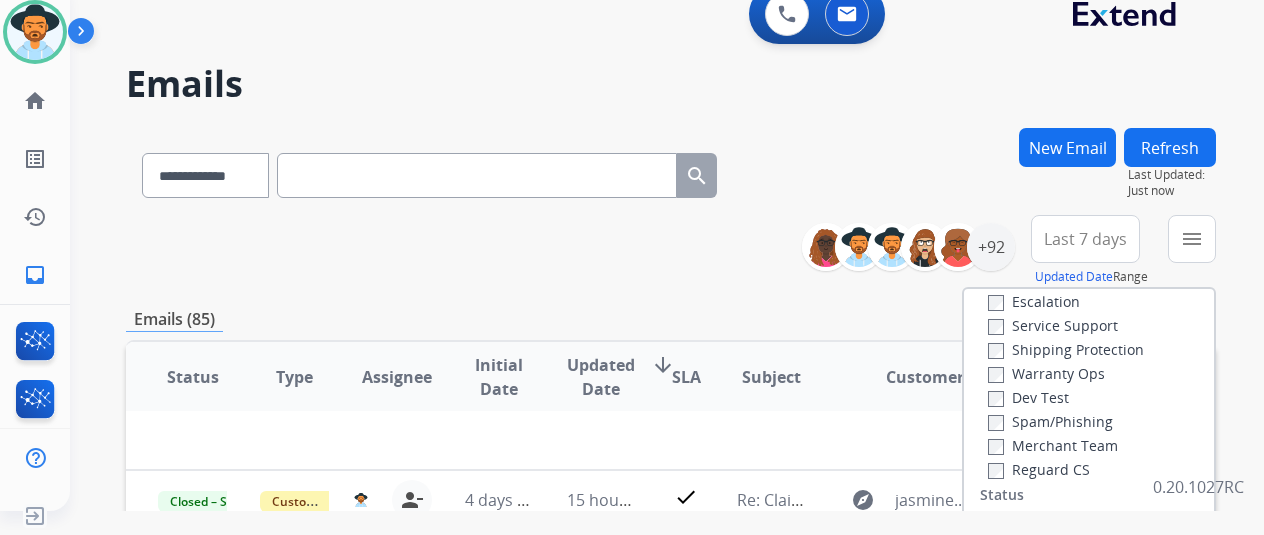 scroll, scrollTop: 200, scrollLeft: 0, axis: vertical 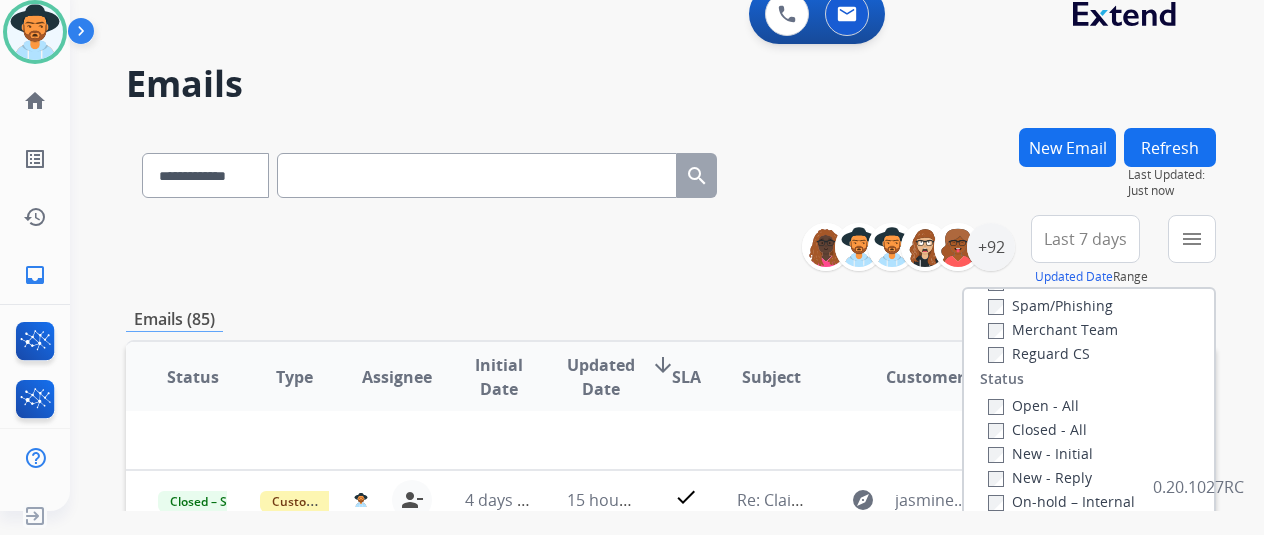 click on "Closed - All" at bounding box center (1093, 429) 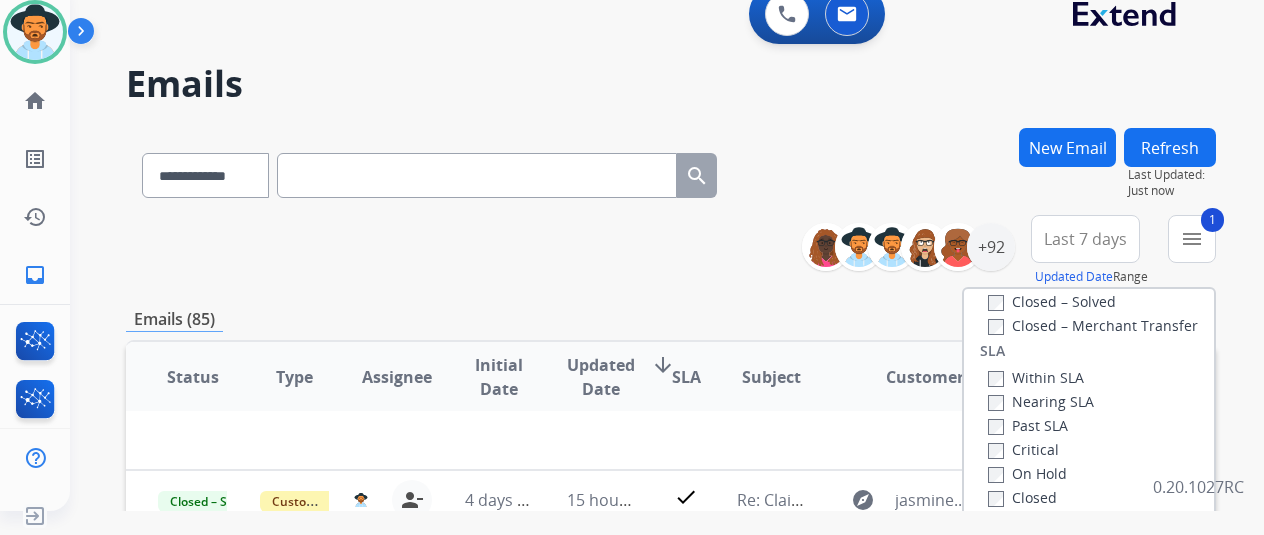 scroll, scrollTop: 528, scrollLeft: 0, axis: vertical 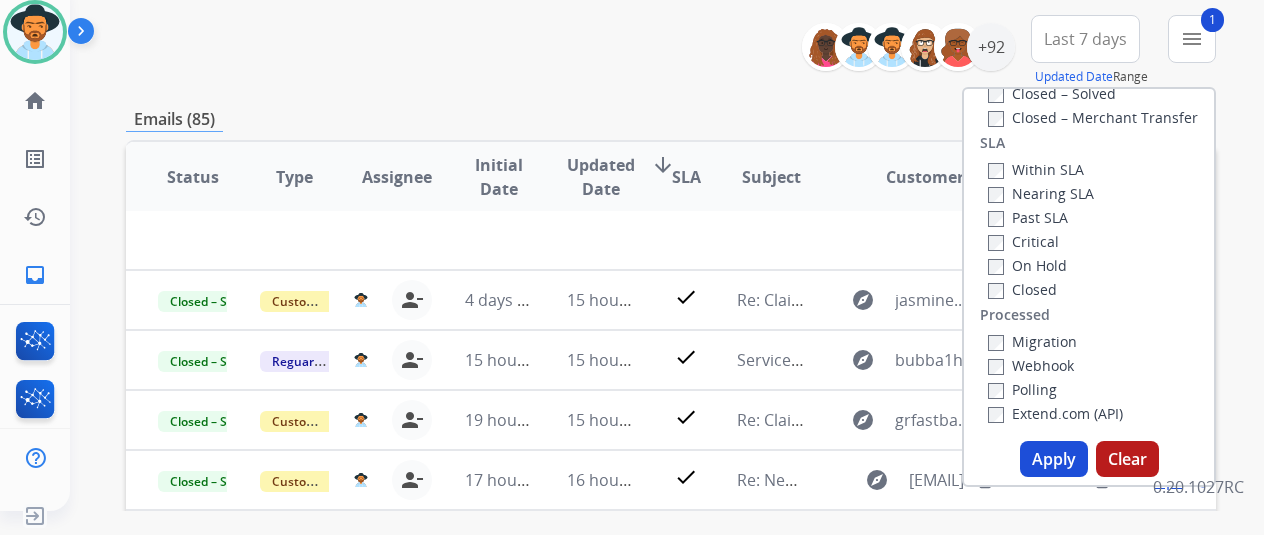 click on "Apply" at bounding box center (1054, 459) 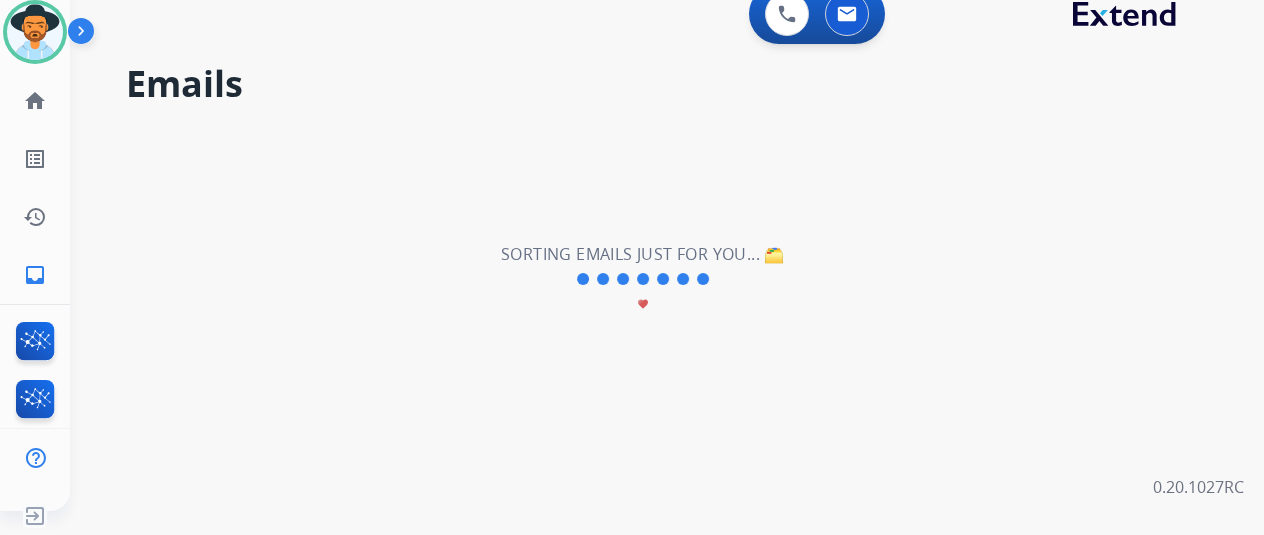 scroll, scrollTop: 0, scrollLeft: 0, axis: both 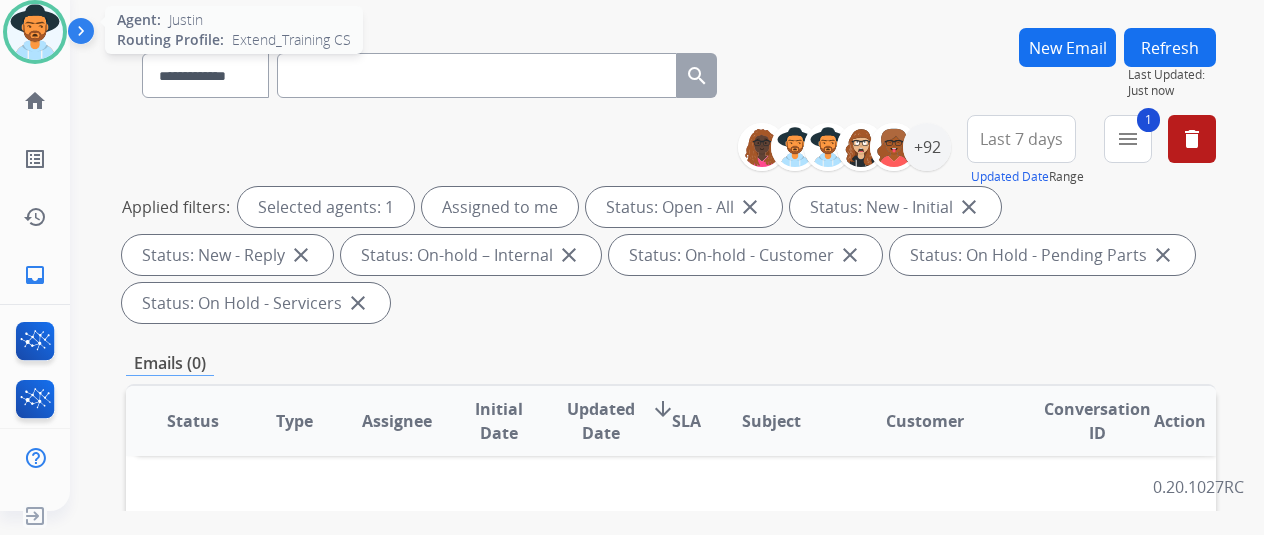 click at bounding box center [35, 32] 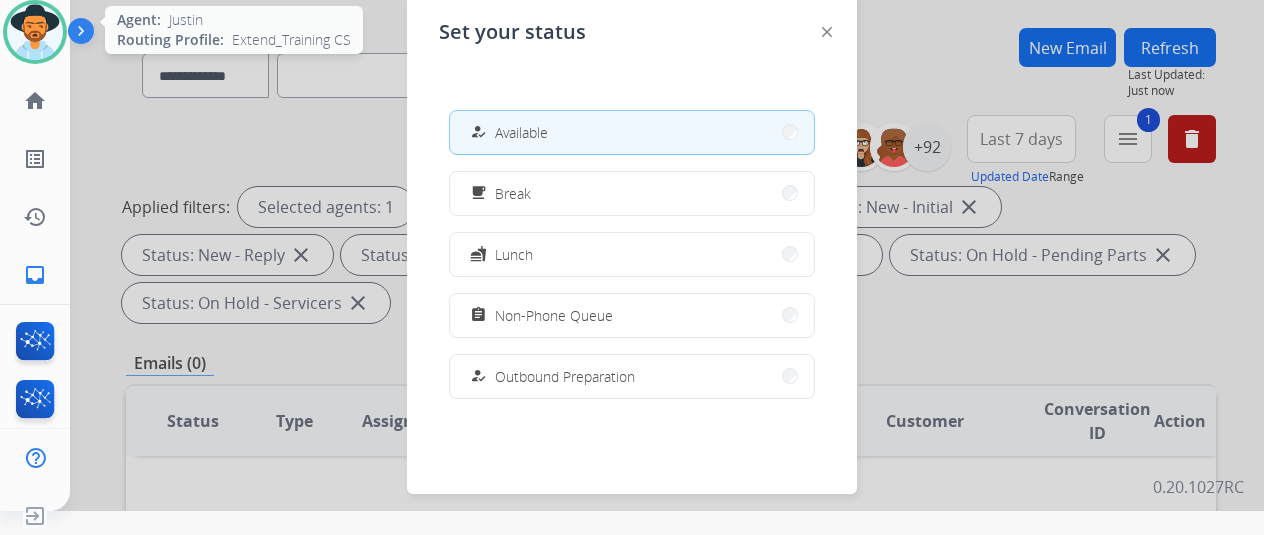 click at bounding box center [35, 32] 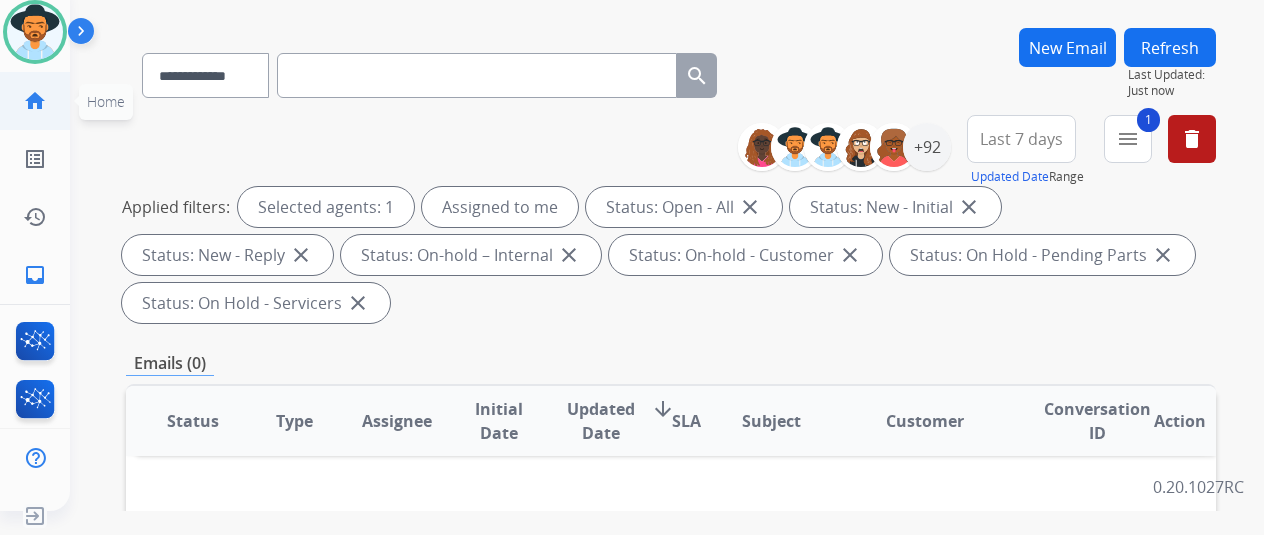 click on "home" 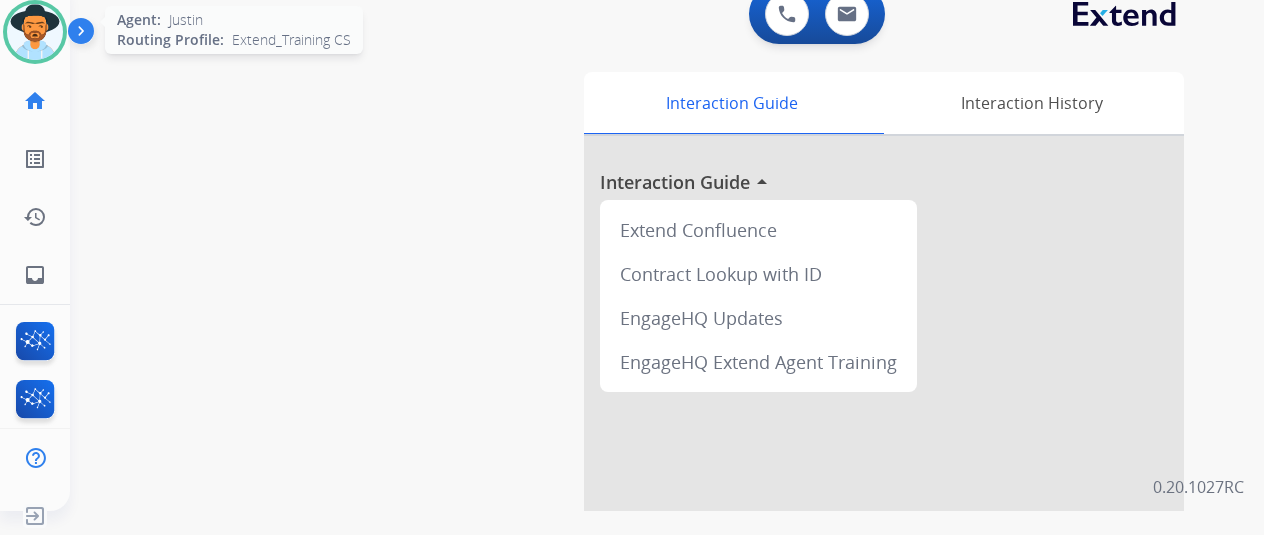 click at bounding box center (35, 32) 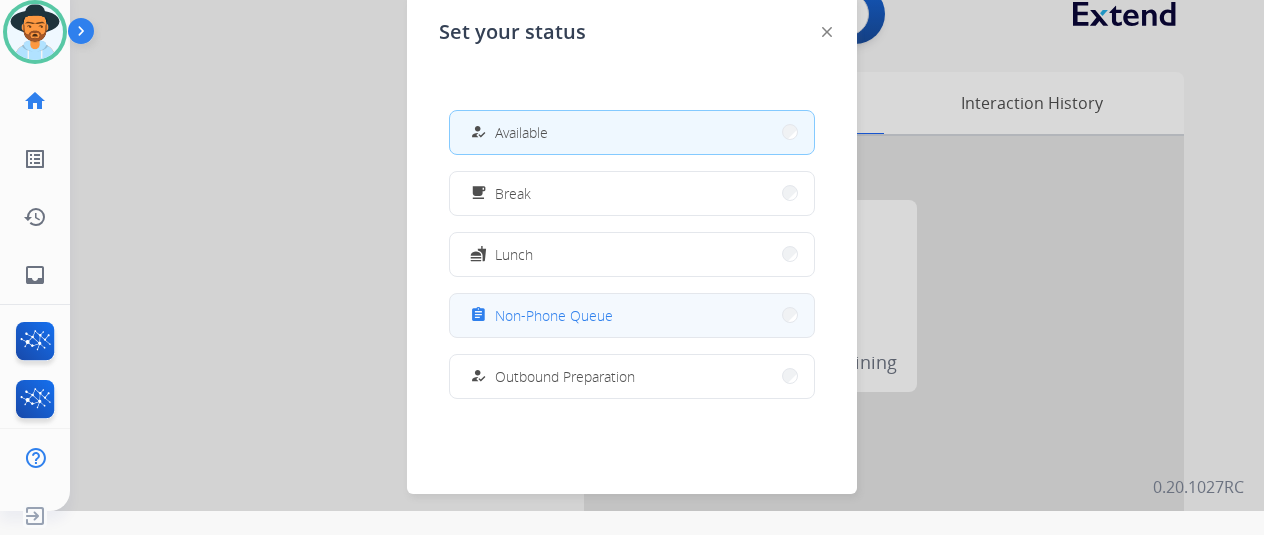 click on "assignment Non-Phone Queue" at bounding box center [632, 315] 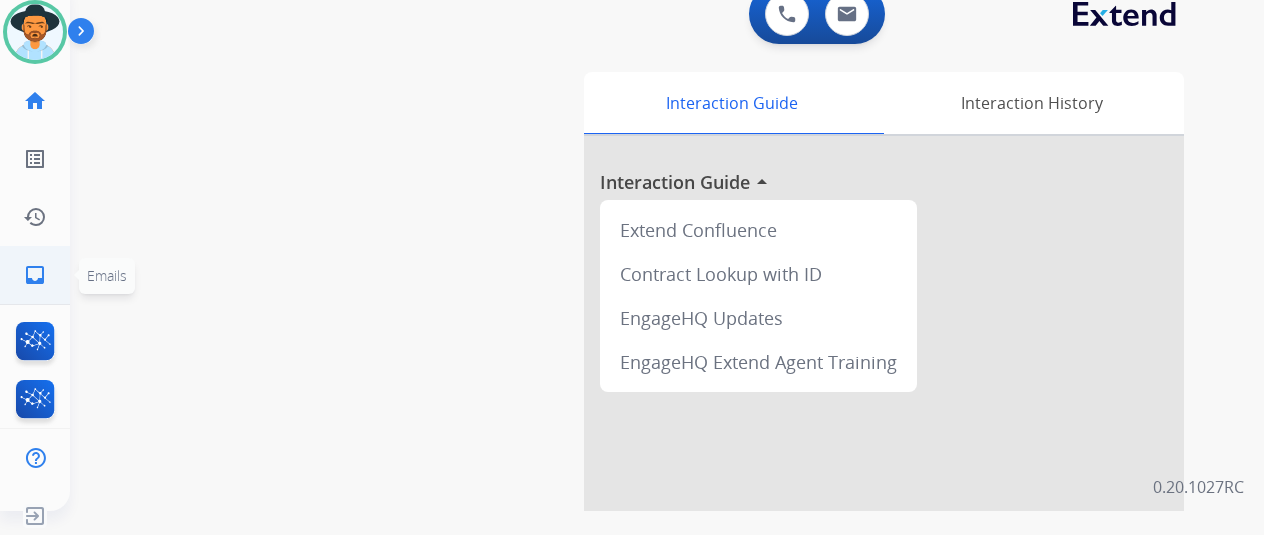 click on "inbox  Emails" 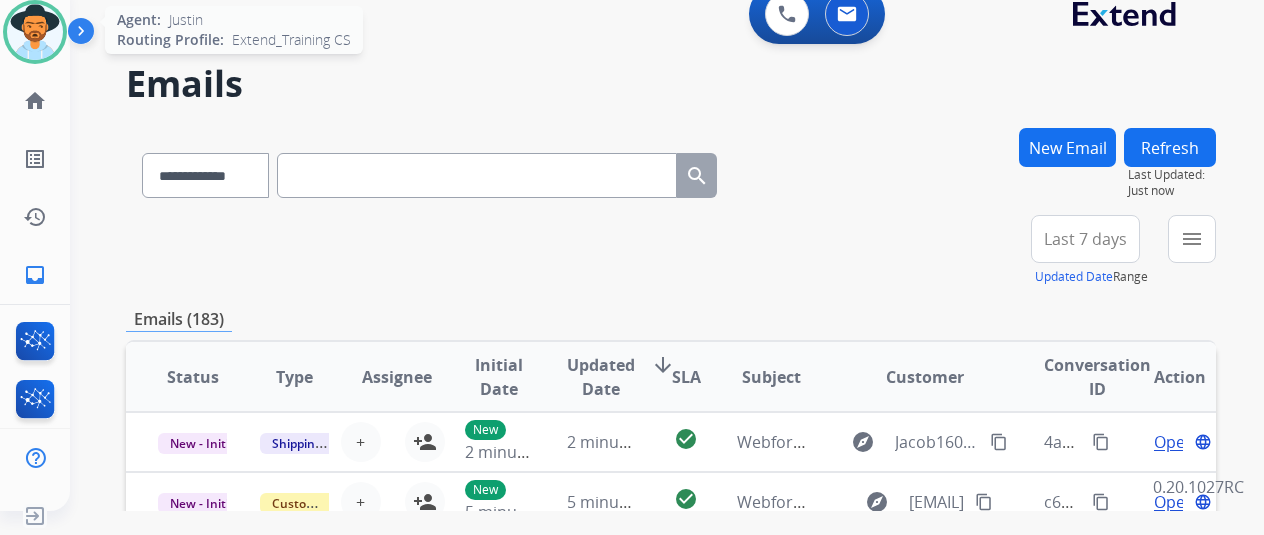 drag, startPoint x: 14, startPoint y: 43, endPoint x: 40, endPoint y: 46, distance: 26.172504 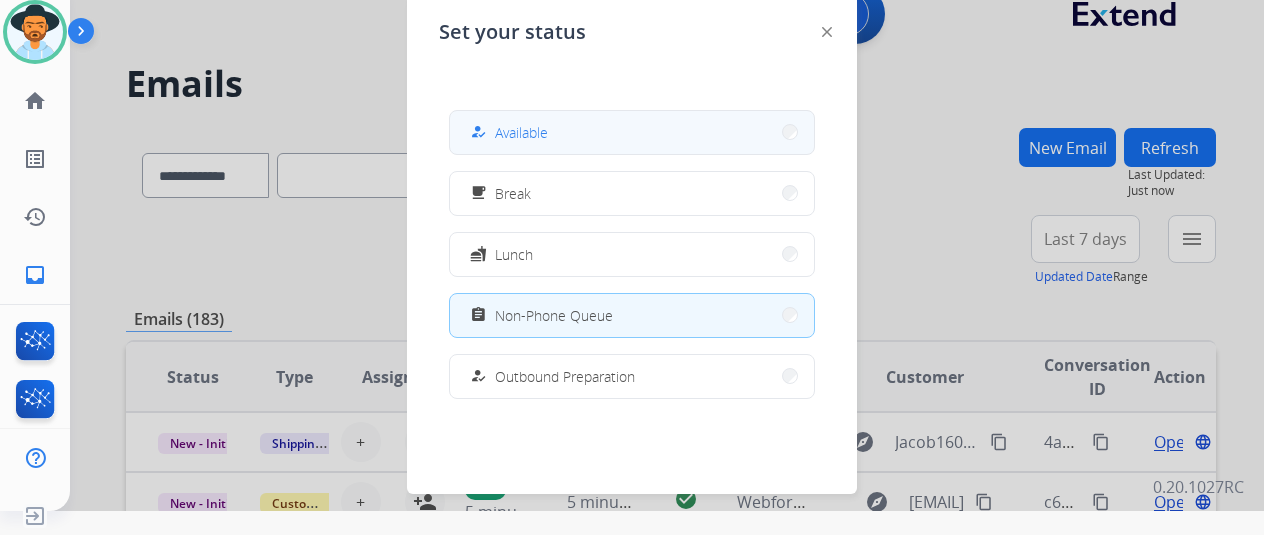 click on "how_to_reg Available free_breakfast Break fastfood Lunch assignment Non-Phone Queue how_to_reg Outbound Preparation campaign Team Huddle menu_book Training school Coaching phonelink_off System Issue login Logged In work_off Offline" at bounding box center (632, 254) 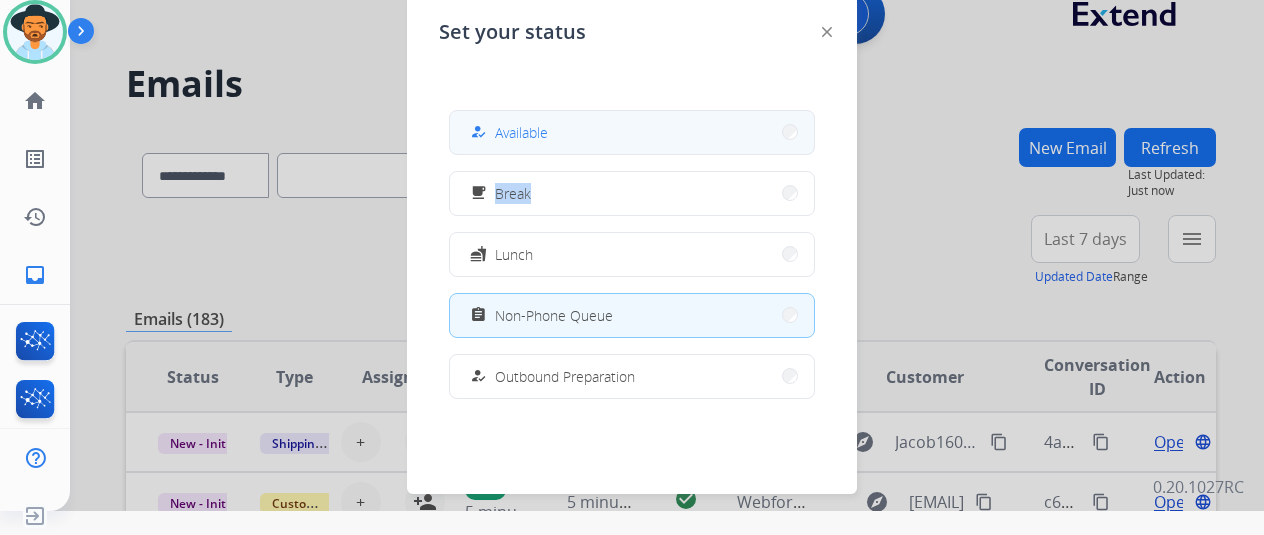 click on "how_to_reg Available" at bounding box center [632, 132] 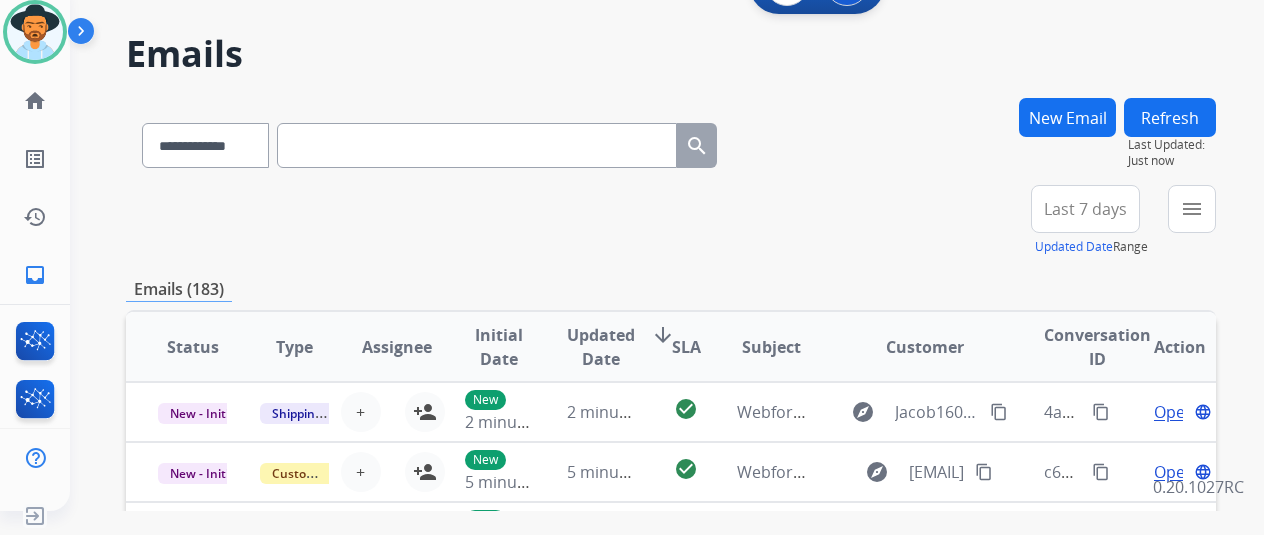 scroll, scrollTop: 0, scrollLeft: 0, axis: both 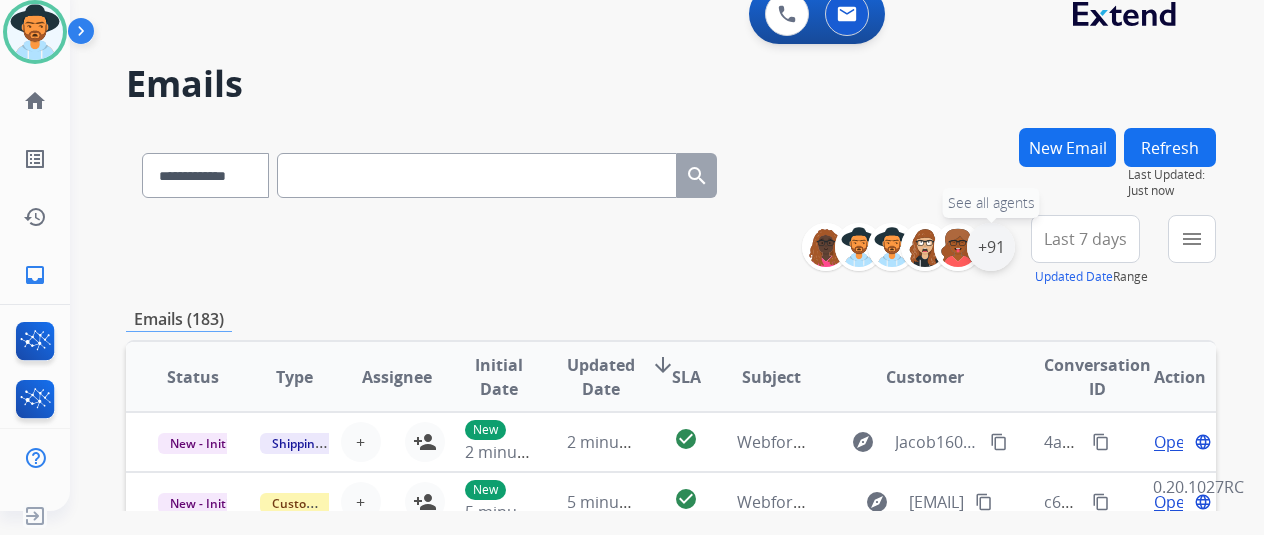 click on "+91" at bounding box center [991, 247] 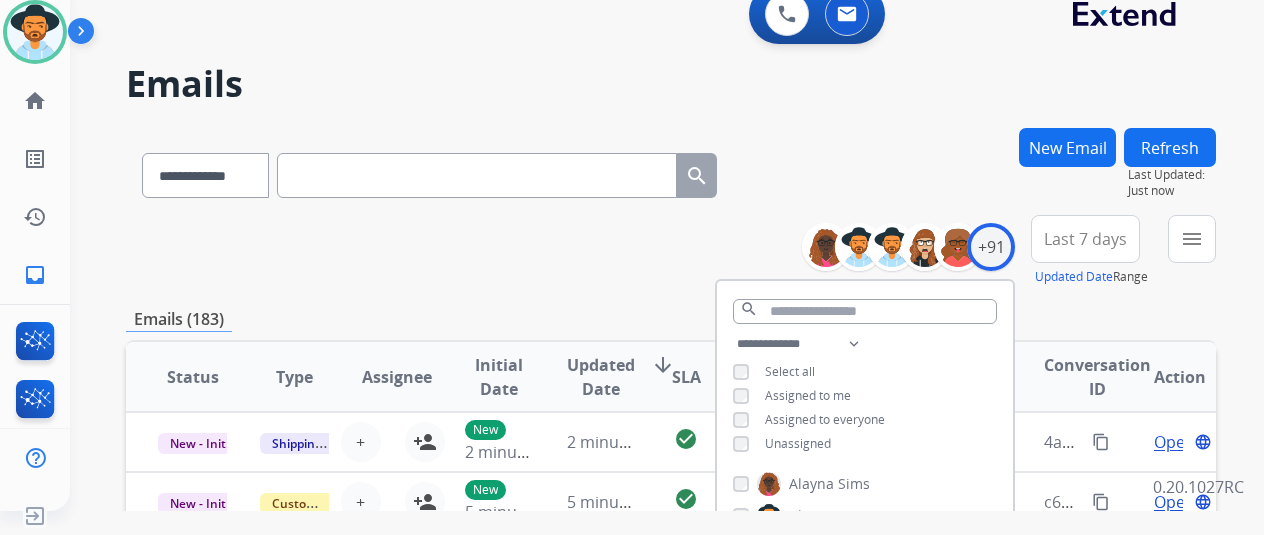 click on "Unassigned" at bounding box center (798, 443) 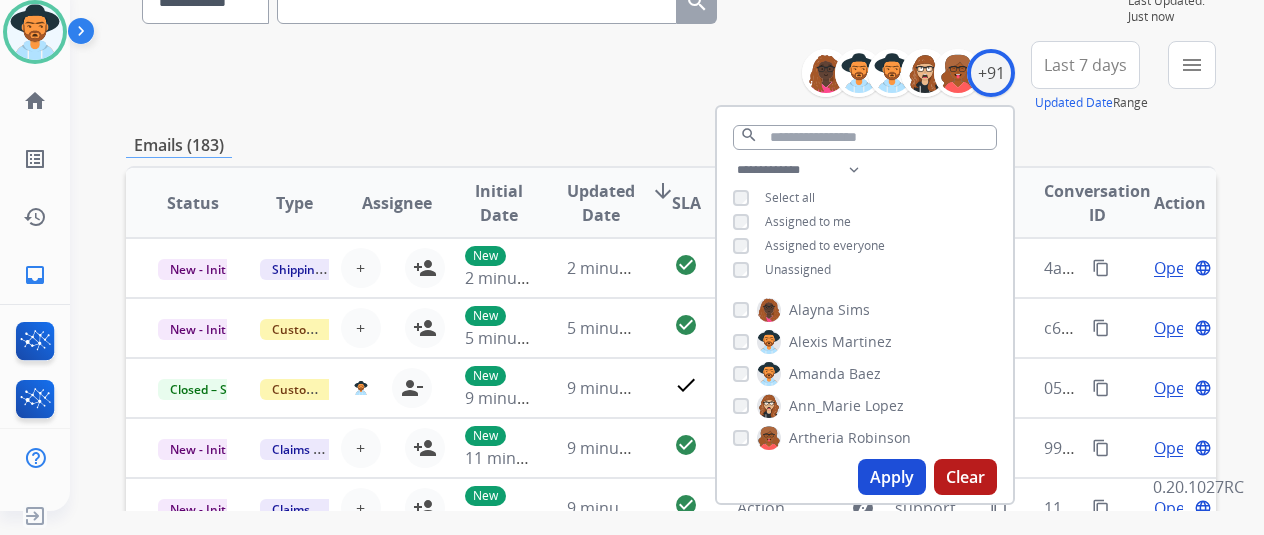 scroll, scrollTop: 200, scrollLeft: 0, axis: vertical 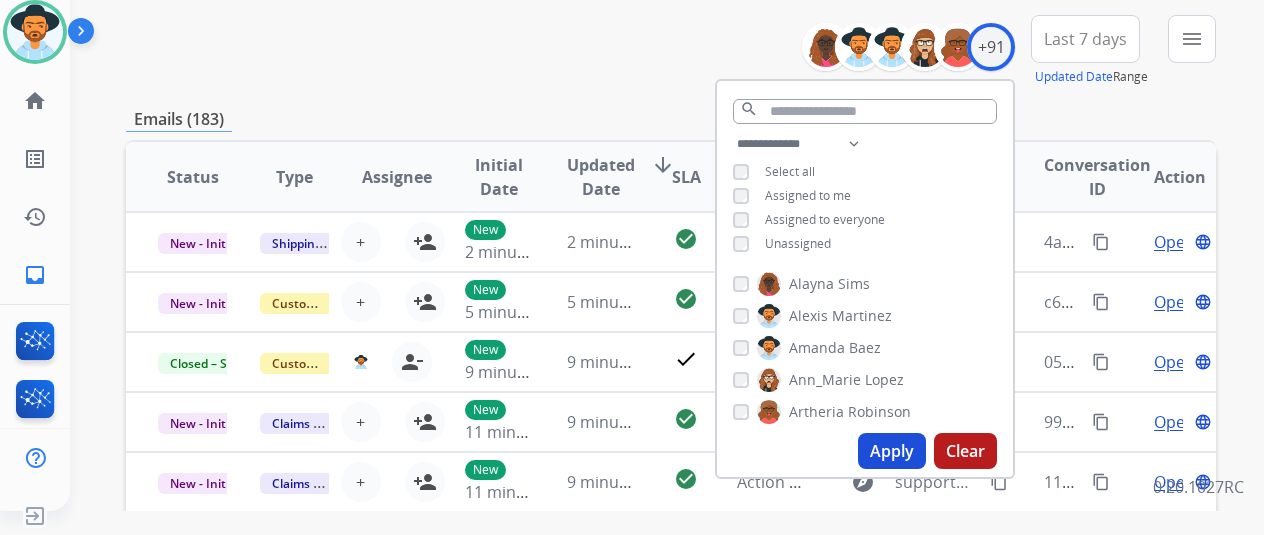 click on "Apply" at bounding box center (892, 451) 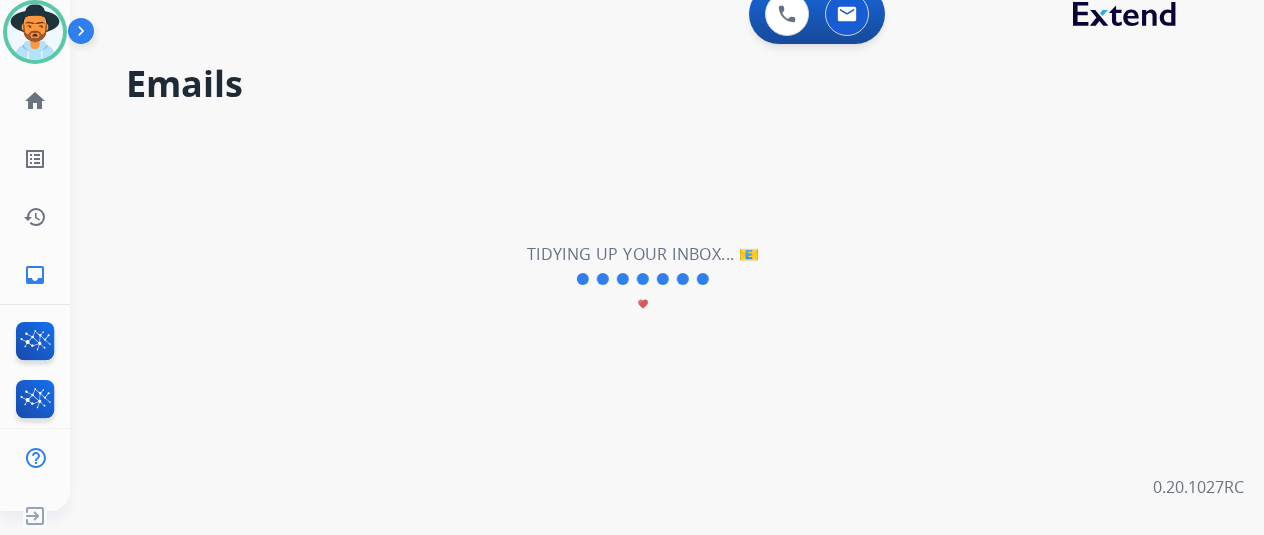 scroll, scrollTop: 0, scrollLeft: 0, axis: both 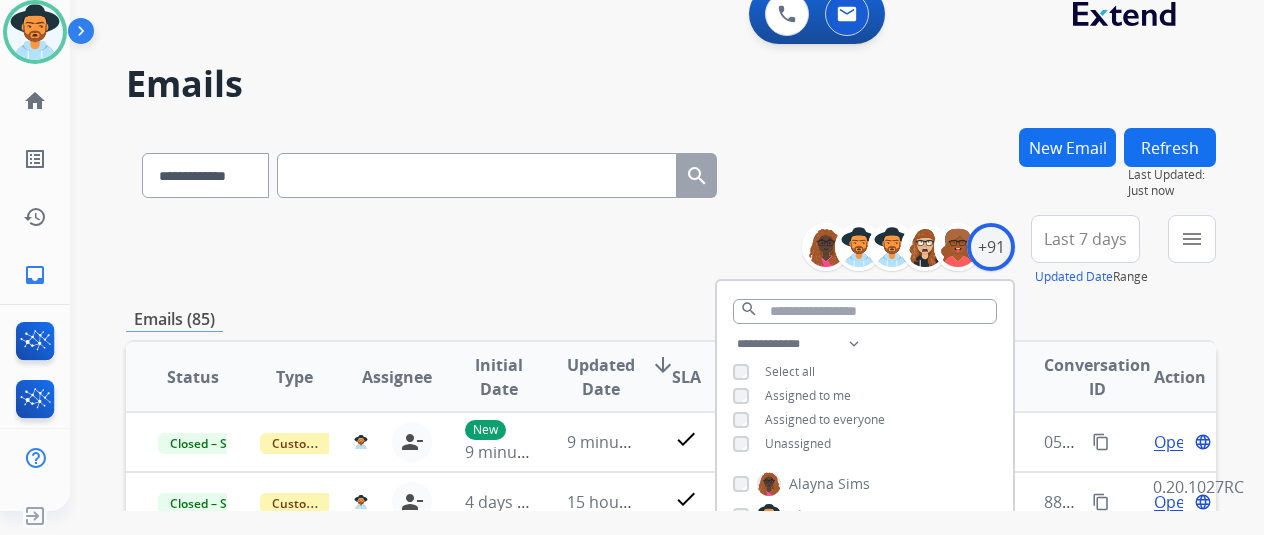 click on "**********" at bounding box center [671, 251] 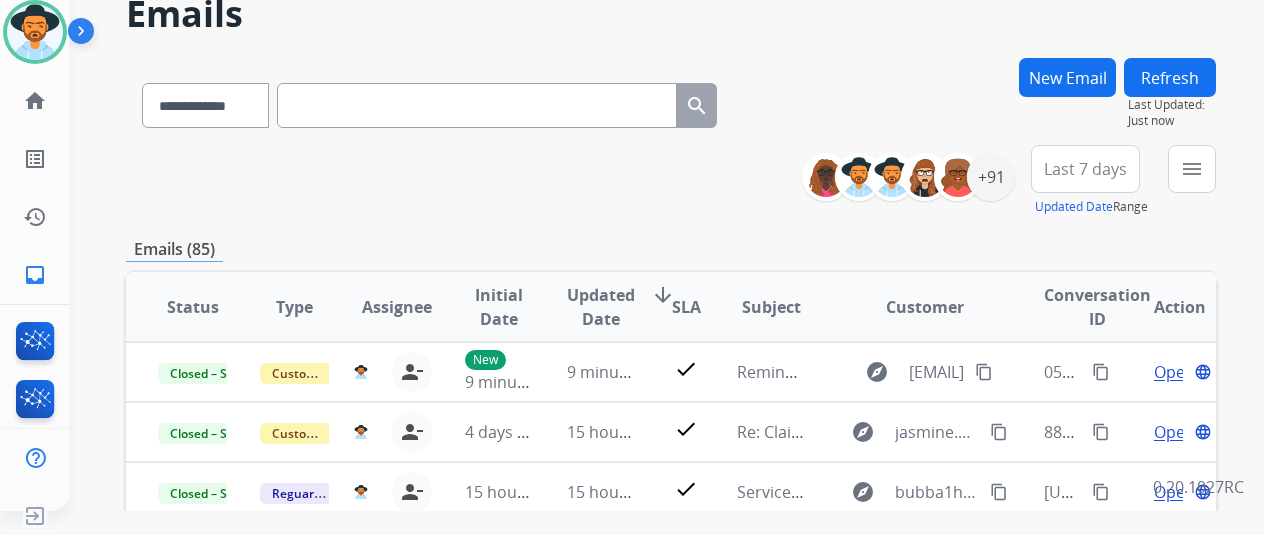 scroll, scrollTop: 100, scrollLeft: 0, axis: vertical 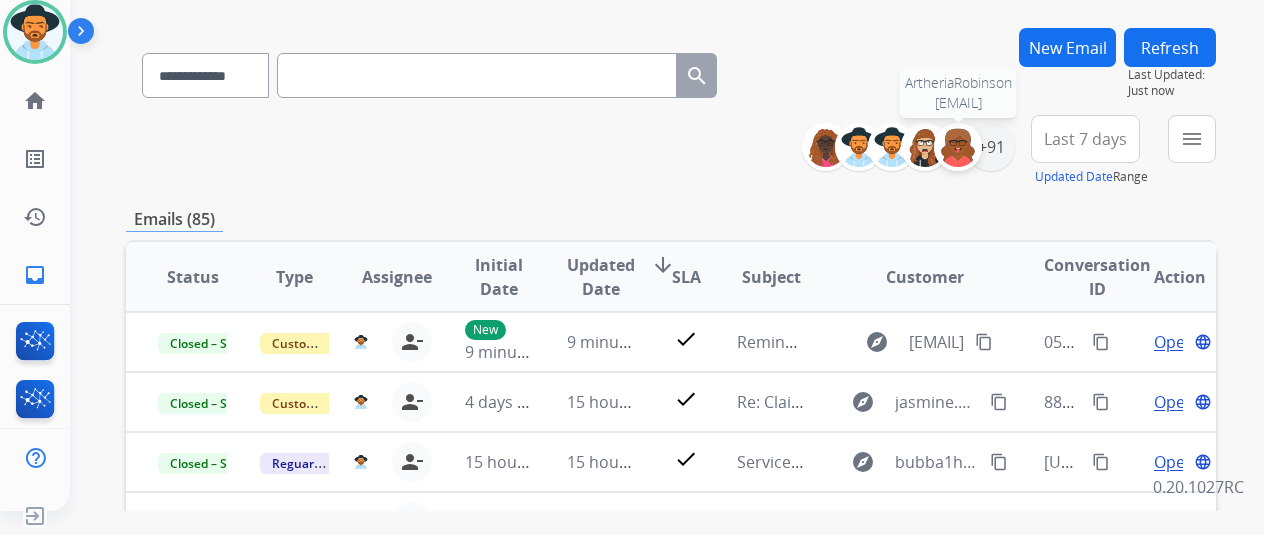 click at bounding box center (958, 147) 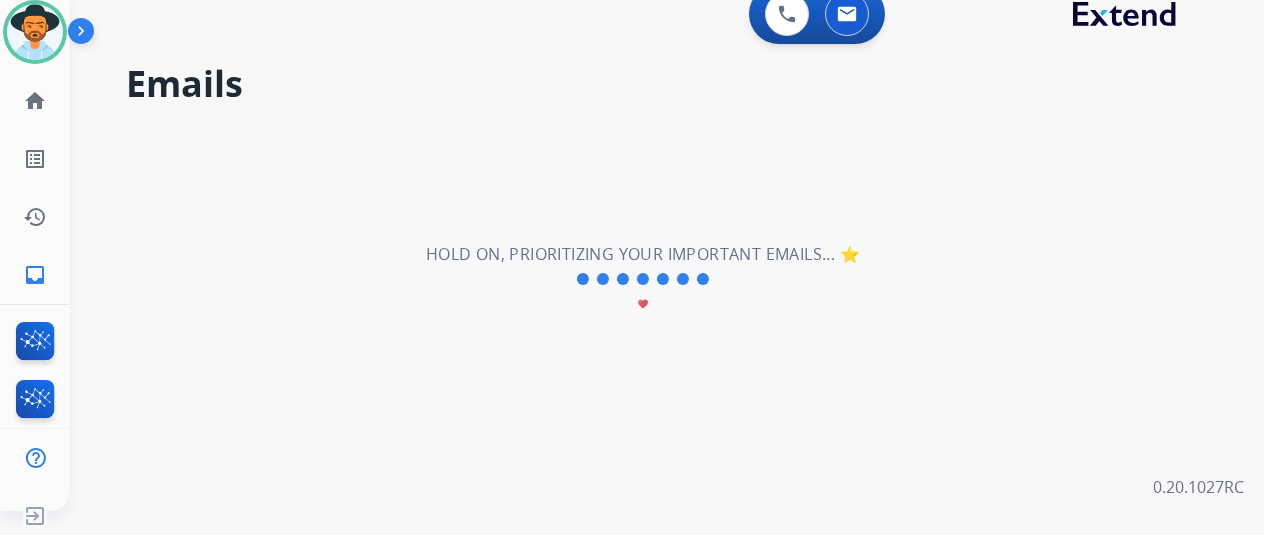scroll, scrollTop: 0, scrollLeft: 0, axis: both 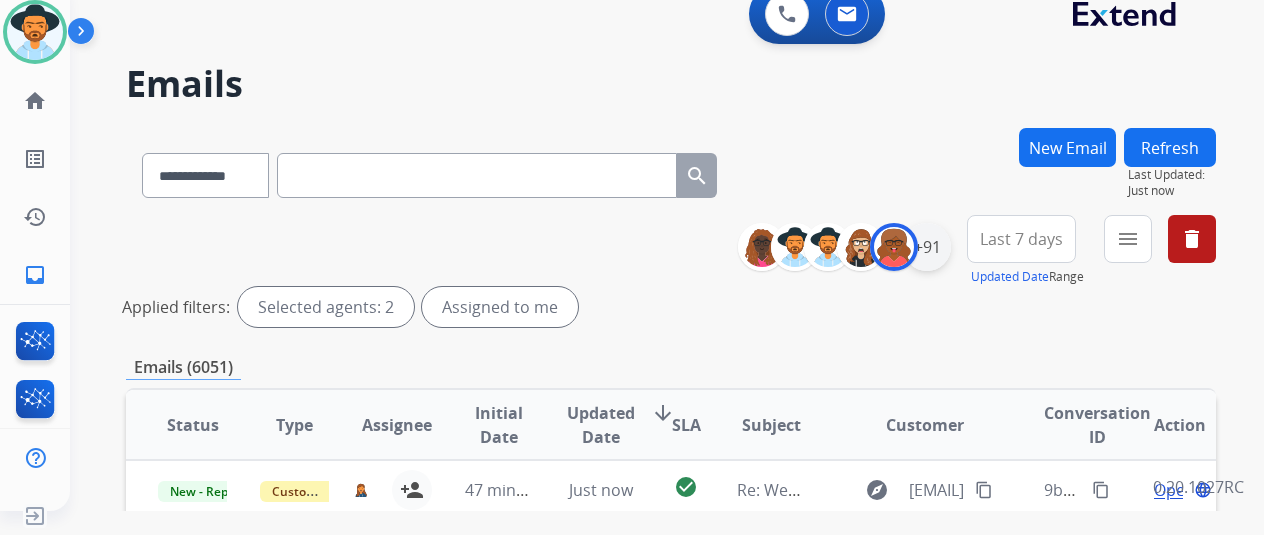 click on "+91" at bounding box center (927, 247) 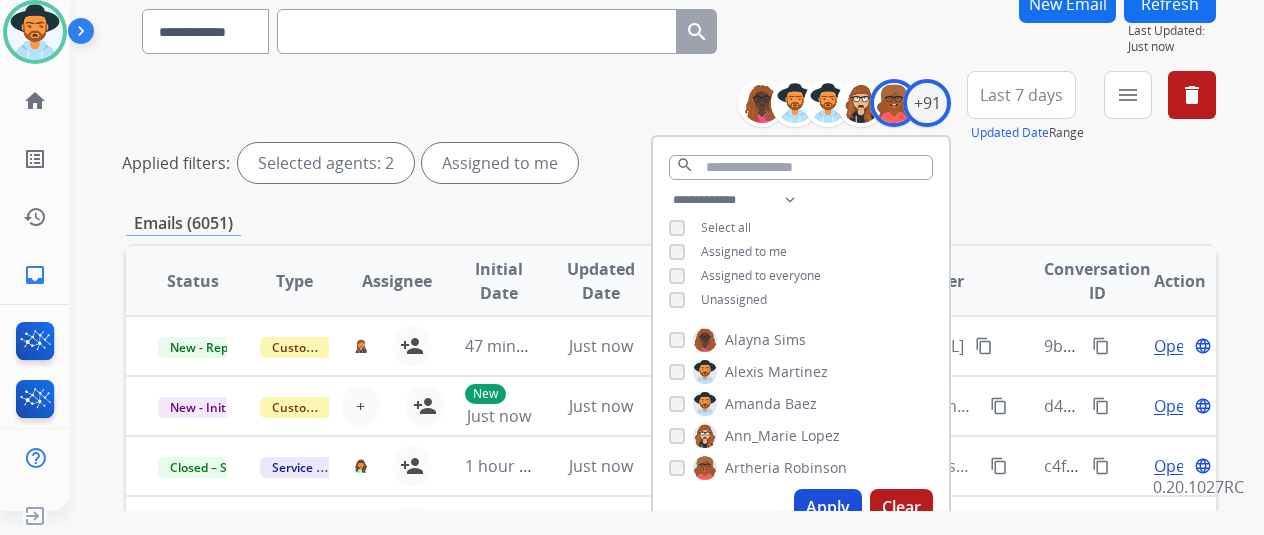 scroll, scrollTop: 200, scrollLeft: 0, axis: vertical 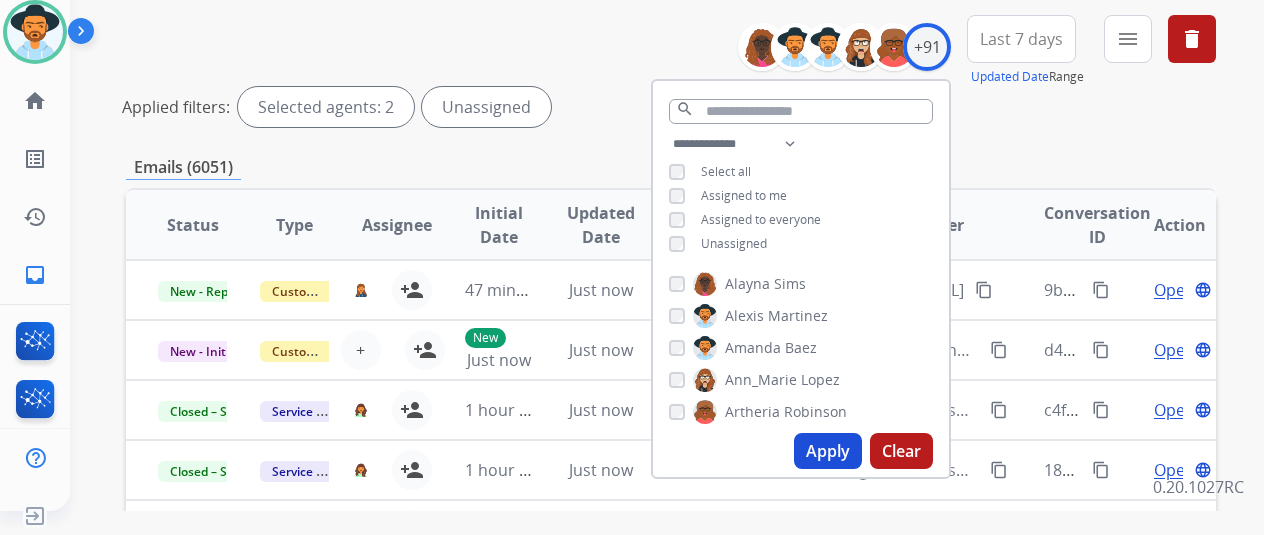 click on "Apply" at bounding box center [828, 451] 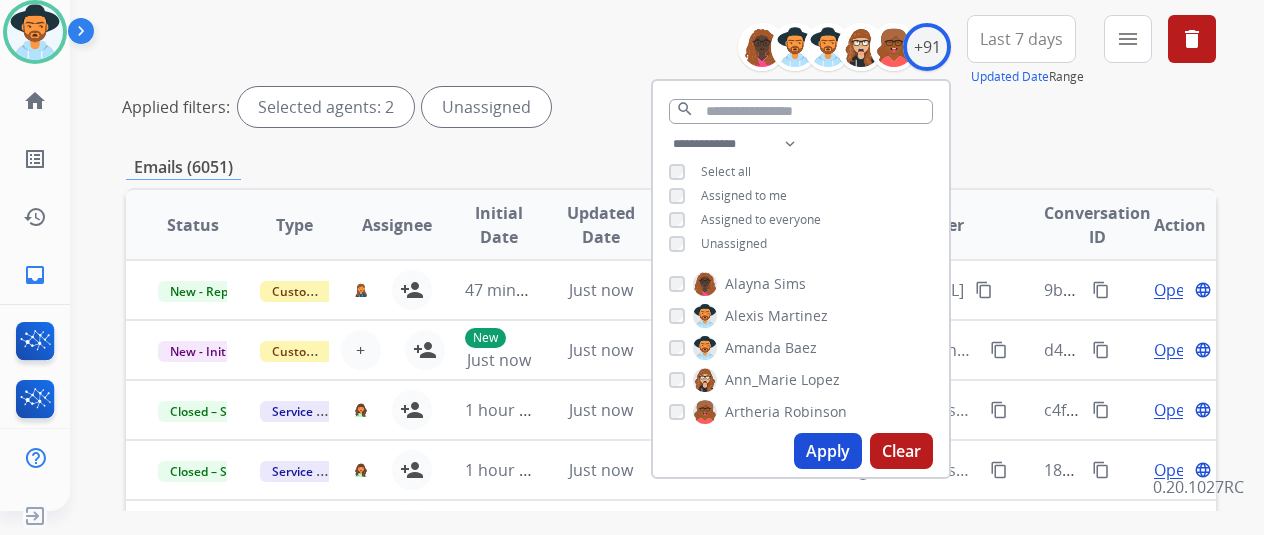 scroll, scrollTop: 0, scrollLeft: 0, axis: both 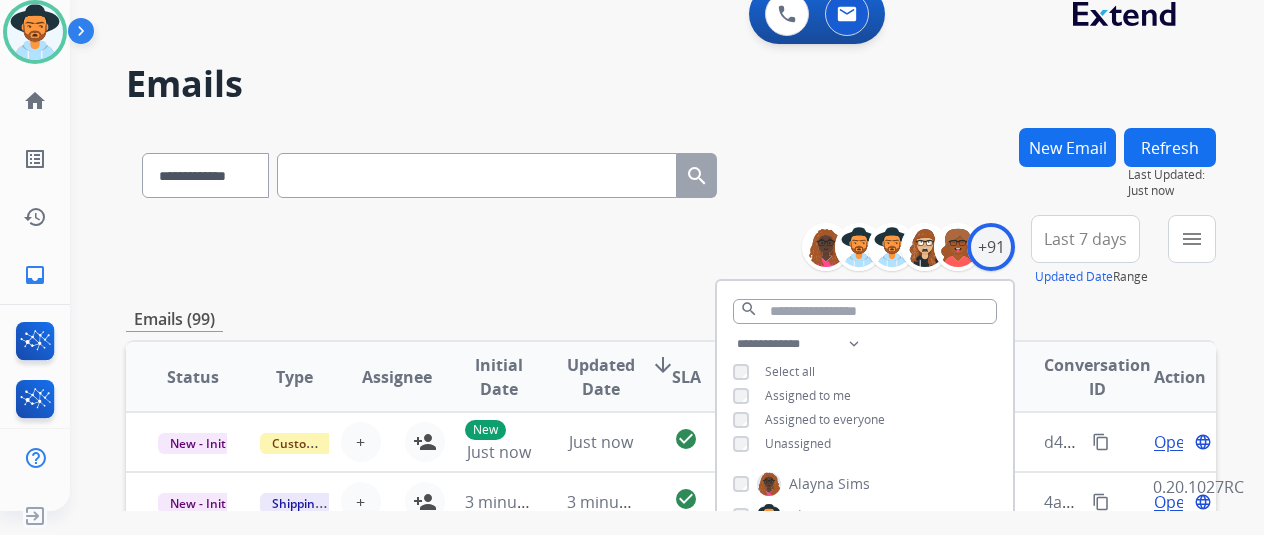 click on "**********" at bounding box center [671, 251] 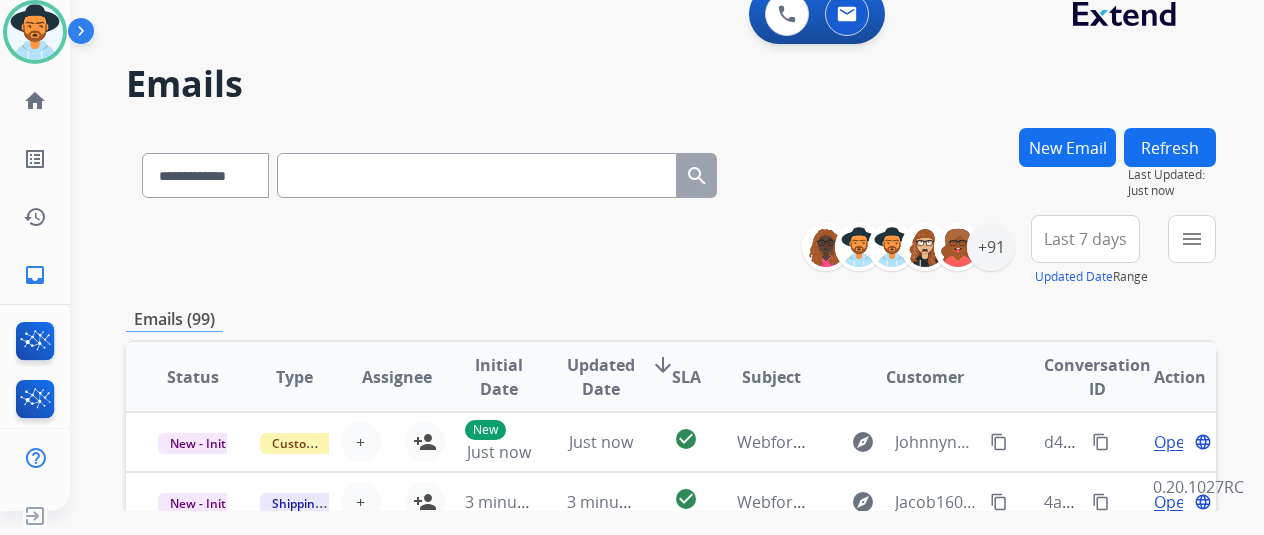 click on "menu" at bounding box center [1192, 239] 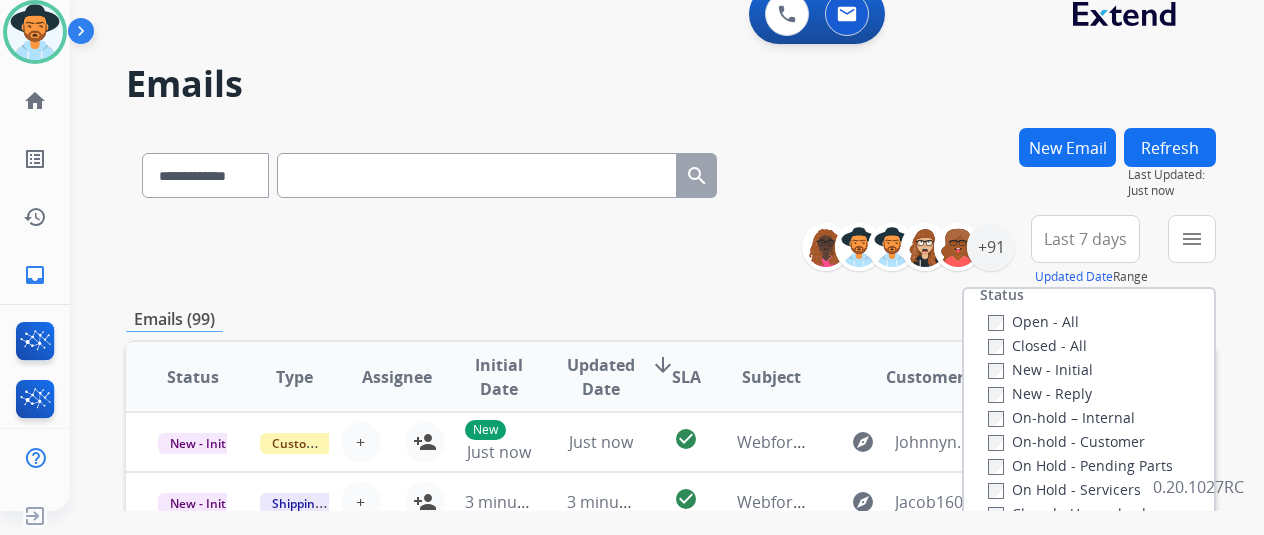 scroll, scrollTop: 200, scrollLeft: 0, axis: vertical 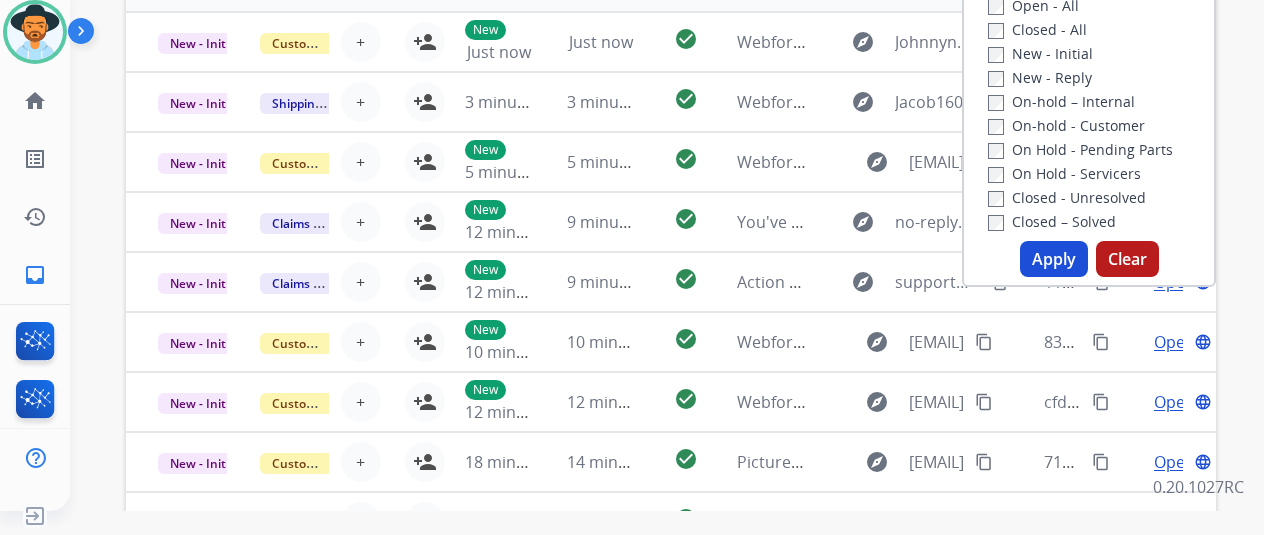 click on "Apply" at bounding box center (1054, 259) 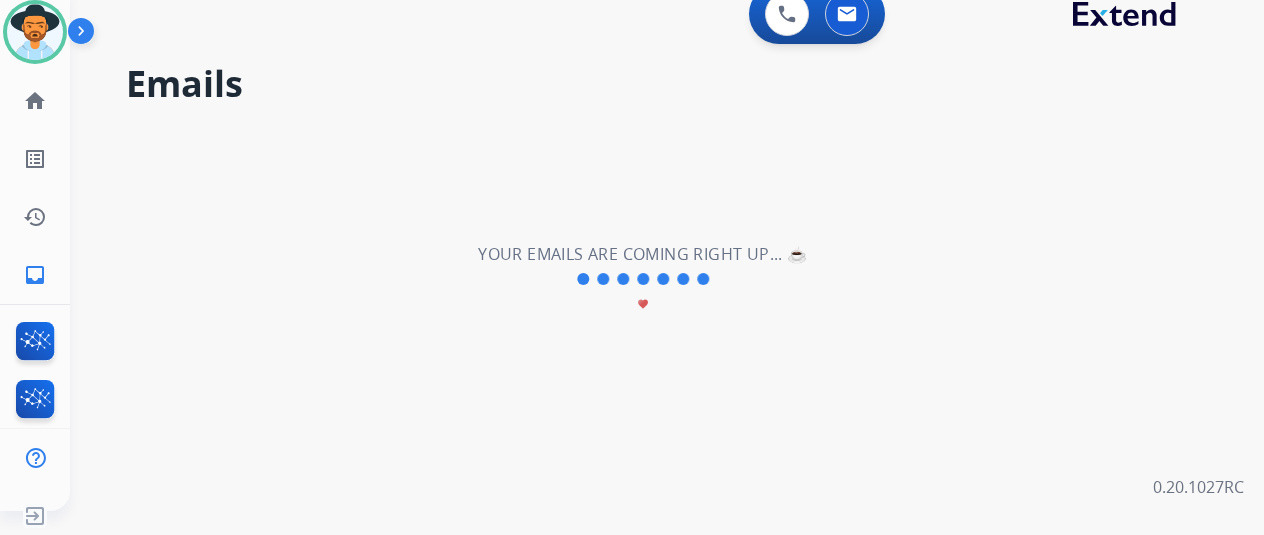 scroll, scrollTop: 0, scrollLeft: 0, axis: both 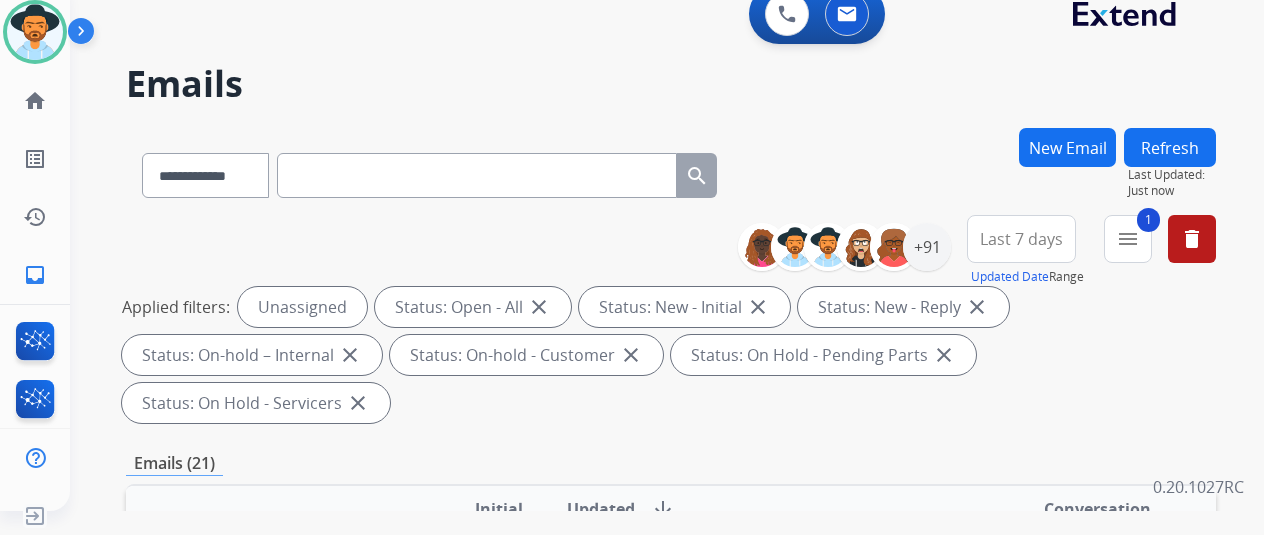 click on "Applied filters: Unassigned  Status: Open - All  close  Status: New - Initial  close  Status: New - Reply  close  Status: On-hold – Internal  close  Status: On-hold - Customer  close  Status: On Hold - Pending Parts  close  Status: On Hold - Servicers  close" at bounding box center (667, 355) 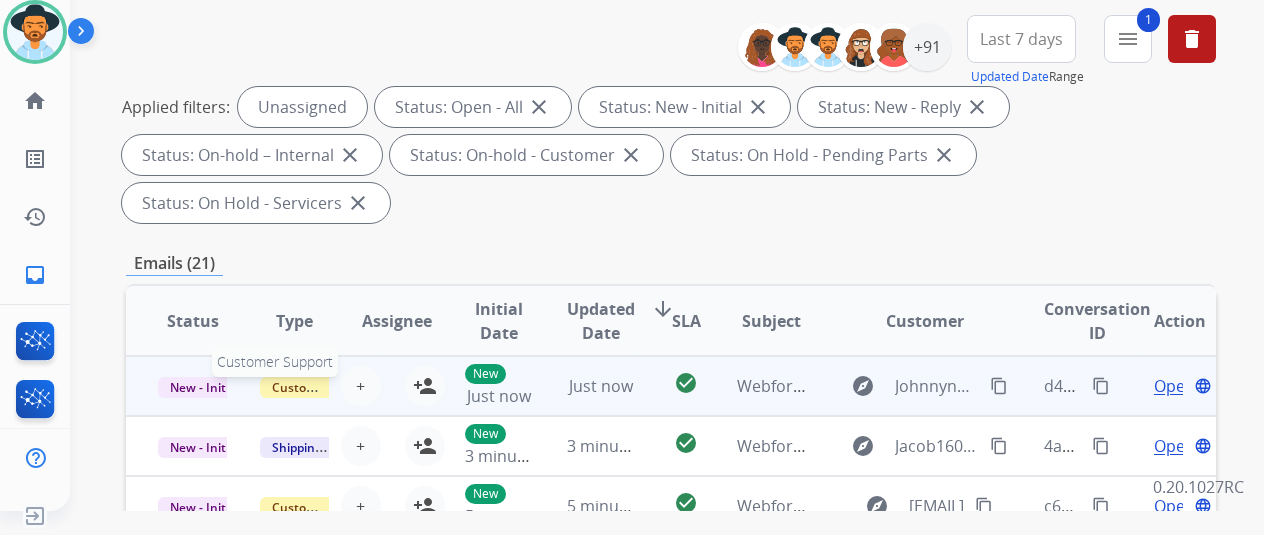 scroll, scrollTop: 2, scrollLeft: 0, axis: vertical 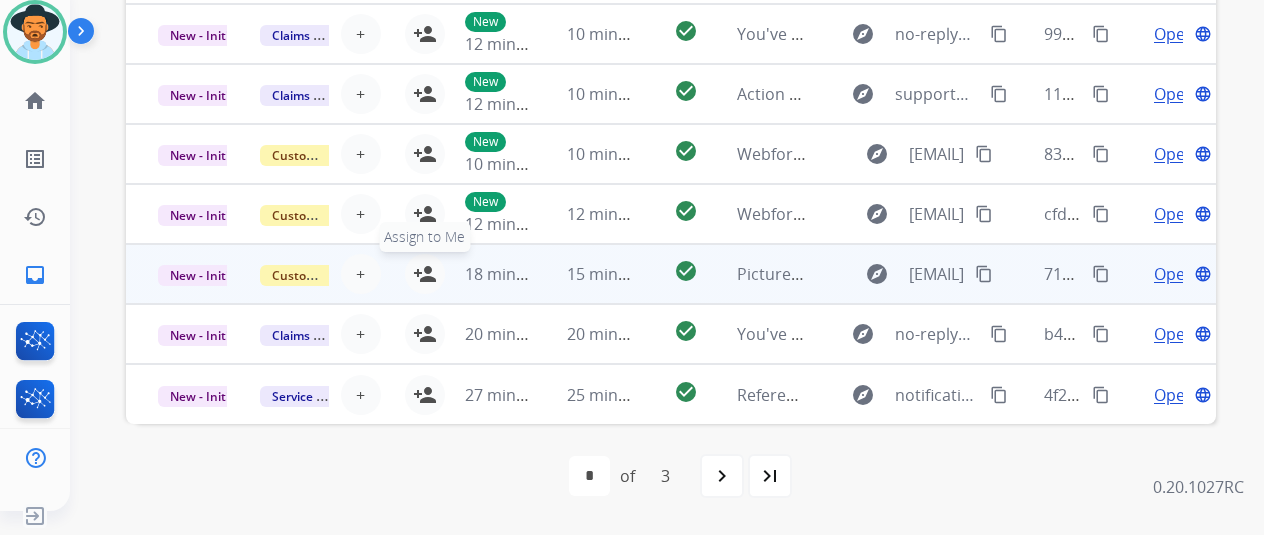 click on "person_add" at bounding box center [425, 274] 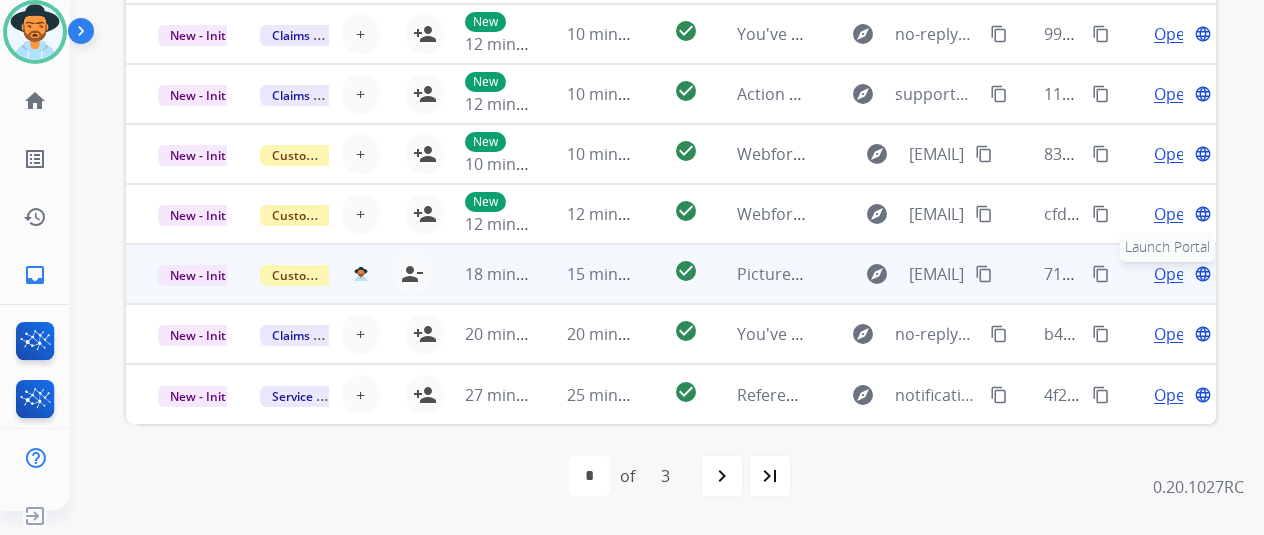 click on "language Launch Portal" at bounding box center (1203, 274) 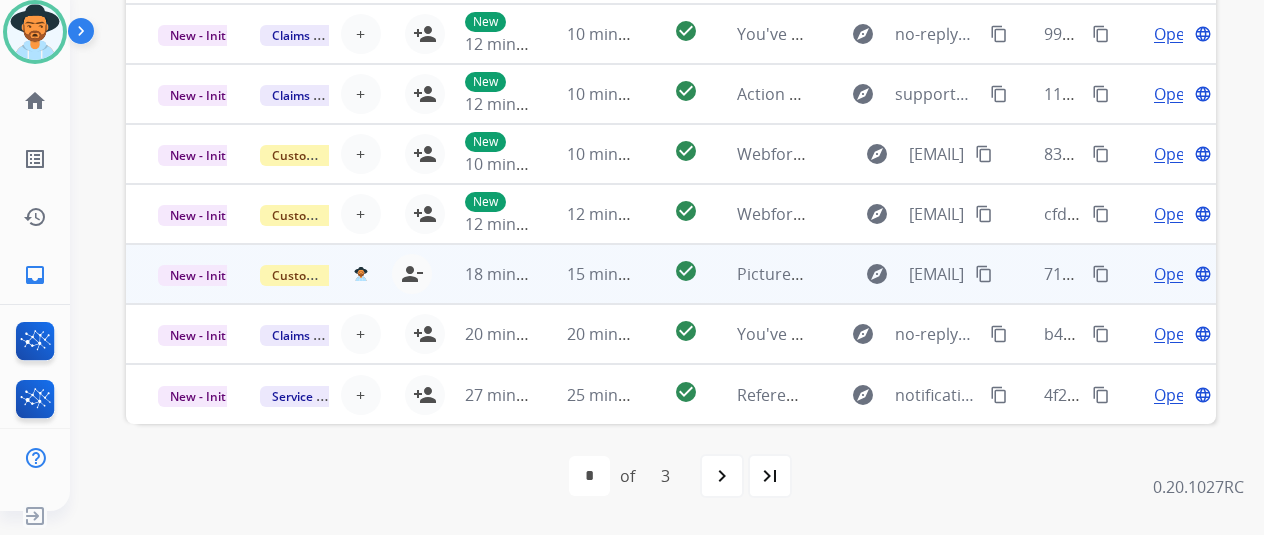click on "Open language" at bounding box center [1165, 274] 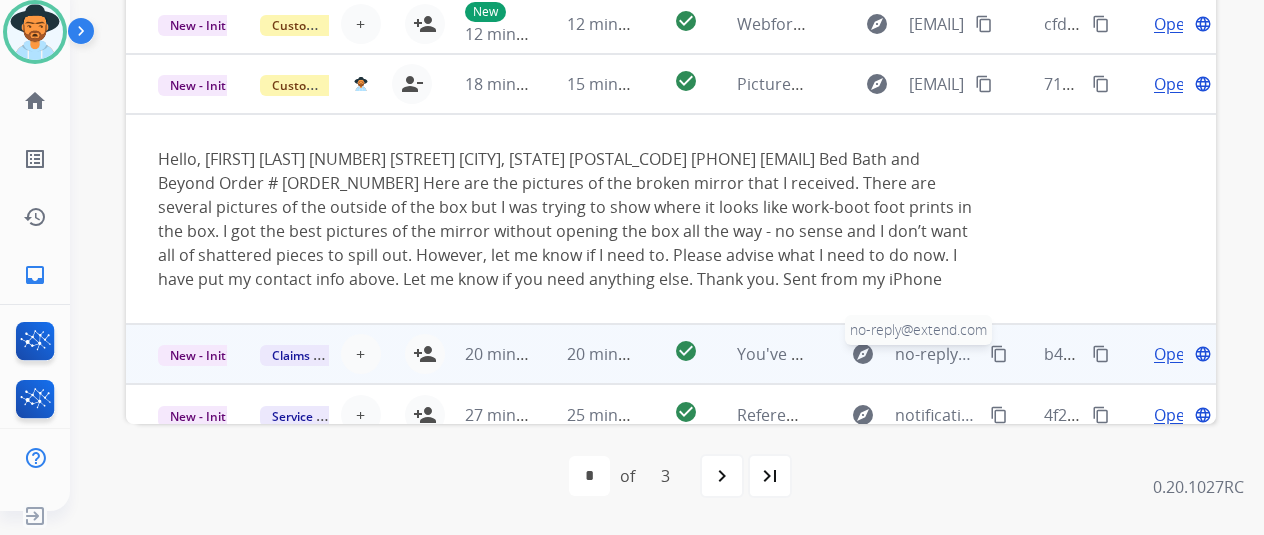 scroll, scrollTop: 212, scrollLeft: 0, axis: vertical 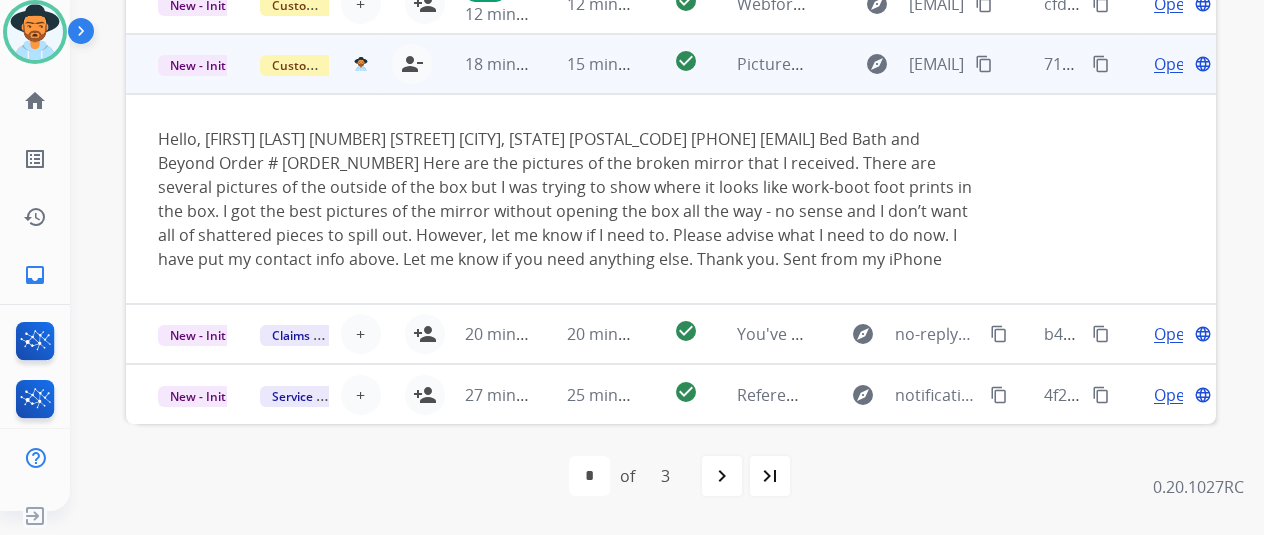 click on "Open" at bounding box center [1174, 64] 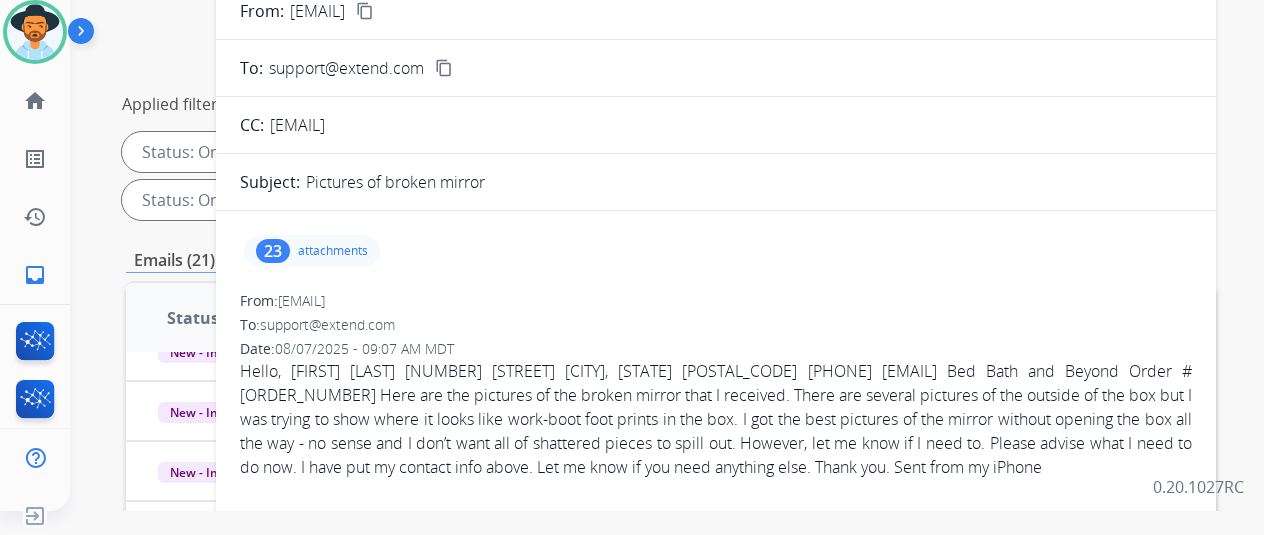 scroll, scrollTop: 230, scrollLeft: 0, axis: vertical 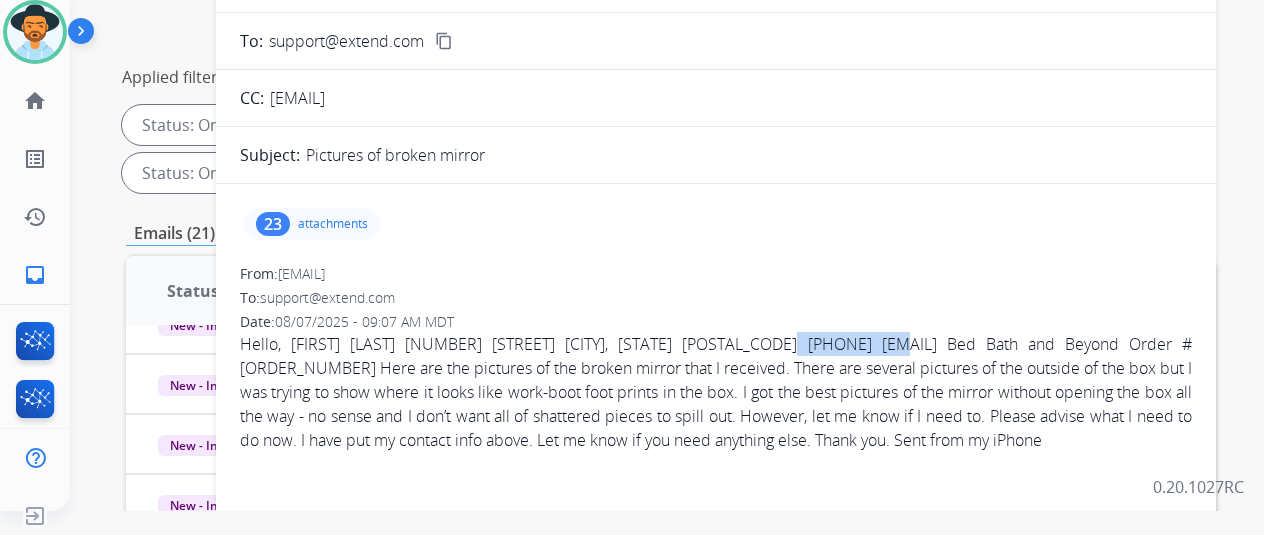 drag, startPoint x: 822, startPoint y: 342, endPoint x: 916, endPoint y: 342, distance: 94 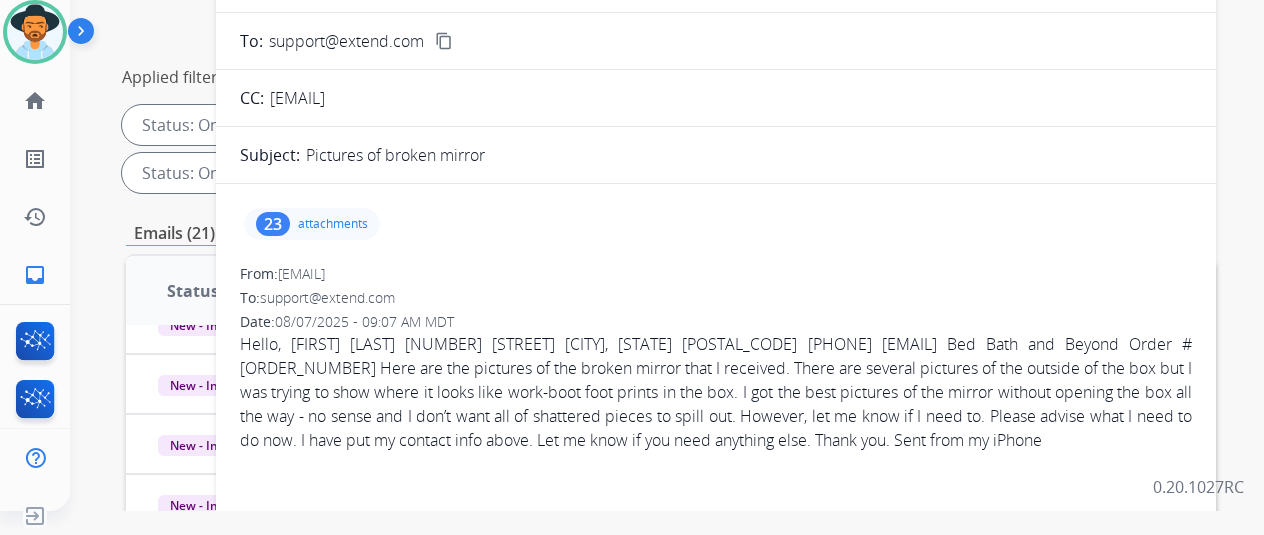 click on "Hello,
[FIRST] [LAST]
[NUMBER] [STREET]
[CITY], [STATE] [POSTAL_CODE]
[PHONE]
[EMAIL]
Bed Bath and Beyond Order # [ORDER_NUMBER]
Here are the pictures of the broken mirror that I received. There are several pictures of the outside of the box but I was trying to show where it looks like work-boot foot prints in the box. I got the best pictures of the mirror without opening the box all the way - no sense and I don’t want all of shattered pieces to spill out. However, let me know if I need to.
Please advise what I need to do now. I have put my contact info above. Let me know if you need anything else.
Thank you.
Sent from my iPhone" at bounding box center [716, 392] 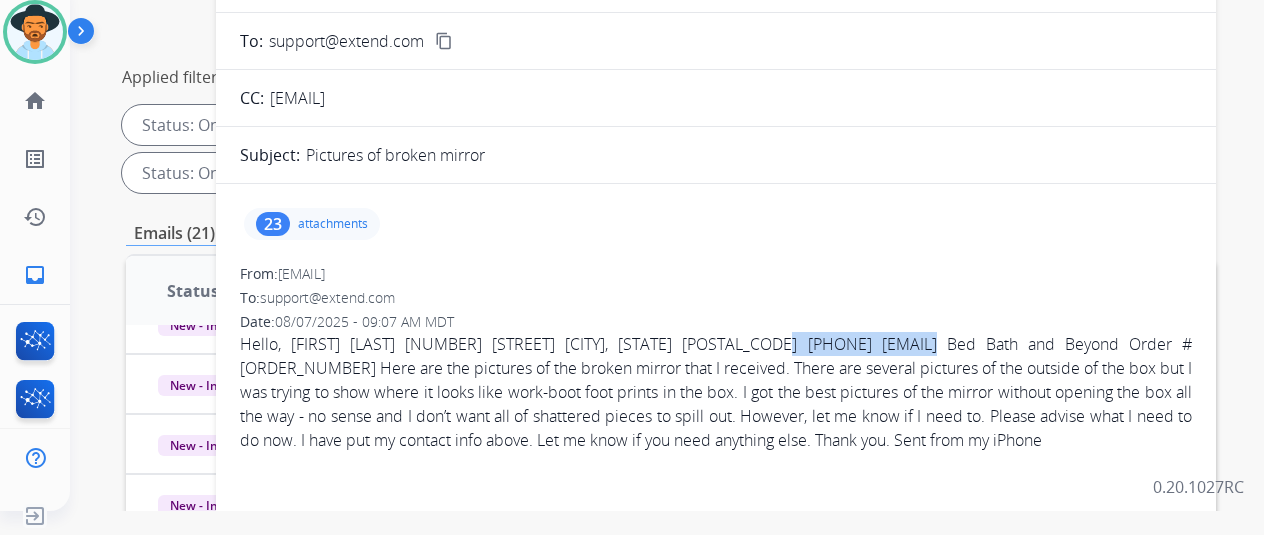 drag, startPoint x: 948, startPoint y: 339, endPoint x: 816, endPoint y: 341, distance: 132.01515 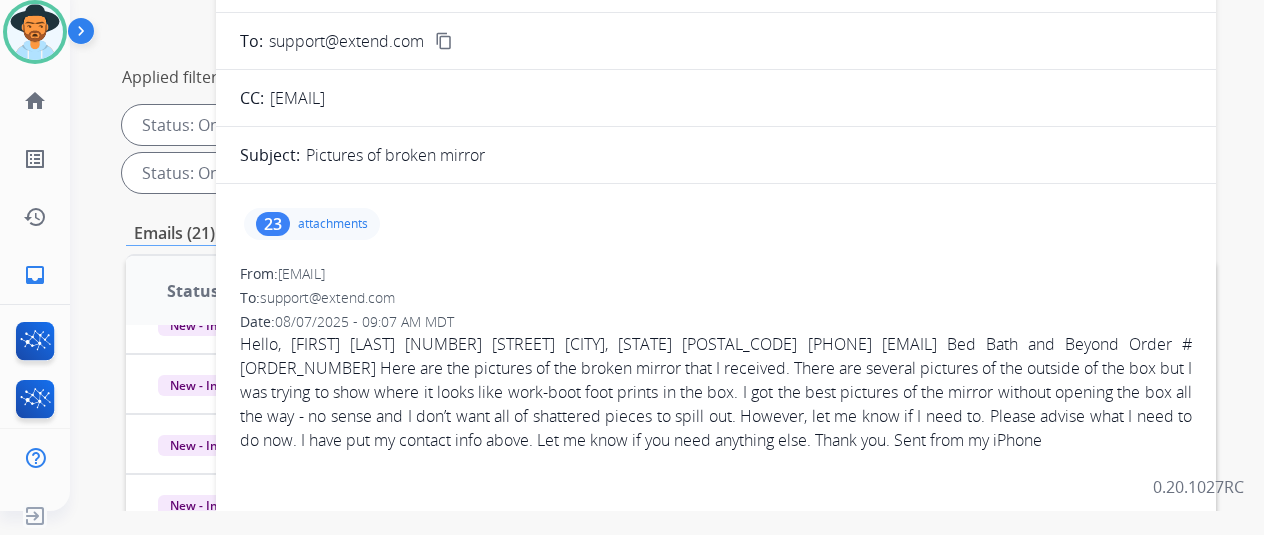 click on "attachments" at bounding box center (333, 224) 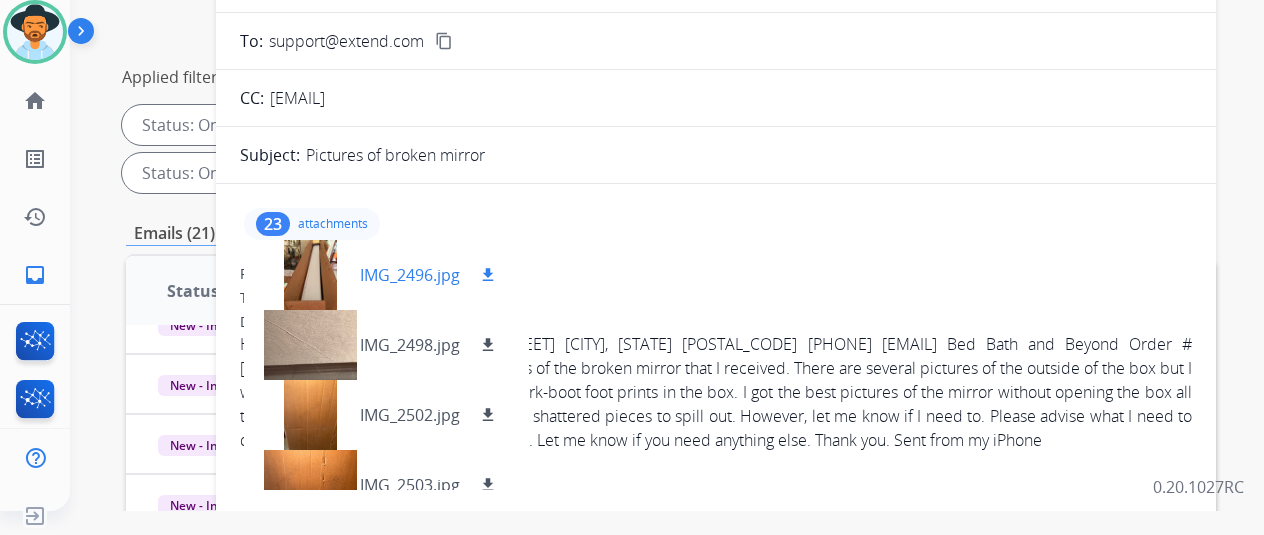 click at bounding box center (310, 275) 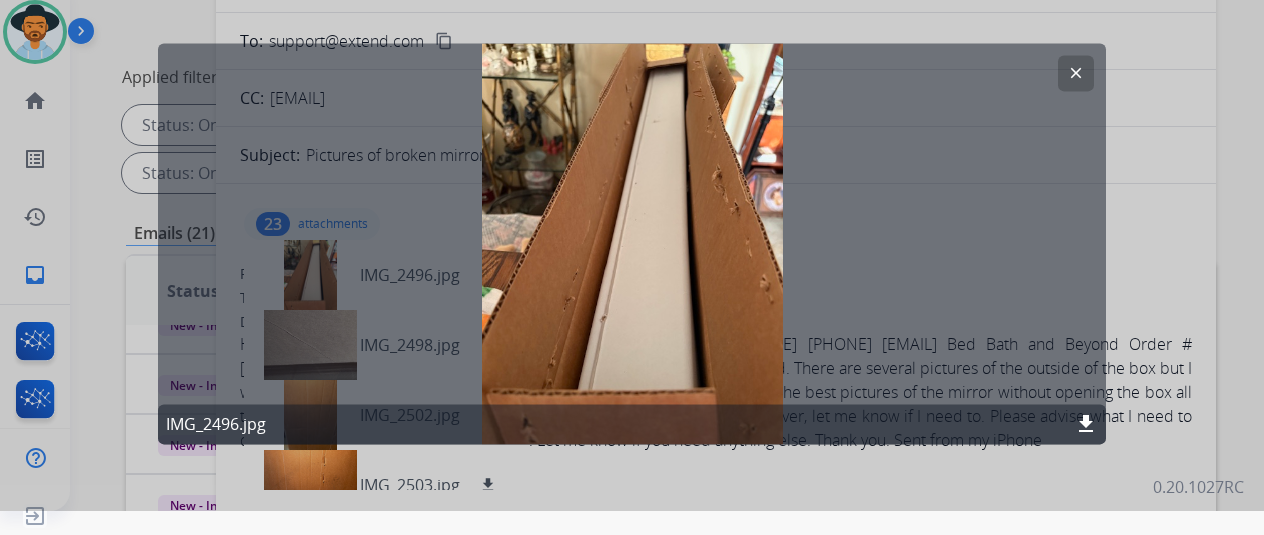 click on "clear" 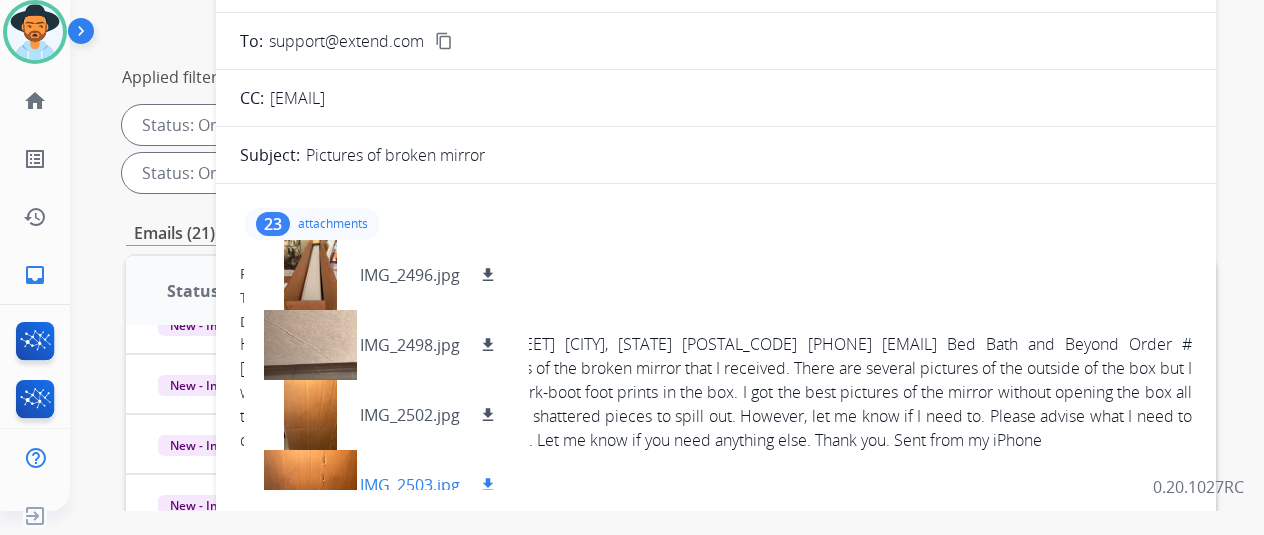 click on "IMG_2503.jpg download" at bounding box center (380, 485) 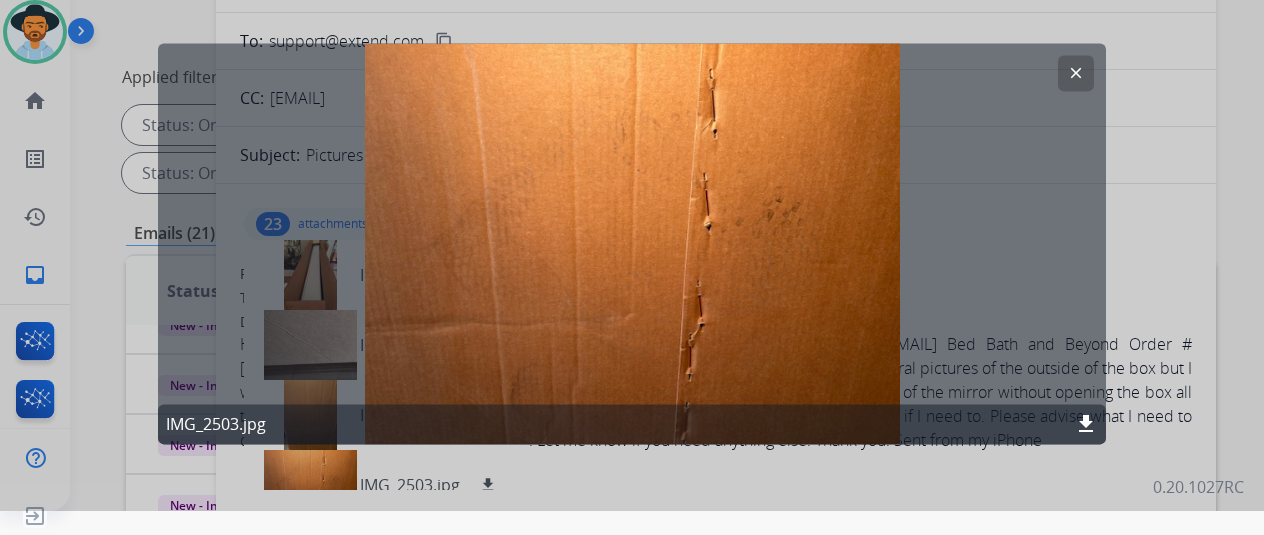 click on "clear" 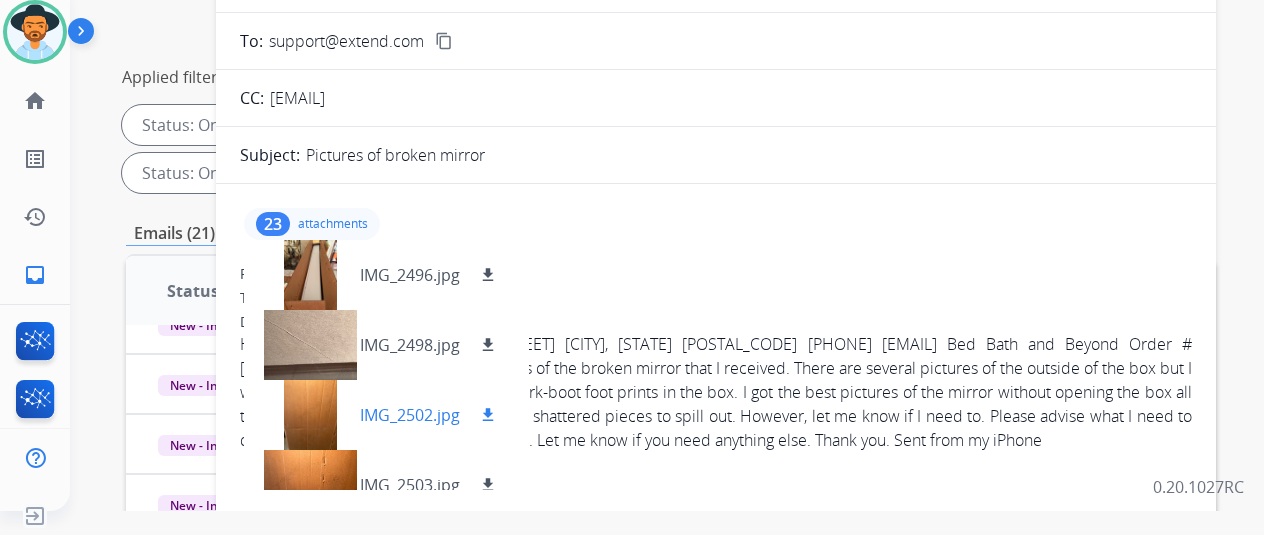 click on "IMG_2502.jpg download" at bounding box center [380, 415] 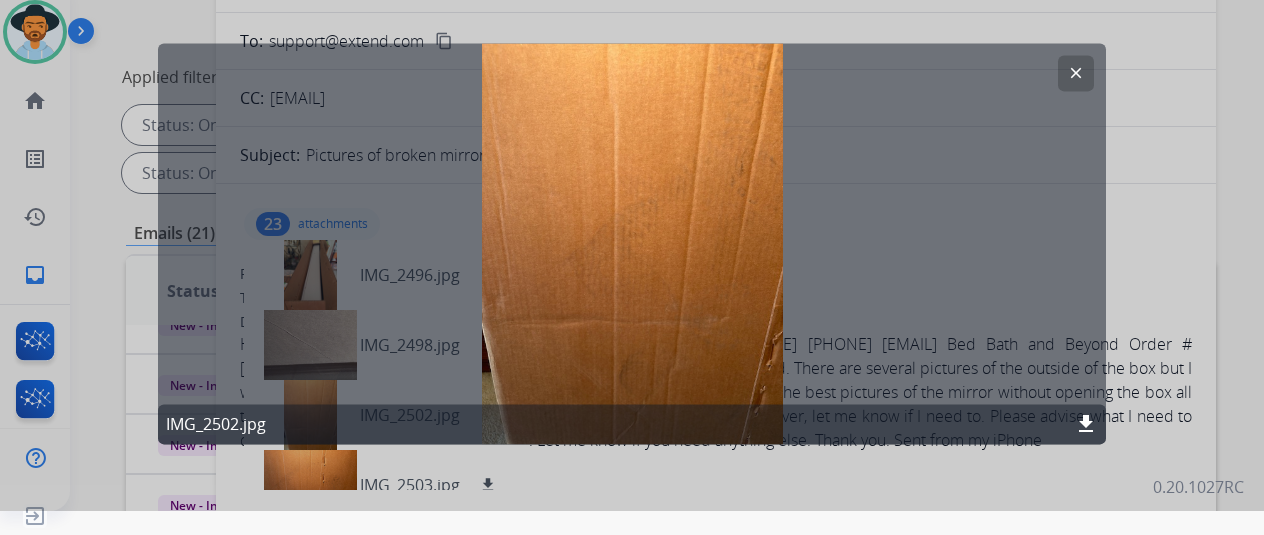 click on "clear" 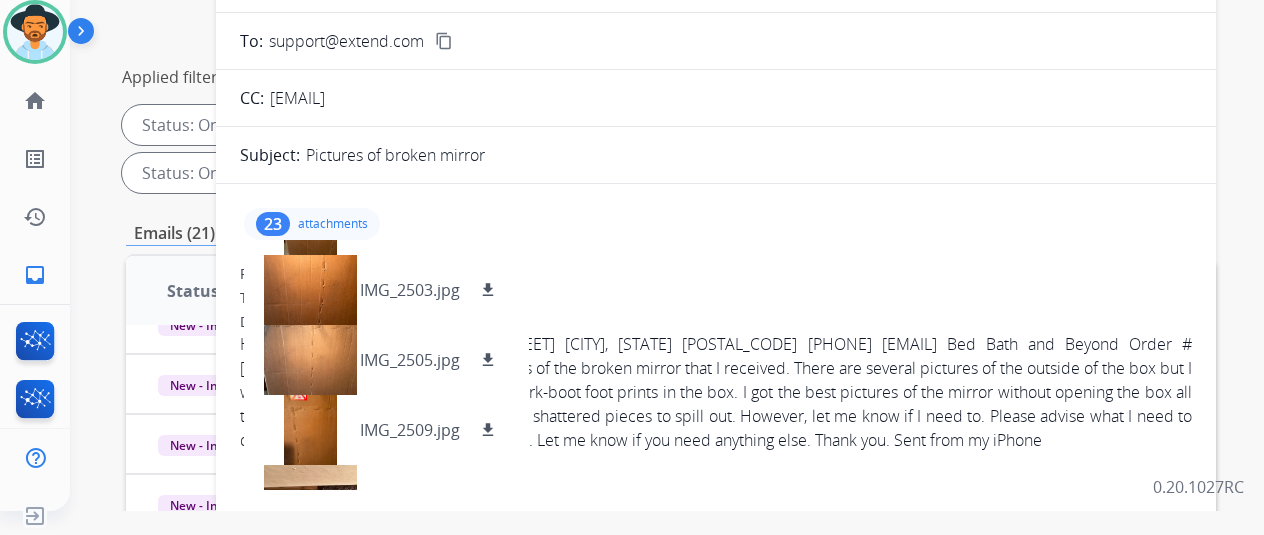 scroll, scrollTop: 200, scrollLeft: 0, axis: vertical 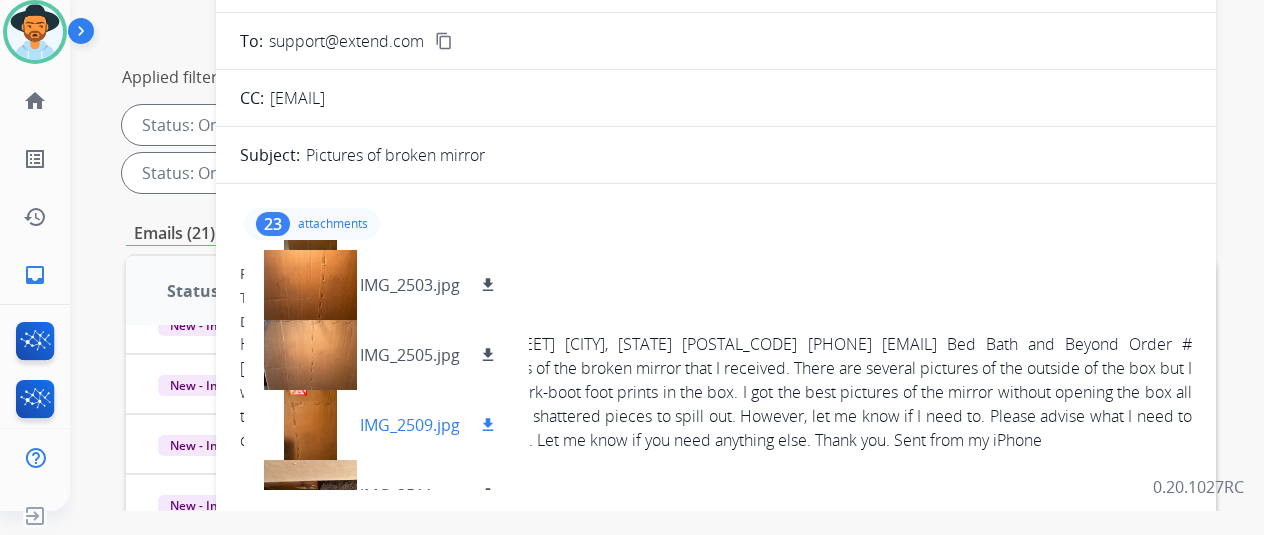 click on "IMG_2509.jpg" at bounding box center (410, 425) 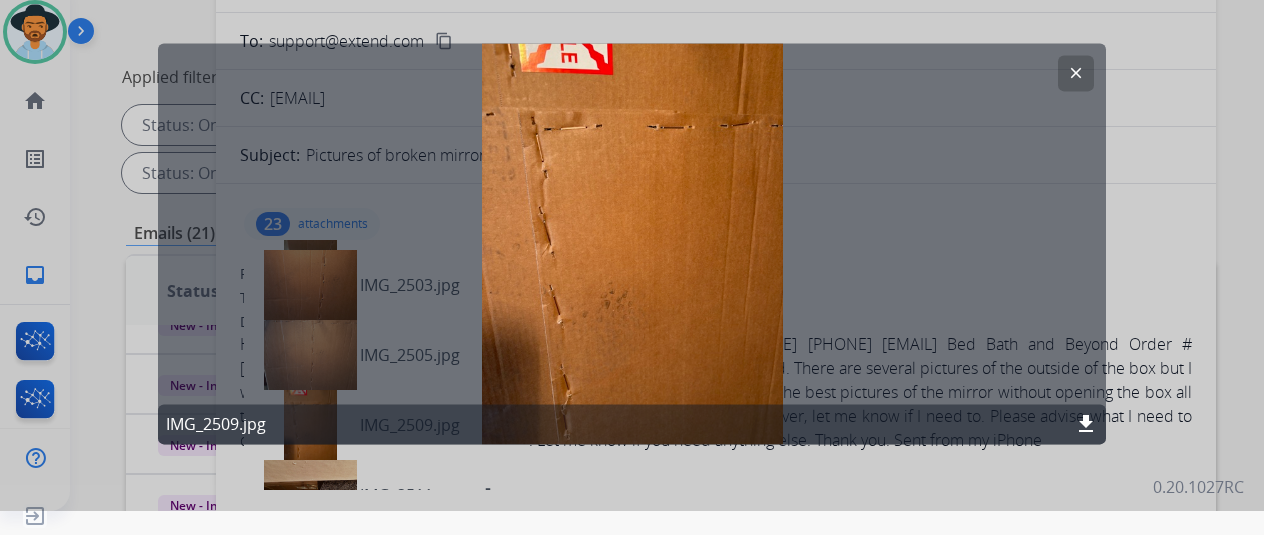 click on "clear" 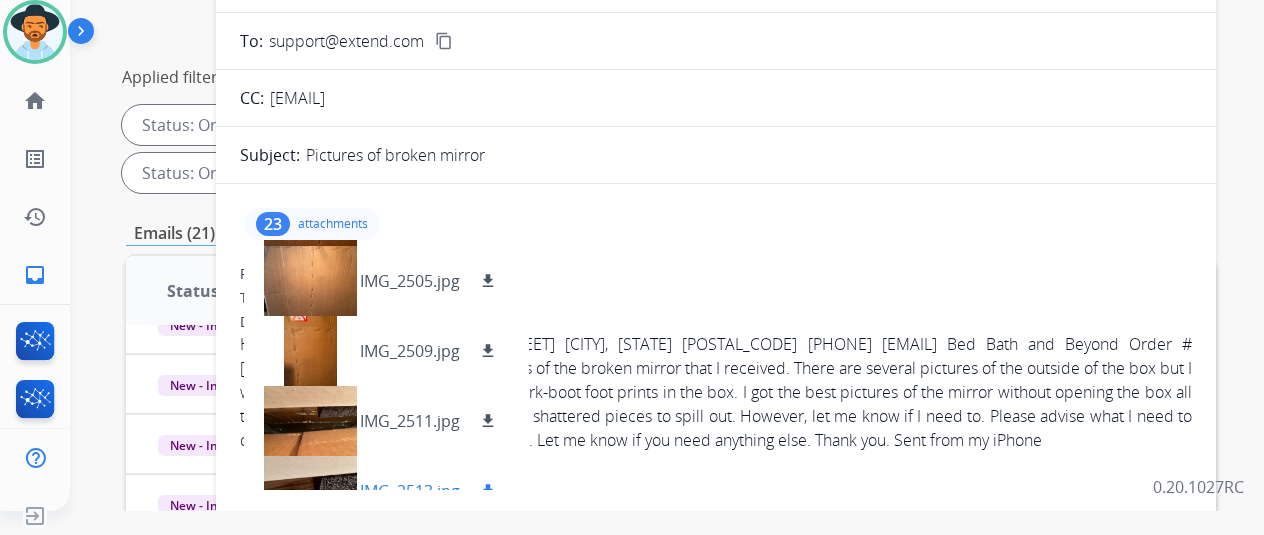 scroll, scrollTop: 400, scrollLeft: 0, axis: vertical 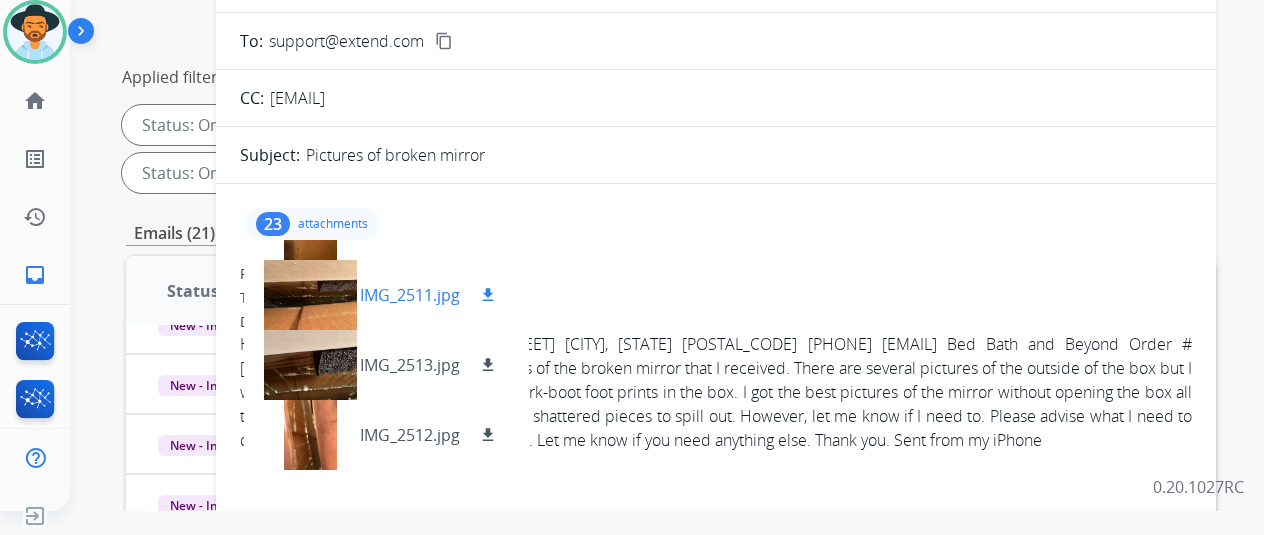 click on "IMG_2511.jpg" at bounding box center (410, 295) 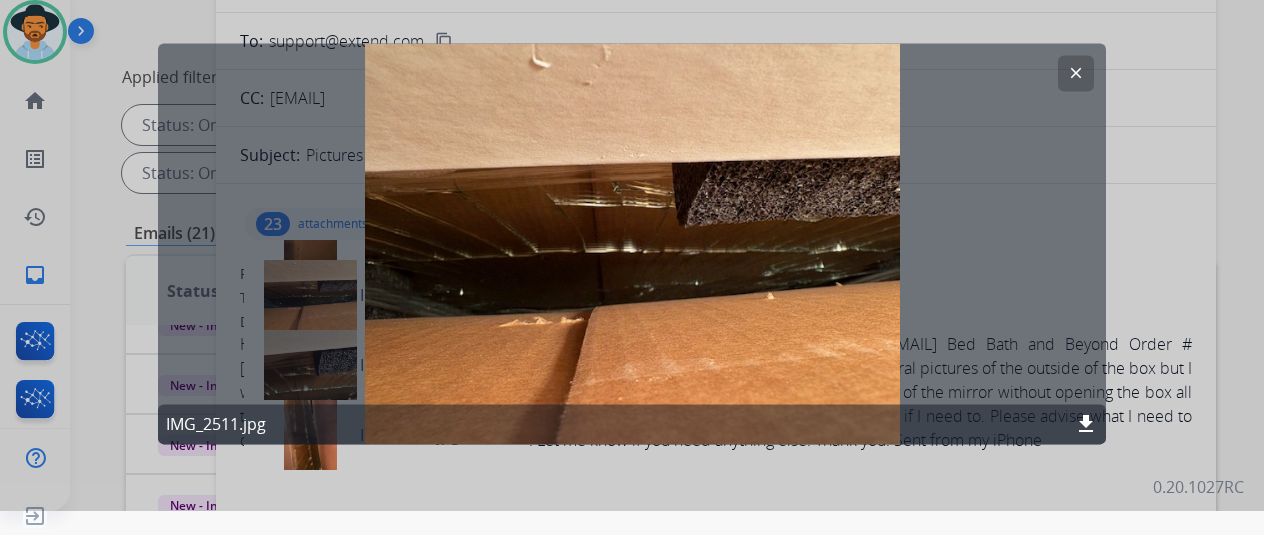 click on "clear" 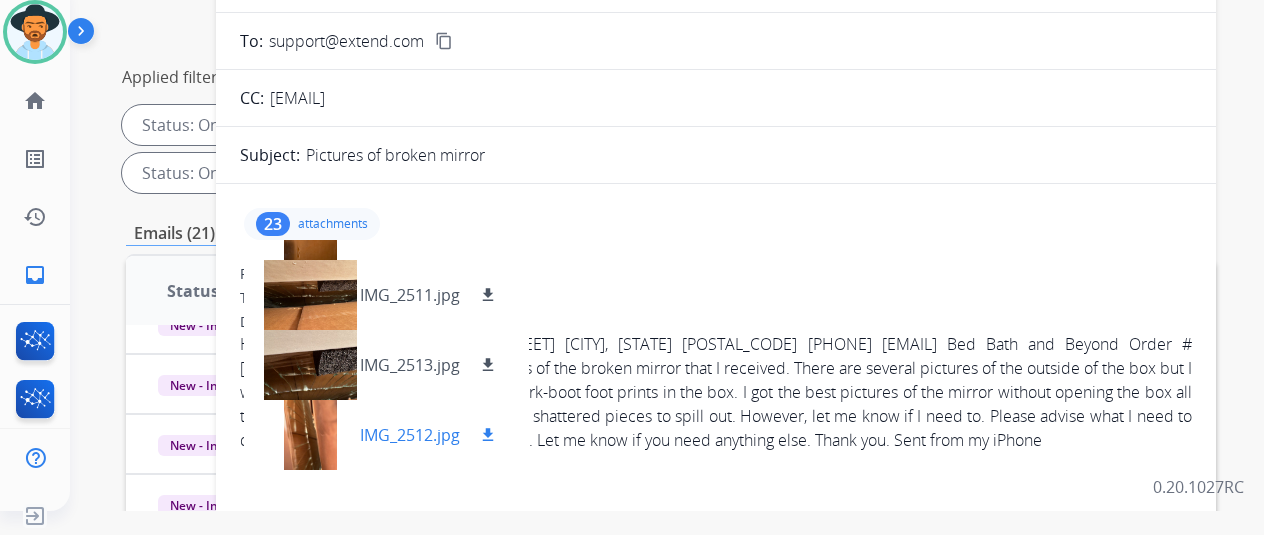 click on "IMG_2512.jpg" at bounding box center [410, 435] 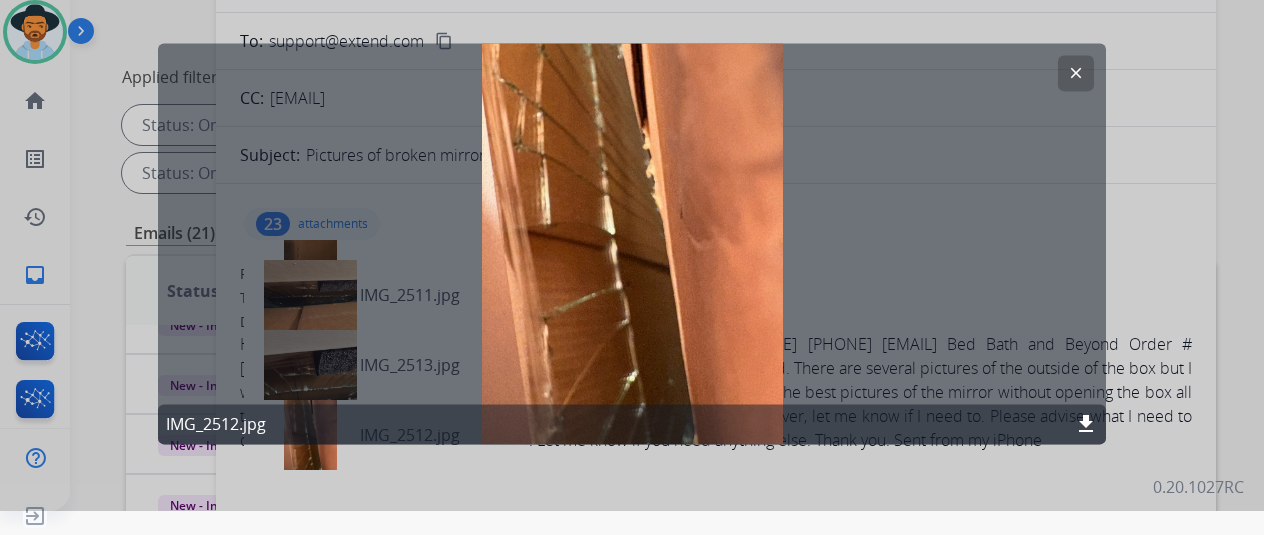 click on "clear" 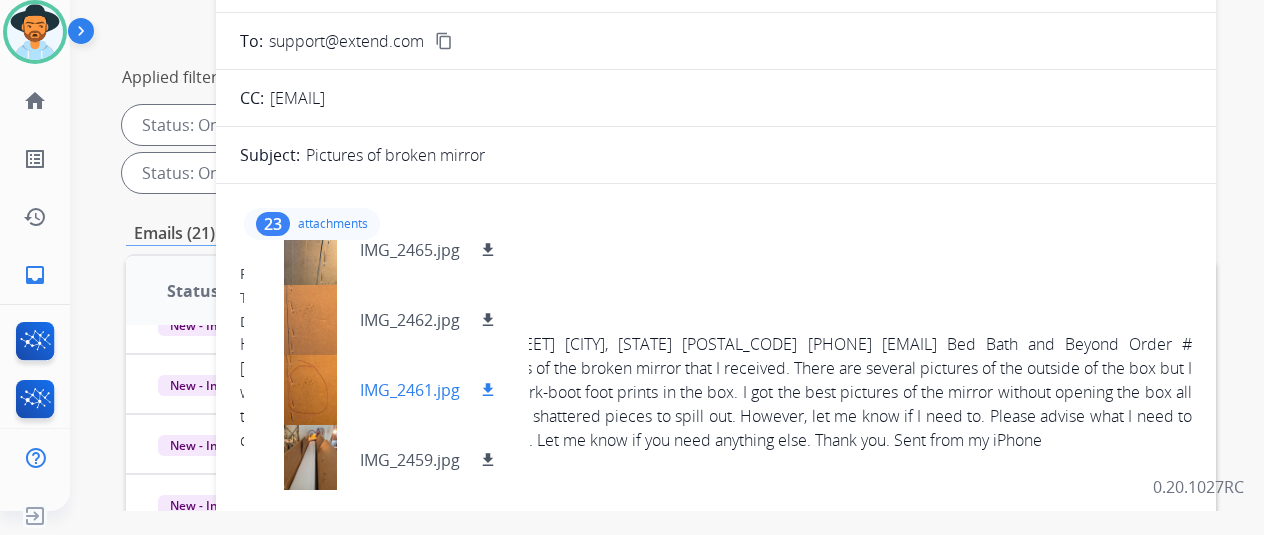 scroll, scrollTop: 1000, scrollLeft: 0, axis: vertical 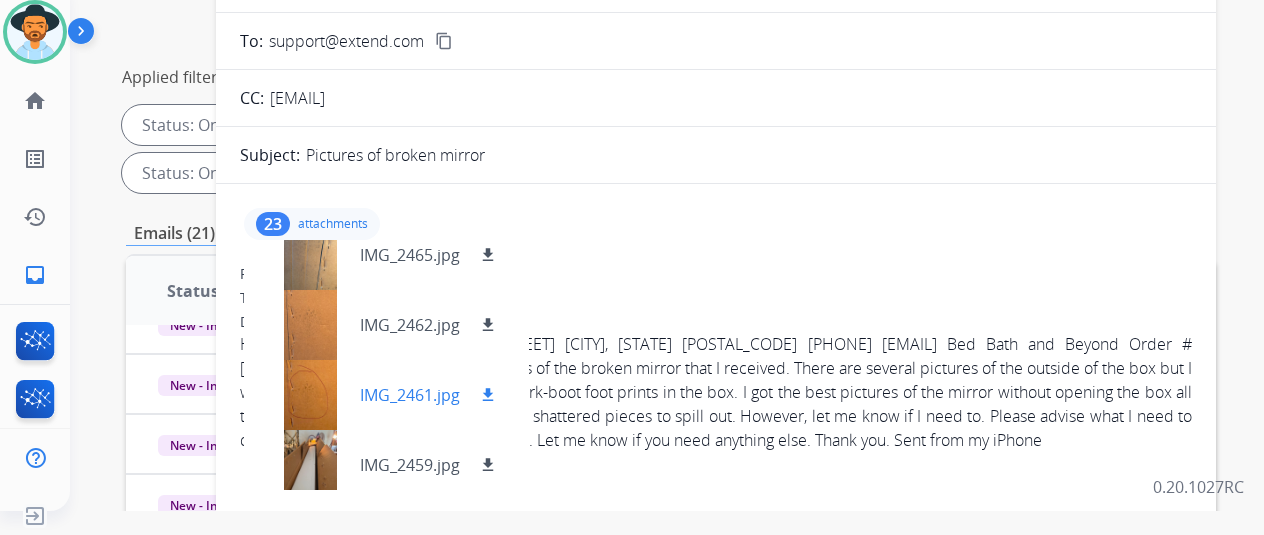 click on "IMG_2461.jpg" at bounding box center [410, 395] 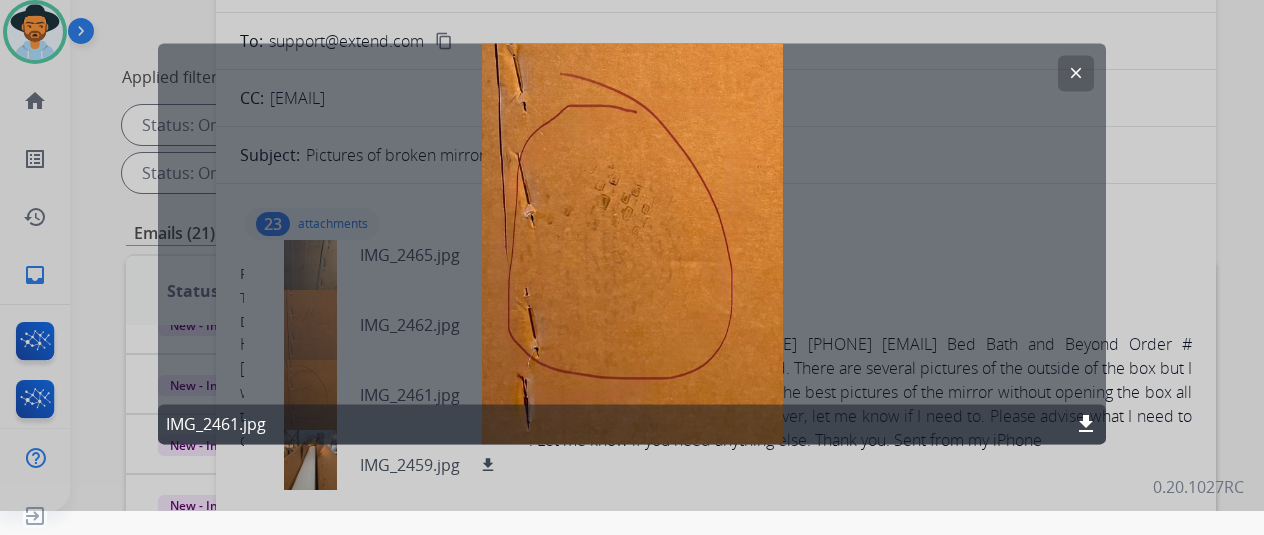 click on "clear" 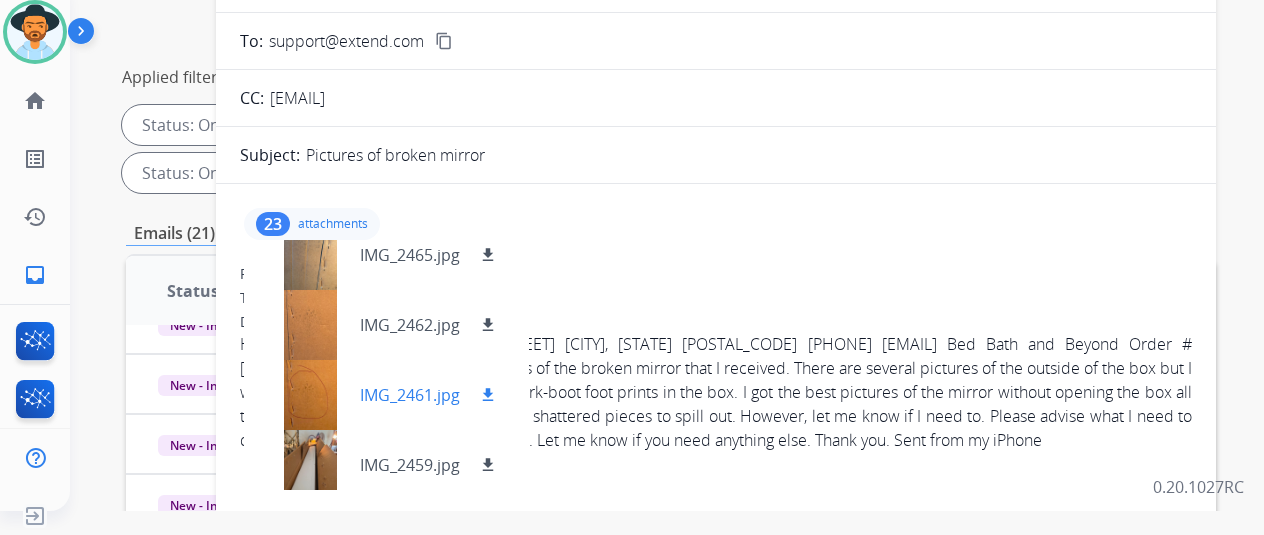 click on "download" at bounding box center [488, 395] 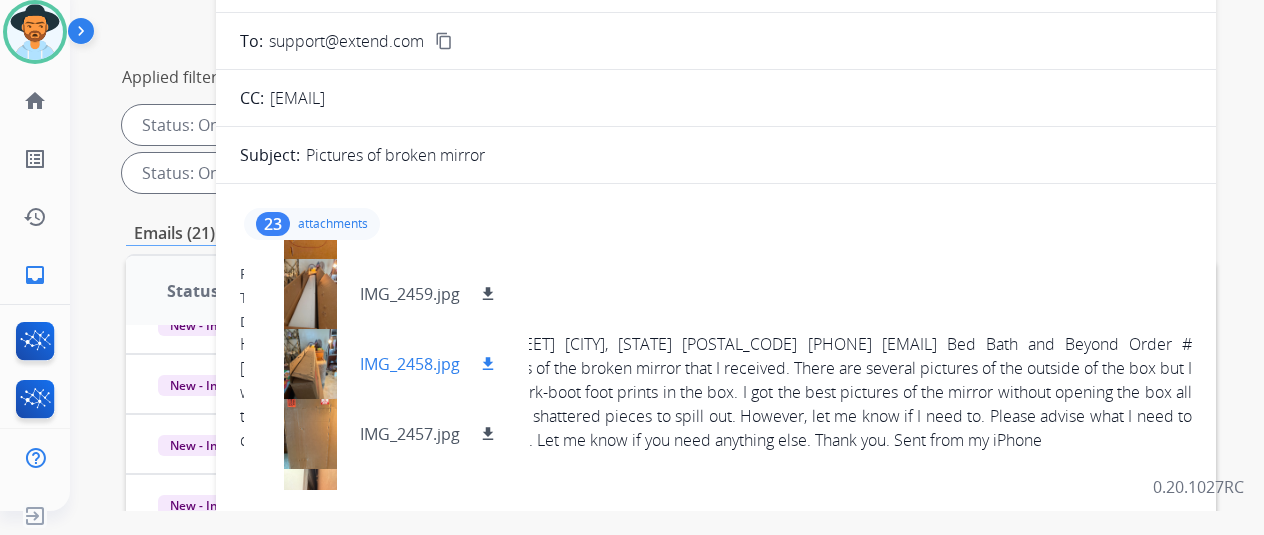 scroll, scrollTop: 1200, scrollLeft: 0, axis: vertical 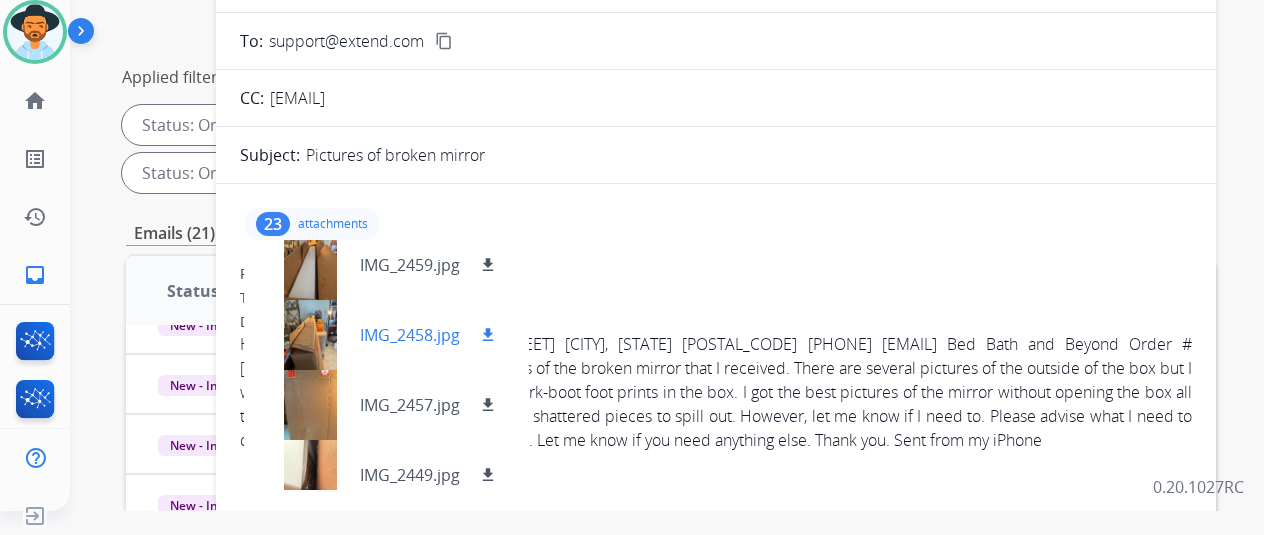 click on "IMG_2458.jpg  download" at bounding box center [380, 335] 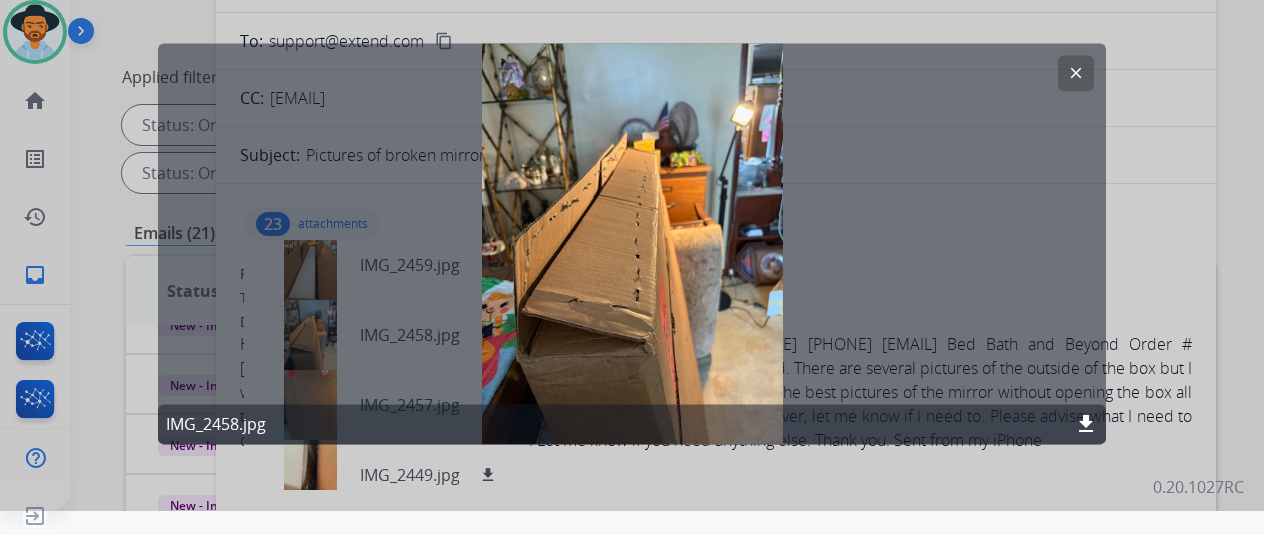 click on "clear" 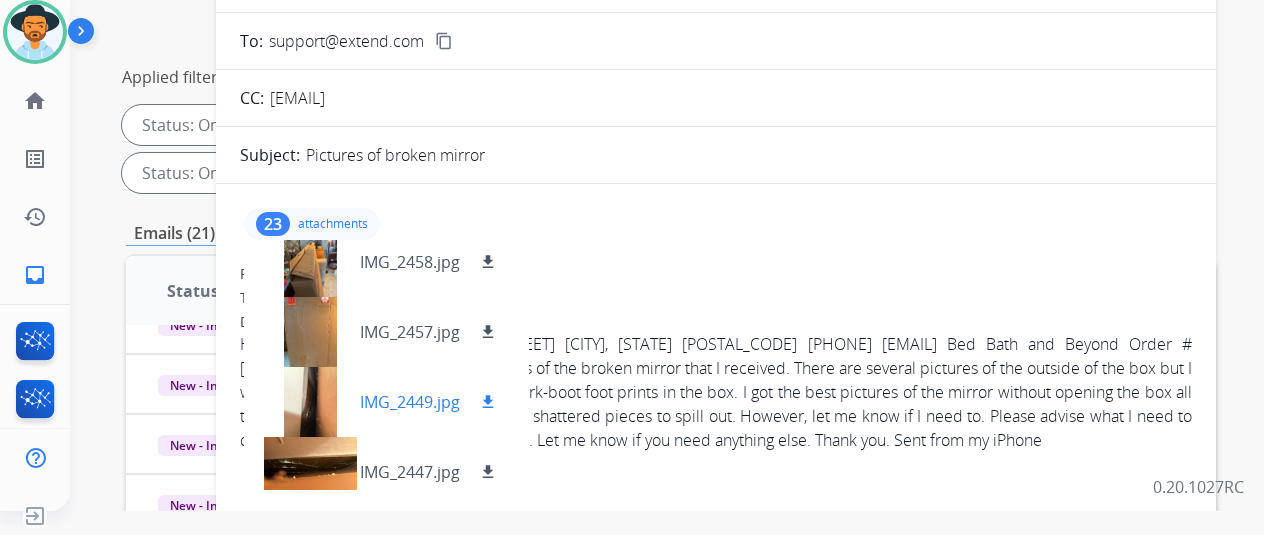scroll, scrollTop: 1300, scrollLeft: 0, axis: vertical 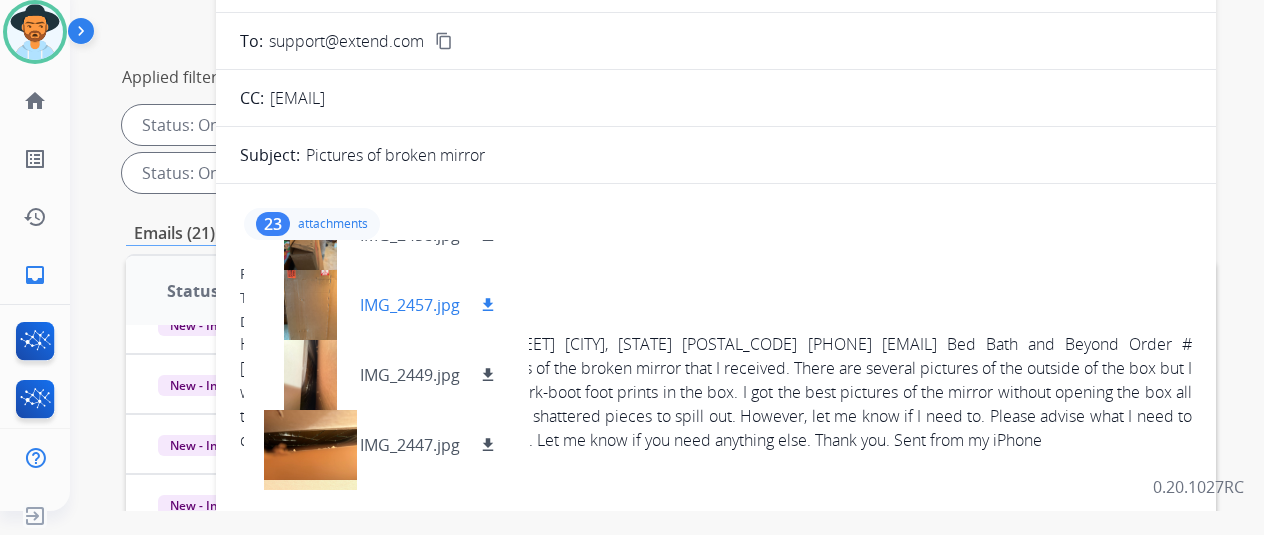 click on "IMG_2457.jpg" at bounding box center [410, 305] 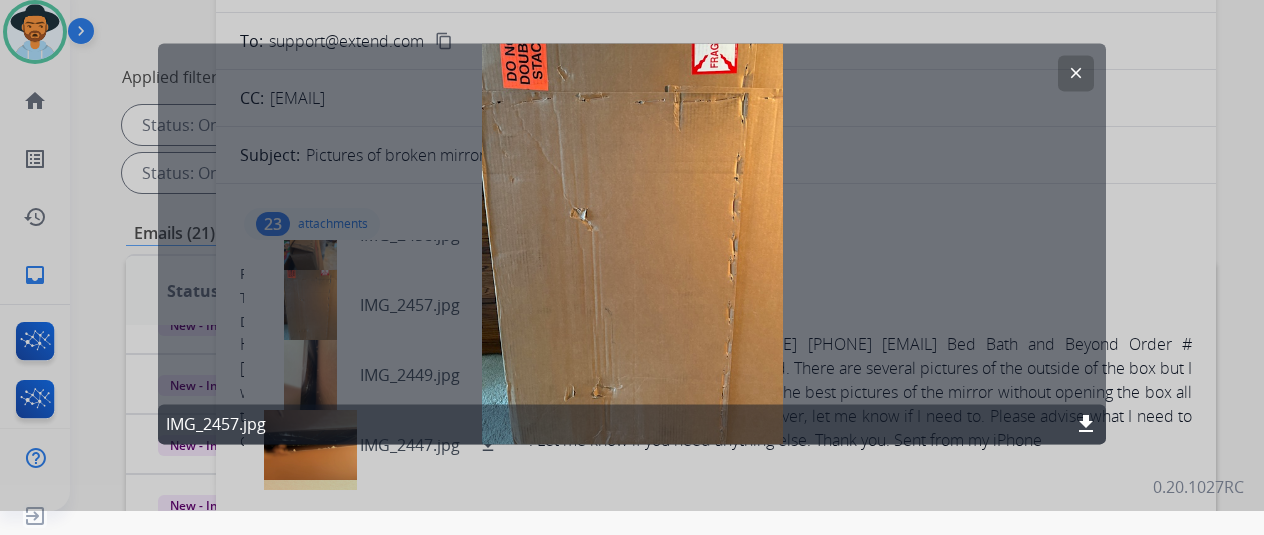 drag, startPoint x: 1084, startPoint y: 78, endPoint x: 791, endPoint y: 214, distance: 323.02478 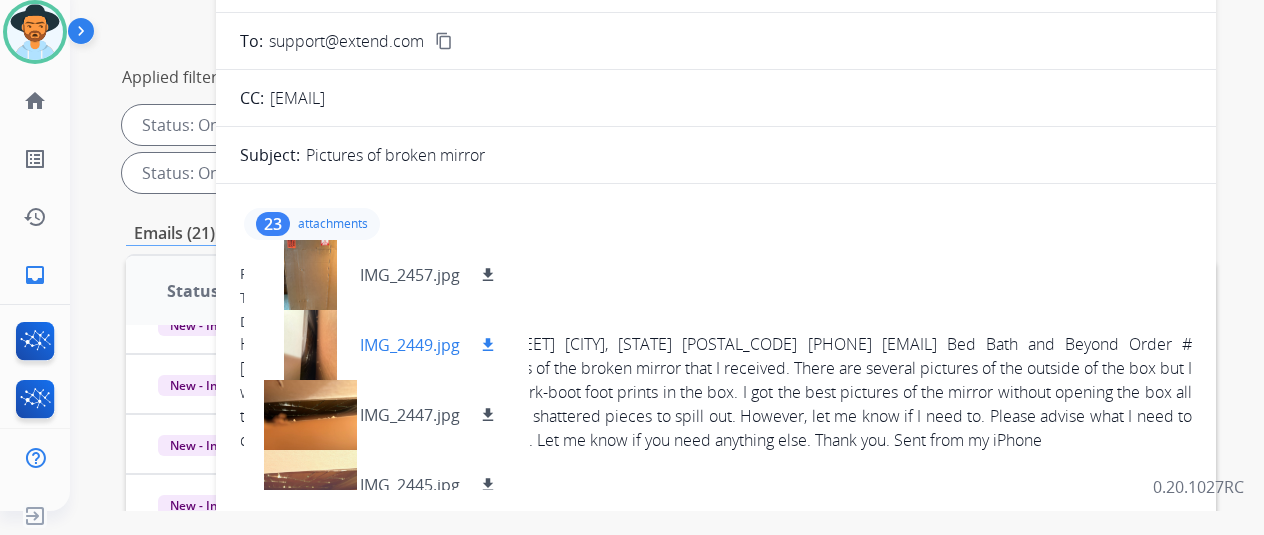 scroll, scrollTop: 1360, scrollLeft: 0, axis: vertical 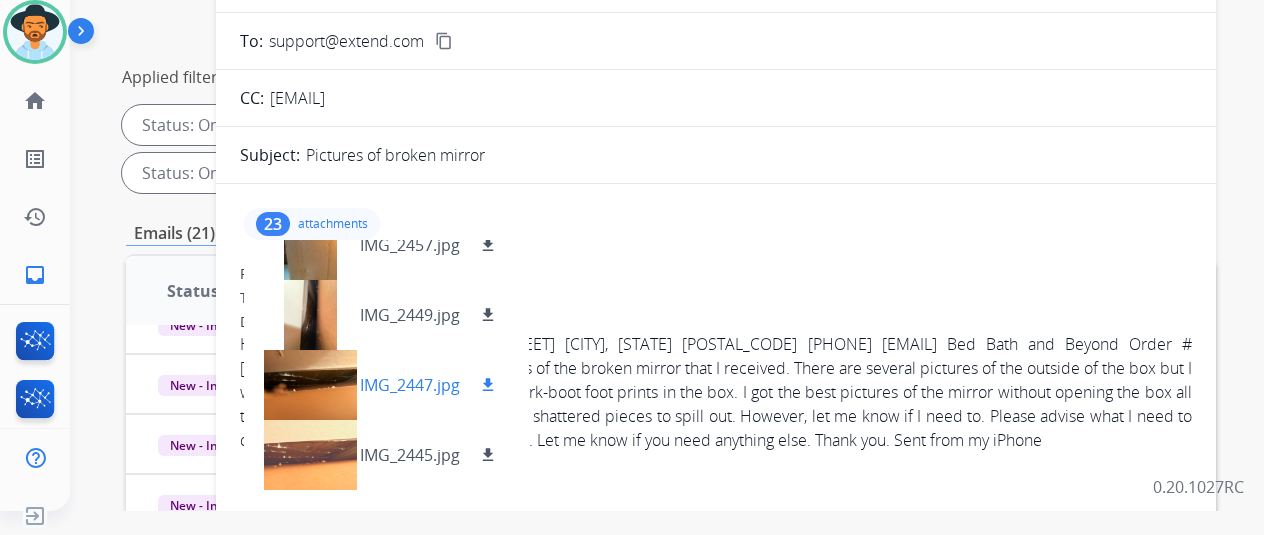 click on "IMG_2447.jpg" at bounding box center (410, 385) 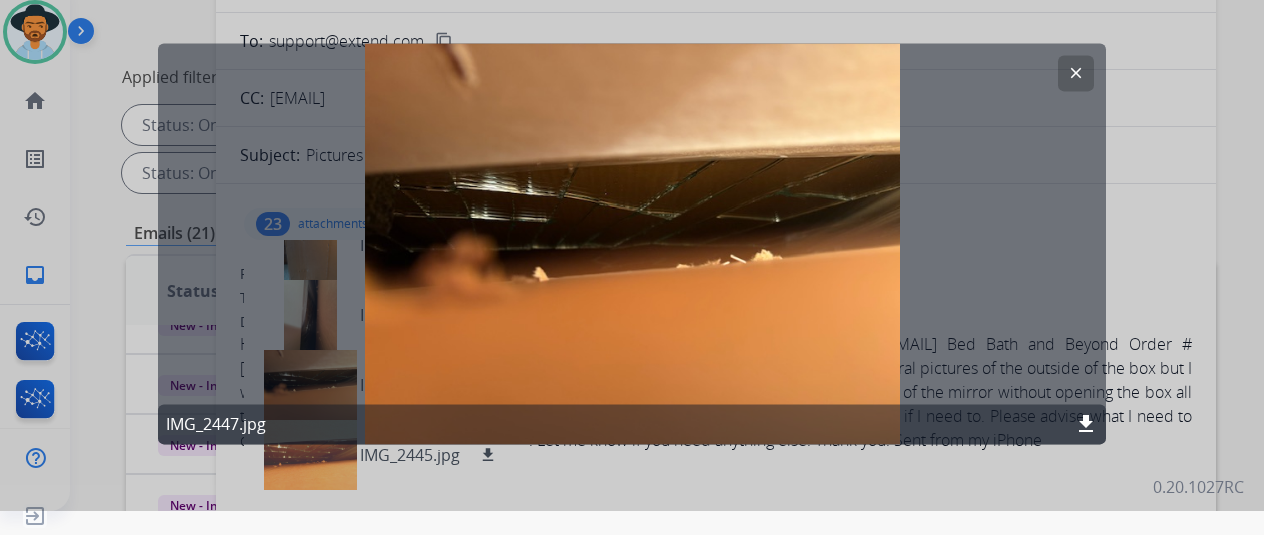 click on "download" 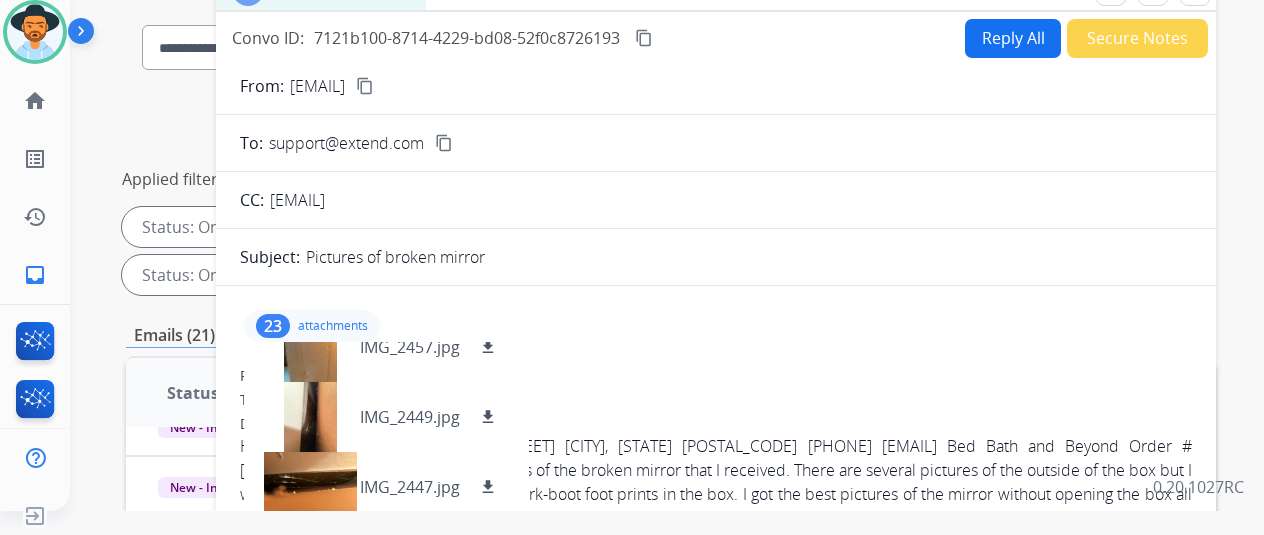 scroll, scrollTop: 30, scrollLeft: 0, axis: vertical 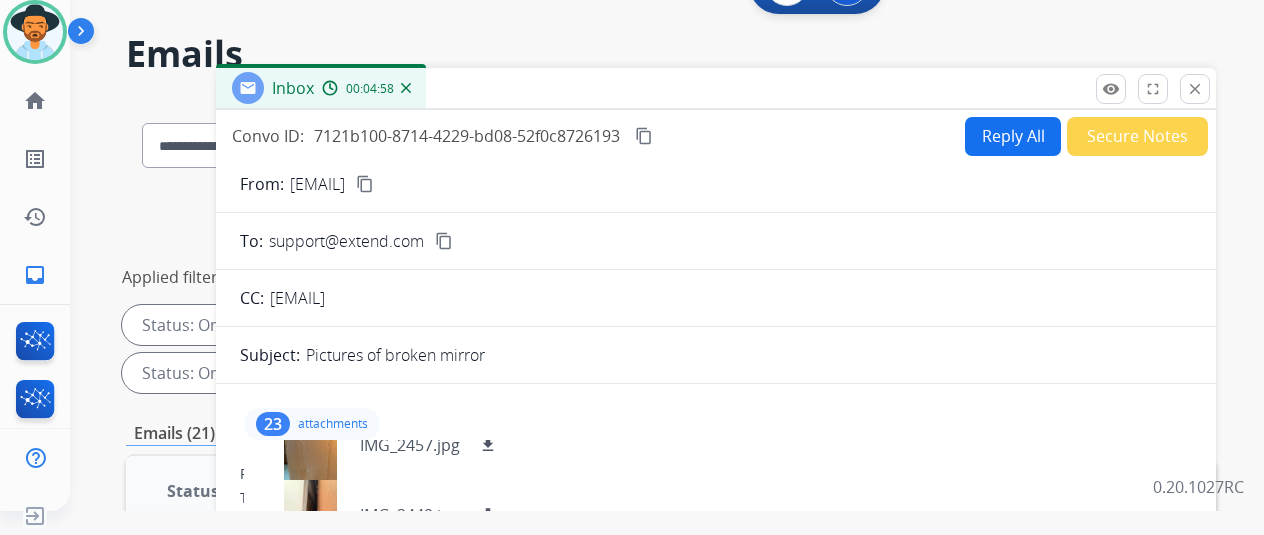 click on "content_copy" at bounding box center (644, 136) 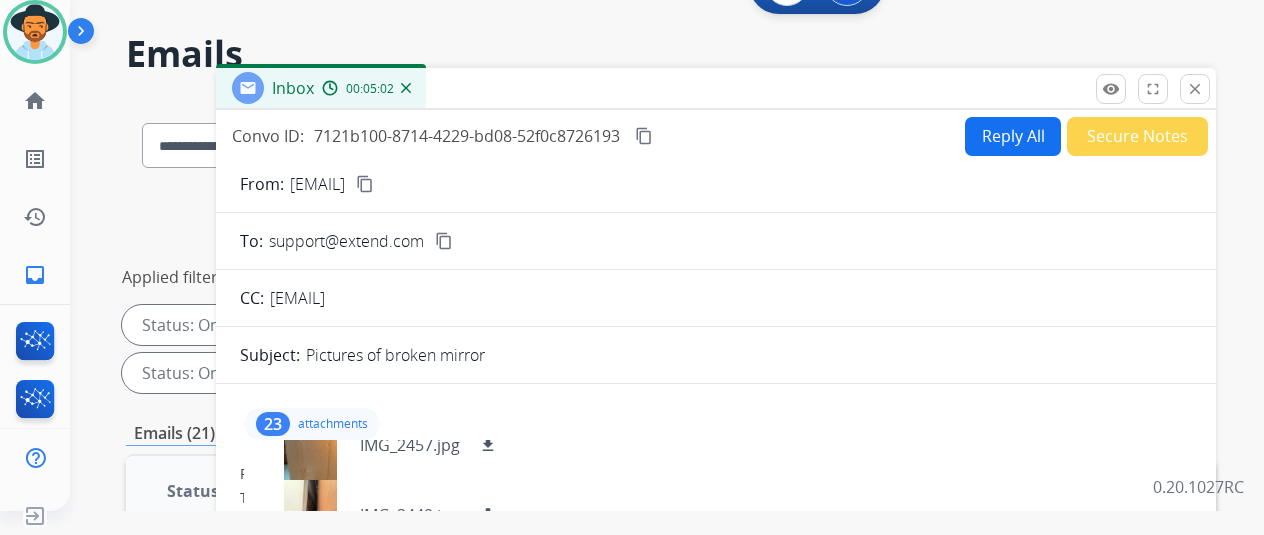 click on "Reply All" at bounding box center (1013, 136) 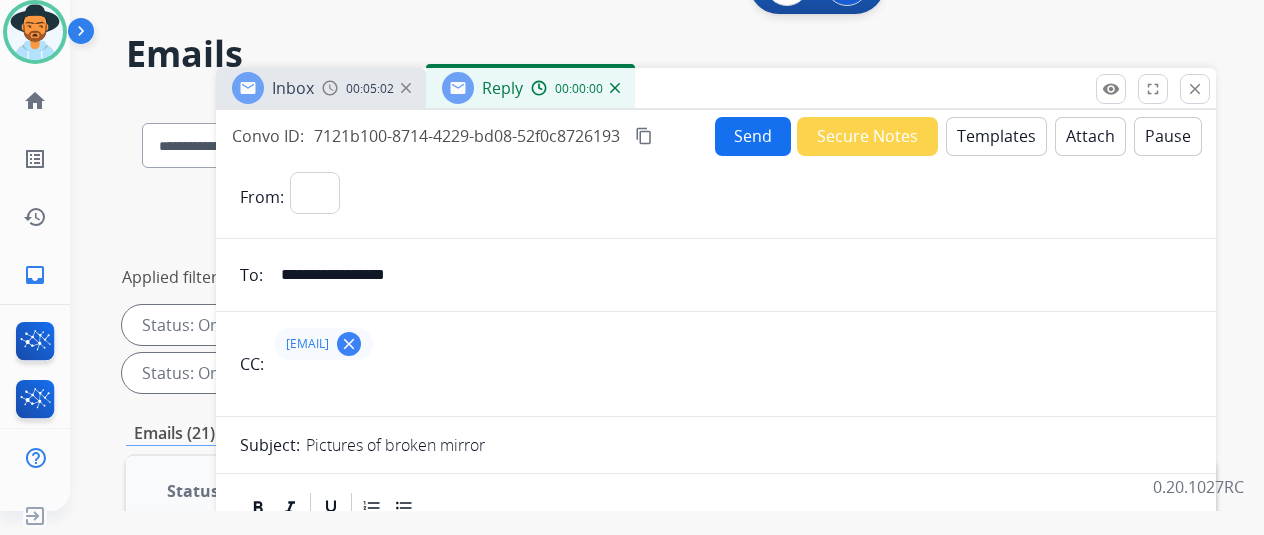 select on "**********" 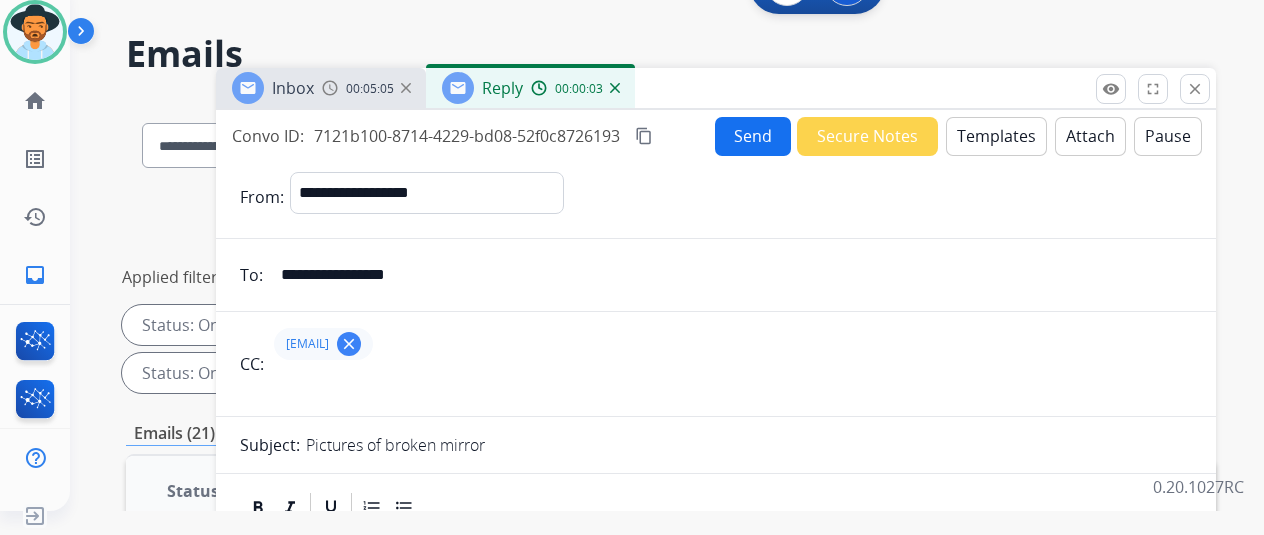 click on "Templates" at bounding box center [996, 136] 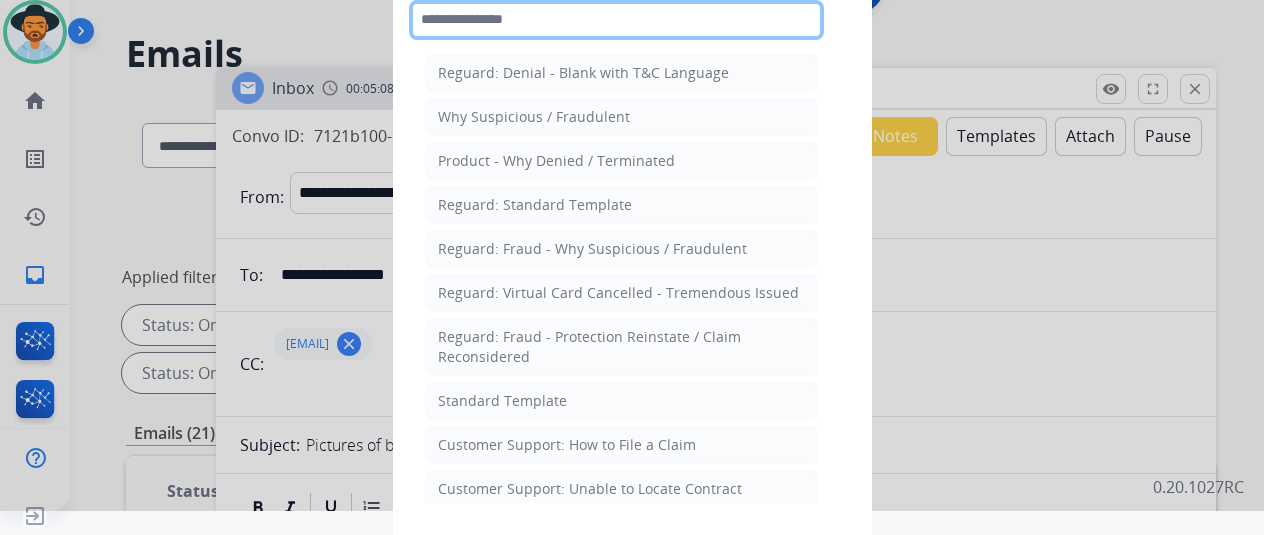 click 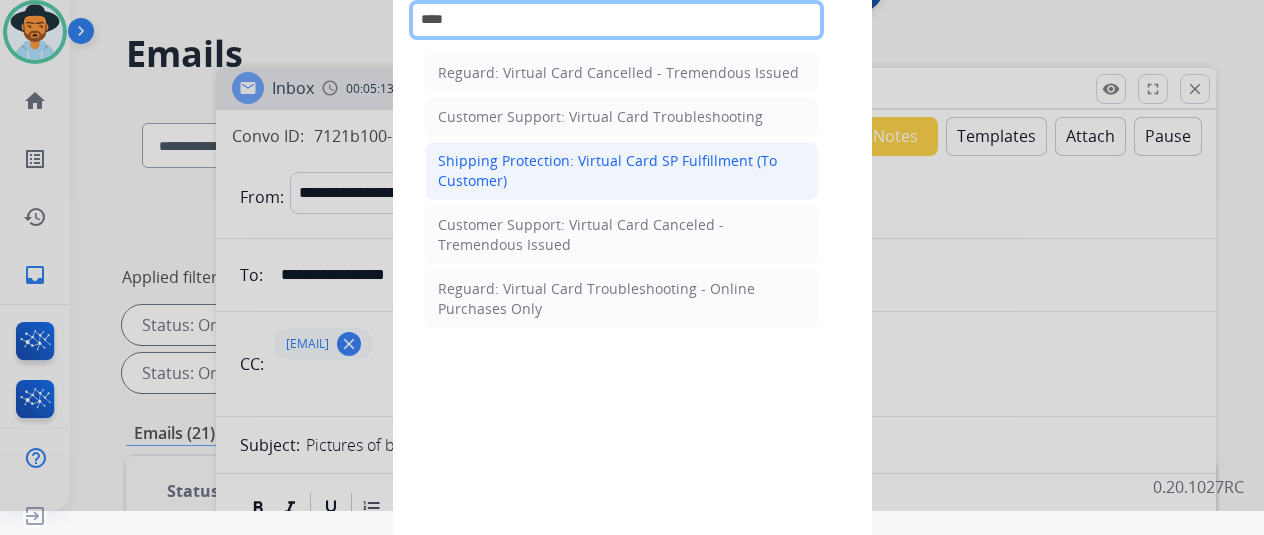 type on "****" 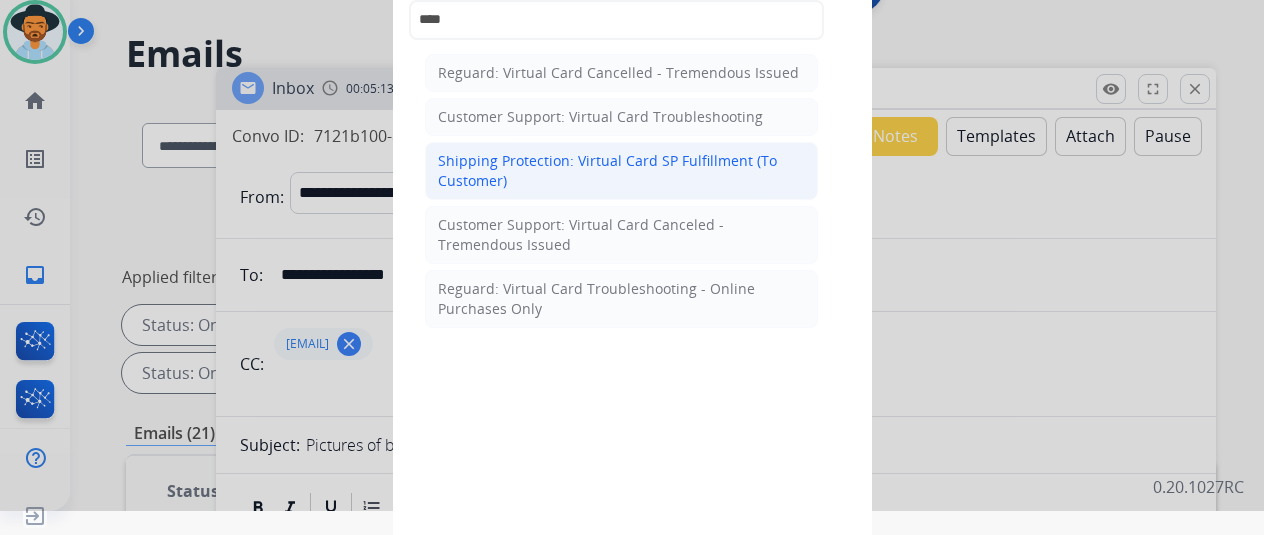 click on "Shipping Protection: Virtual Card SP Fulfillment (To Customer)" 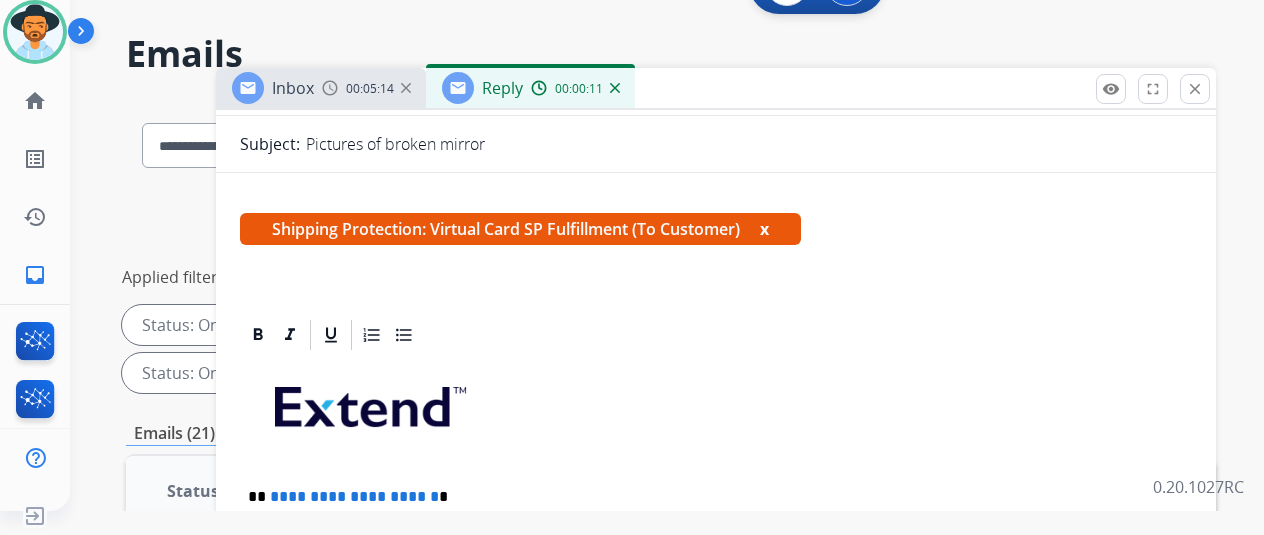 scroll, scrollTop: 500, scrollLeft: 0, axis: vertical 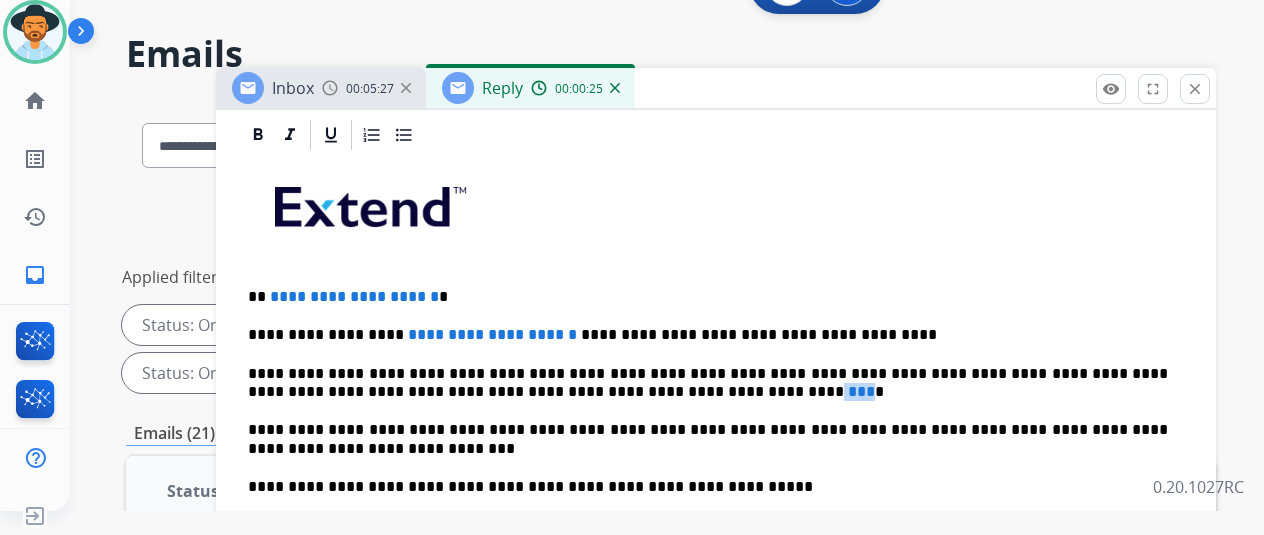 drag, startPoint x: 586, startPoint y: 389, endPoint x: 573, endPoint y: 385, distance: 13.601471 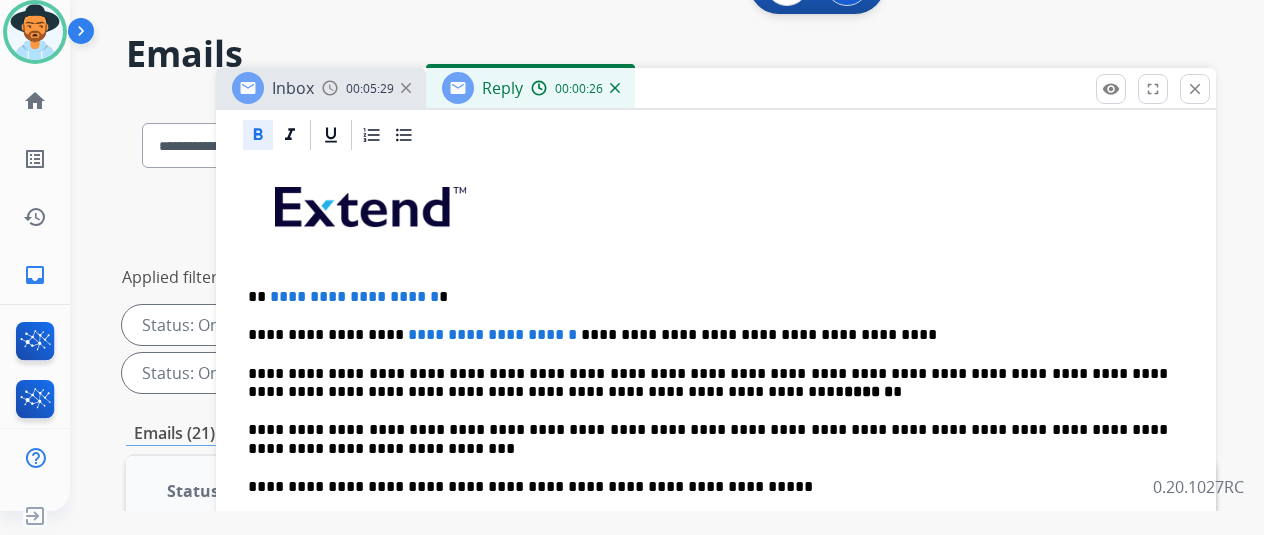 click on "******" at bounding box center (868, 391) 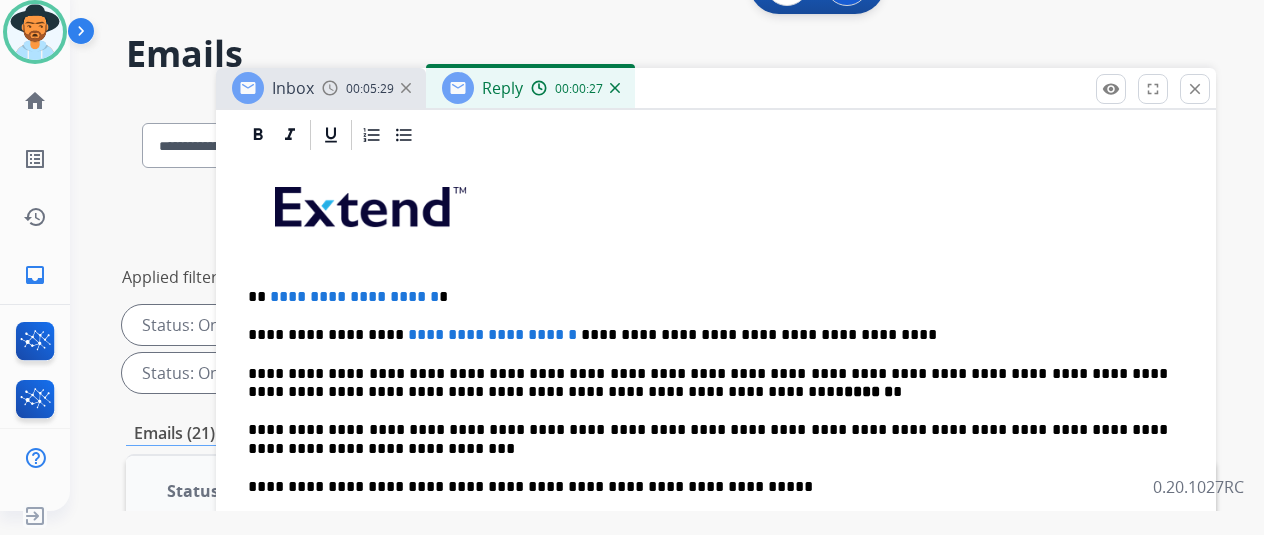 type 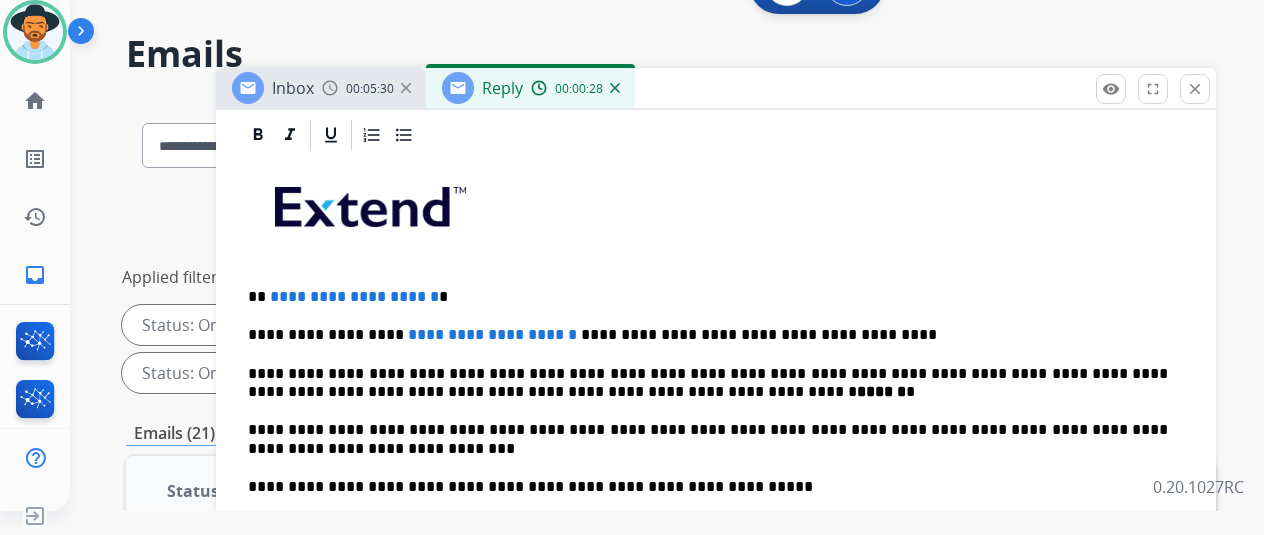 click on "**********" at bounding box center (716, 506) 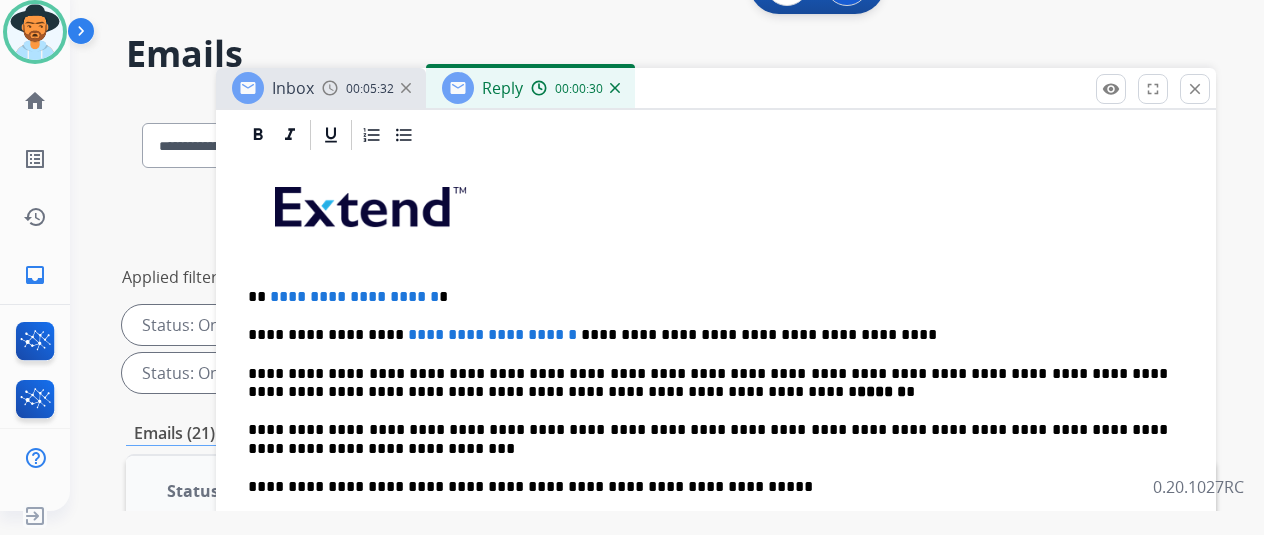 click on "**********" at bounding box center (492, 334) 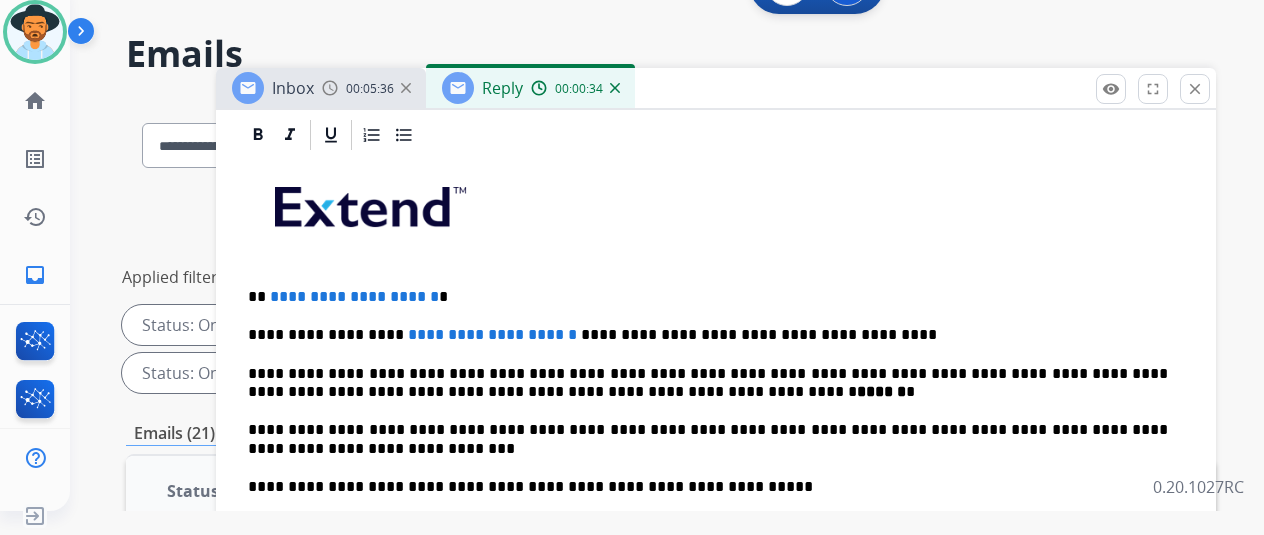 click on "**********" at bounding box center (492, 334) 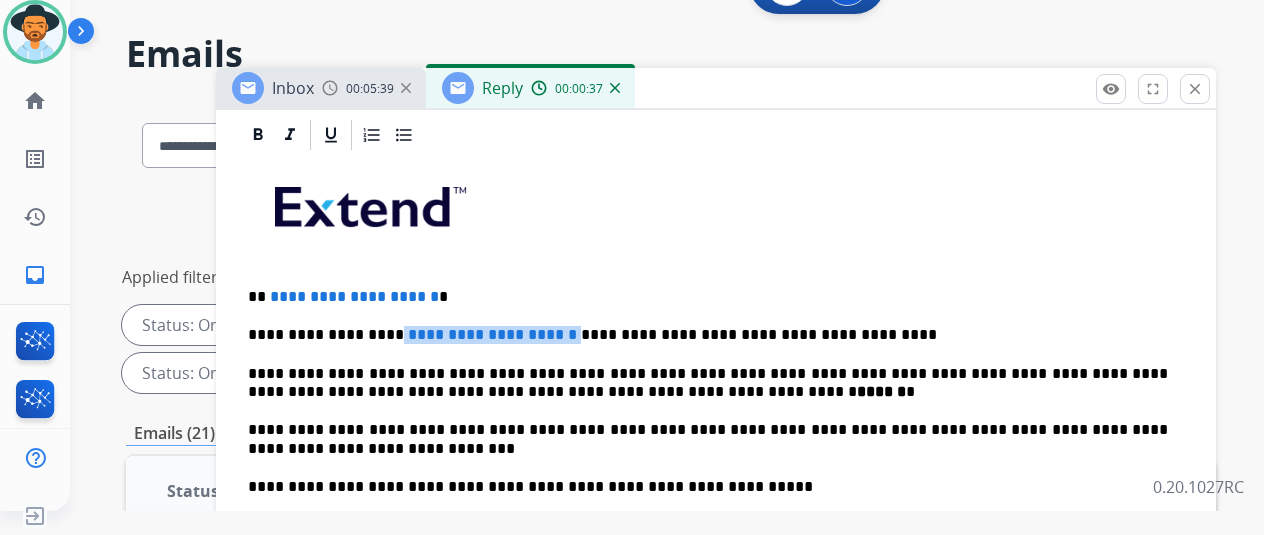 drag, startPoint x: 540, startPoint y: 332, endPoint x: 394, endPoint y: 321, distance: 146.4138 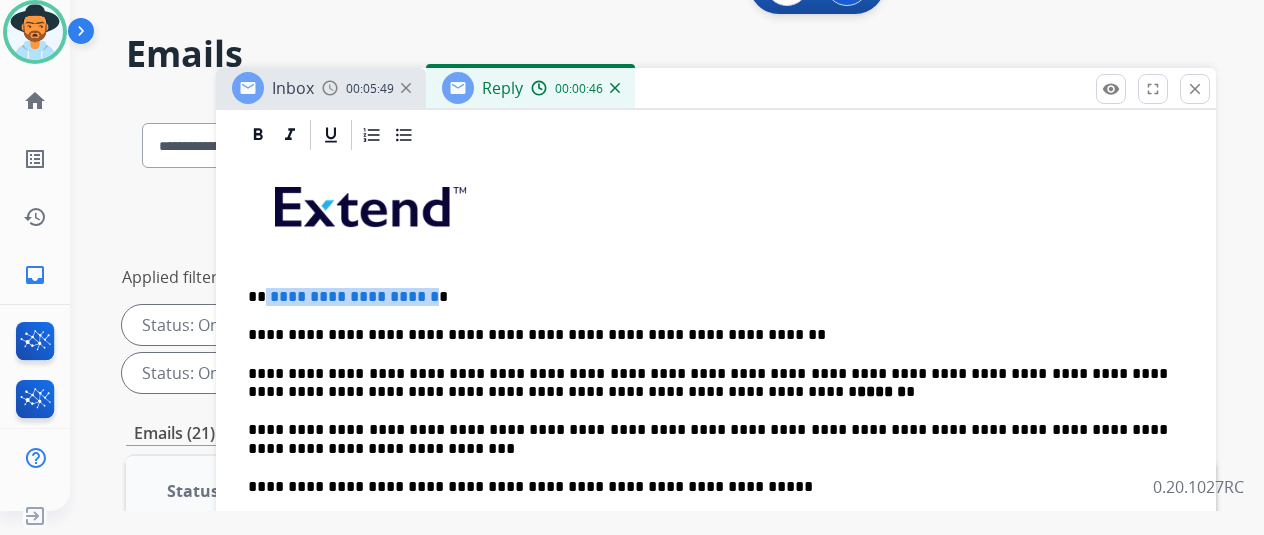 drag, startPoint x: 480, startPoint y: 285, endPoint x: 280, endPoint y: 287, distance: 200.01 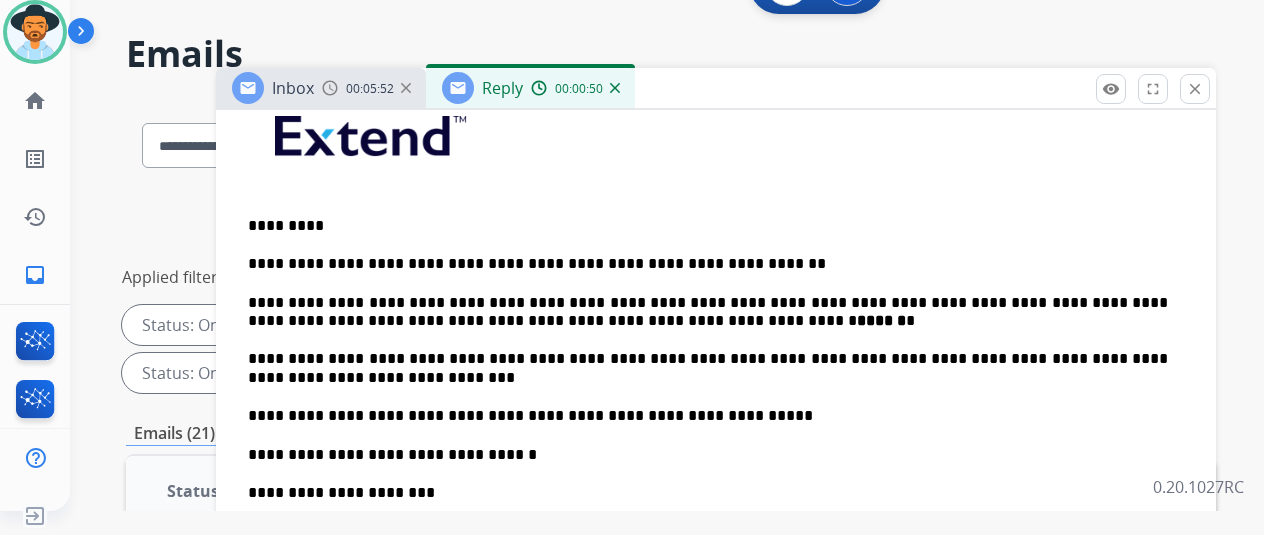 scroll, scrollTop: 599, scrollLeft: 0, axis: vertical 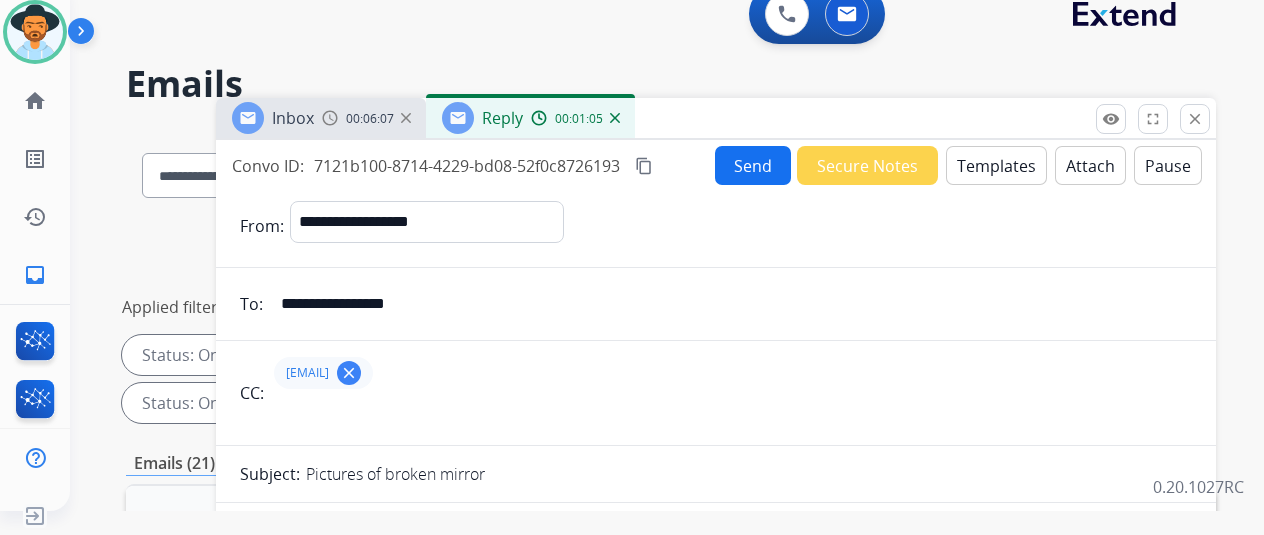 click on "Send" at bounding box center (753, 165) 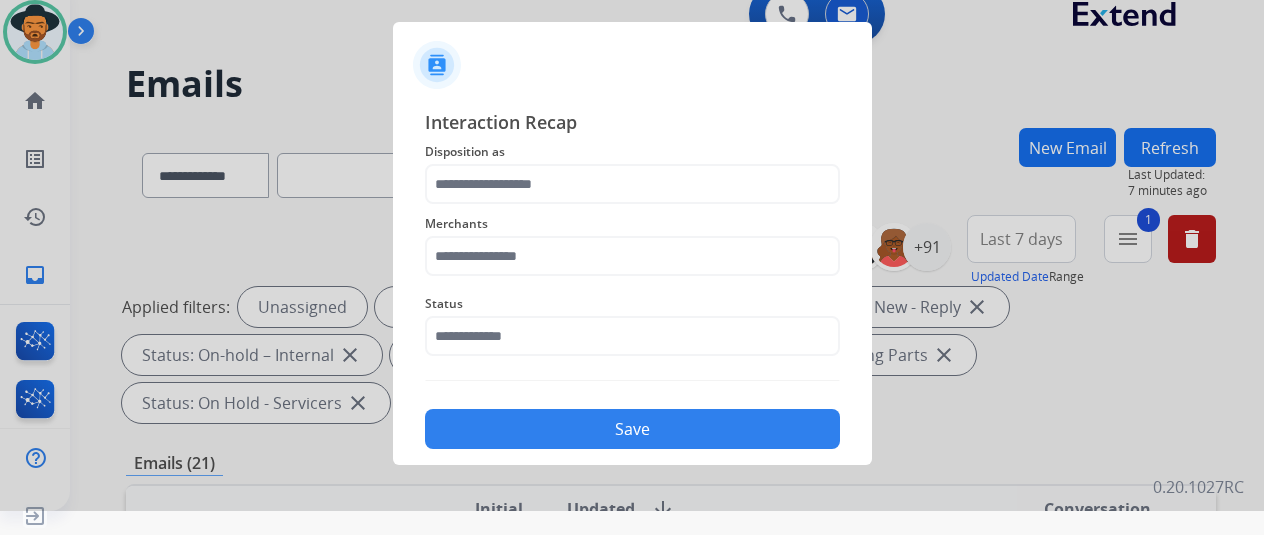drag, startPoint x: 501, startPoint y: 218, endPoint x: 524, endPoint y: 253, distance: 41.880783 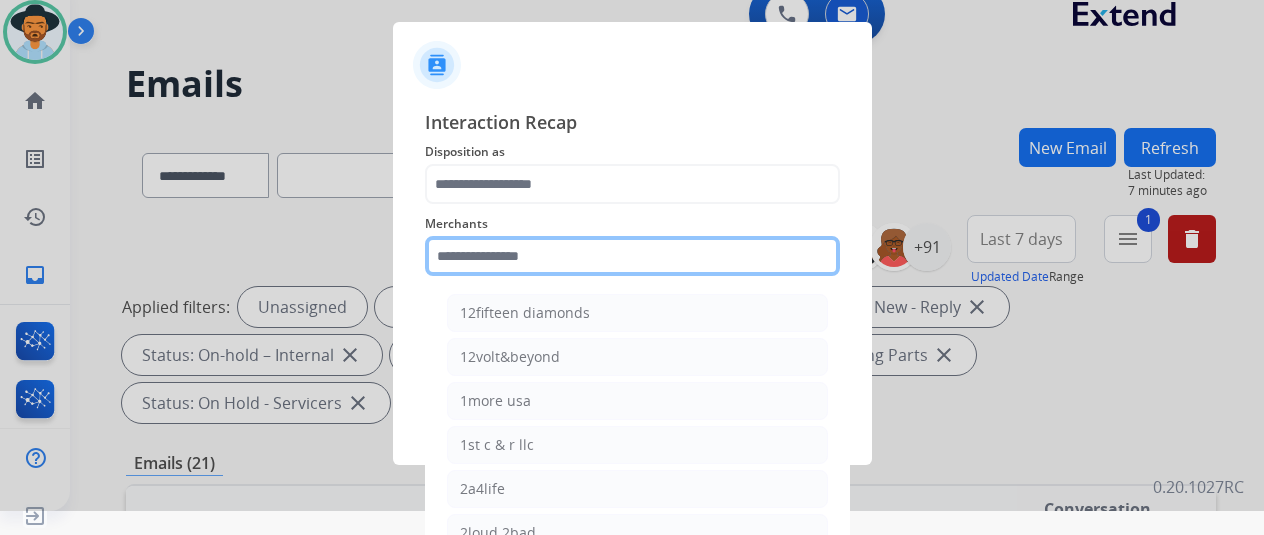 click 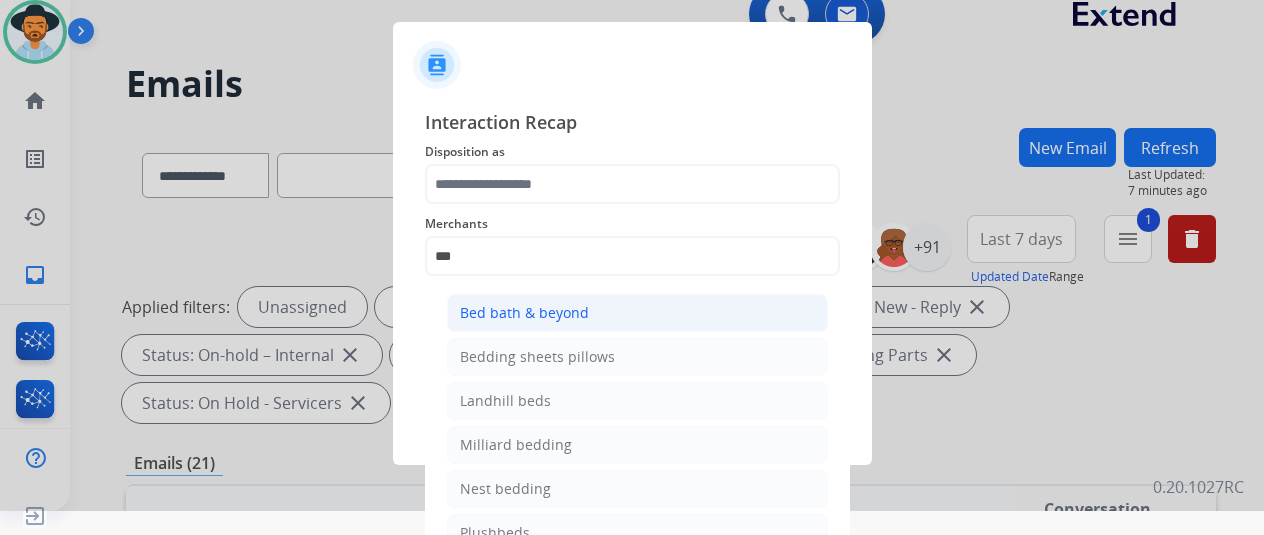 click on "Bed bath & beyond" 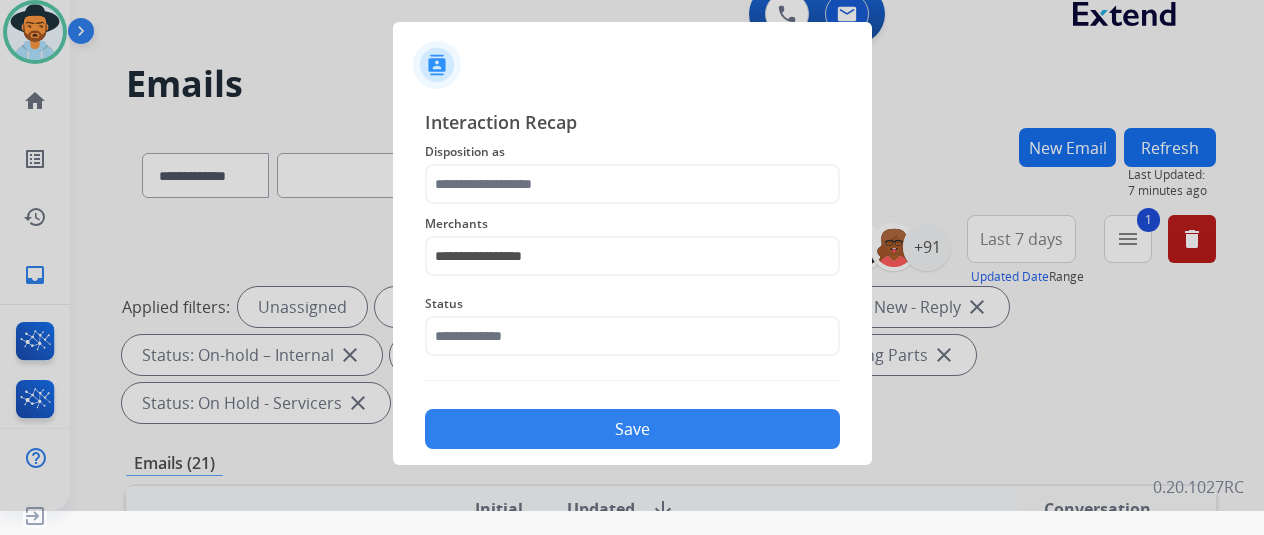 click on "**********" 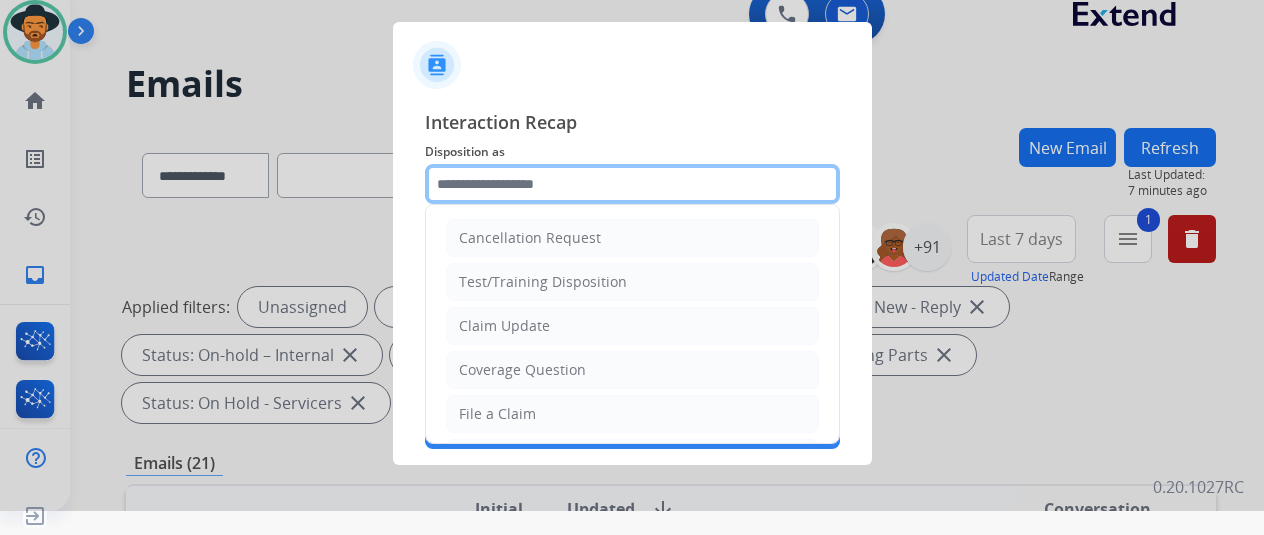 click 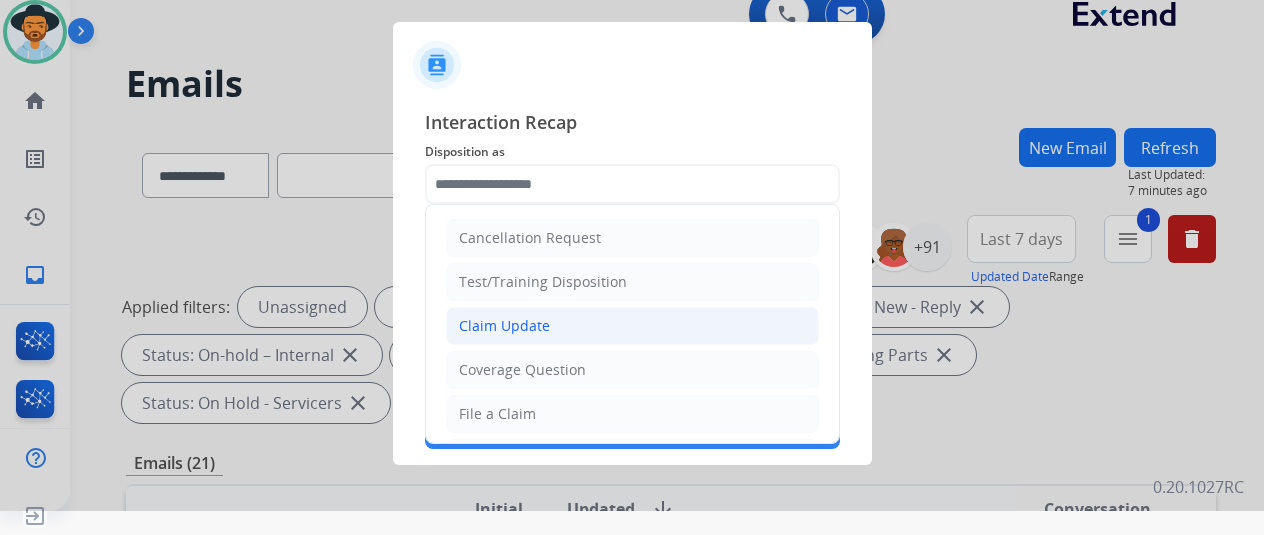 click on "Claim Update" 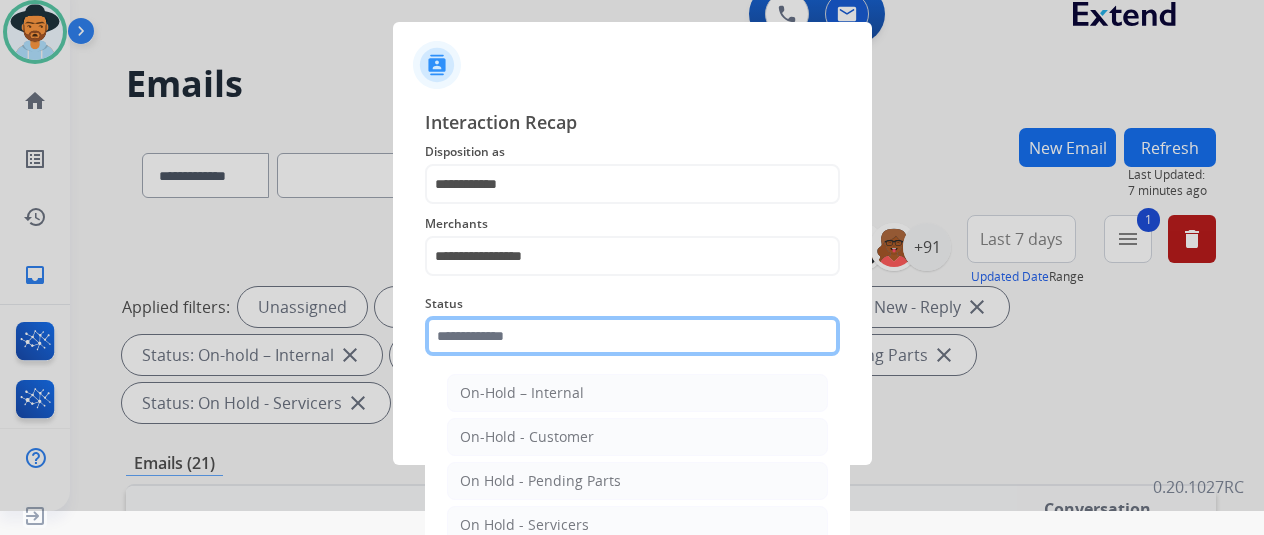 click 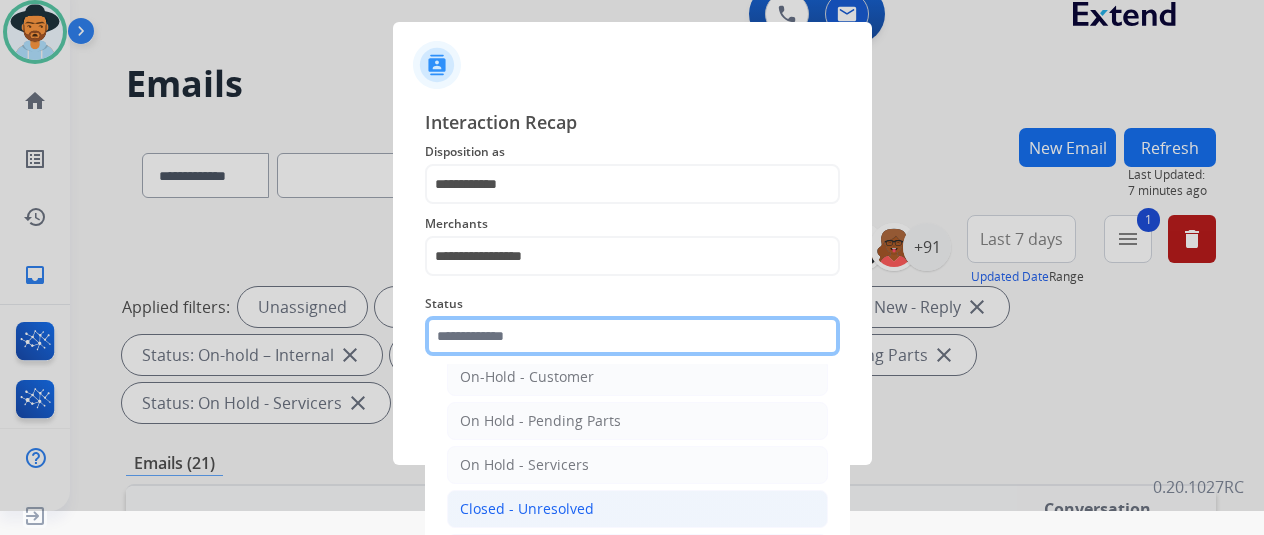 scroll, scrollTop: 114, scrollLeft: 0, axis: vertical 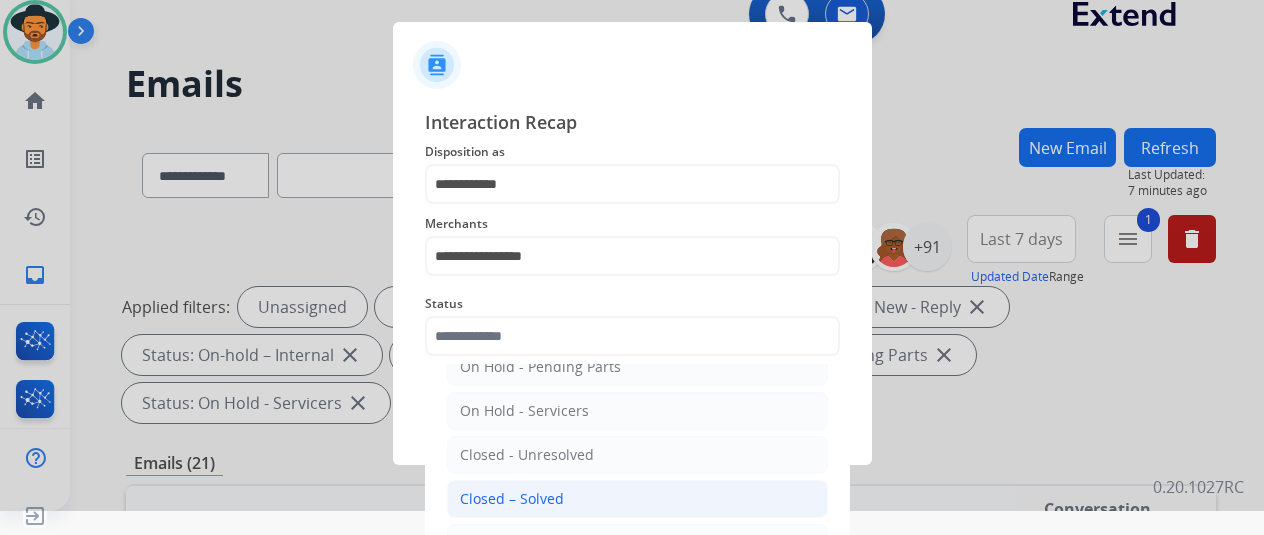 click on "Closed – Solved" 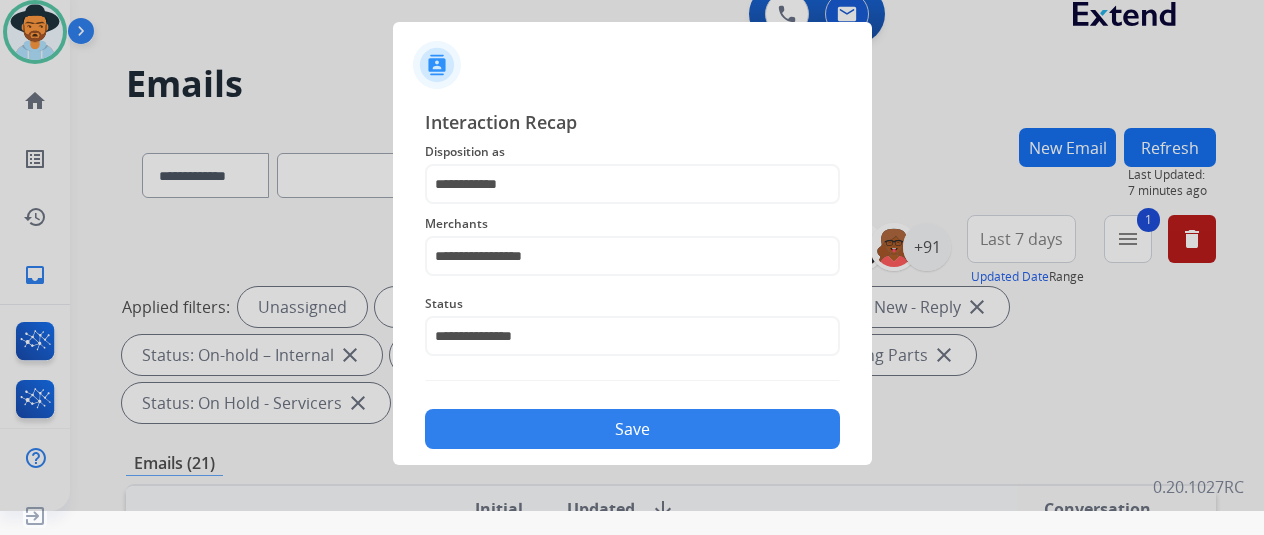 click on "Save" 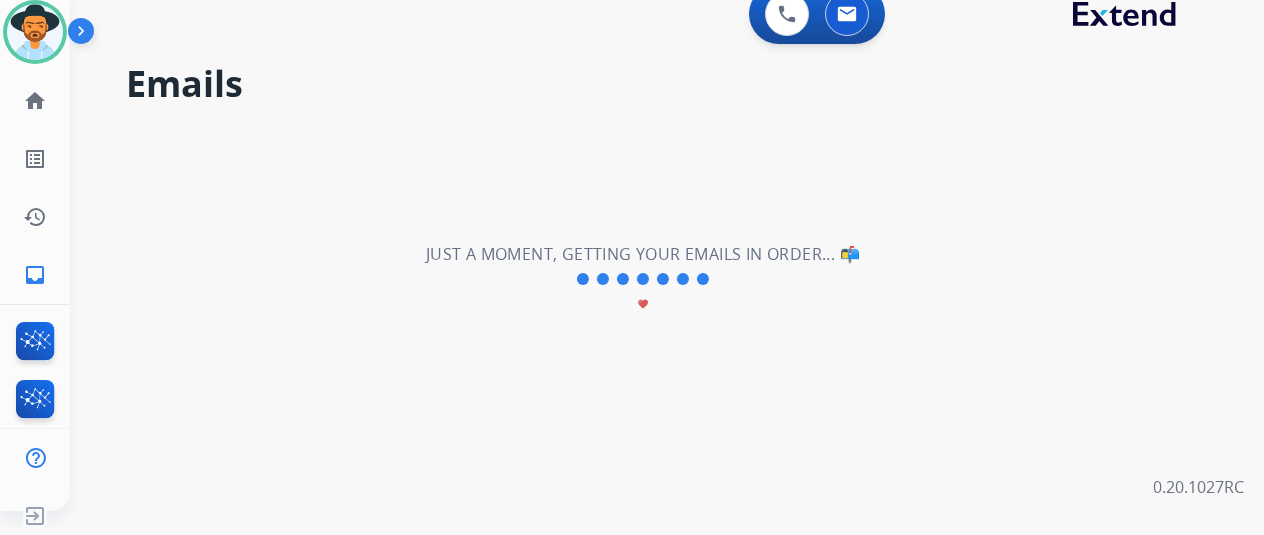 scroll, scrollTop: 68, scrollLeft: 0, axis: vertical 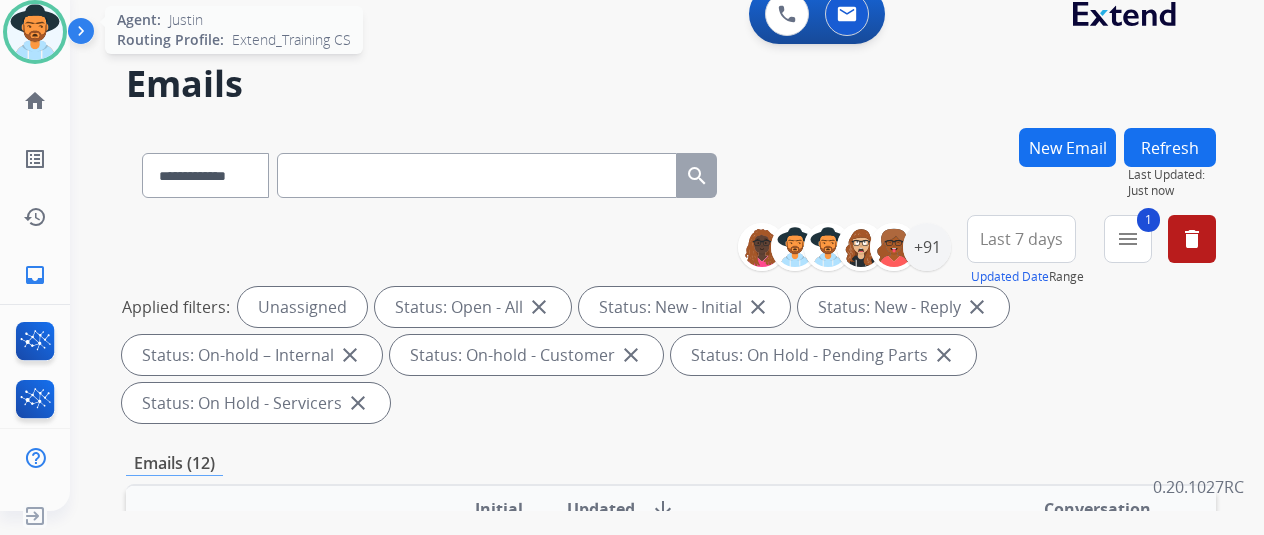 click at bounding box center [35, 32] 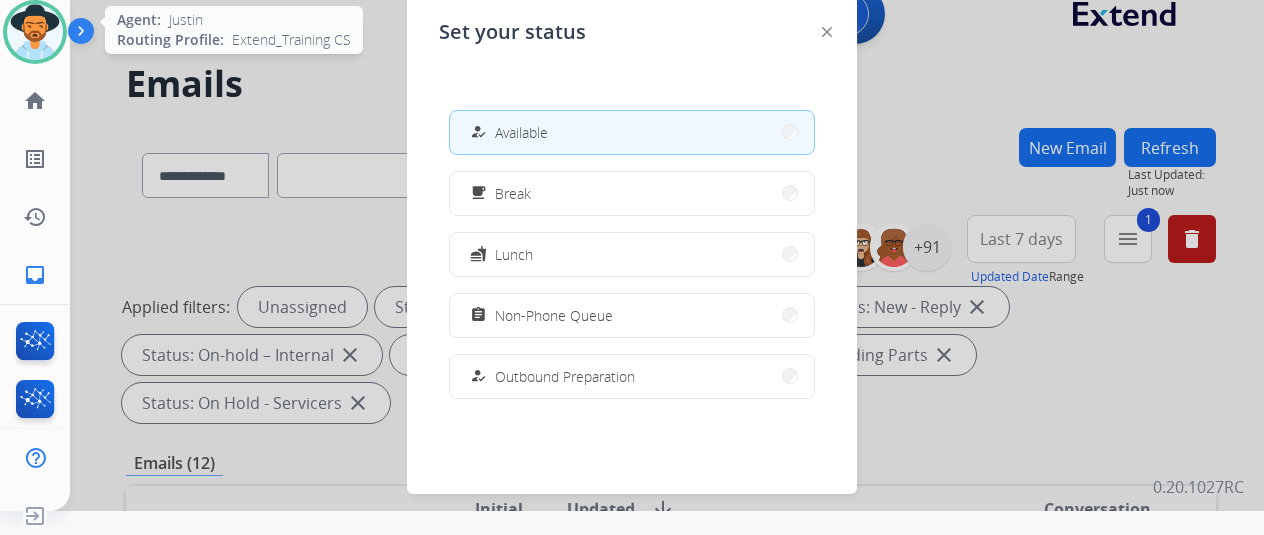 click at bounding box center (35, 32) 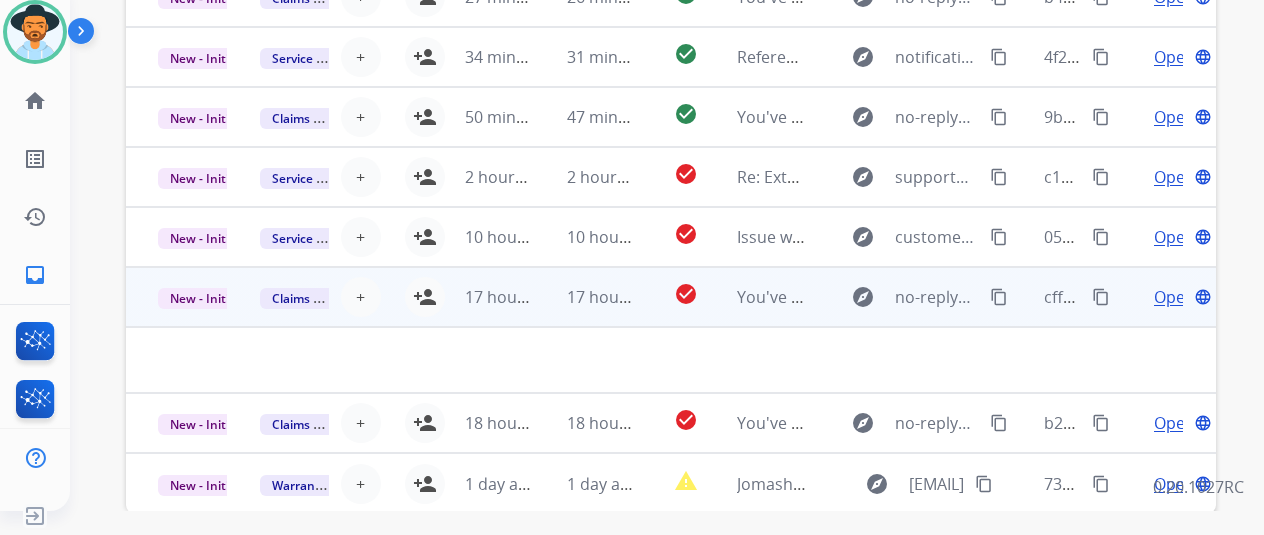 scroll, scrollTop: 700, scrollLeft: 0, axis: vertical 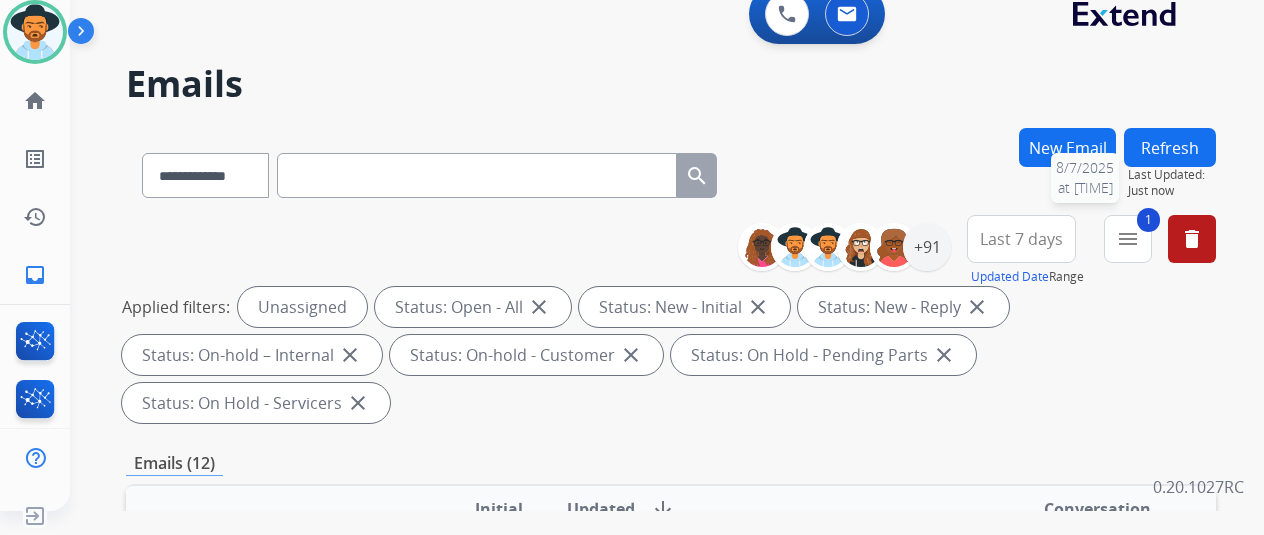 click on "Refresh" at bounding box center [1170, 147] 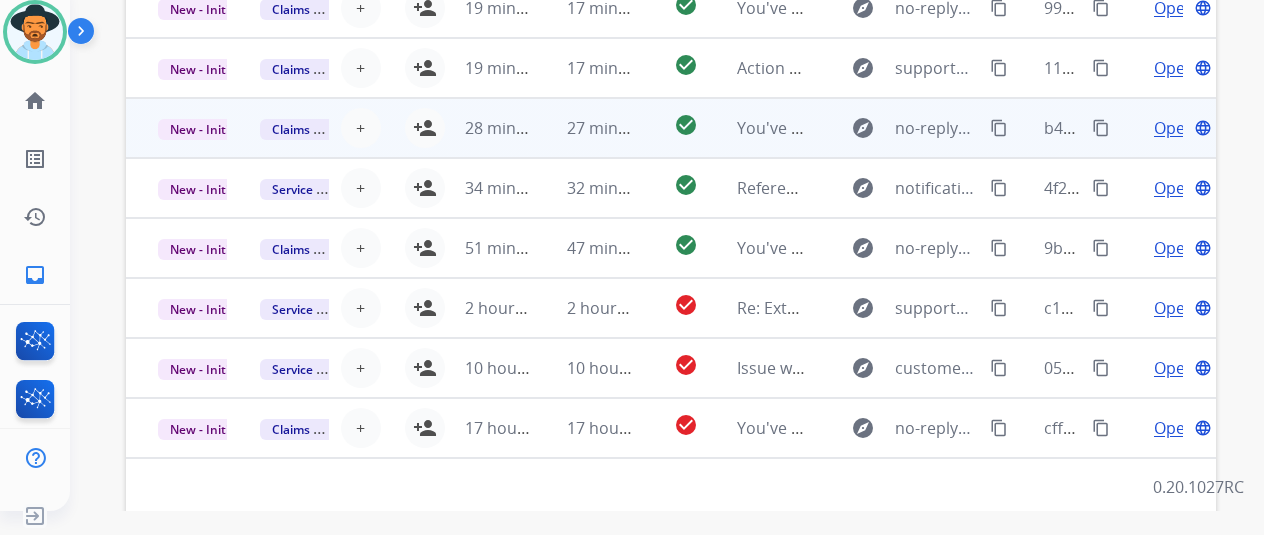 scroll, scrollTop: 600, scrollLeft: 0, axis: vertical 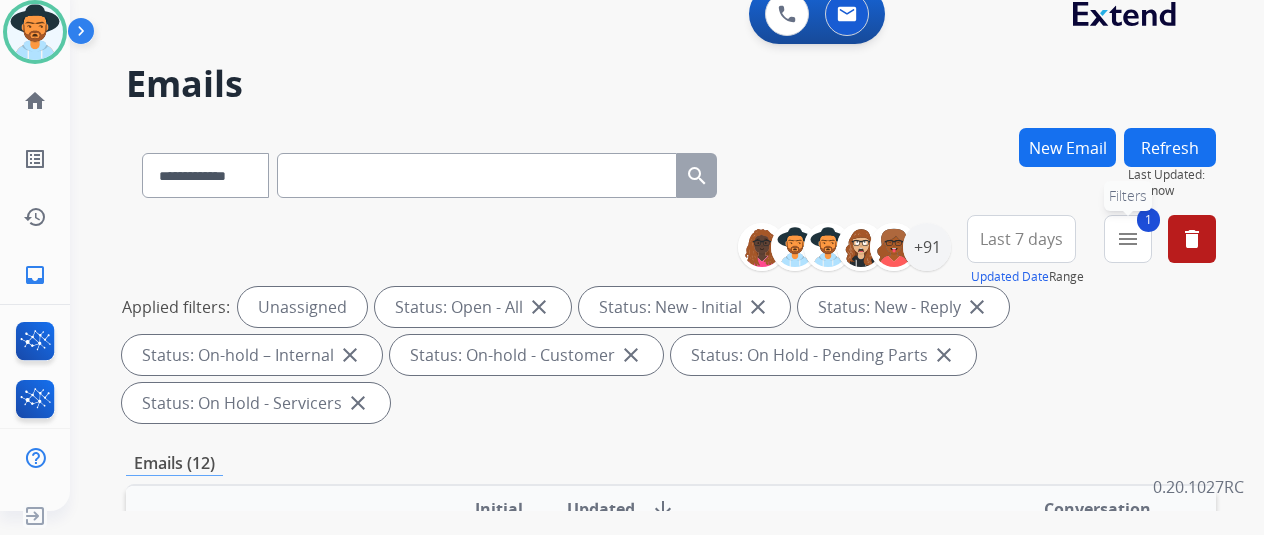 click on "1 menu  Filters" at bounding box center (1128, 239) 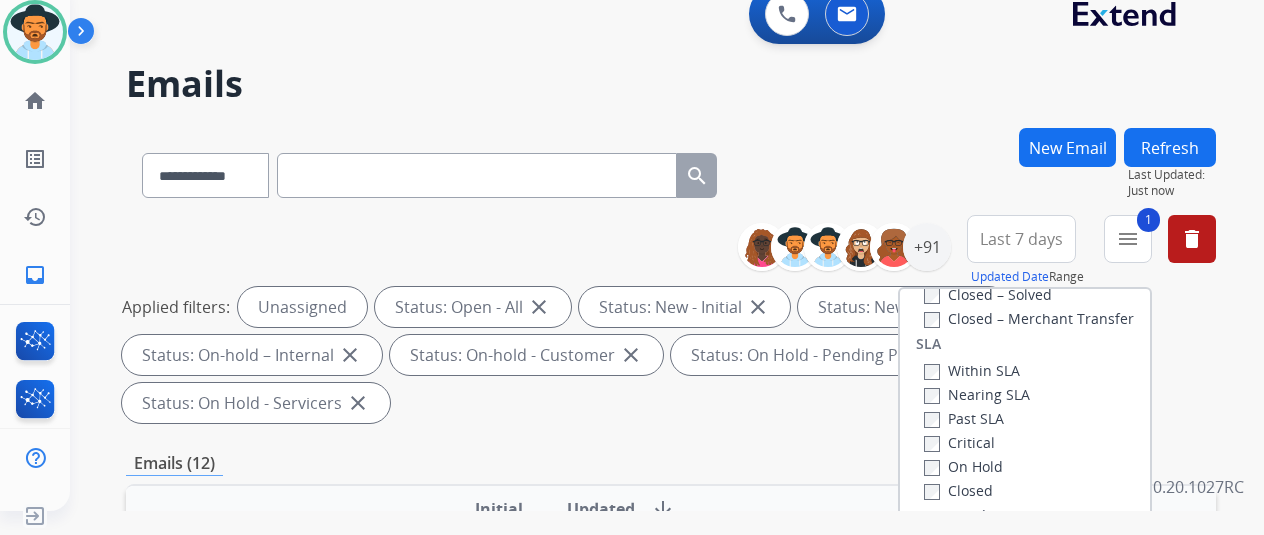scroll, scrollTop: 528, scrollLeft: 0, axis: vertical 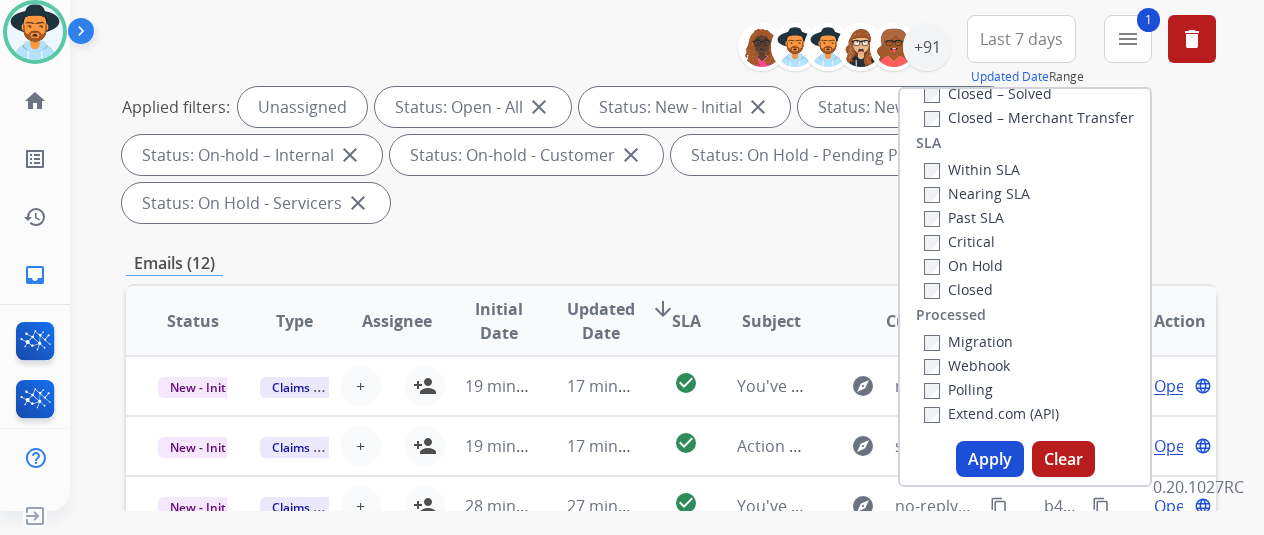 click on "Clear" at bounding box center [1063, 459] 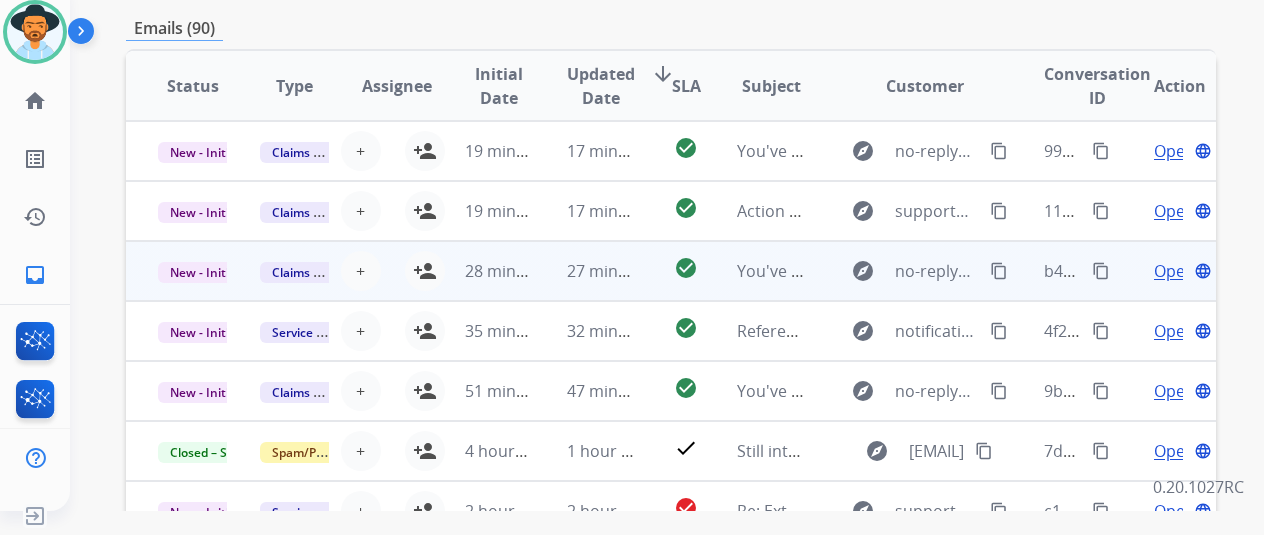 scroll, scrollTop: 300, scrollLeft: 0, axis: vertical 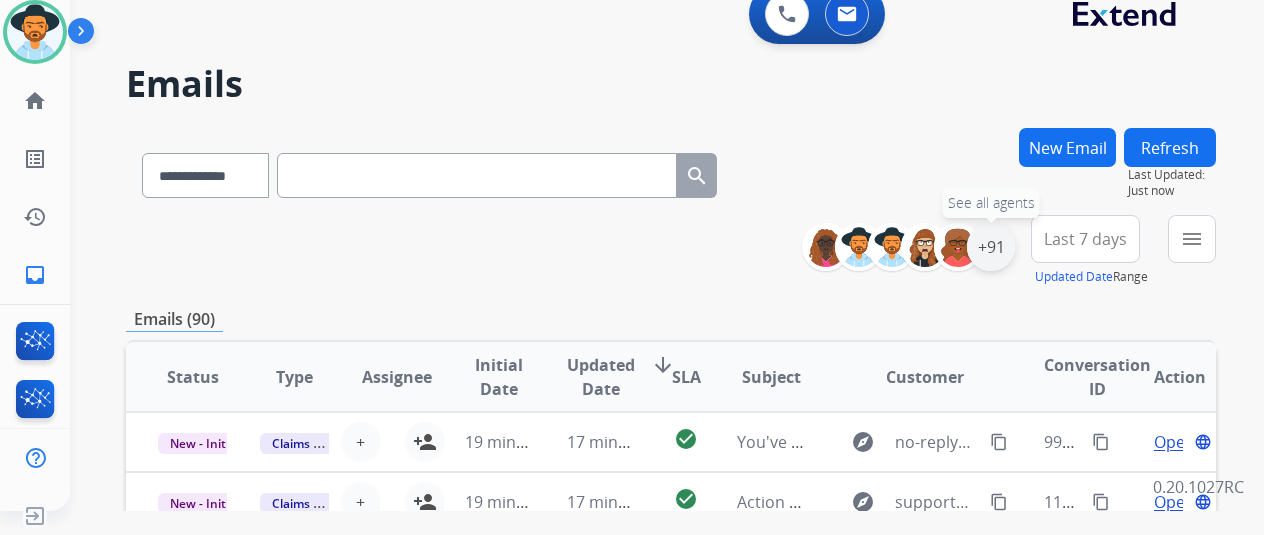 click on "+91" at bounding box center [991, 247] 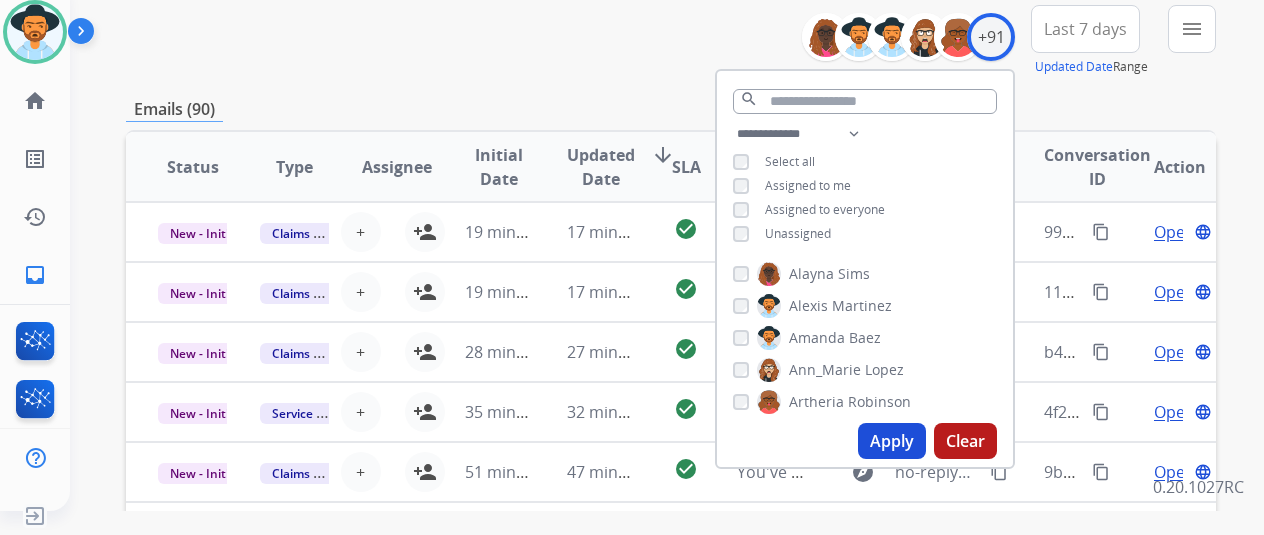 scroll, scrollTop: 300, scrollLeft: 0, axis: vertical 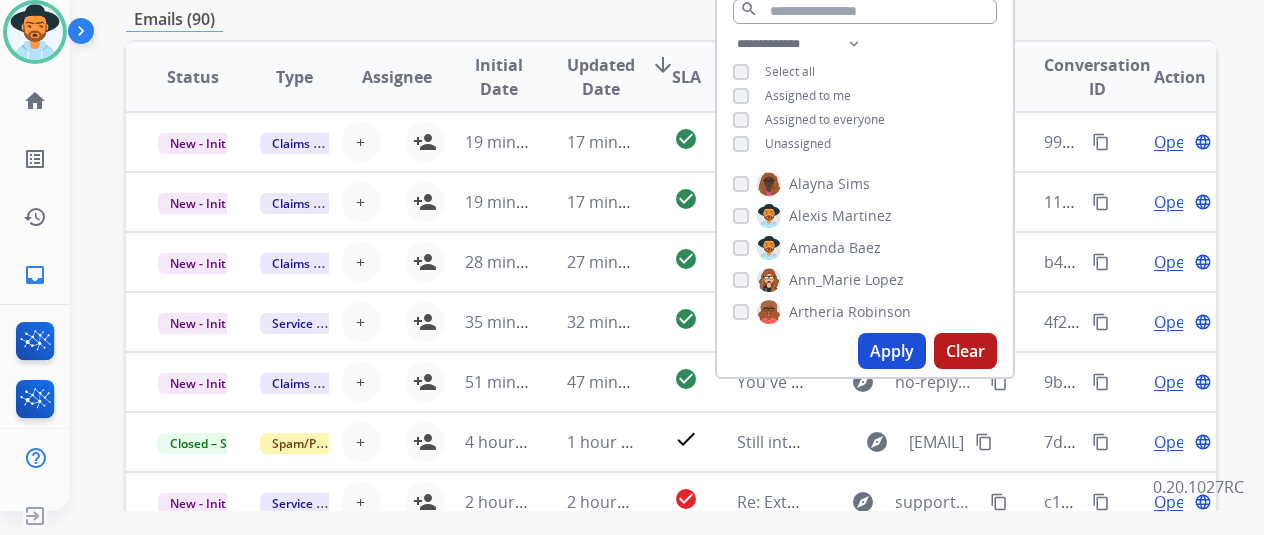 click on "Apply" at bounding box center (892, 351) 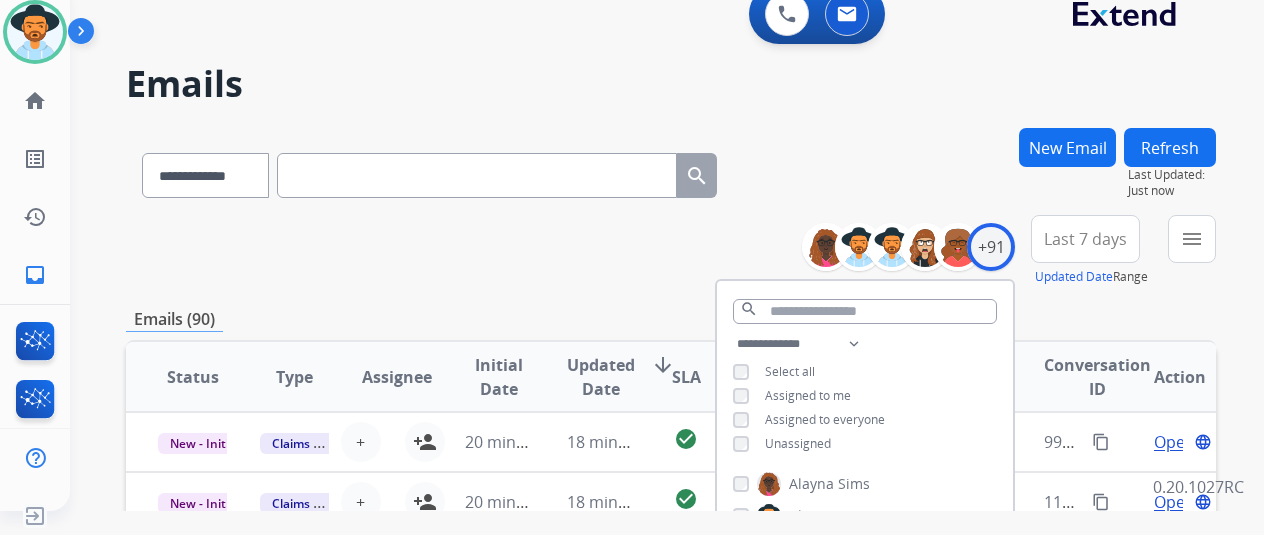 scroll, scrollTop: 200, scrollLeft: 0, axis: vertical 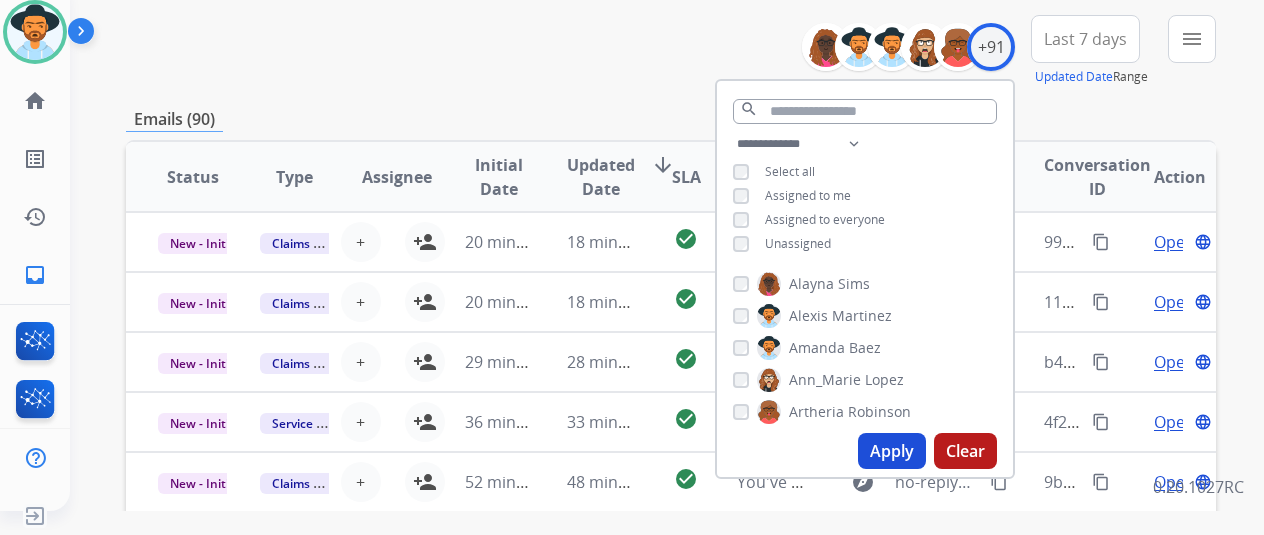 click on "**********" at bounding box center (671, 51) 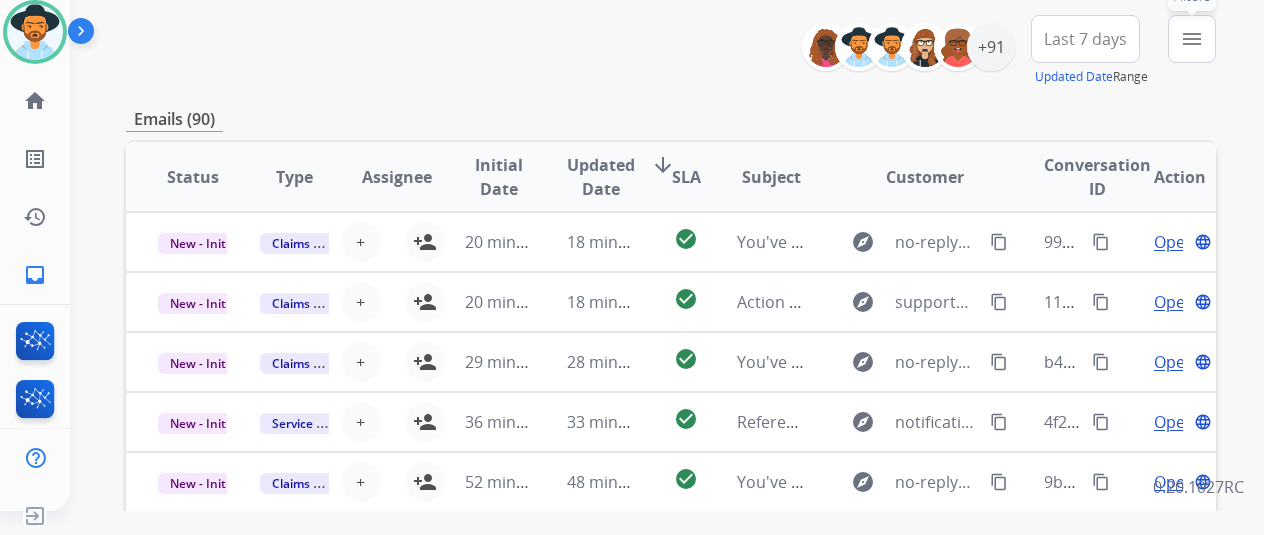 click on "menu  Filters" at bounding box center [1192, 39] 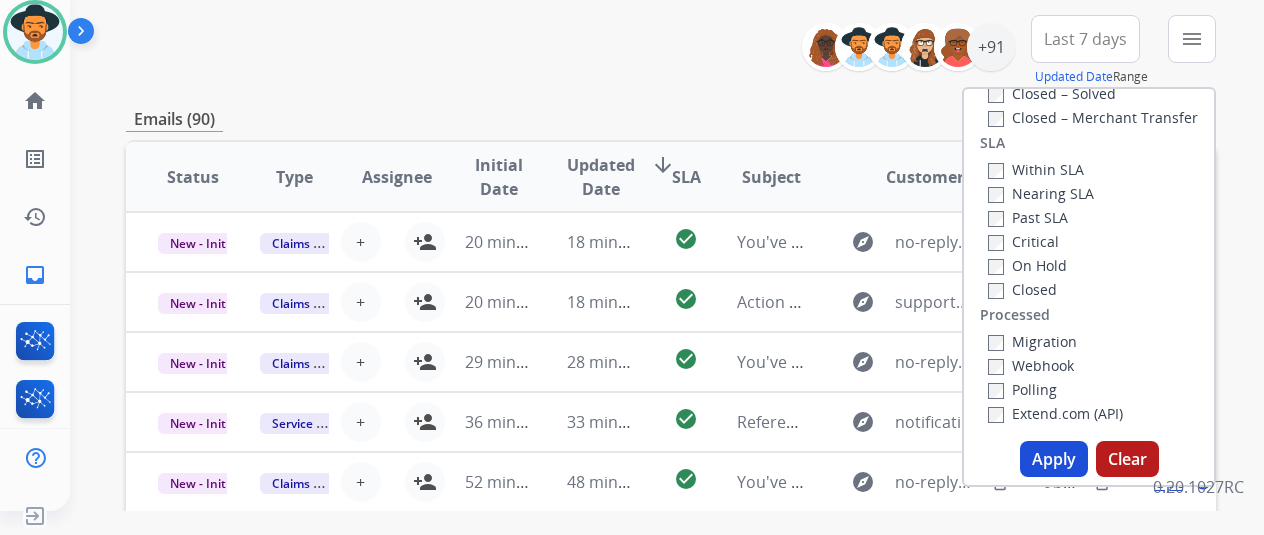 drag, startPoint x: 812, startPoint y: 90, endPoint x: 826, endPoint y: 93, distance: 14.3178215 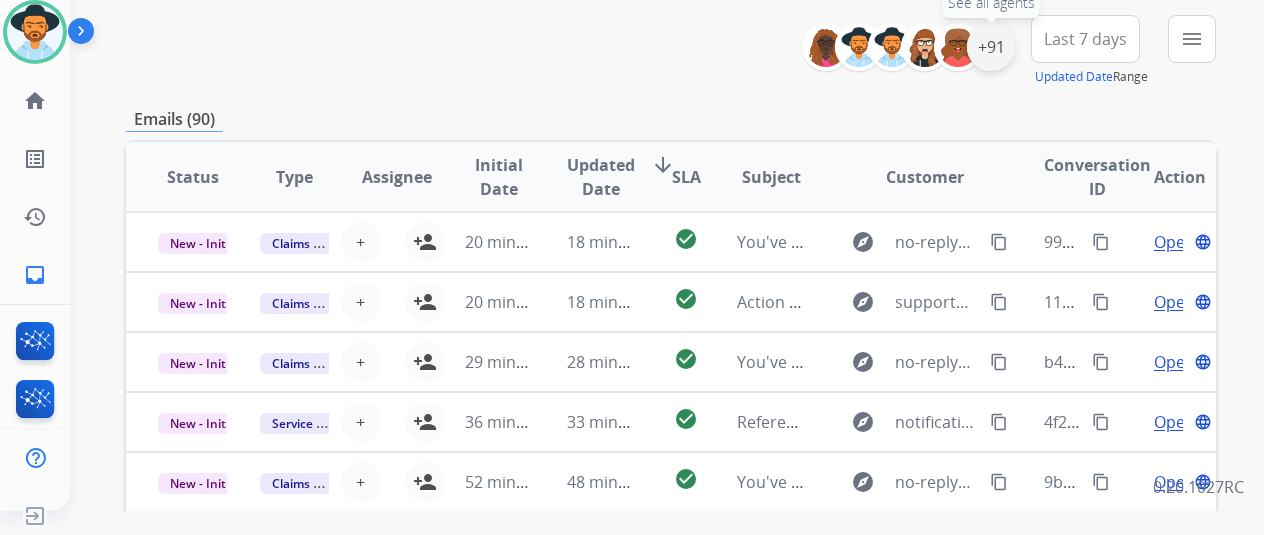click on "+91" at bounding box center [991, 47] 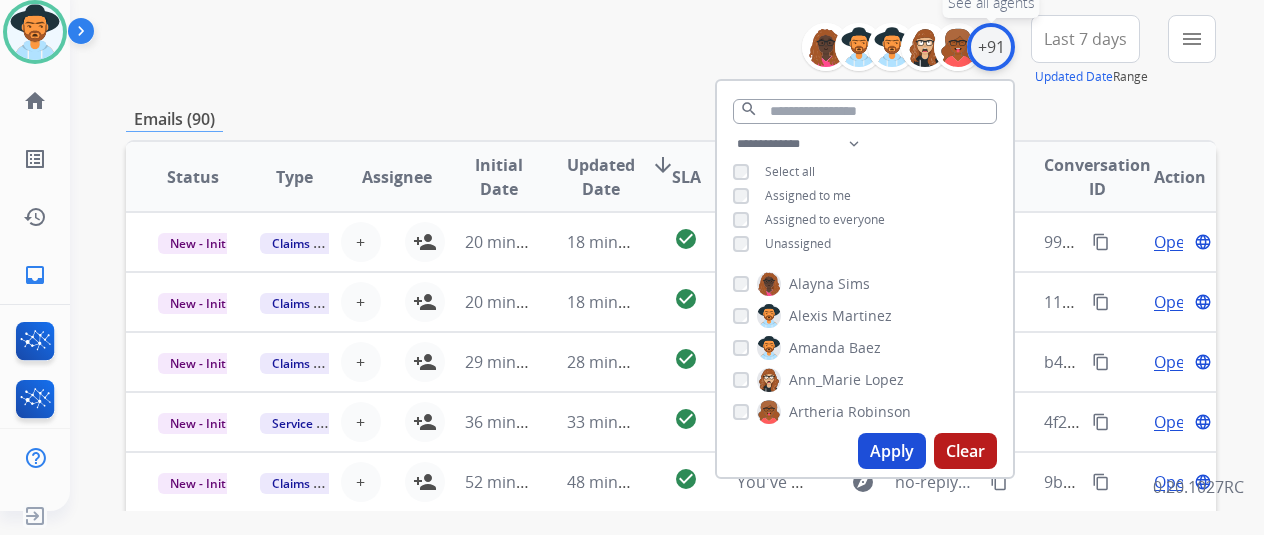 click on "+91" at bounding box center [991, 47] 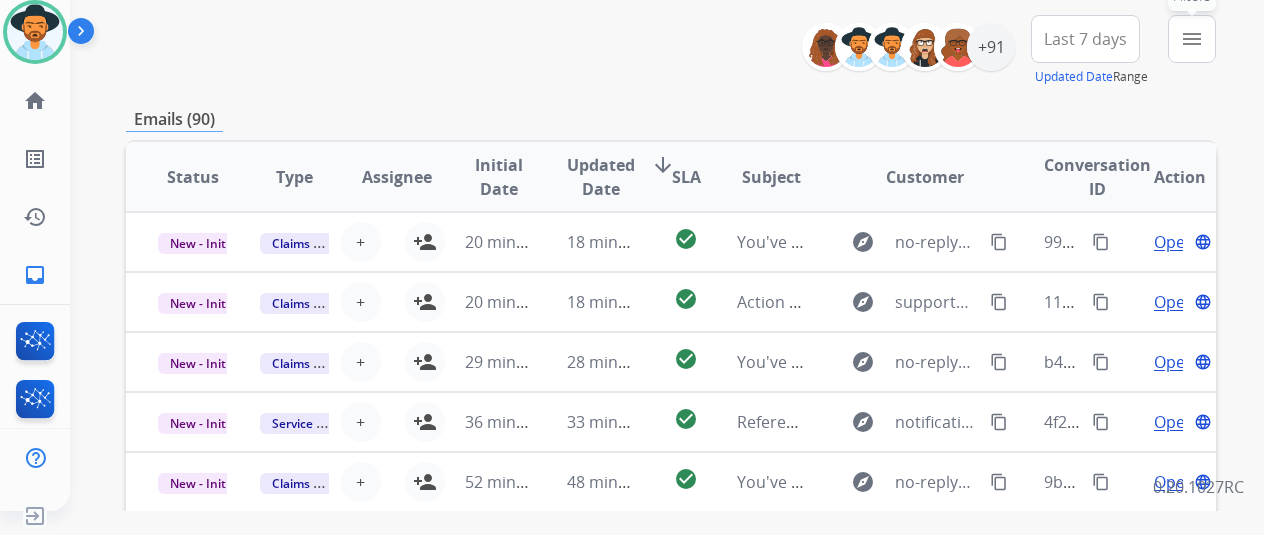 click on "menu  Filters" at bounding box center (1192, 39) 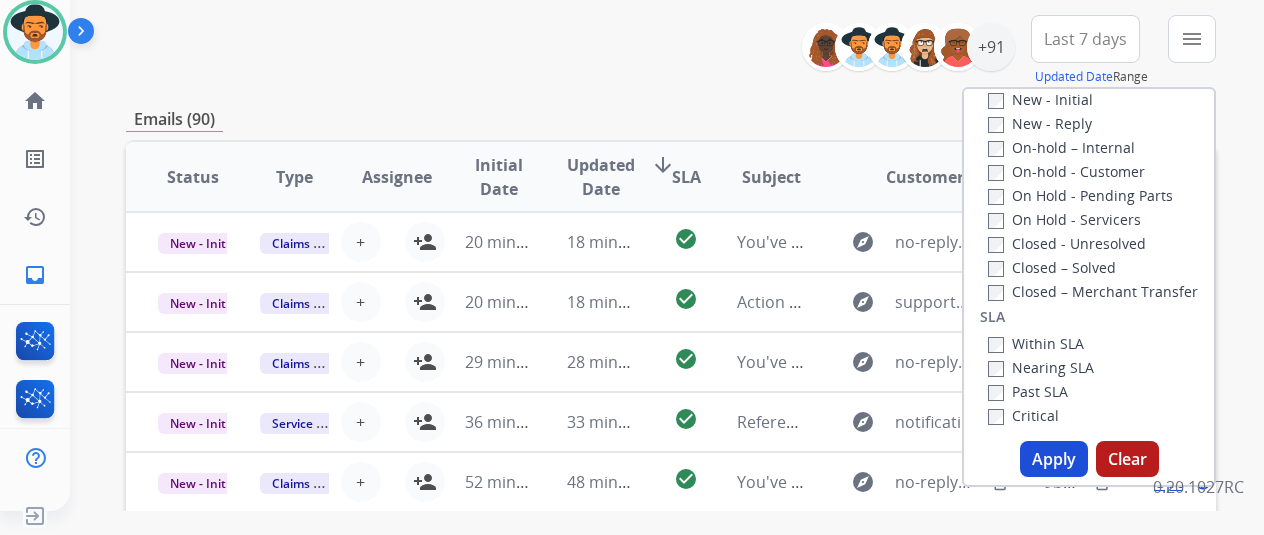 scroll, scrollTop: 228, scrollLeft: 0, axis: vertical 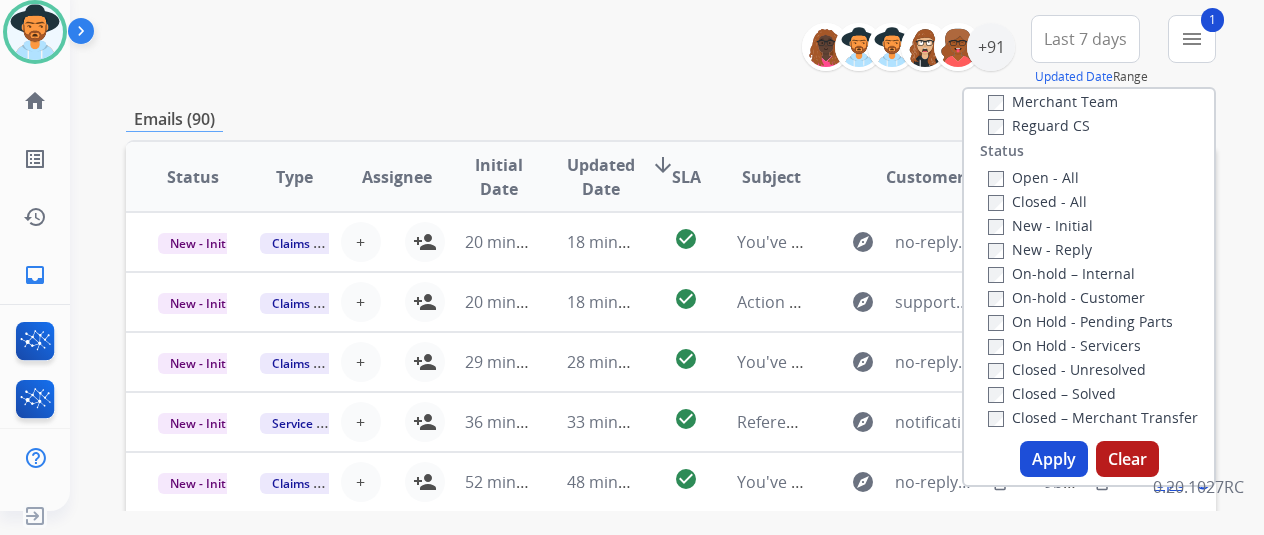 click on "Apply" at bounding box center (1054, 459) 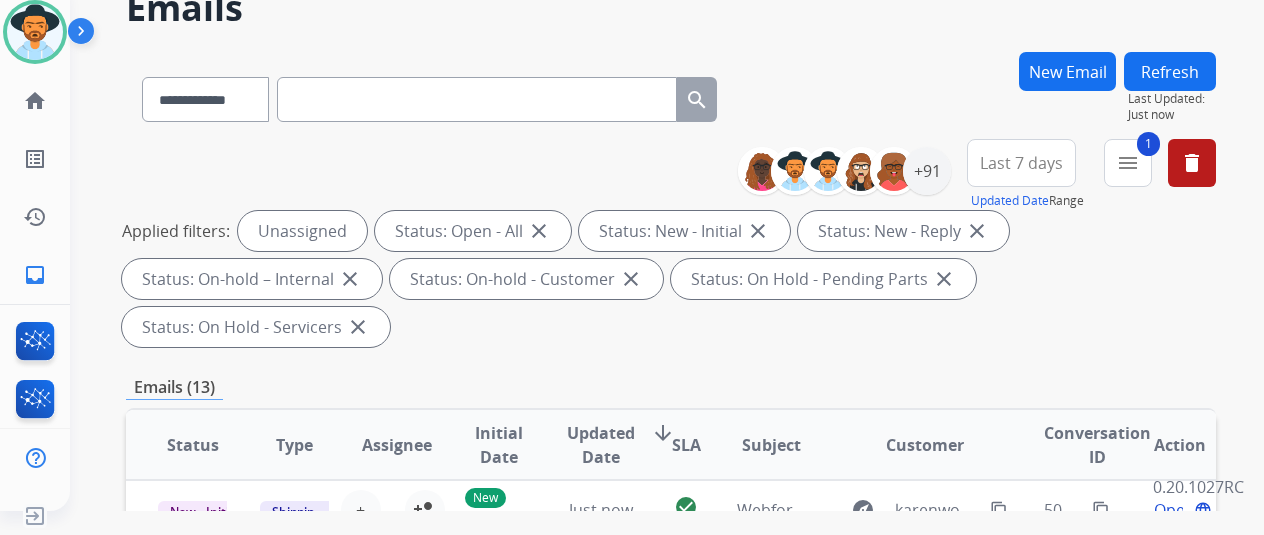 scroll, scrollTop: 300, scrollLeft: 0, axis: vertical 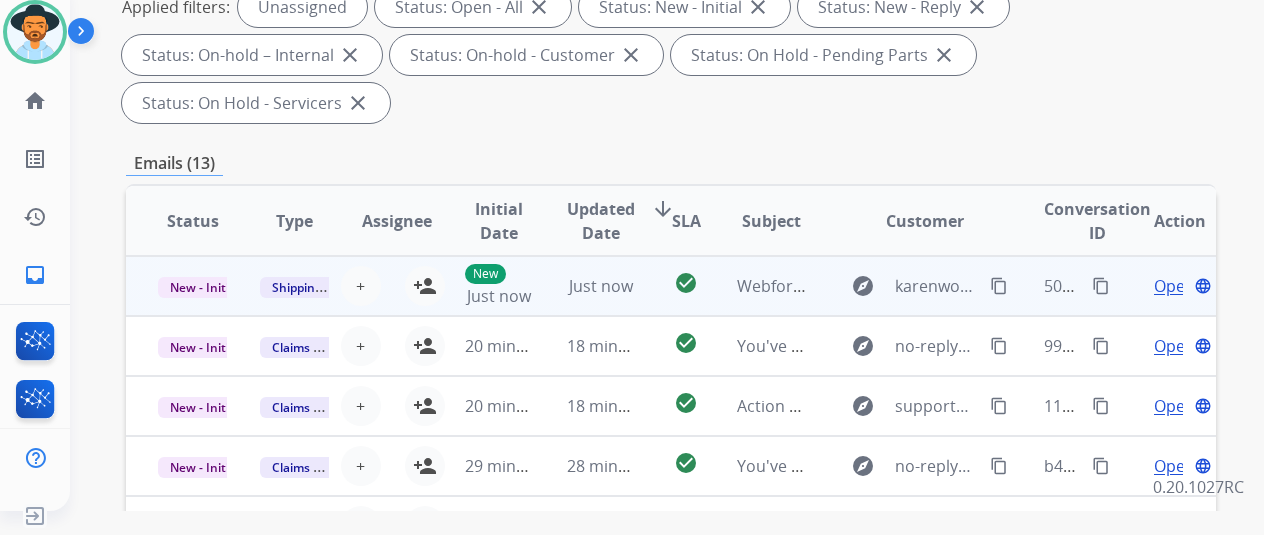 click on "Open" at bounding box center [1174, 286] 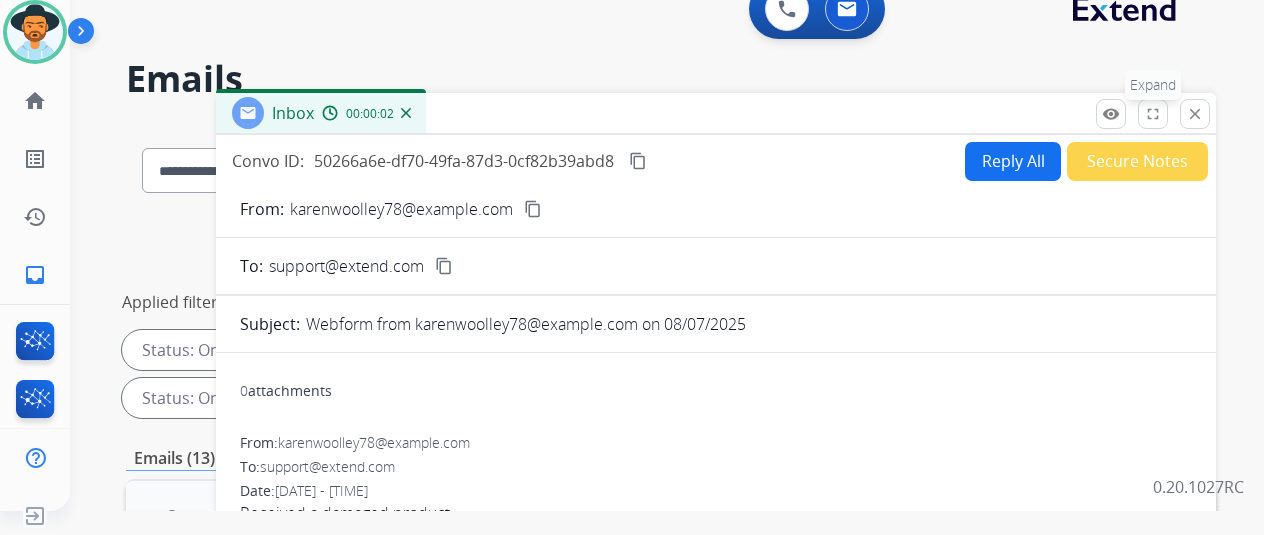 scroll, scrollTop: 0, scrollLeft: 0, axis: both 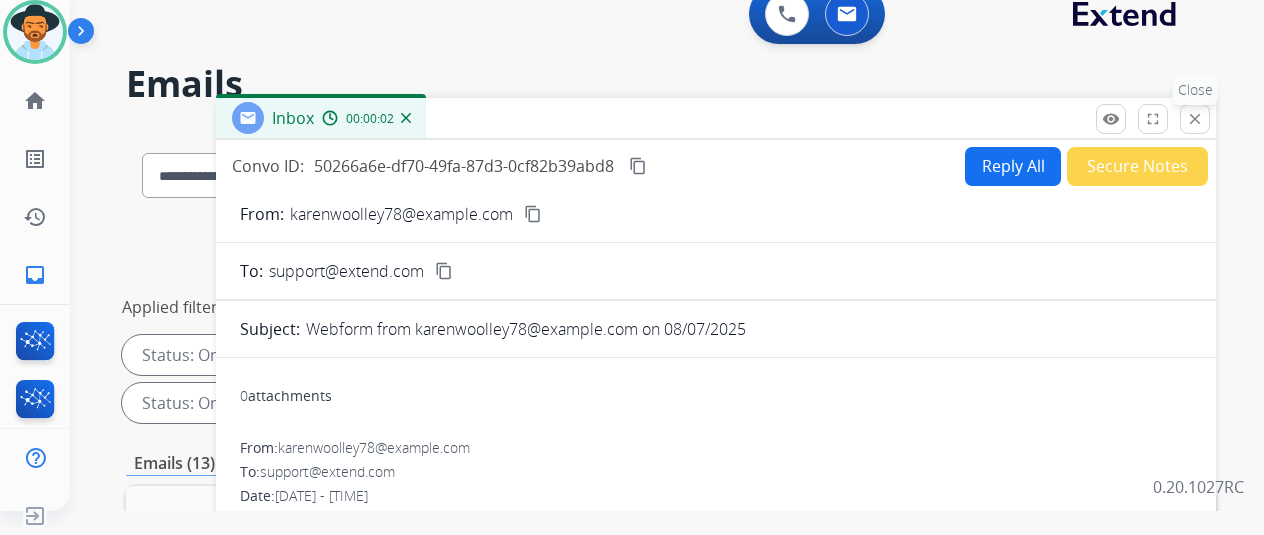click on "close" at bounding box center [1195, 119] 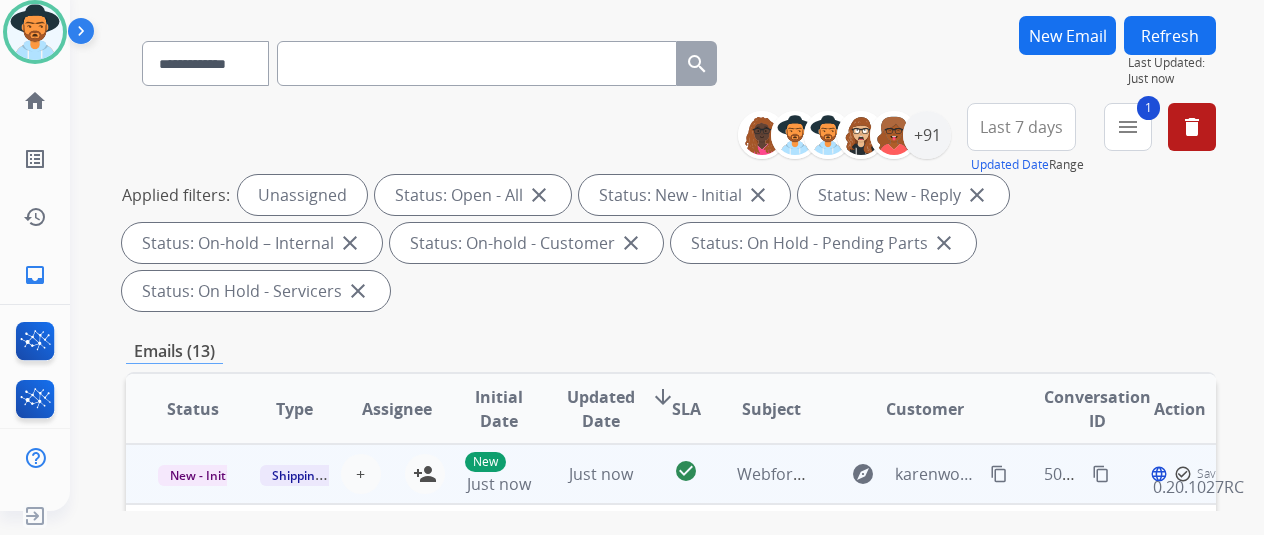 scroll, scrollTop: 200, scrollLeft: 0, axis: vertical 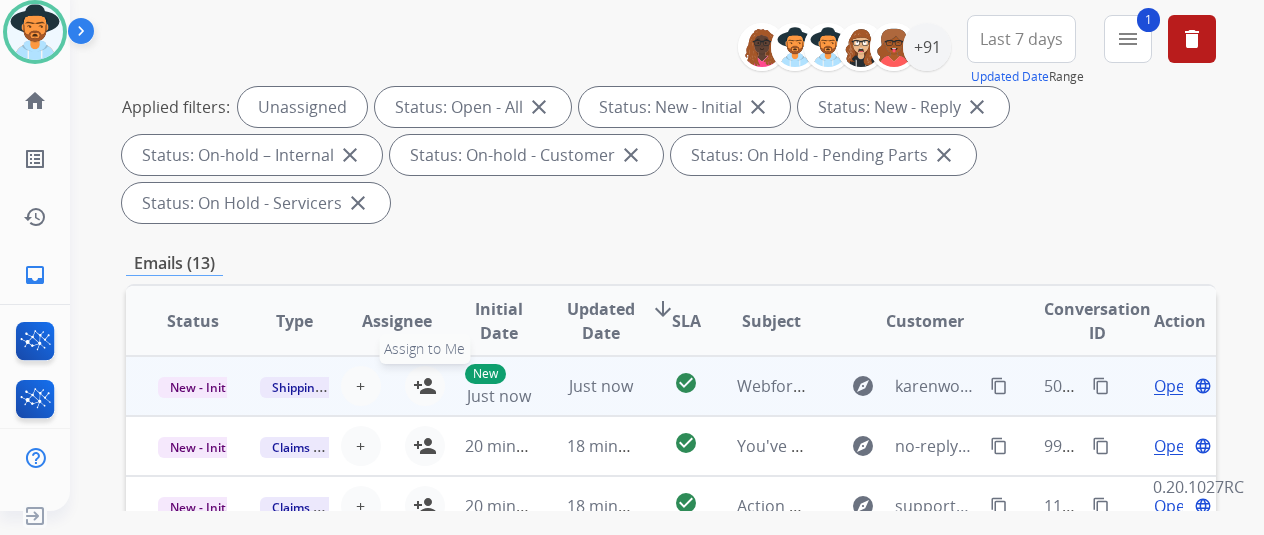 click on "person_add" at bounding box center [425, 386] 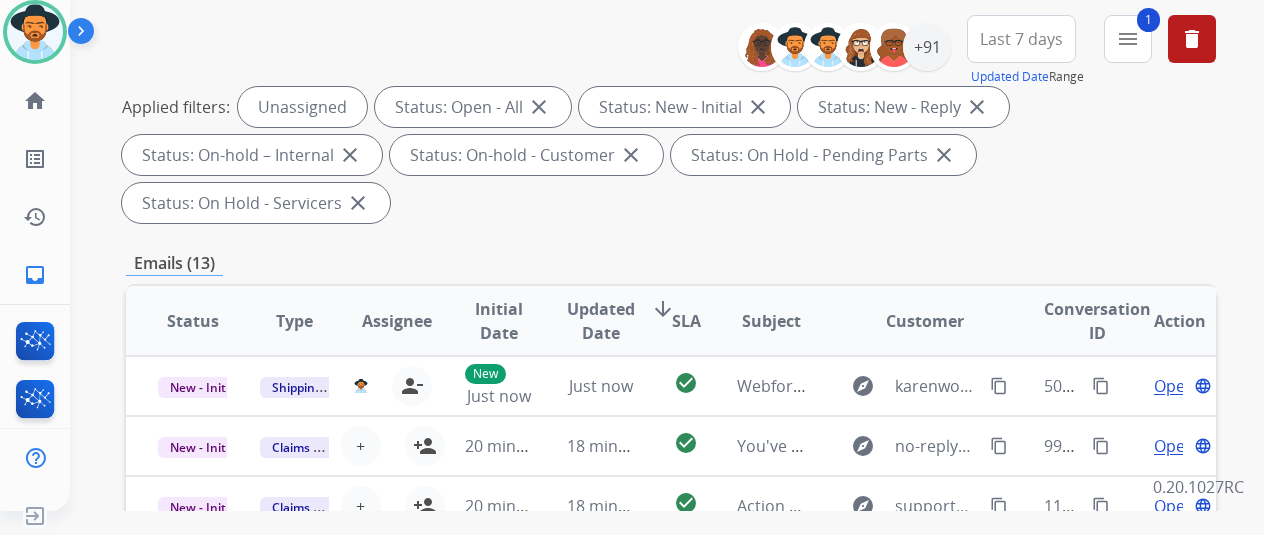 click on "**********" at bounding box center [671, 493] 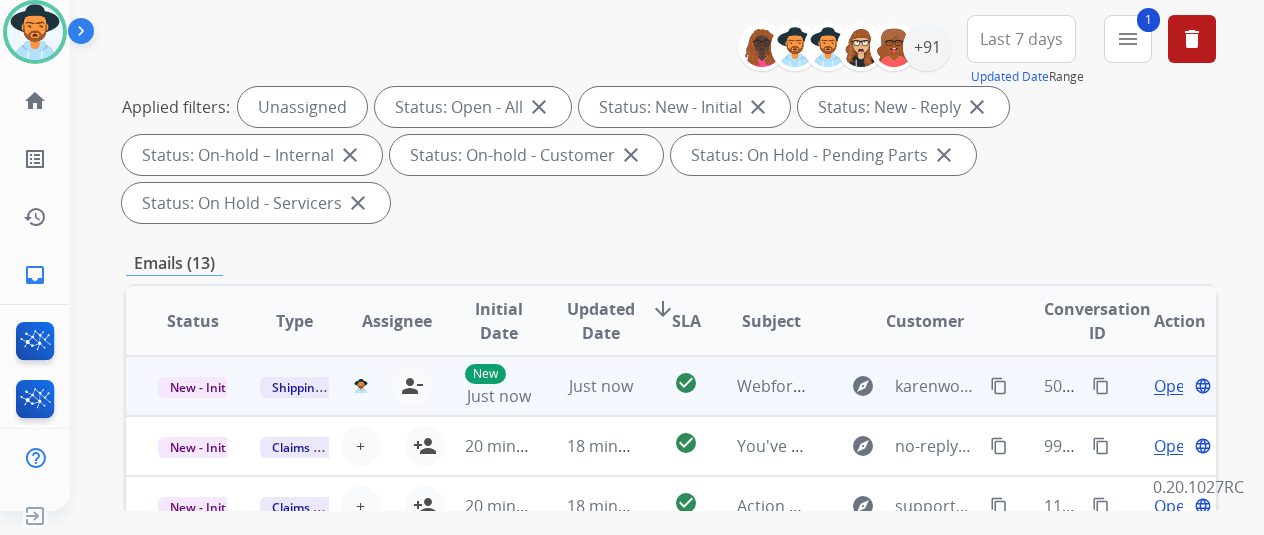 click on "Open" at bounding box center [1174, 386] 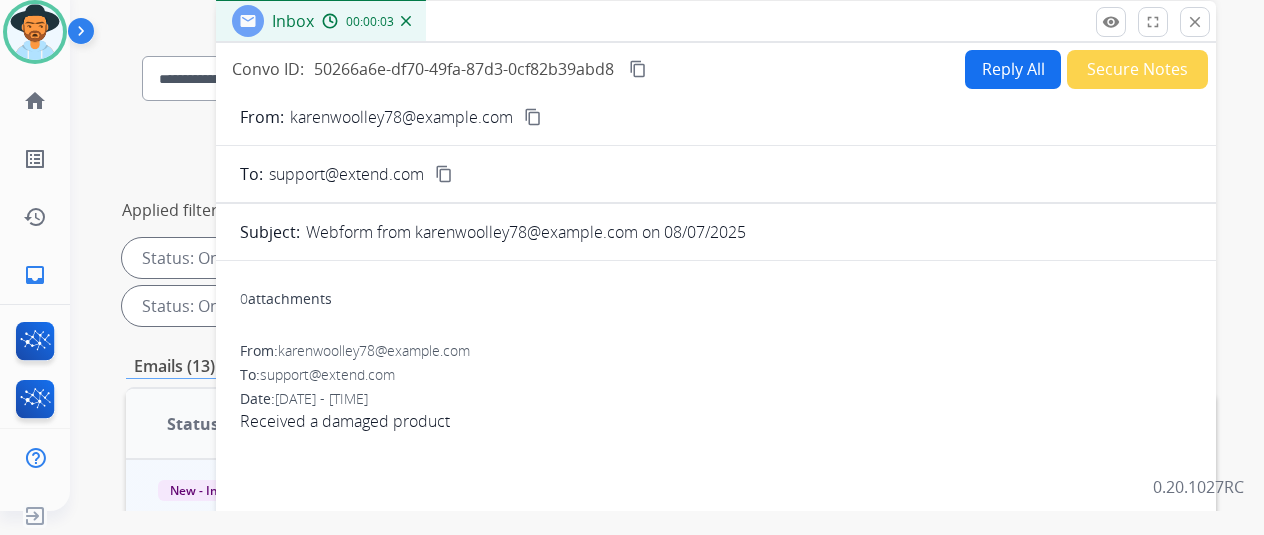 scroll, scrollTop: 0, scrollLeft: 0, axis: both 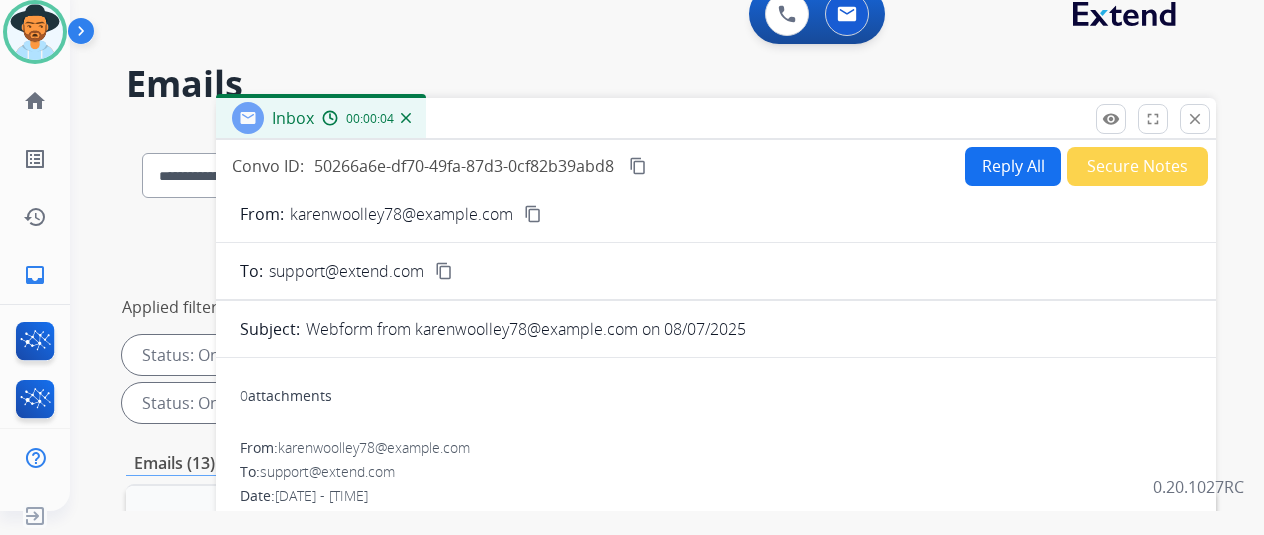 click on "content_copy" at bounding box center [533, 214] 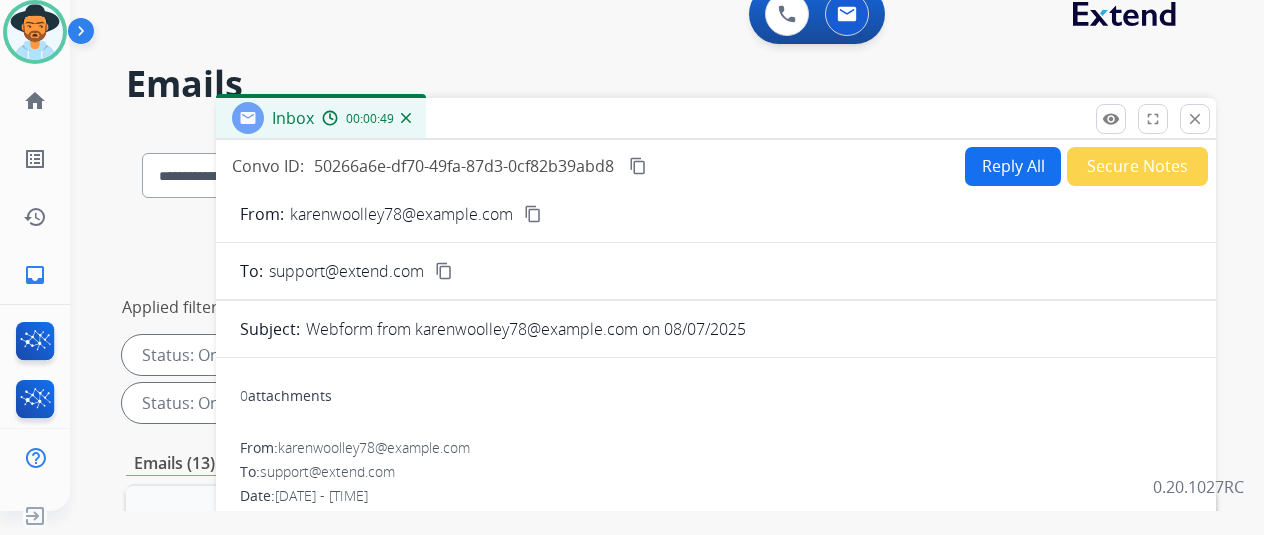 click on "Reply All" at bounding box center [1013, 166] 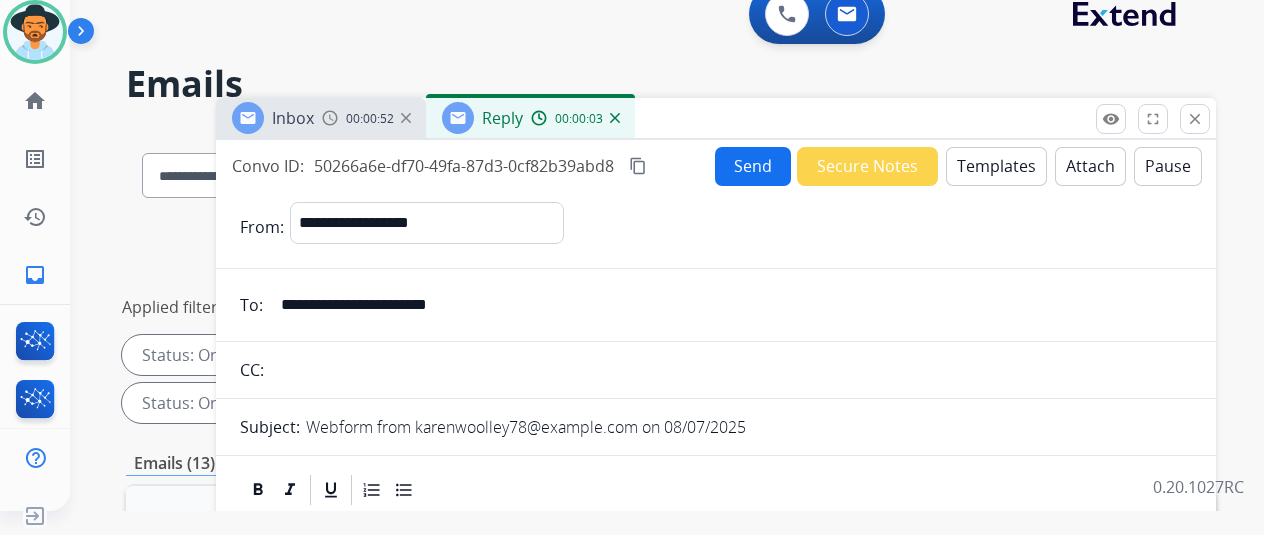 click on "Templates" at bounding box center [996, 166] 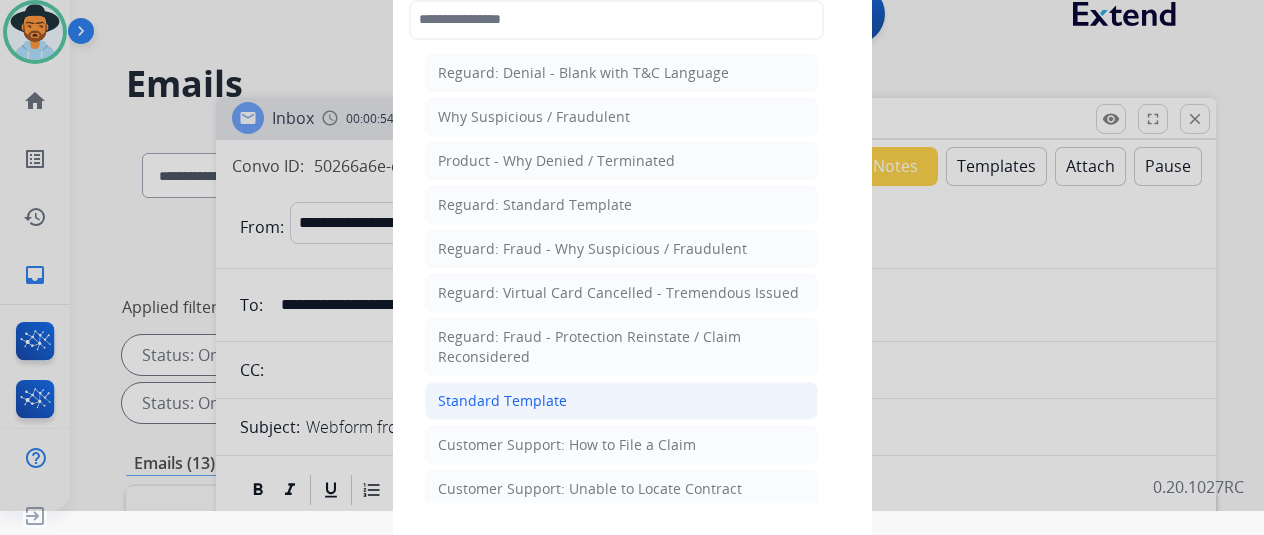 click on "Standard Template" 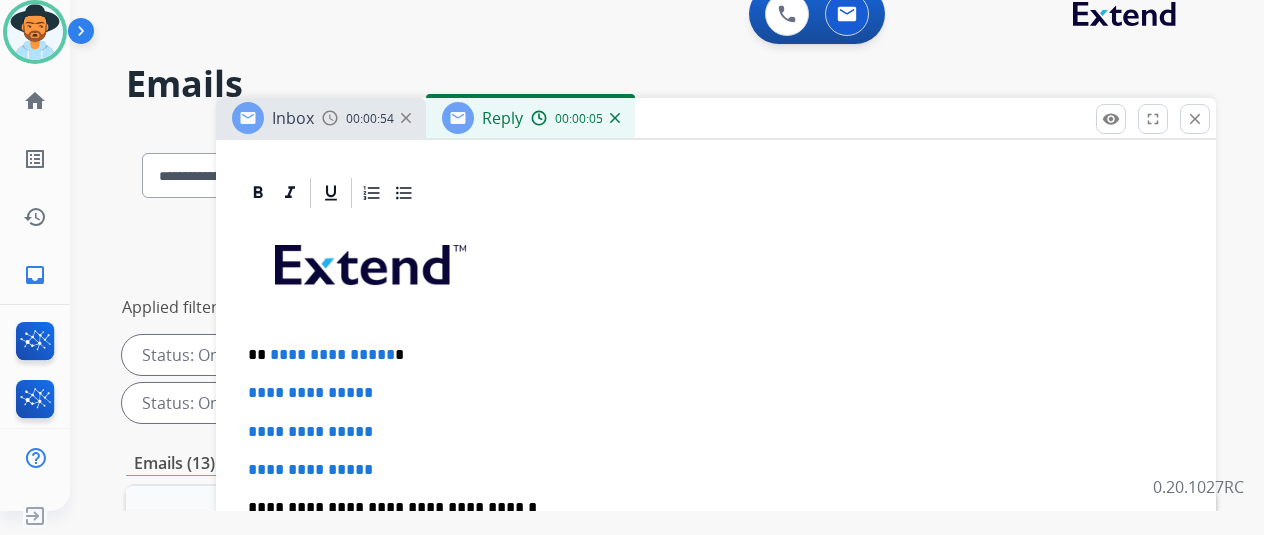 scroll, scrollTop: 436, scrollLeft: 0, axis: vertical 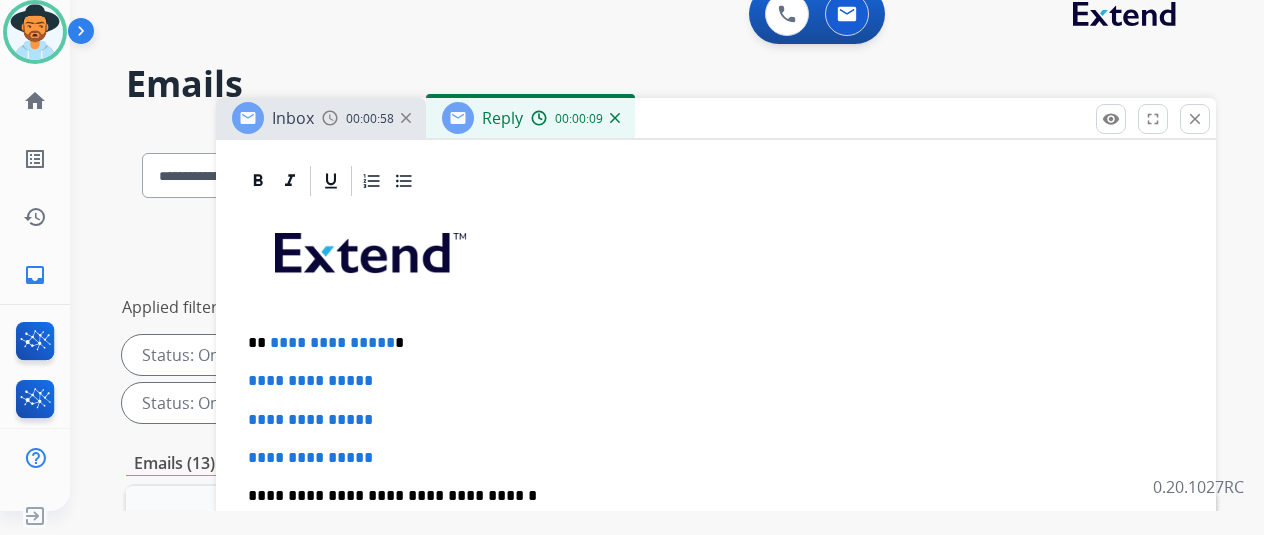 click on "**********" at bounding box center [708, 343] 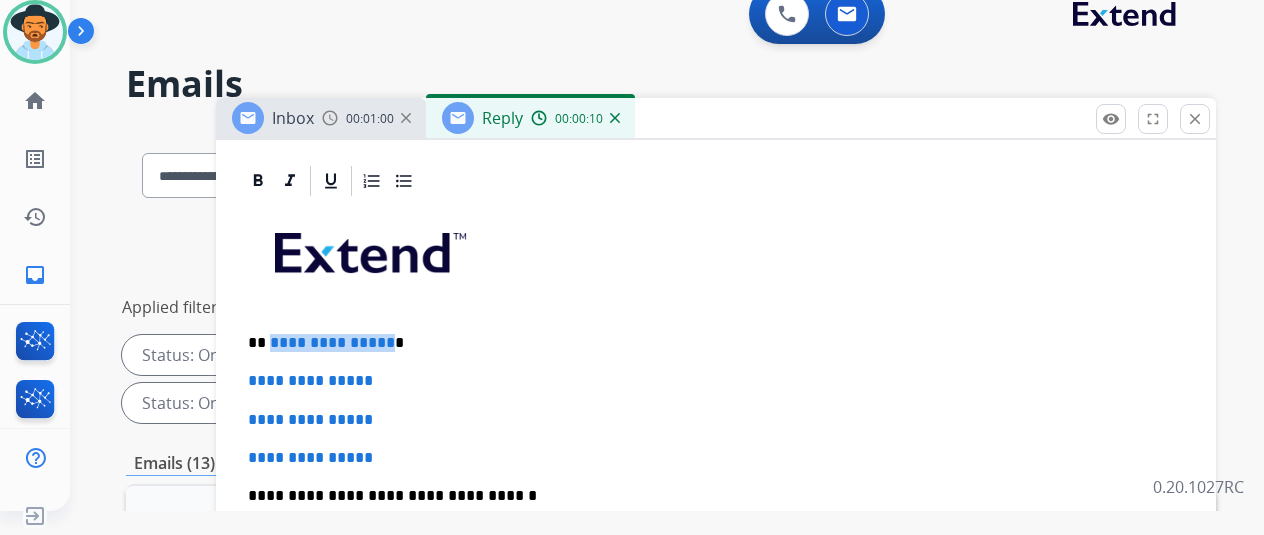 drag, startPoint x: 399, startPoint y: 335, endPoint x: 283, endPoint y: 341, distance: 116.15507 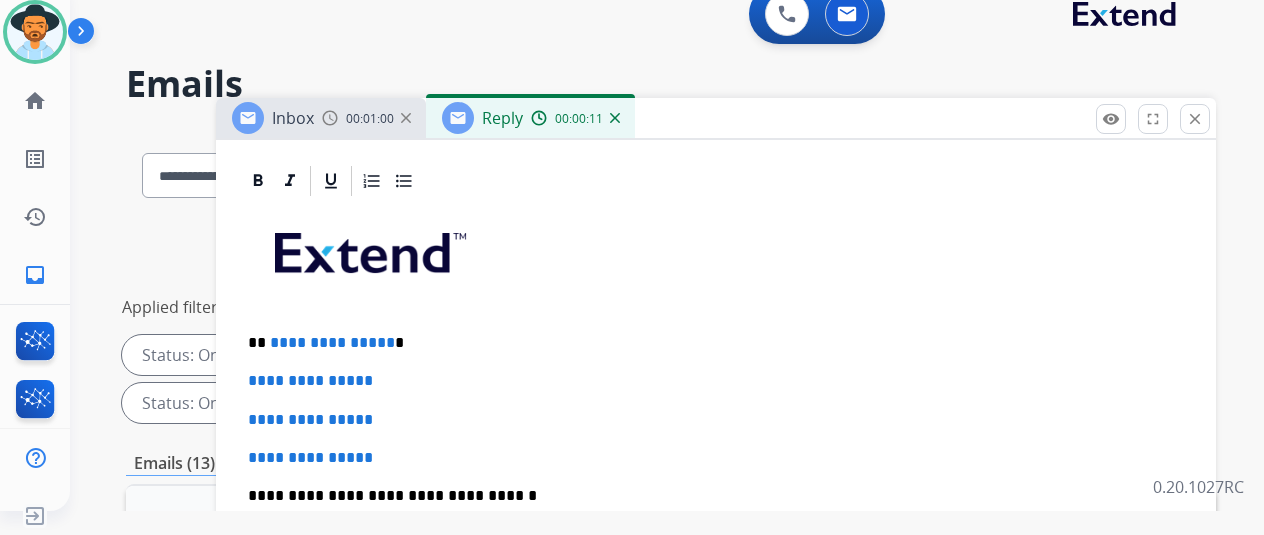type 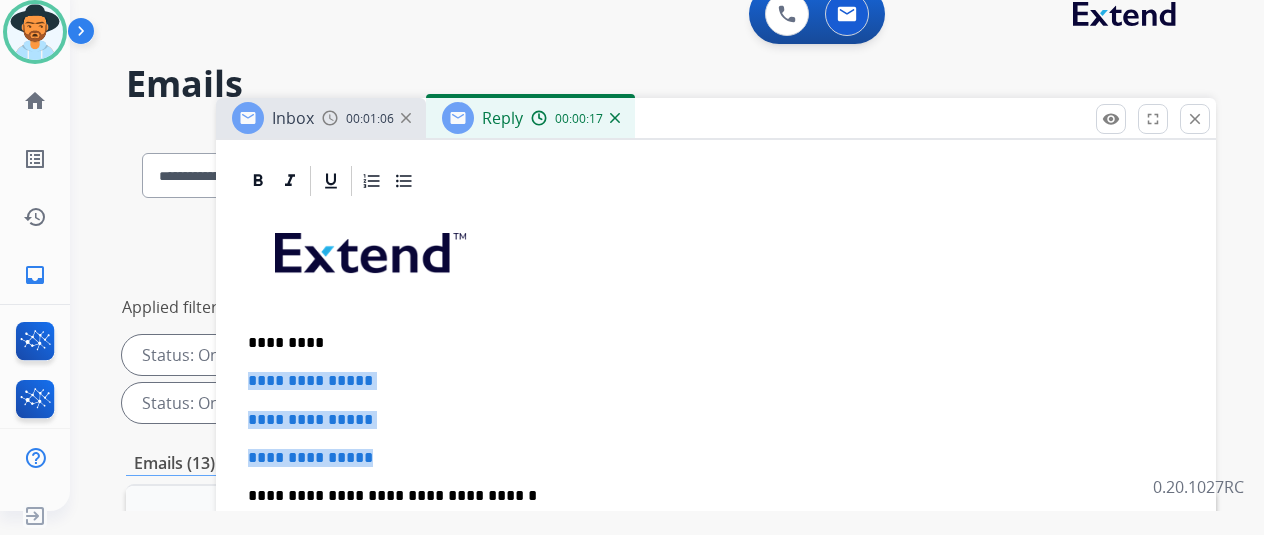 drag, startPoint x: 446, startPoint y: 452, endPoint x: 270, endPoint y: 397, distance: 184.3936 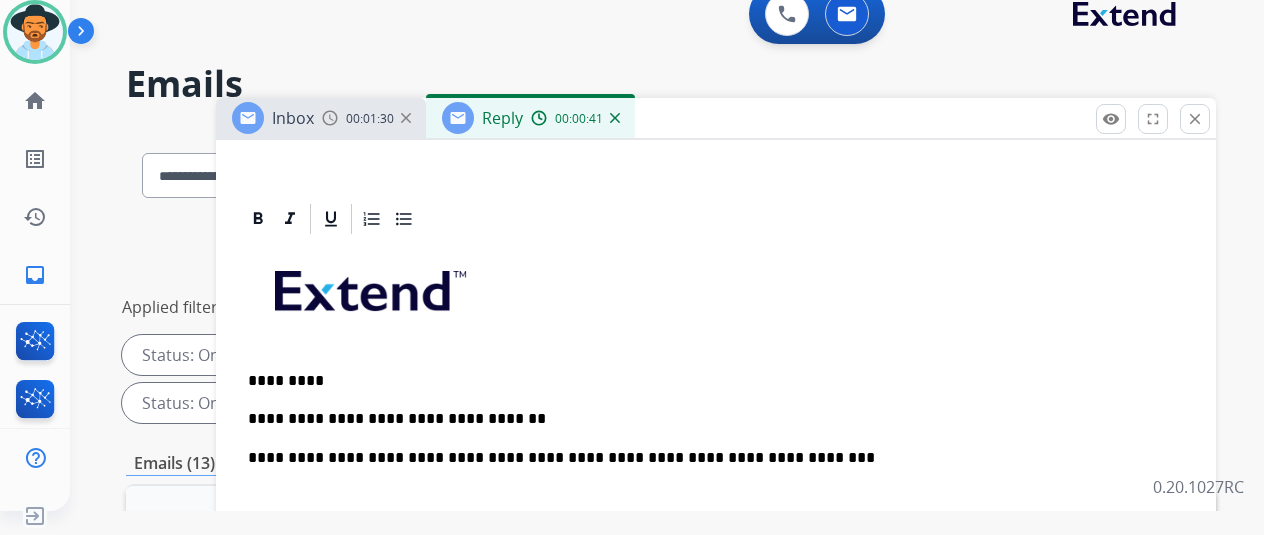 scroll, scrollTop: 436, scrollLeft: 0, axis: vertical 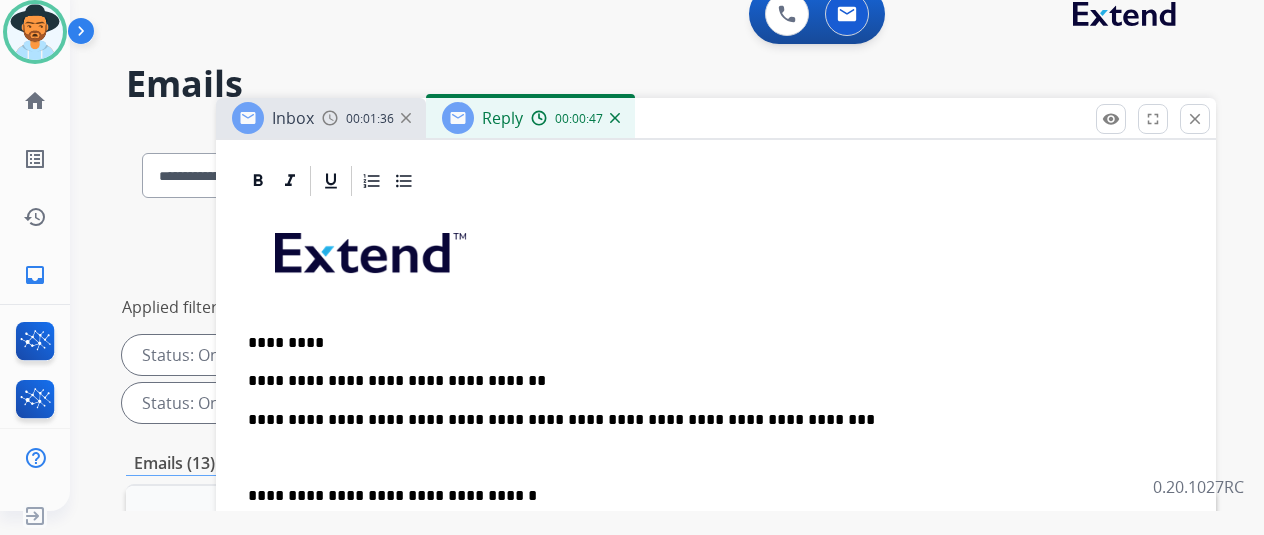 click at bounding box center [716, 458] 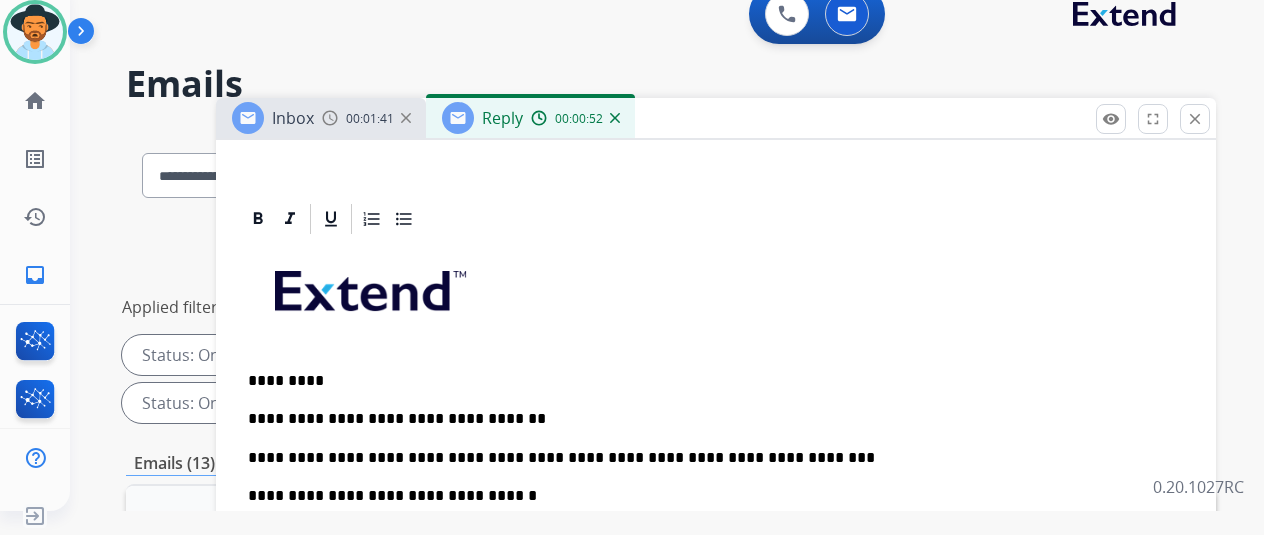 scroll, scrollTop: 436, scrollLeft: 0, axis: vertical 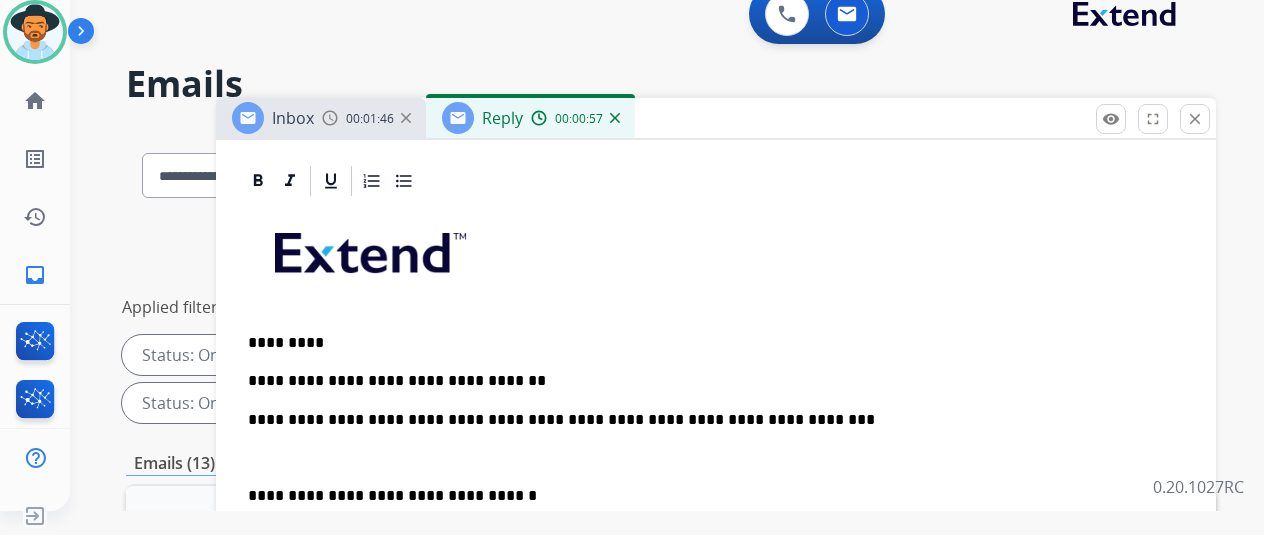 click on "**********" at bounding box center [716, 543] 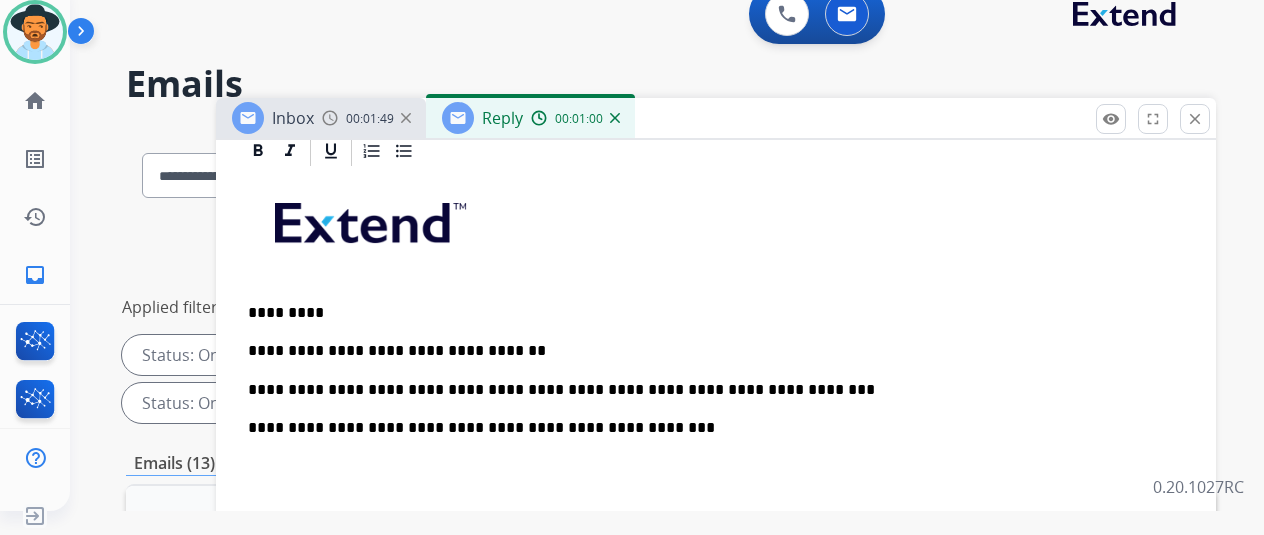 scroll, scrollTop: 494, scrollLeft: 0, axis: vertical 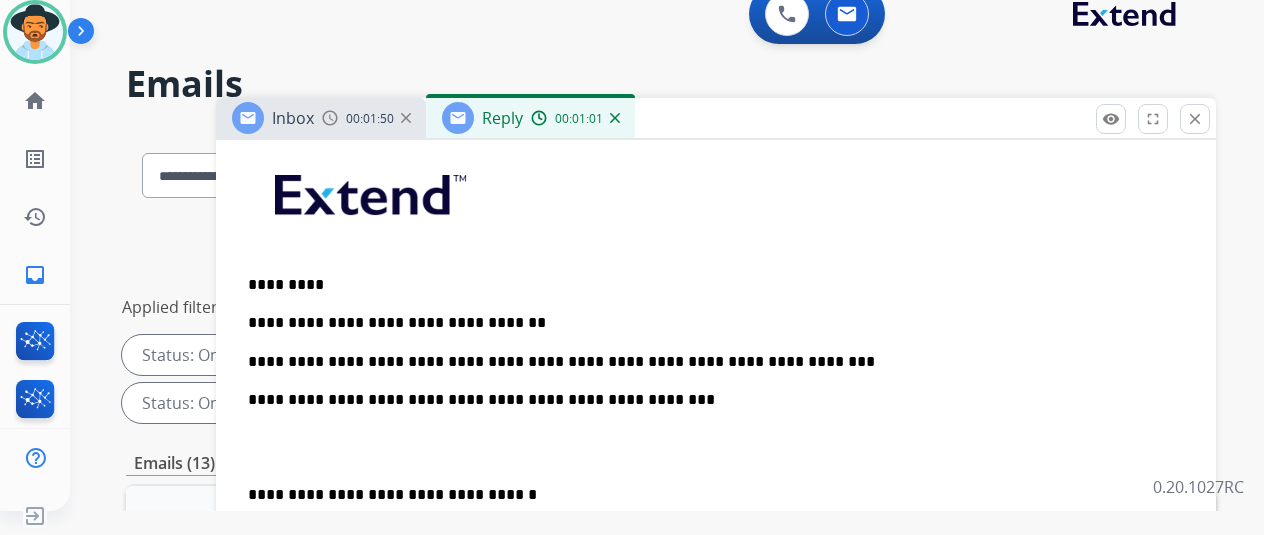 click at bounding box center (716, 447) 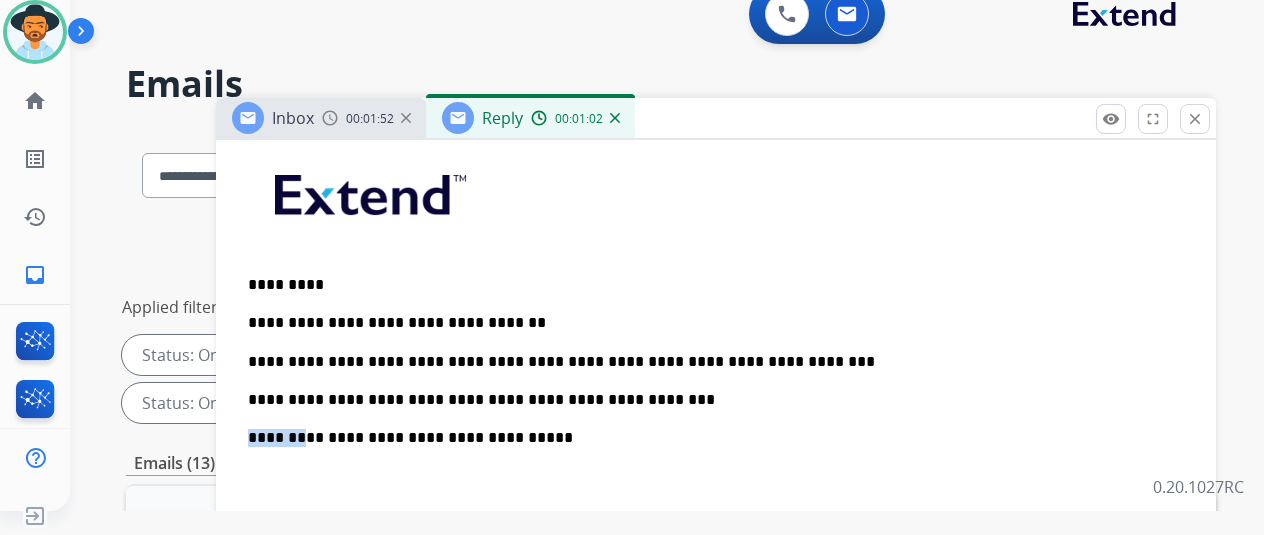 drag, startPoint x: 314, startPoint y: 435, endPoint x: 220, endPoint y: 435, distance: 94 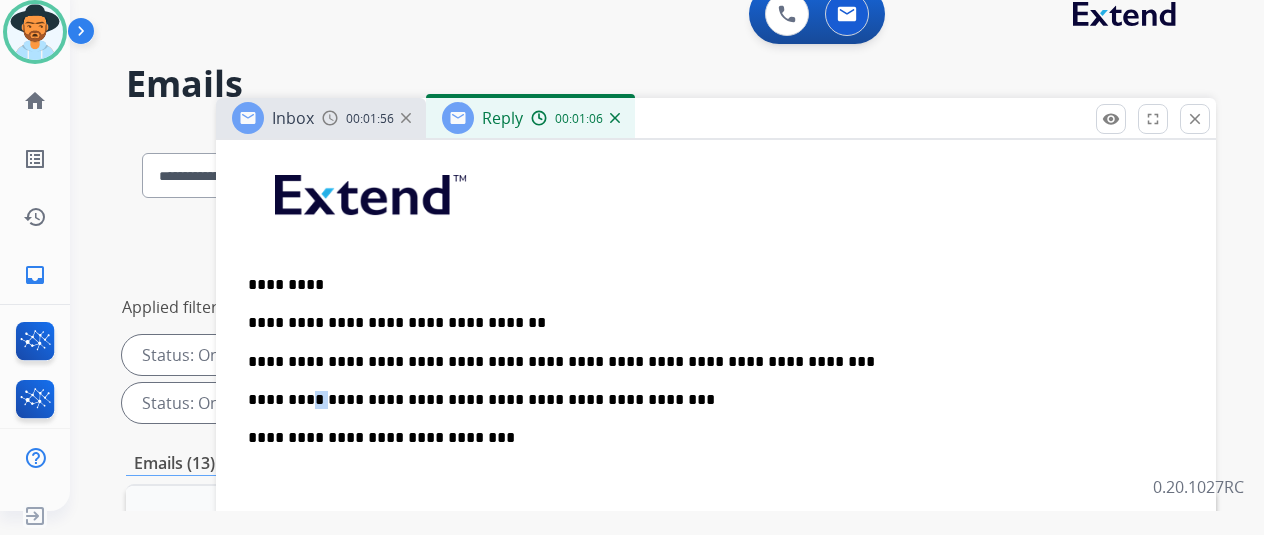 click on "**********" at bounding box center (708, 400) 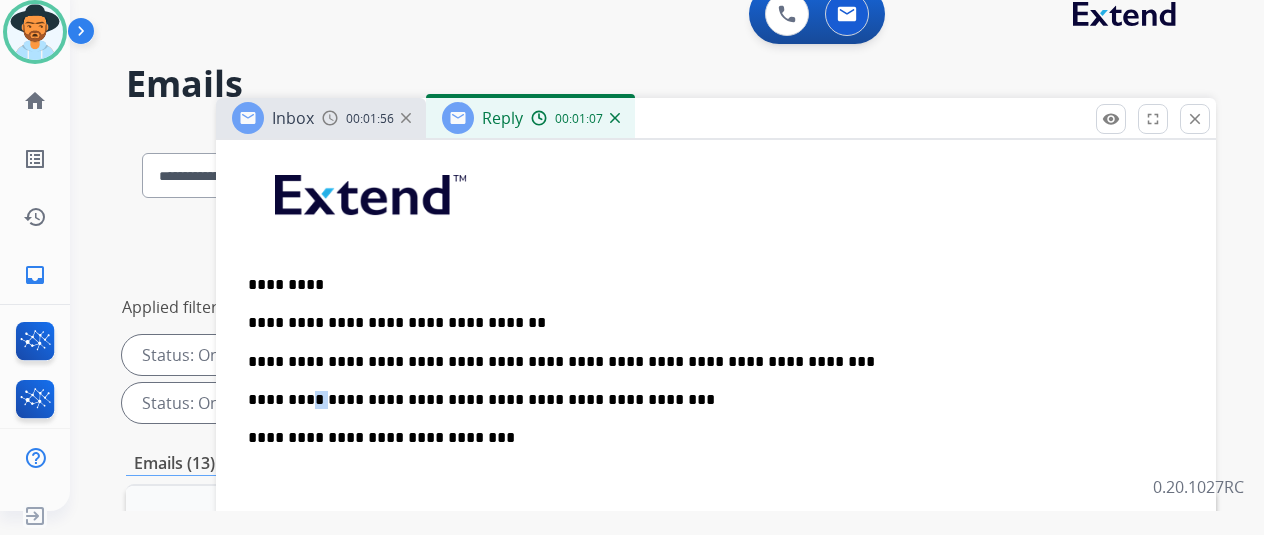 click on "**********" at bounding box center (708, 400) 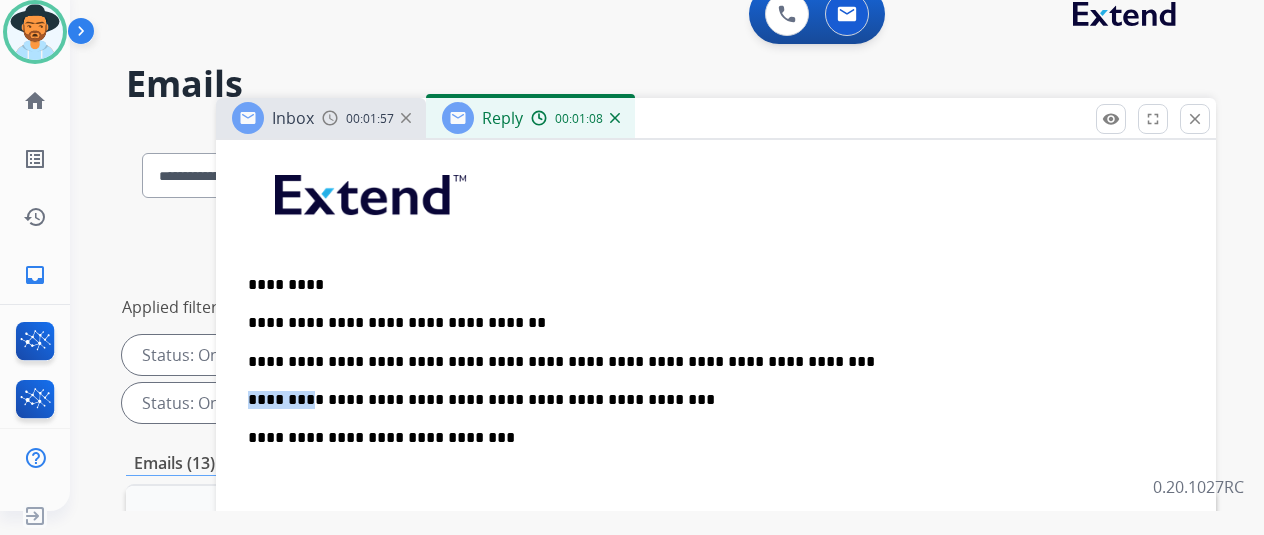 drag, startPoint x: 323, startPoint y: 397, endPoint x: 265, endPoint y: 397, distance: 58 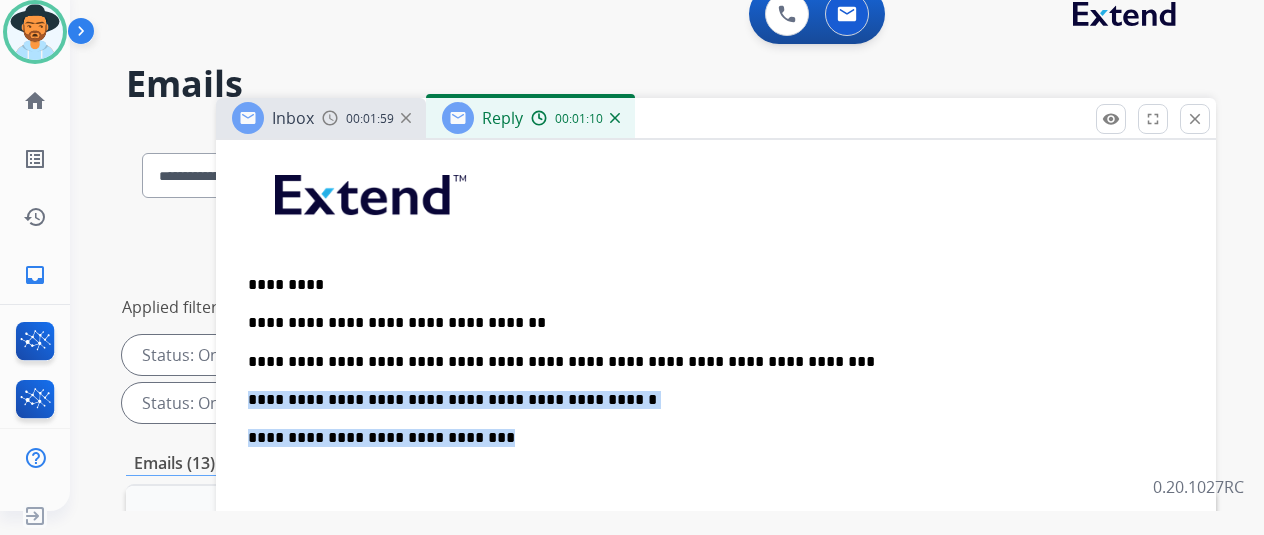 drag, startPoint x: 536, startPoint y: 443, endPoint x: 245, endPoint y: 383, distance: 297.1212 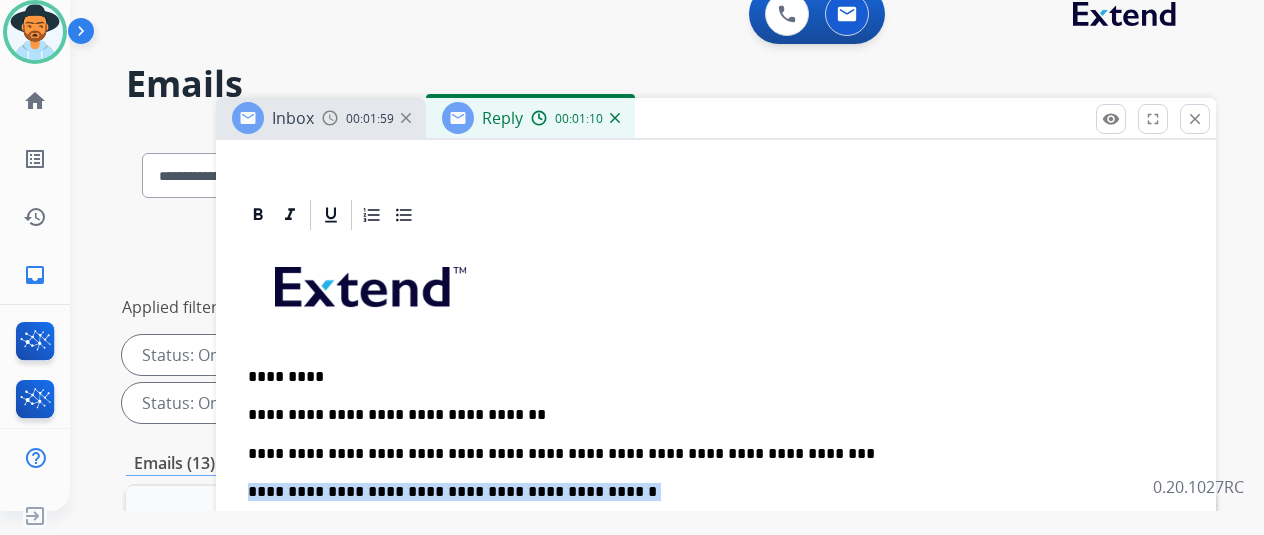 scroll, scrollTop: 294, scrollLeft: 0, axis: vertical 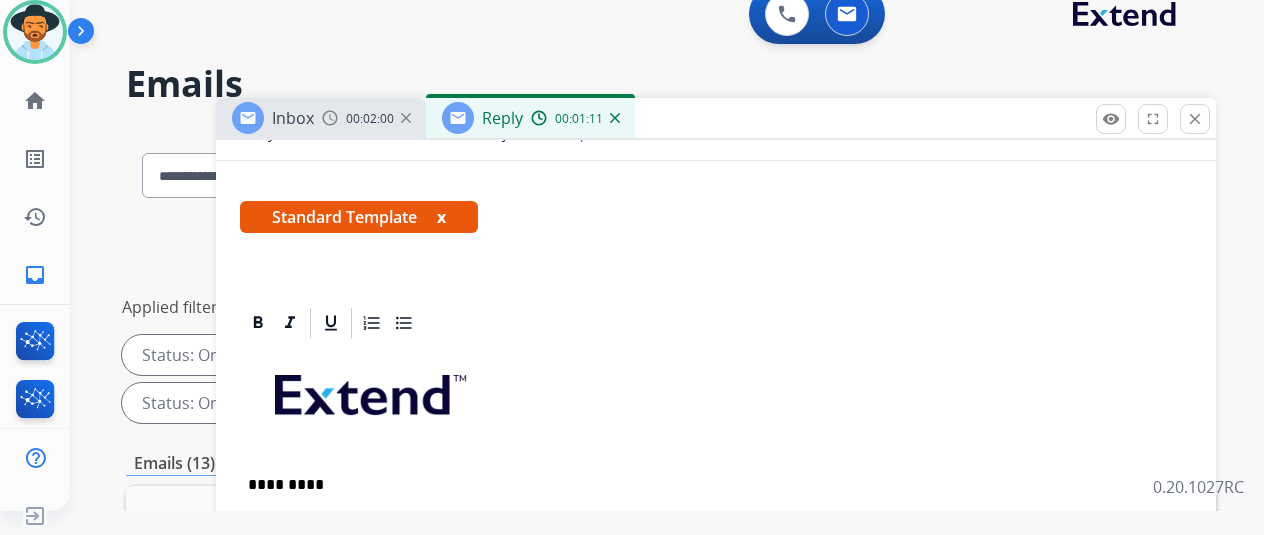 click at bounding box center (716, 323) 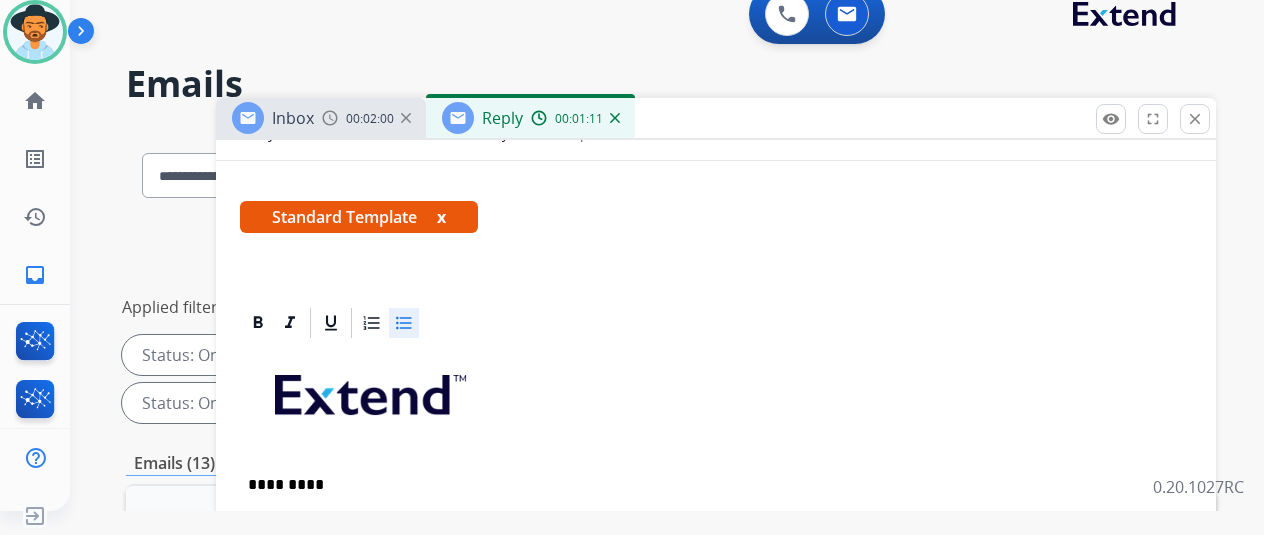 click on "**********" at bounding box center (716, 706) 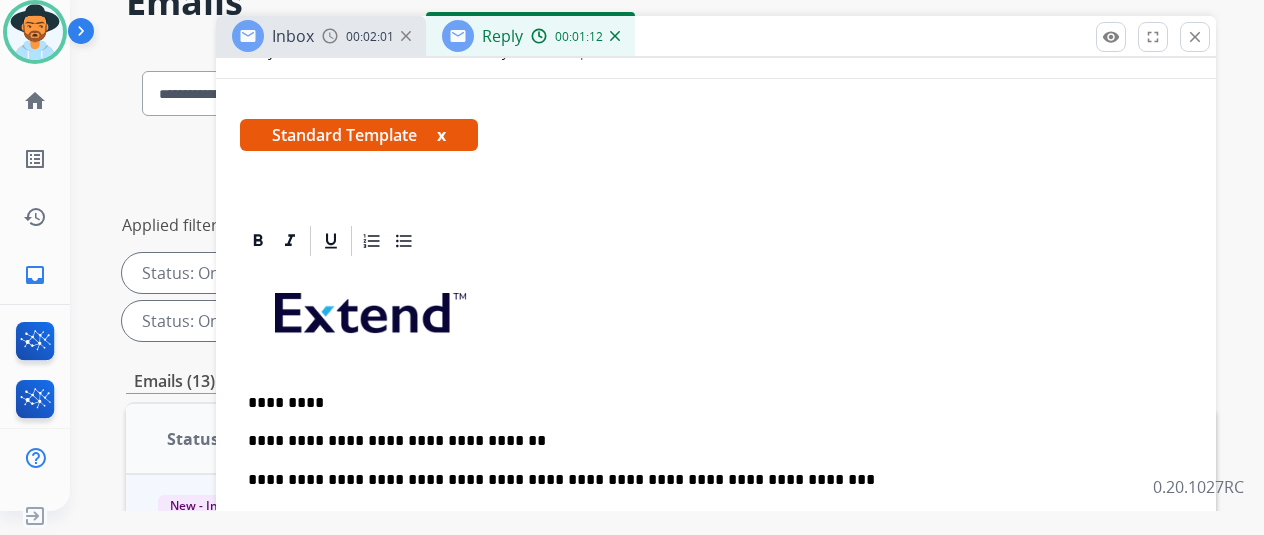 click on "**********" at bounding box center (716, 660) 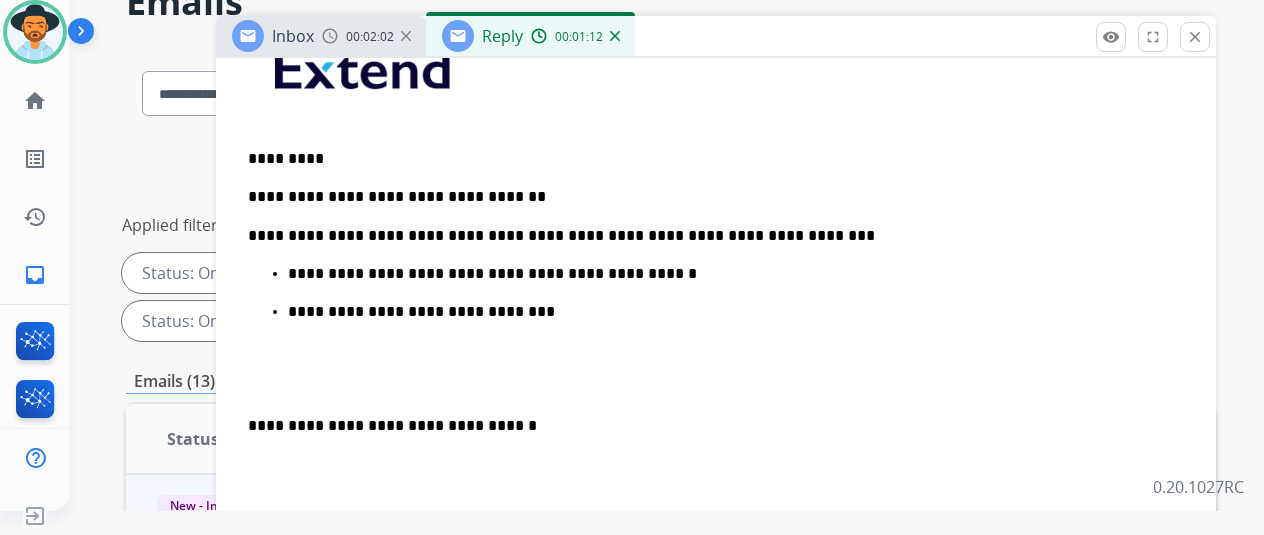 scroll, scrollTop: 550, scrollLeft: 0, axis: vertical 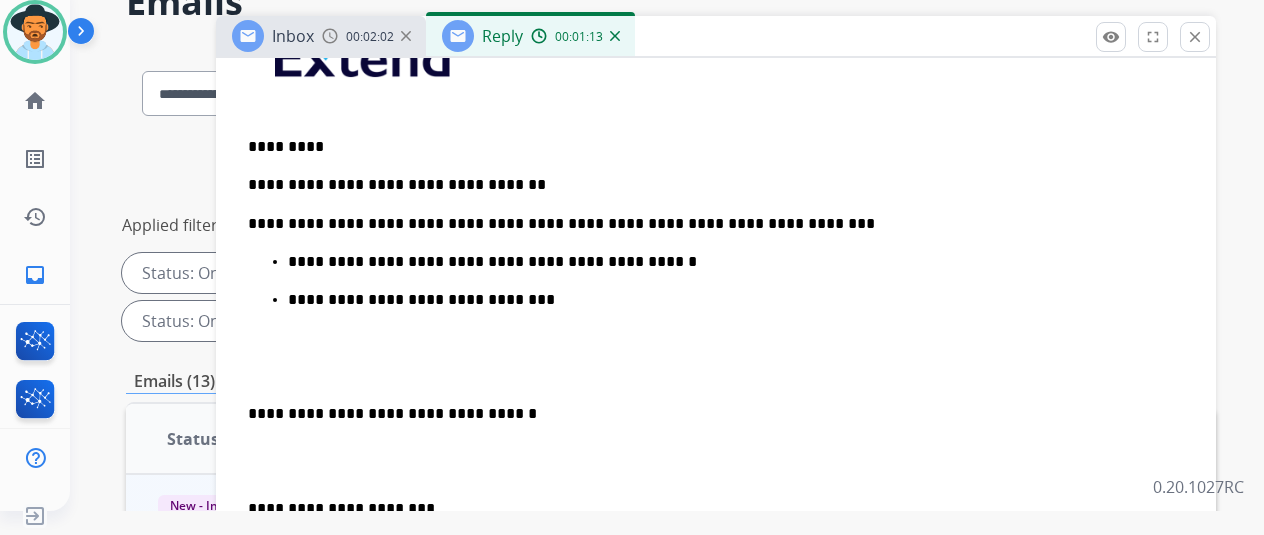 click at bounding box center [716, 357] 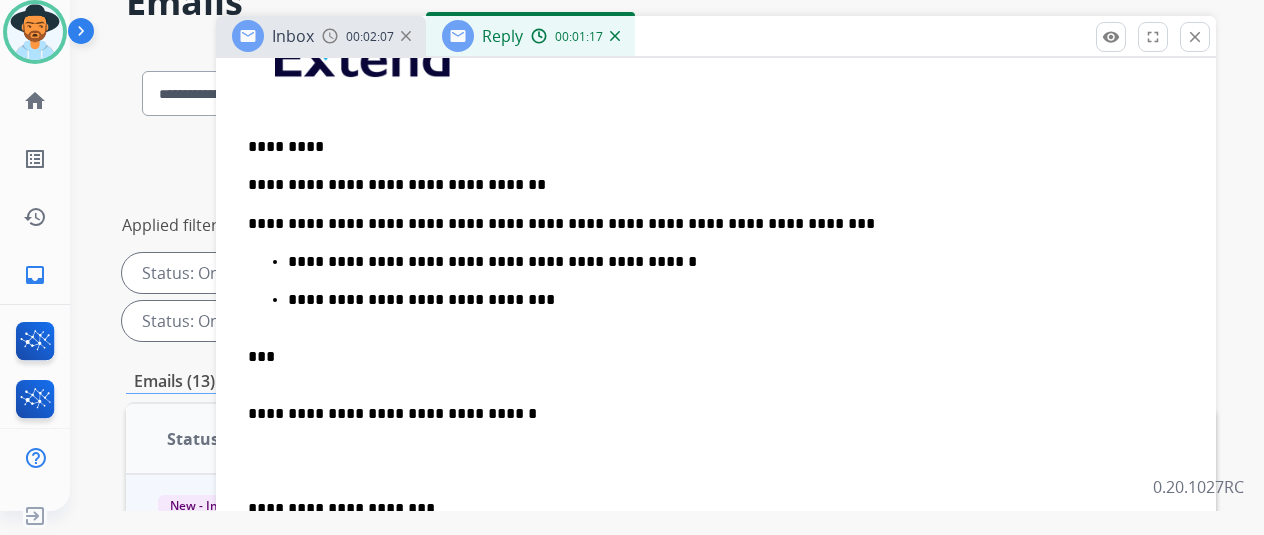 scroll, scrollTop: 532, scrollLeft: 0, axis: vertical 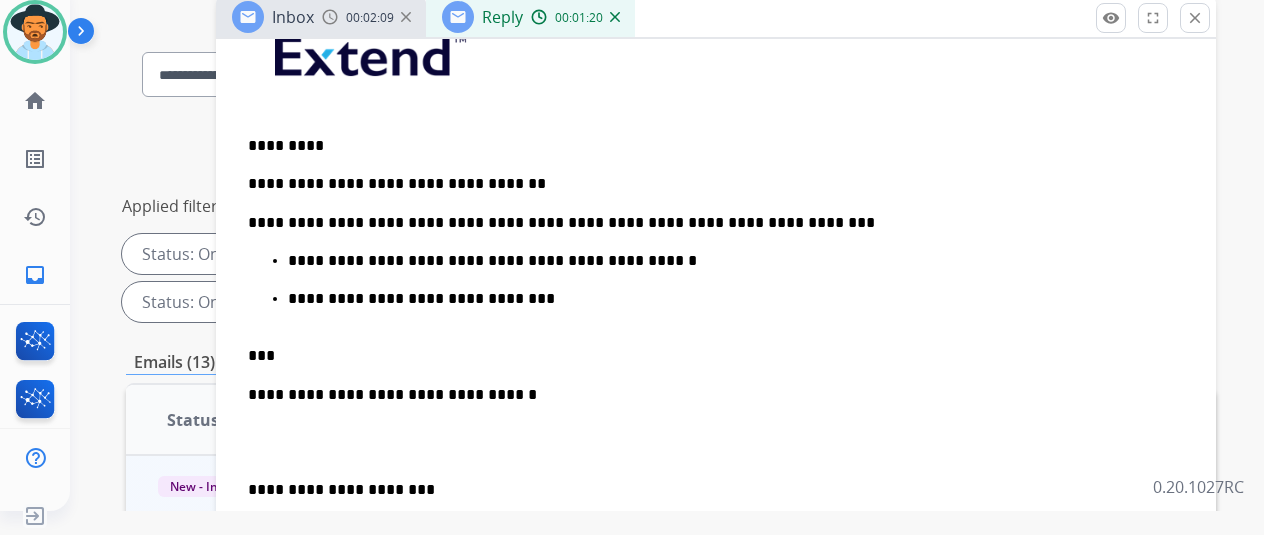 click on "***" at bounding box center [708, 347] 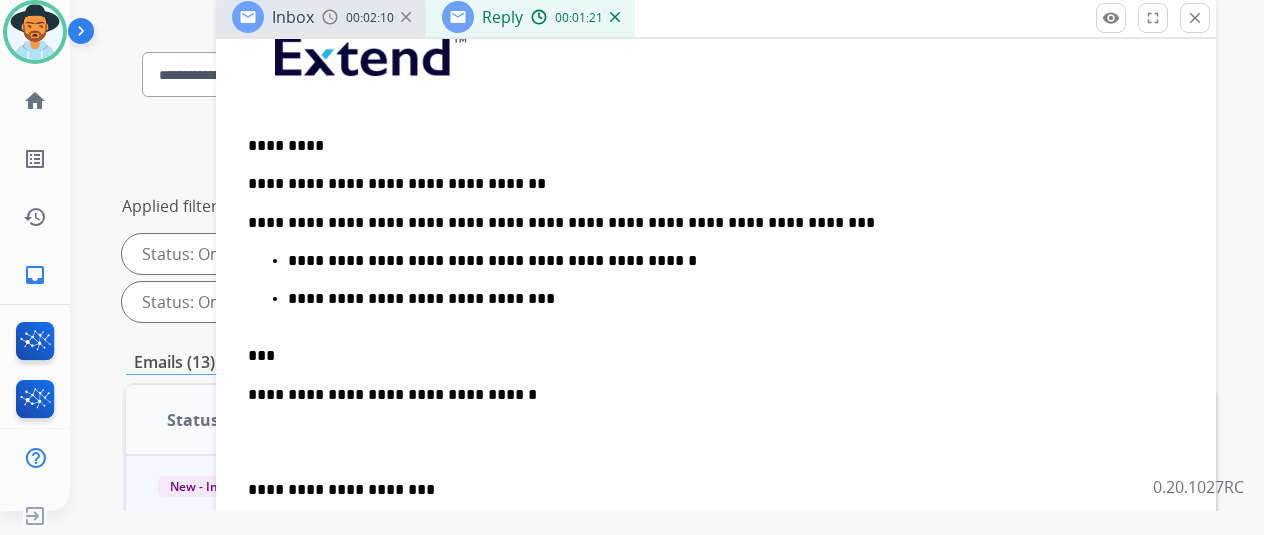 click on "***" at bounding box center [708, 347] 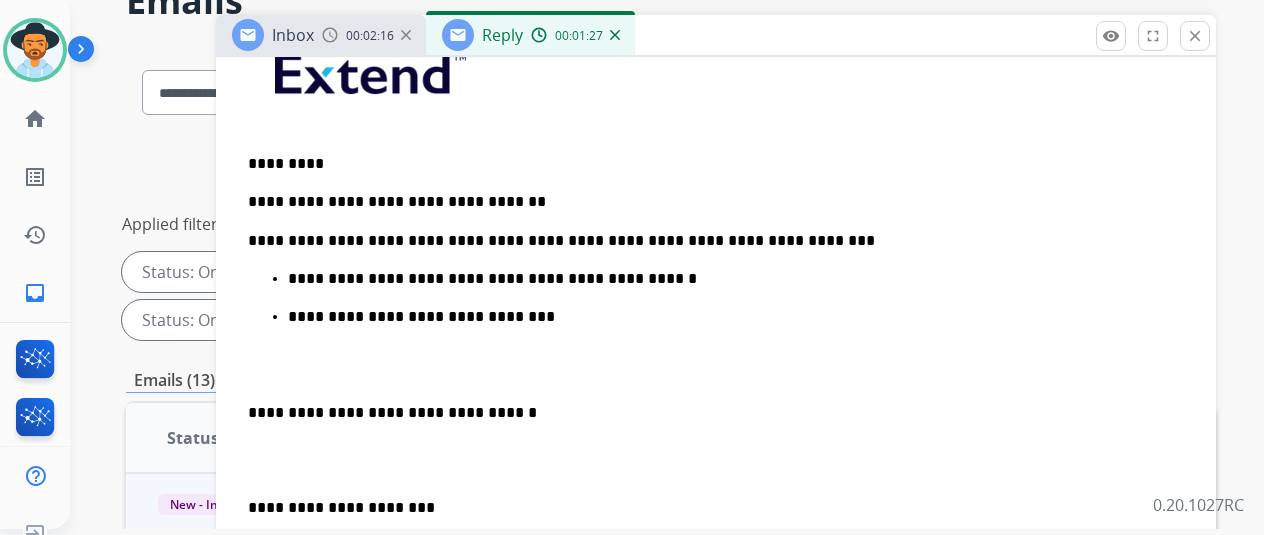 scroll, scrollTop: 24, scrollLeft: 0, axis: vertical 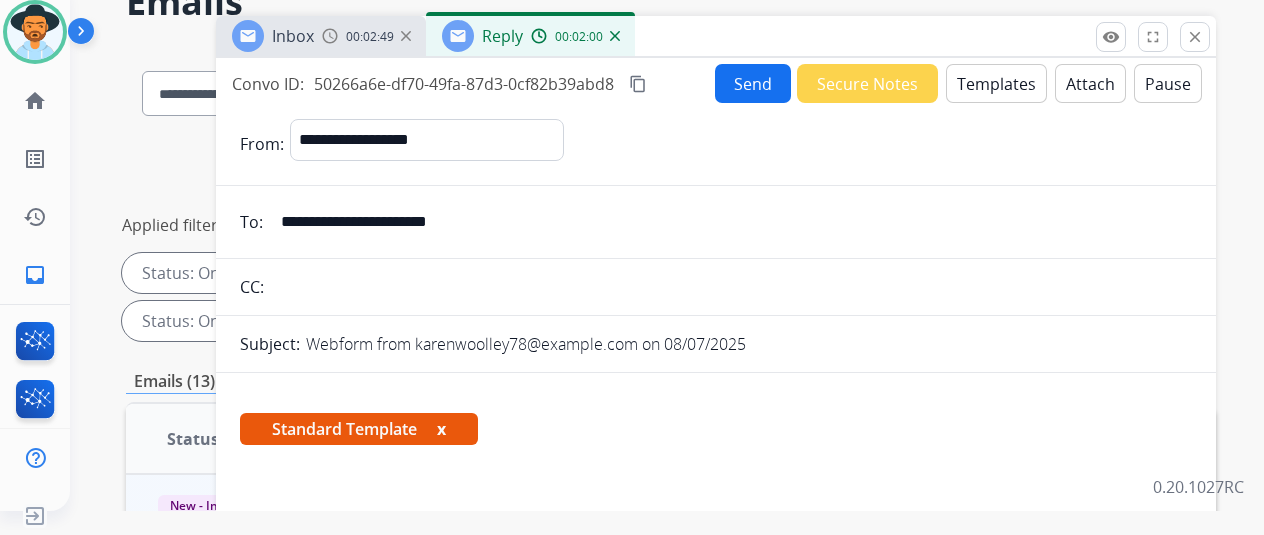 click on "content_copy" at bounding box center [638, 84] 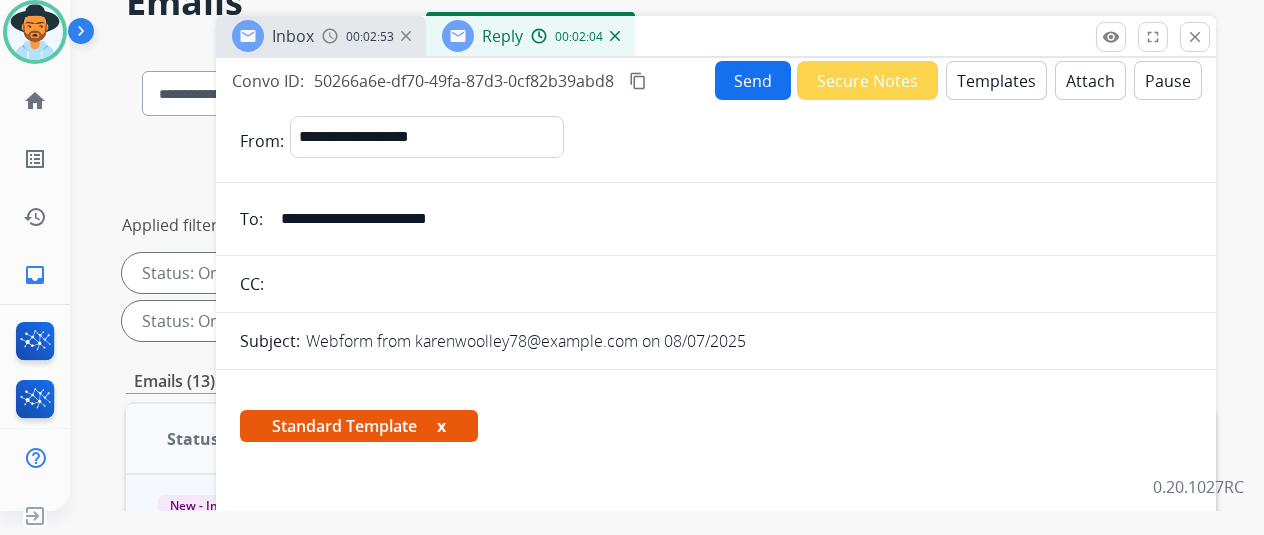 scroll, scrollTop: 0, scrollLeft: 0, axis: both 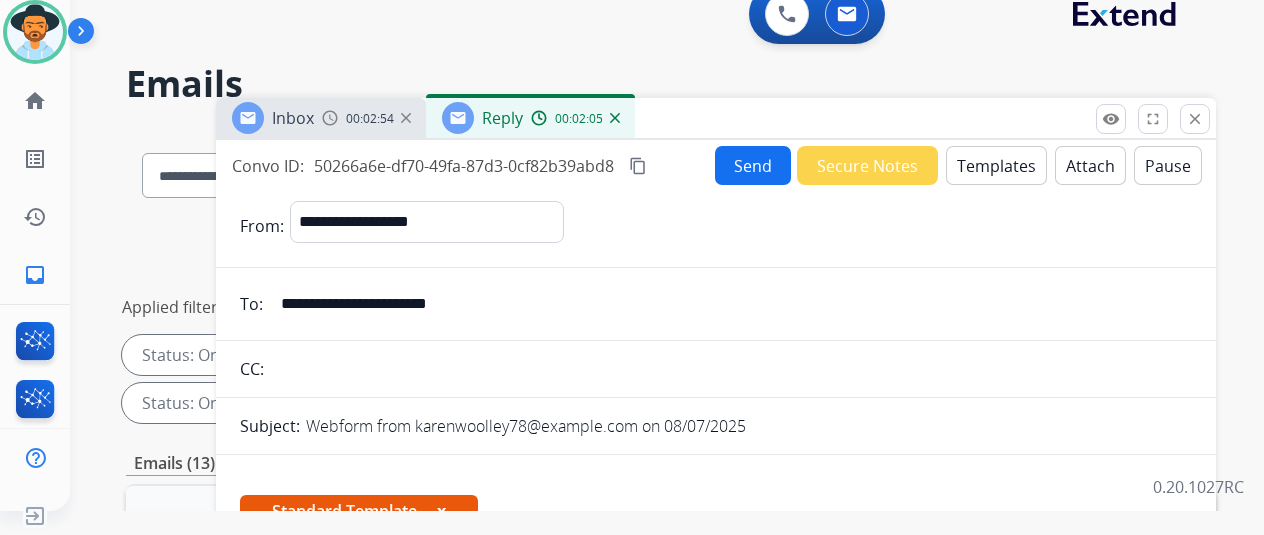 click on "Send" at bounding box center [753, 165] 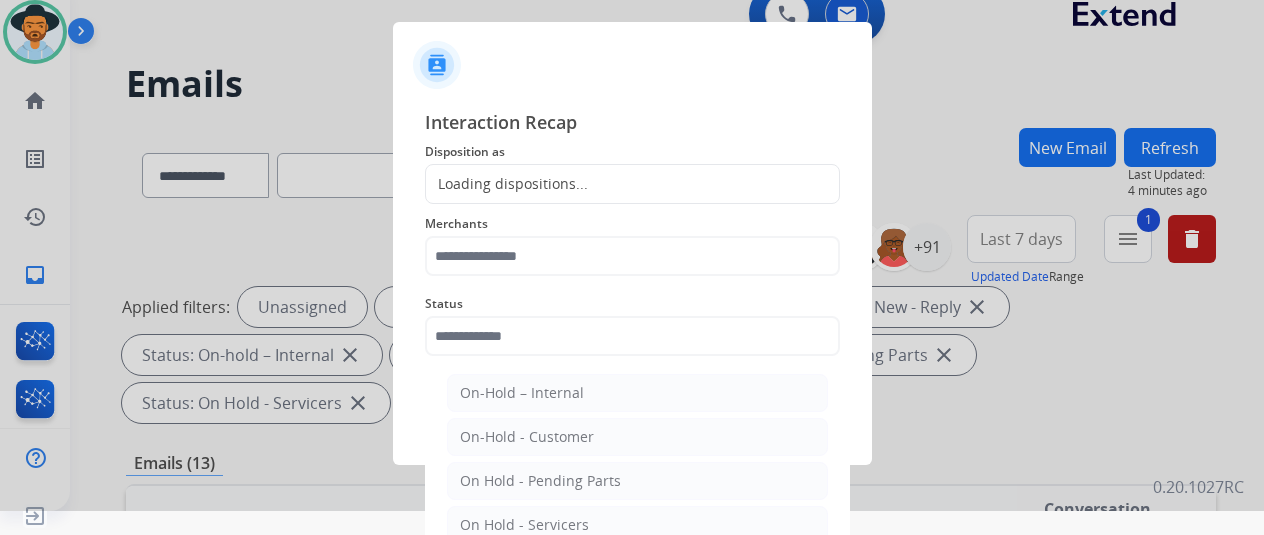 click 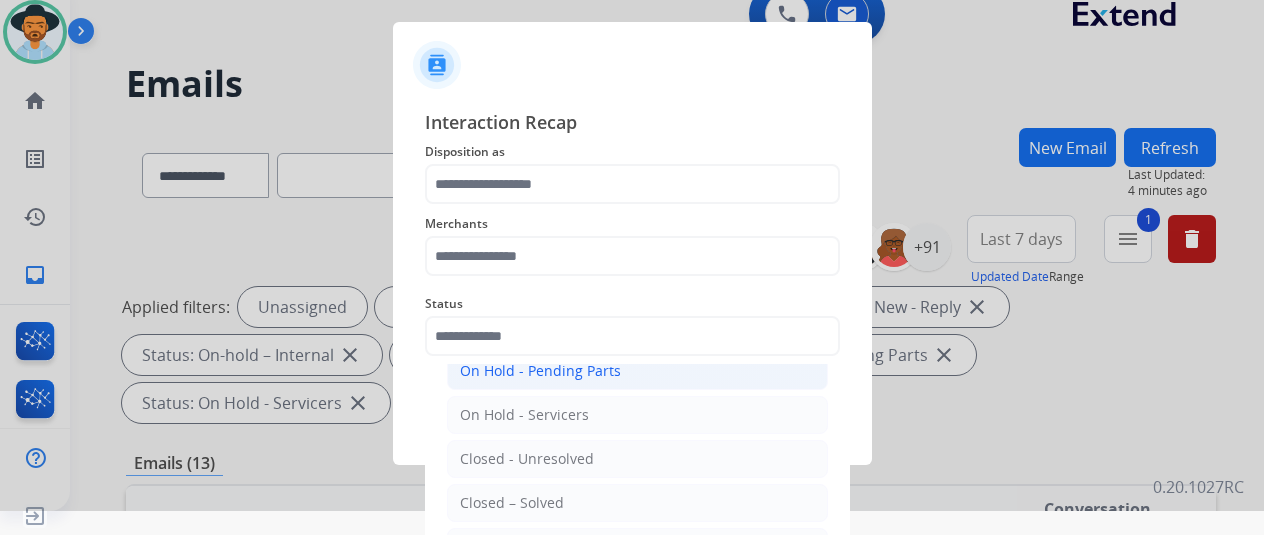 scroll, scrollTop: 114, scrollLeft: 0, axis: vertical 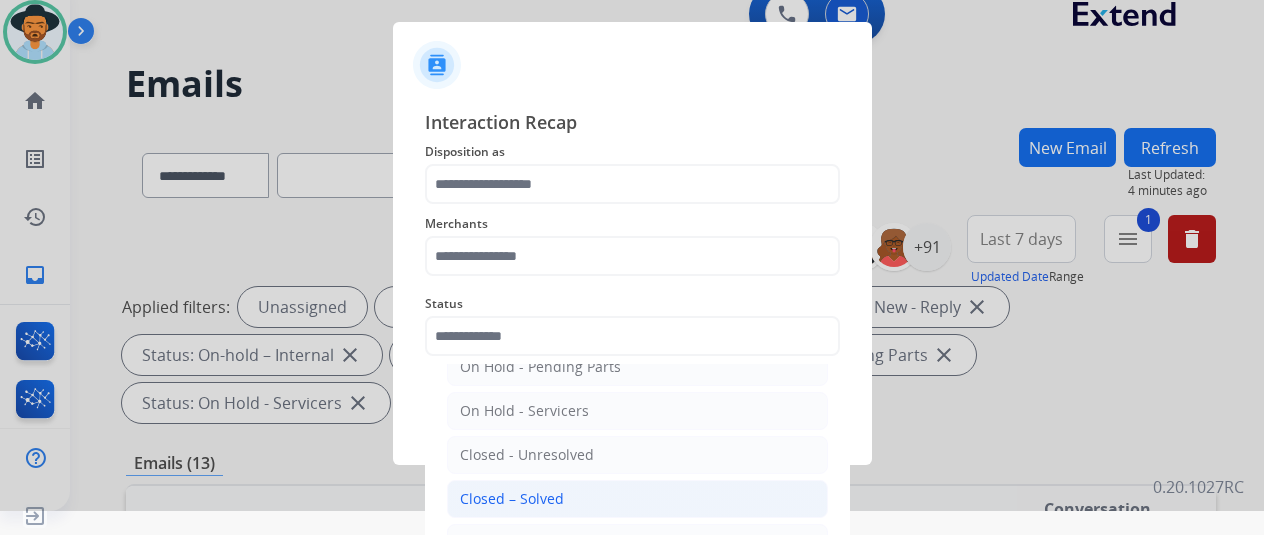 click on "Closed – Solved" 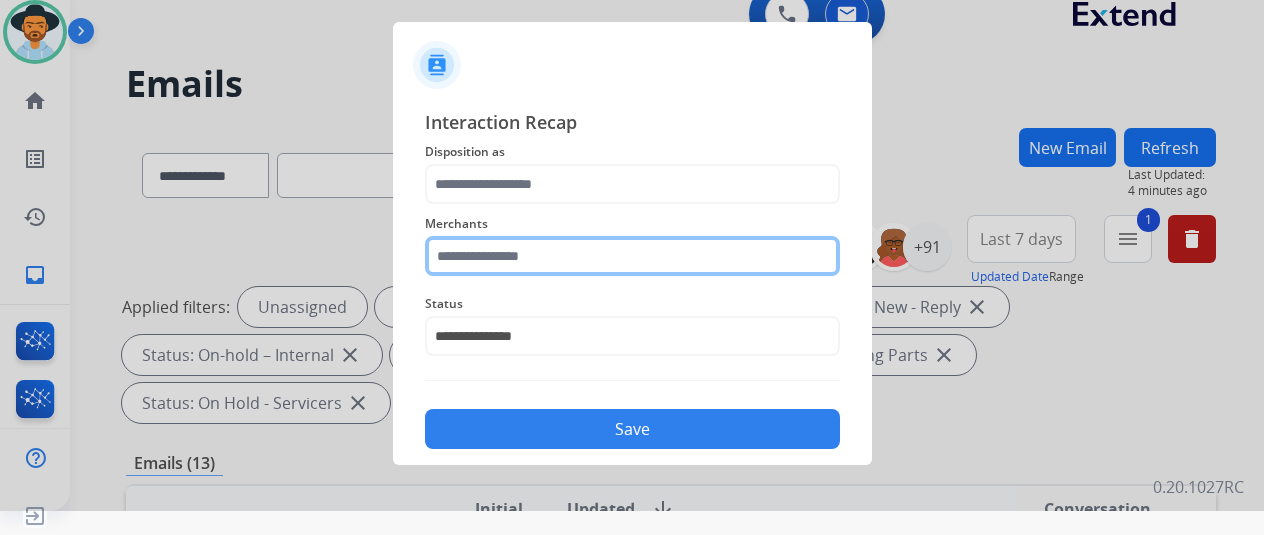 click 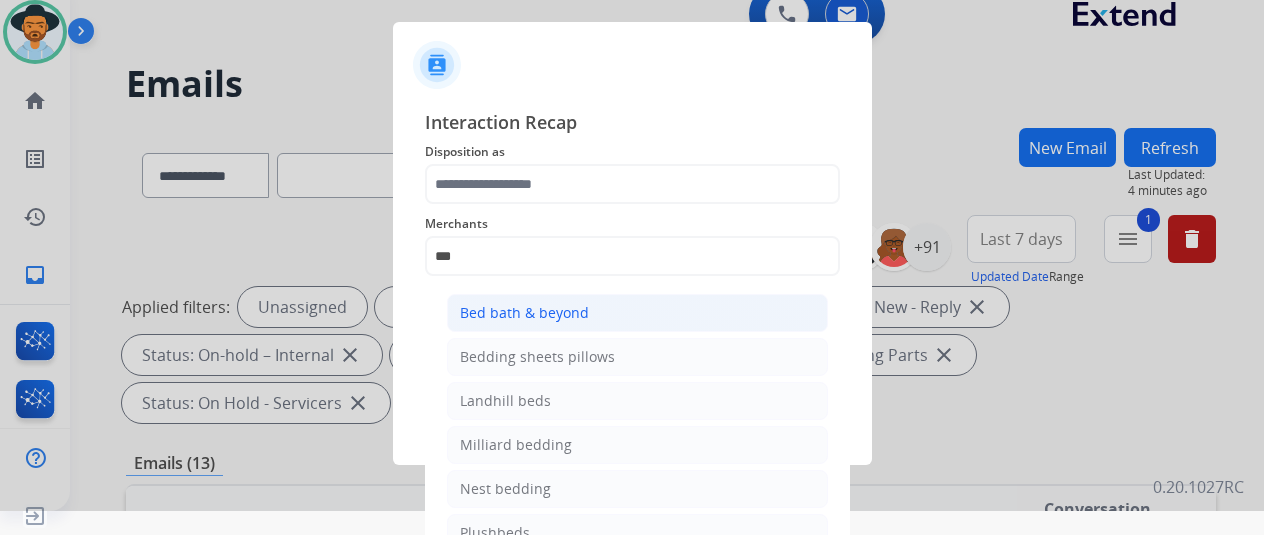 click on "Bed bath & beyond" 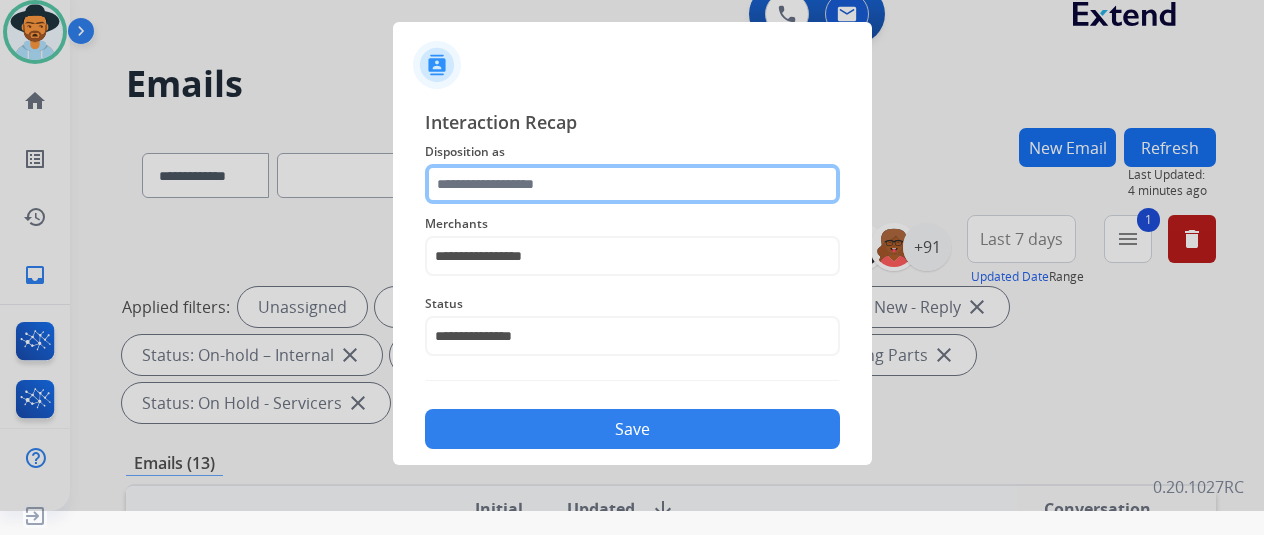 click 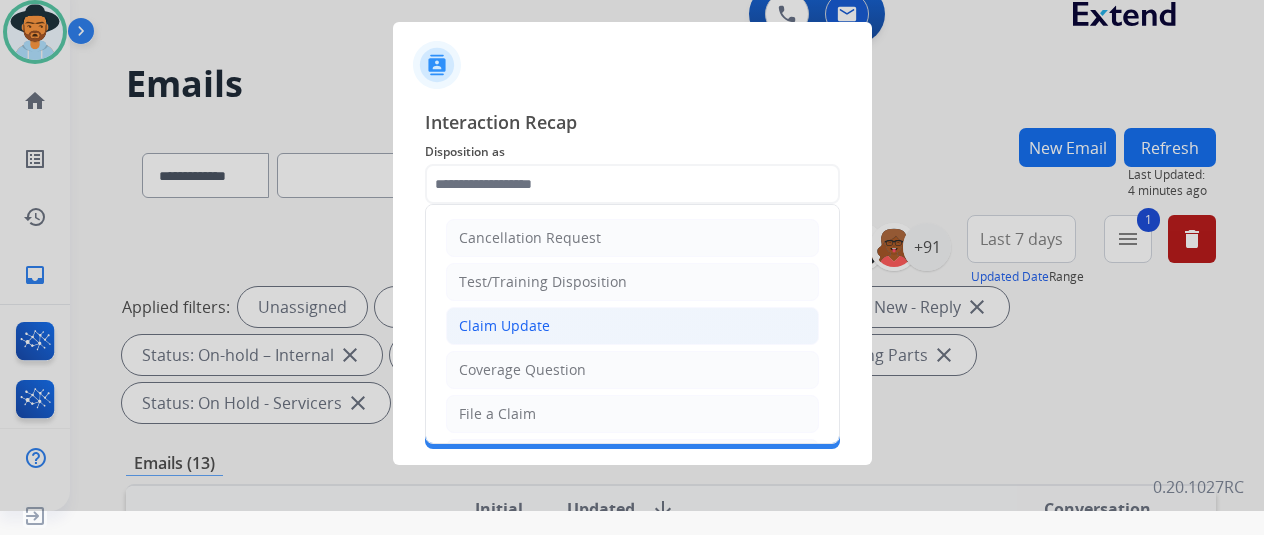 click on "Claim Update" 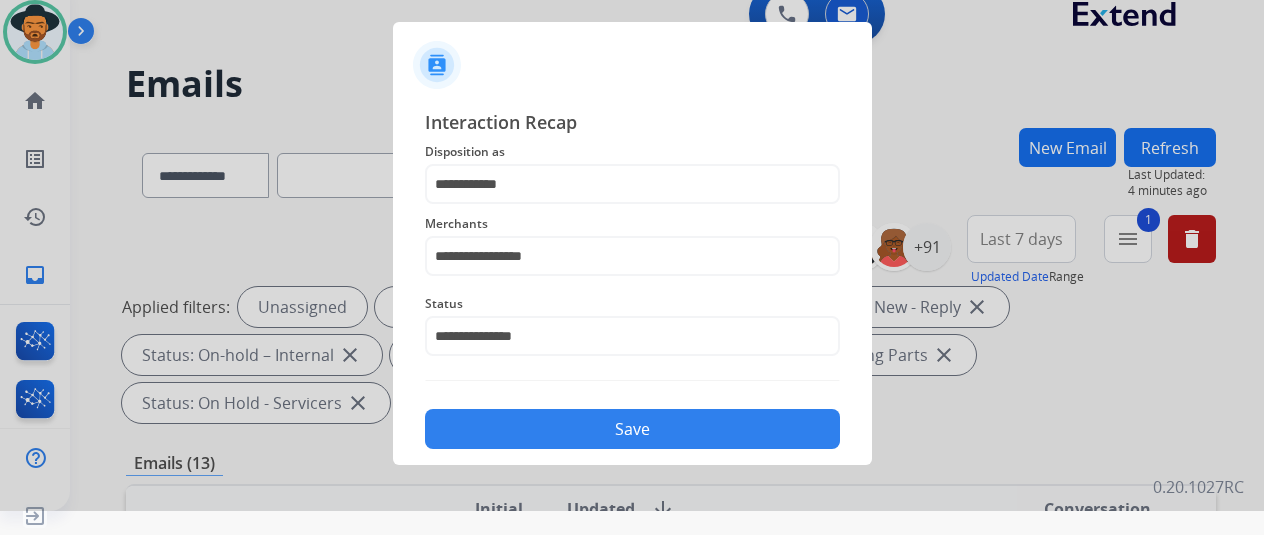 click on "Save" 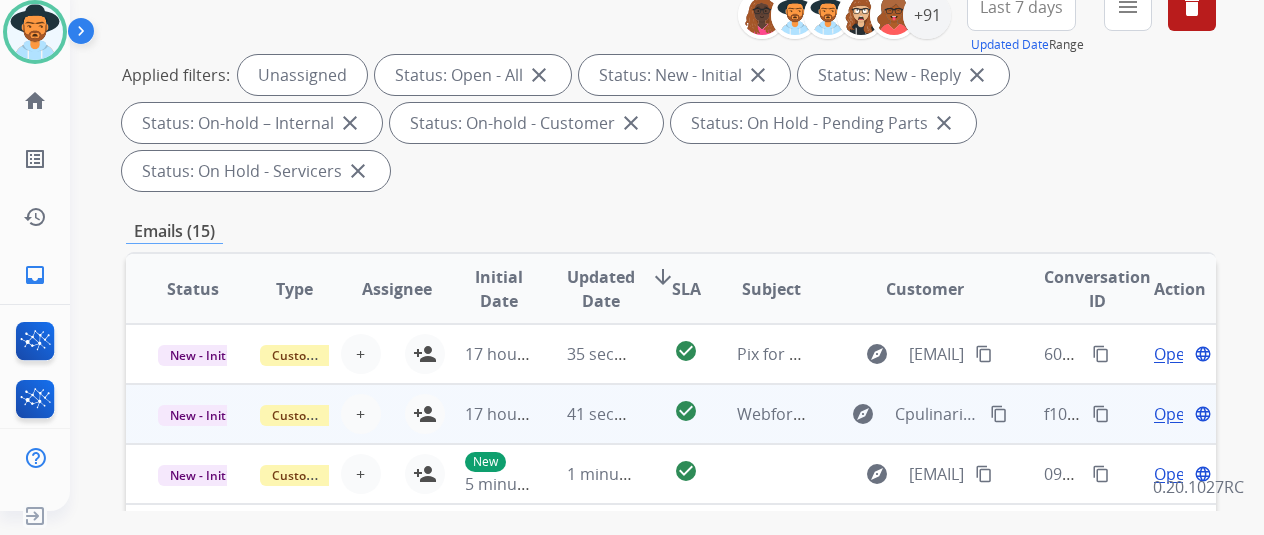 scroll, scrollTop: 300, scrollLeft: 0, axis: vertical 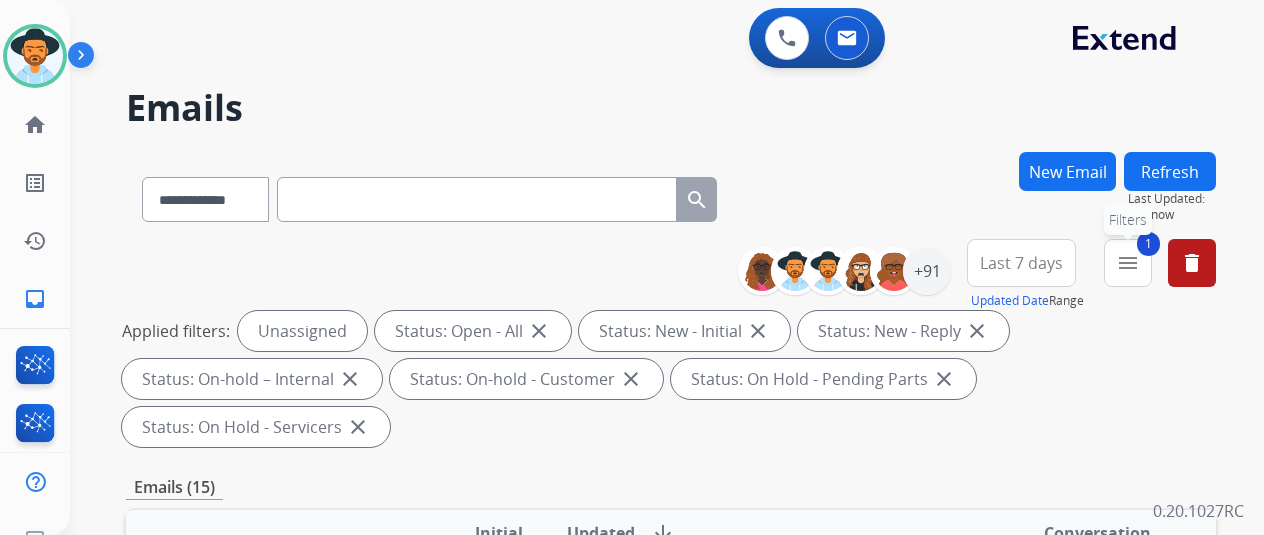 click on "menu" at bounding box center [1128, 263] 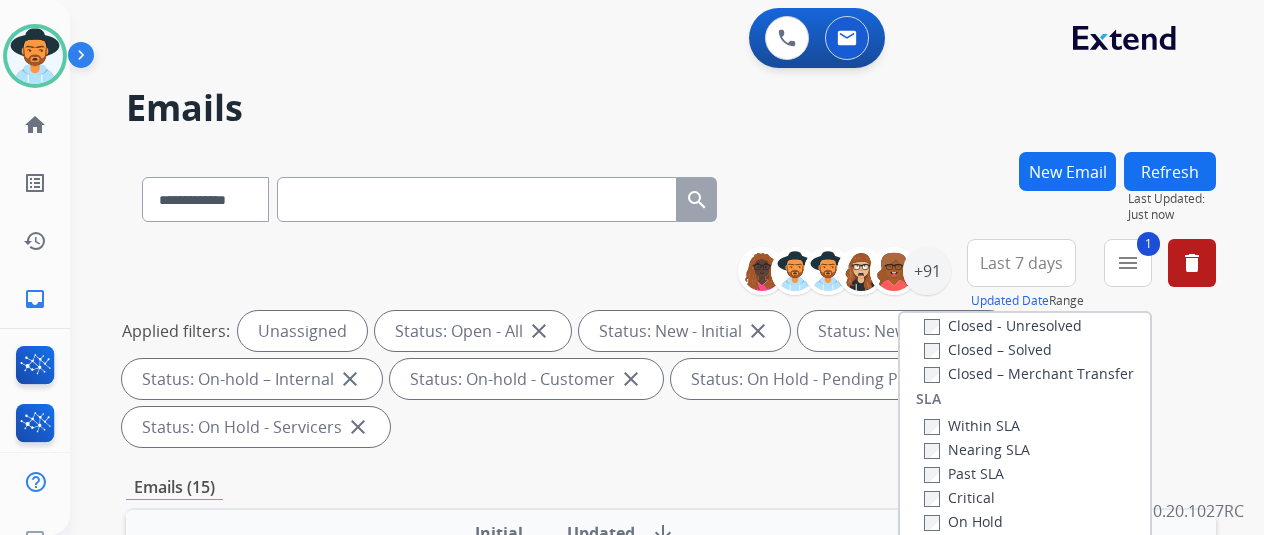 scroll, scrollTop: 528, scrollLeft: 0, axis: vertical 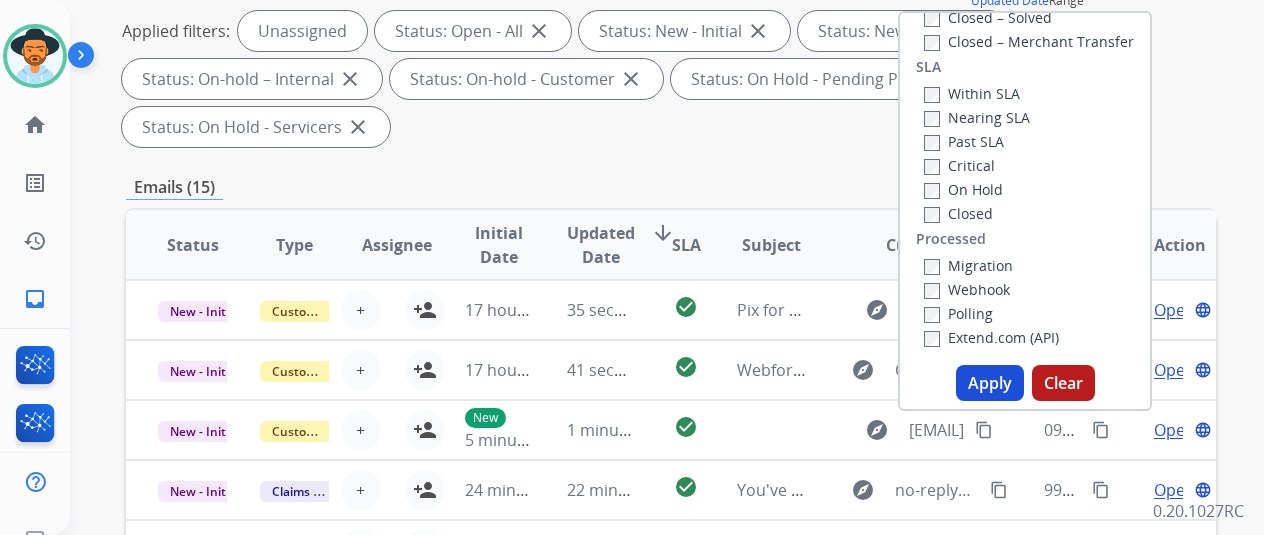 click on "Clear" at bounding box center (1063, 383) 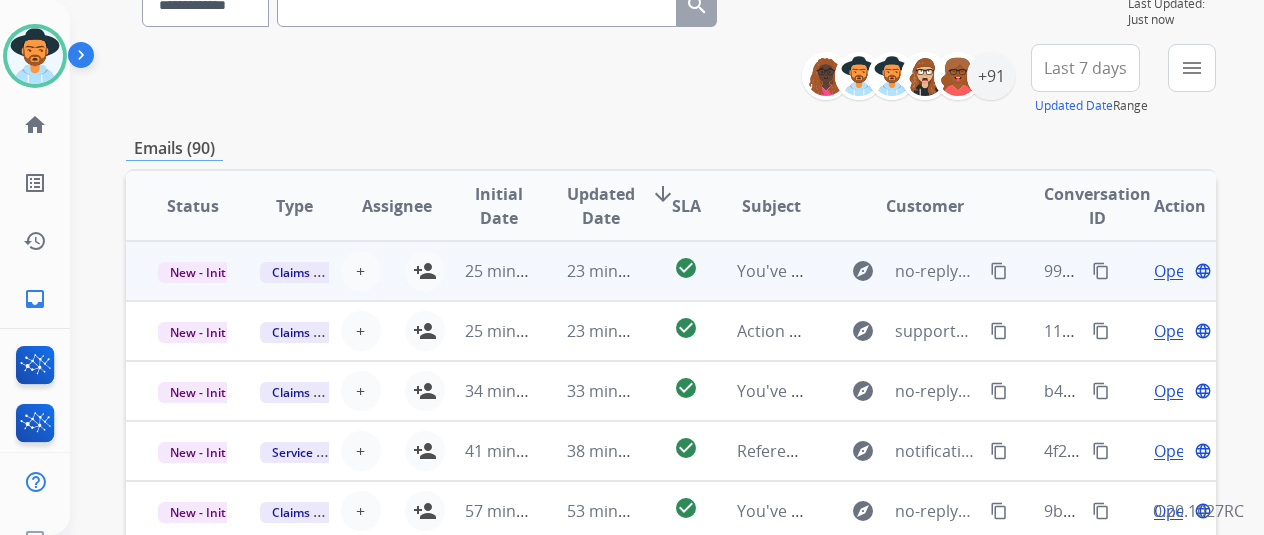 scroll, scrollTop: 200, scrollLeft: 0, axis: vertical 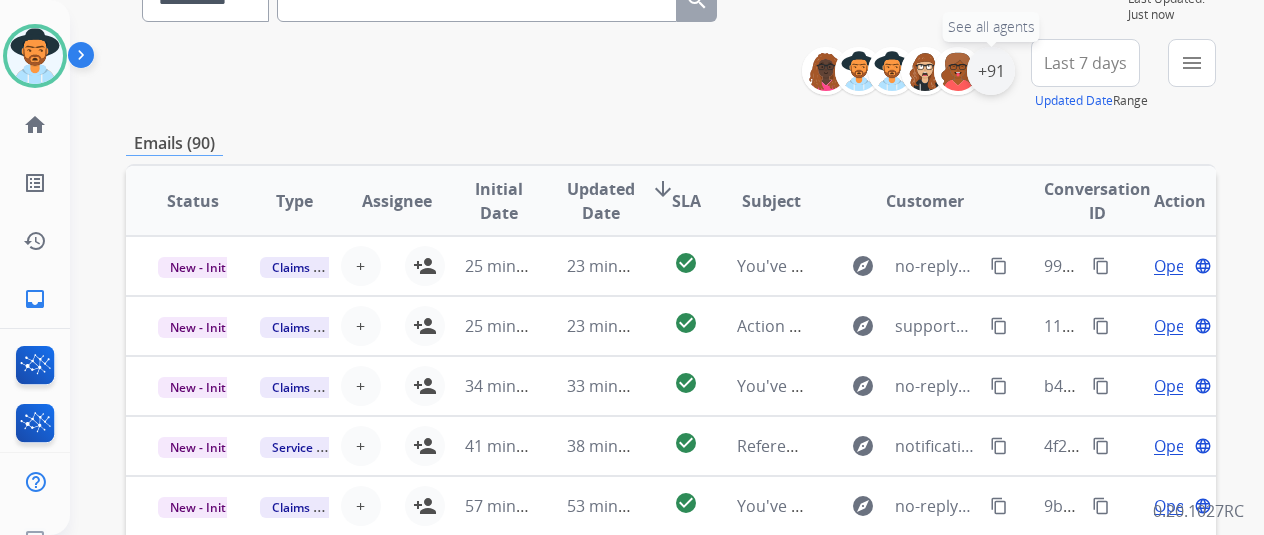 click on "+91" at bounding box center [991, 71] 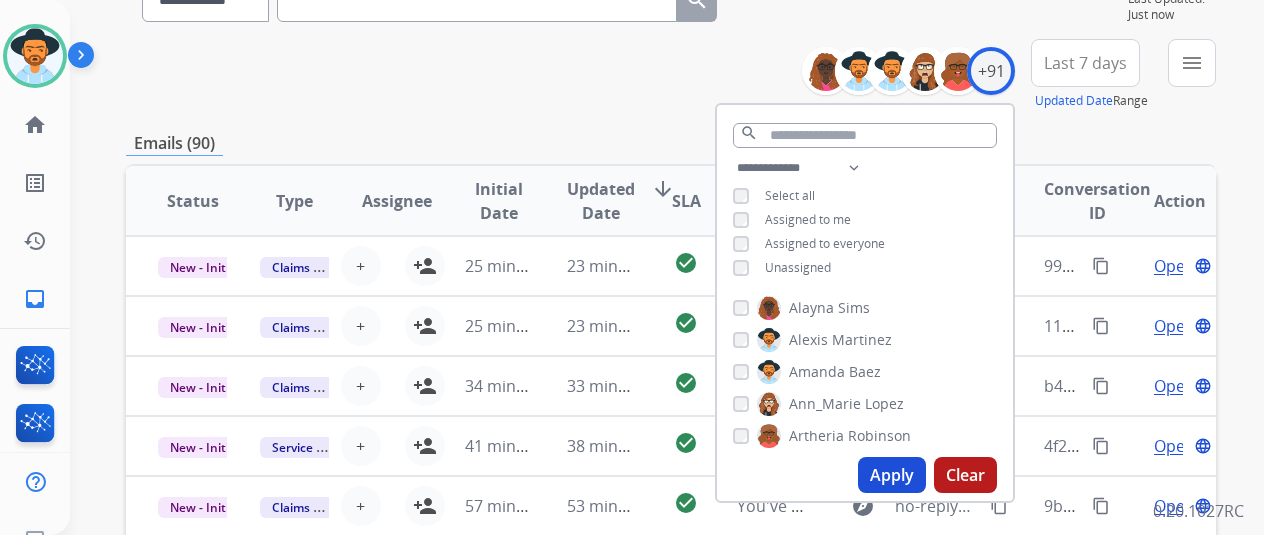 click on "Unassigned" at bounding box center (798, 267) 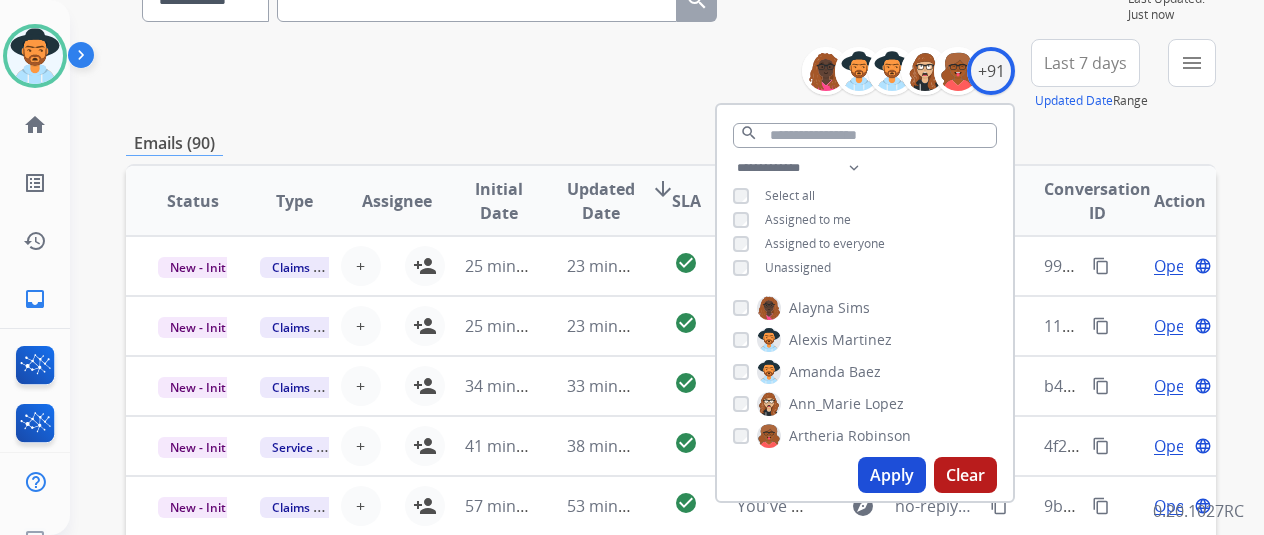 click on "Apply" at bounding box center [892, 475] 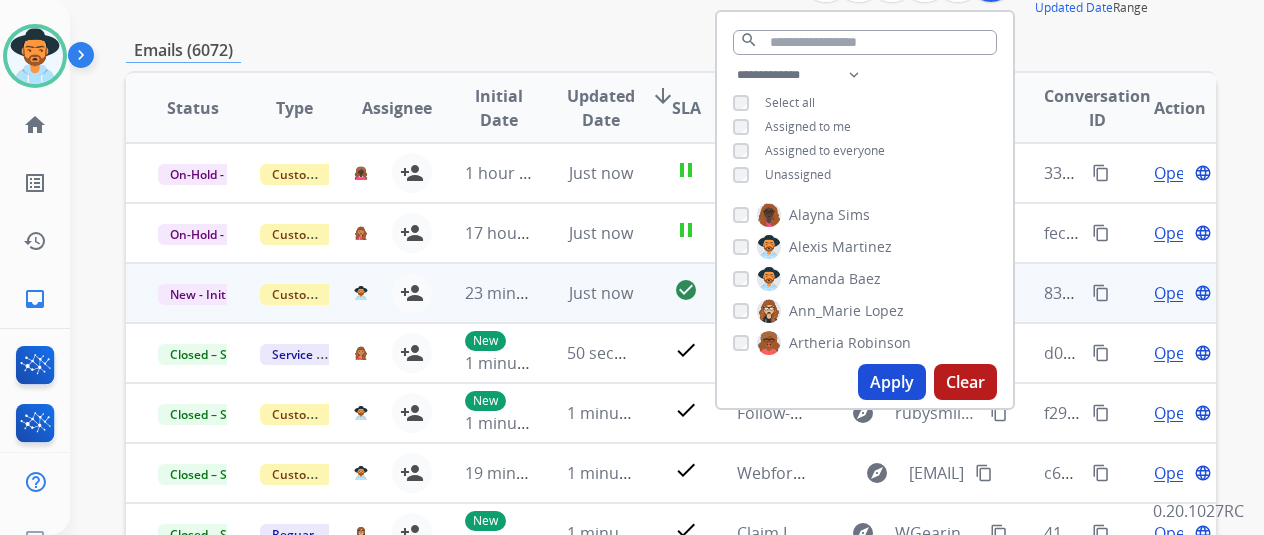 scroll, scrollTop: 300, scrollLeft: 0, axis: vertical 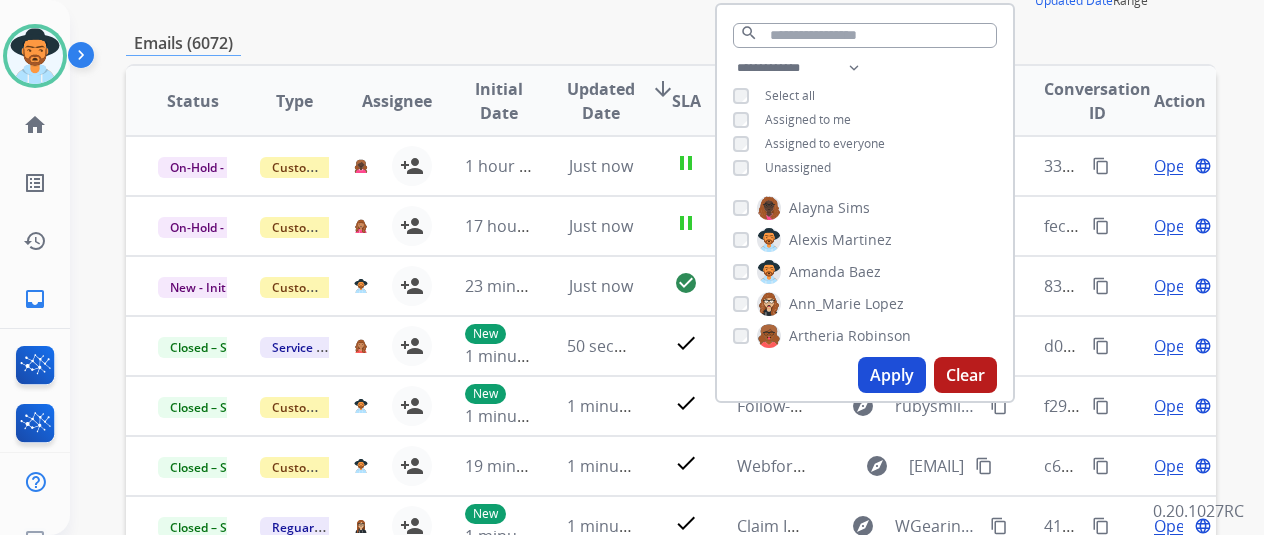 click on "Emails (6072)" at bounding box center [671, 43] 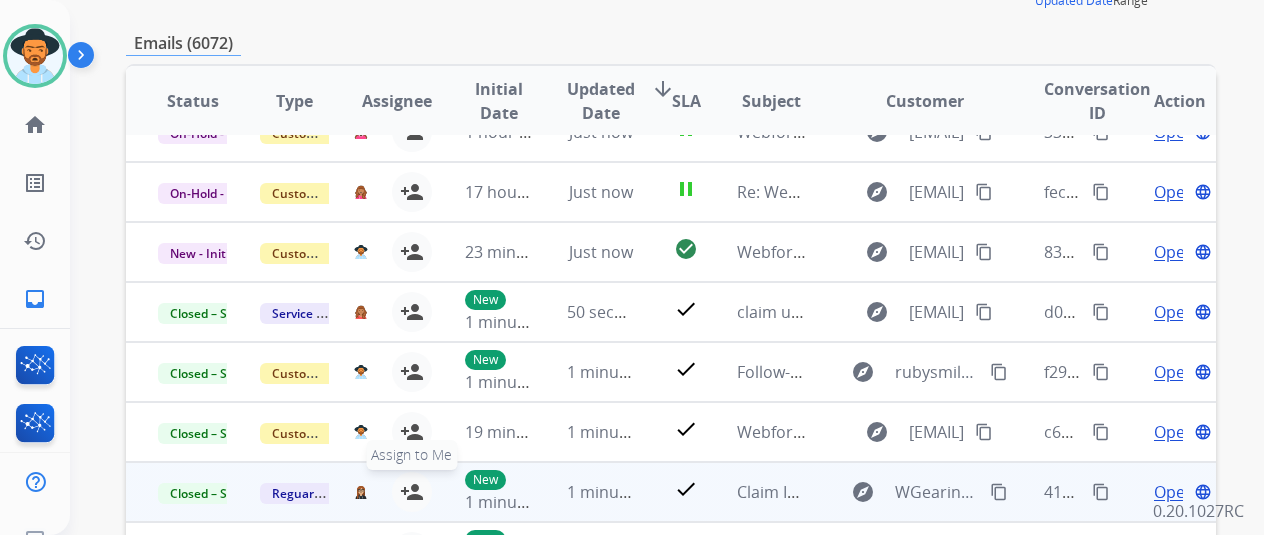 scroll, scrollTop: 68, scrollLeft: 0, axis: vertical 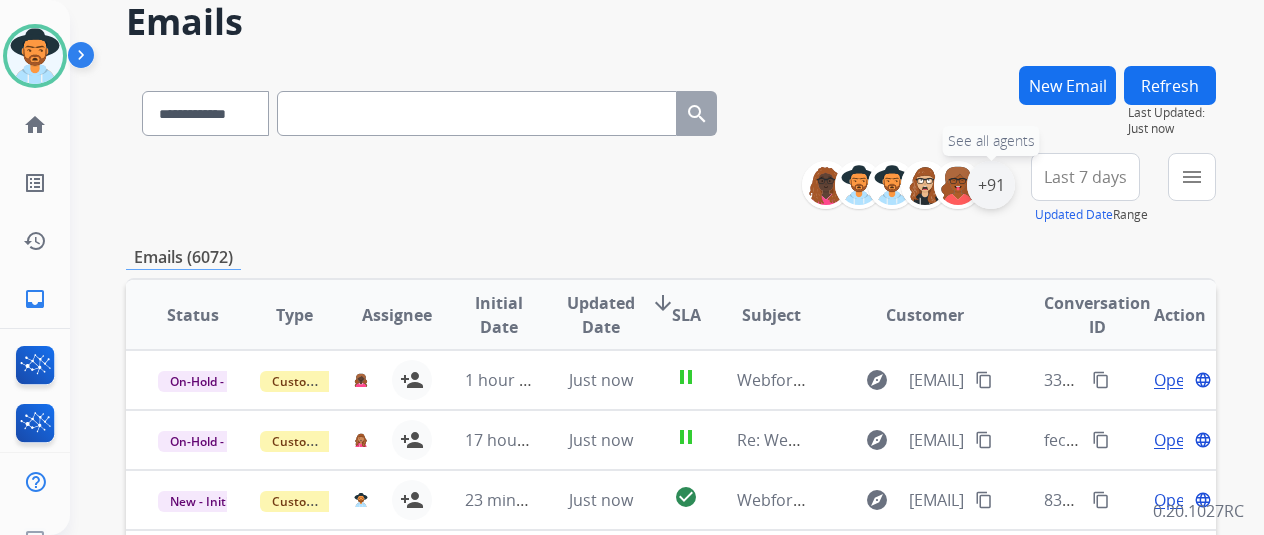 click on "+91" at bounding box center (991, 185) 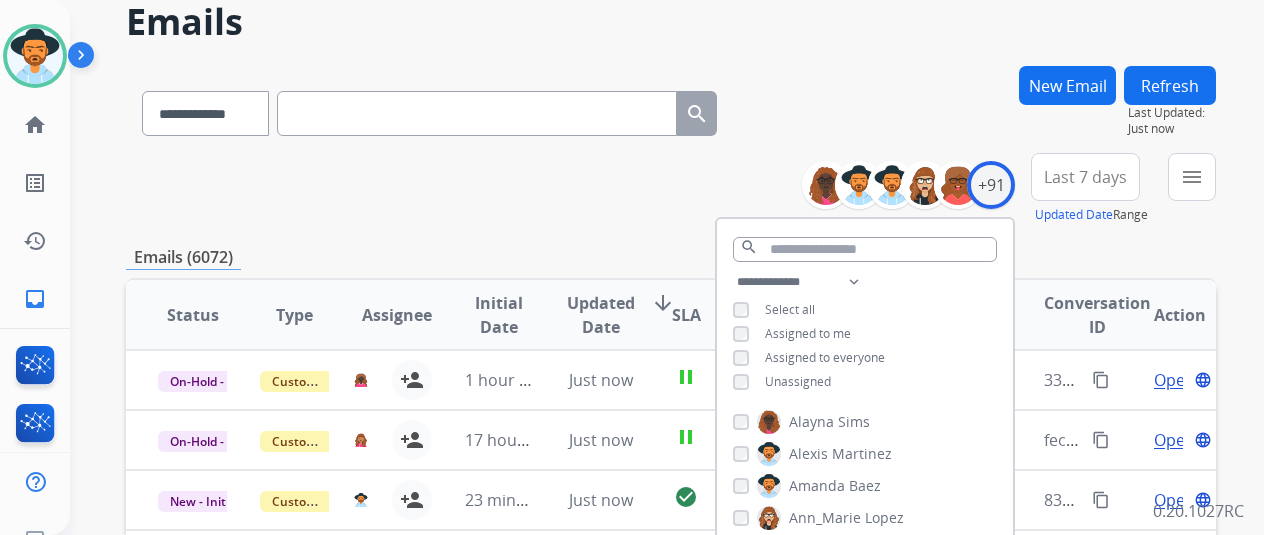 click on "Assigned to me" at bounding box center (808, 333) 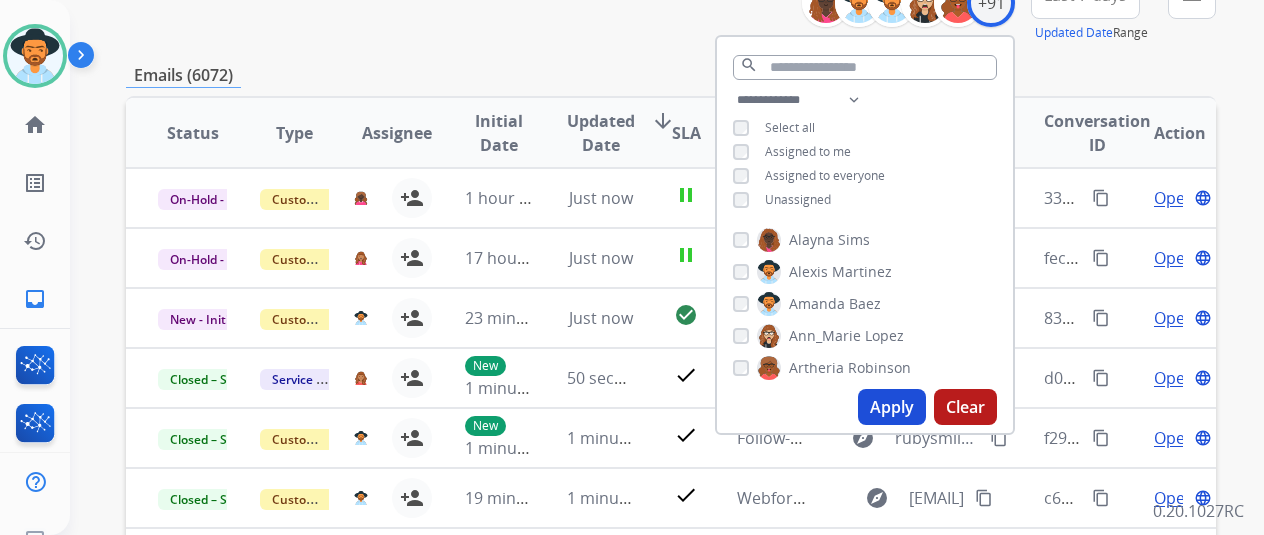 scroll, scrollTop: 586, scrollLeft: 0, axis: vertical 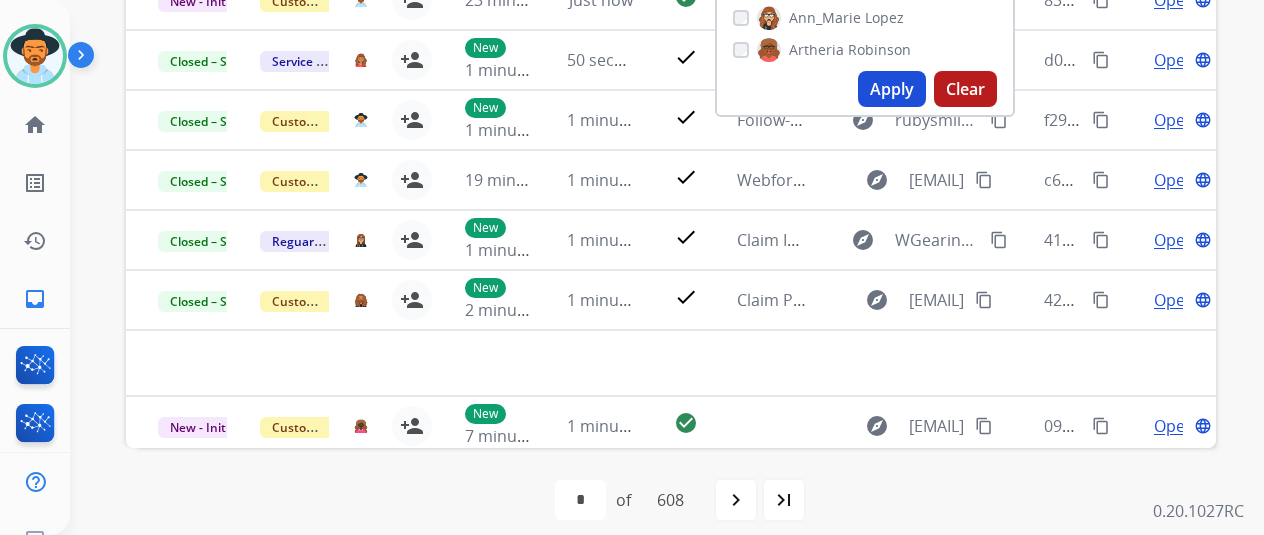 click on "Apply Clear" at bounding box center [865, 89] 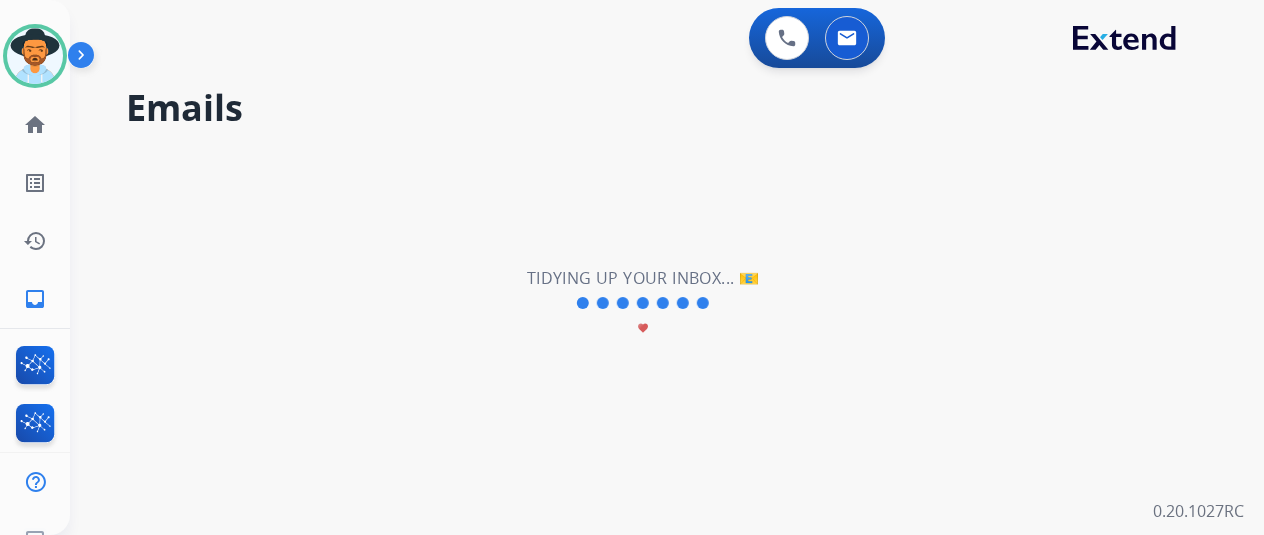 scroll, scrollTop: 0, scrollLeft: 0, axis: both 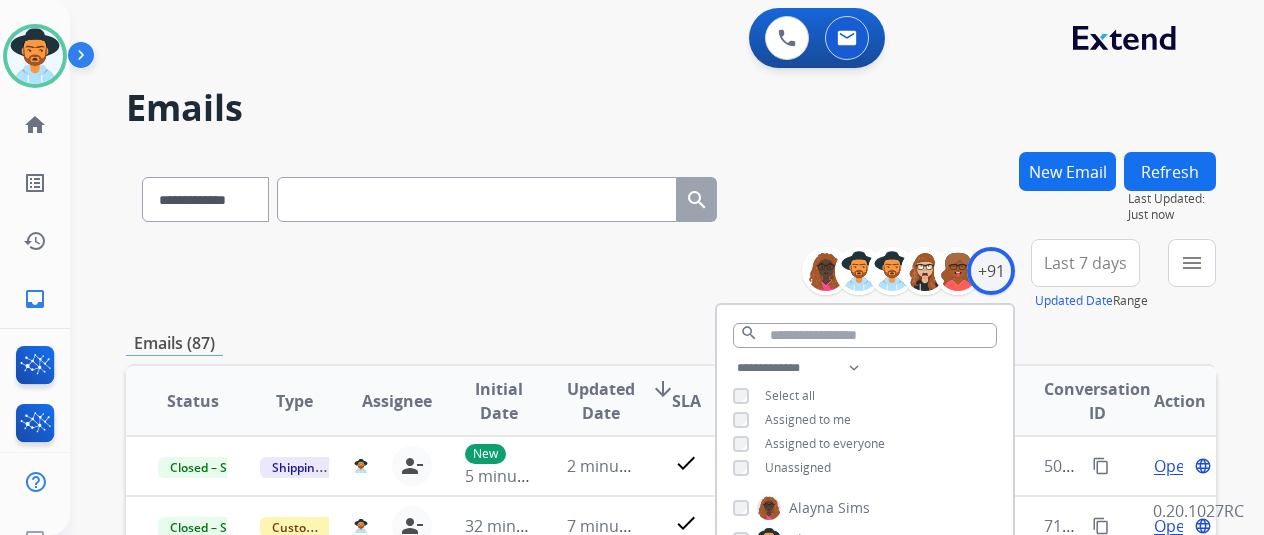 click on "**********" at bounding box center (671, 275) 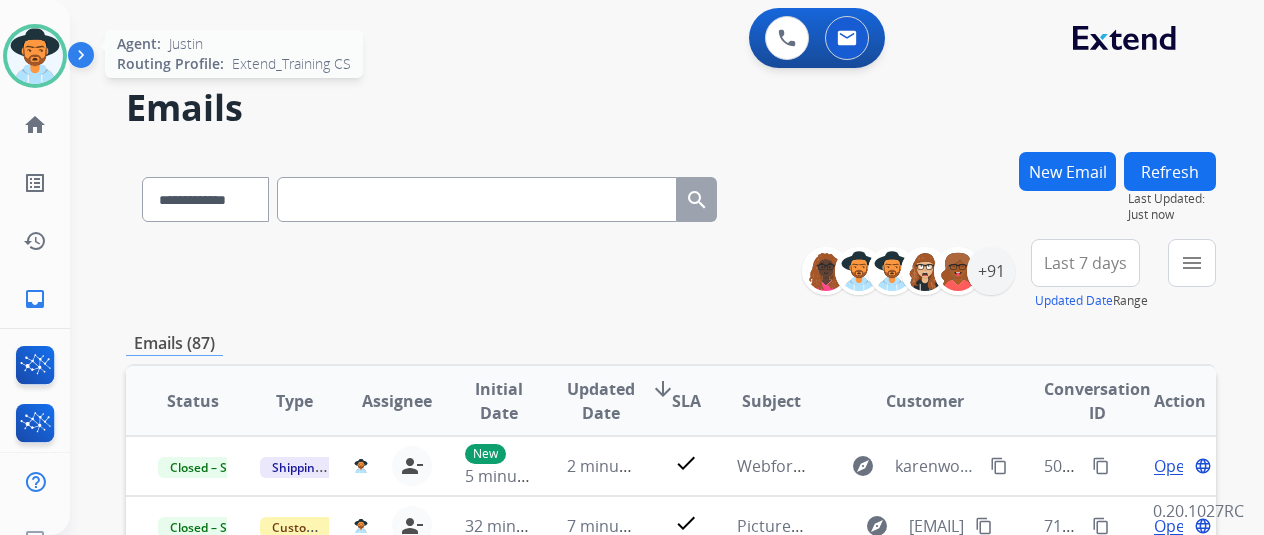 click at bounding box center (35, 56) 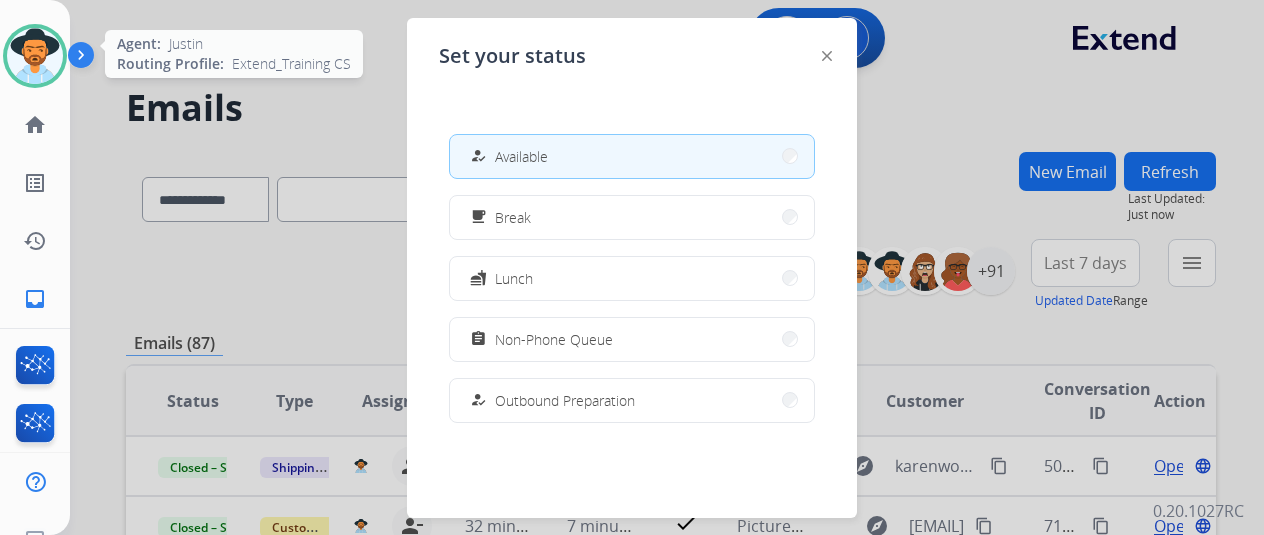 click at bounding box center (35, 56) 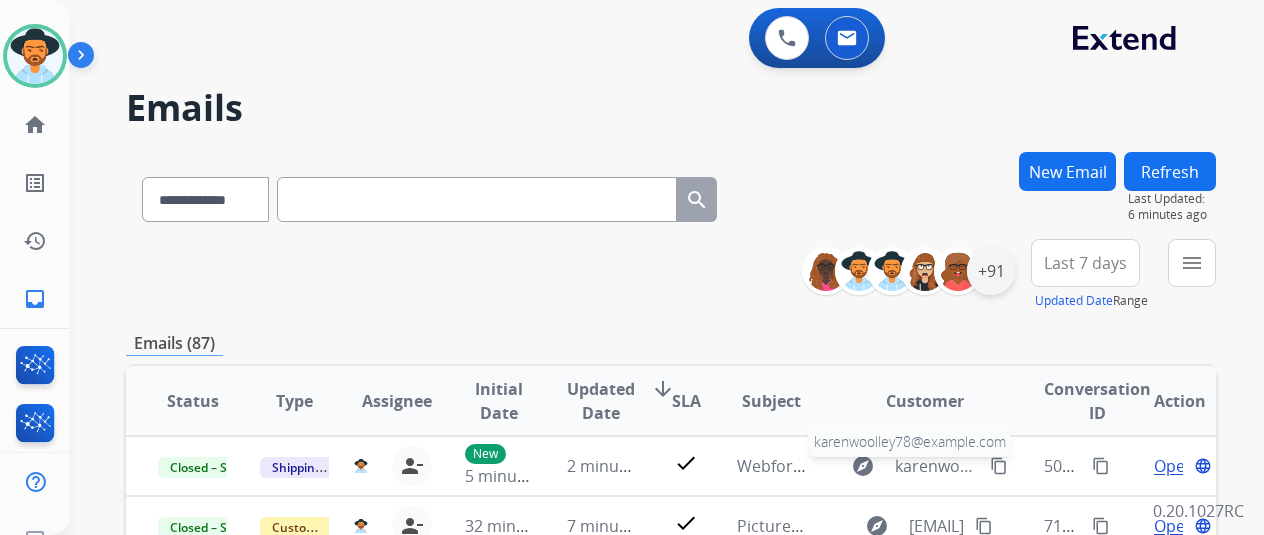 scroll, scrollTop: 0, scrollLeft: 0, axis: both 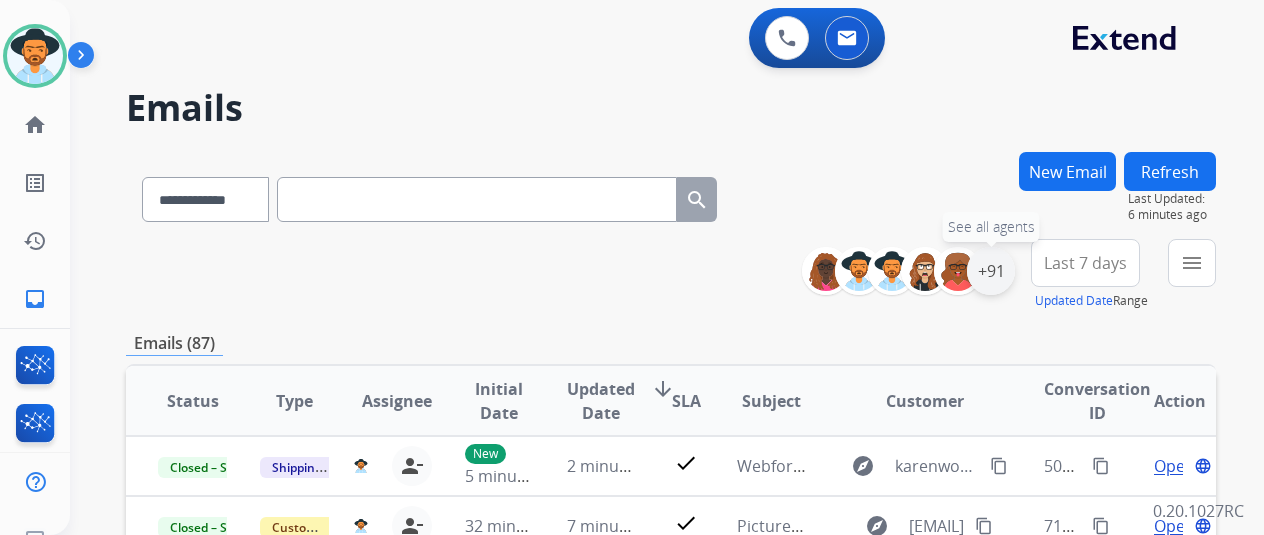 click on "+91" at bounding box center (991, 271) 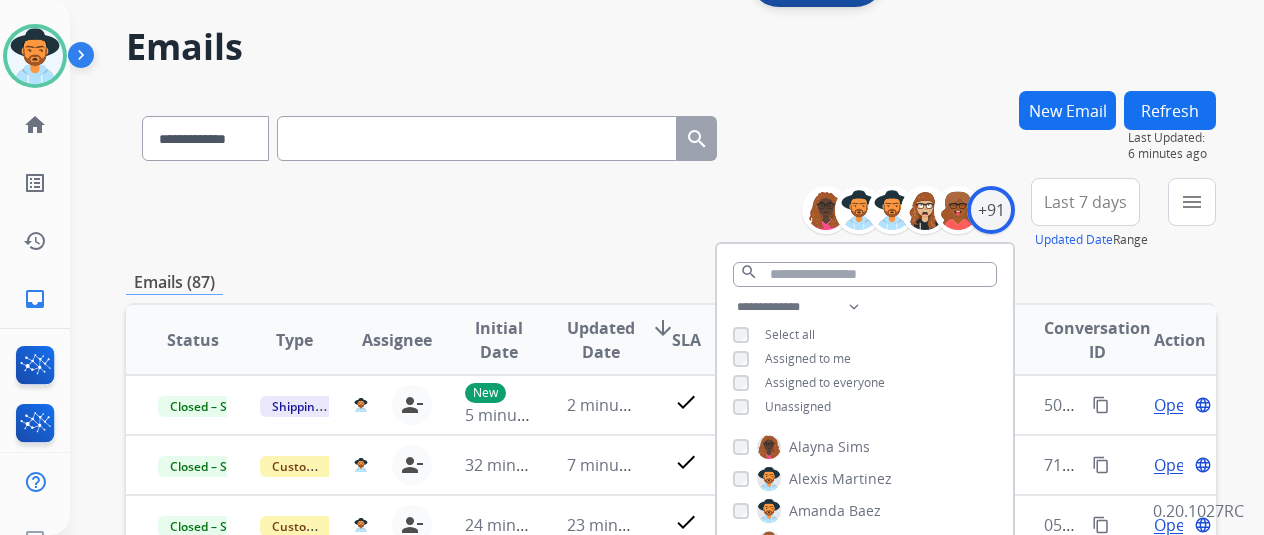 scroll, scrollTop: 100, scrollLeft: 0, axis: vertical 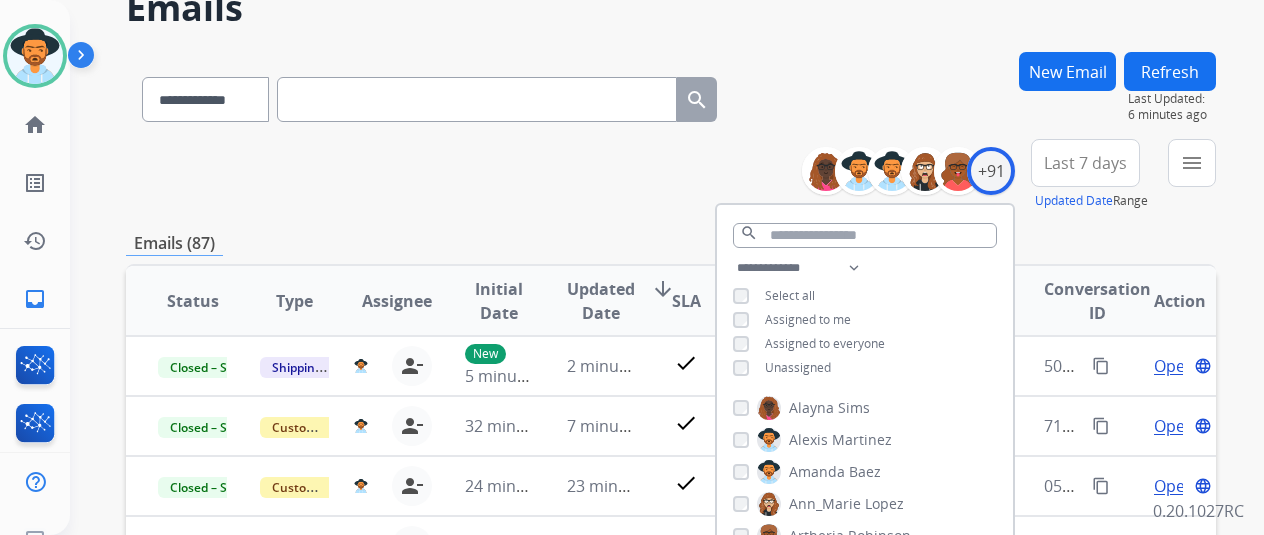 click on "Refresh" at bounding box center (1170, 71) 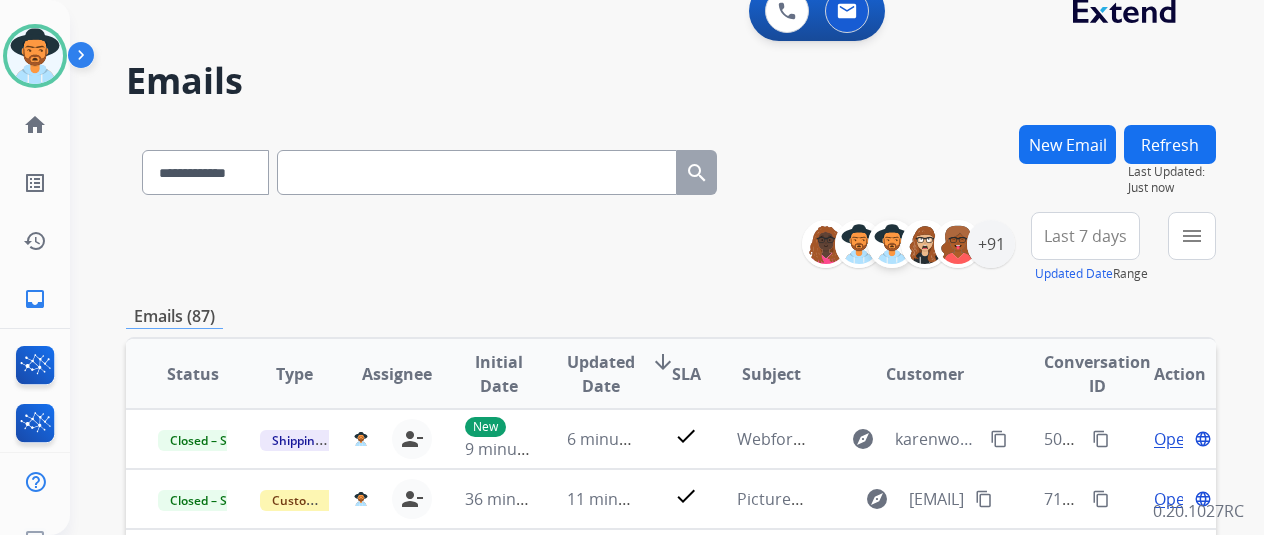 scroll, scrollTop: 0, scrollLeft: 0, axis: both 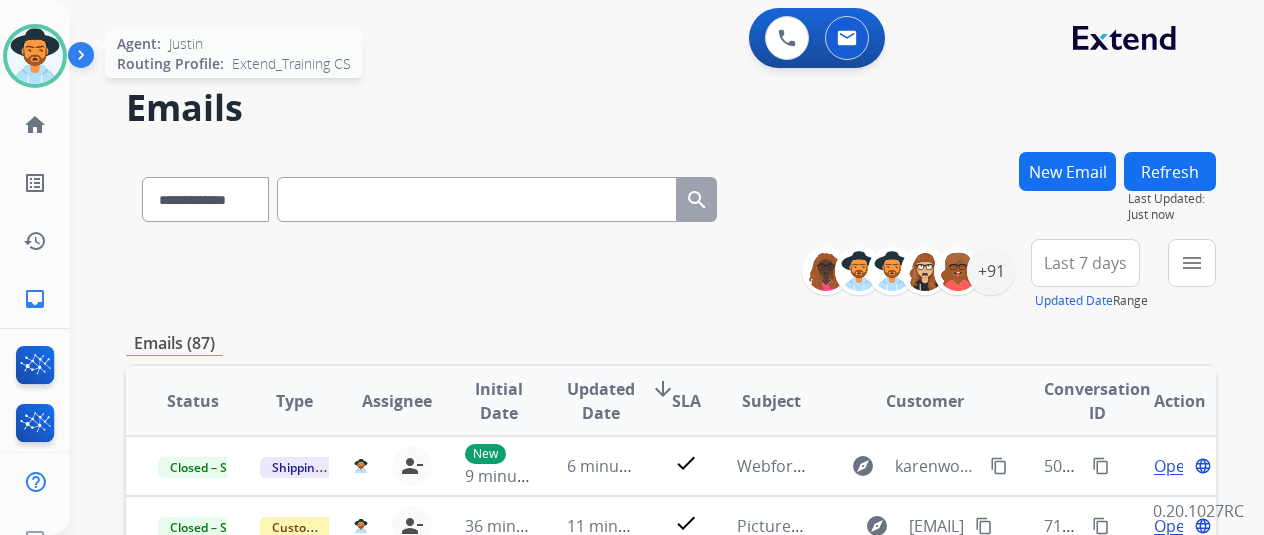 click at bounding box center [35, 56] 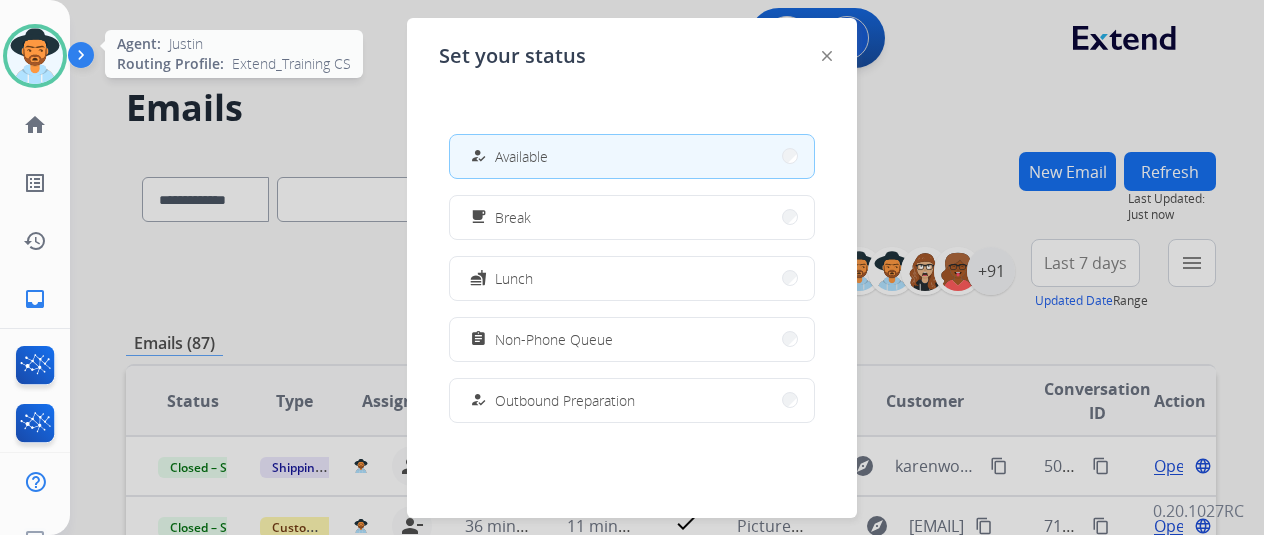 click at bounding box center [35, 56] 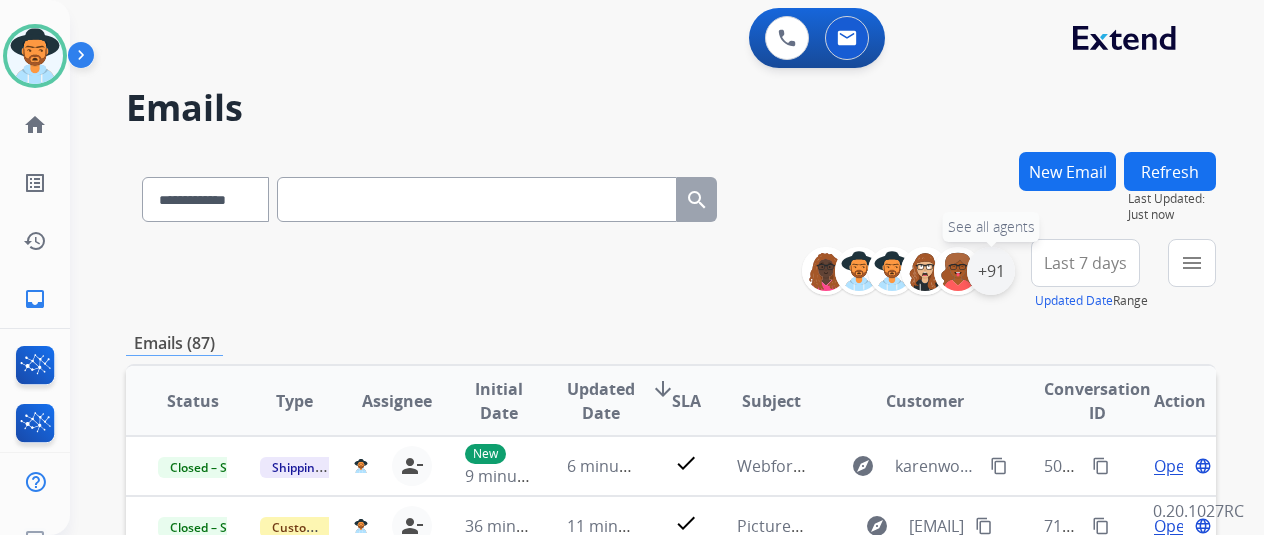 click on "+91" at bounding box center [991, 271] 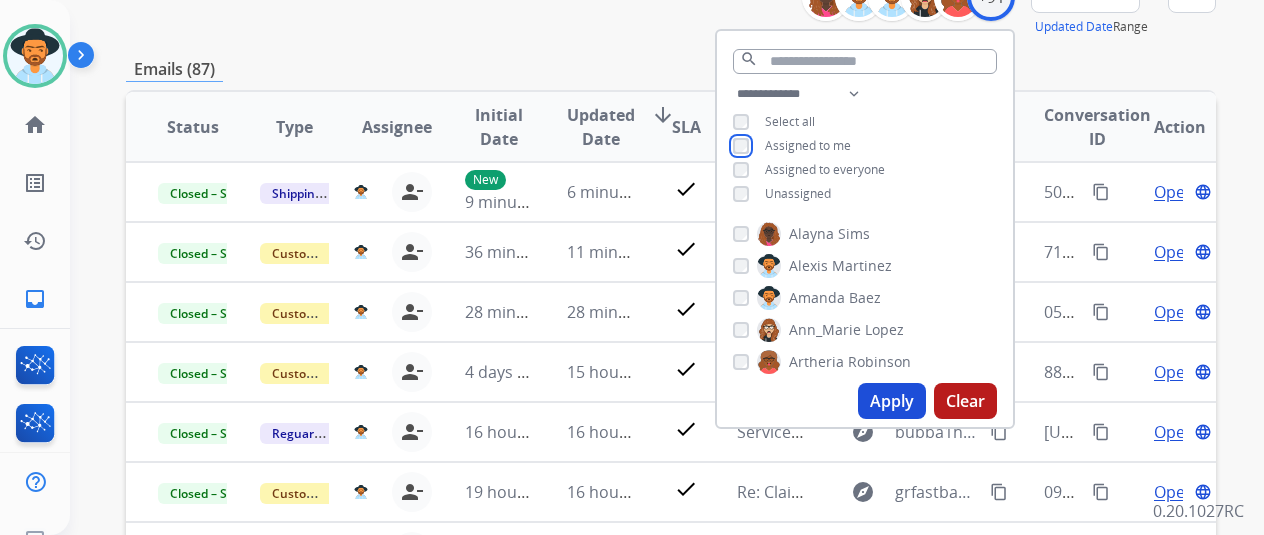 scroll, scrollTop: 300, scrollLeft: 0, axis: vertical 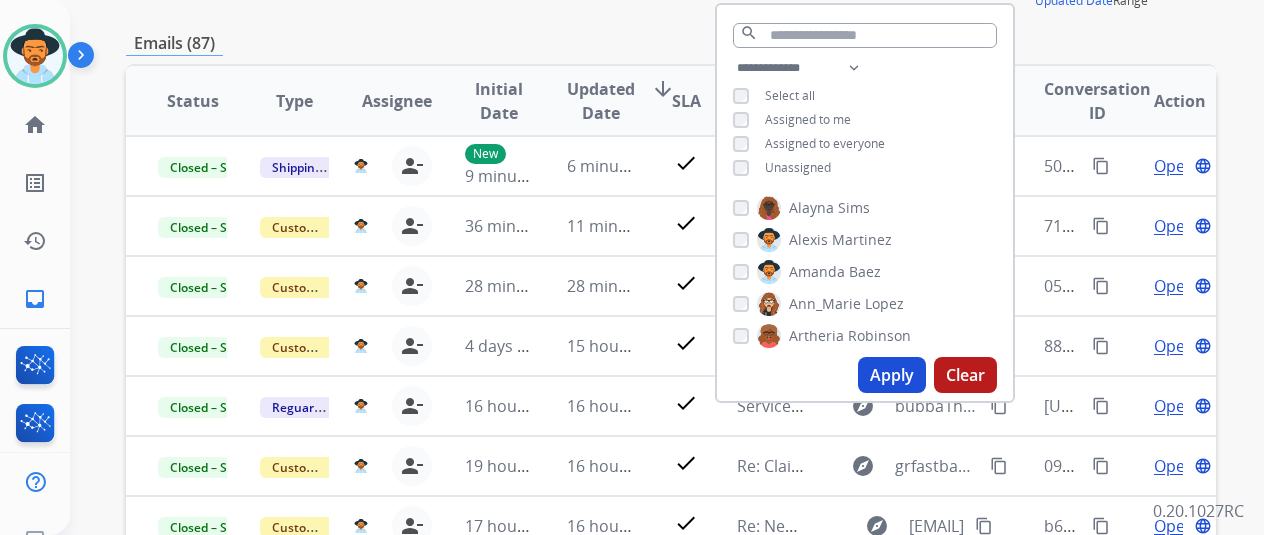 click on "Apply" at bounding box center (892, 375) 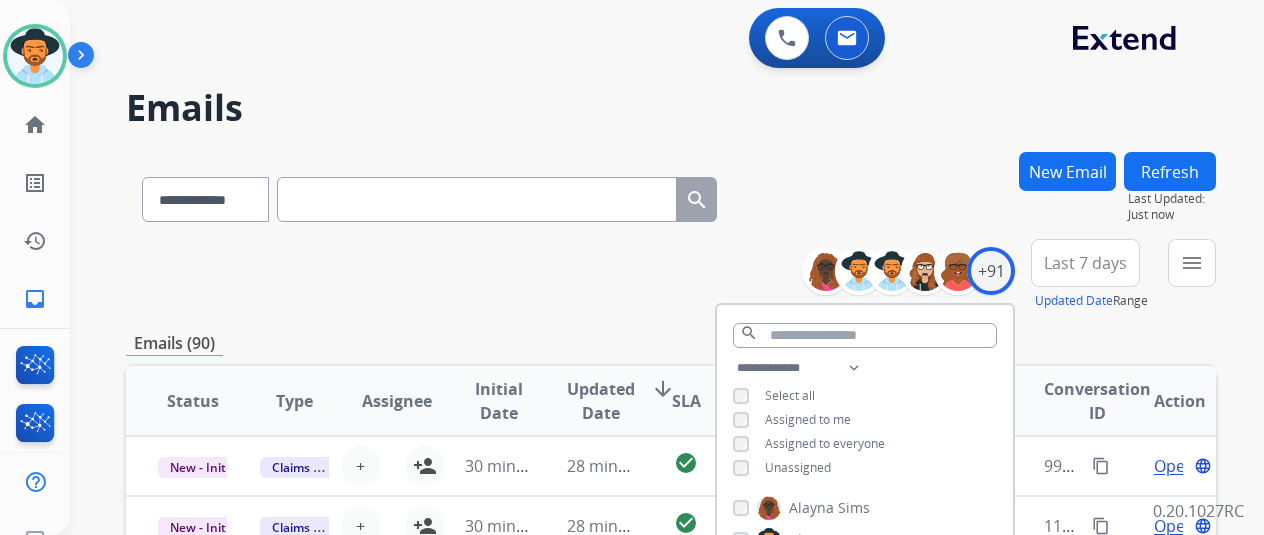 click on "**********" at bounding box center (671, 275) 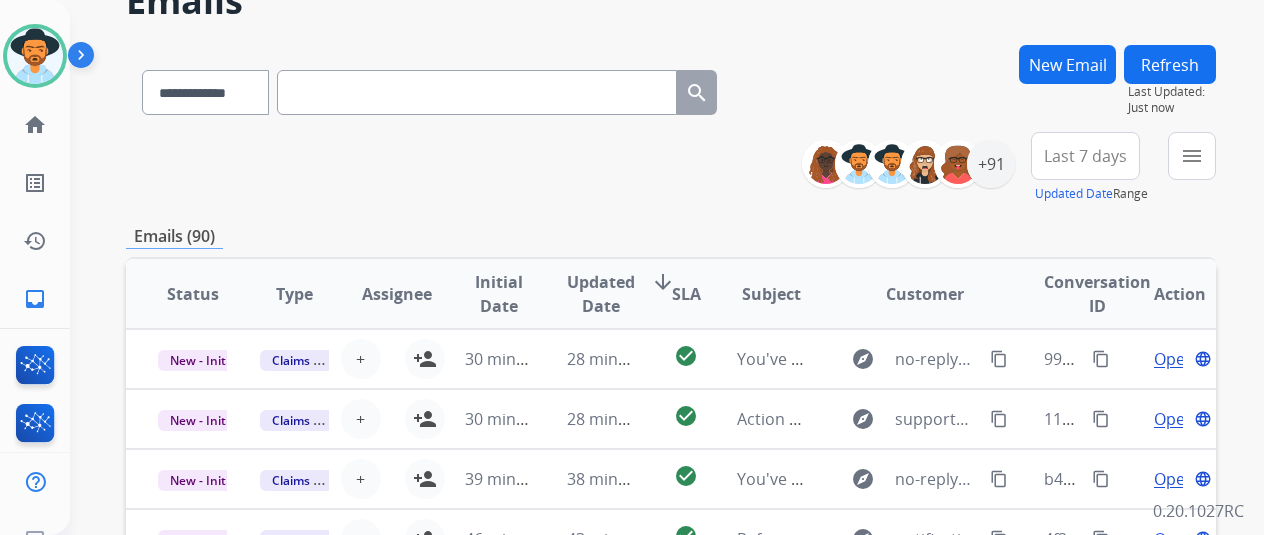 scroll, scrollTop: 300, scrollLeft: 0, axis: vertical 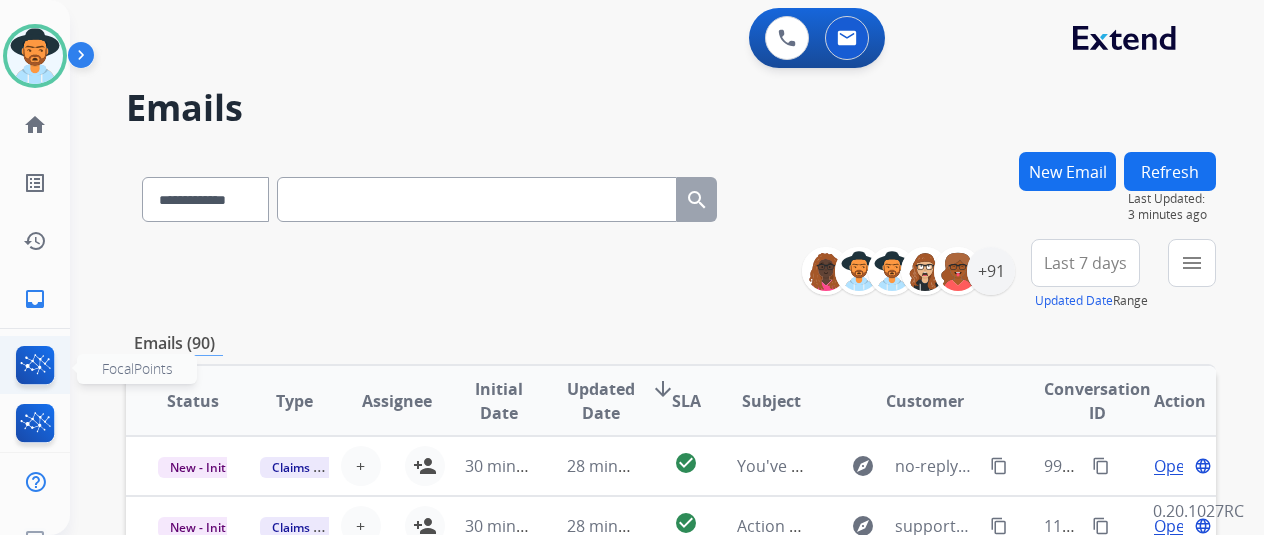 click 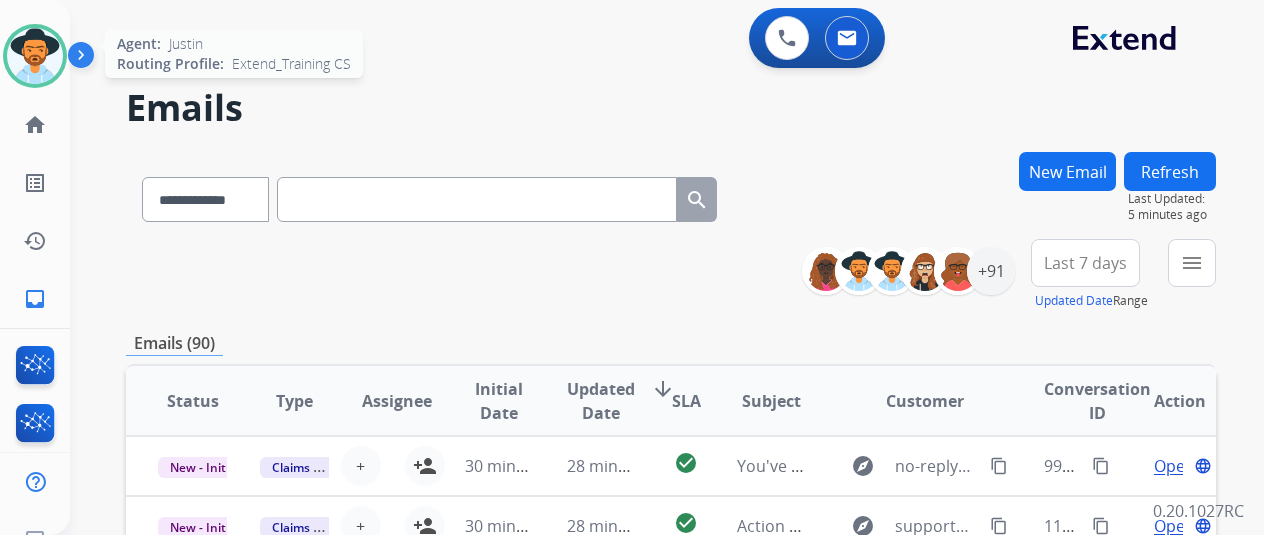 click at bounding box center (35, 56) 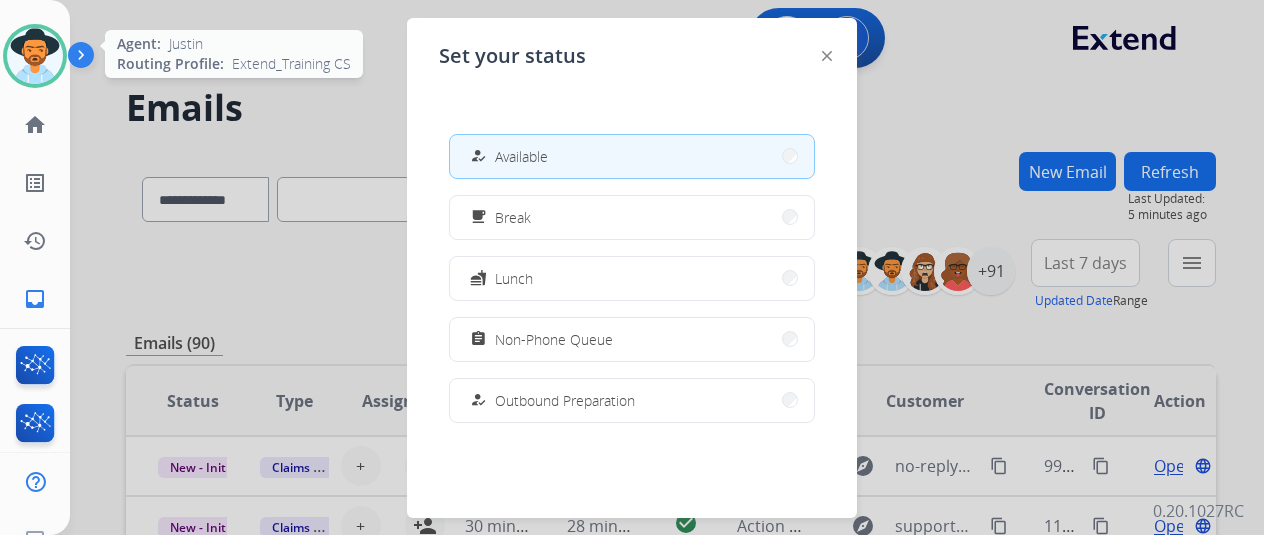 click at bounding box center (35, 56) 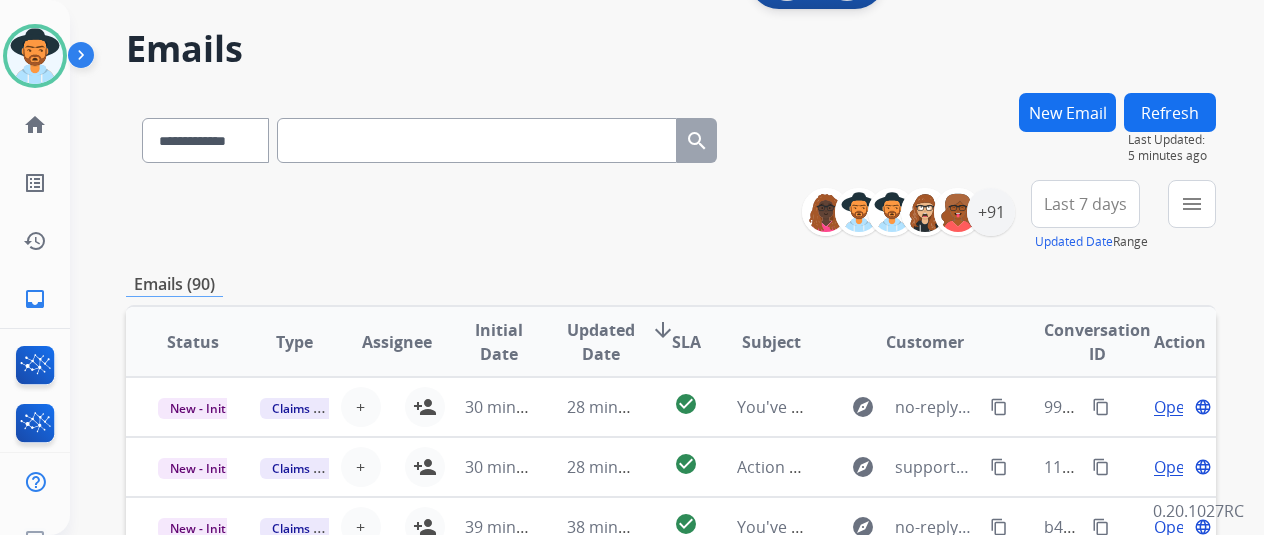 scroll, scrollTop: 0, scrollLeft: 0, axis: both 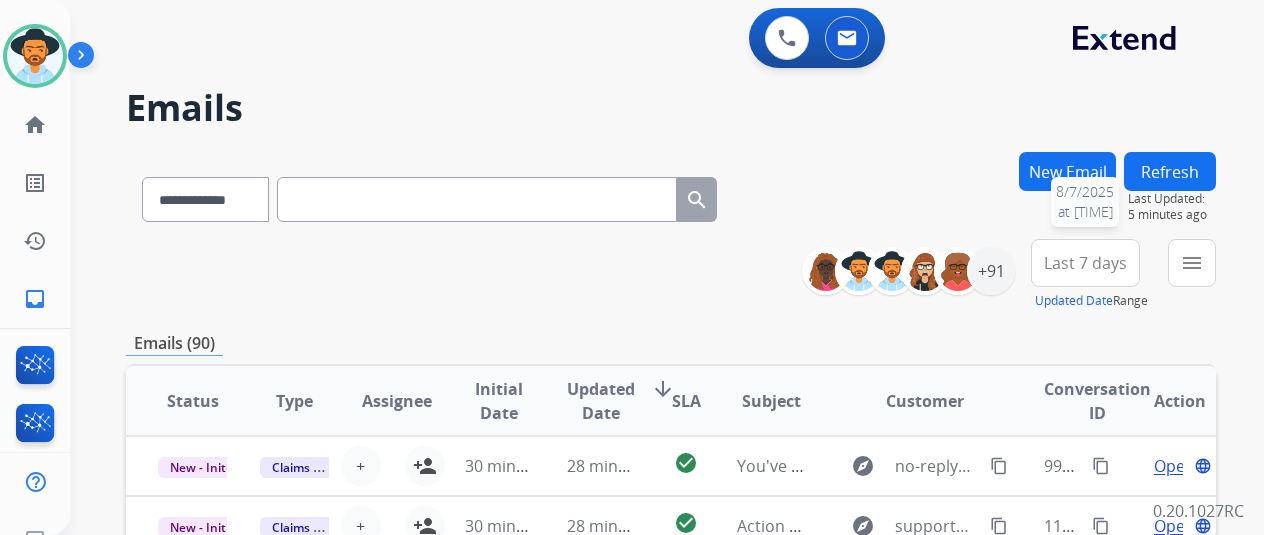 click on "Last Updated:" at bounding box center (1172, 199) 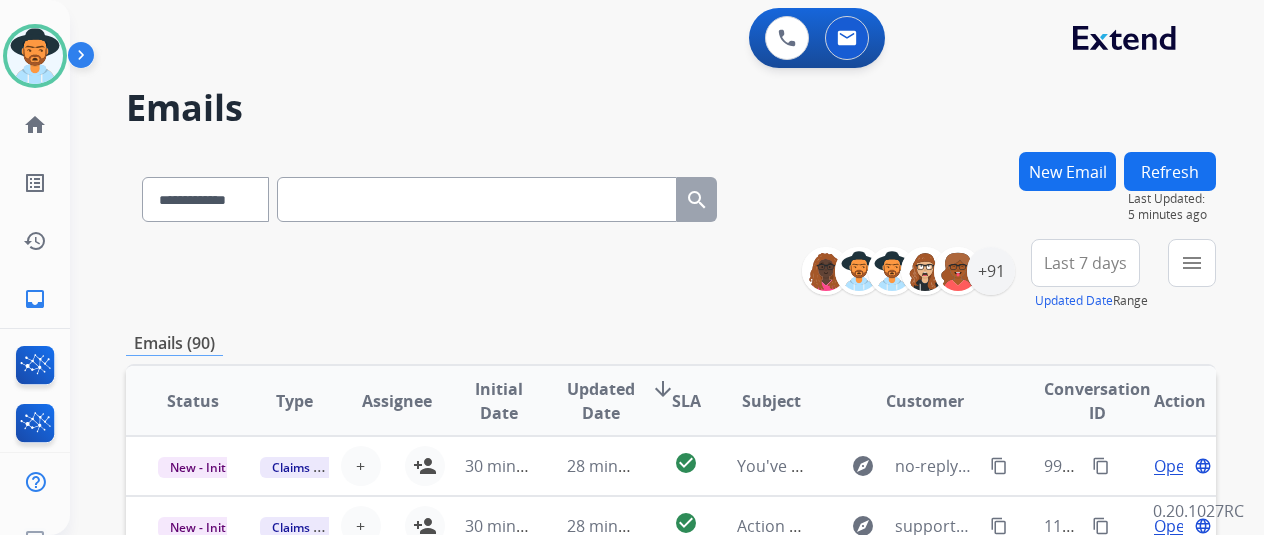 click on "Refresh" at bounding box center [1170, 171] 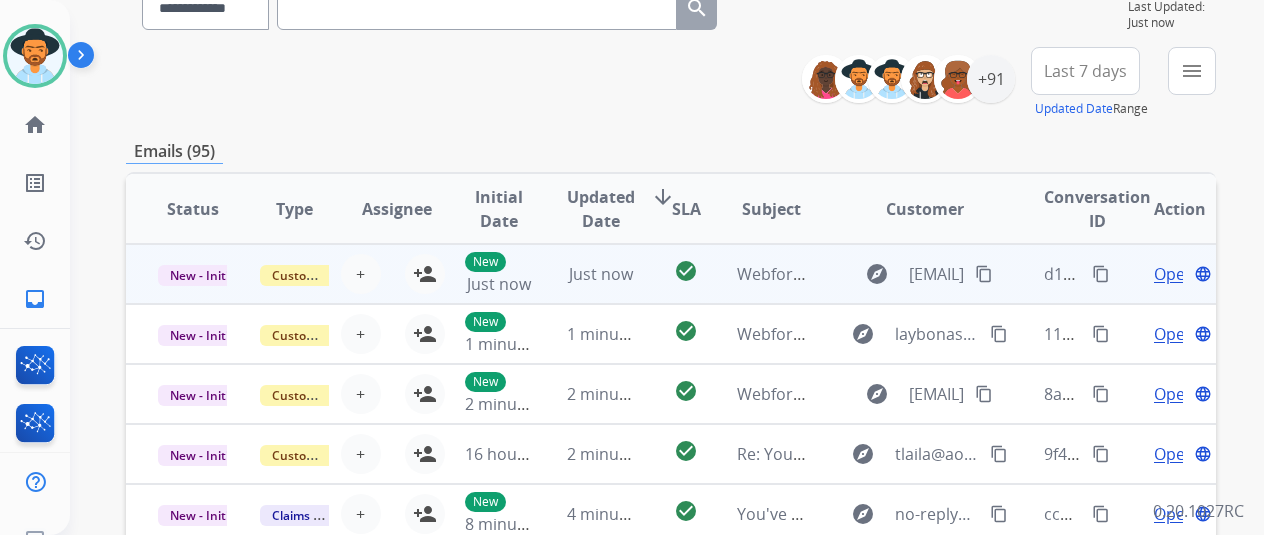 scroll, scrollTop: 200, scrollLeft: 0, axis: vertical 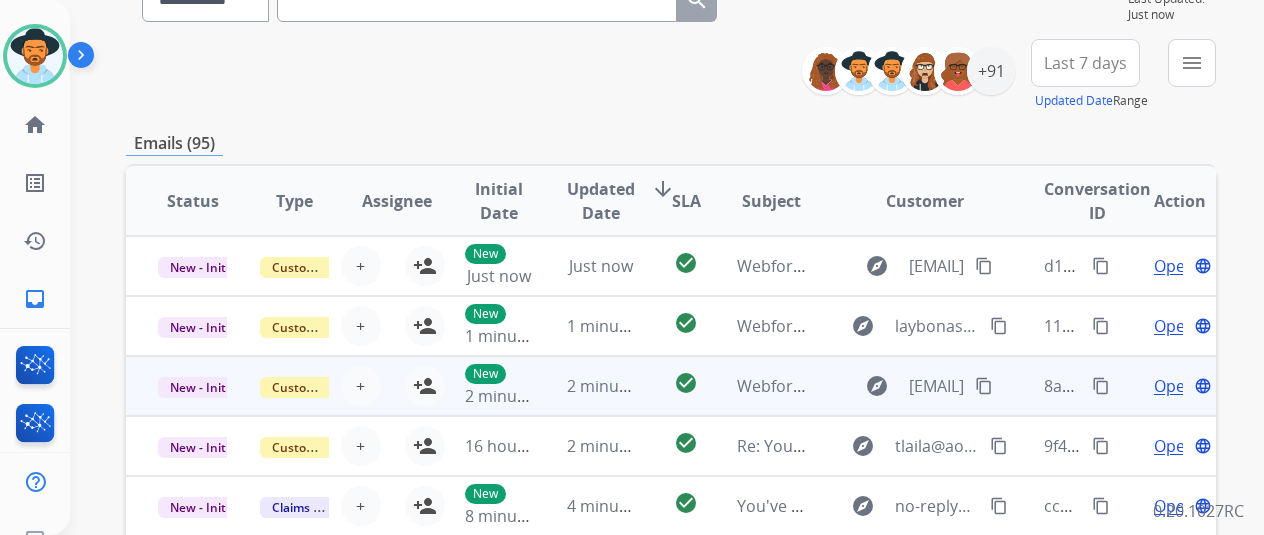 click on "Open language" at bounding box center [1180, 386] 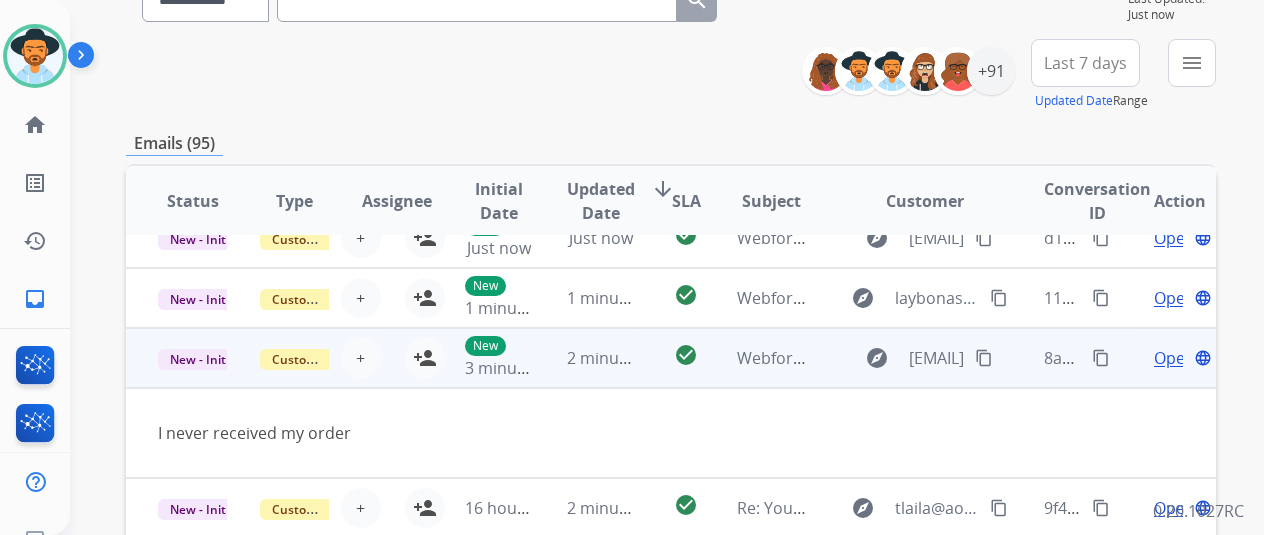 scroll, scrollTop: 0, scrollLeft: 0, axis: both 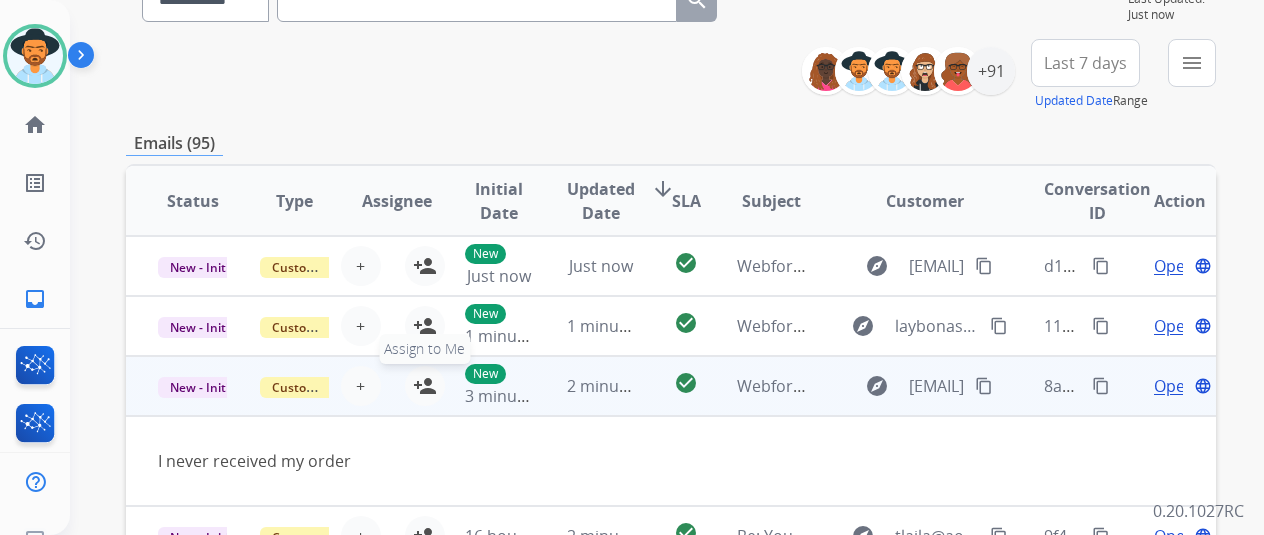 click on "person_add" at bounding box center (425, 386) 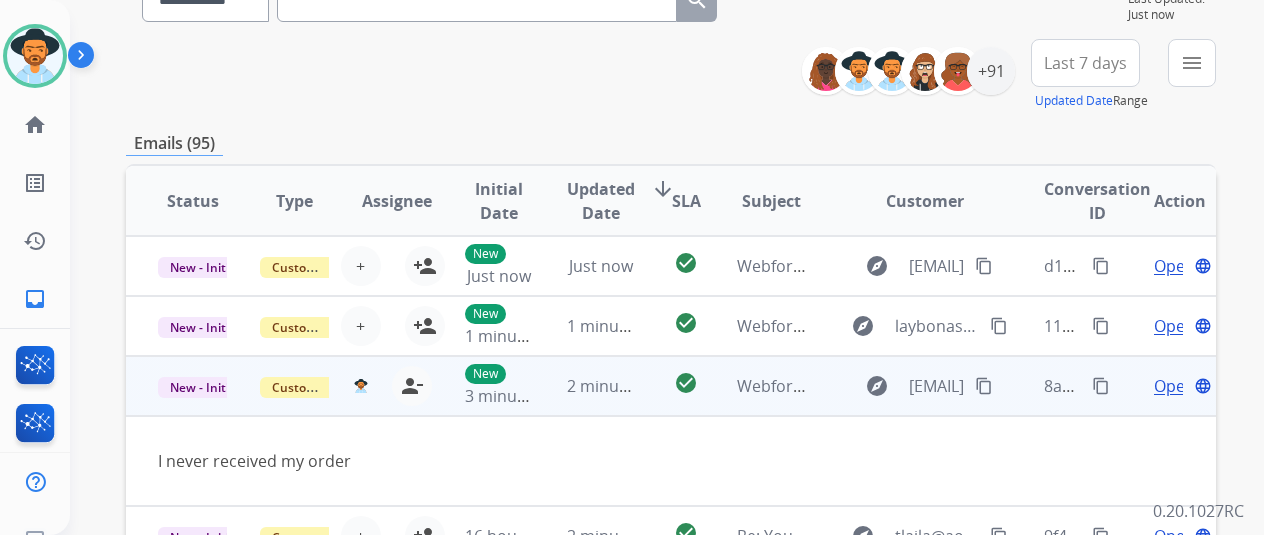 click on "Open" at bounding box center (1174, 386) 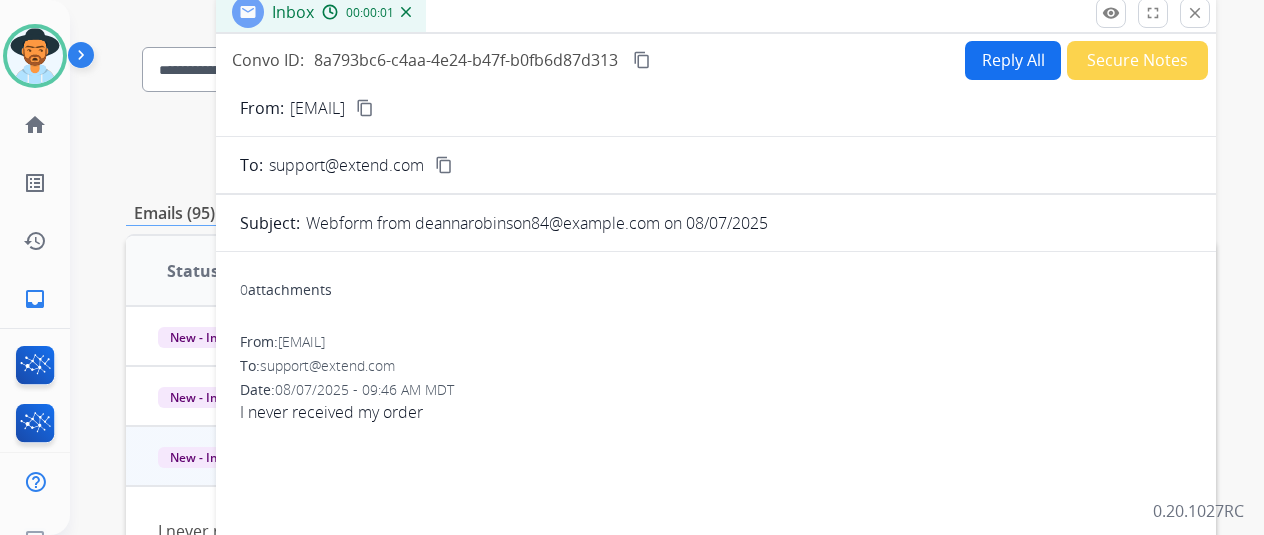 scroll, scrollTop: 100, scrollLeft: 0, axis: vertical 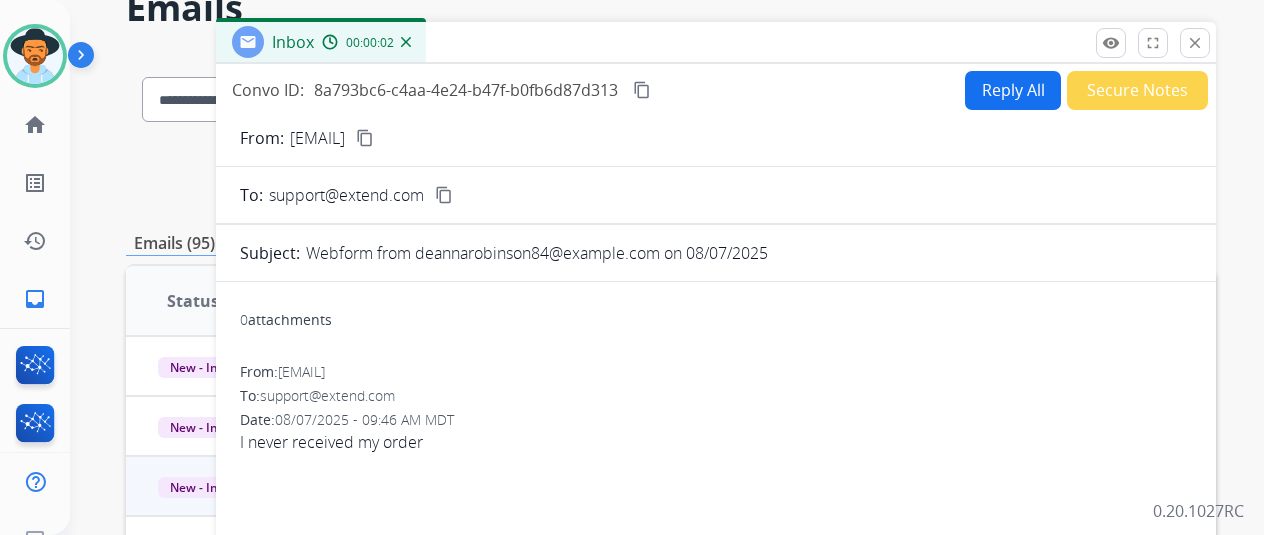 click on "content_copy" at bounding box center (365, 138) 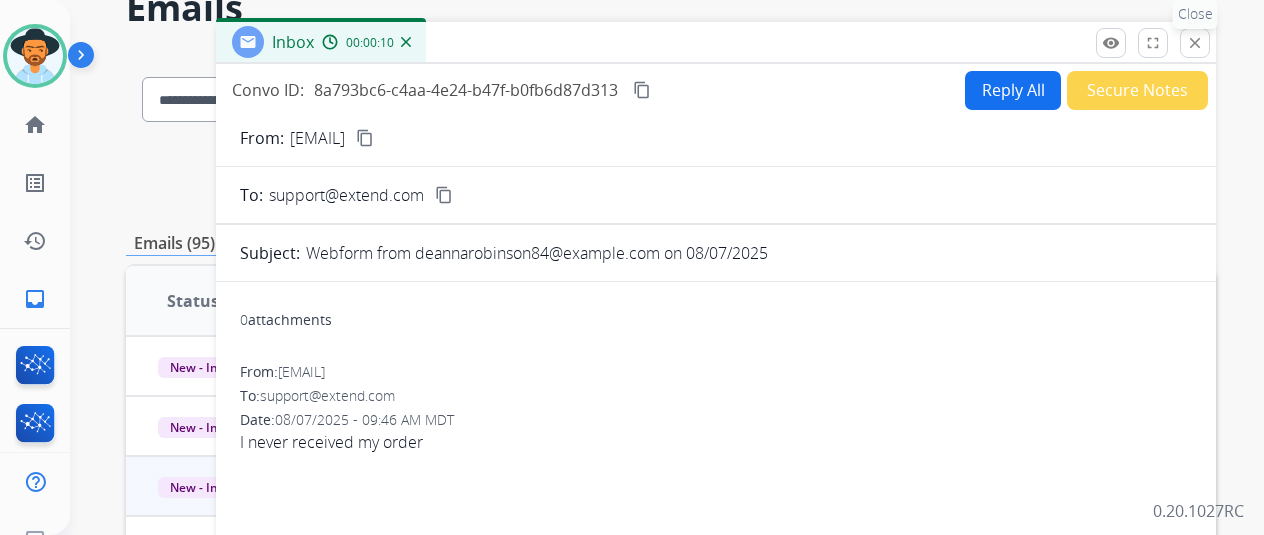 click on "close" at bounding box center [1195, 43] 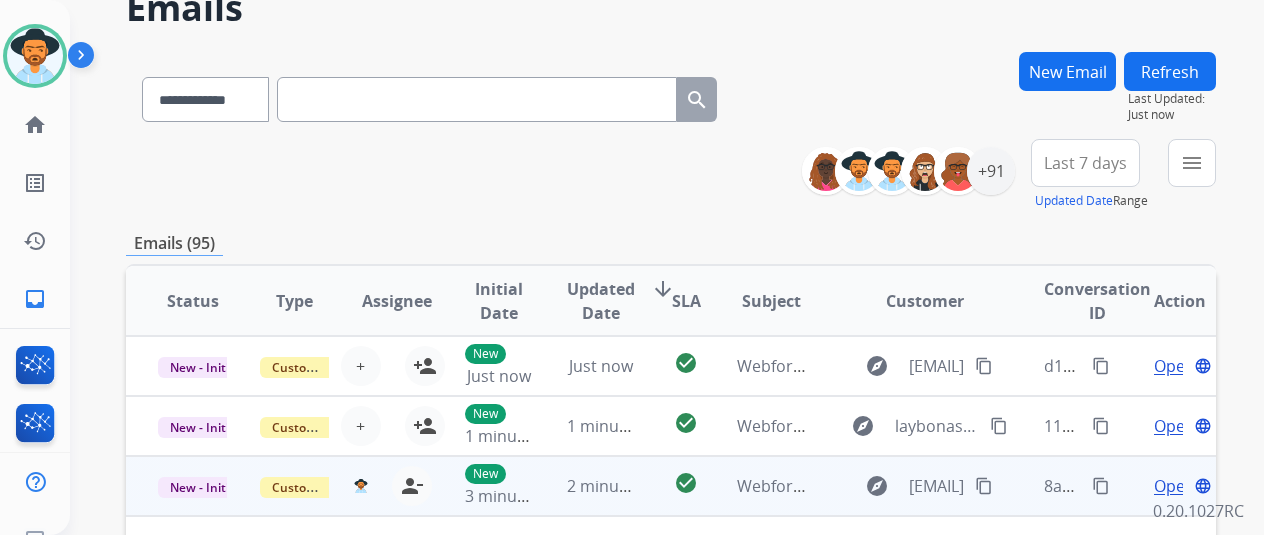 click on "Open" at bounding box center [1174, 486] 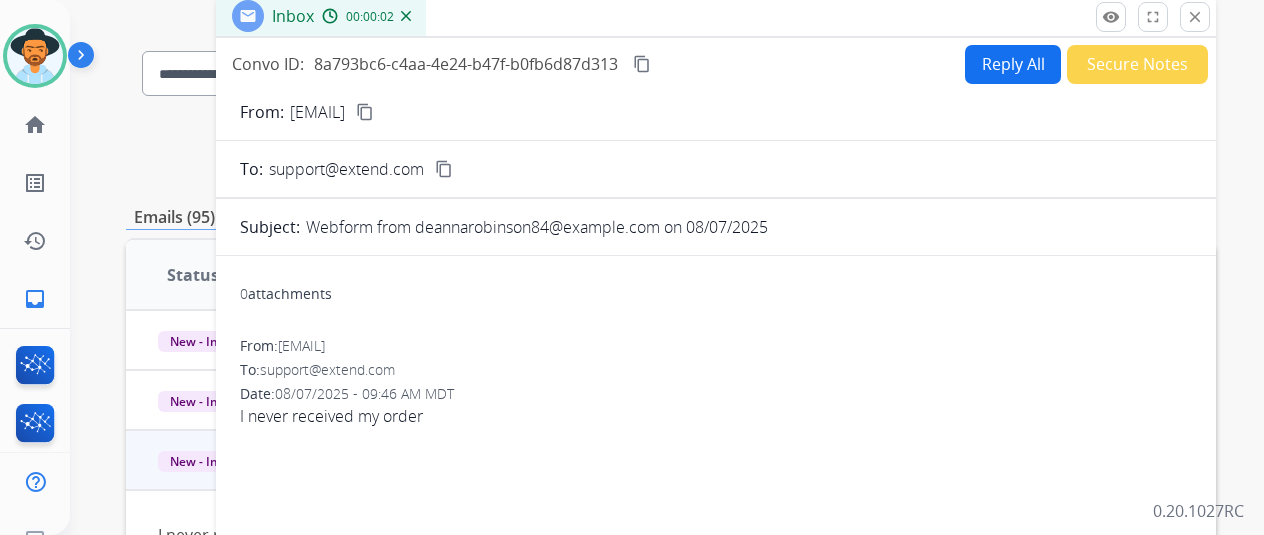 scroll, scrollTop: 86, scrollLeft: 0, axis: vertical 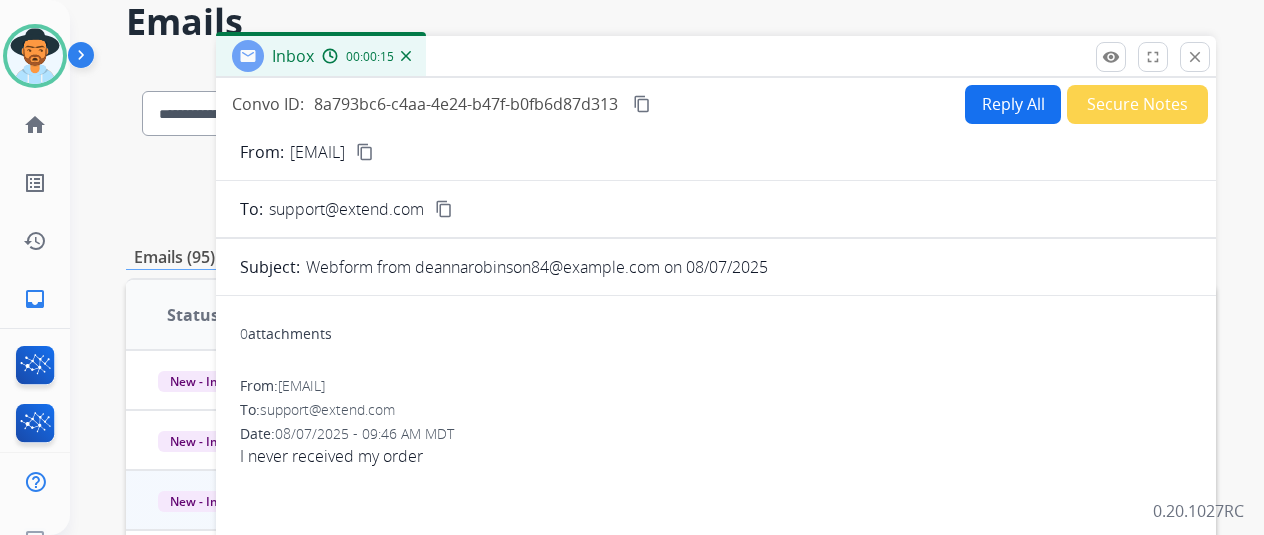 click on "content_copy" at bounding box center [365, 152] 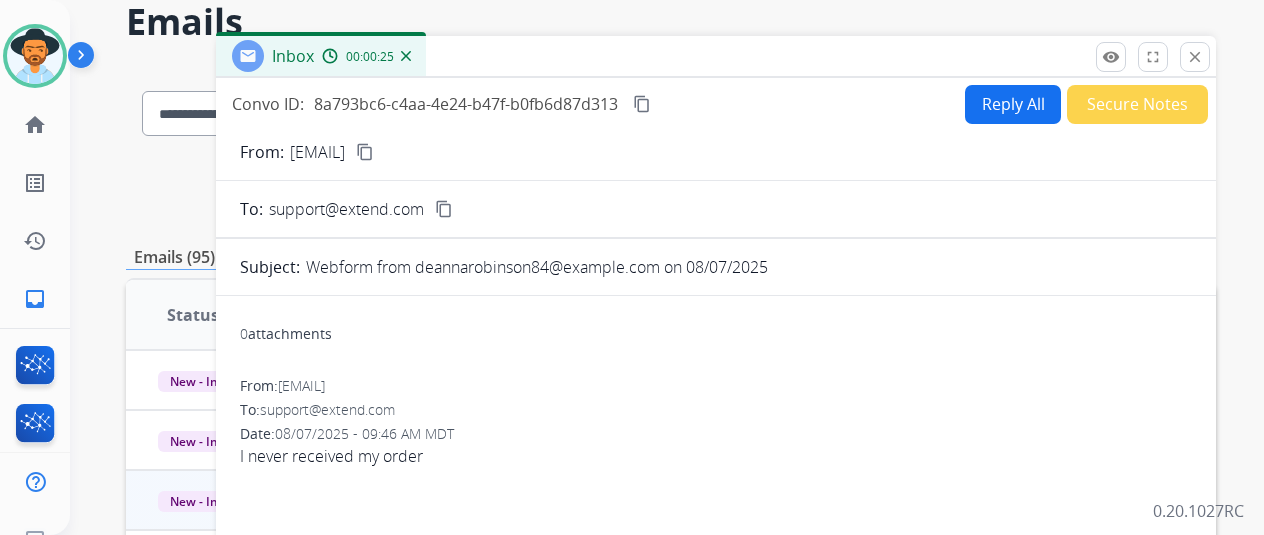 click on "Reply All" at bounding box center [1013, 104] 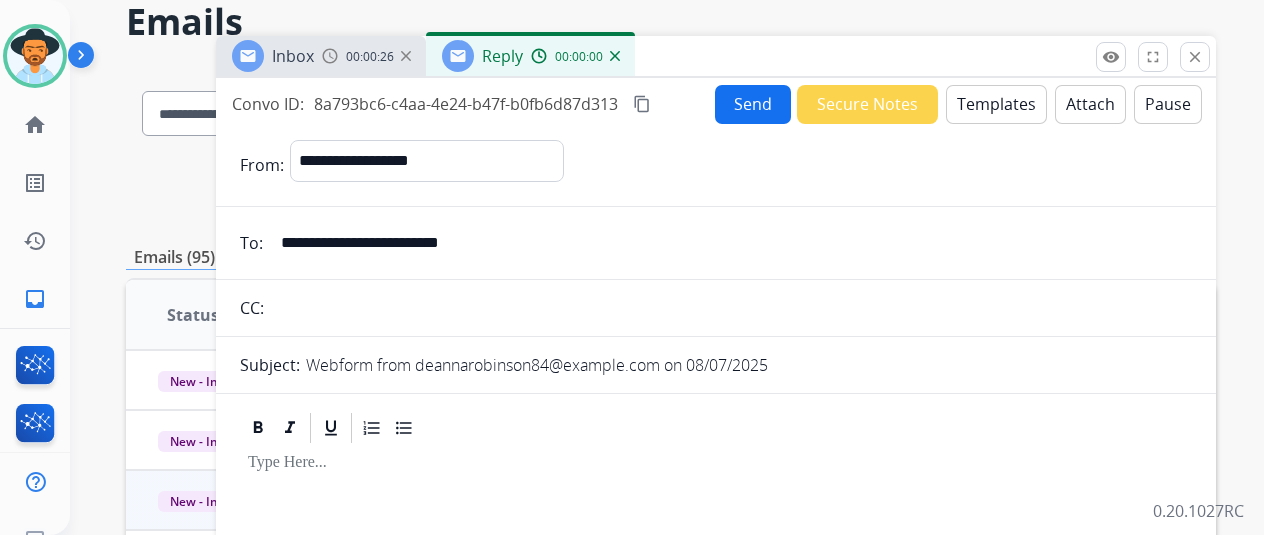 click on "Templates" at bounding box center [996, 104] 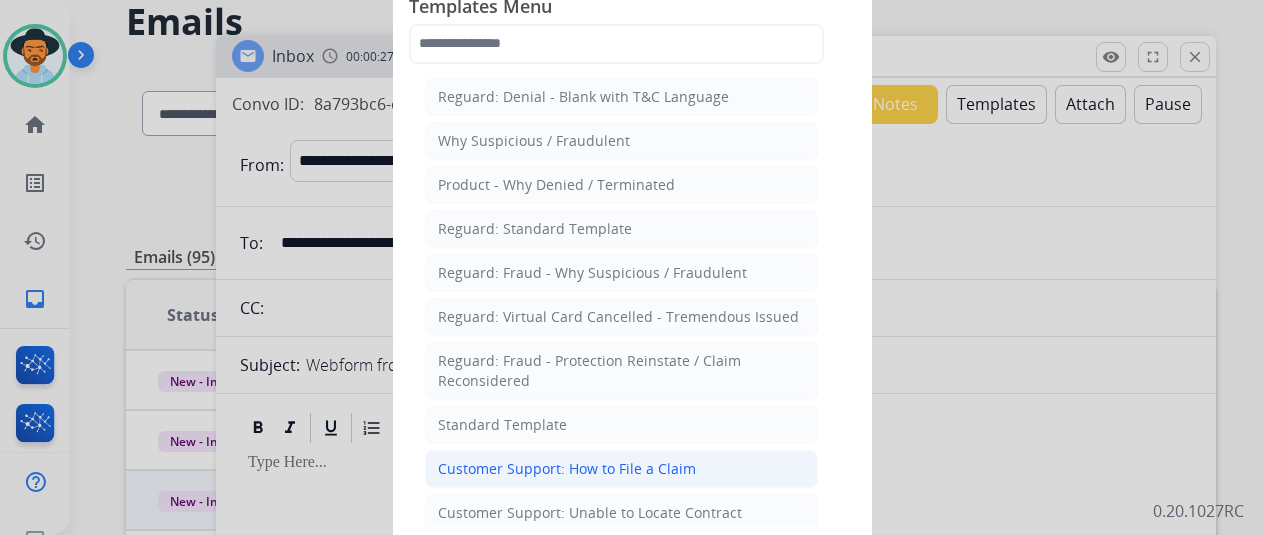 click on "Customer Support: How to File a Claim" 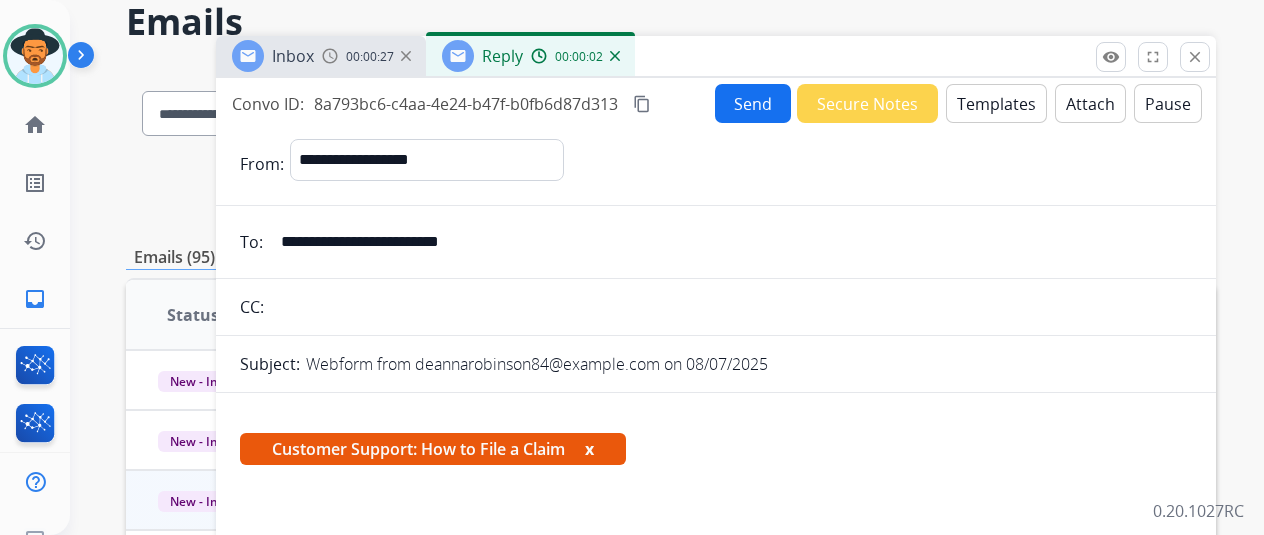 scroll, scrollTop: 300, scrollLeft: 0, axis: vertical 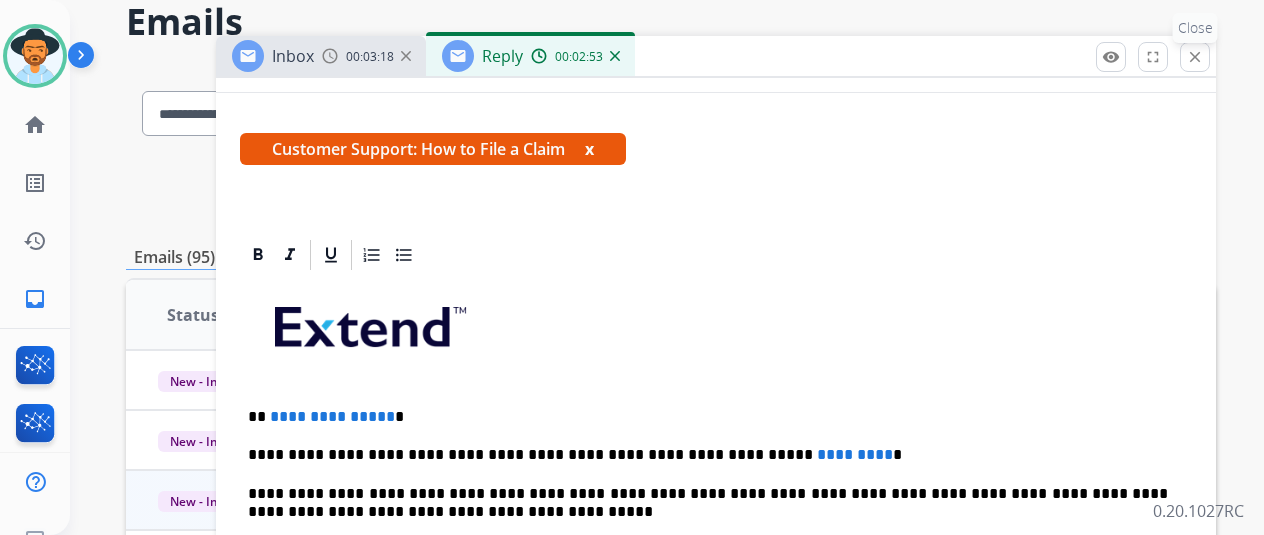 click on "close" at bounding box center [1195, 57] 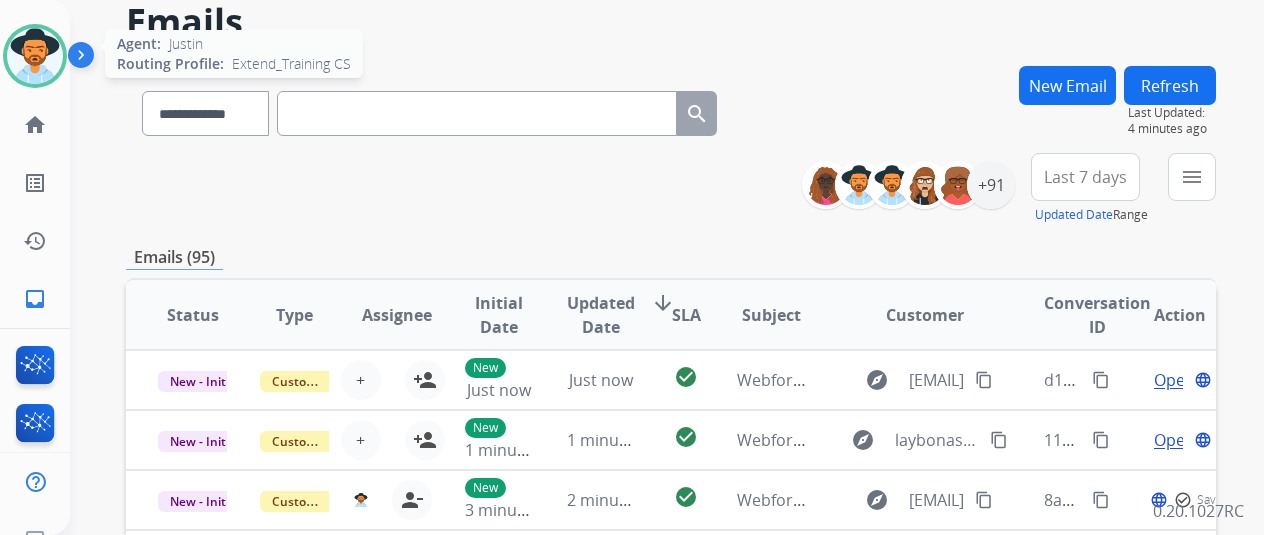click at bounding box center [35, 56] 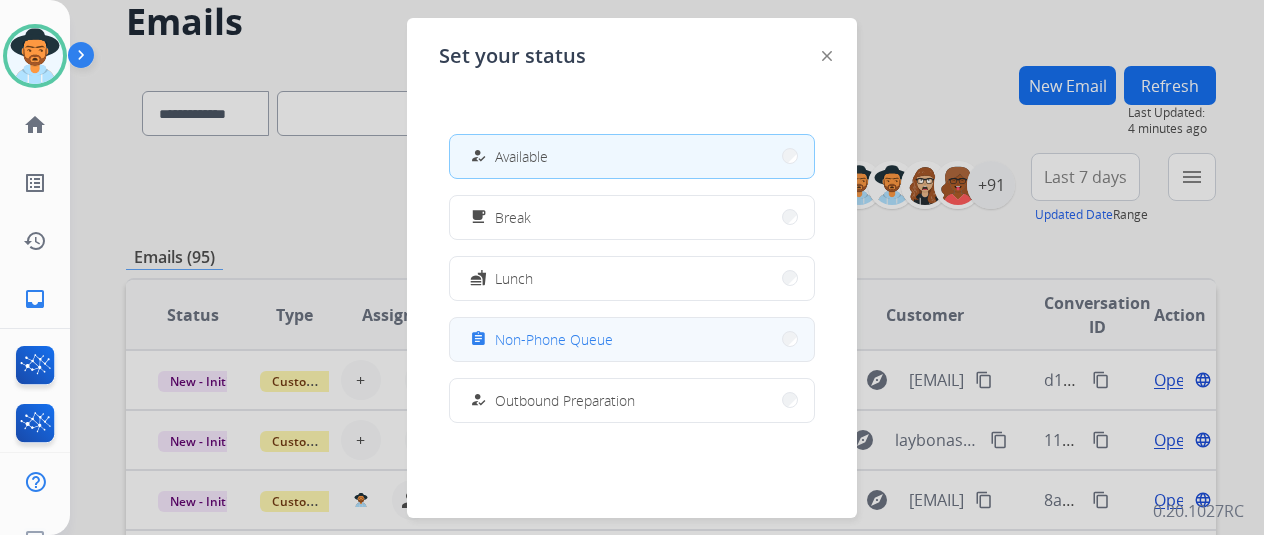 click on "assignment" at bounding box center (480, 339) 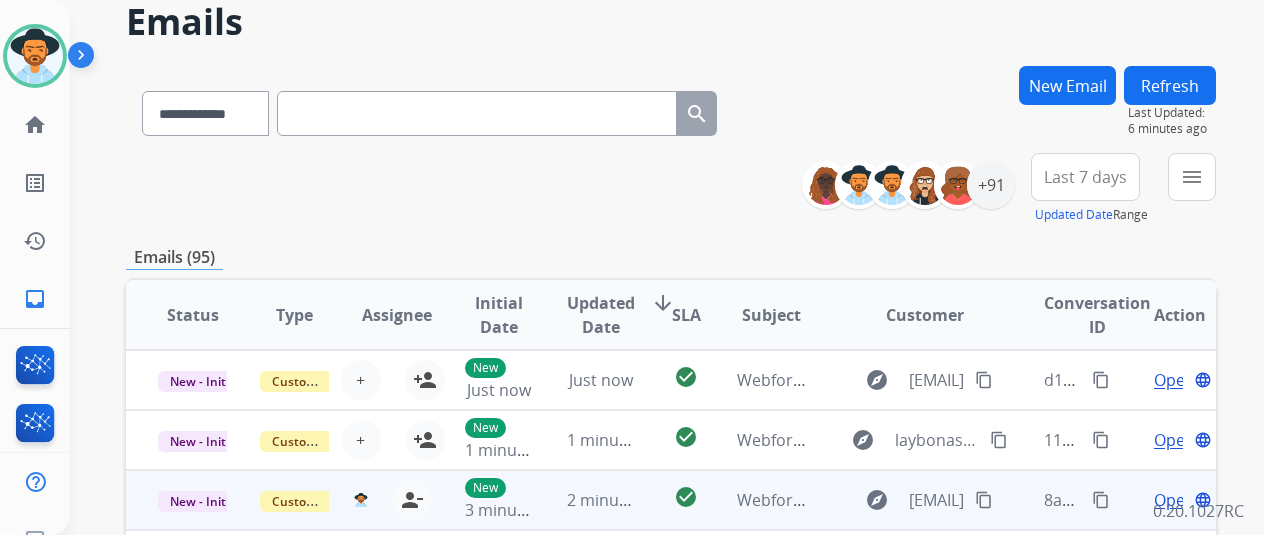 click on "Open" at bounding box center (1174, 500) 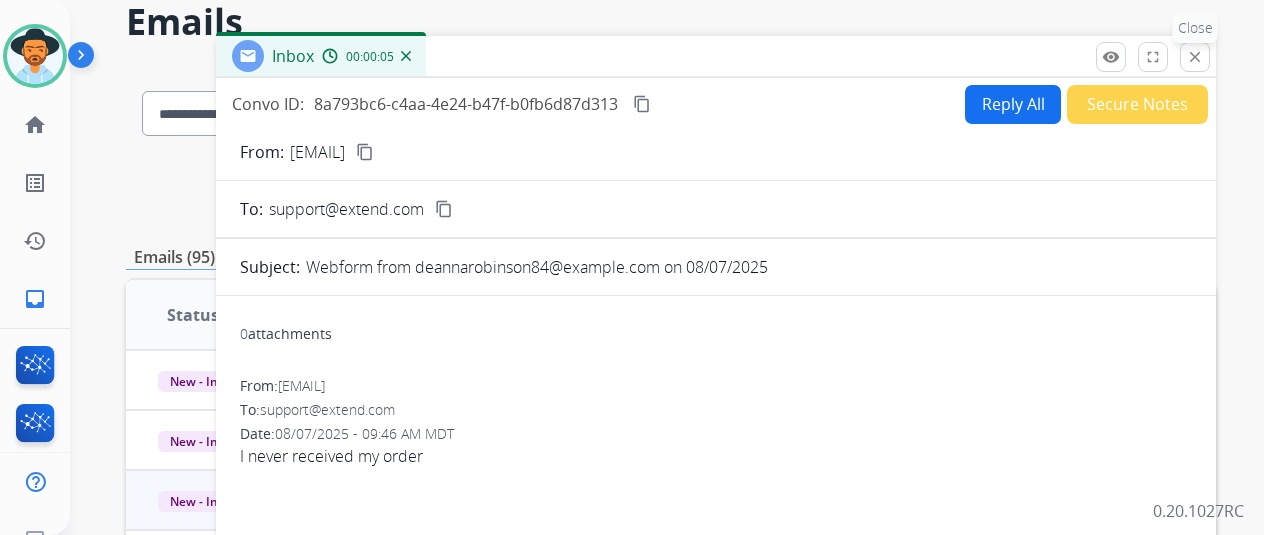 click on "close Close" at bounding box center [1195, 57] 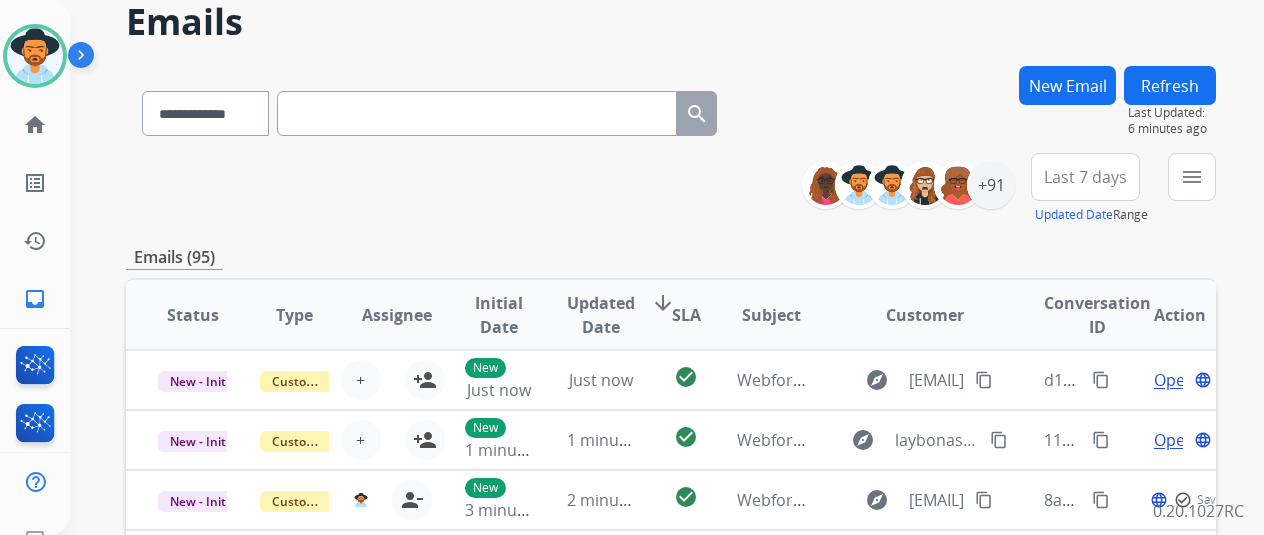 click at bounding box center [85, 59] 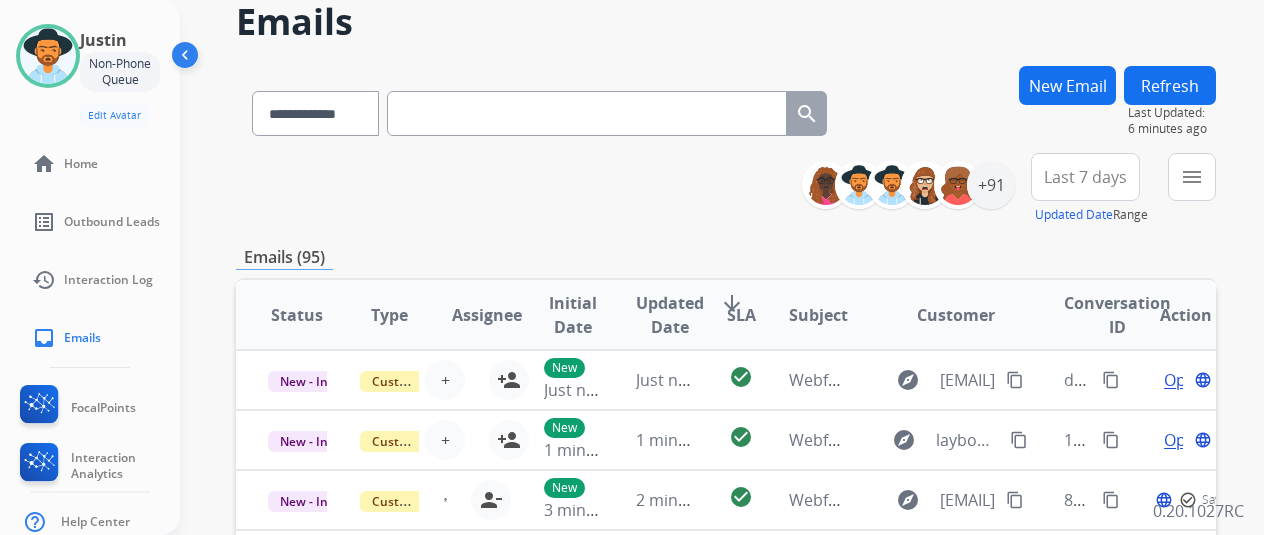 click at bounding box center (187, 59) 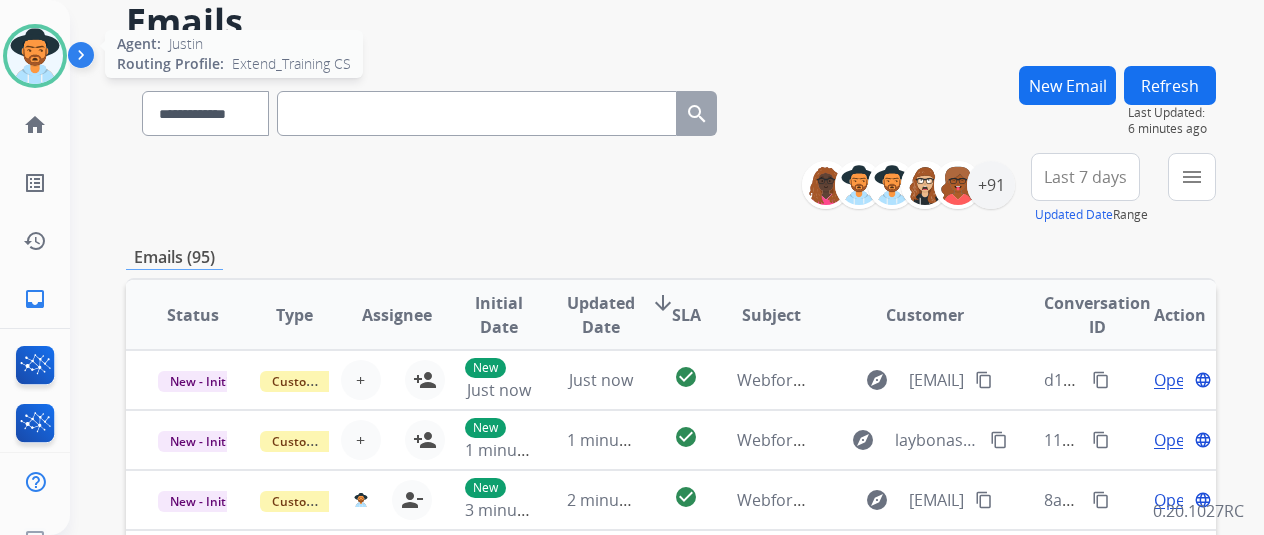click at bounding box center [35, 56] 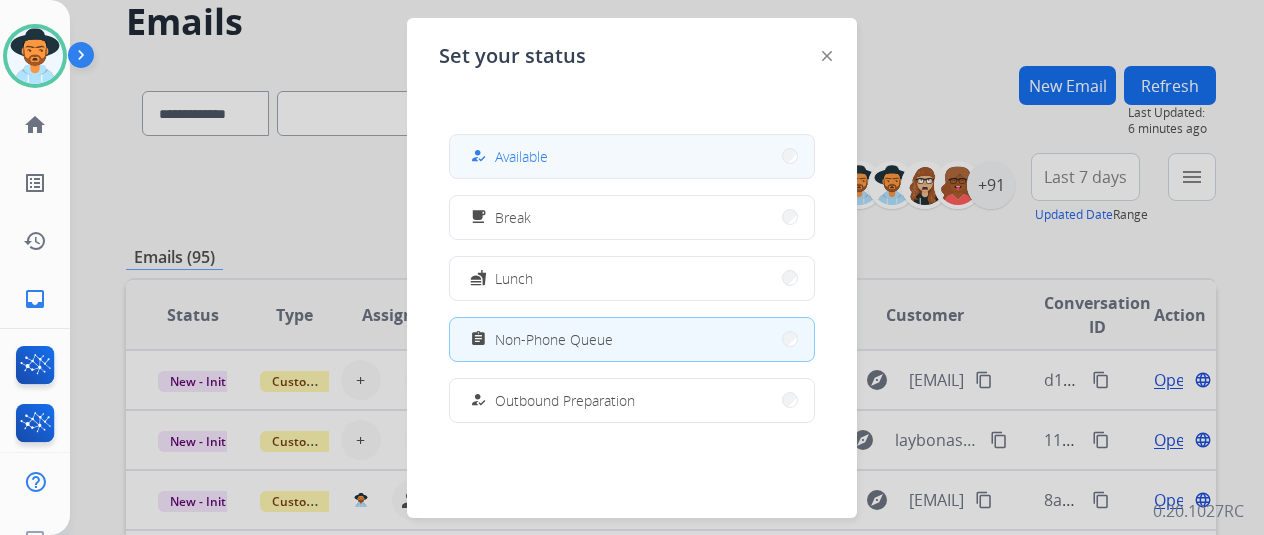 click on "how_to_reg" at bounding box center (480, 156) 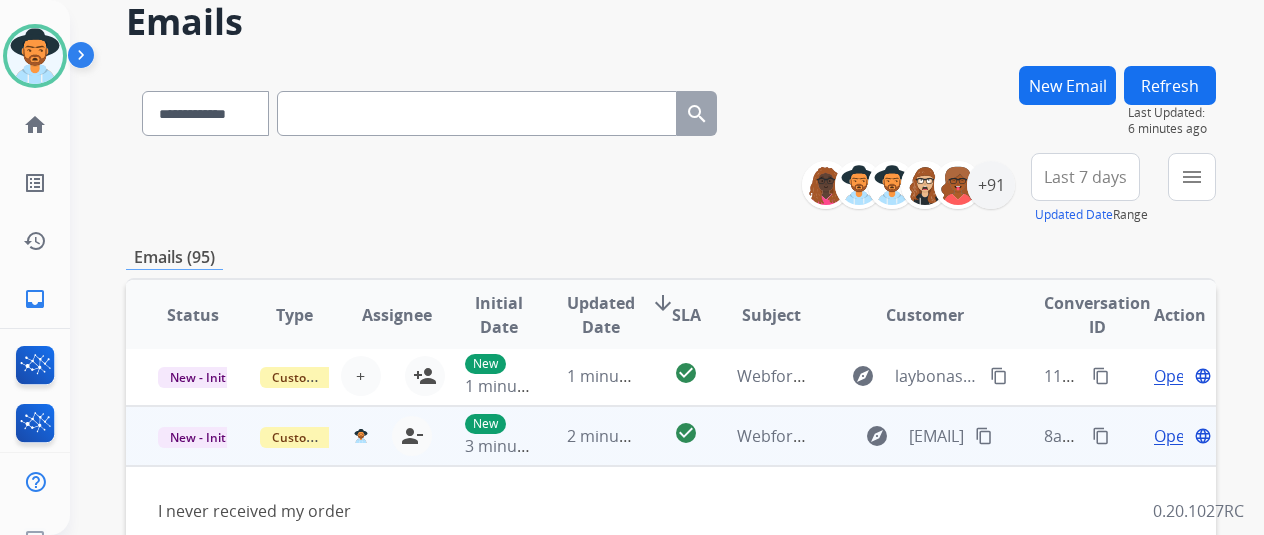 scroll, scrollTop: 92, scrollLeft: 0, axis: vertical 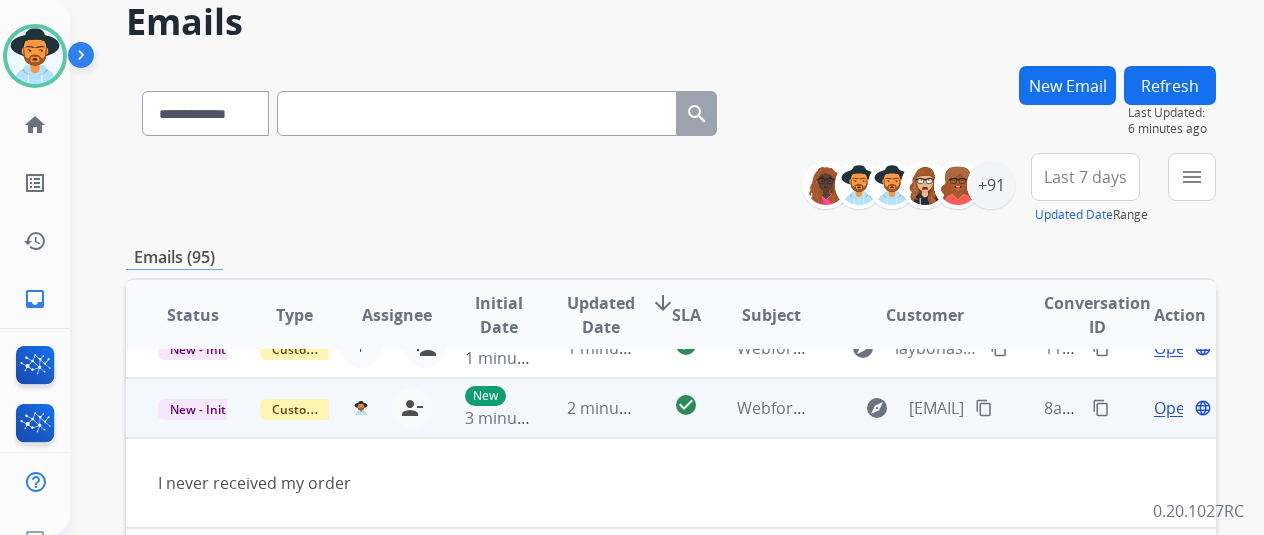 click on "Open" at bounding box center (1174, 408) 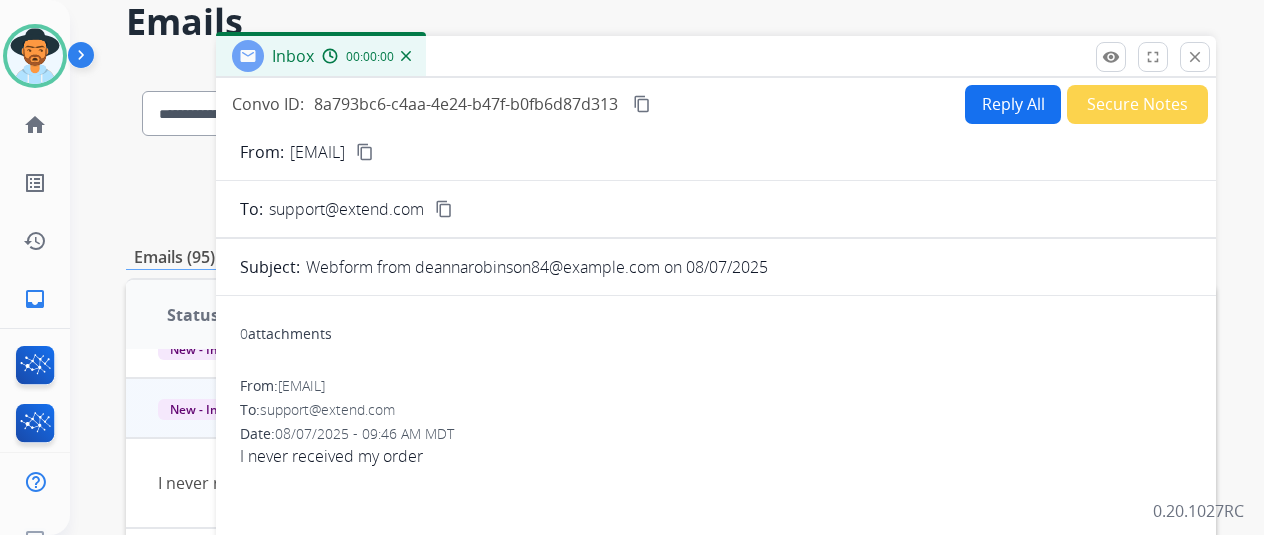 click on "Reply All" at bounding box center (1013, 104) 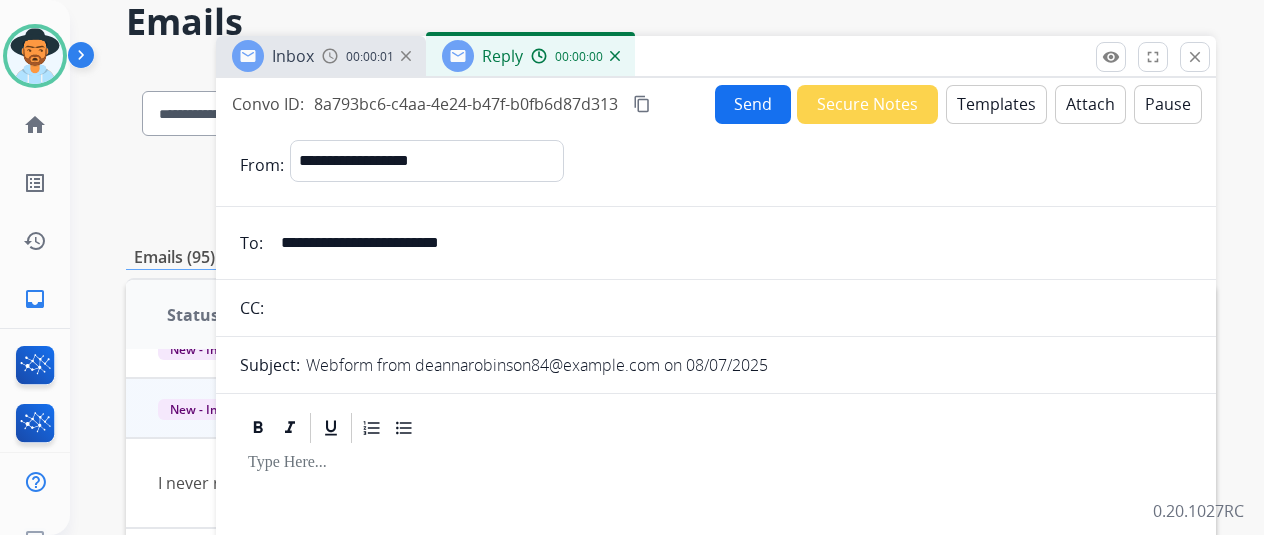 click on "Templates" at bounding box center [996, 104] 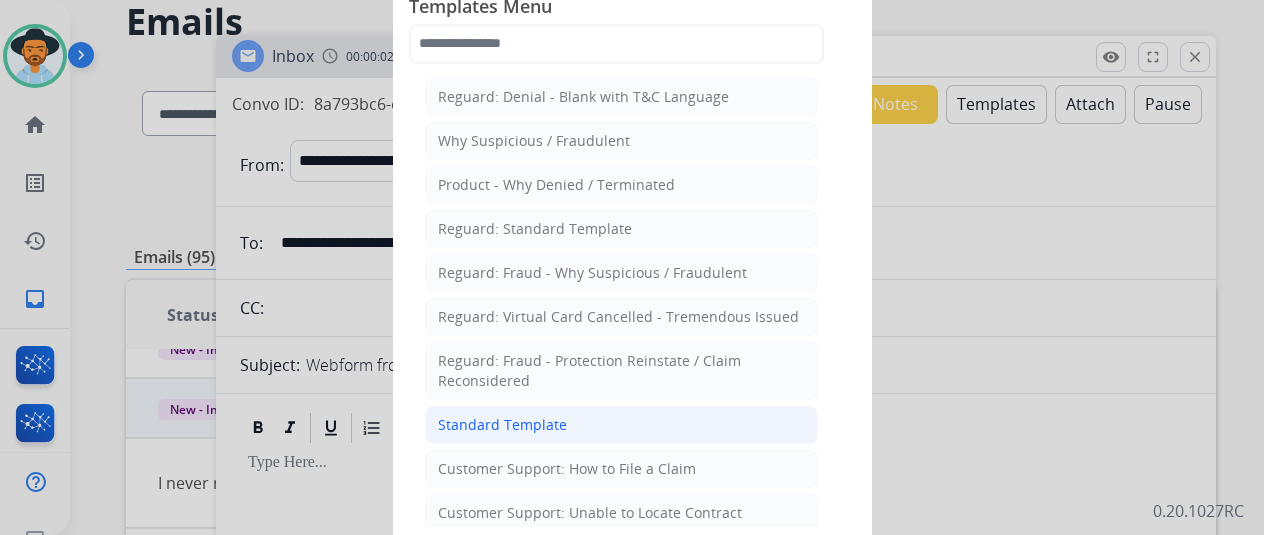 click on "Standard Template" 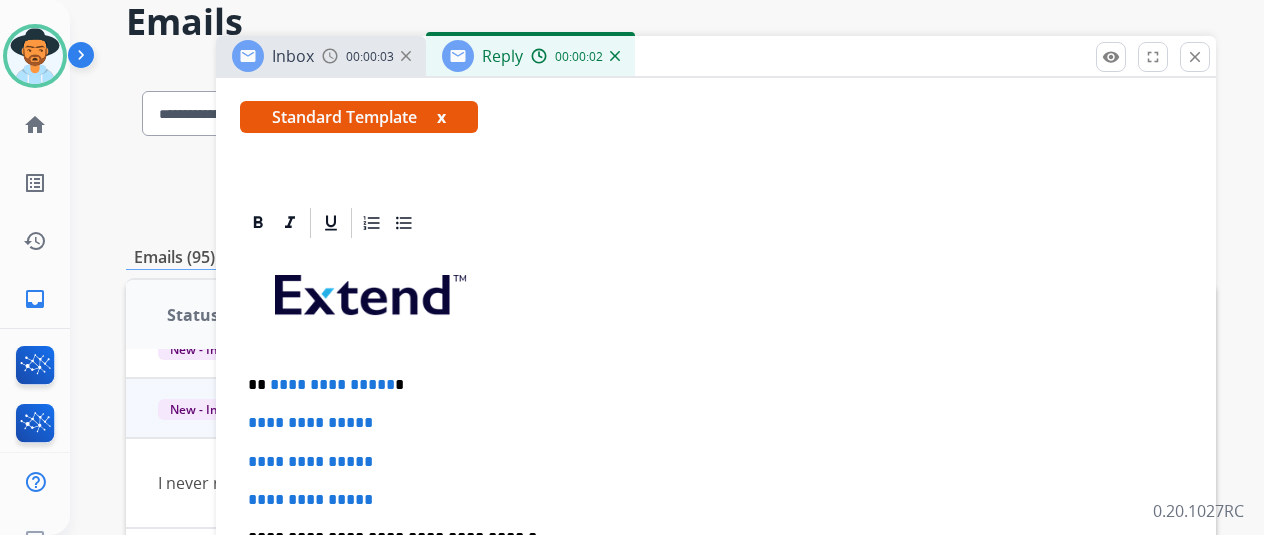 scroll, scrollTop: 400, scrollLeft: 0, axis: vertical 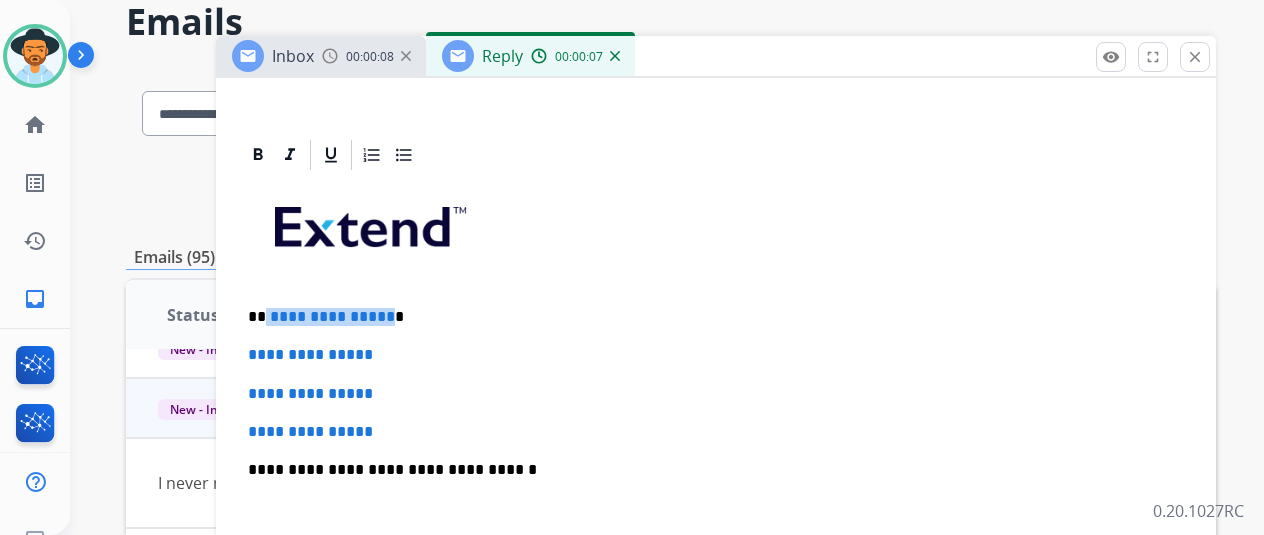 drag, startPoint x: 399, startPoint y: 313, endPoint x: 437, endPoint y: 363, distance: 62.801273 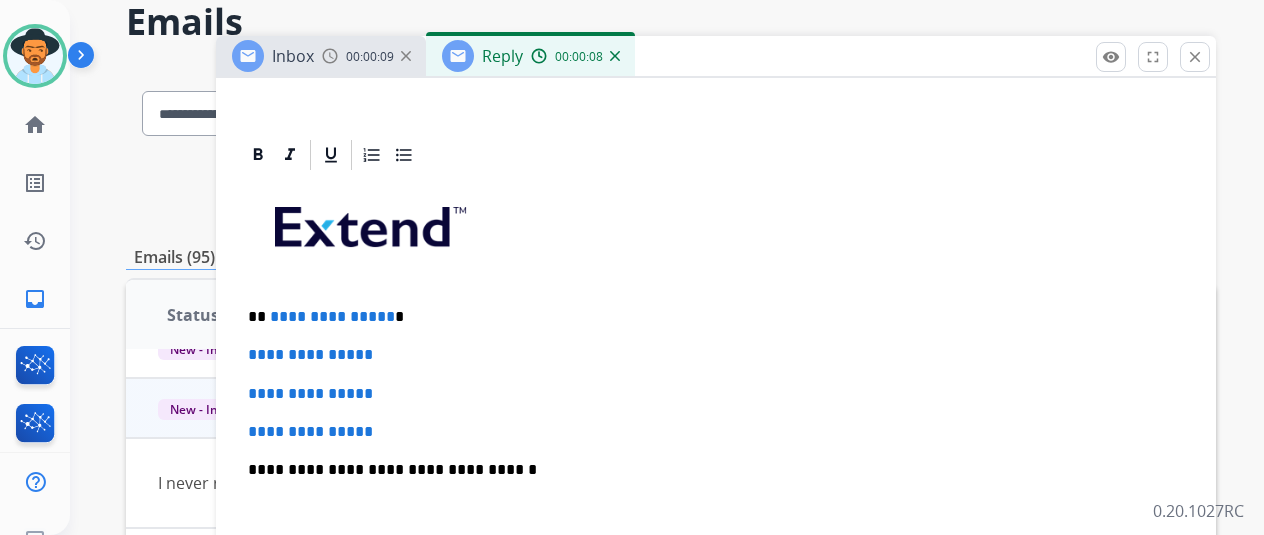type 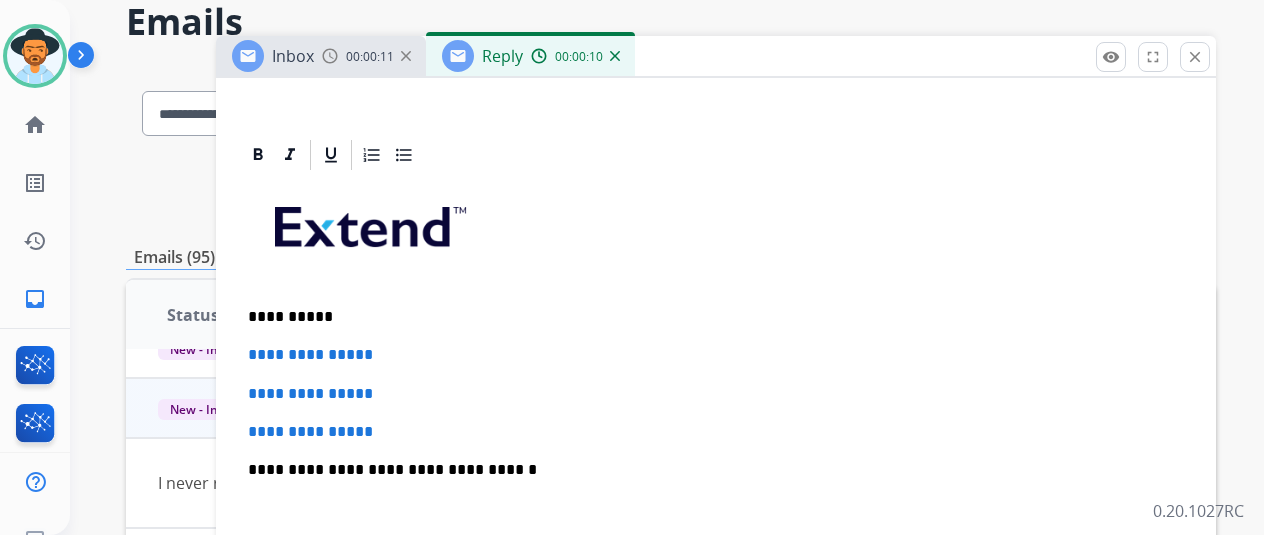 click on "**********" at bounding box center (716, 517) 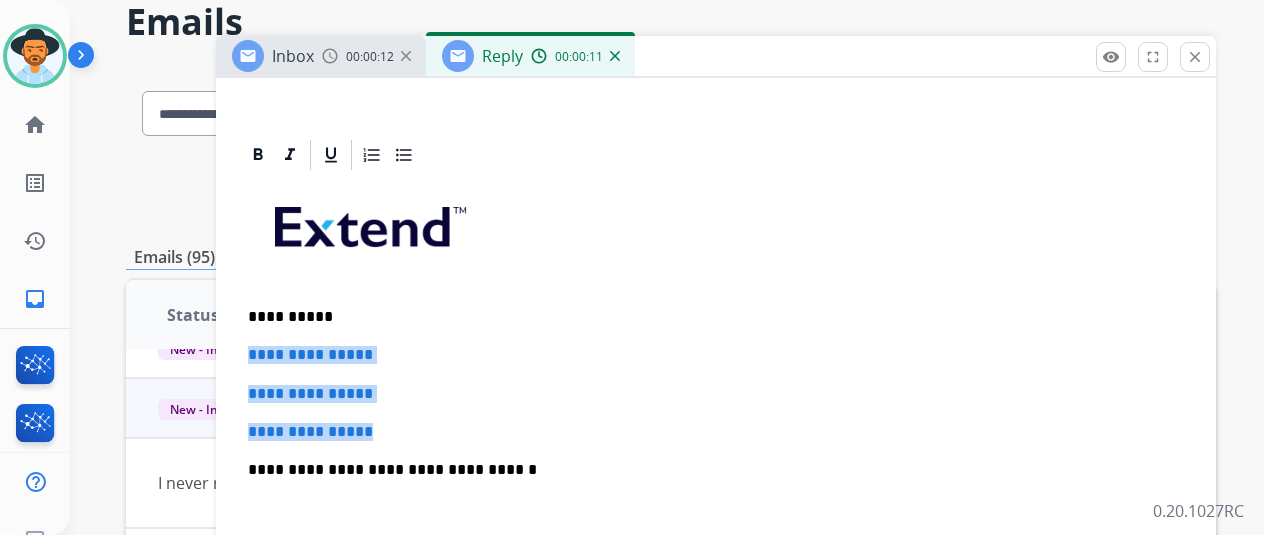 drag, startPoint x: 443, startPoint y: 421, endPoint x: 261, endPoint y: 343, distance: 198.0101 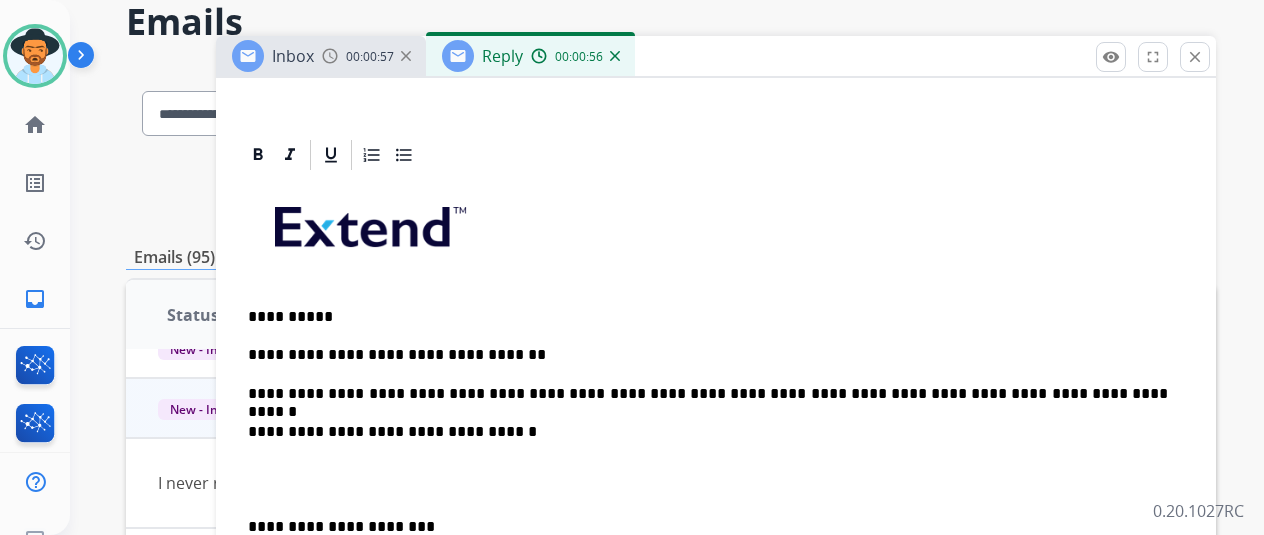 click on "**********" at bounding box center (708, 394) 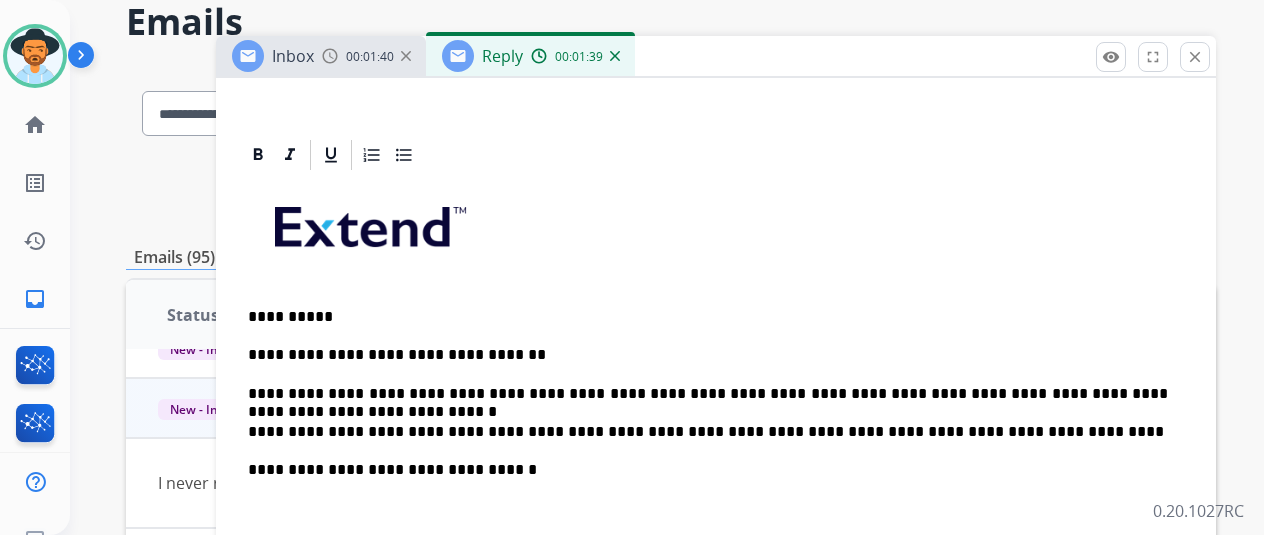 click on "**********" at bounding box center [716, 517] 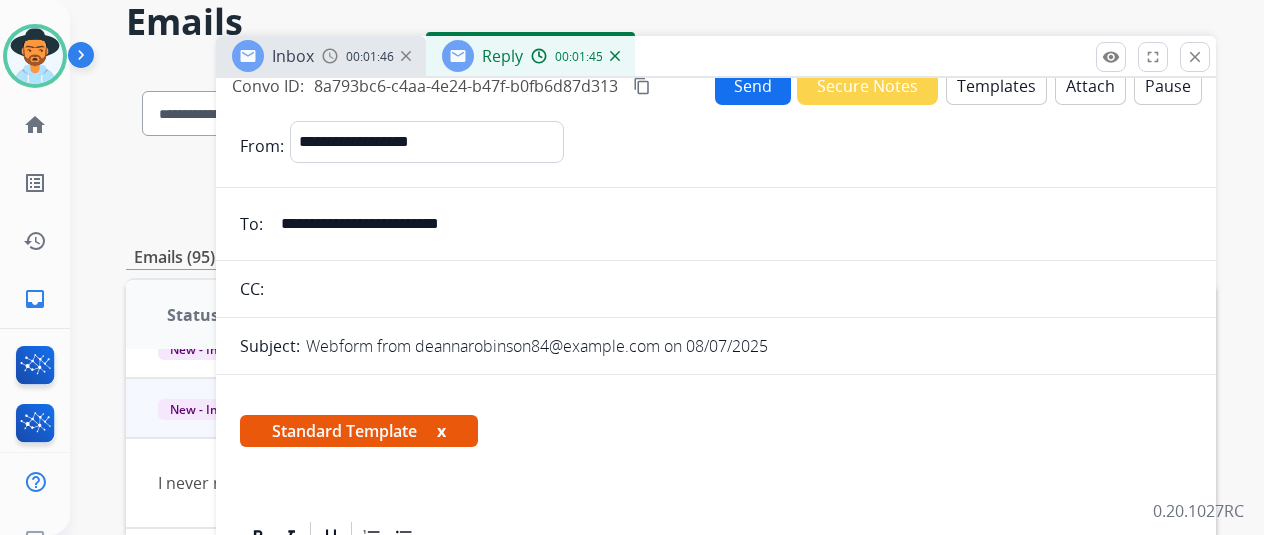 scroll, scrollTop: 0, scrollLeft: 0, axis: both 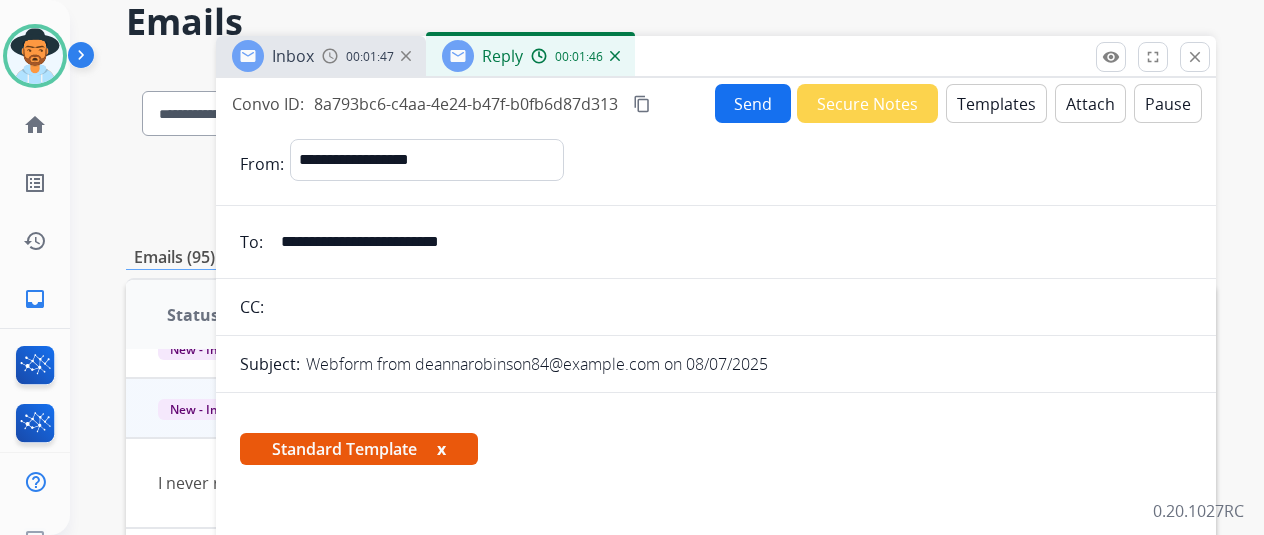 click on "content_copy" at bounding box center (642, 104) 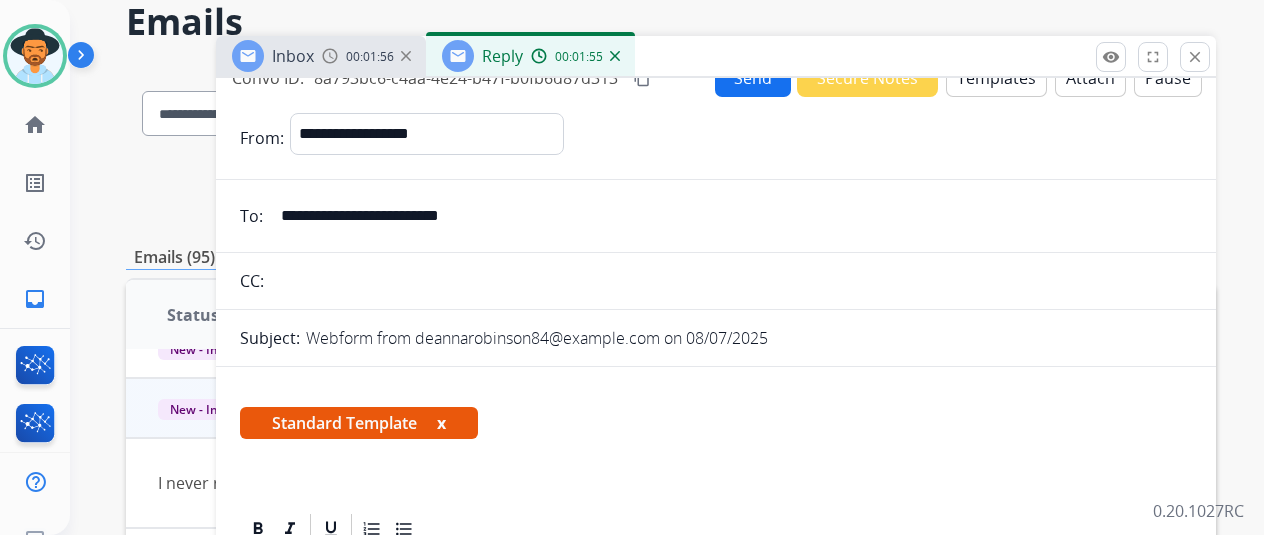 scroll, scrollTop: 0, scrollLeft: 0, axis: both 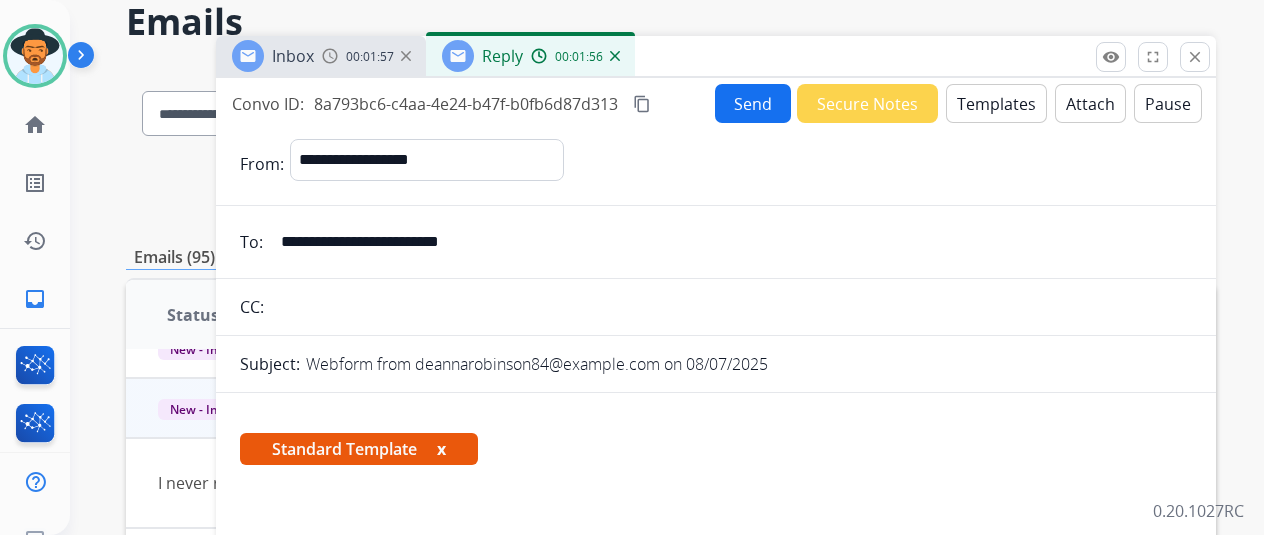 click on "Send" at bounding box center (753, 103) 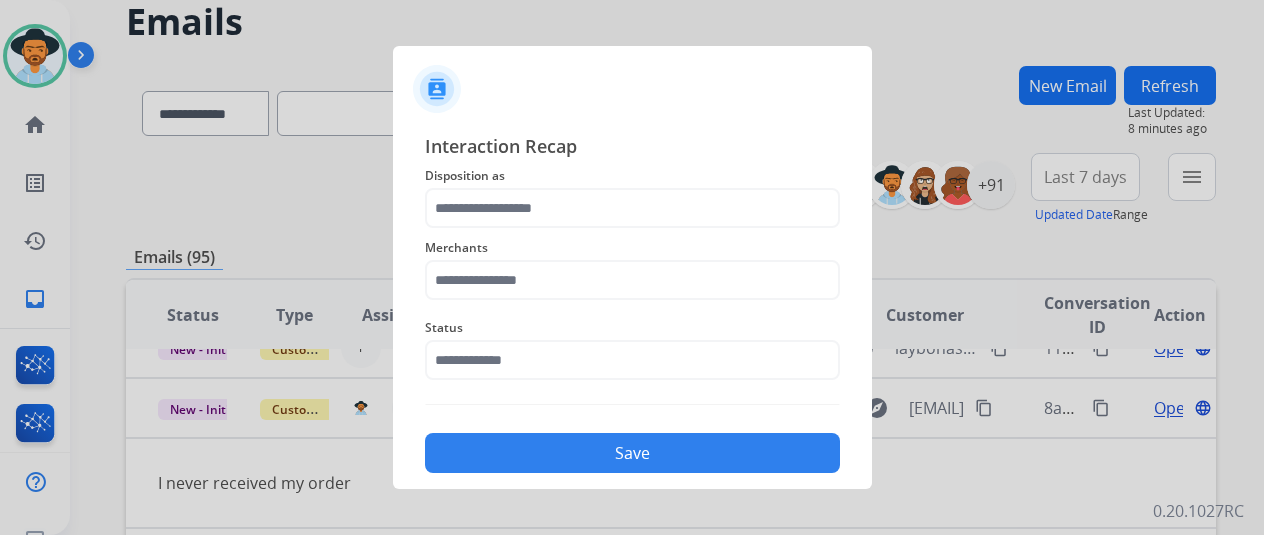 click on "Interaction Recap Disposition as    Merchants   Status    Save" 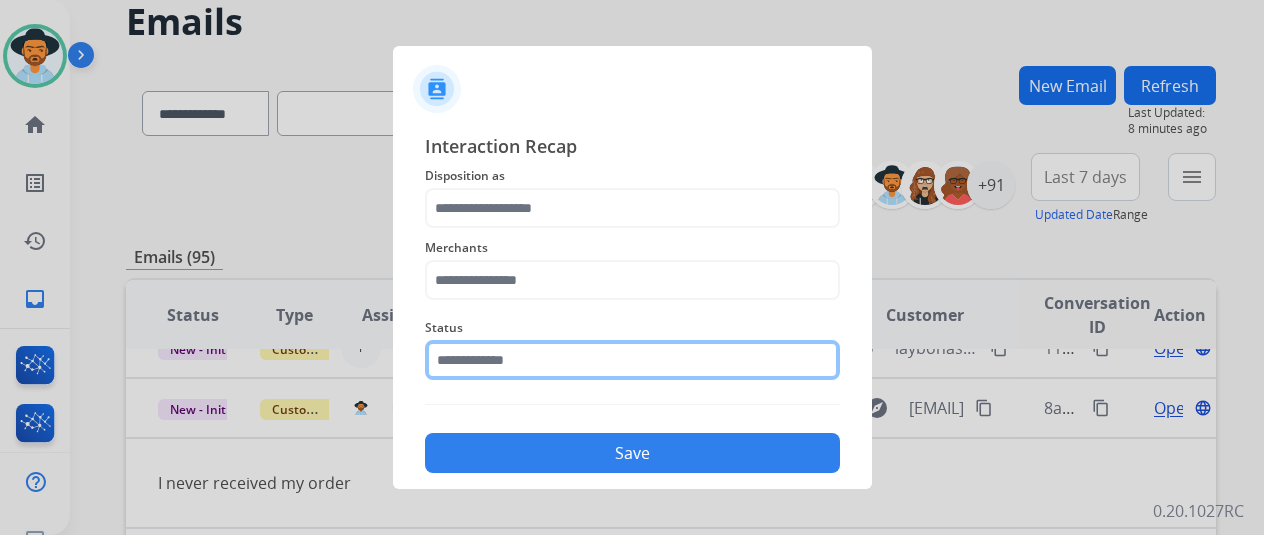 click 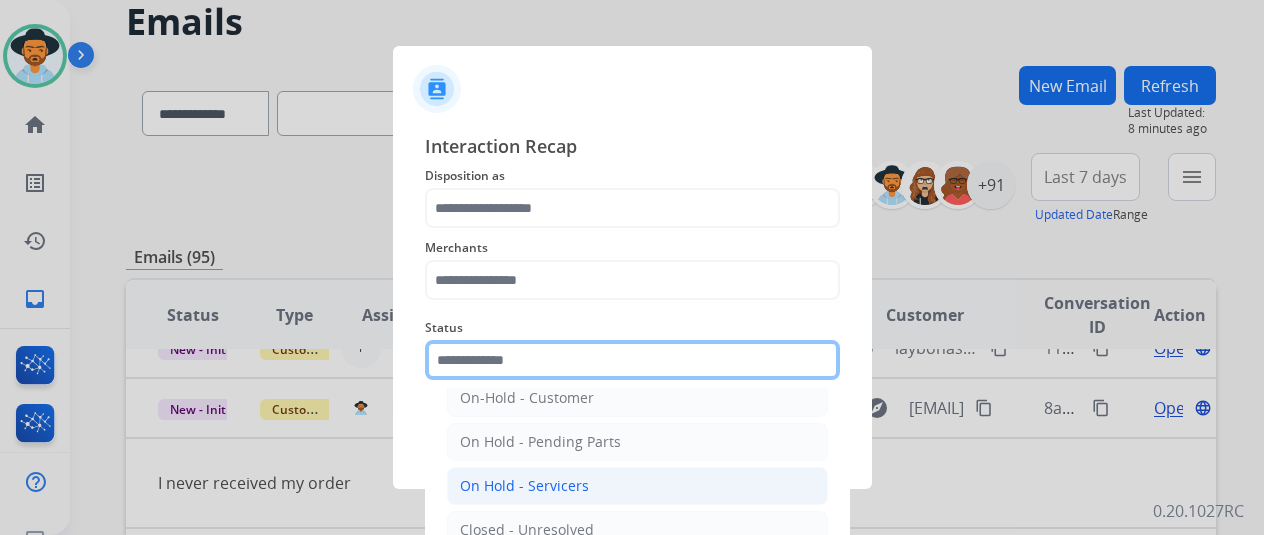scroll, scrollTop: 114, scrollLeft: 0, axis: vertical 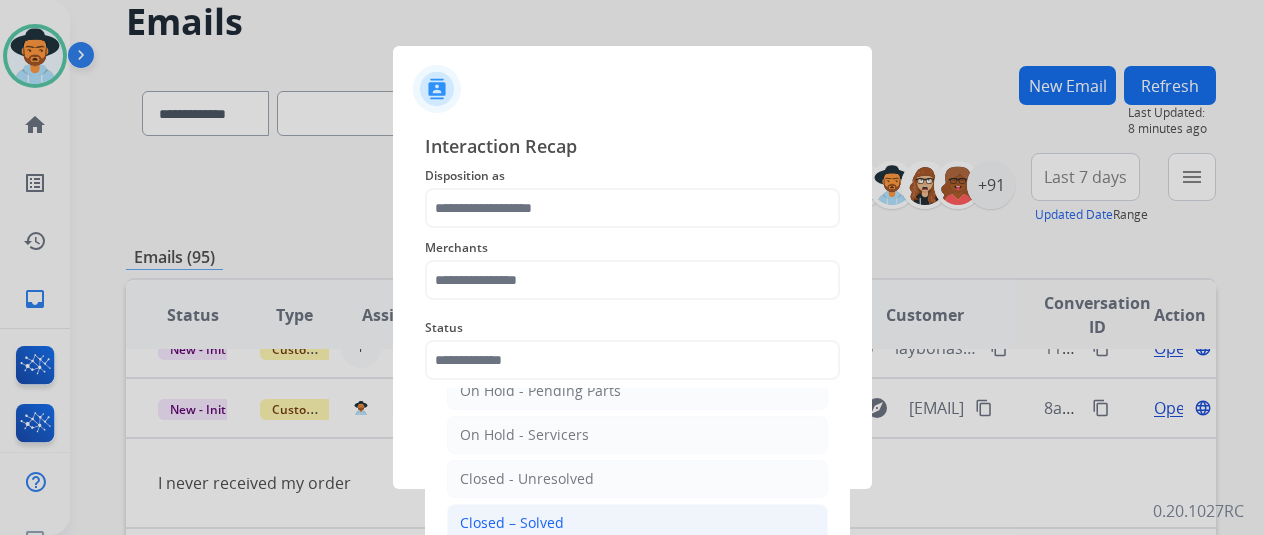 click on "Closed – Solved" 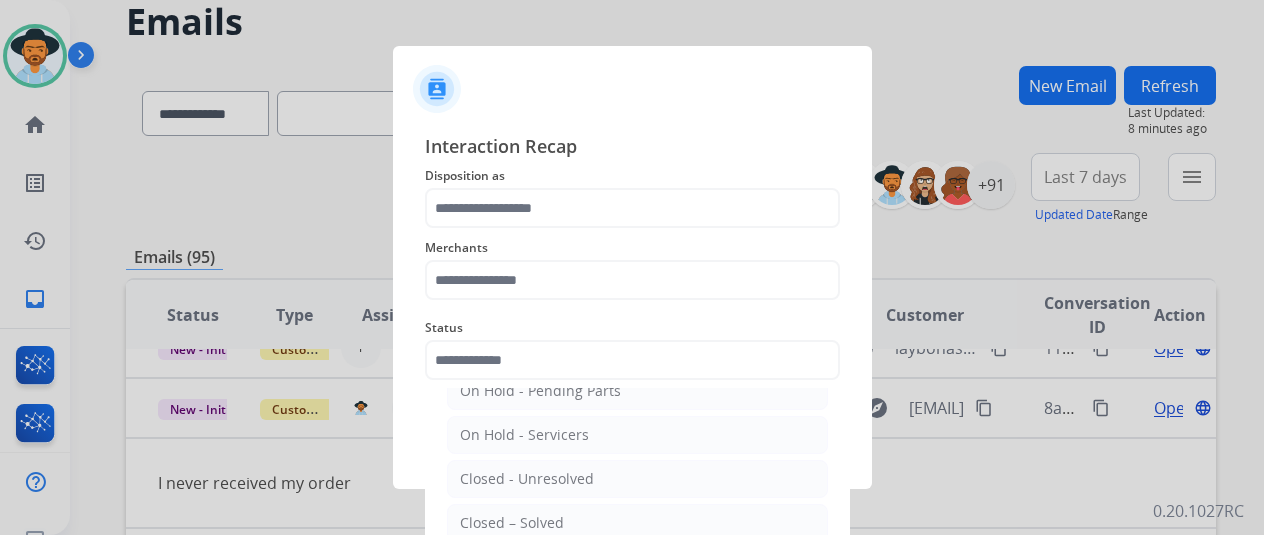 type on "**********" 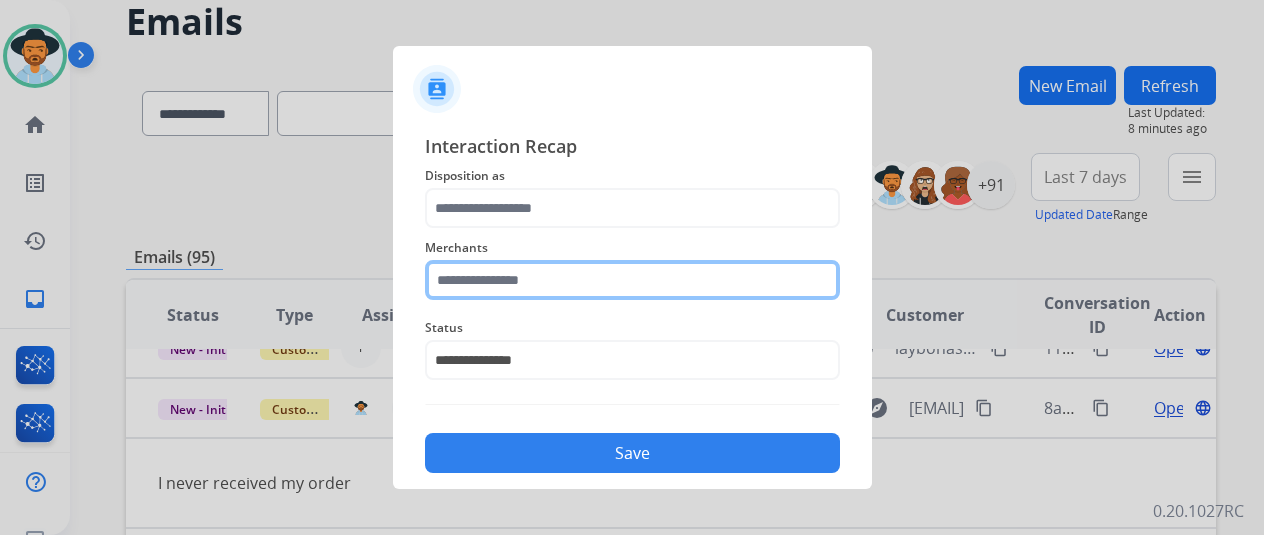 click 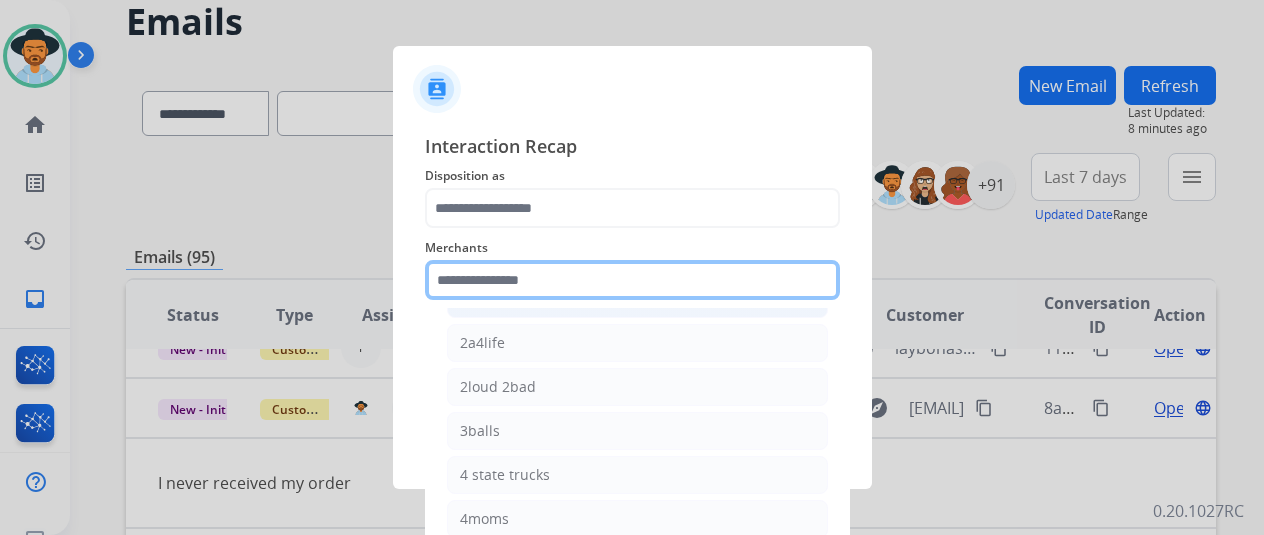 scroll, scrollTop: 300, scrollLeft: 0, axis: vertical 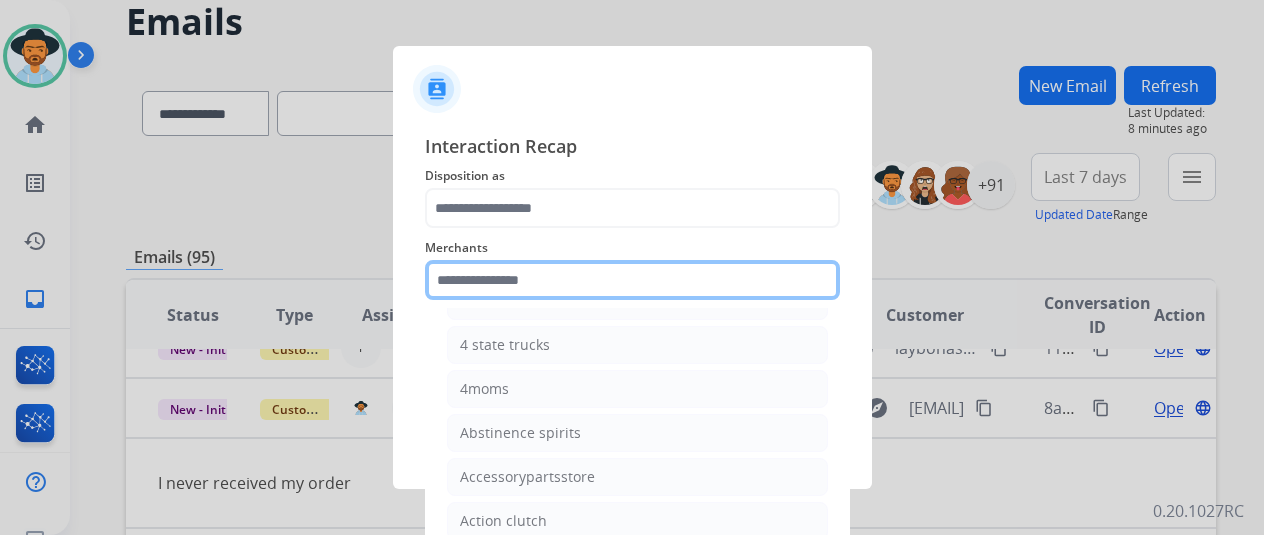 click 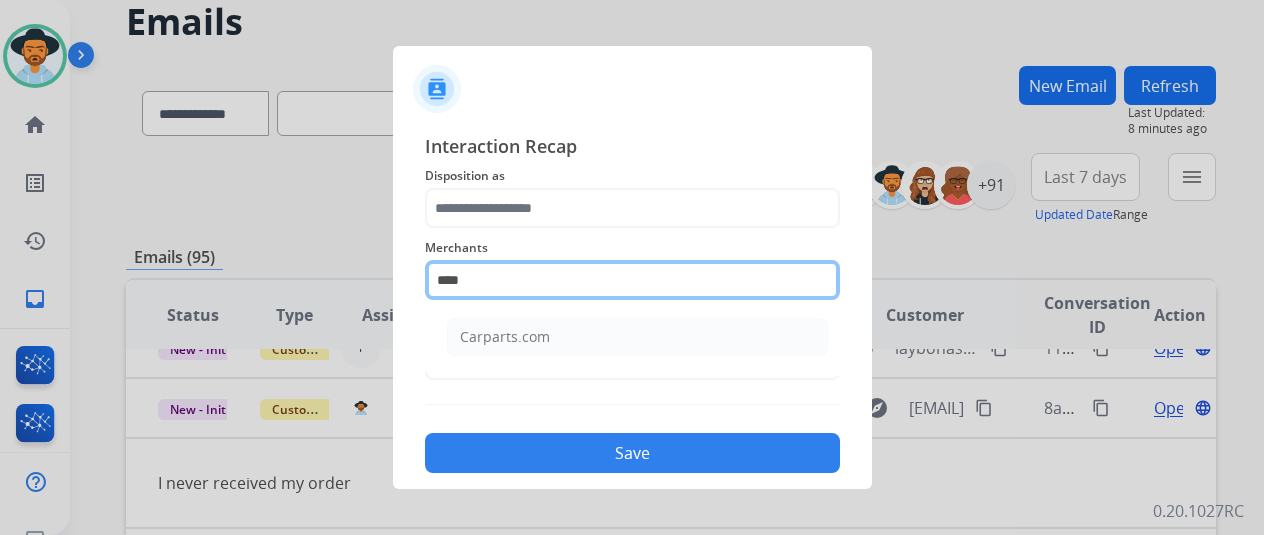 scroll, scrollTop: 0, scrollLeft: 0, axis: both 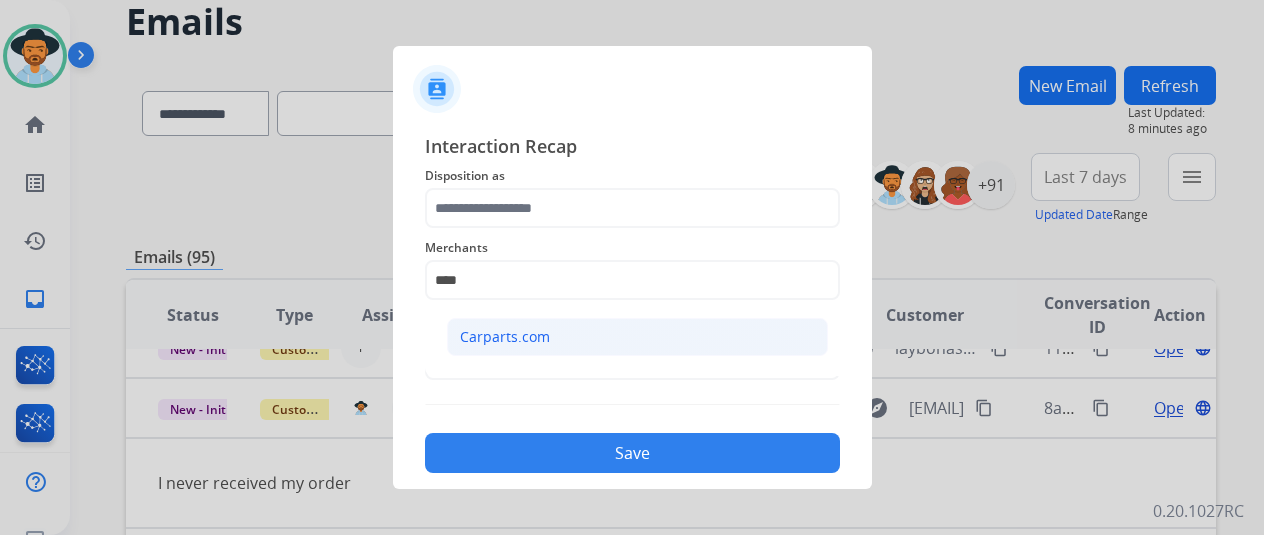 click on "Carparts.com" 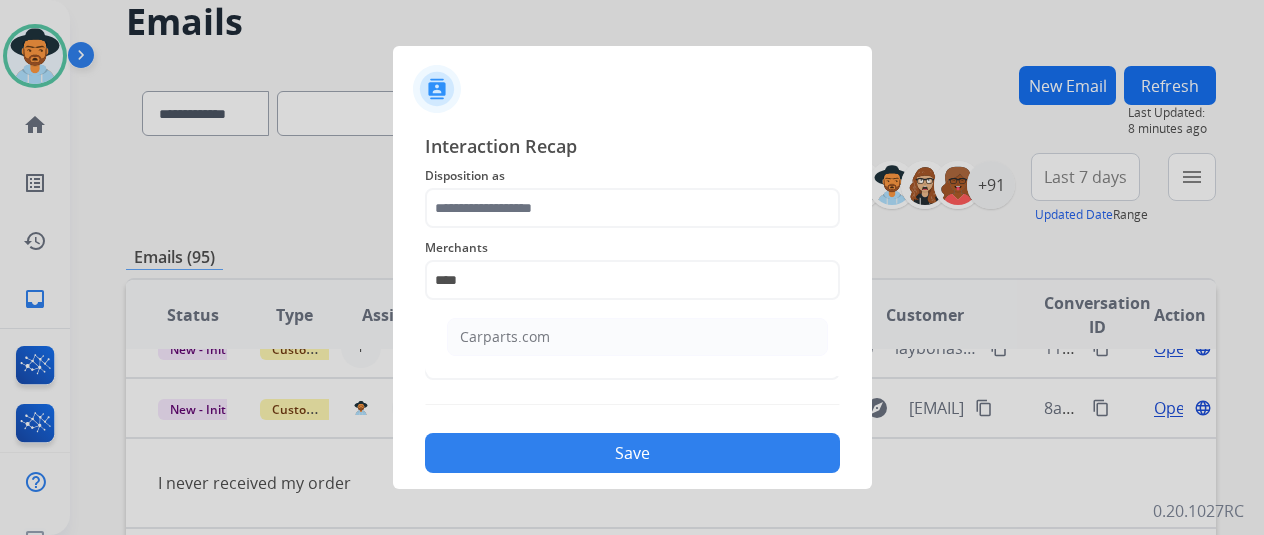 type on "**********" 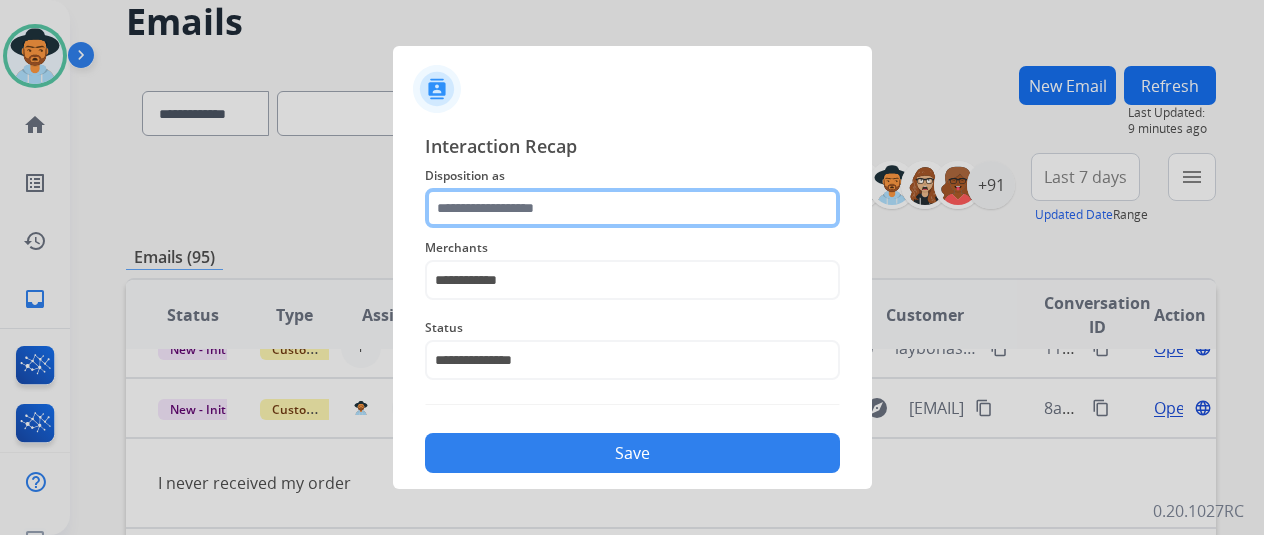 click 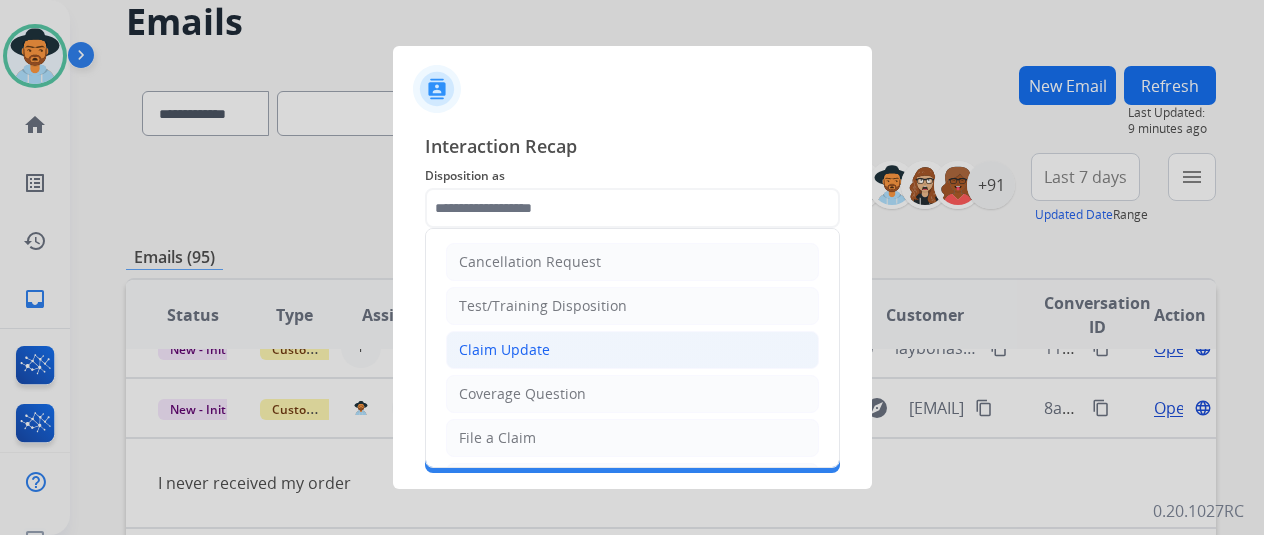 click on "Claim Update" 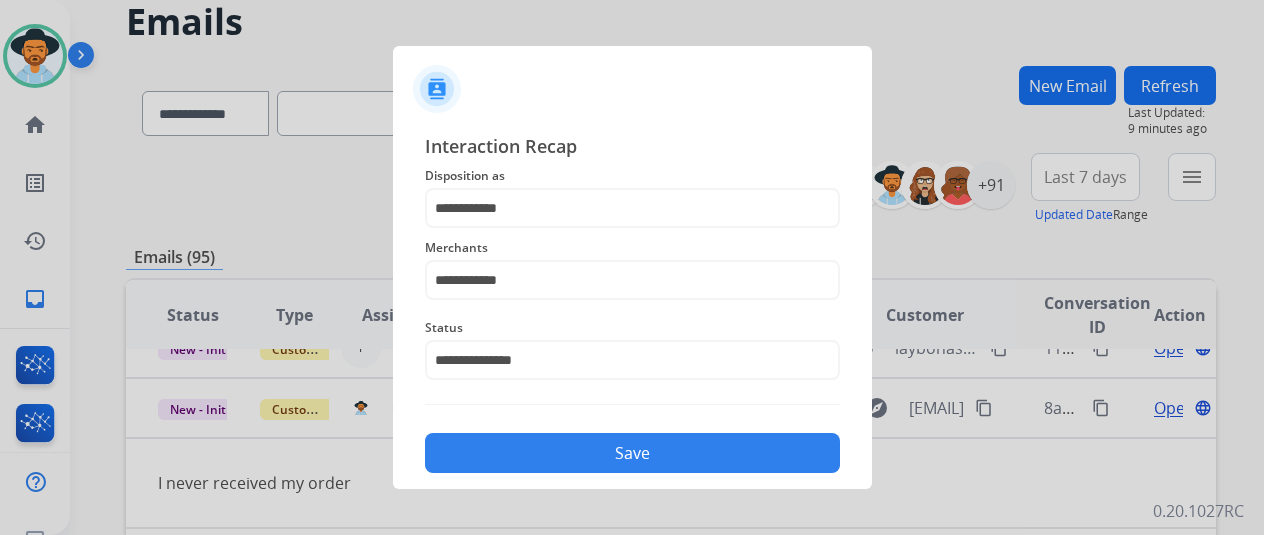 click on "Save" 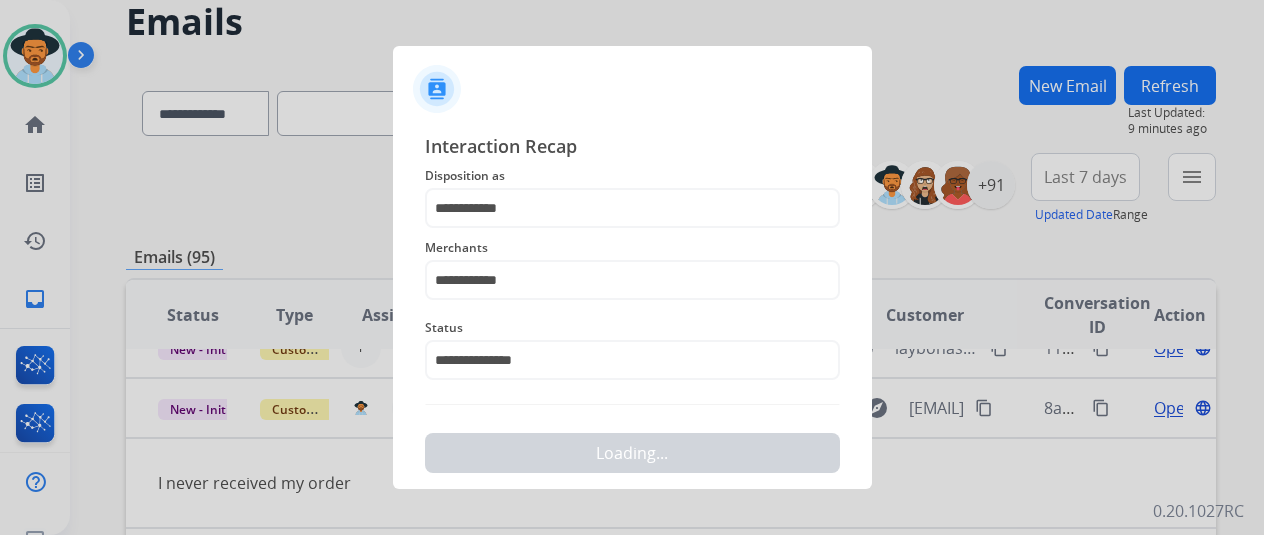 scroll, scrollTop: 0, scrollLeft: 0, axis: both 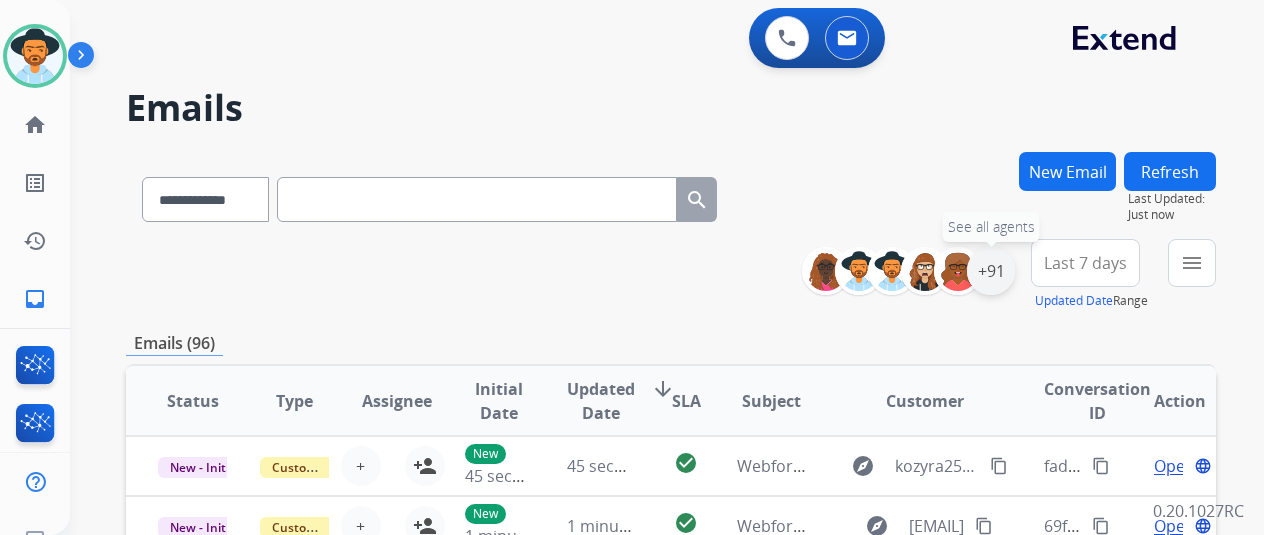 click on "+91" at bounding box center [991, 271] 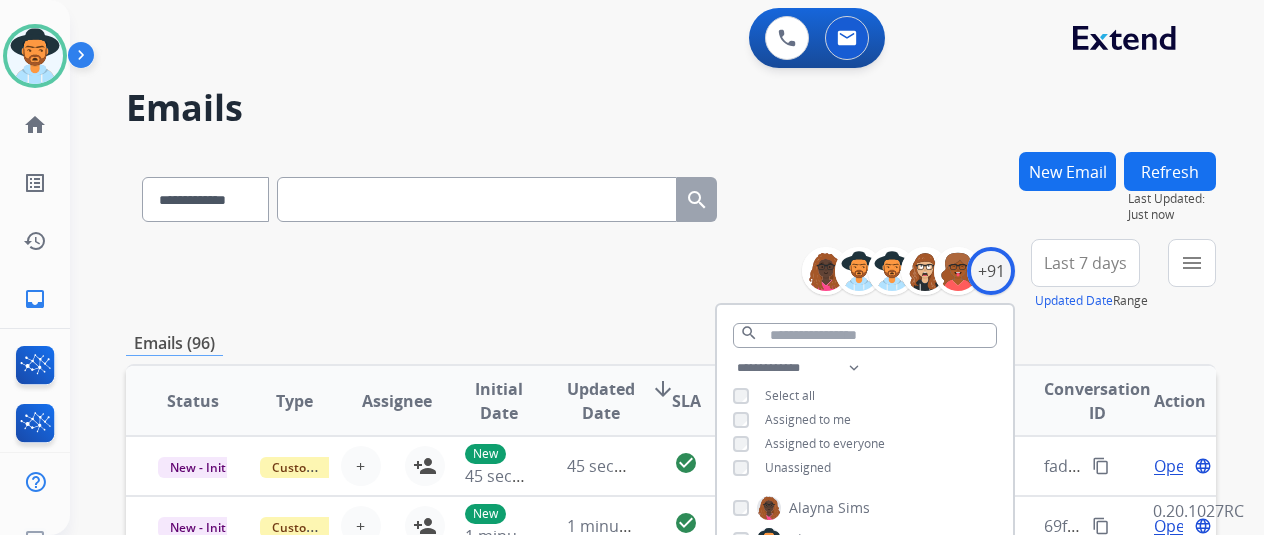 click on "**********" at bounding box center [865, 420] 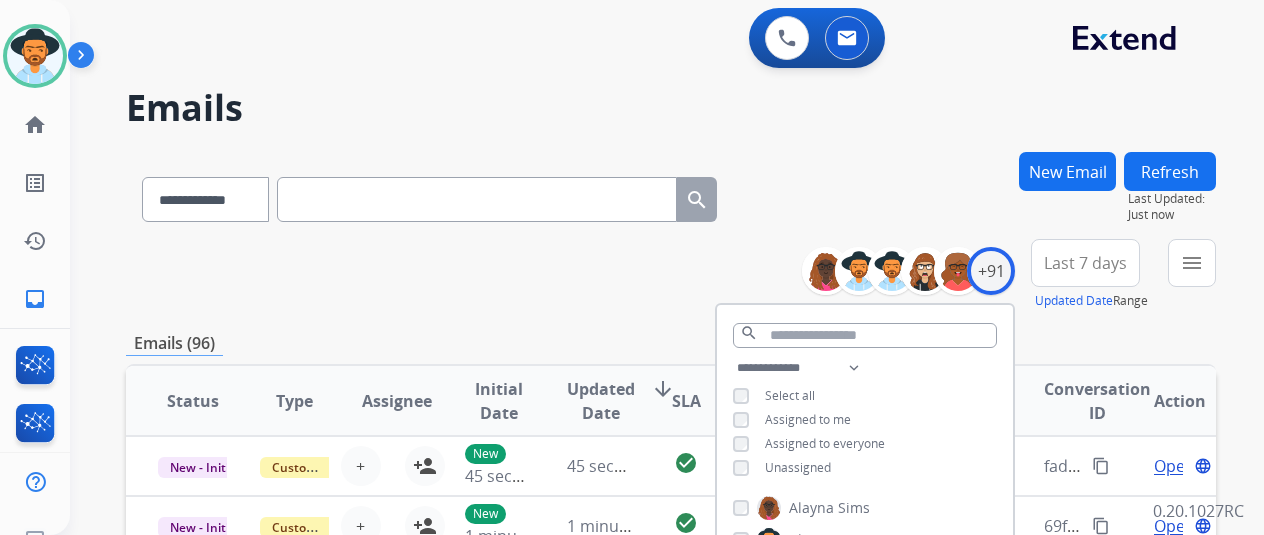 click on "**********" at bounding box center [865, 420] 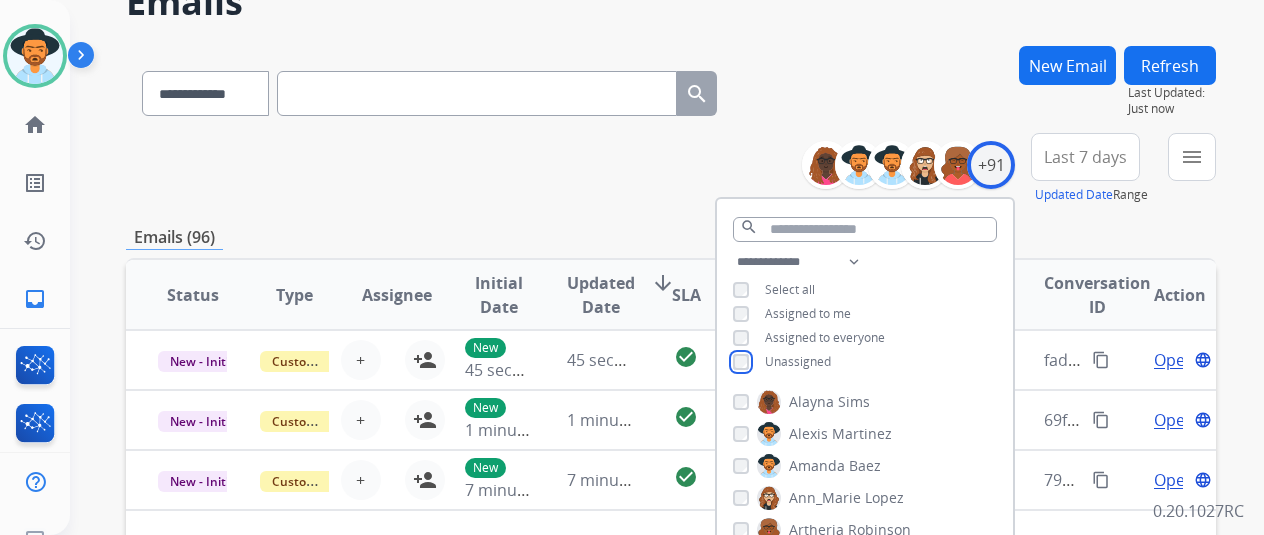 scroll, scrollTop: 300, scrollLeft: 0, axis: vertical 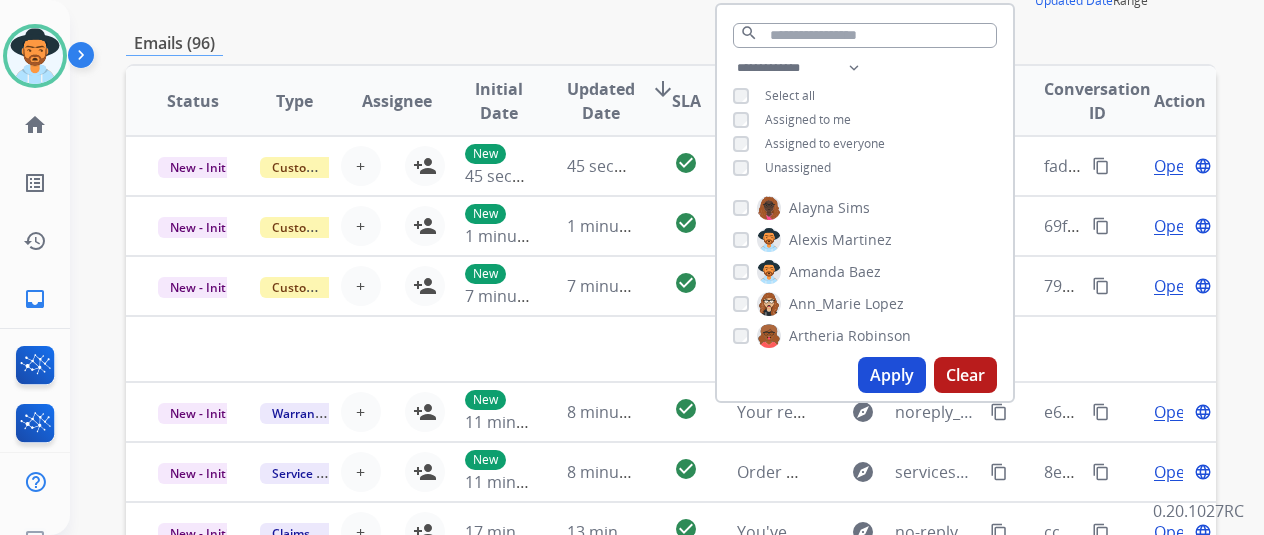 click on "Apply" at bounding box center [892, 375] 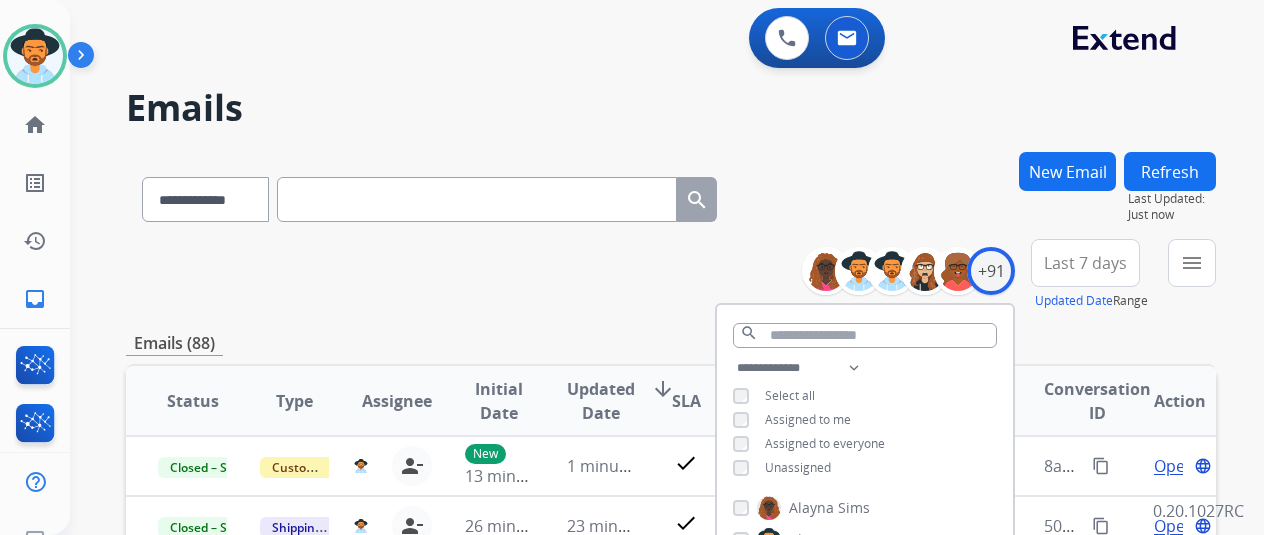 click on "**********" at bounding box center (671, 645) 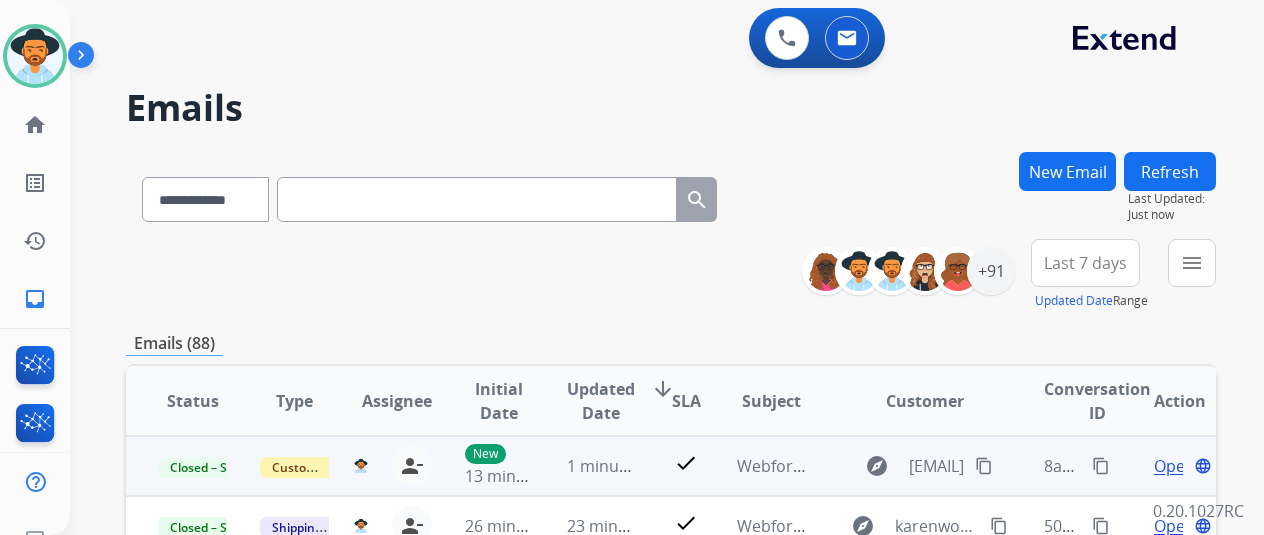click on "content_copy" at bounding box center [1101, 466] 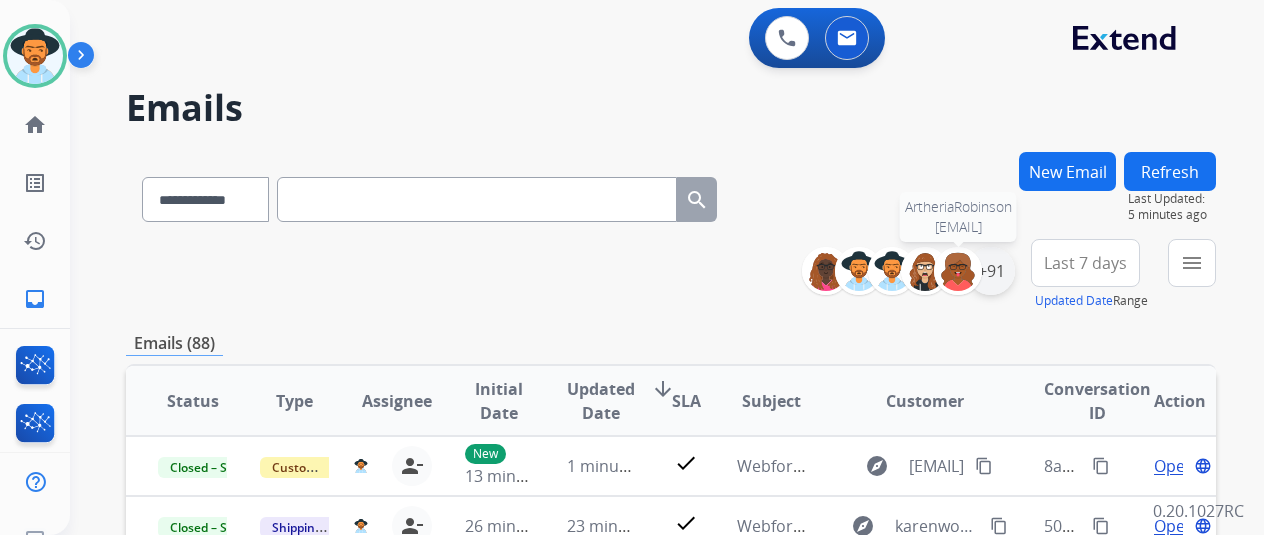 click on "+91" at bounding box center (991, 271) 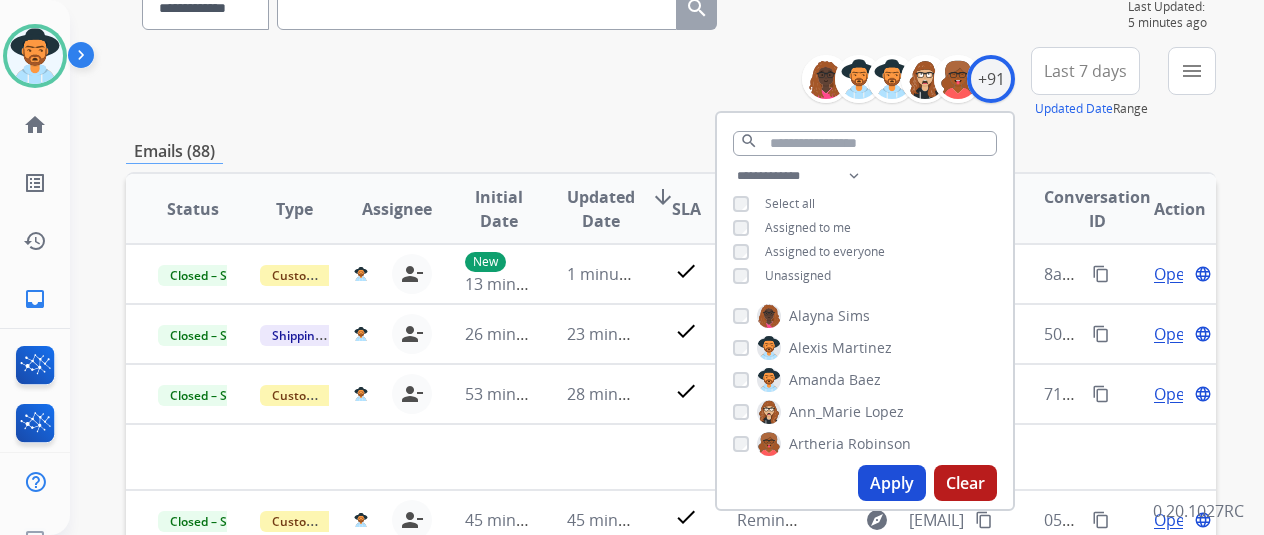 scroll, scrollTop: 200, scrollLeft: 0, axis: vertical 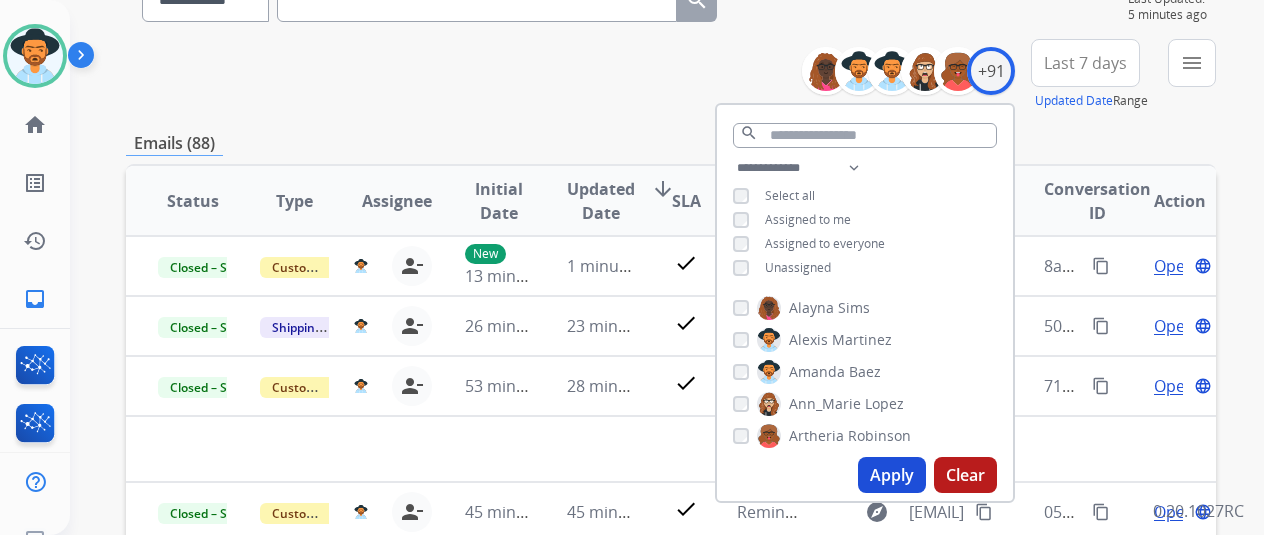 click on "Assigned to me" at bounding box center (792, 220) 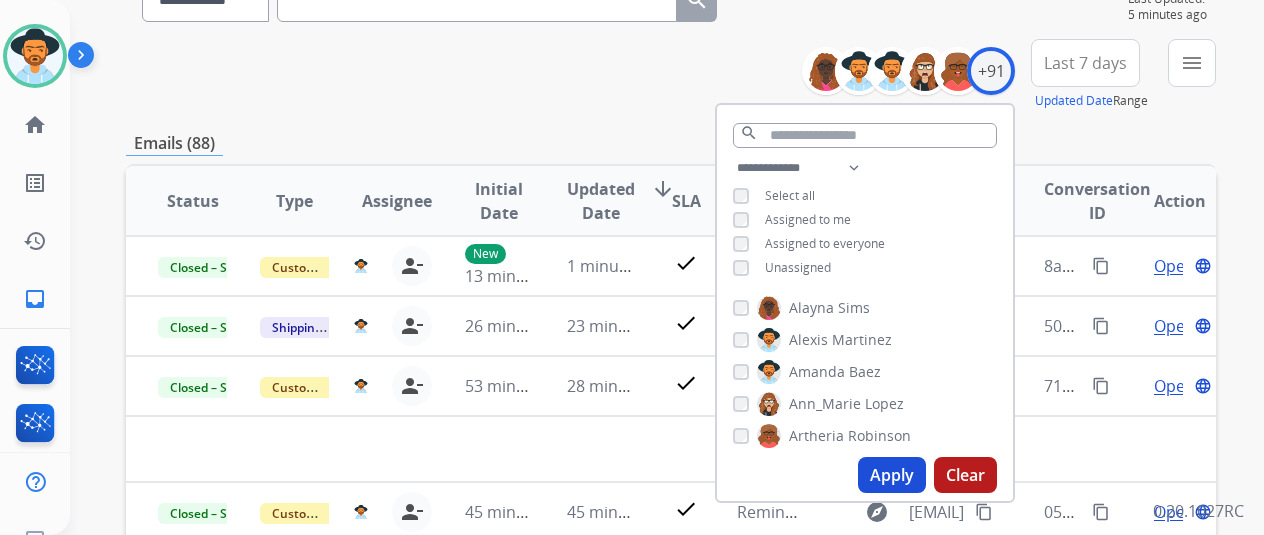 click on "Apply" at bounding box center [892, 475] 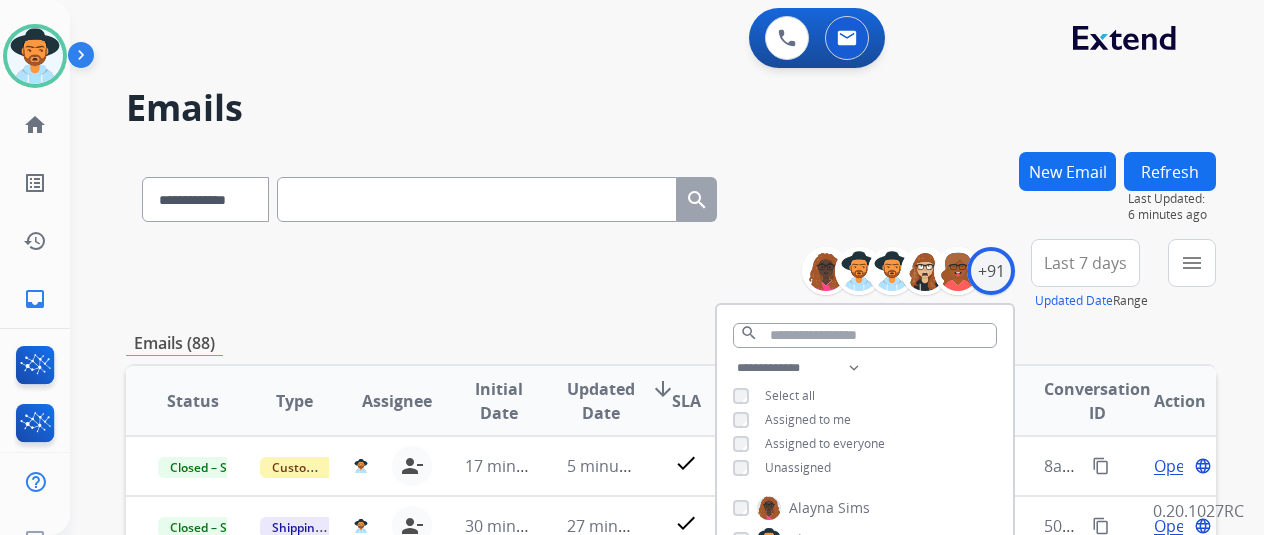 click on "Updated Date" at bounding box center [601, 401] 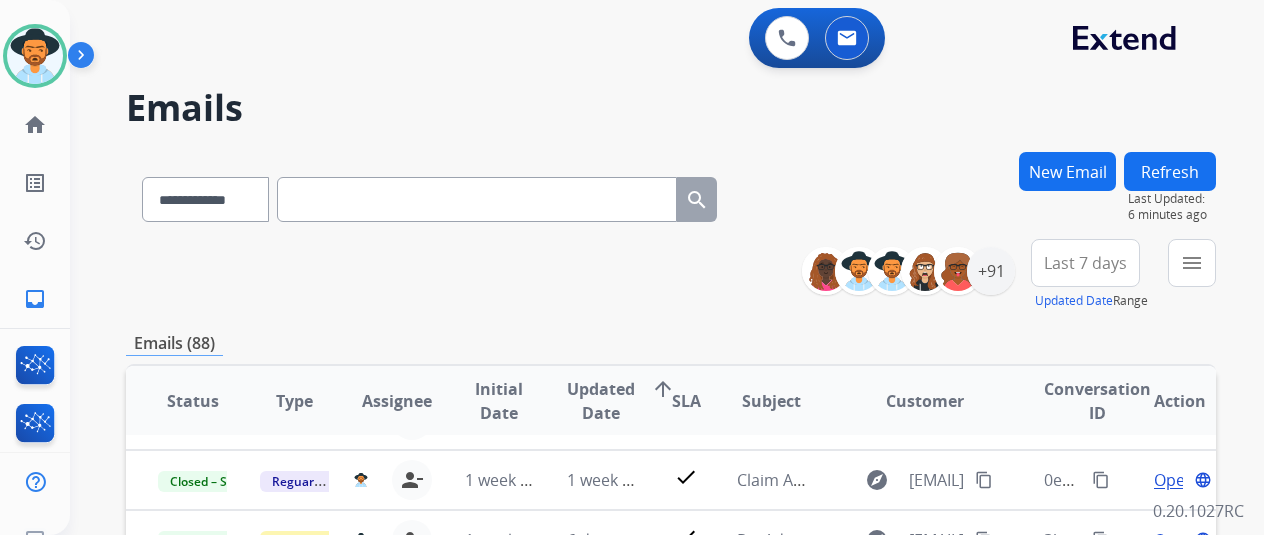 scroll, scrollTop: 68, scrollLeft: 0, axis: vertical 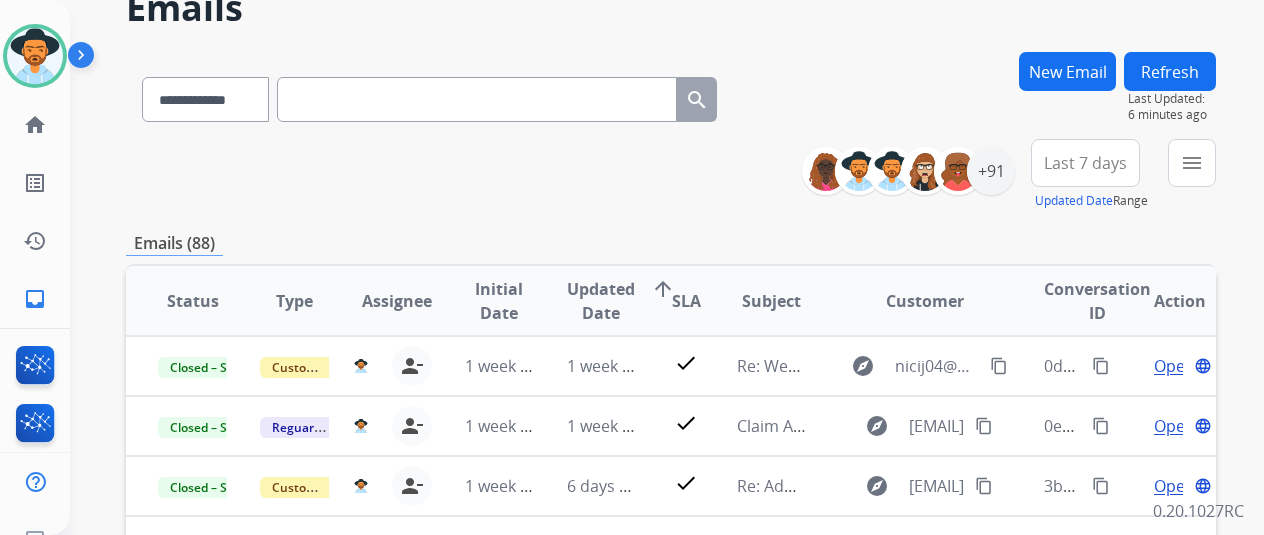 click on "SLA" at bounding box center [671, 301] 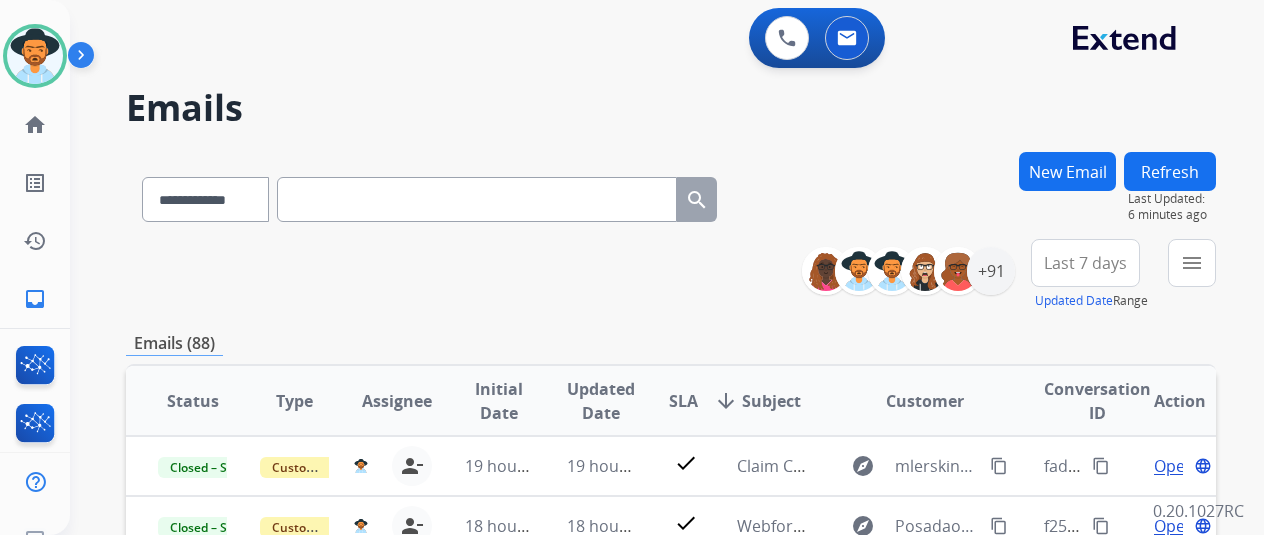 click on "**********" at bounding box center (671, 275) 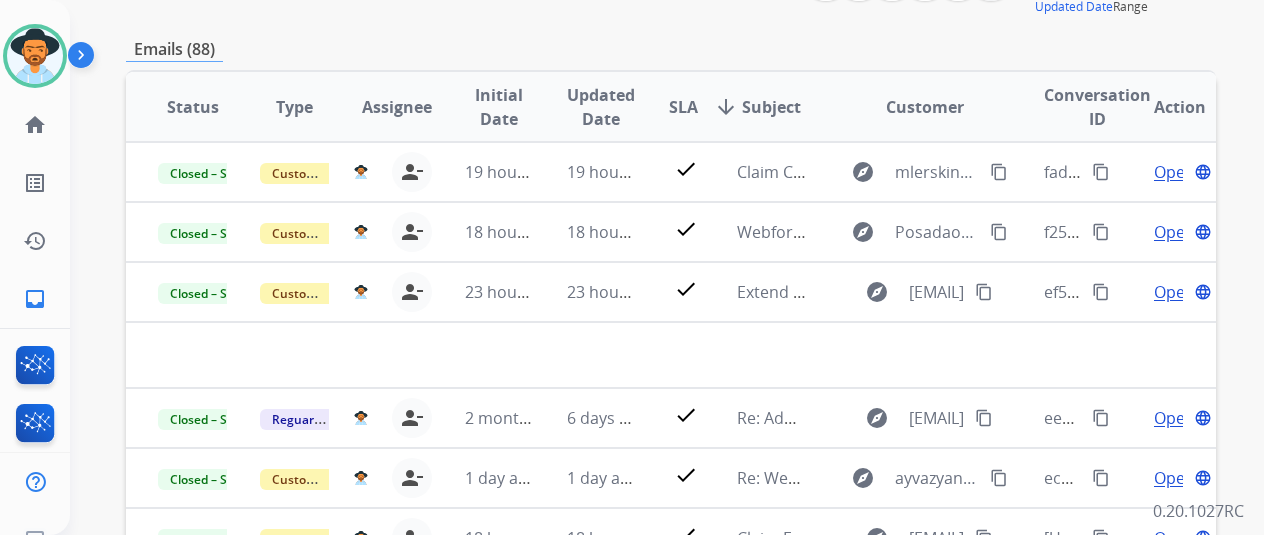 scroll, scrollTop: 300, scrollLeft: 0, axis: vertical 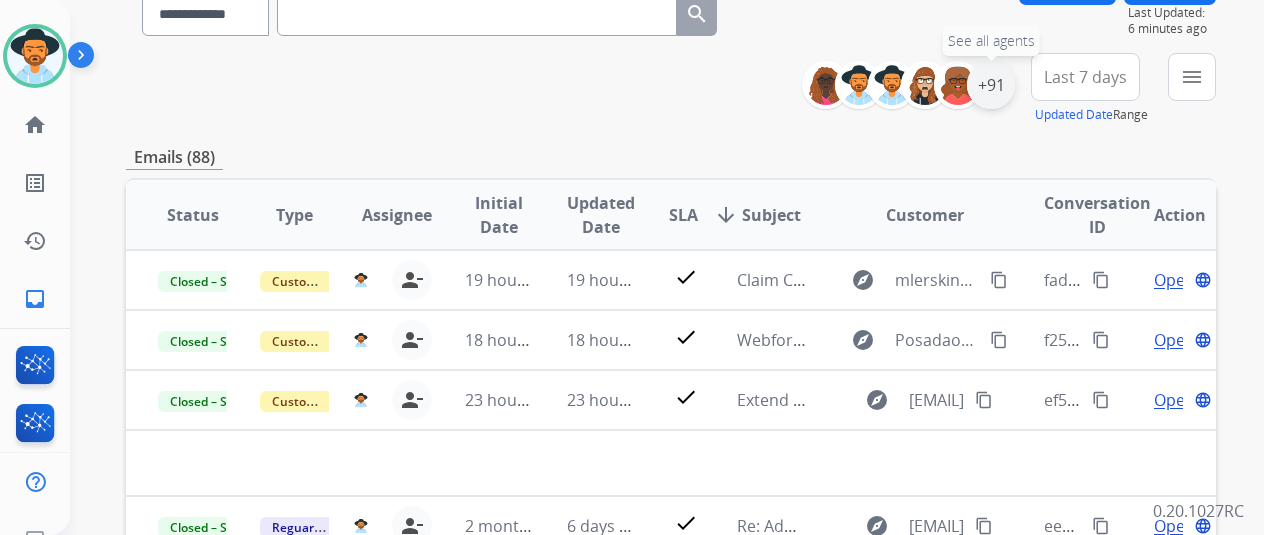 click on "+91" at bounding box center (991, 85) 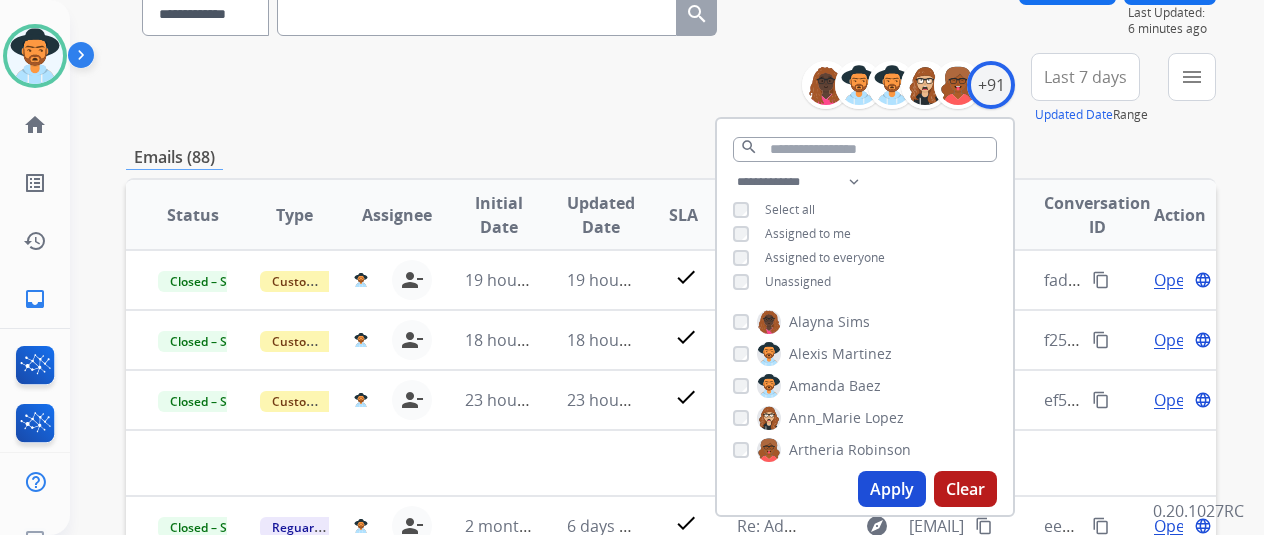 click on "Apply" at bounding box center (892, 489) 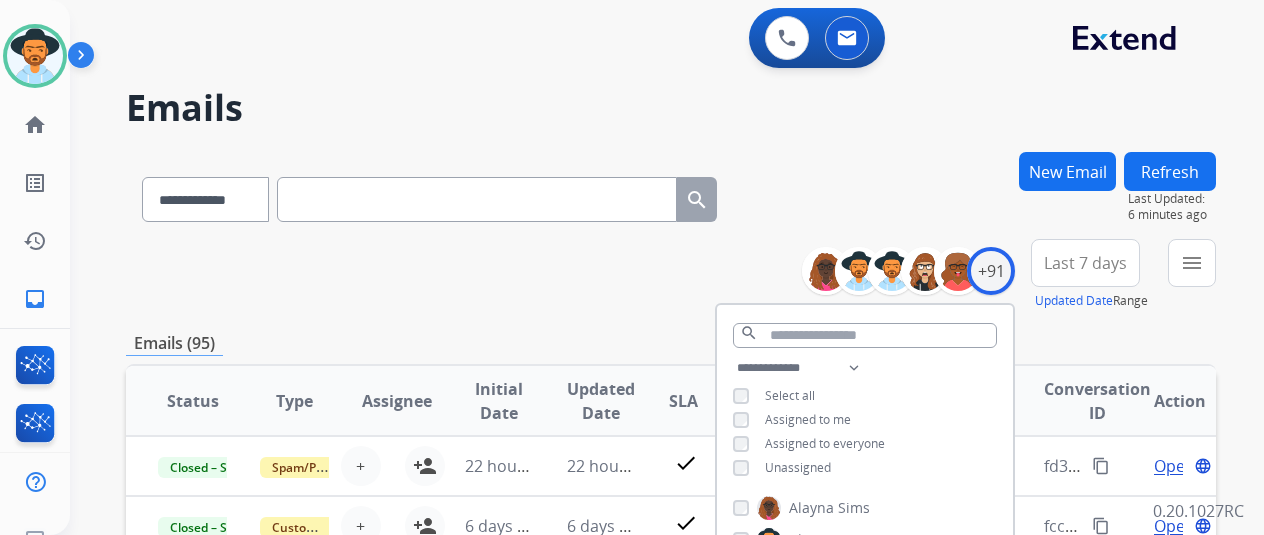 click on "**********" at bounding box center [671, 275] 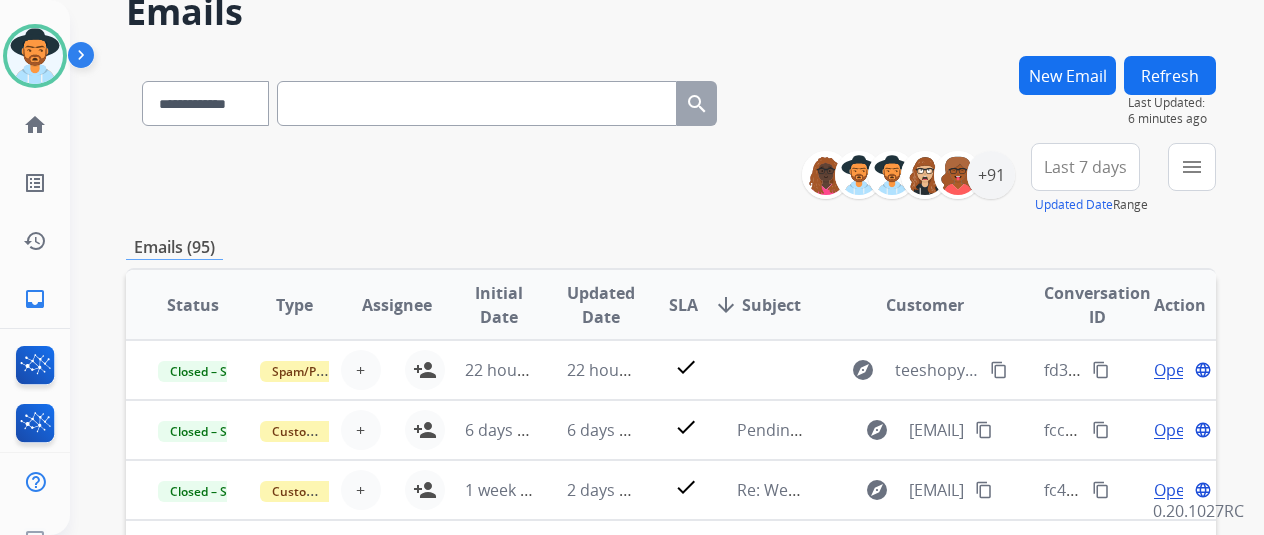 scroll, scrollTop: 0, scrollLeft: 0, axis: both 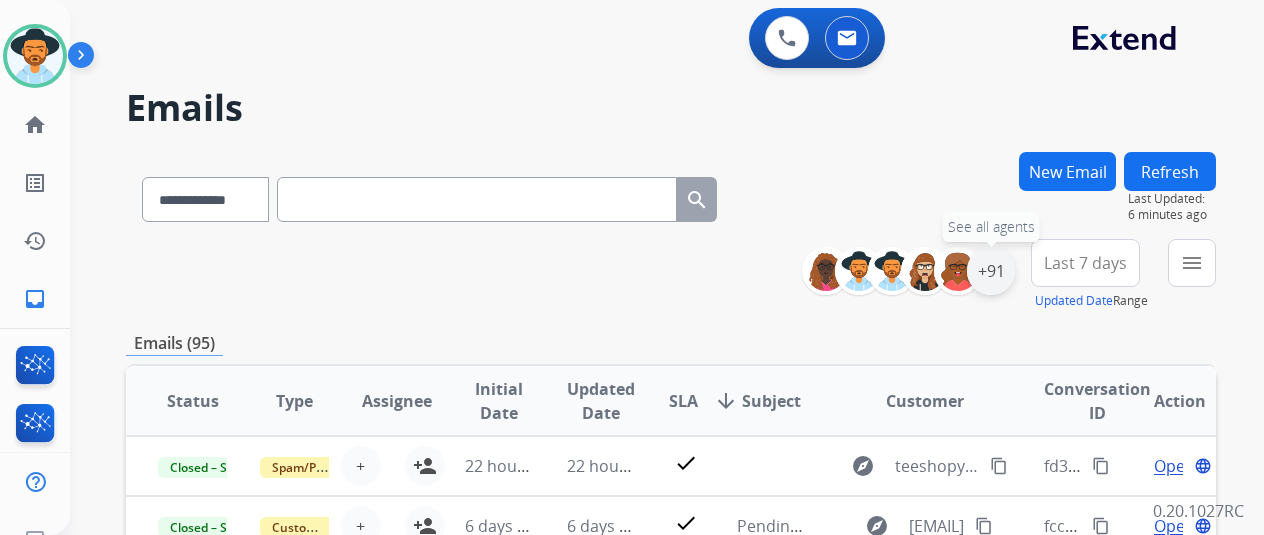 click on "+91" at bounding box center [991, 271] 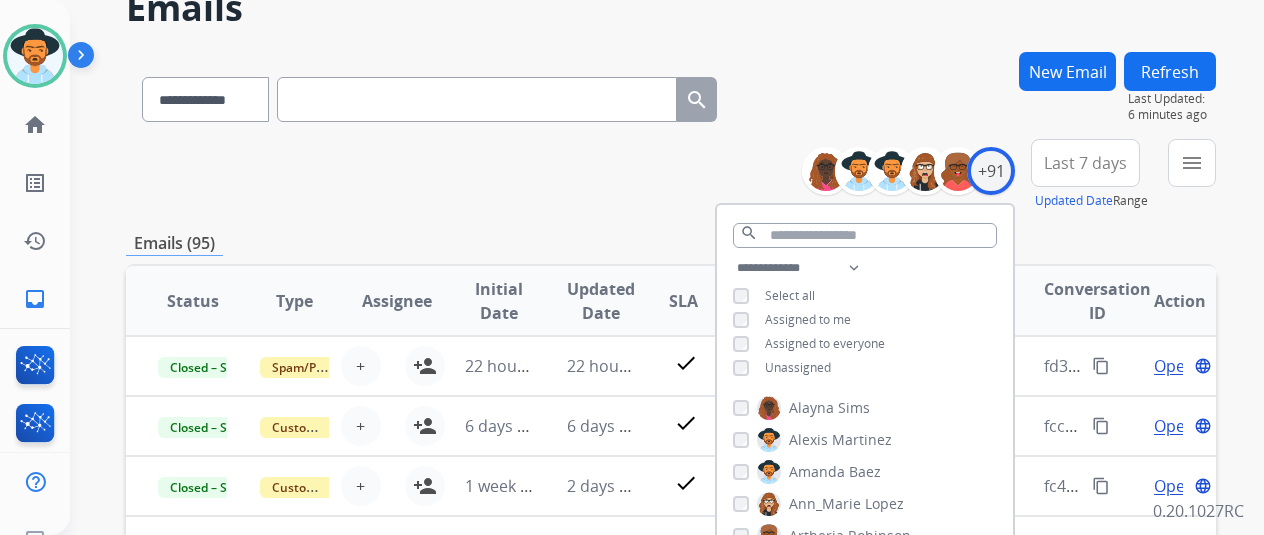scroll, scrollTop: 200, scrollLeft: 0, axis: vertical 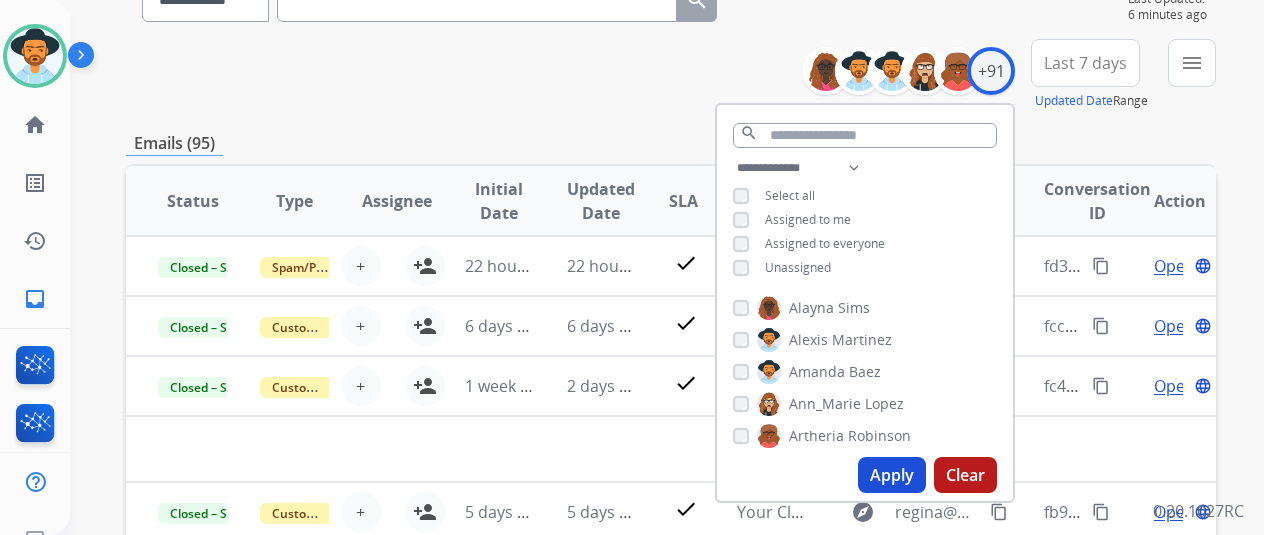 click on "Apply" at bounding box center [892, 475] 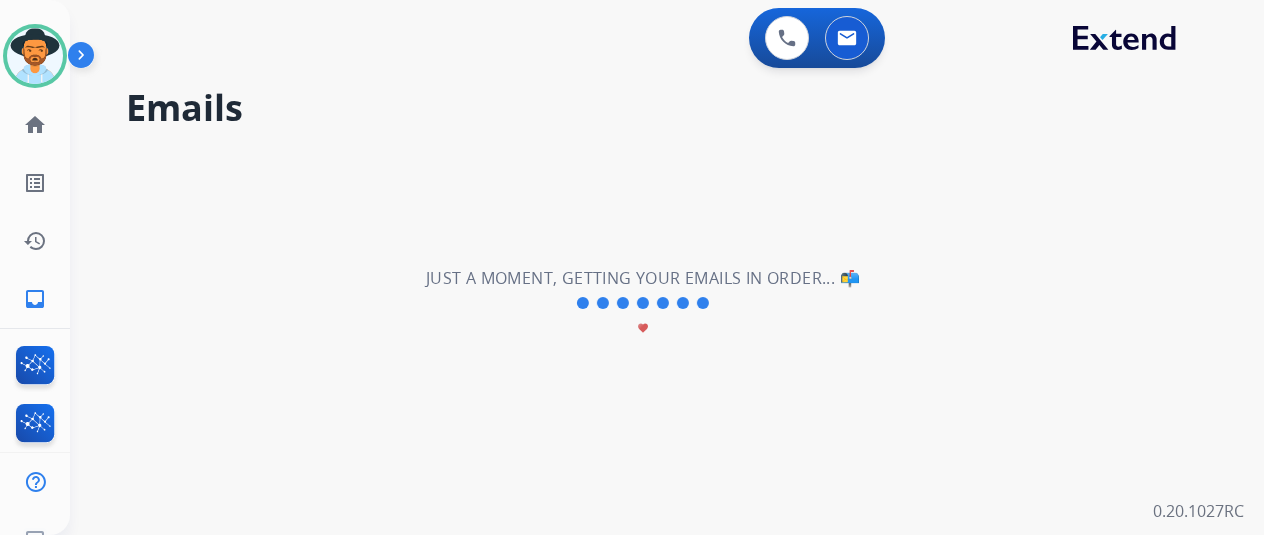 scroll, scrollTop: 0, scrollLeft: 0, axis: both 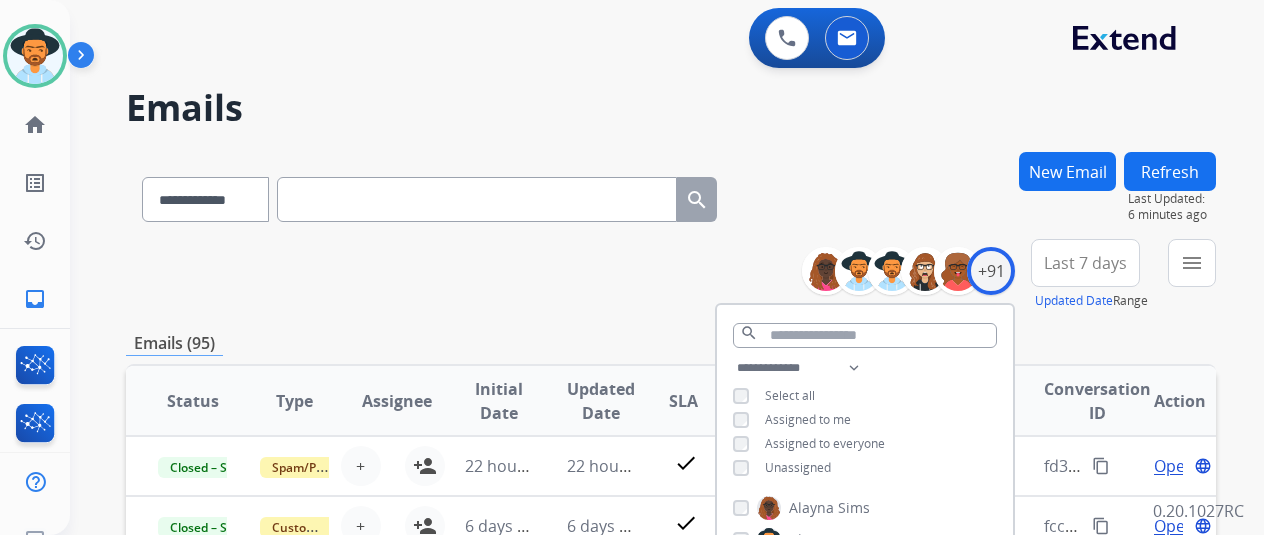 click on "**********" at bounding box center [671, 275] 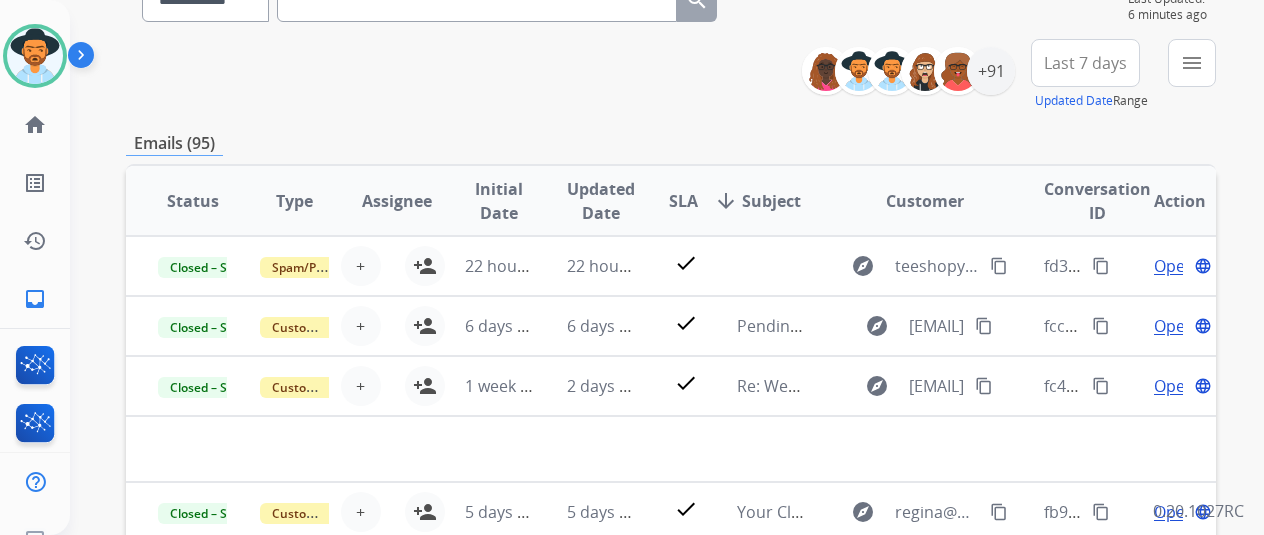 scroll, scrollTop: 0, scrollLeft: 0, axis: both 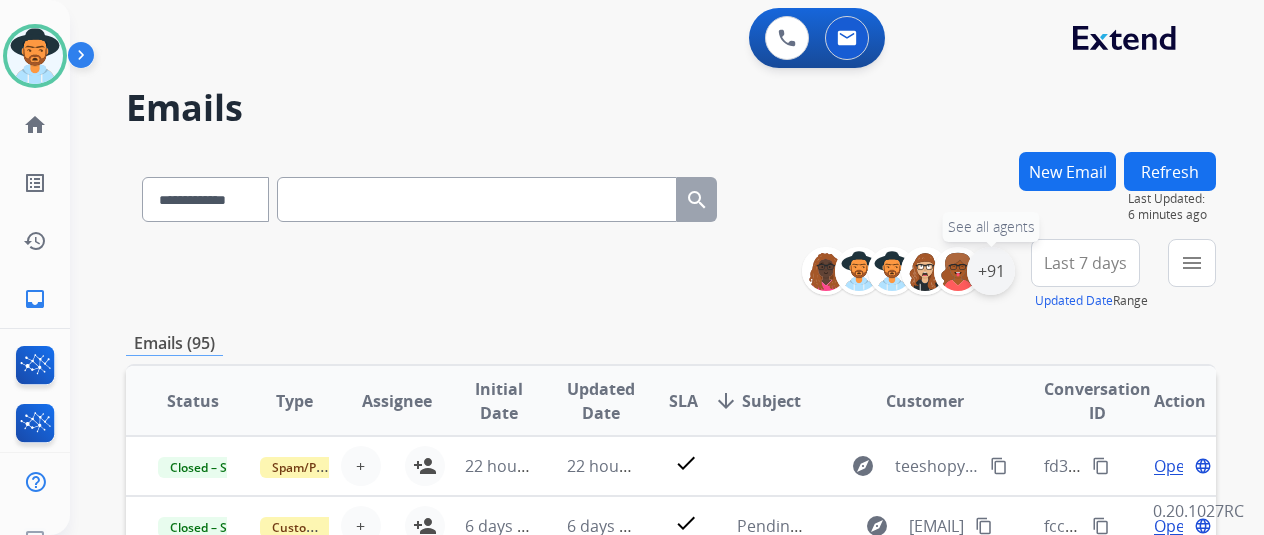 click on "+91" at bounding box center [991, 271] 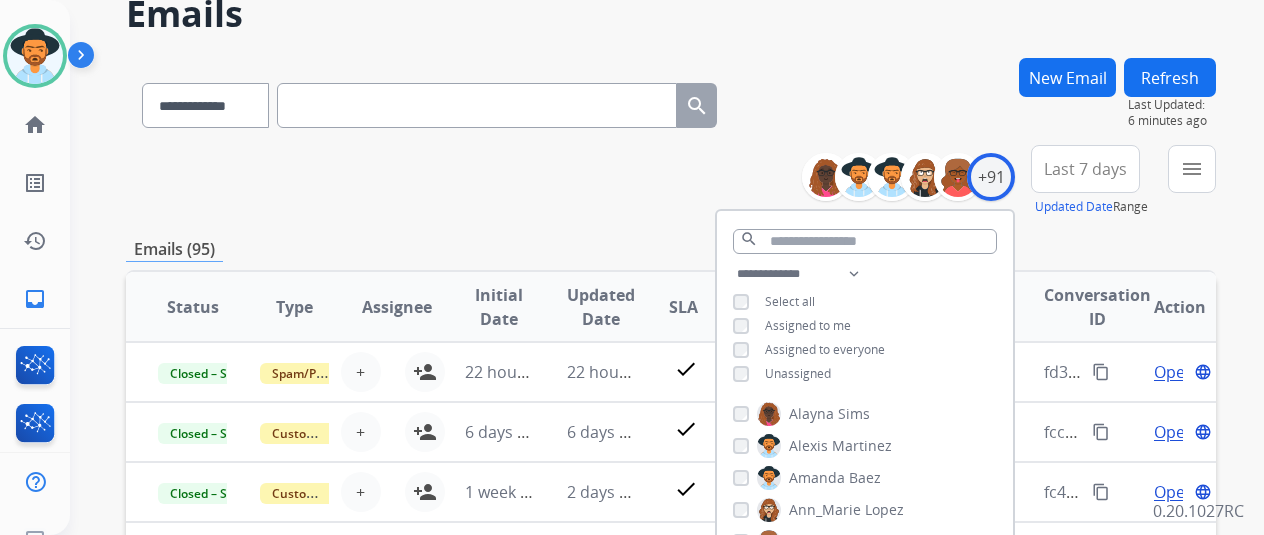 scroll, scrollTop: 200, scrollLeft: 0, axis: vertical 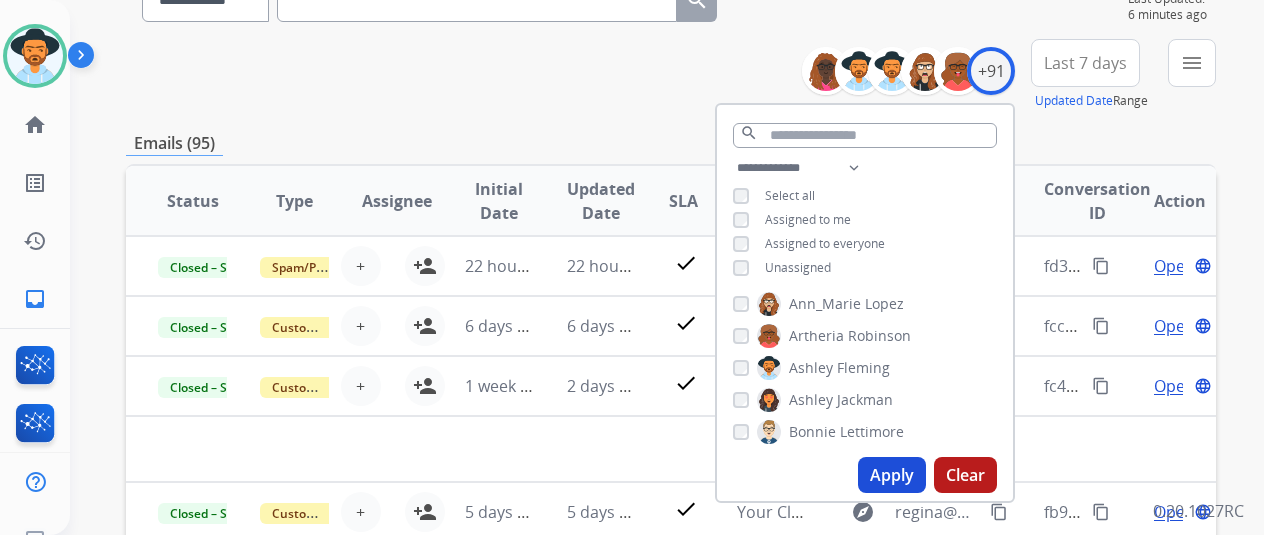 click on "Emails (95)" at bounding box center [671, 143] 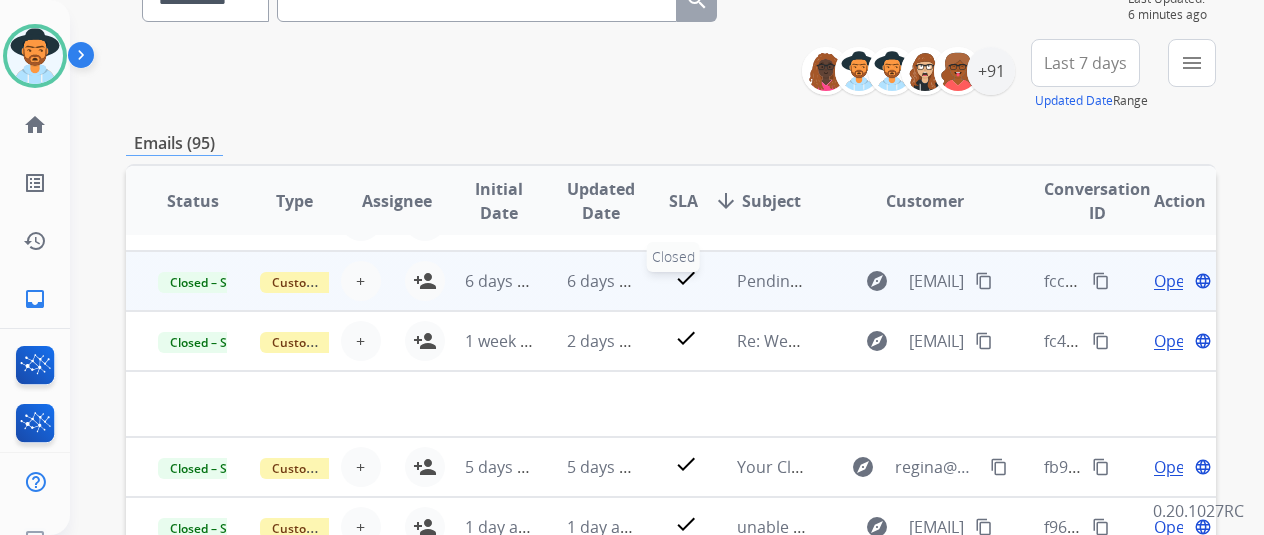 scroll, scrollTop: 68, scrollLeft: 0, axis: vertical 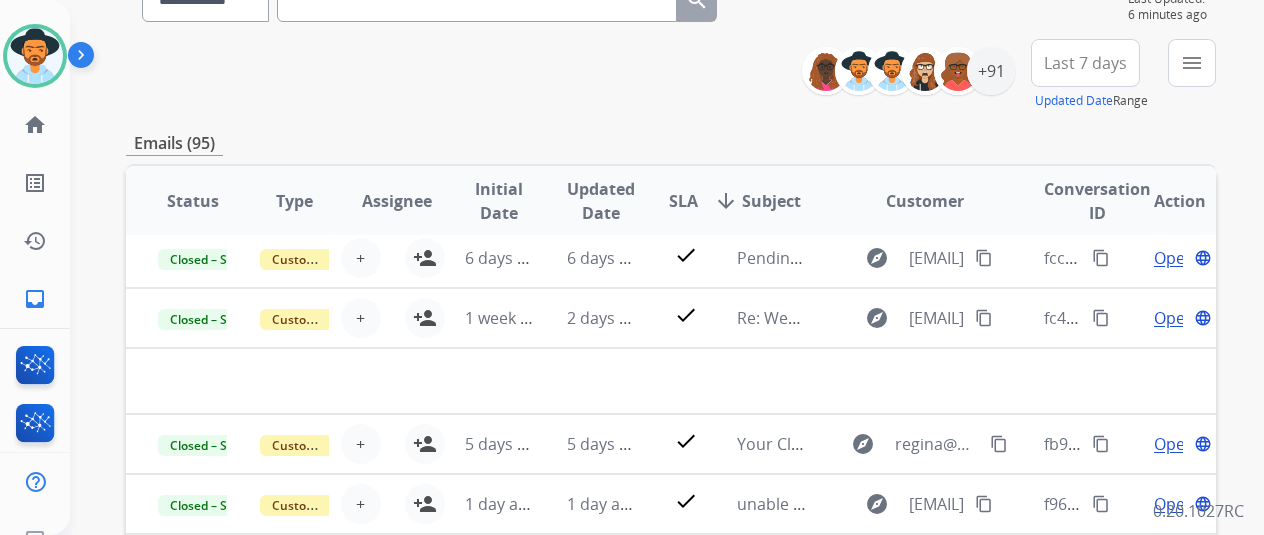 click on "SLA" at bounding box center (683, 201) 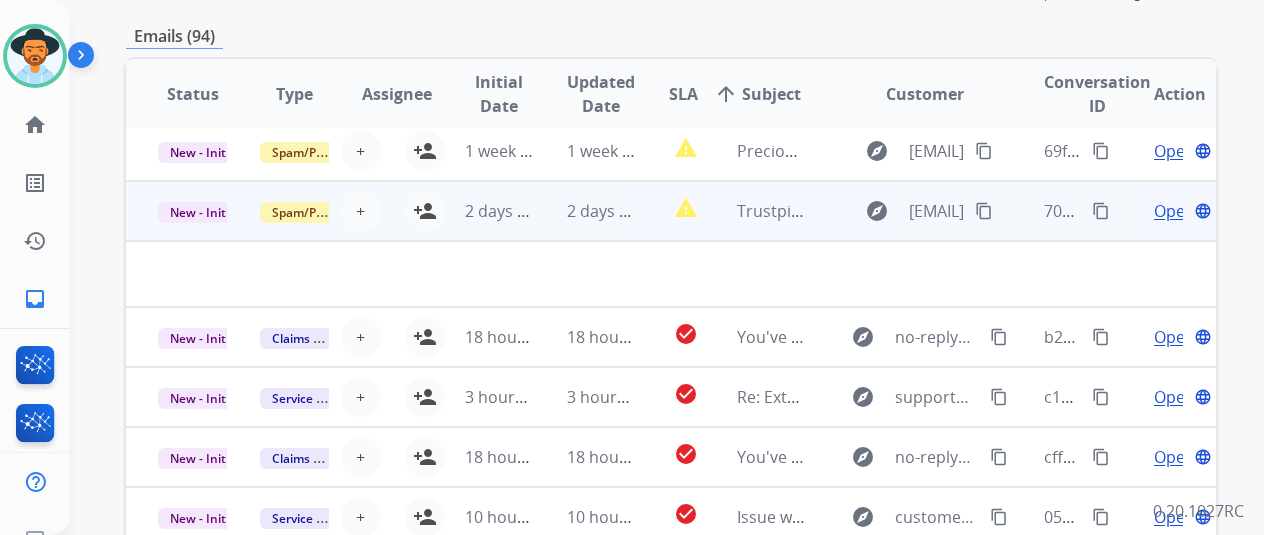 scroll, scrollTop: 400, scrollLeft: 0, axis: vertical 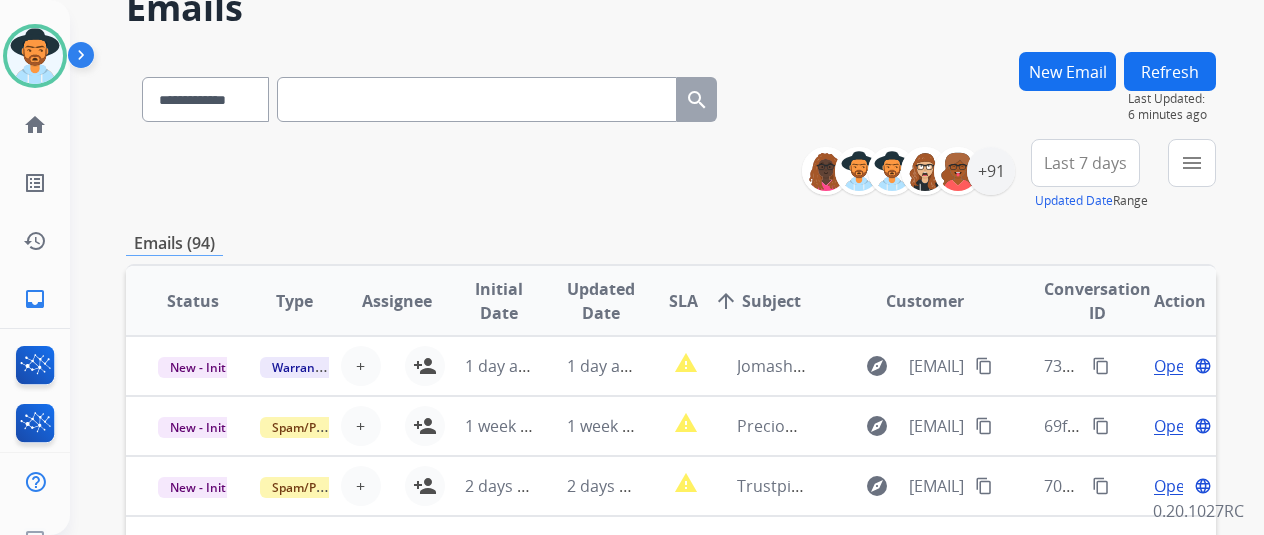 click on "SLA" at bounding box center [683, 301] 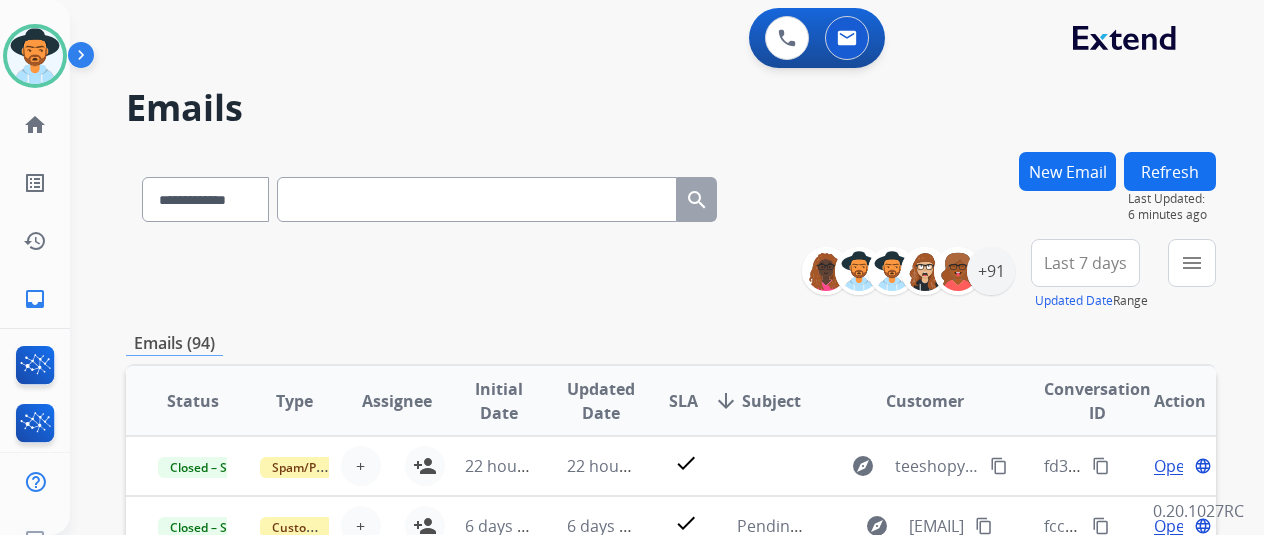 click on "**********" at bounding box center [671, 275] 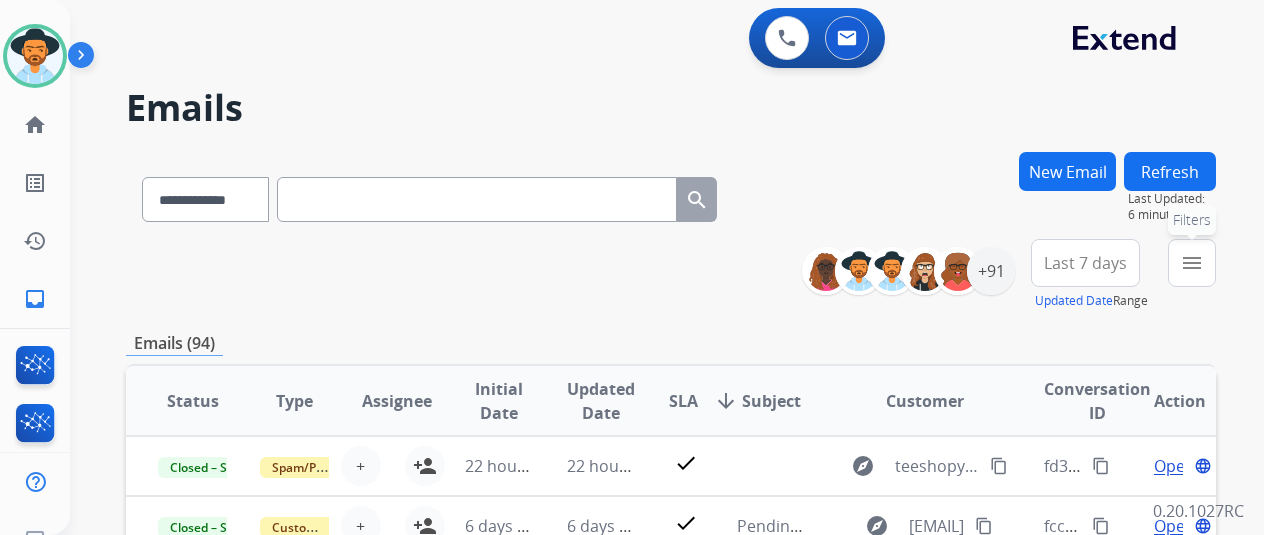 click on "menu" at bounding box center (1192, 263) 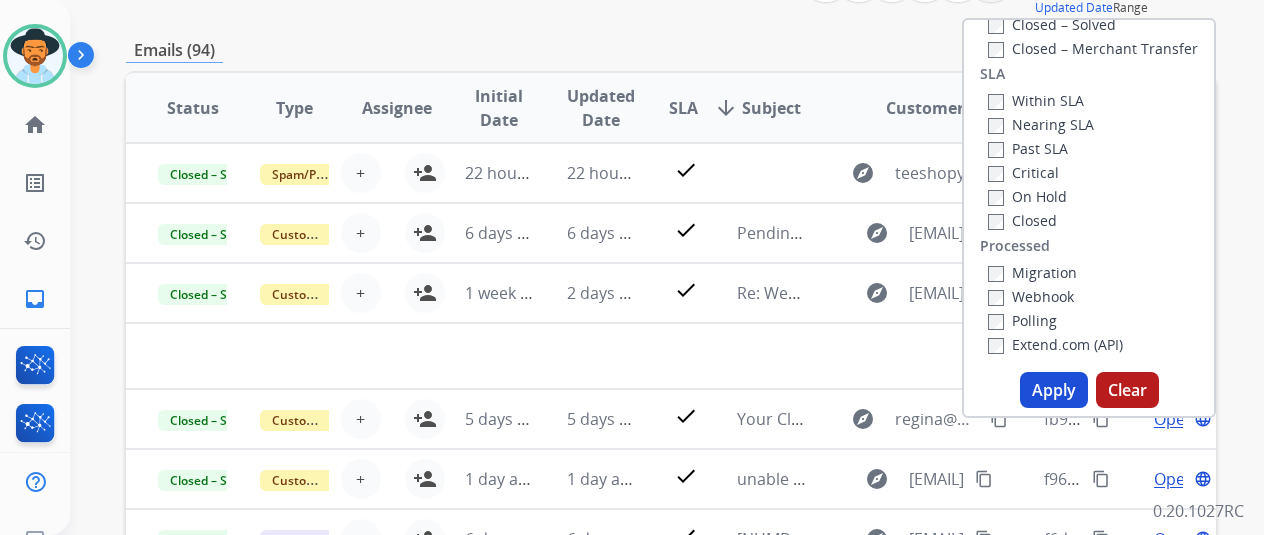 scroll, scrollTop: 300, scrollLeft: 0, axis: vertical 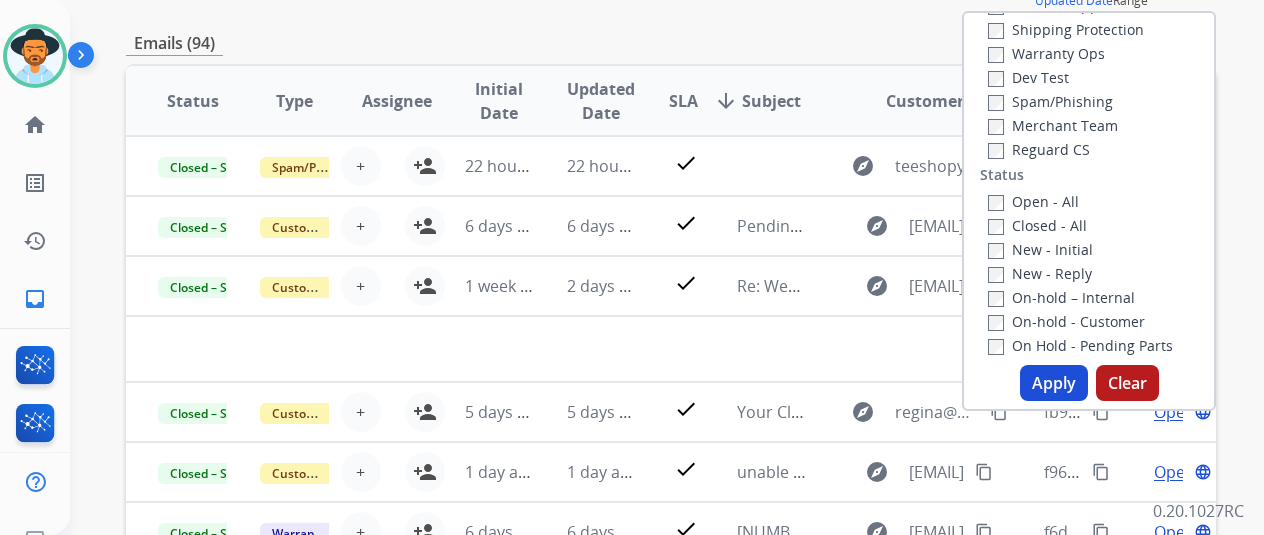 click on "Apply" at bounding box center (1054, 383) 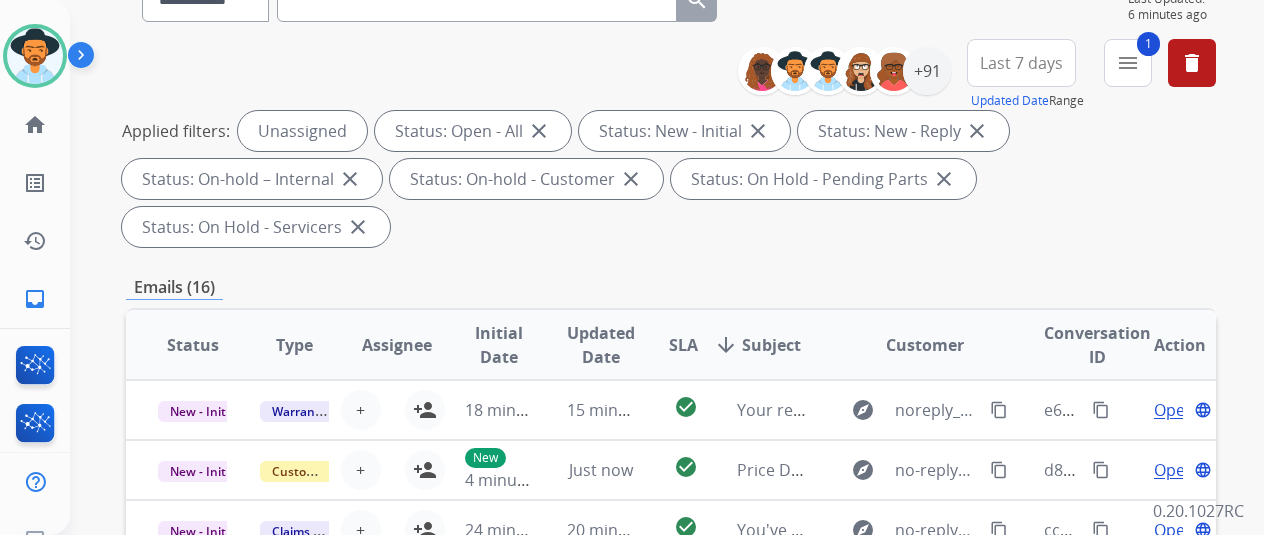 scroll, scrollTop: 300, scrollLeft: 0, axis: vertical 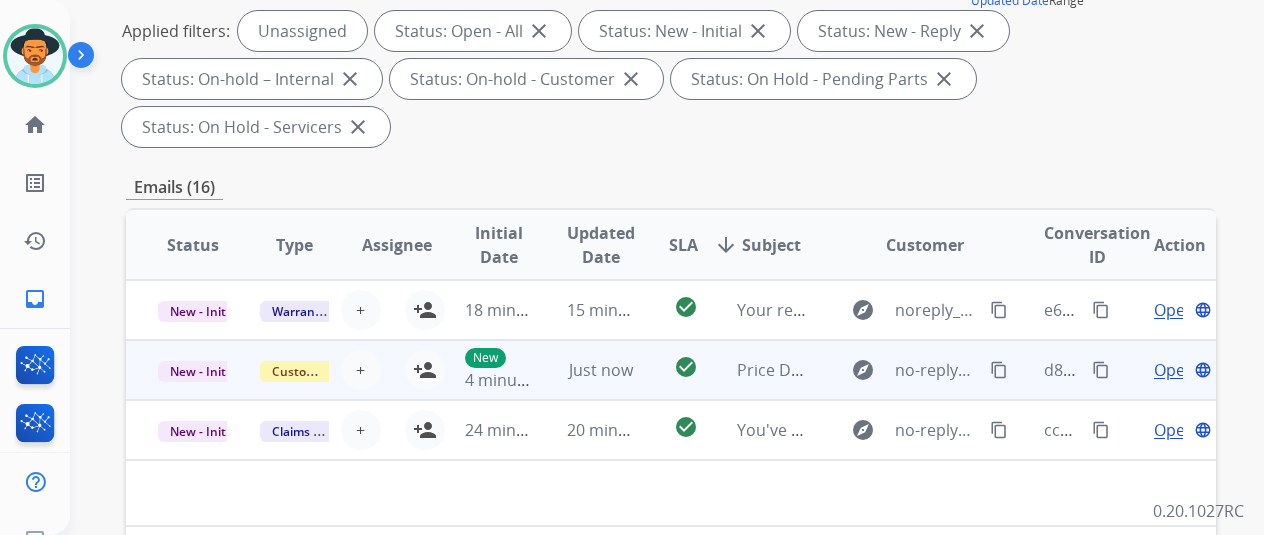 click on "Open" at bounding box center [1174, 370] 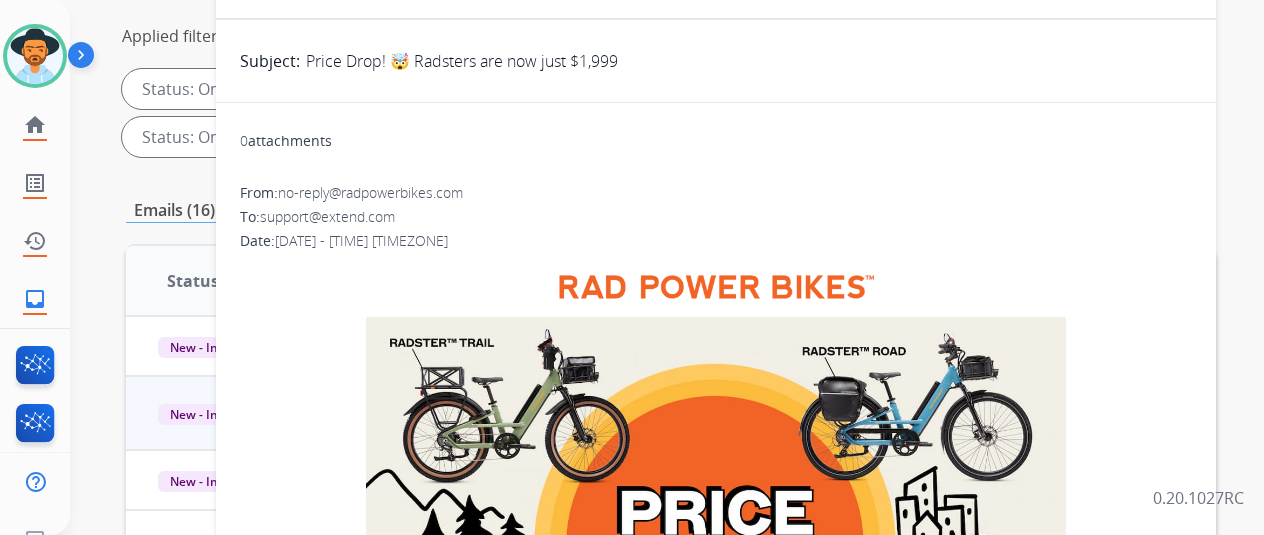 scroll, scrollTop: 0, scrollLeft: 0, axis: both 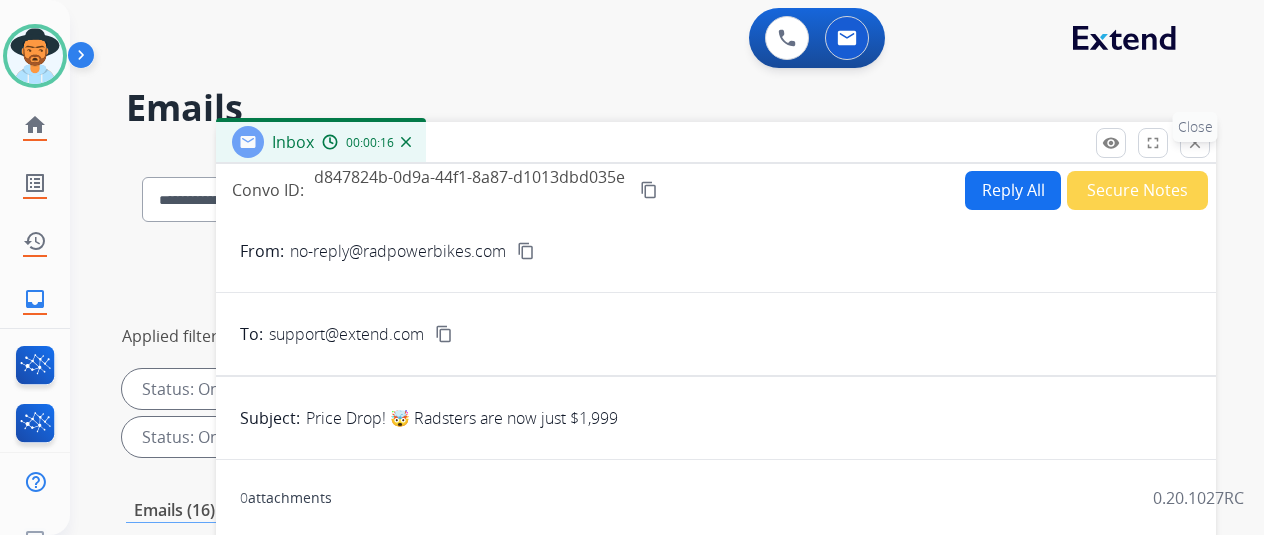 click on "close Close" at bounding box center (1195, 143) 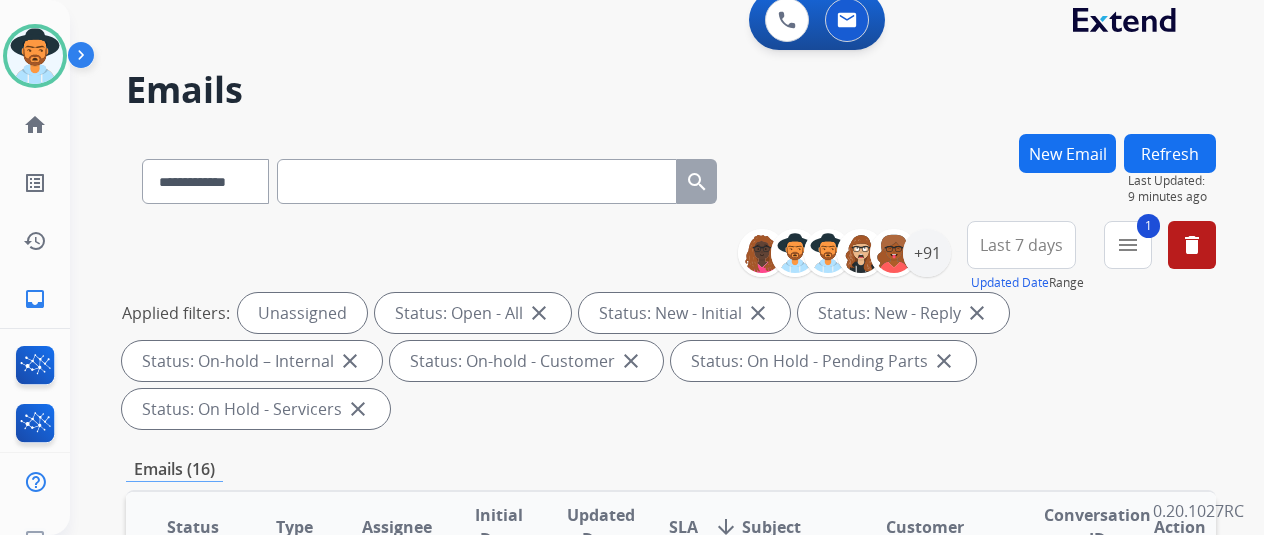 scroll, scrollTop: 0, scrollLeft: 0, axis: both 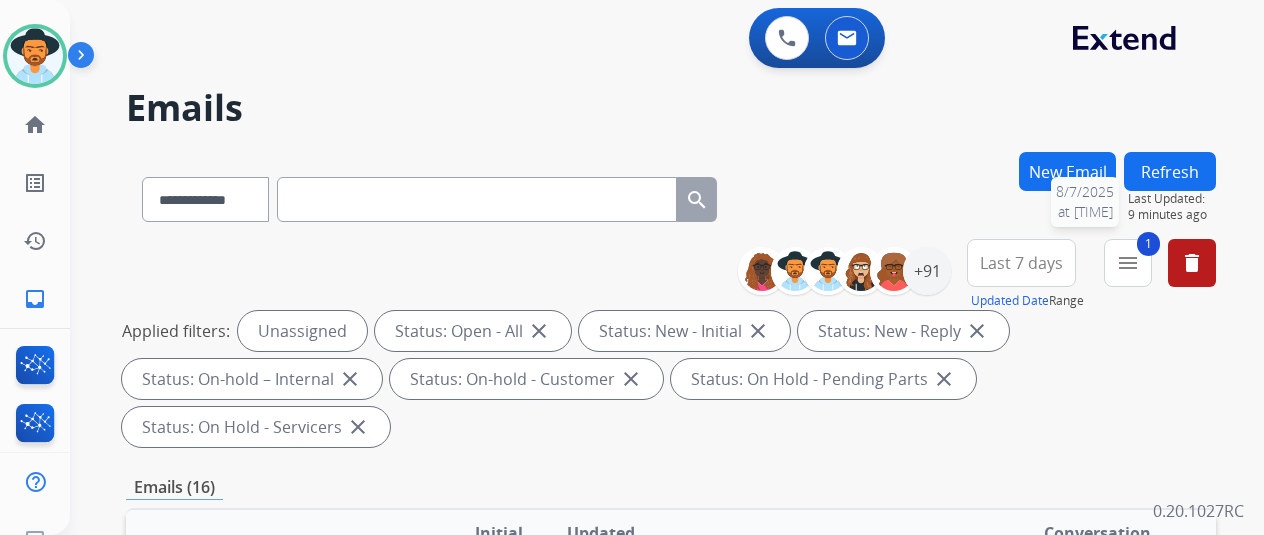 click on "Refresh" at bounding box center (1170, 171) 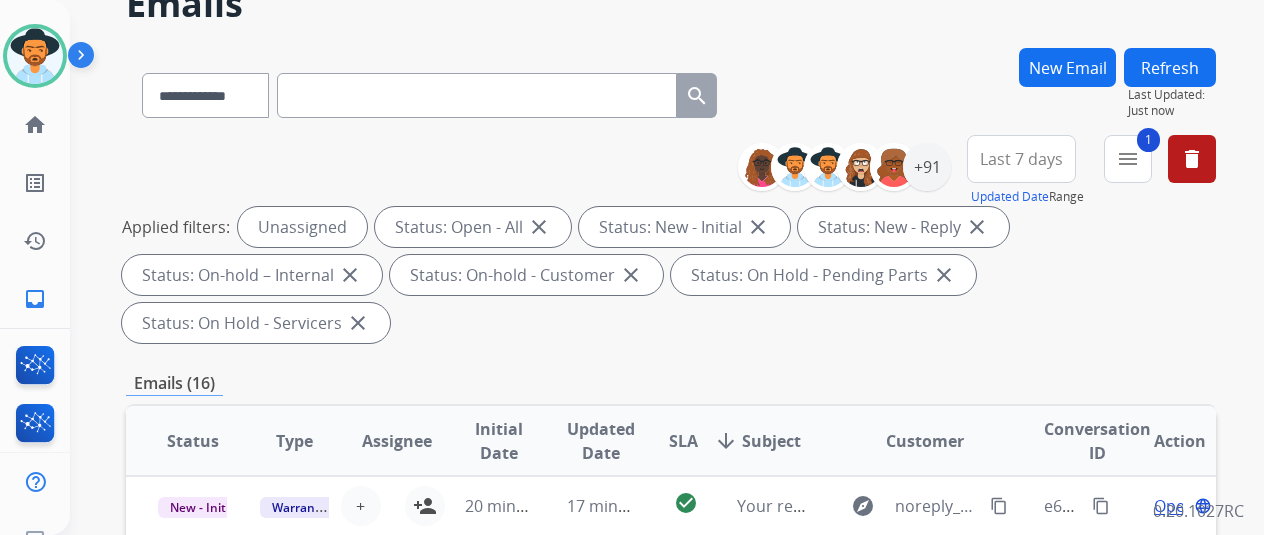 scroll, scrollTop: 200, scrollLeft: 0, axis: vertical 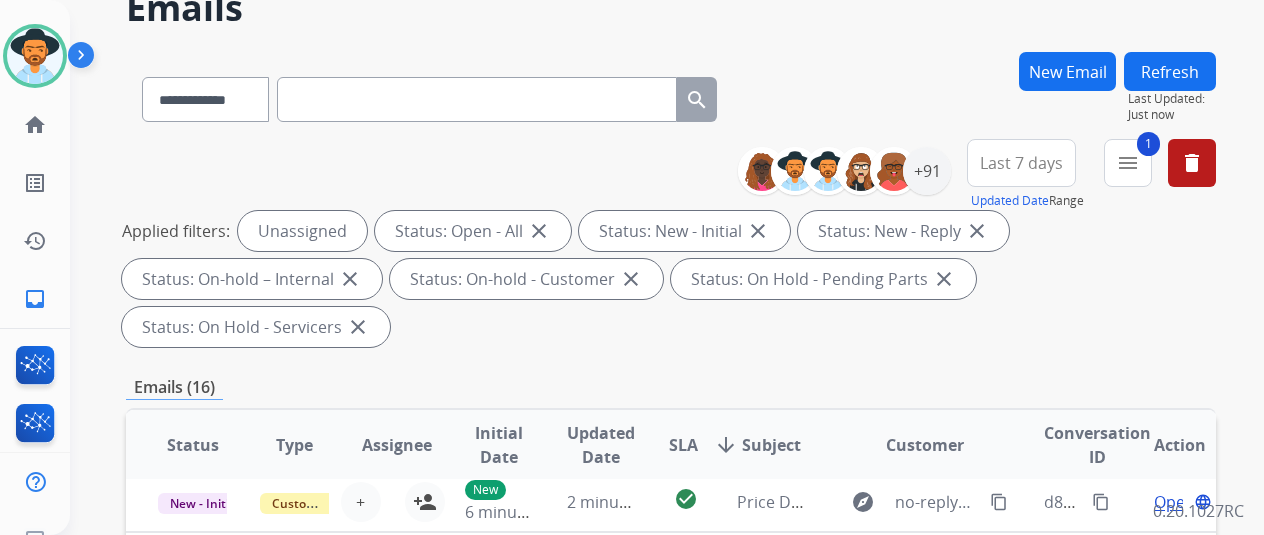 click on "Refresh" at bounding box center (1170, 71) 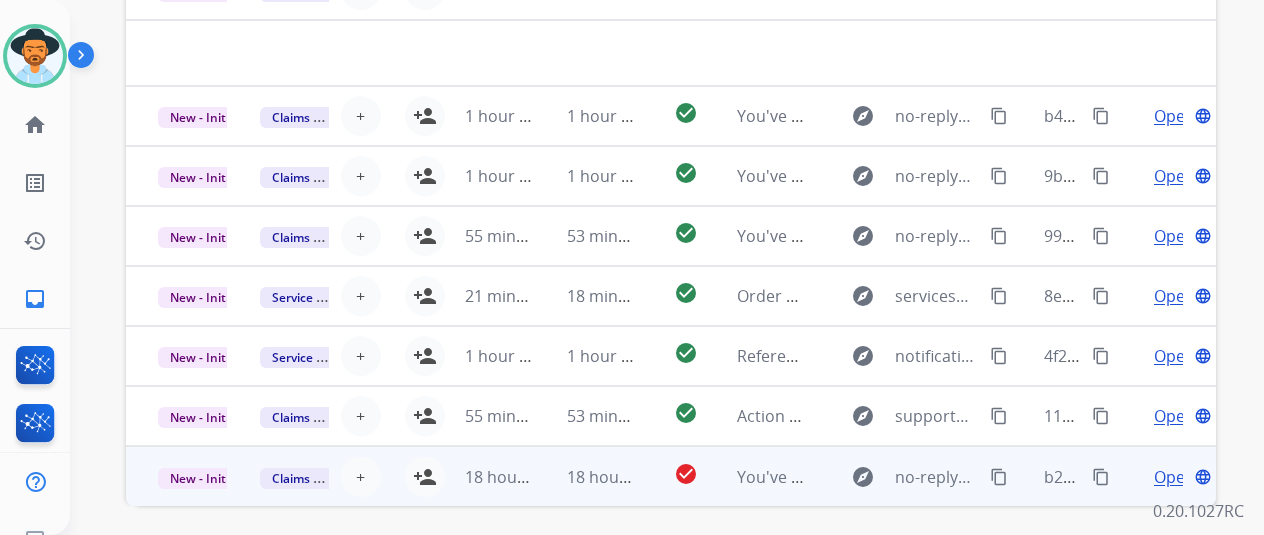 scroll, scrollTop: 730, scrollLeft: 0, axis: vertical 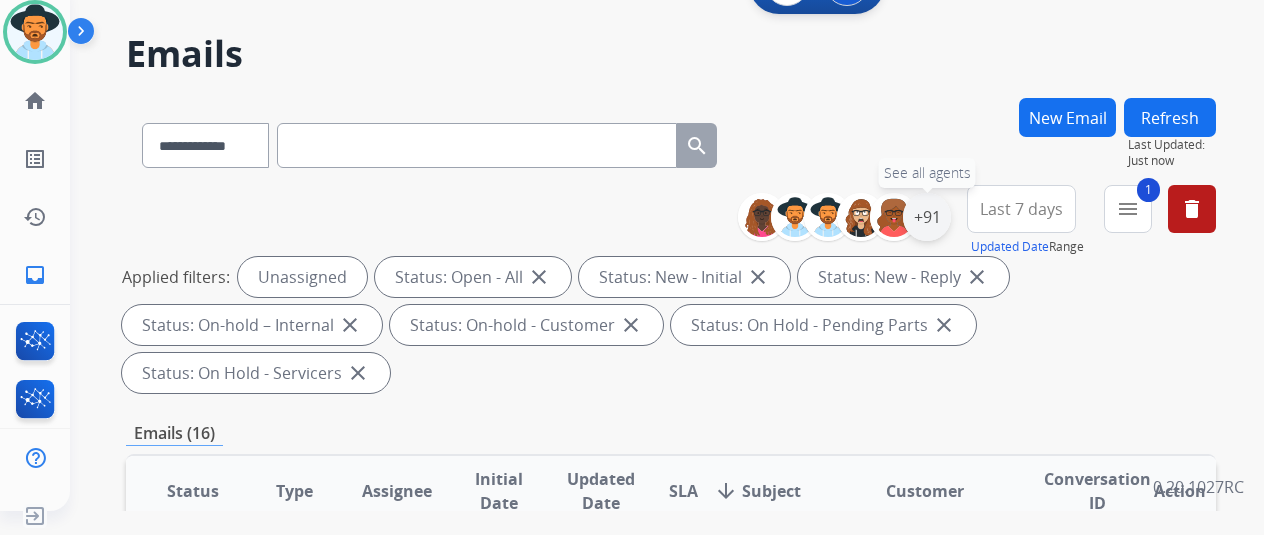 click on "+91" at bounding box center (927, 217) 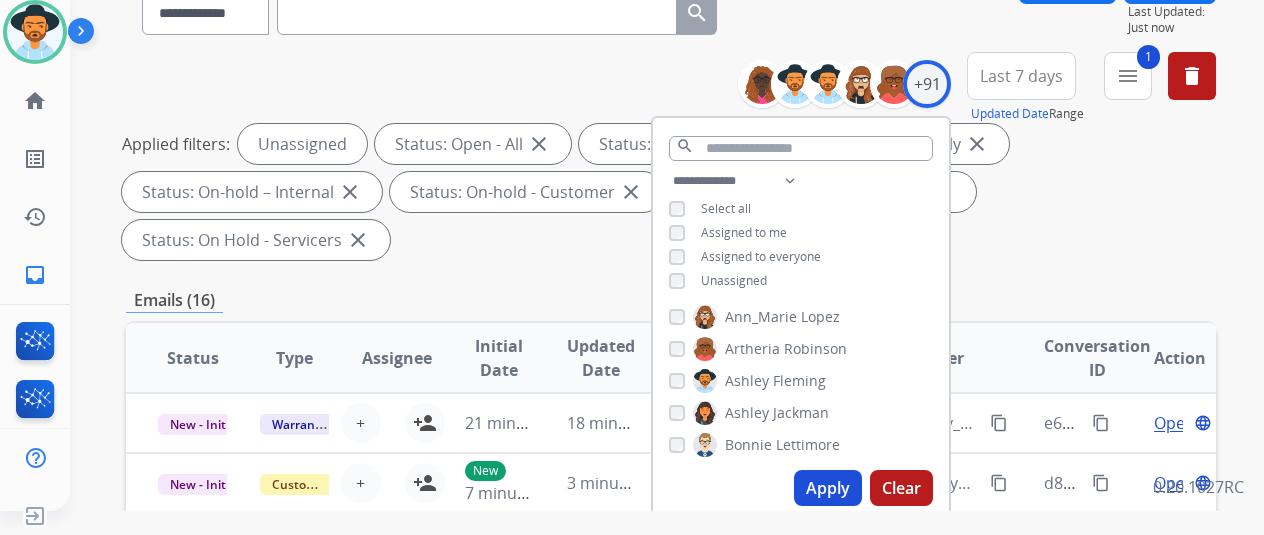 scroll, scrollTop: 230, scrollLeft: 0, axis: vertical 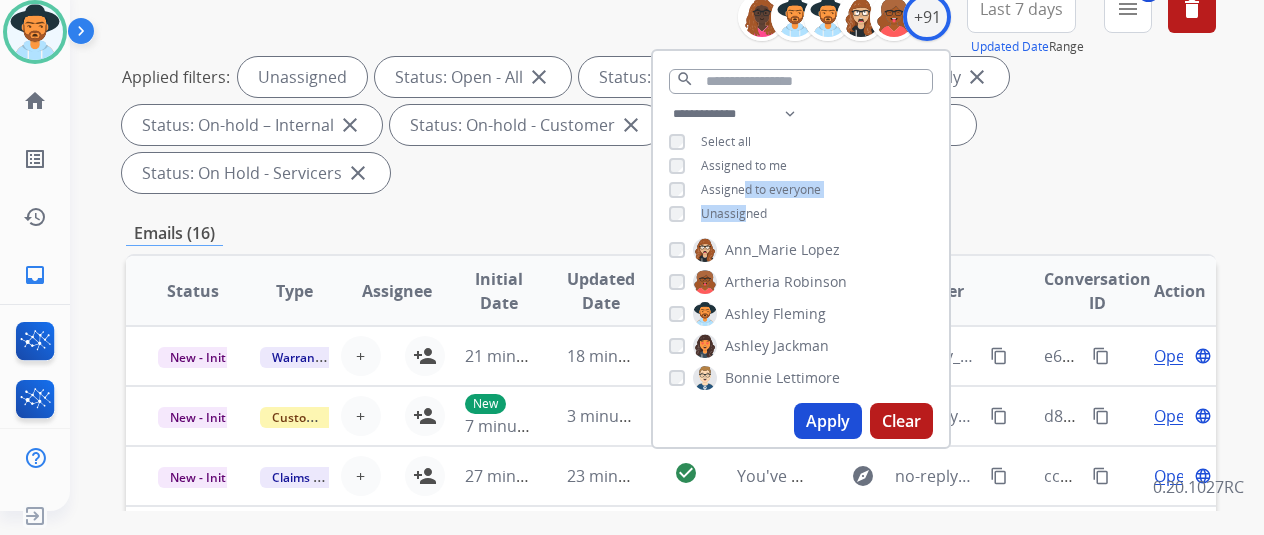 click on "**********" at bounding box center [801, 166] 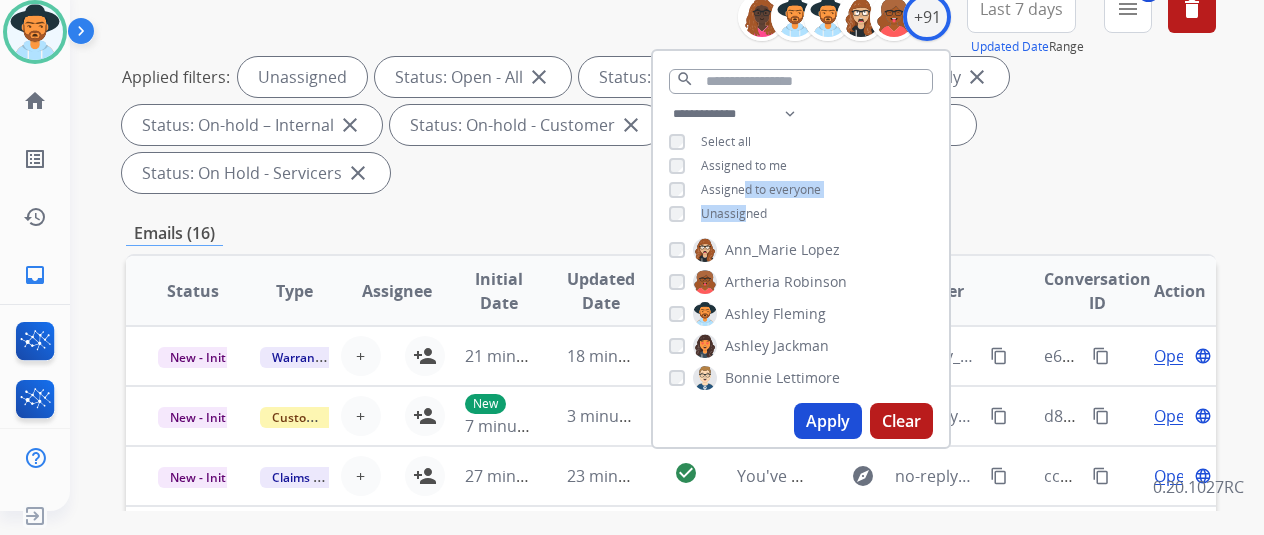 click on "Unassigned" at bounding box center [734, 213] 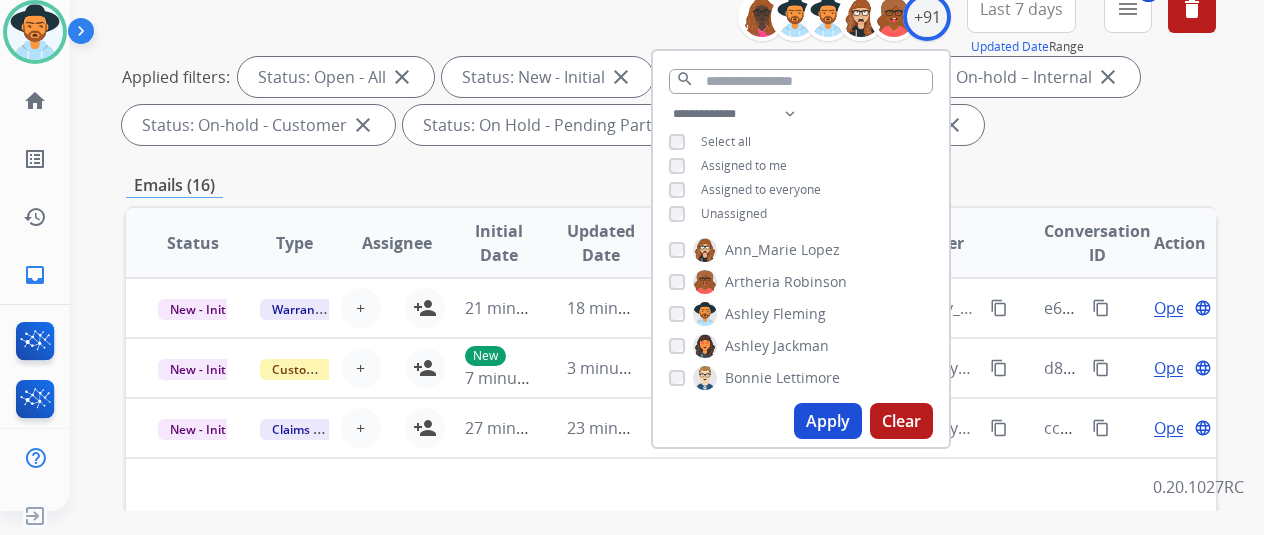 click on "Apply" at bounding box center [828, 421] 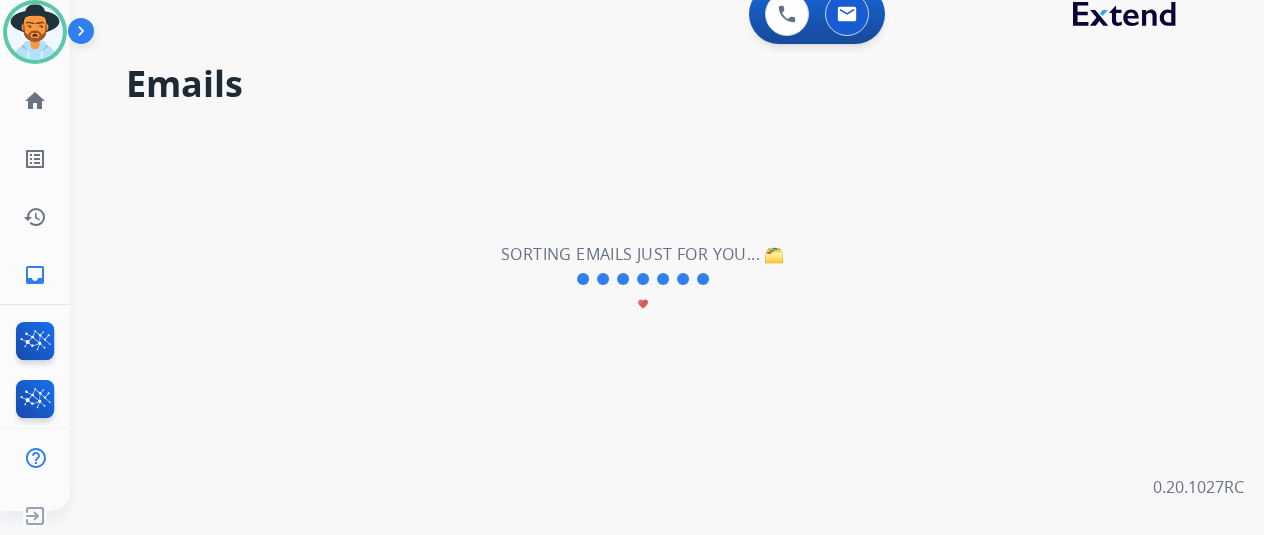 scroll, scrollTop: 0, scrollLeft: 0, axis: both 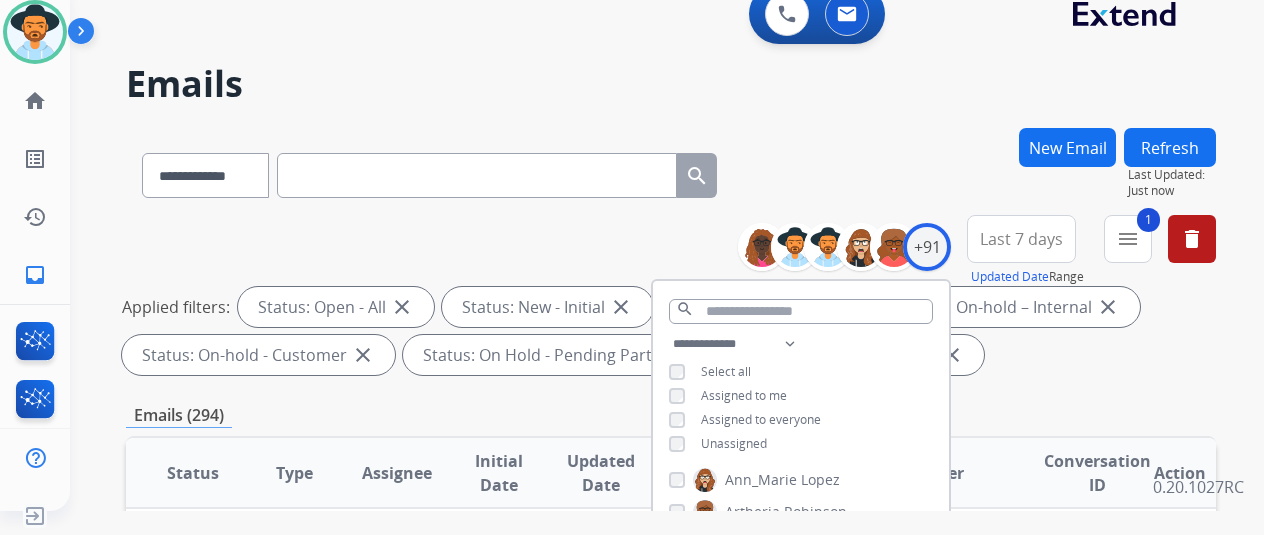 click on "Emails (294)" at bounding box center (671, 415) 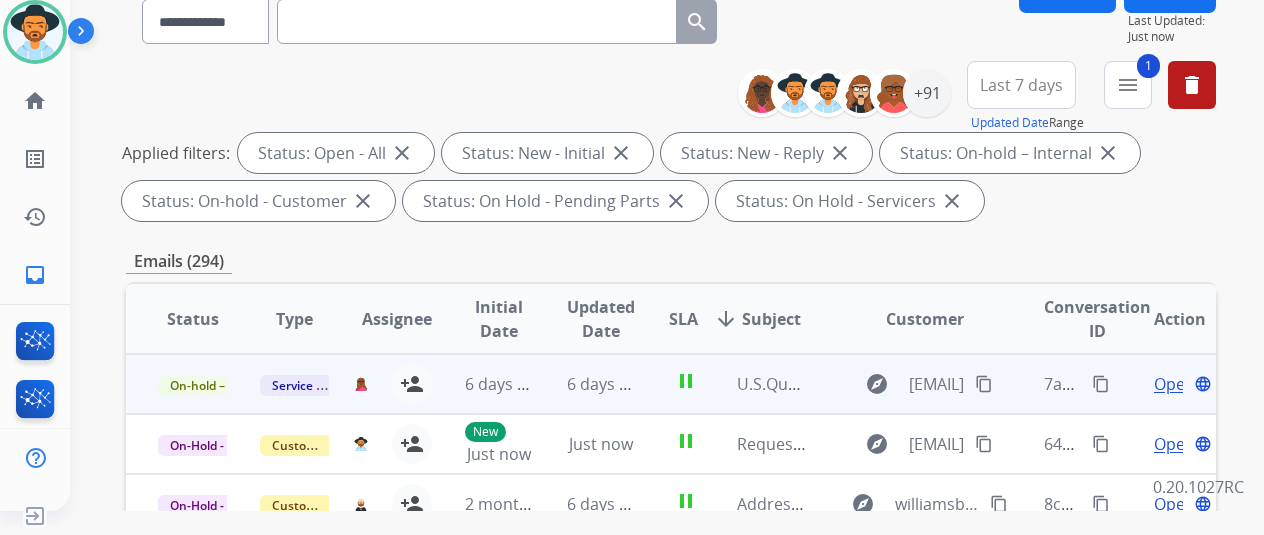 scroll, scrollTop: 200, scrollLeft: 0, axis: vertical 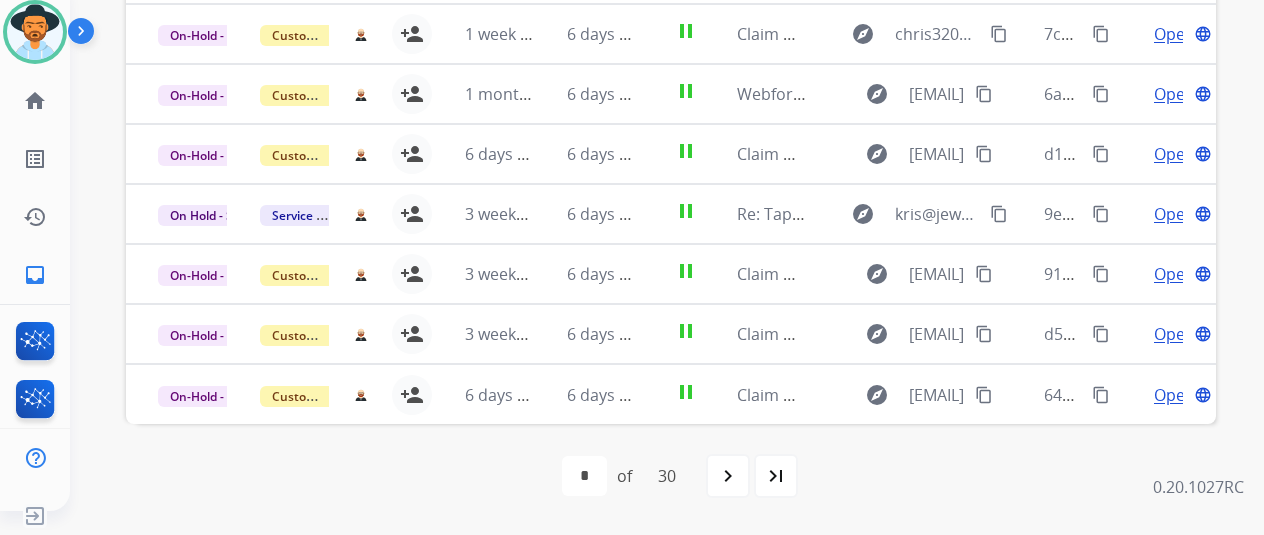 click on "first_page navigate_before * * * * * * * * * ** ** ** ** ** ** ** ** ** ** ** ** ** ** ** ** ** ** ** ** ** of 30 navigate_next last_page" at bounding box center [671, 476] 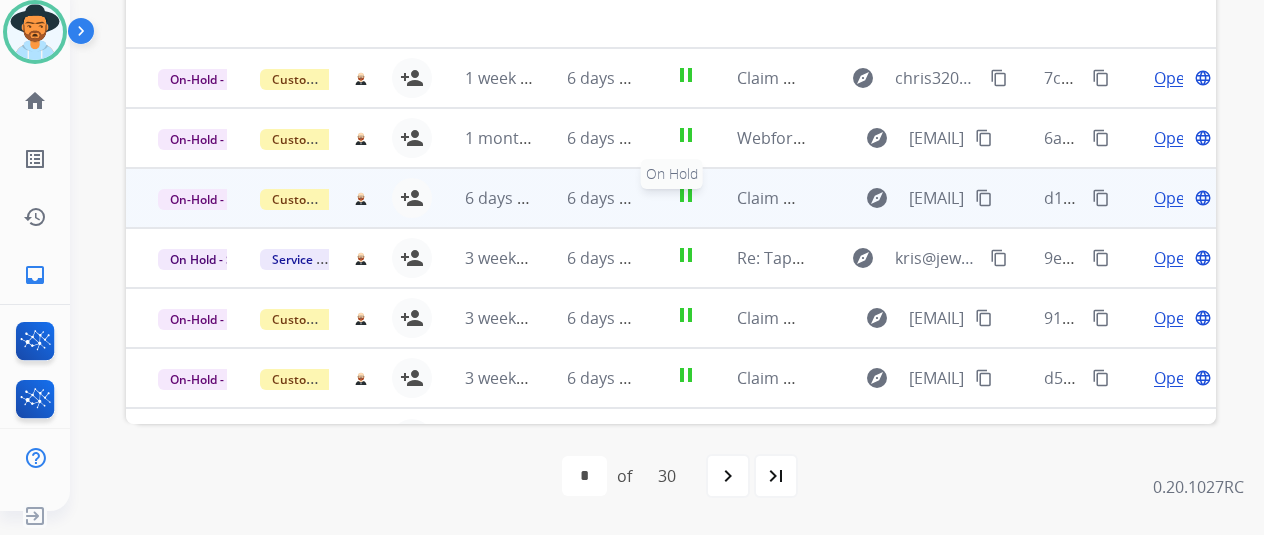 scroll, scrollTop: 0, scrollLeft: 0, axis: both 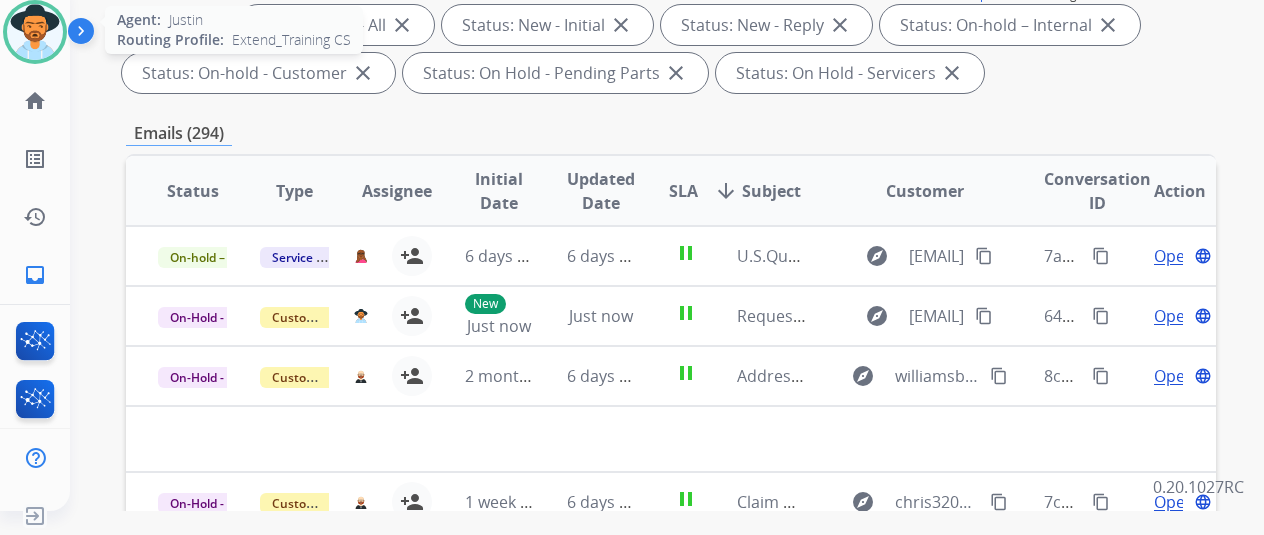 click at bounding box center [35, 32] 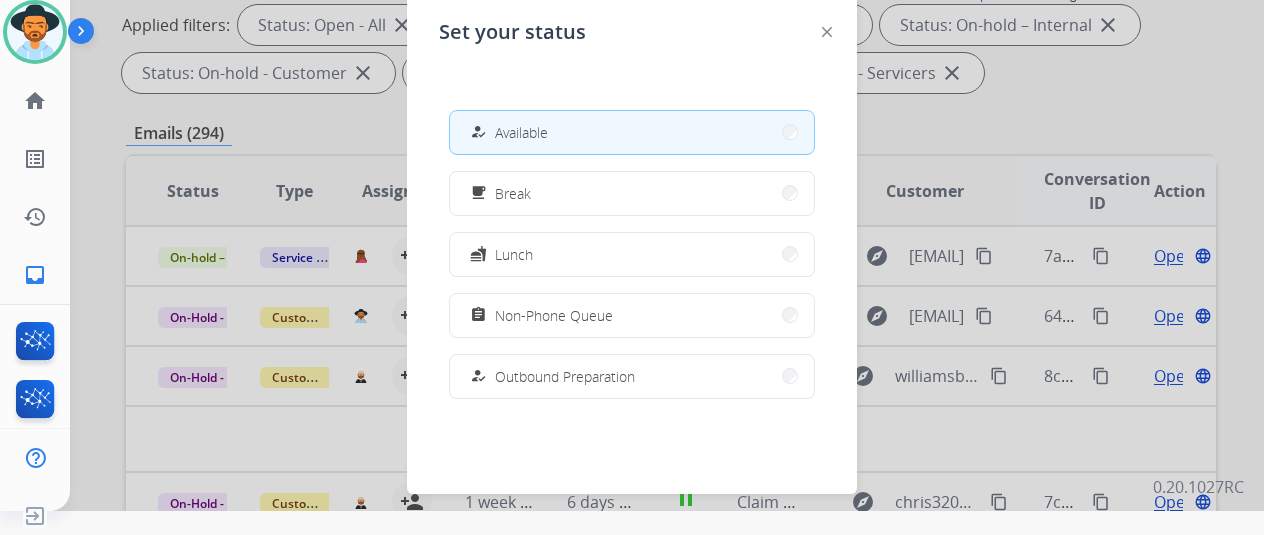 click on "how_to_reg Available" at bounding box center [632, 132] 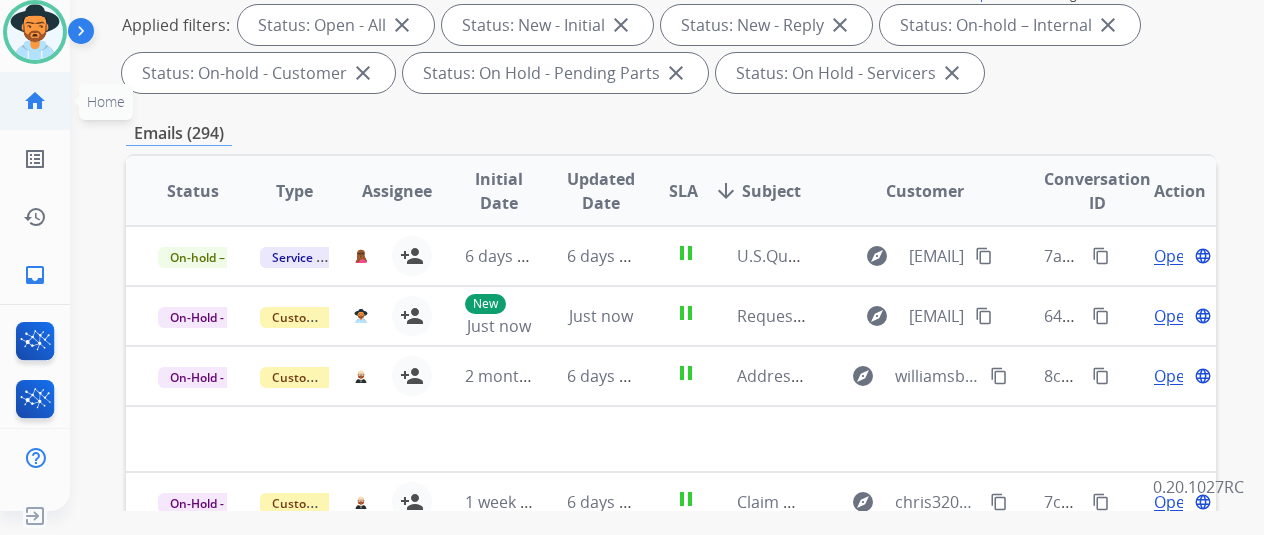 click on "home  Home" 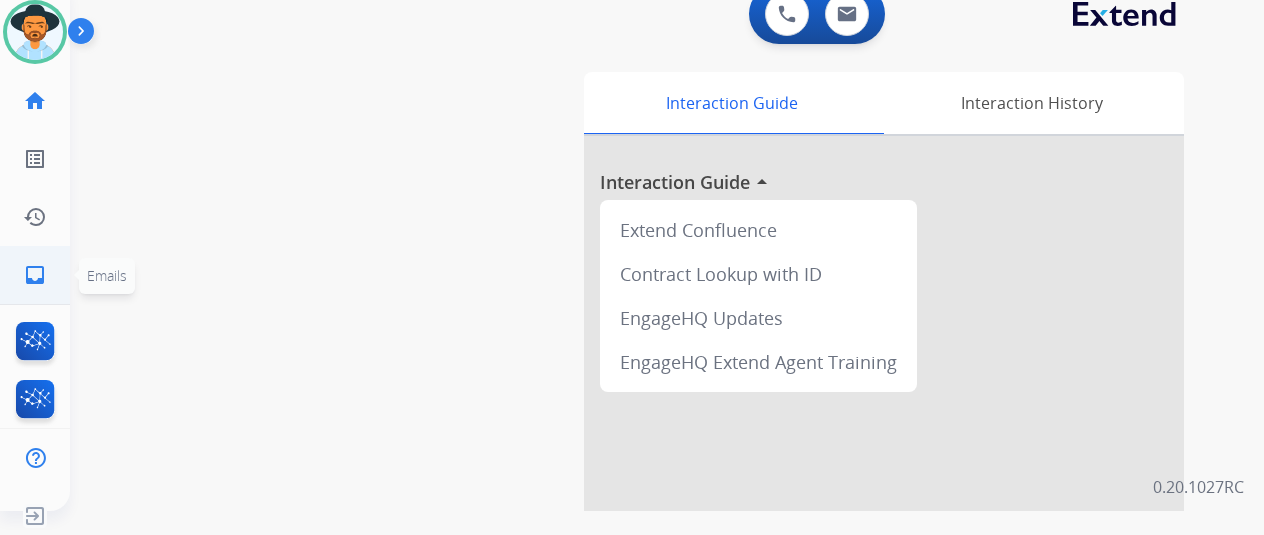 click on "inbox  Emails  Emails" 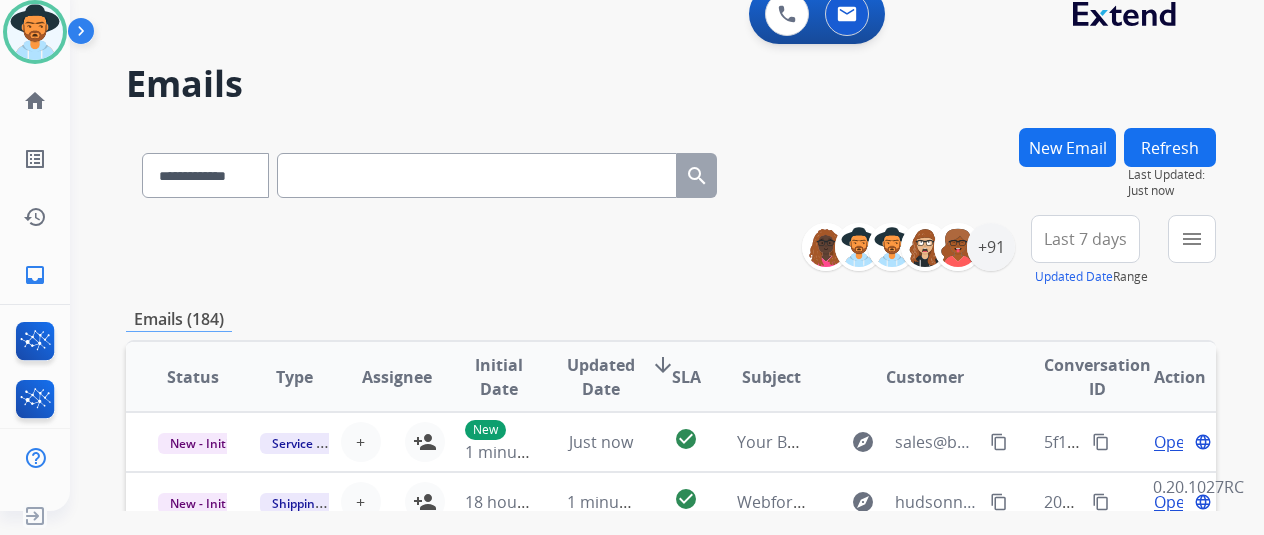 click on "**********" at bounding box center [643, 315] 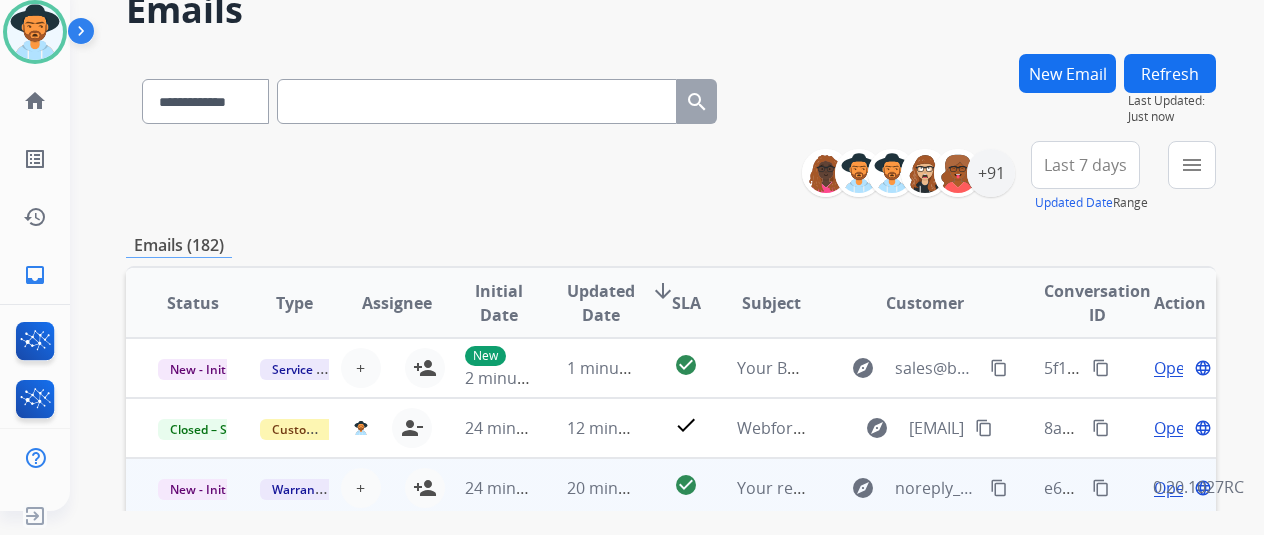 scroll, scrollTop: 300, scrollLeft: 0, axis: vertical 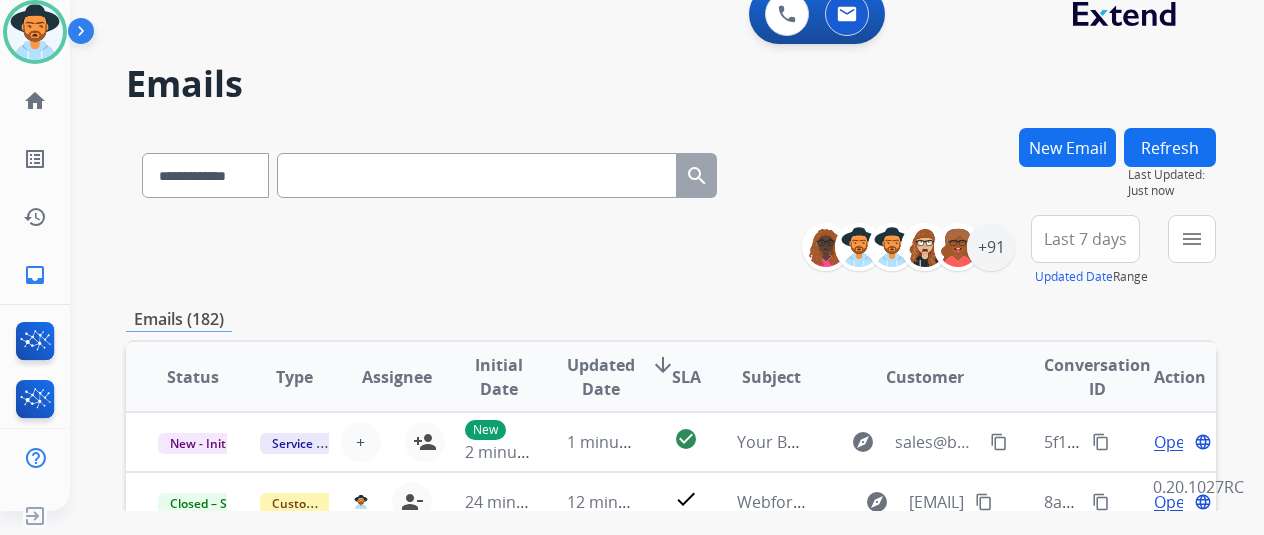 click on "**********" at bounding box center (671, 251) 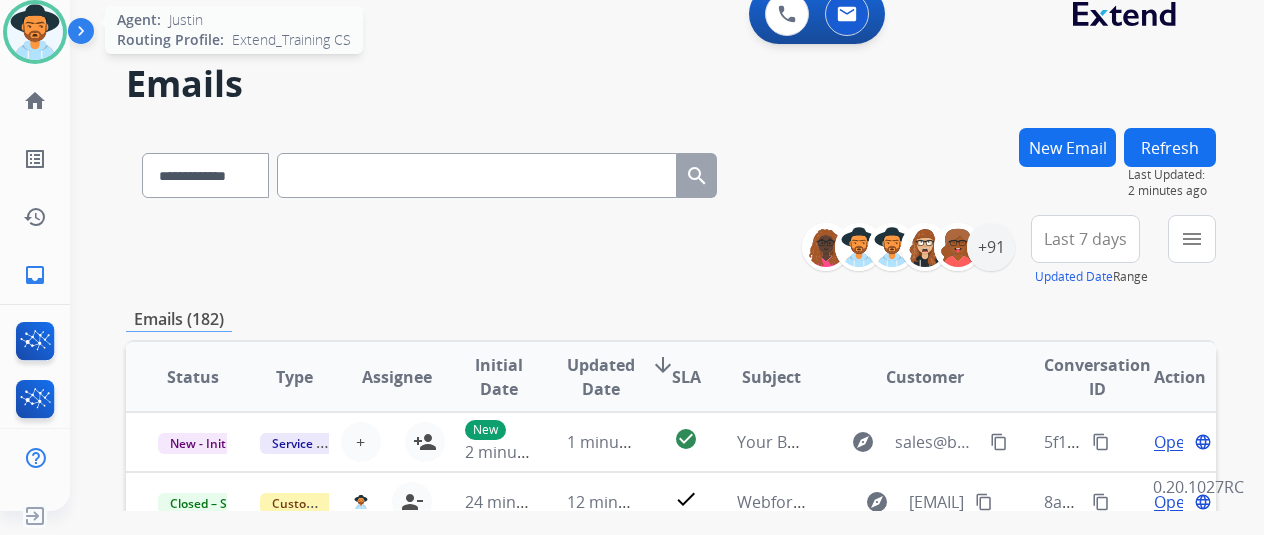 click at bounding box center (35, 32) 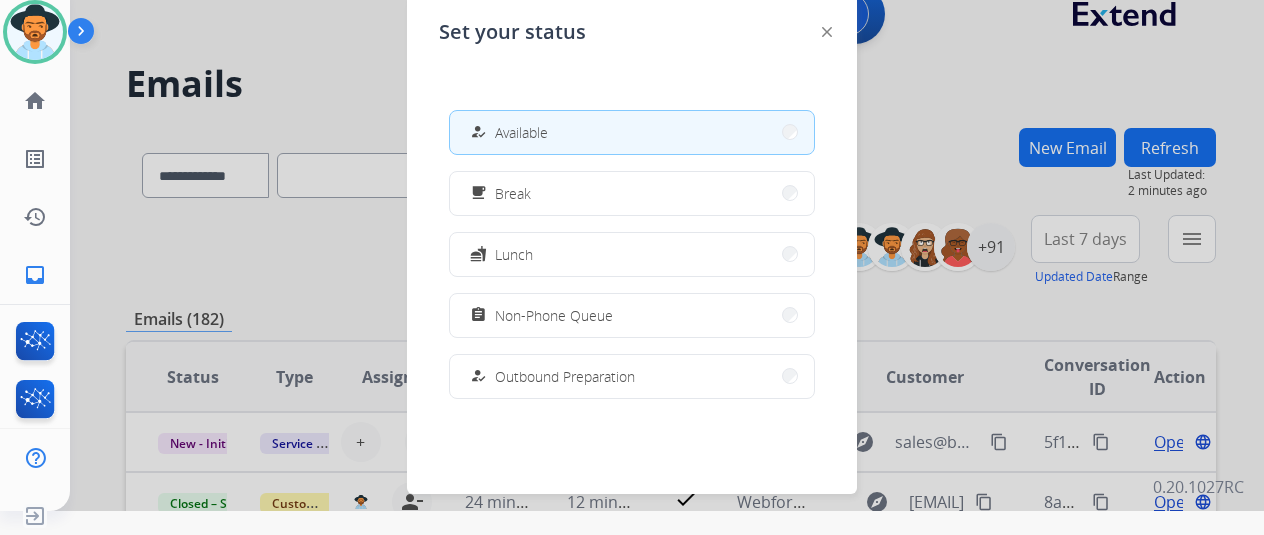 click on "Available" at bounding box center (521, 132) 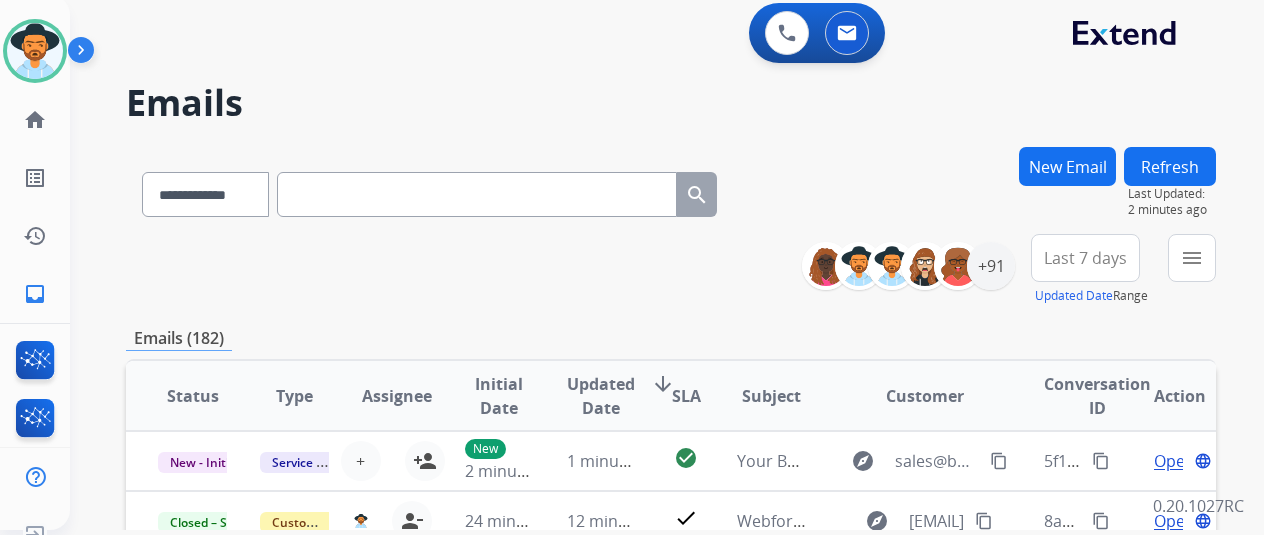 scroll, scrollTop: 0, scrollLeft: 0, axis: both 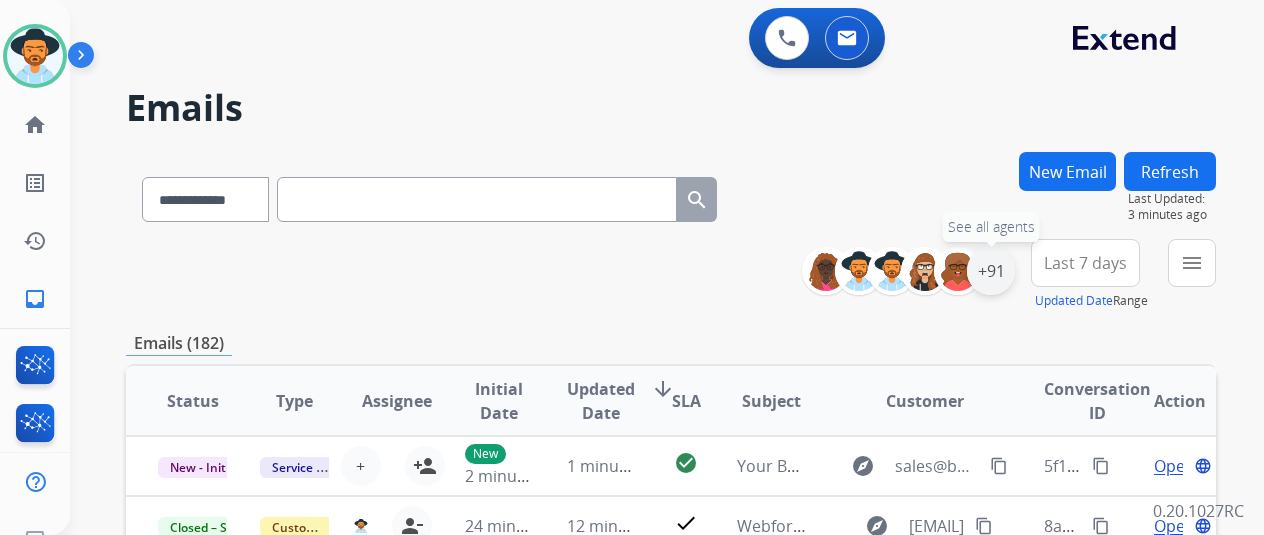 click on "+91" at bounding box center [991, 271] 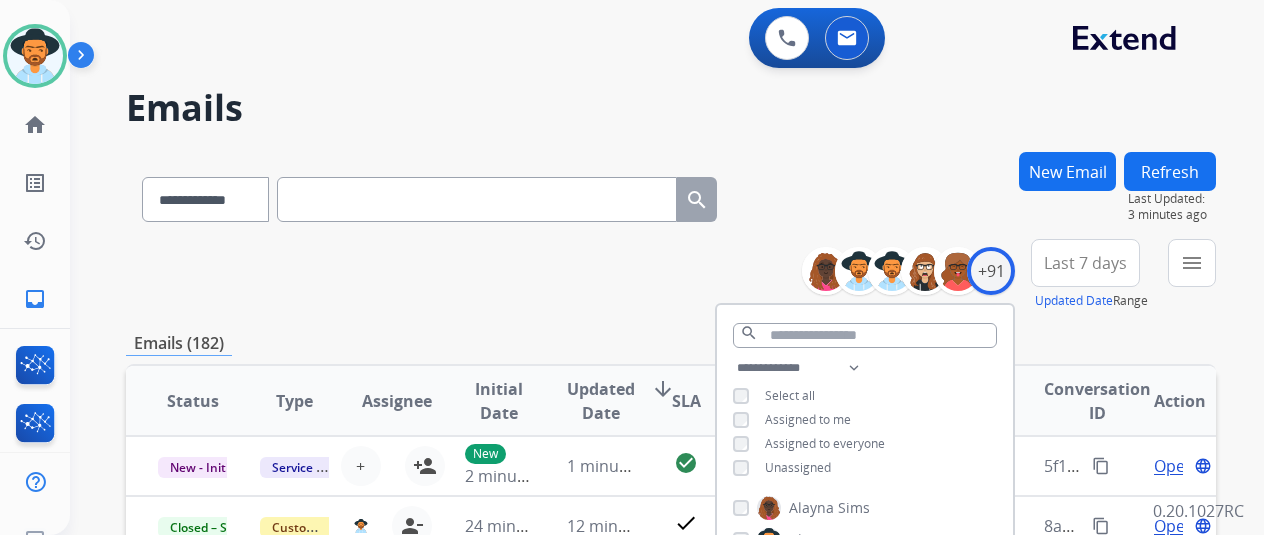 click on "Unassigned" at bounding box center (798, 467) 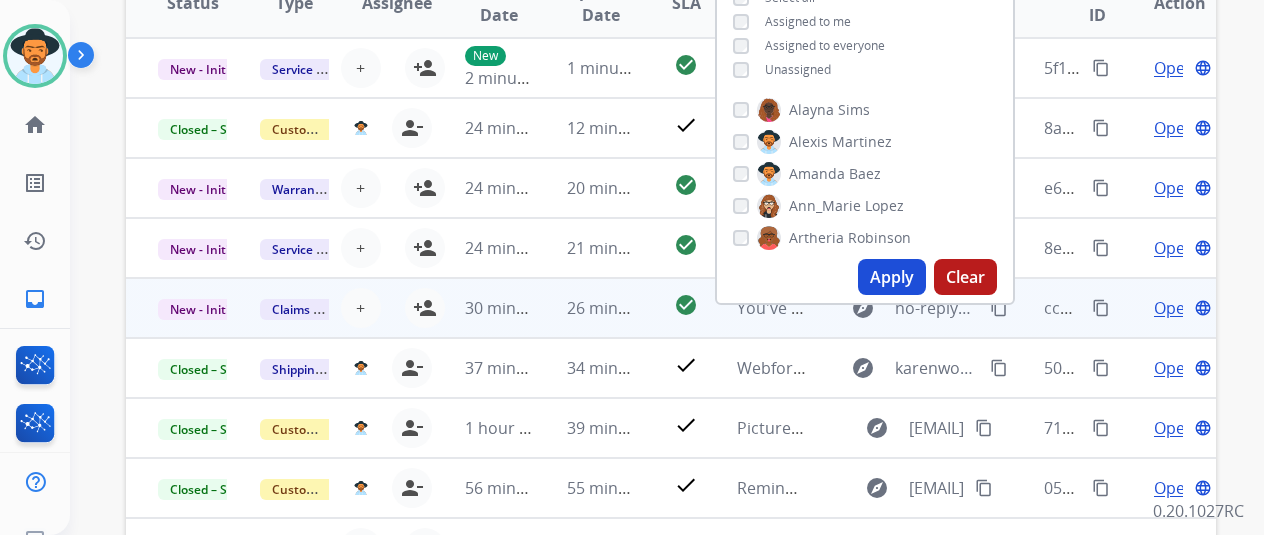 scroll, scrollTop: 400, scrollLeft: 0, axis: vertical 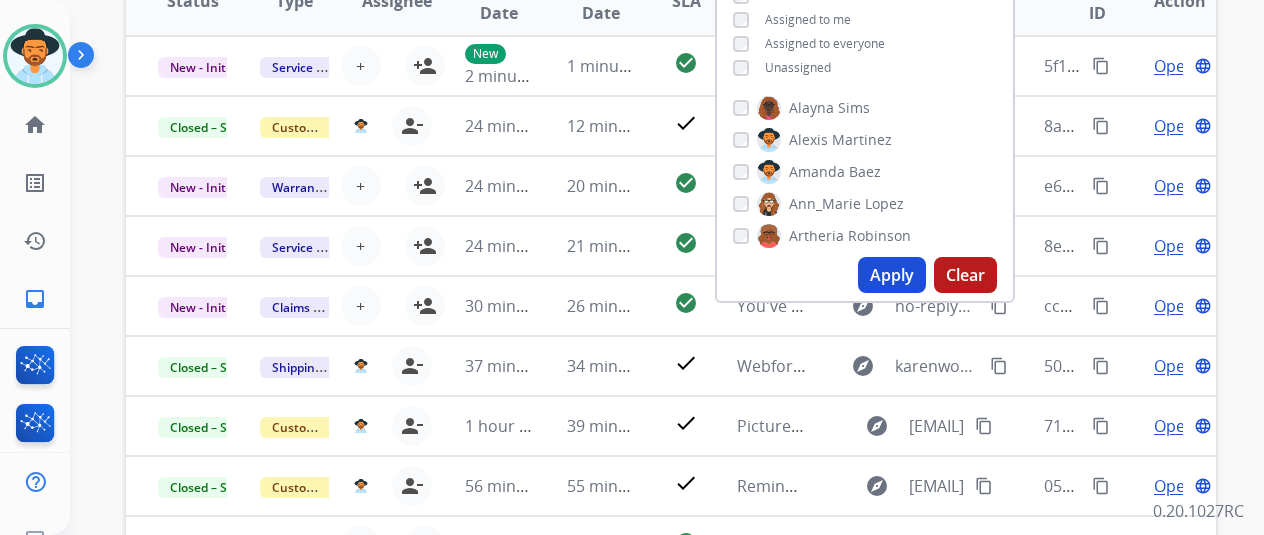click on "Apply" at bounding box center (892, 275) 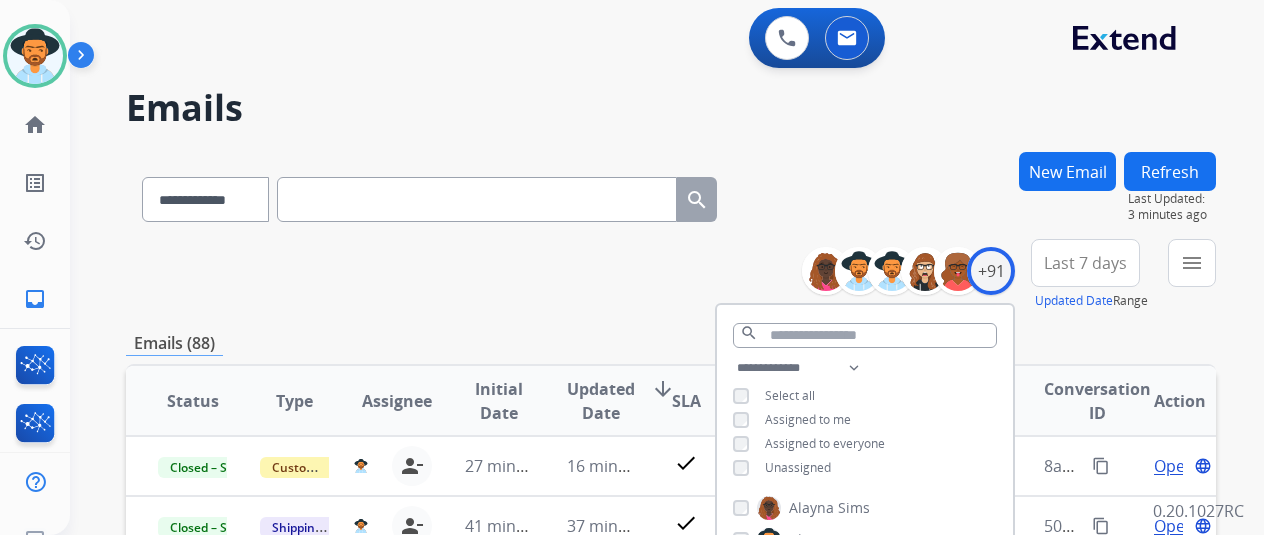 click on "**********" at bounding box center [671, 275] 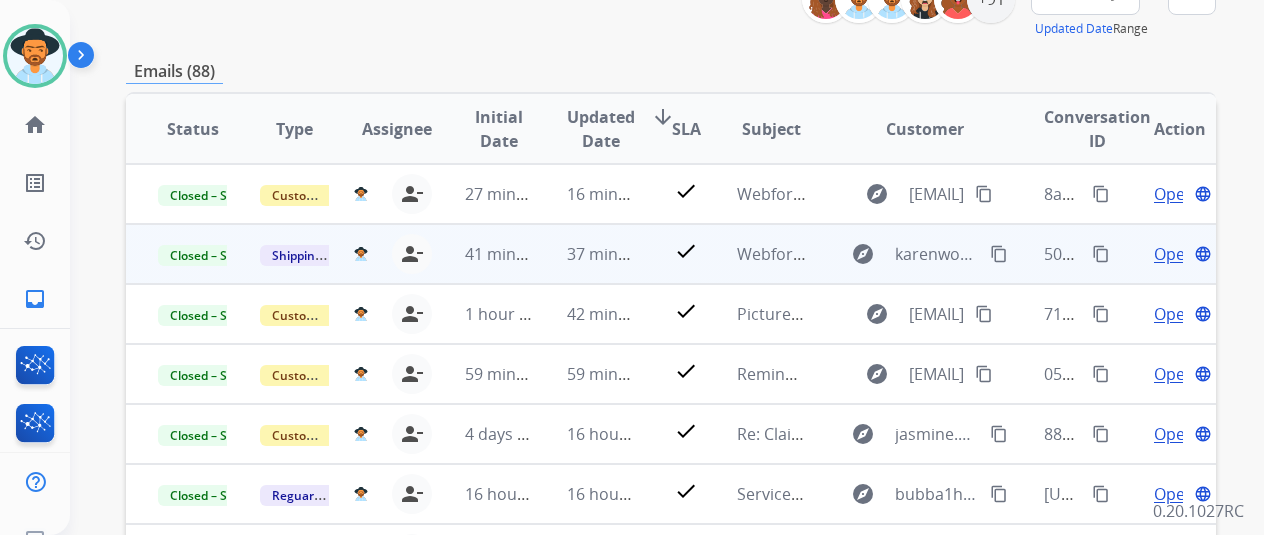 scroll, scrollTop: 300, scrollLeft: 0, axis: vertical 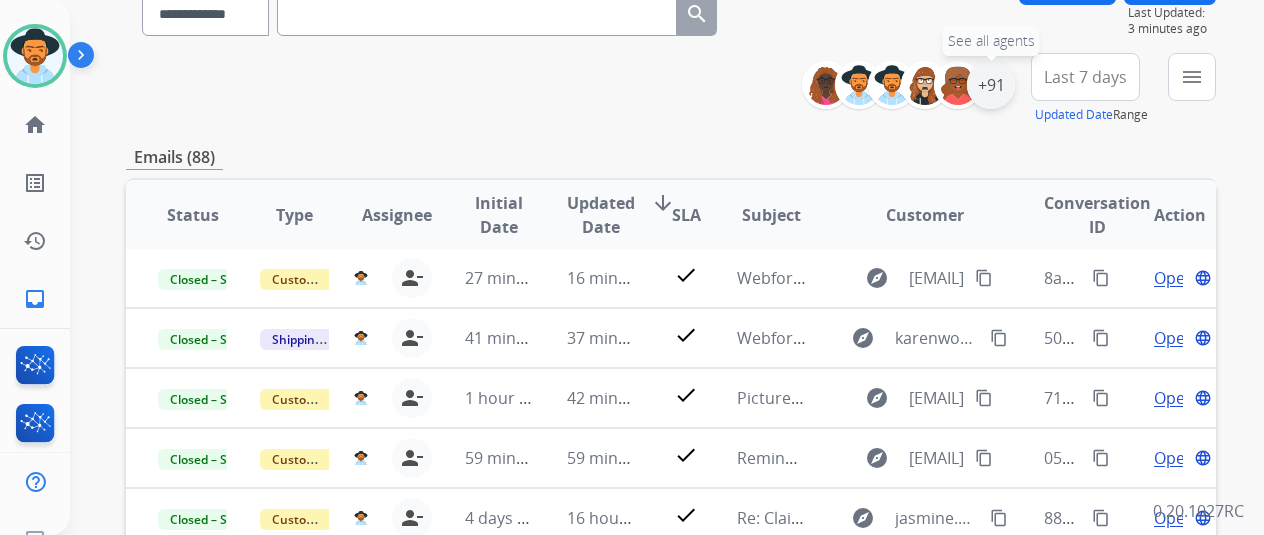 click on "+91" at bounding box center (991, 85) 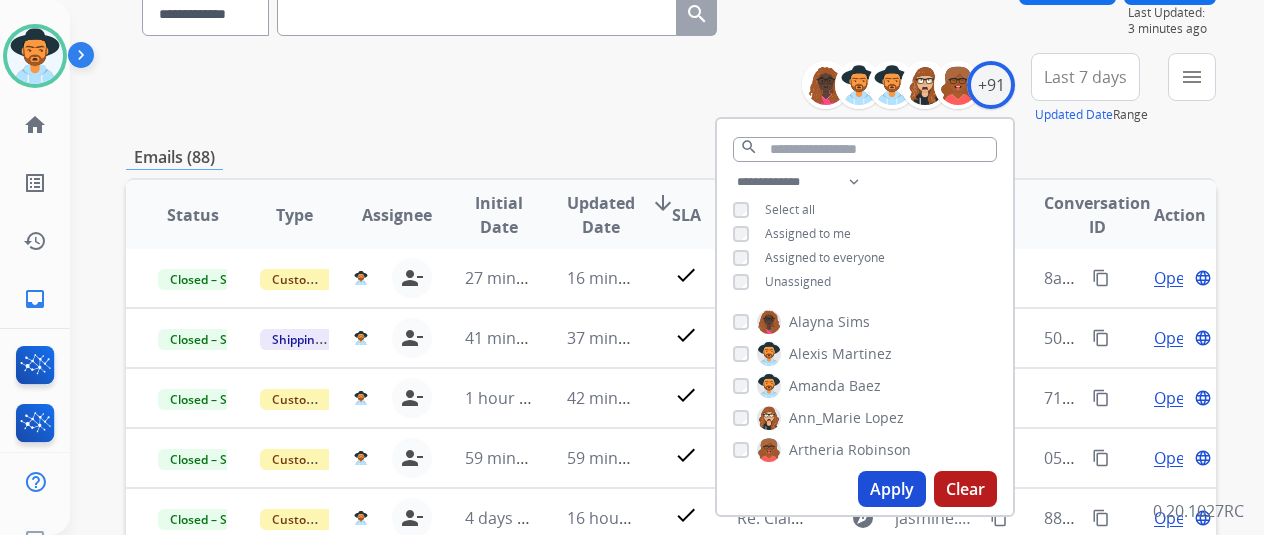 click on "Assigned to me" at bounding box center [808, 233] 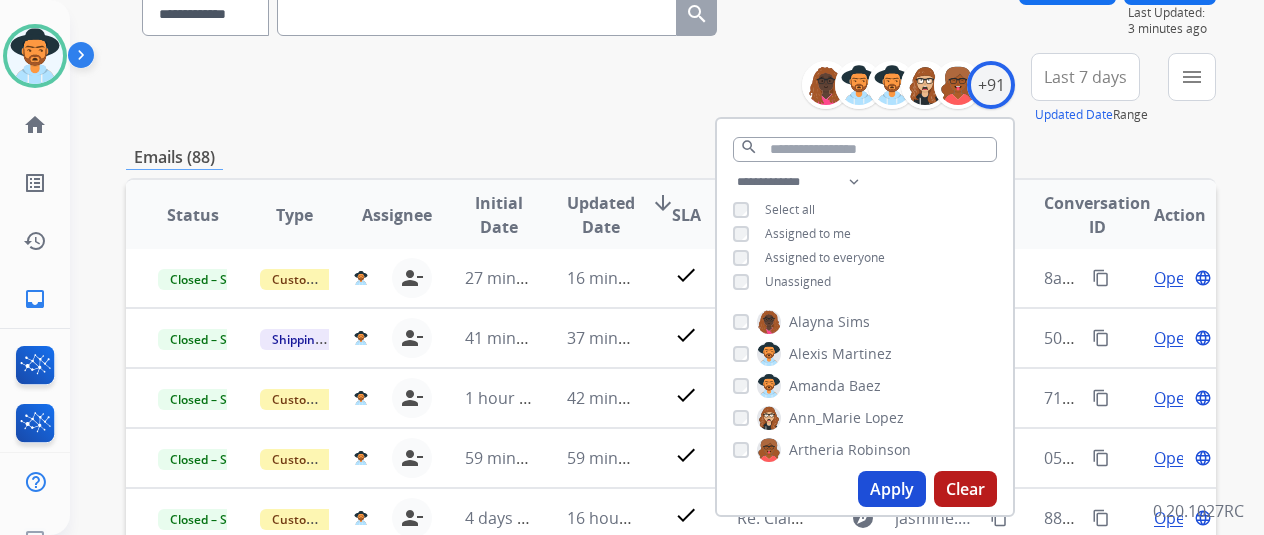 click on "Apply" at bounding box center (892, 489) 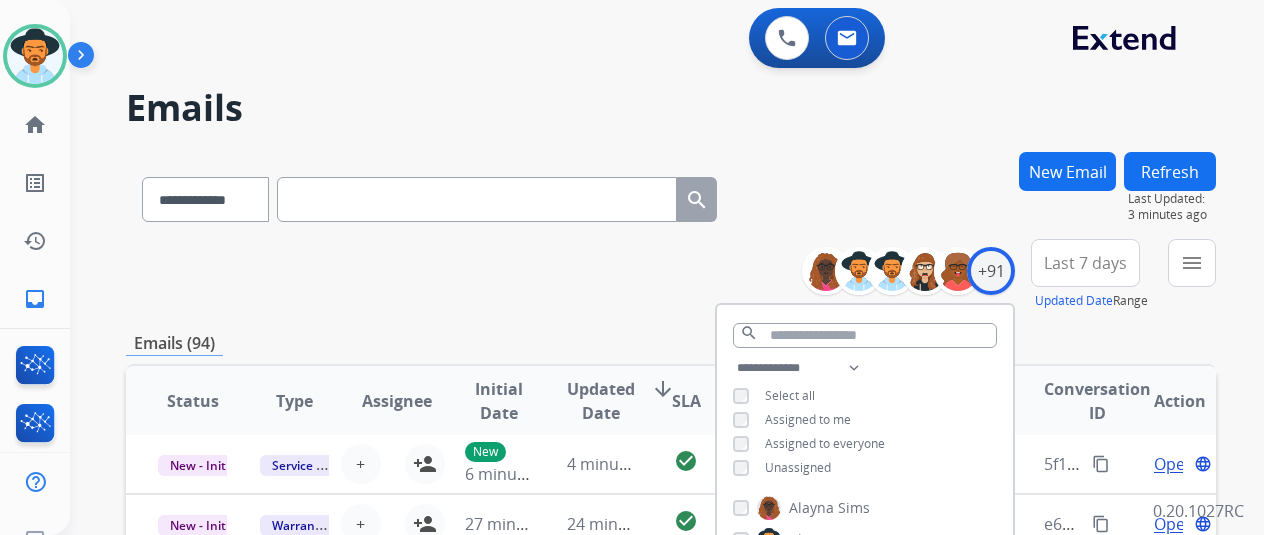 click on "Alayna  Sims Alexis  Martinez Amanda  Baez Ann_Marie  Lopez Artheria  Robinson Ashley  Fleming Ashley  Jackman Bonnie  Lettimore Brandon  Lettimore Breaunna  Curtis-McGuire Bree  Montez Brigitte  Ritter Britney  White Cadajianee  Turner Chantelle  Mapp Chiffani  Nicholson Christina  Burwell Christopher  Roper Deasia  Hamilton Deambrana  Smith Deidra  Radford DeShawn  Surabian Dominique  Collins Edith  Evans Emily  Thurman Ezra  Barnes Farah  Bois Ginger  Quick Halie  King Harmony  Busick Ileia  Tryon Jada  Key Jaquayla  Thompson Jared  Holt Jasmyn  Torres Jauvier  Davis Jazmine  Collins Jazmine  Thomas Joane  Jean Pierre Jordan  Cherry Julius  Johnson Justin  Rapstine Kaitlin  Kayla" at bounding box center [671, 645] 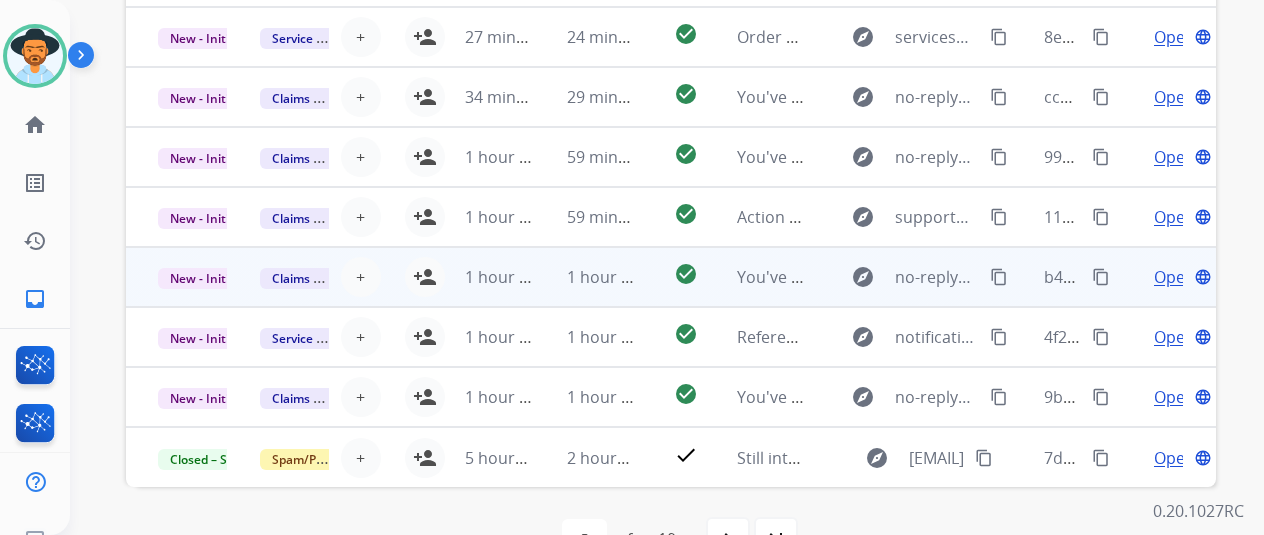 scroll, scrollTop: 586, scrollLeft: 0, axis: vertical 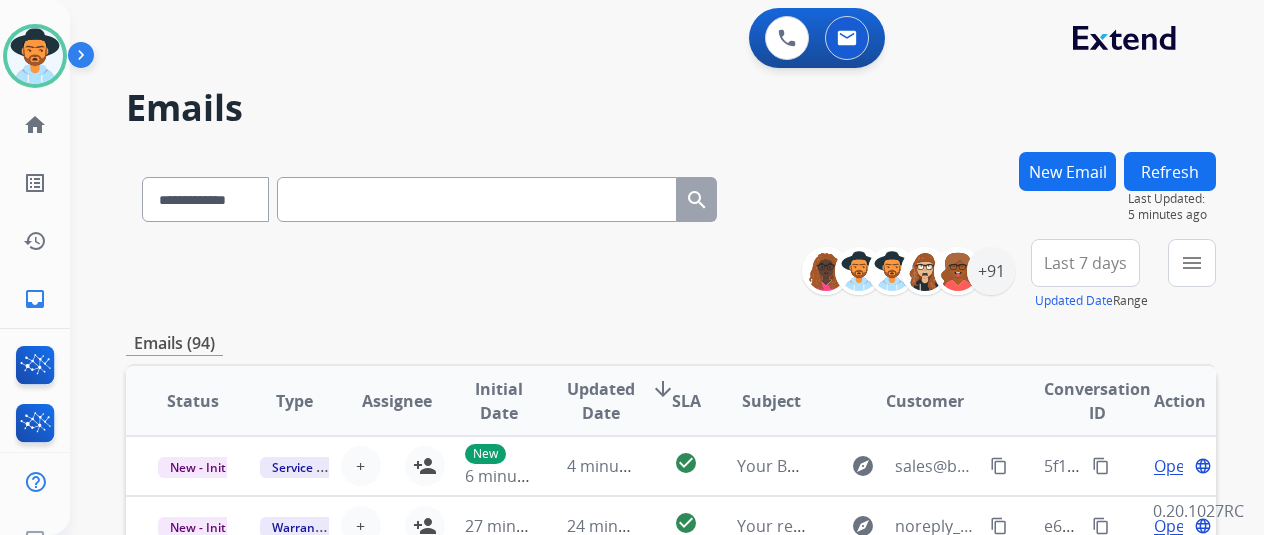 click at bounding box center (477, 199) 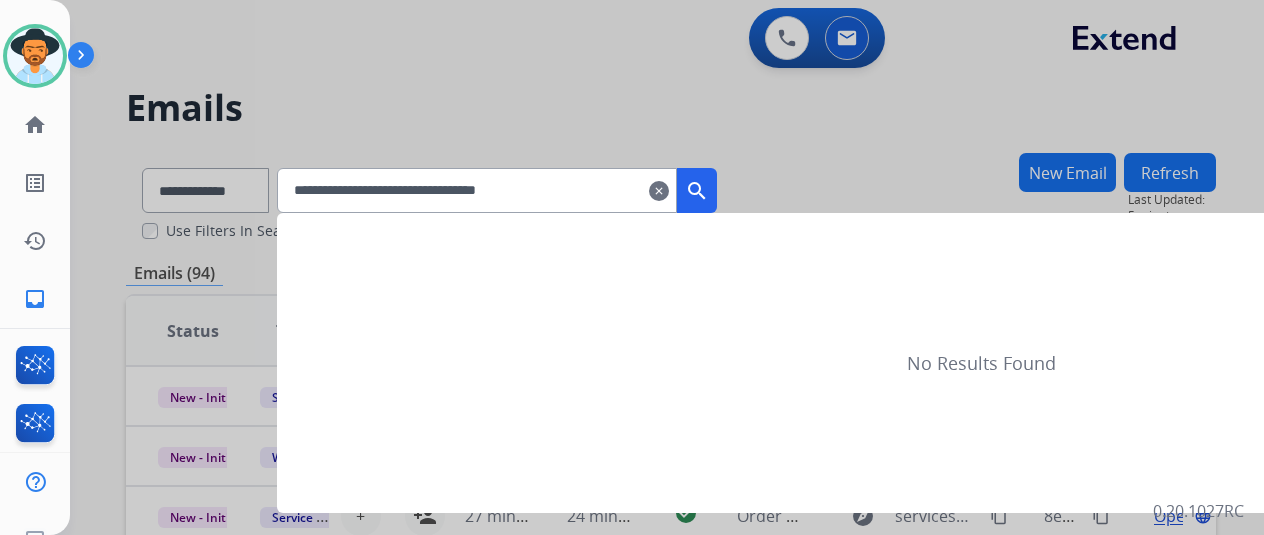 type on "**********" 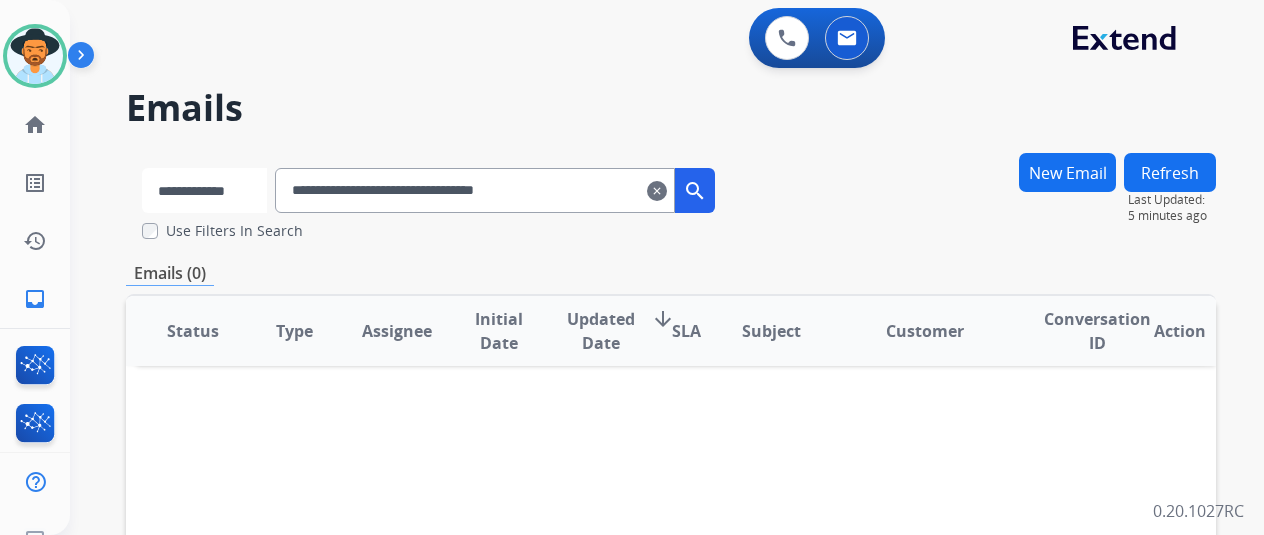 click on "**********" at bounding box center (204, 190) 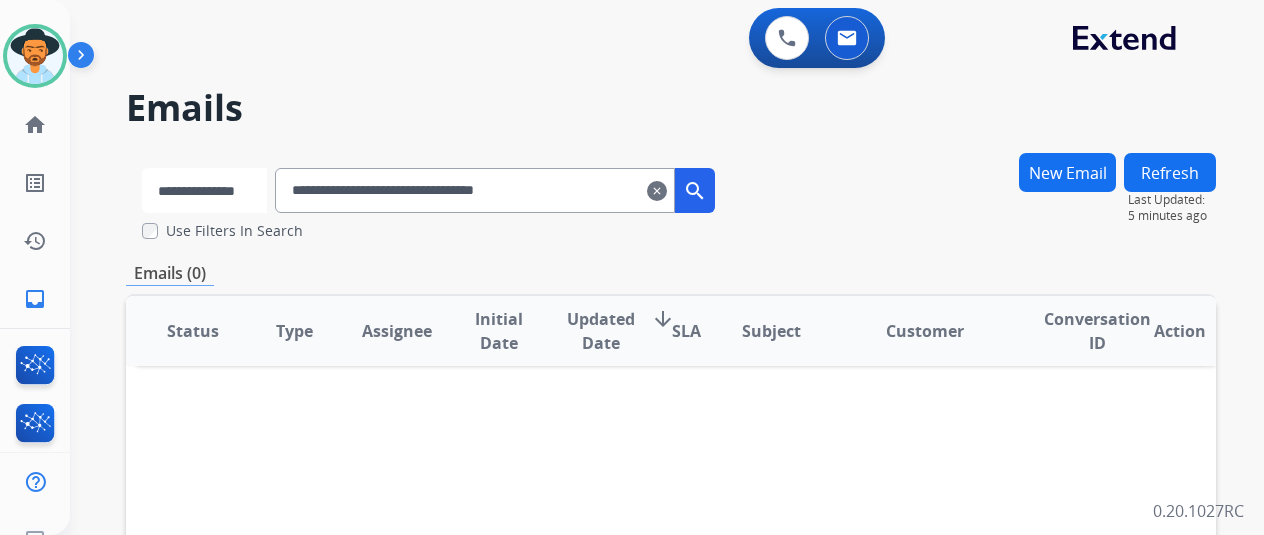 click on "**********" at bounding box center (204, 190) 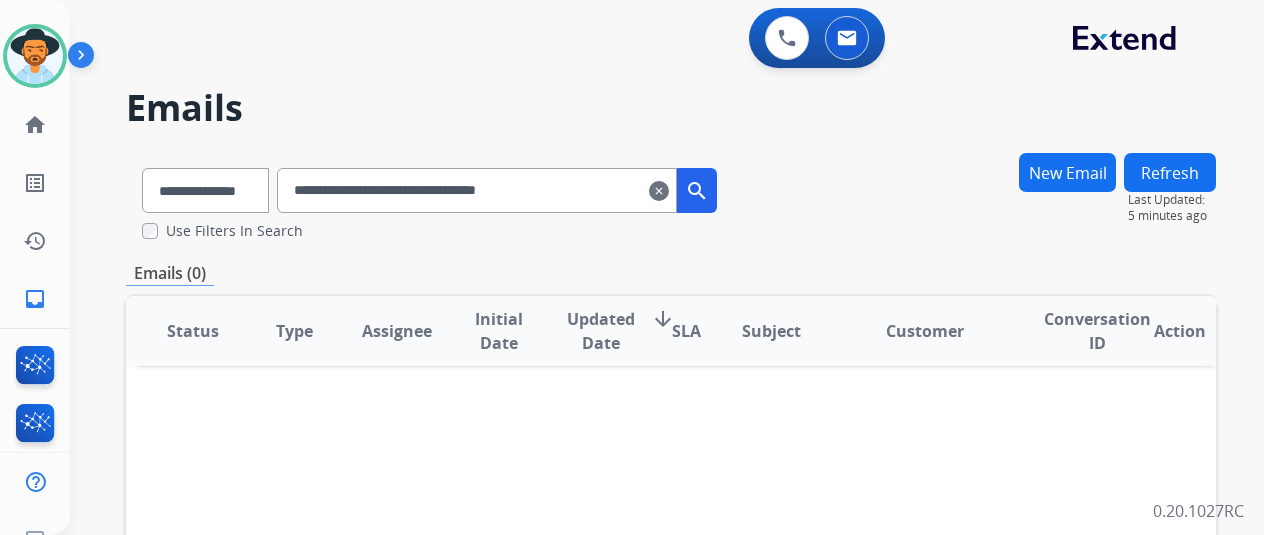 drag, startPoint x: 710, startPoint y: 205, endPoint x: 708, endPoint y: 222, distance: 17.117243 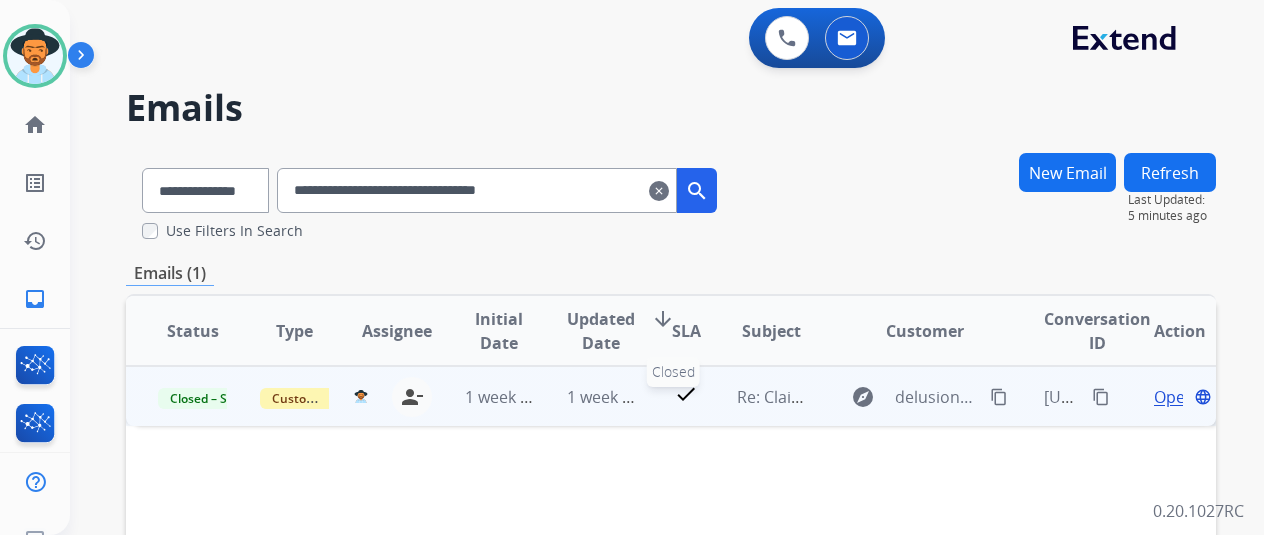 click on "check" at bounding box center [686, 394] 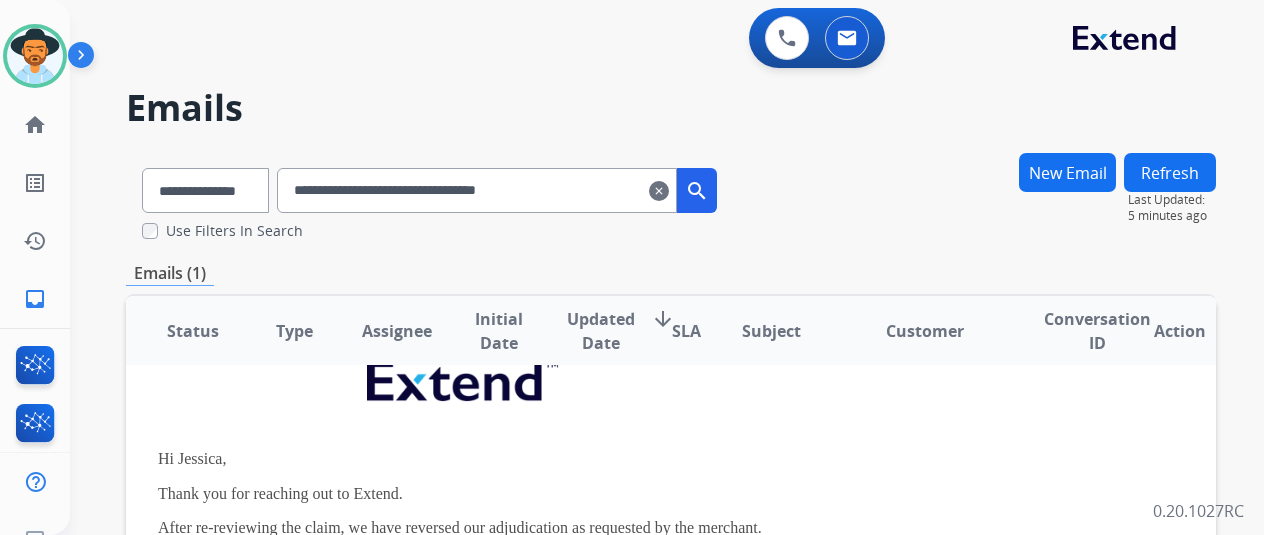 scroll, scrollTop: 0, scrollLeft: 0, axis: both 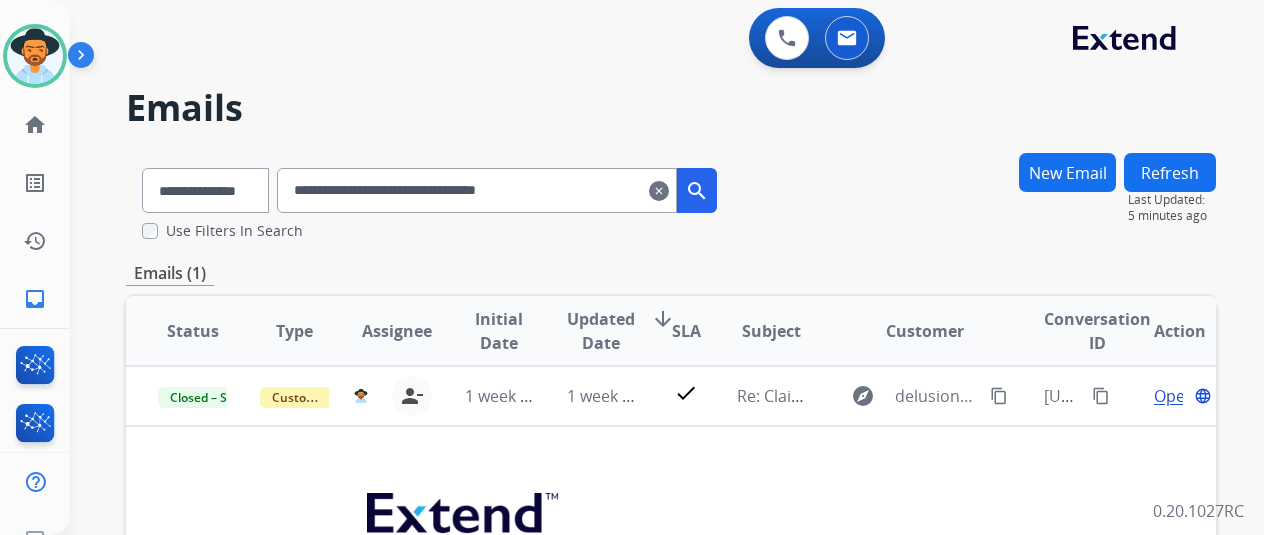 click on "clear" at bounding box center (659, 191) 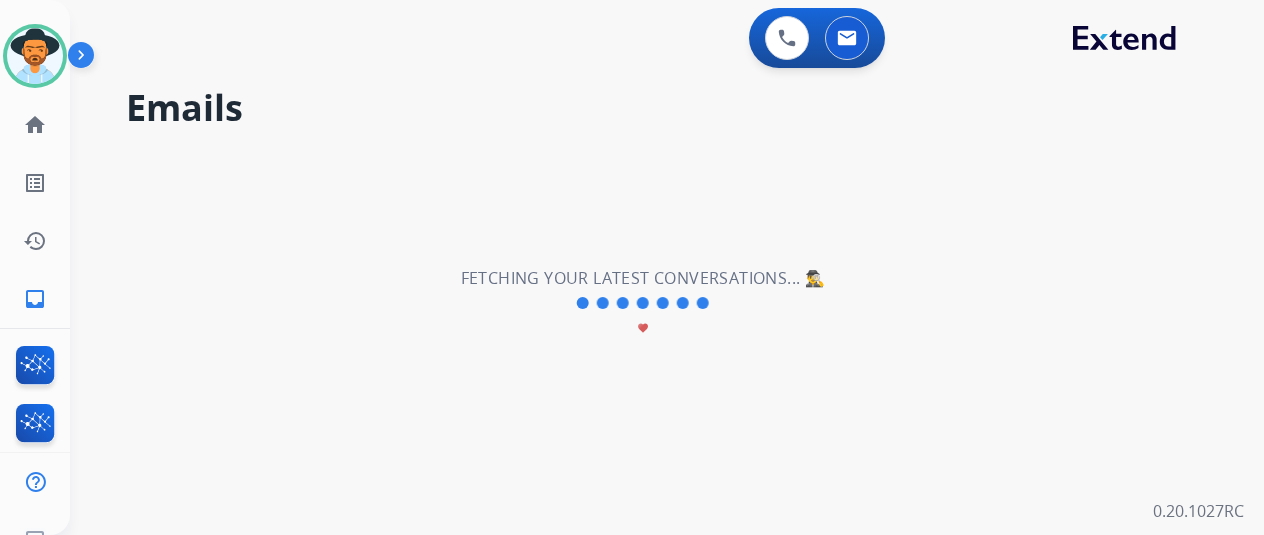 select on "**********" 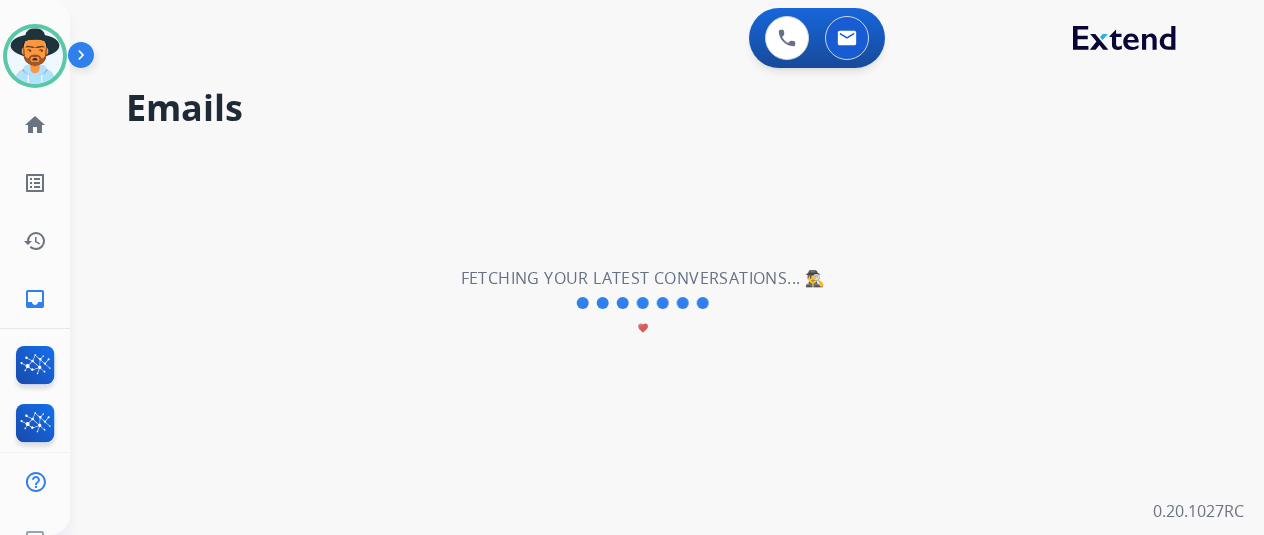 type 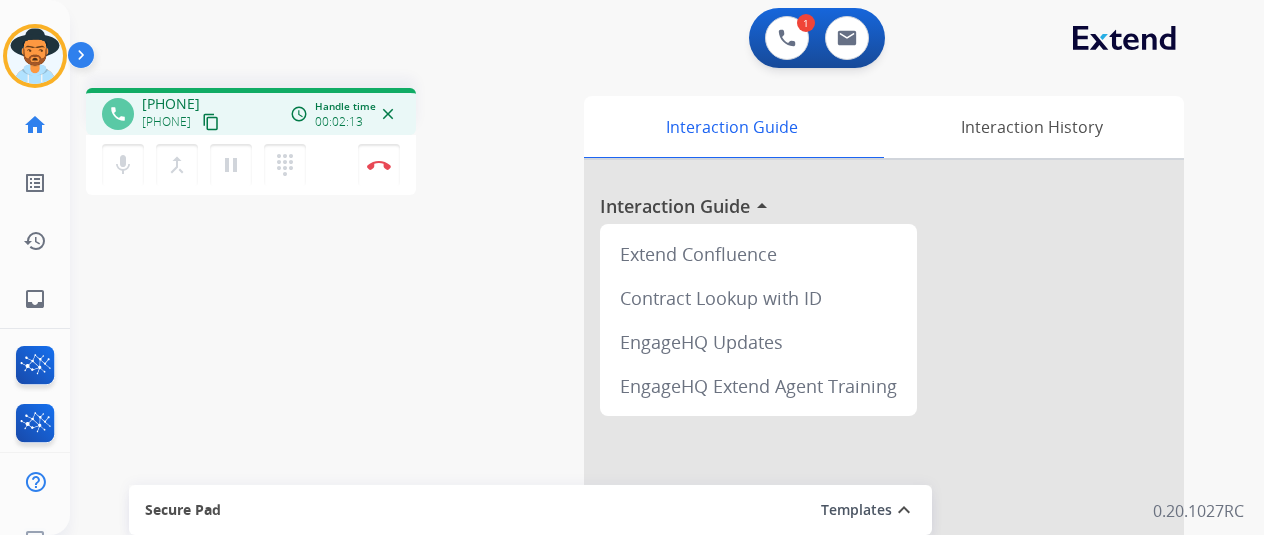 click on "content_copy" at bounding box center [211, 122] 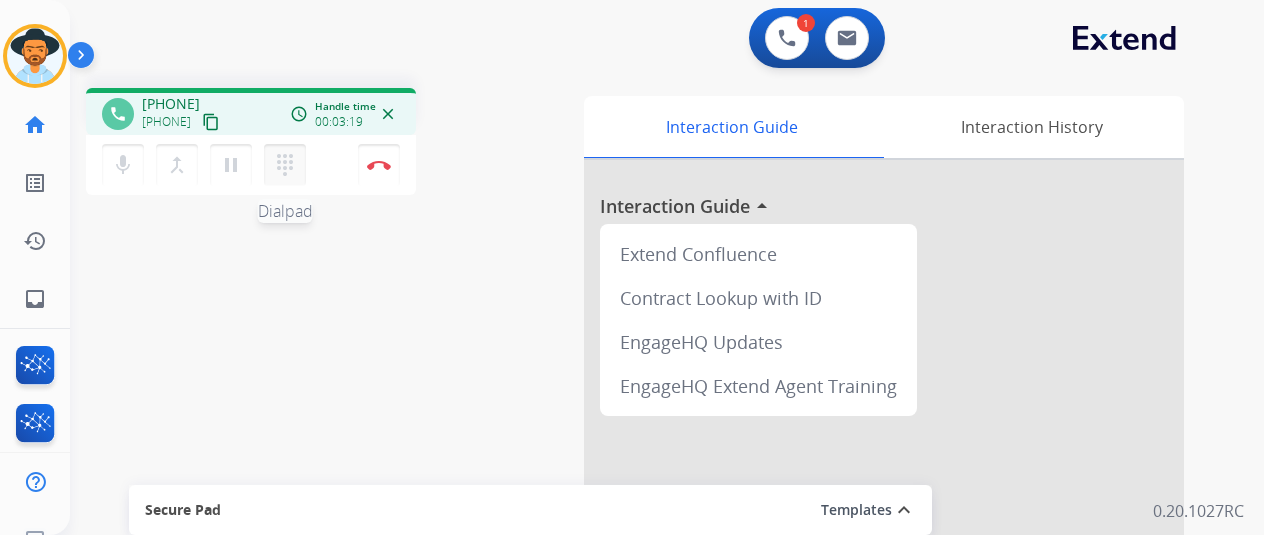 click on "dialpad" at bounding box center (285, 165) 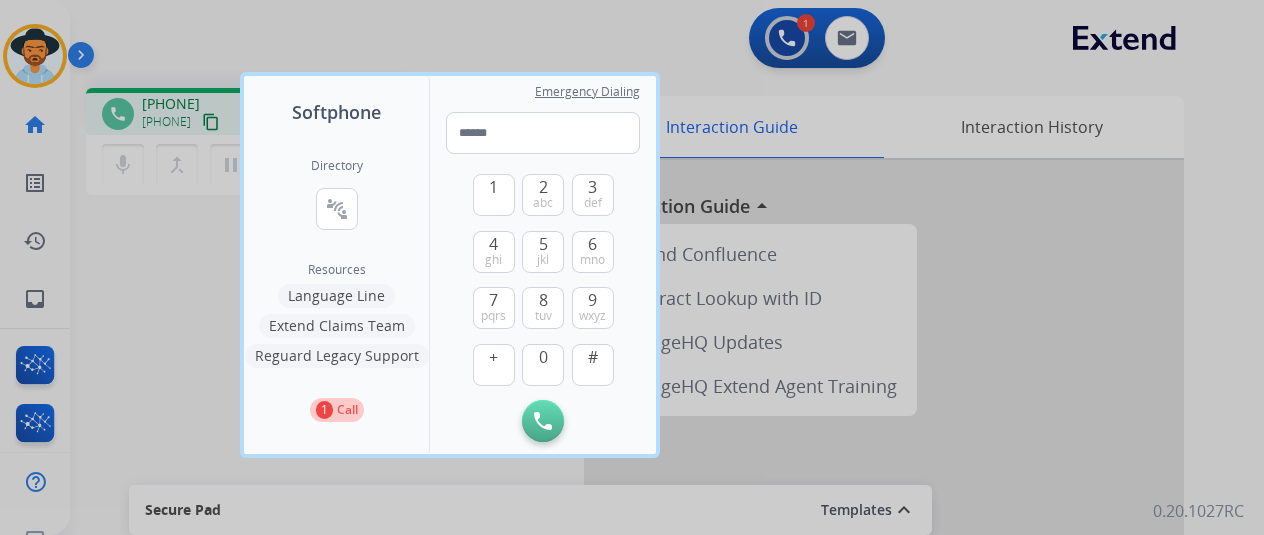 click at bounding box center [632, 267] 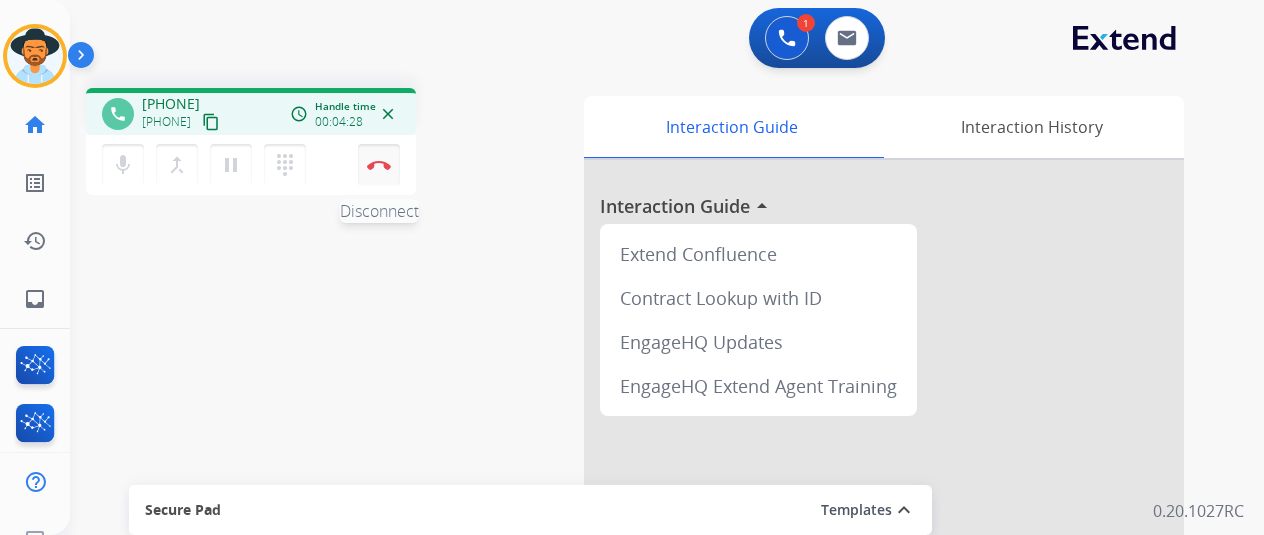 click at bounding box center [379, 165] 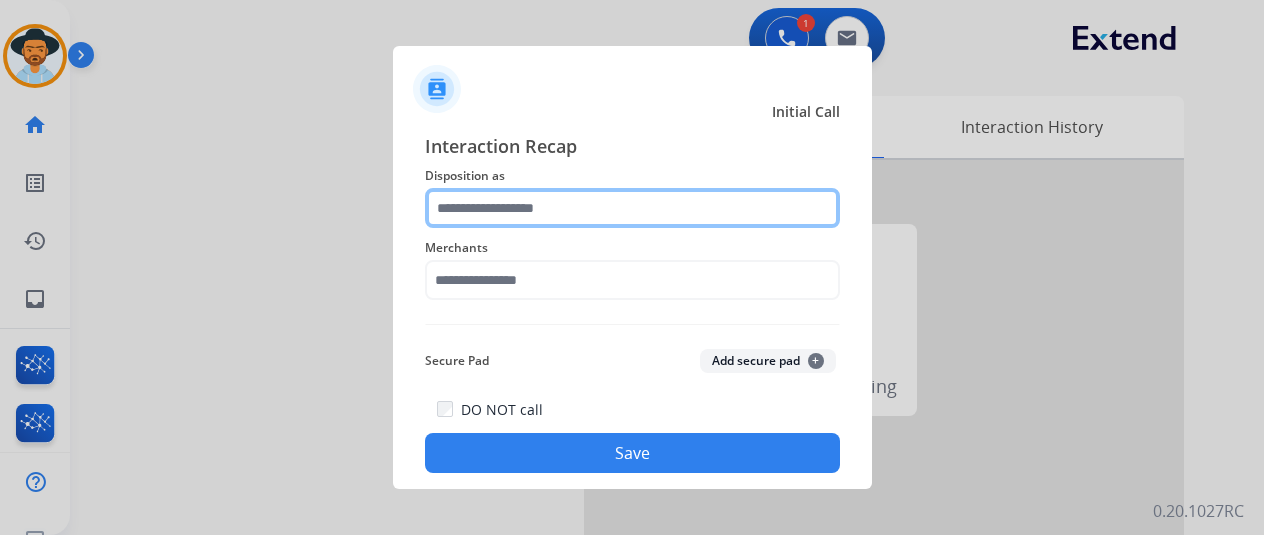 click 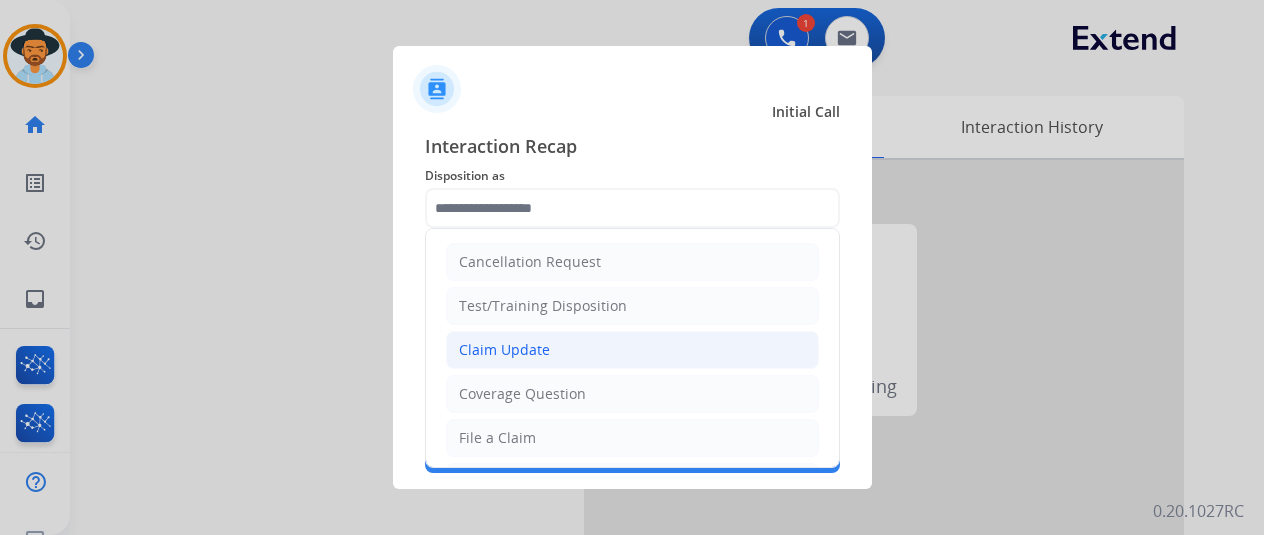 click on "Claim Update" 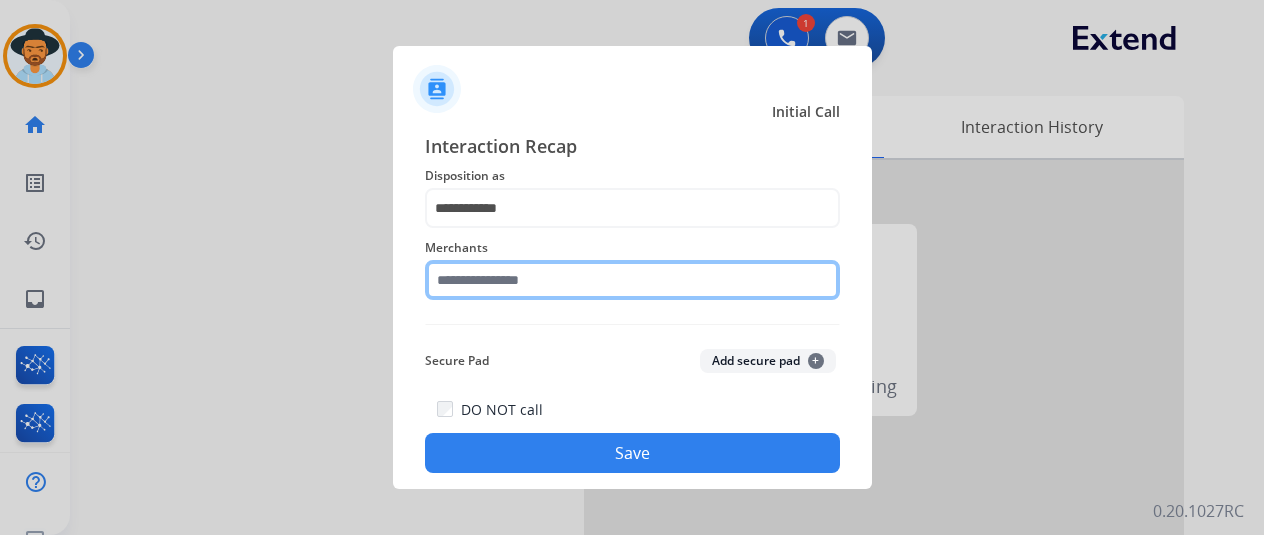 click 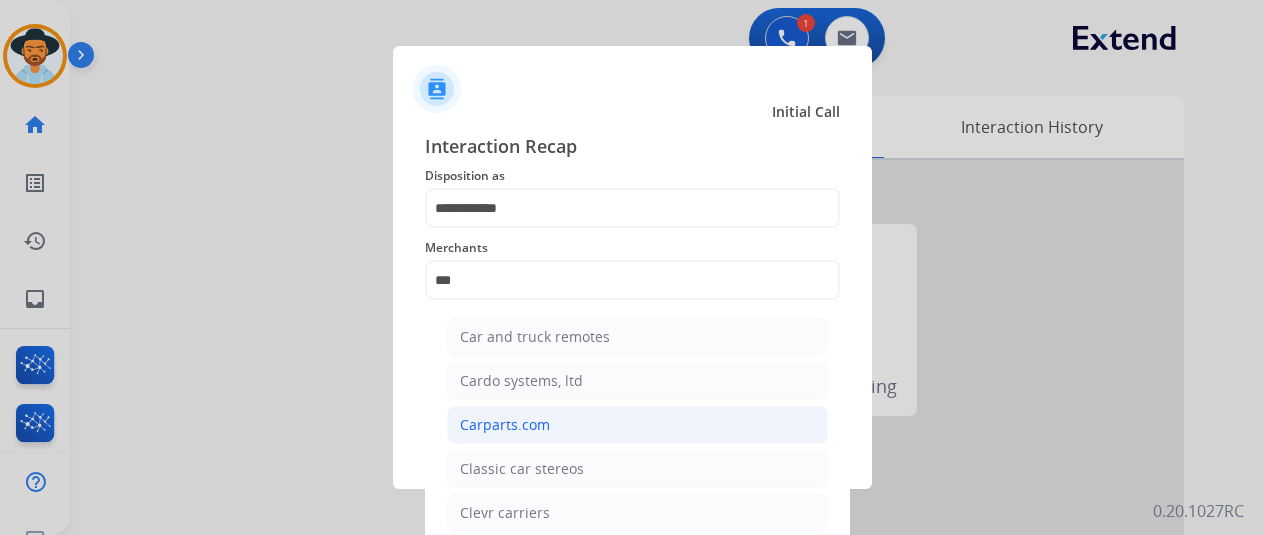 click on "Carparts.com" 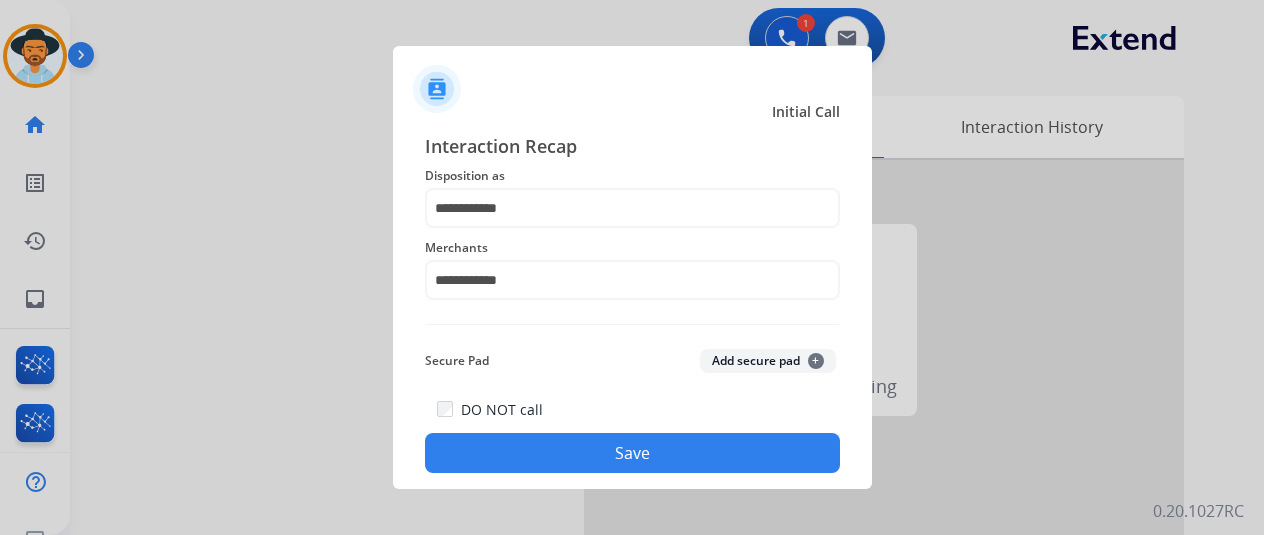 click on "Save" 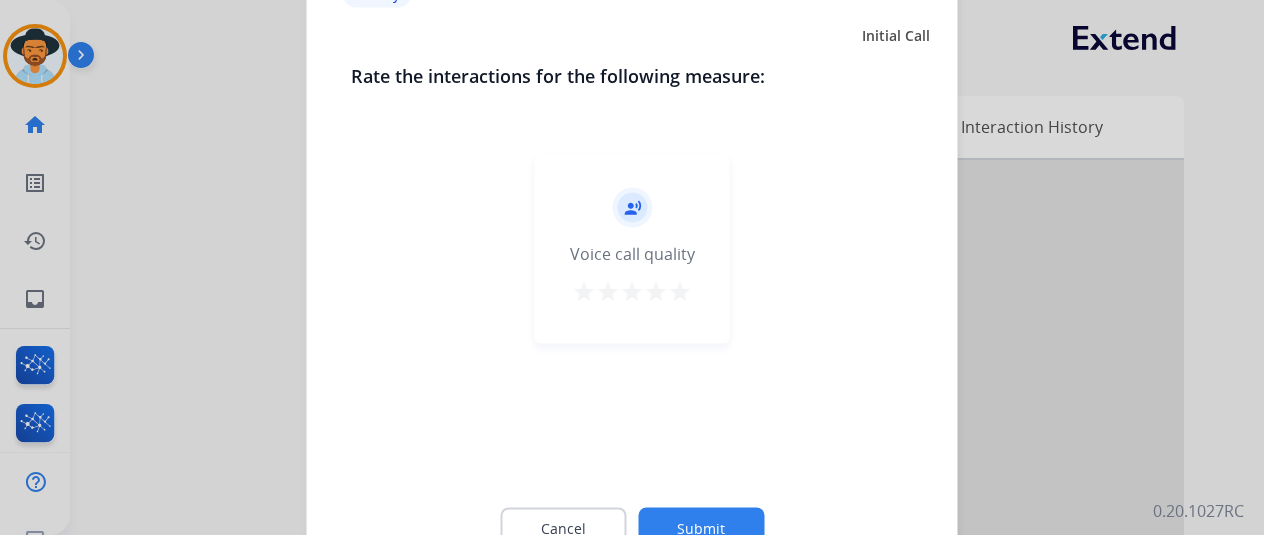 click on "star" at bounding box center [680, 291] 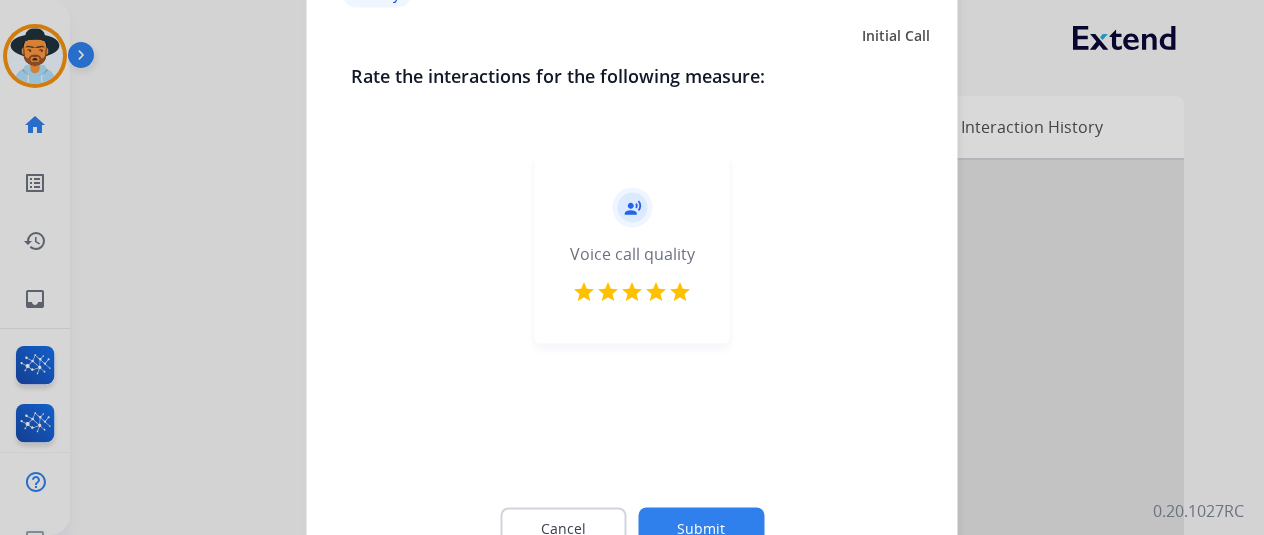 click on "Submit" 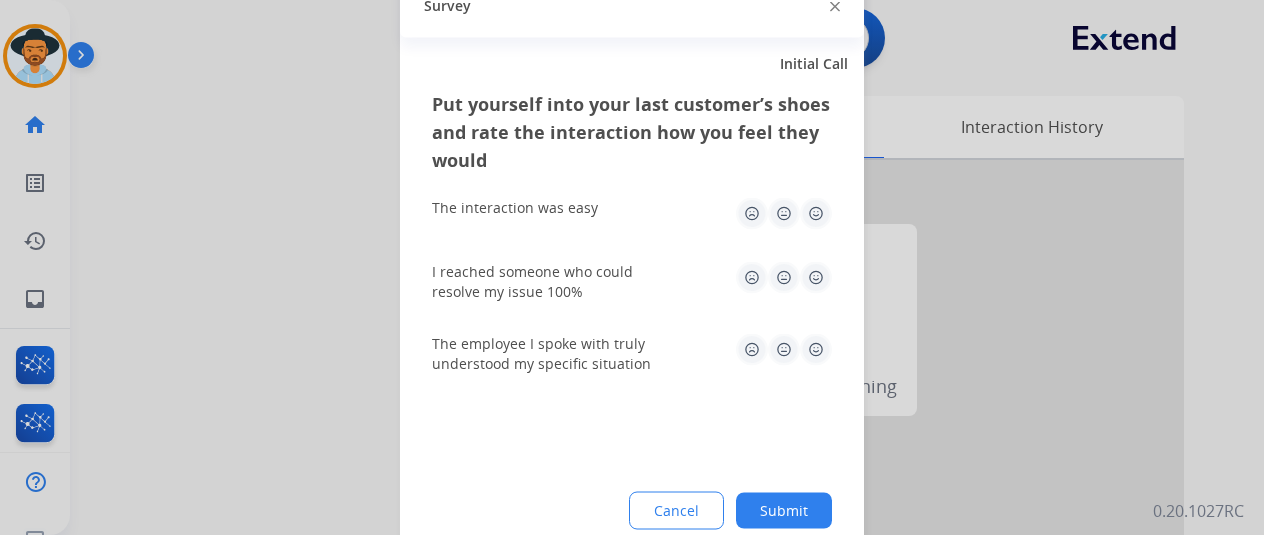 drag, startPoint x: 813, startPoint y: 225, endPoint x: 816, endPoint y: 269, distance: 44.102154 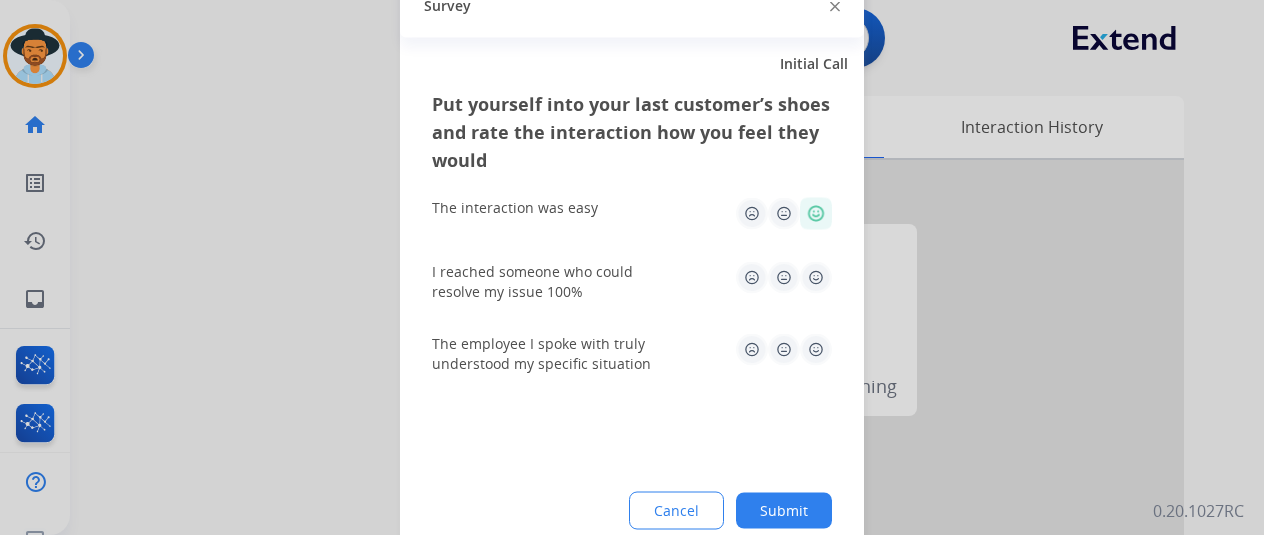 click 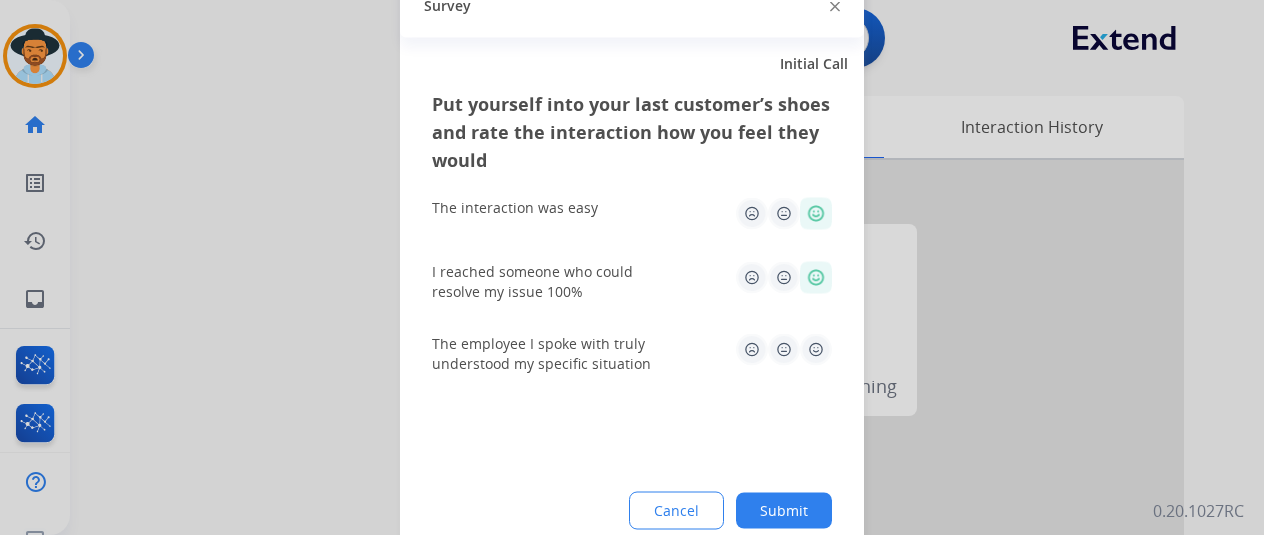 click 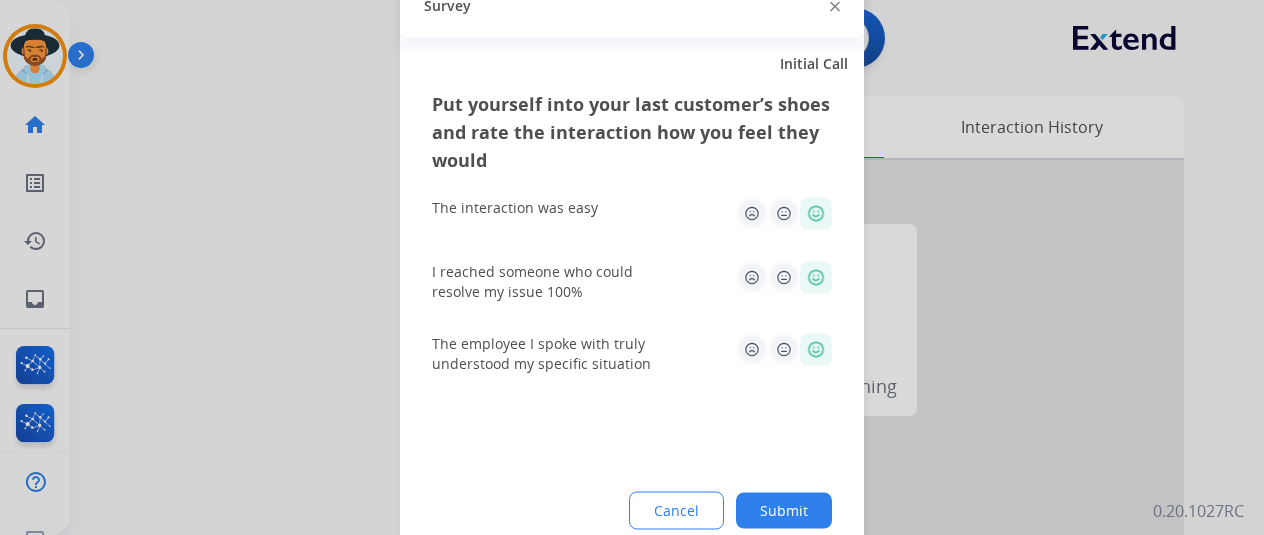 click on "Put yourself into your last customer’s shoes and rate the interaction how you feel they would  The interaction was easy   I reached someone who could resolve my issue 100%   The employee I spoke with truly understood my specific situation  Cancel Submit" 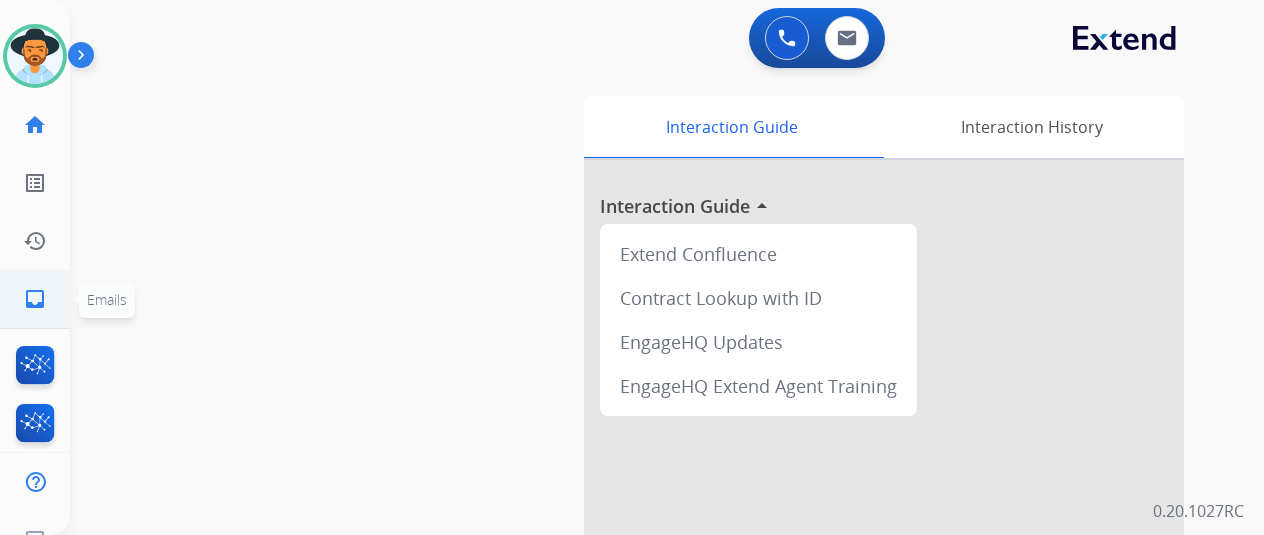 click on "inbox" 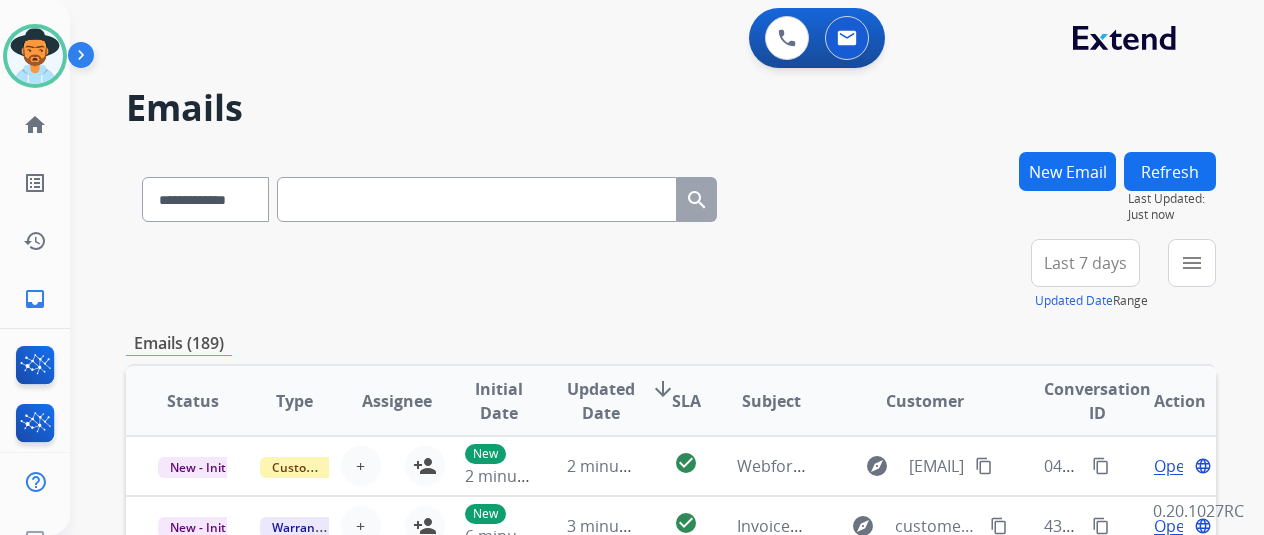 click on "Emails (189)" at bounding box center [671, 343] 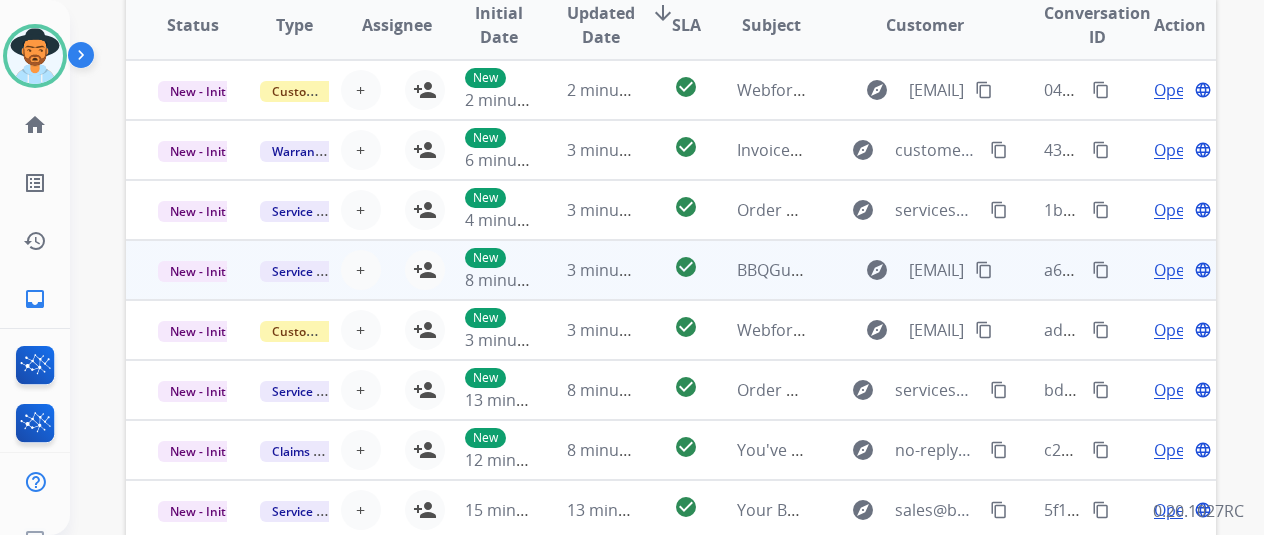 scroll, scrollTop: 400, scrollLeft: 0, axis: vertical 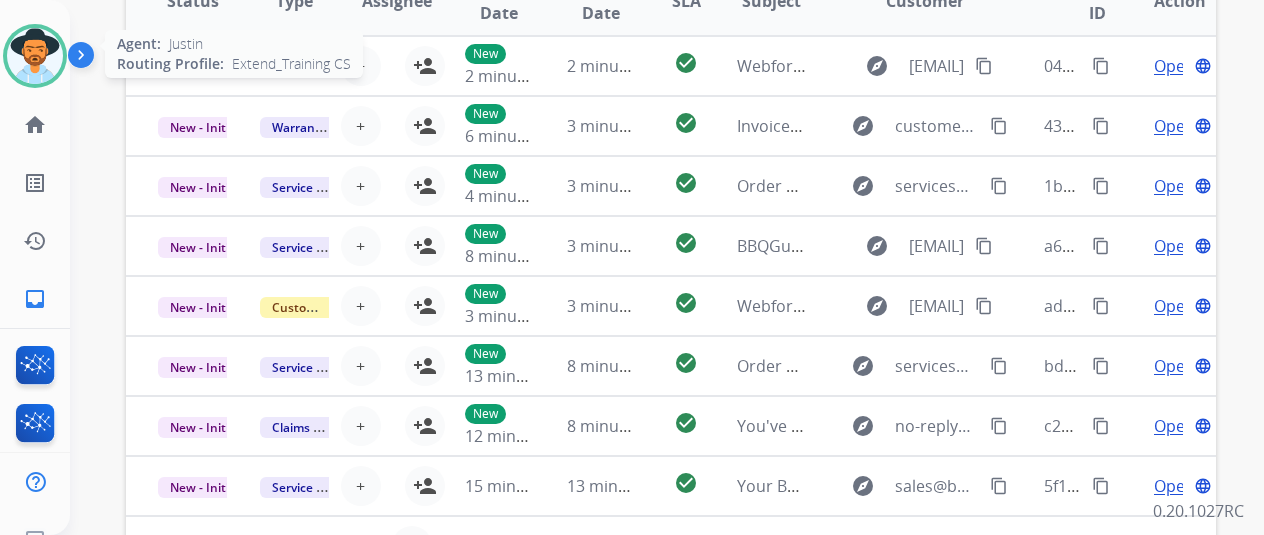 click at bounding box center [35, 56] 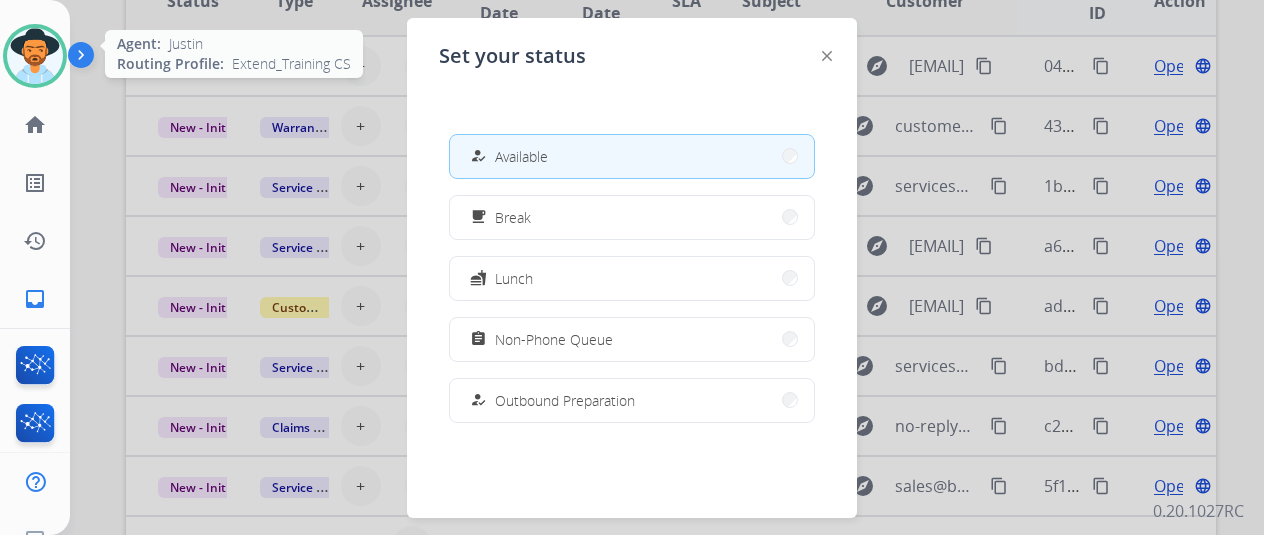 click at bounding box center [35, 56] 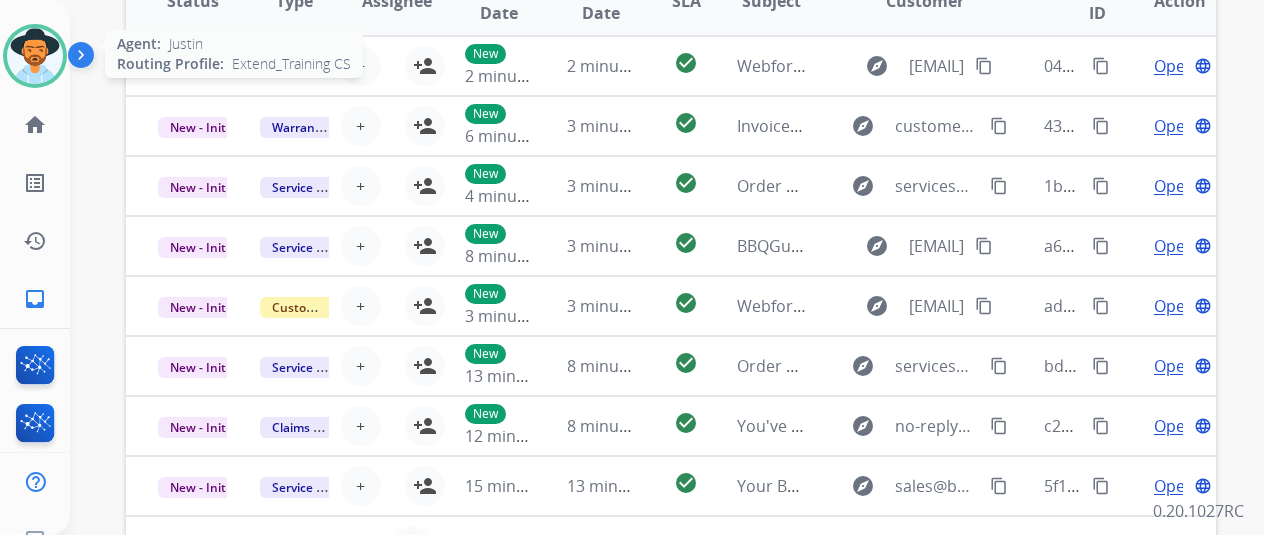 click at bounding box center [35, 56] 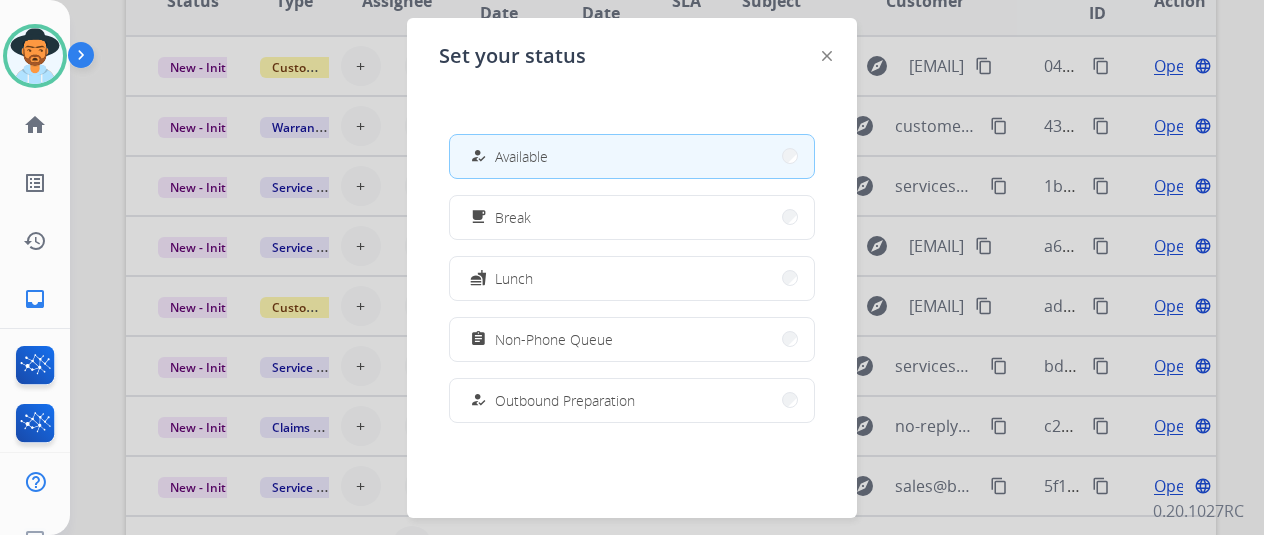 drag, startPoint x: 496, startPoint y: 294, endPoint x: 849, endPoint y: 594, distance: 463.2591 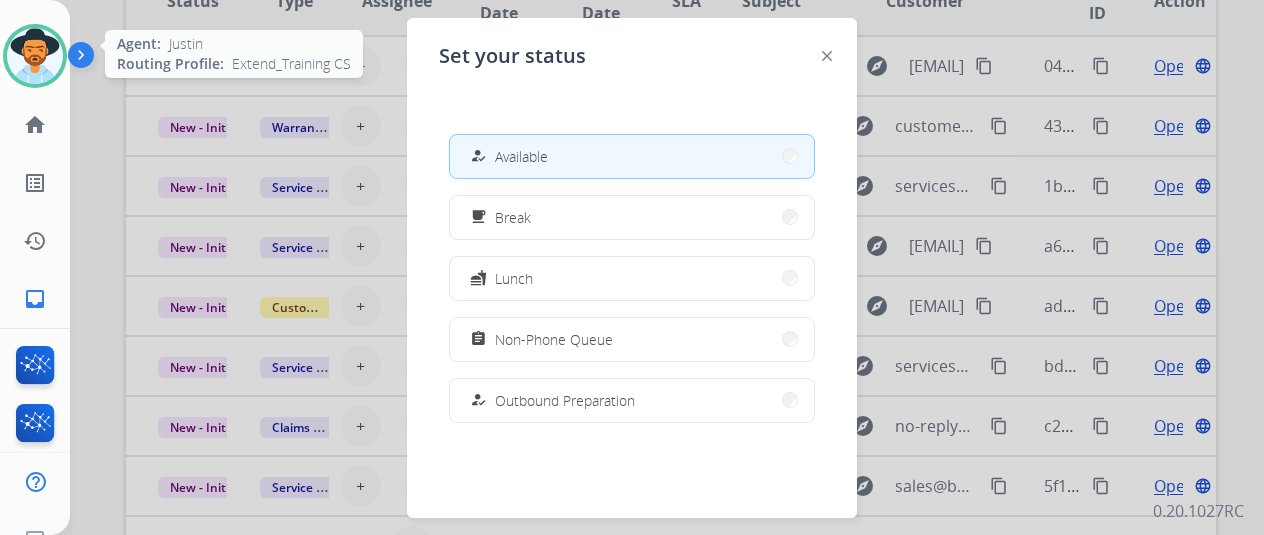 click at bounding box center (35, 56) 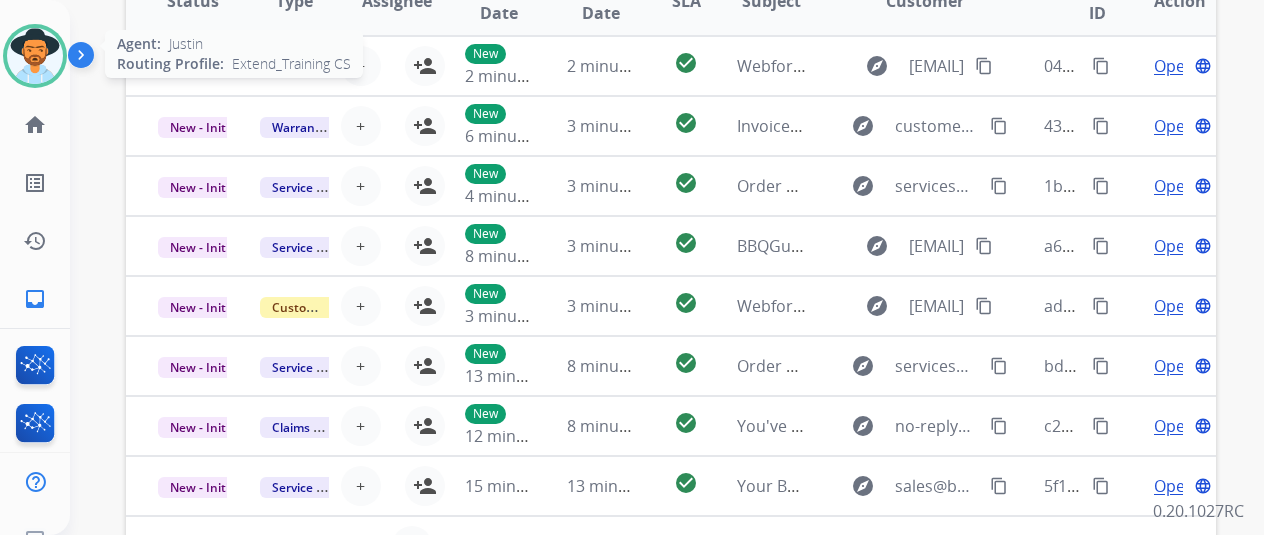 click at bounding box center [35, 56] 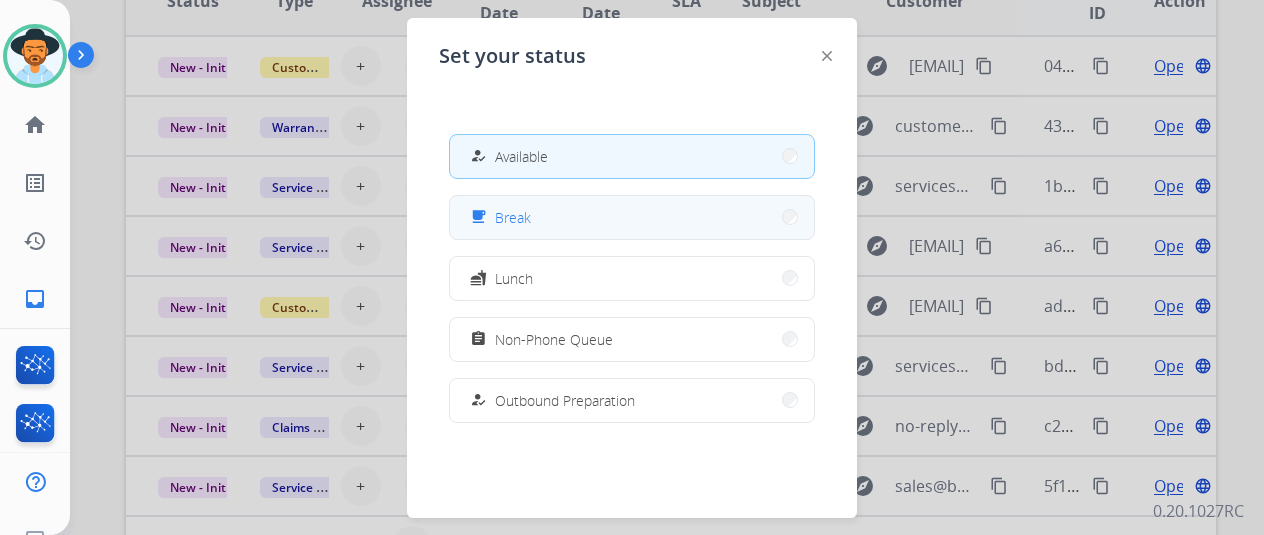 click on "free_breakfast Break" at bounding box center (632, 217) 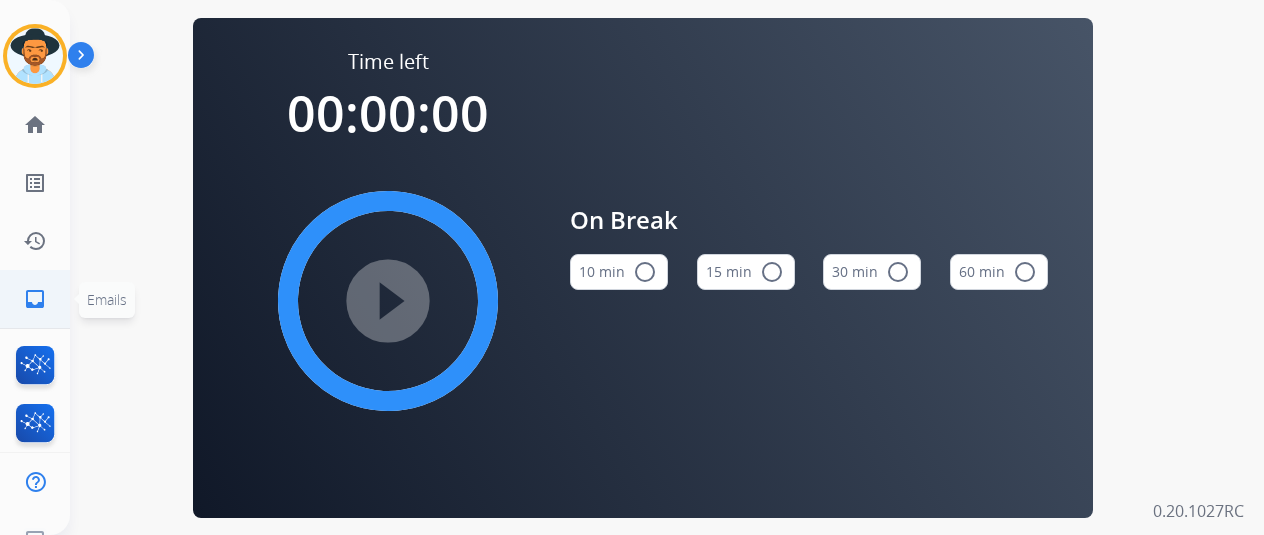 click on "inbox  Emails" at bounding box center (35, 299) 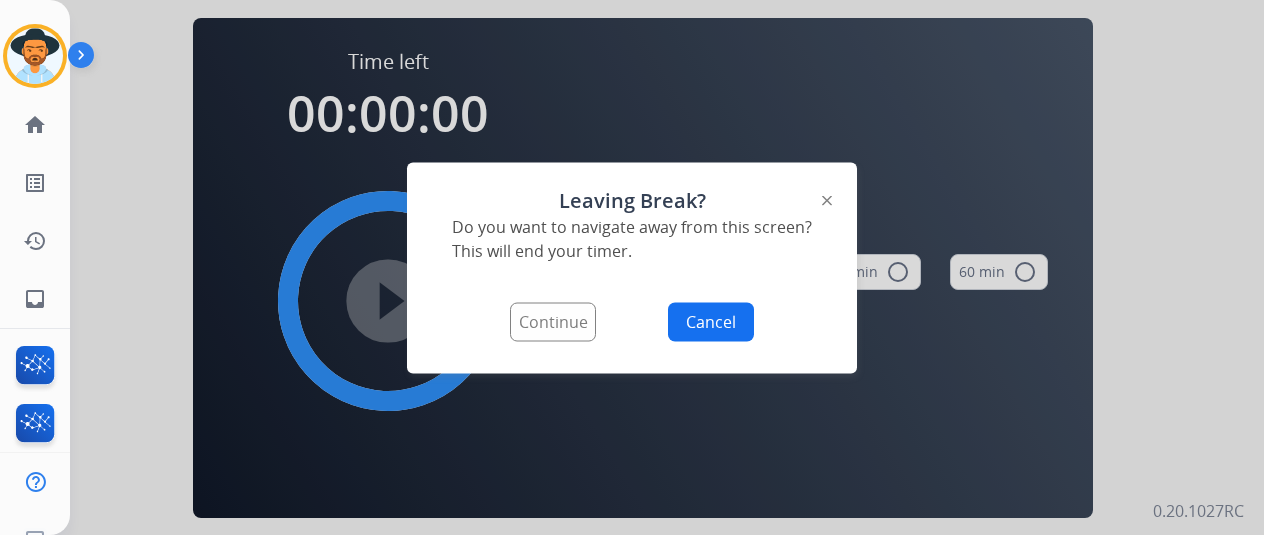 click on "Continue" at bounding box center (553, 321) 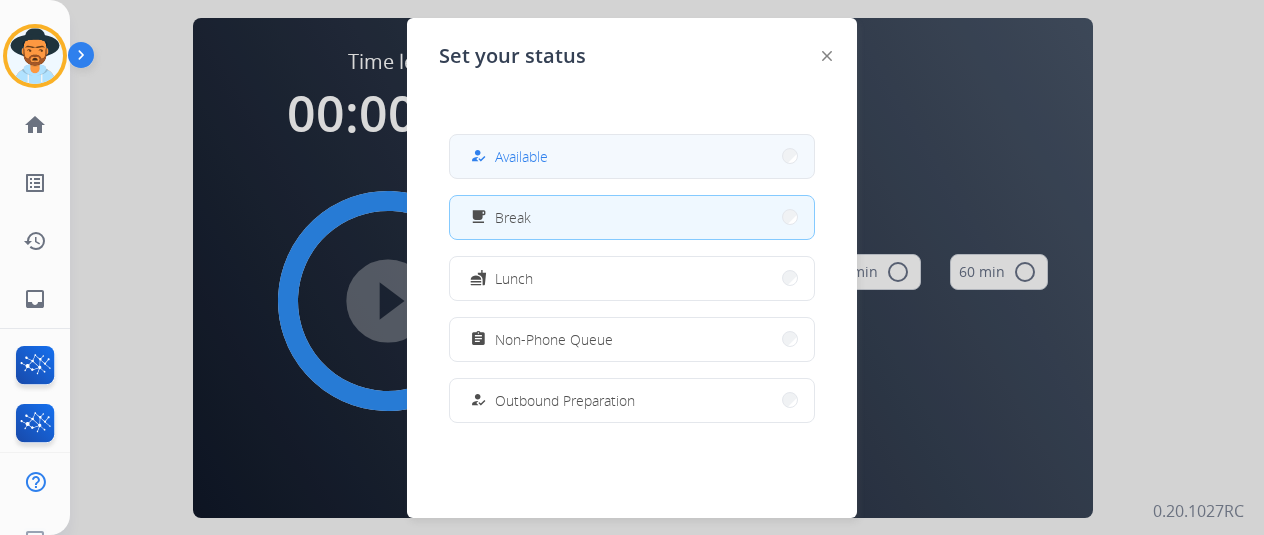 click on "how_to_reg Available" at bounding box center [632, 156] 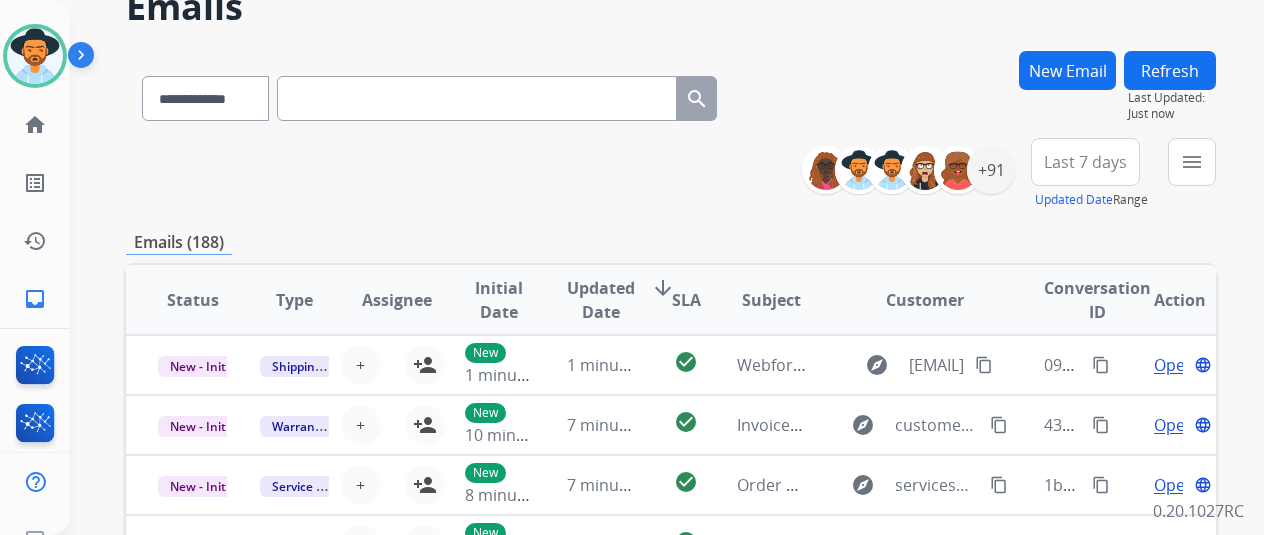 scroll, scrollTop: 200, scrollLeft: 0, axis: vertical 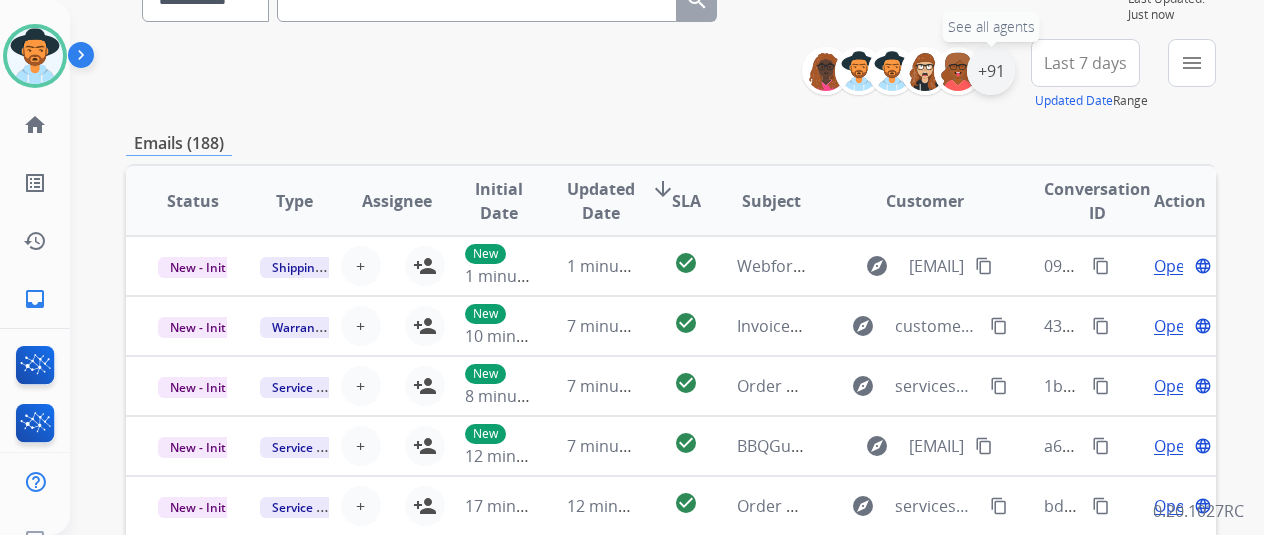 click on "+91" at bounding box center [991, 71] 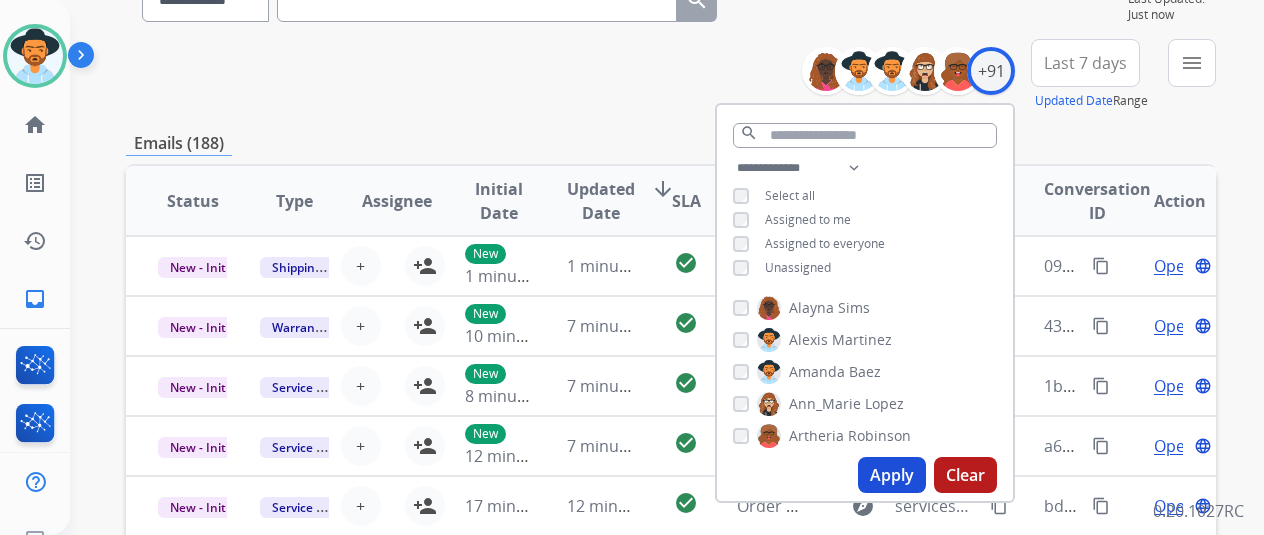 click on "Unassigned" at bounding box center (798, 267) 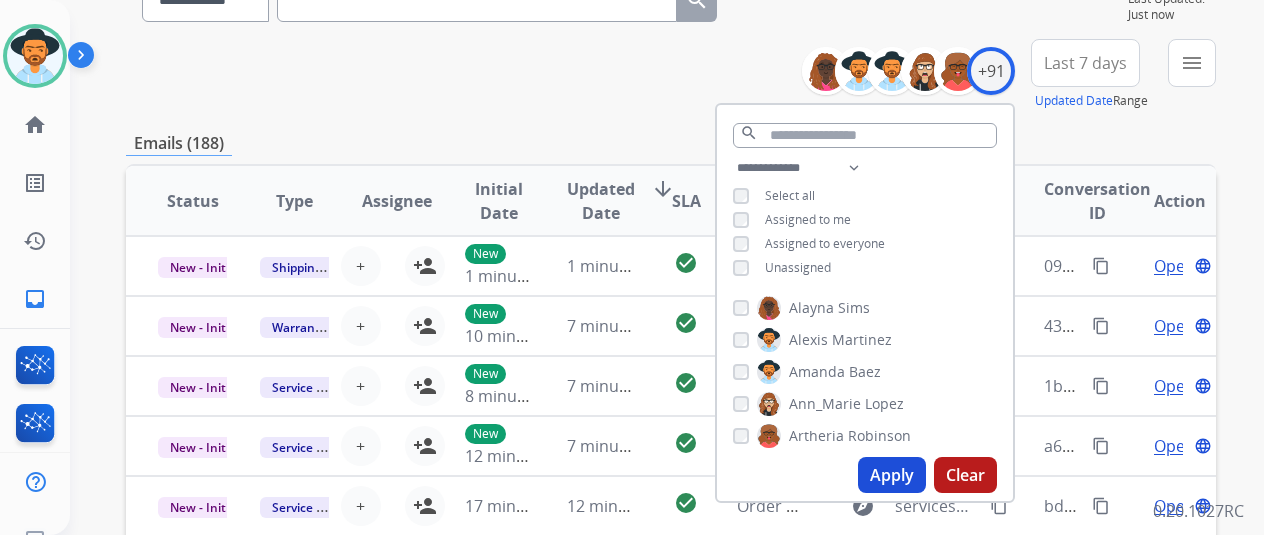 click on "Apply" at bounding box center [892, 475] 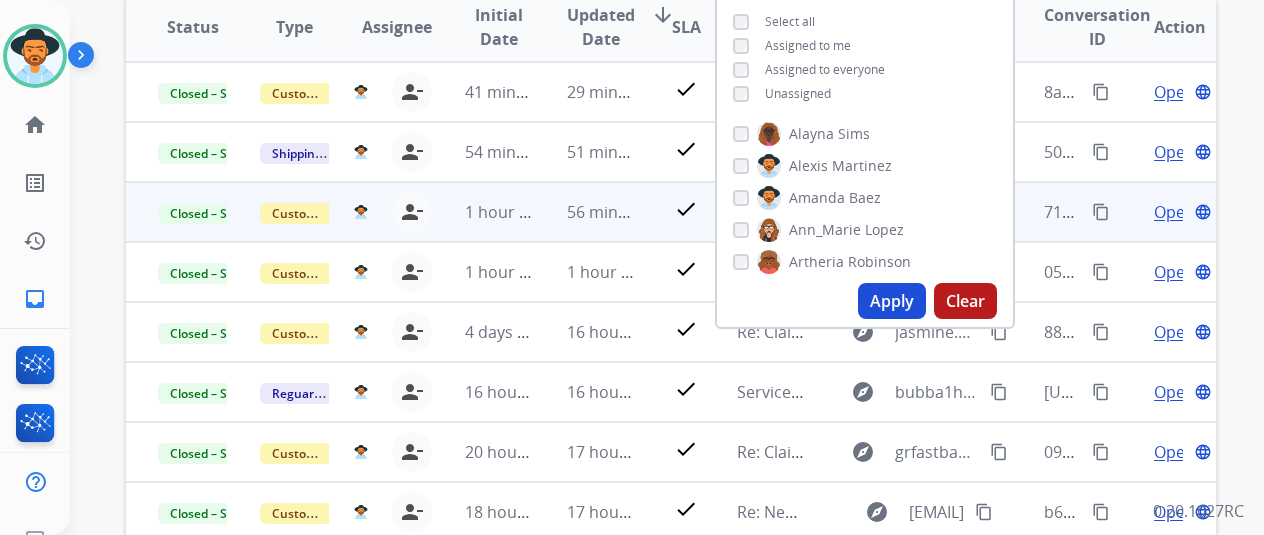 scroll, scrollTop: 400, scrollLeft: 0, axis: vertical 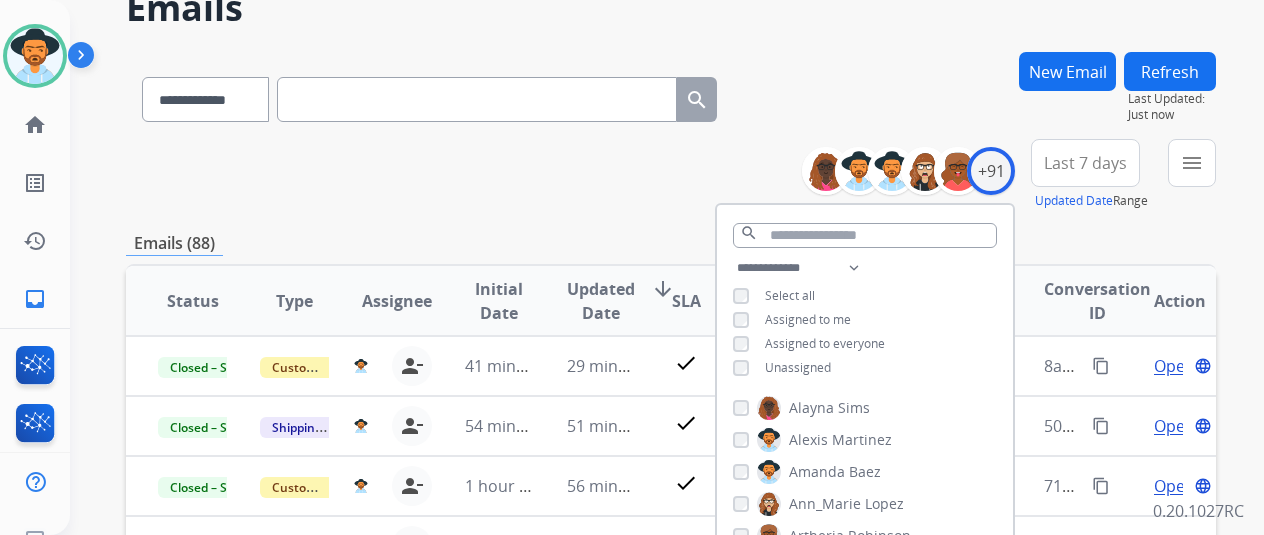 click on "Unassigned" at bounding box center [798, 367] 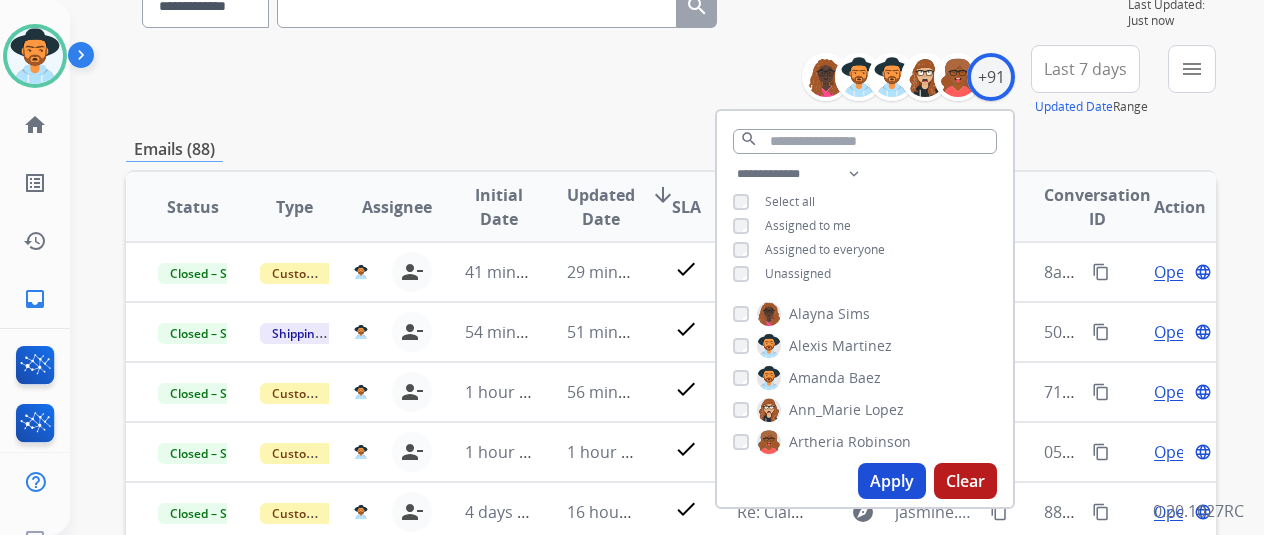 scroll, scrollTop: 200, scrollLeft: 0, axis: vertical 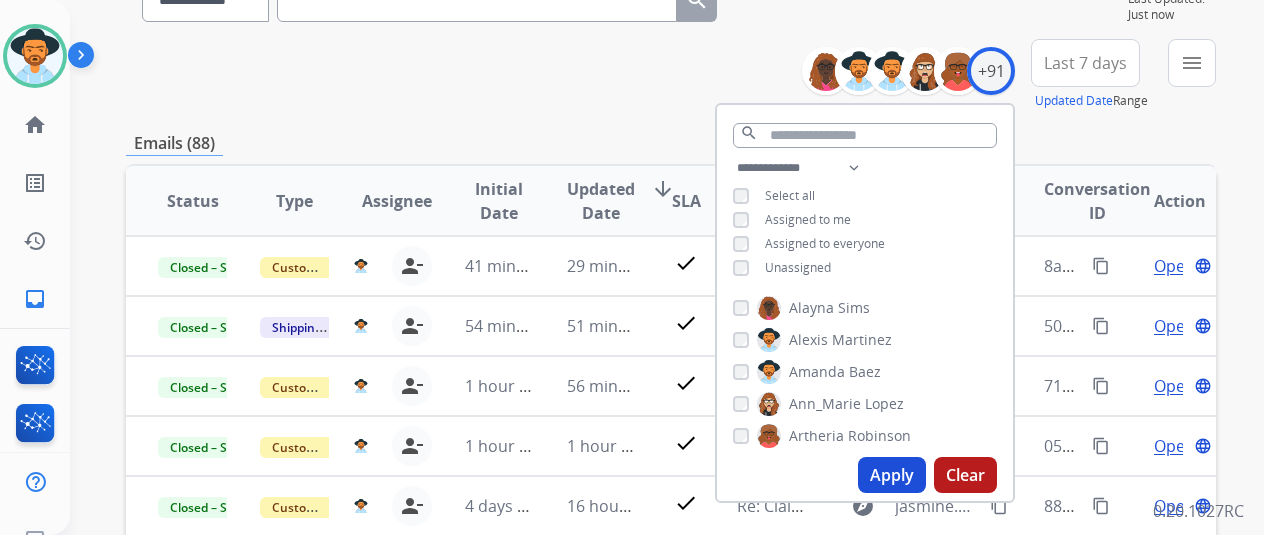 click on "Apply" at bounding box center [892, 475] 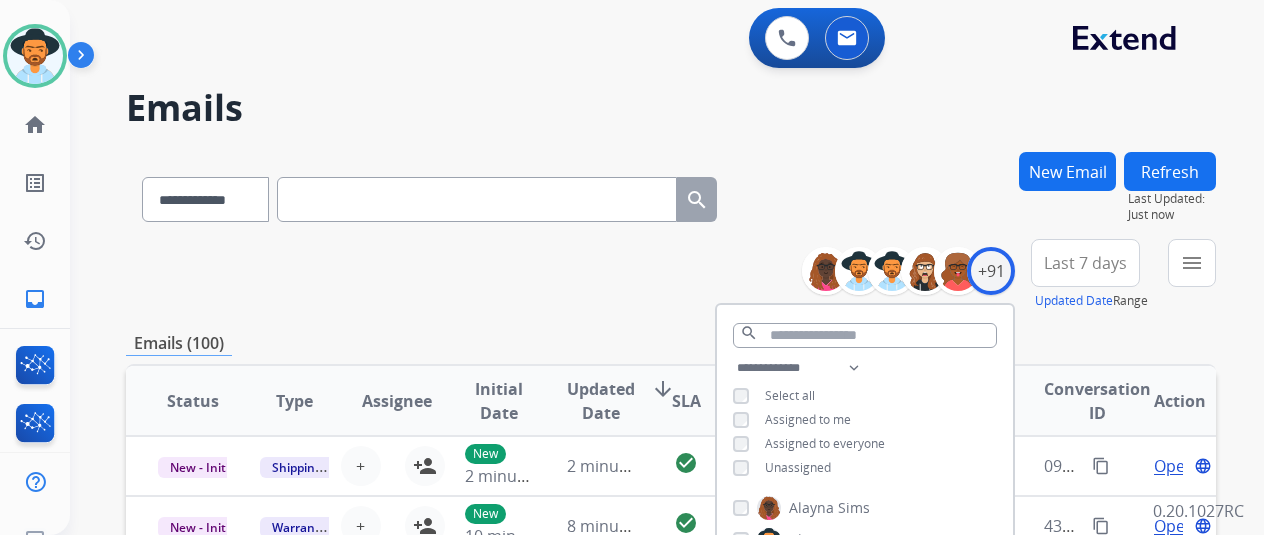 click on "Updated Date arrow_downward" at bounding box center [586, 401] 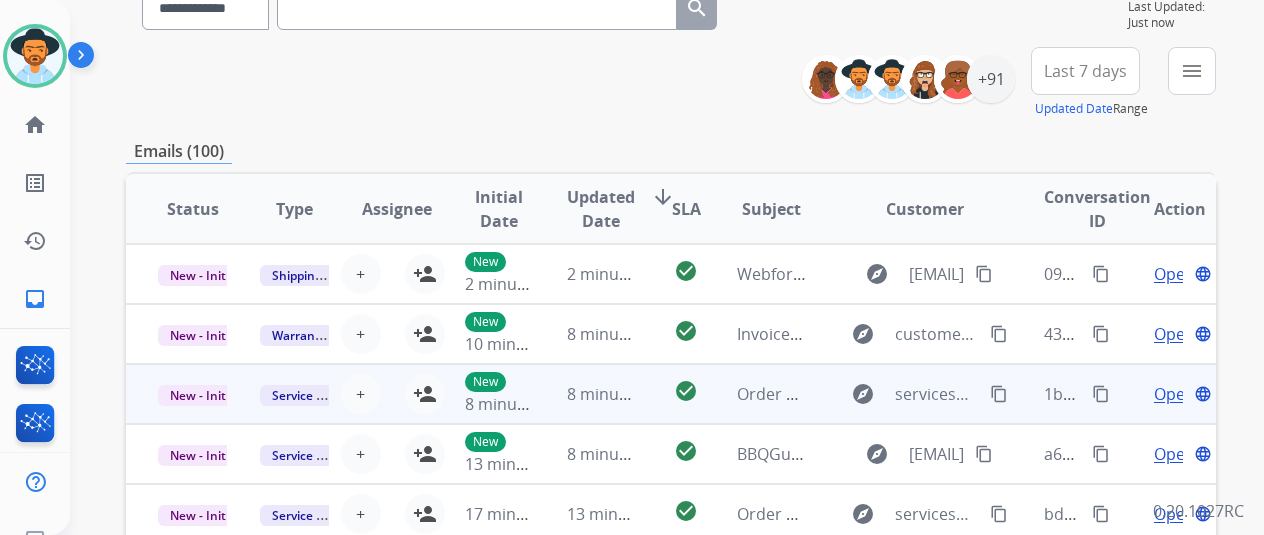 scroll, scrollTop: 300, scrollLeft: 0, axis: vertical 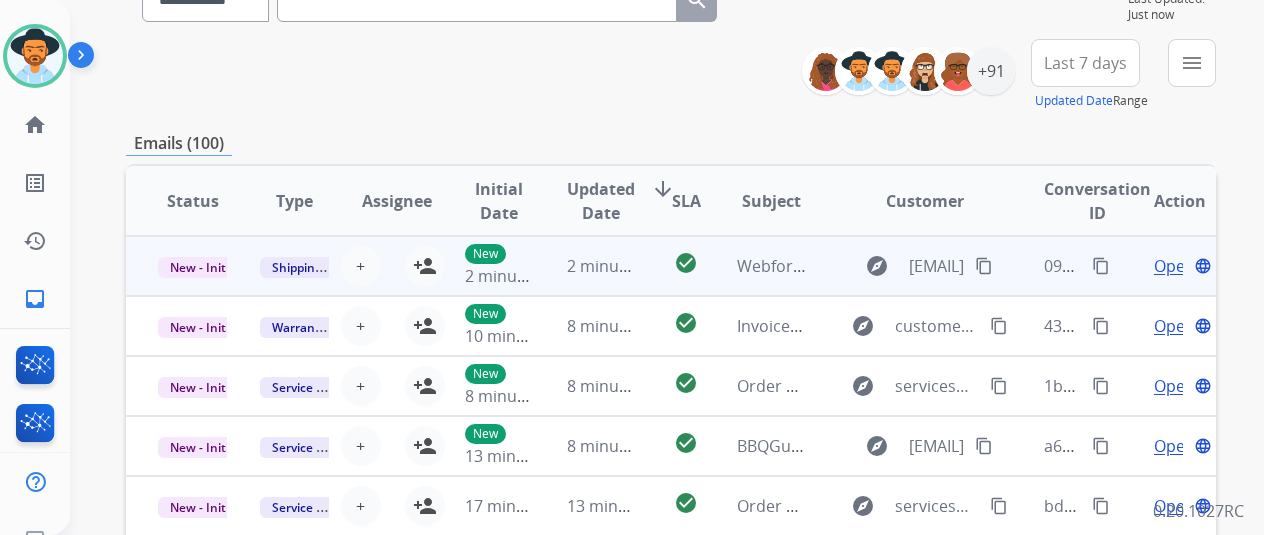 click on "Open" at bounding box center [1174, 266] 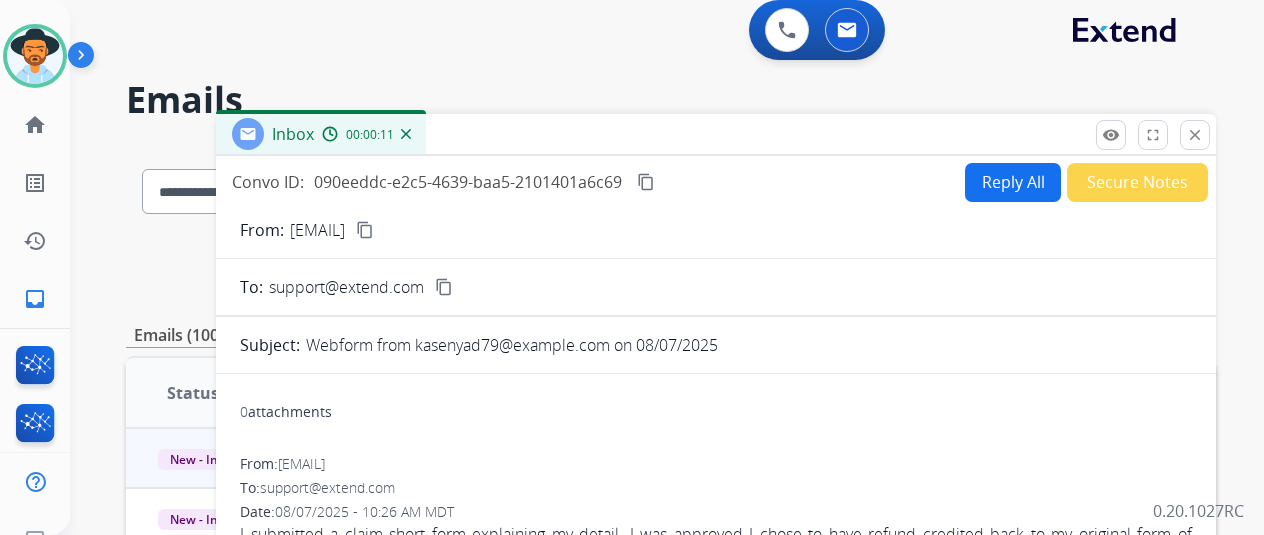 scroll, scrollTop: 0, scrollLeft: 0, axis: both 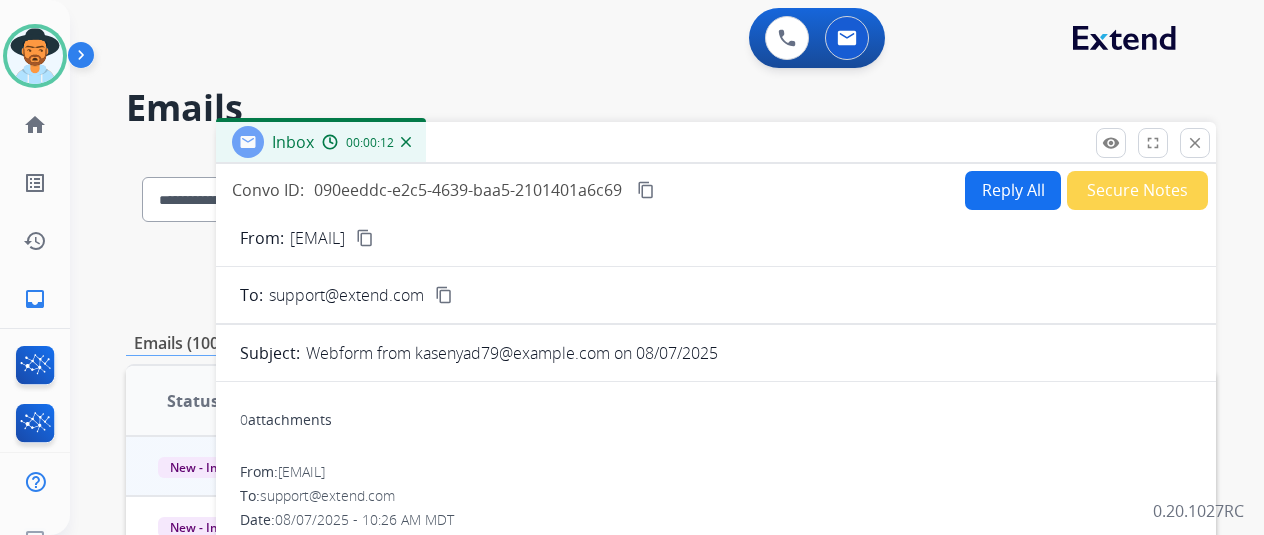 click on "content_copy" at bounding box center [365, 238] 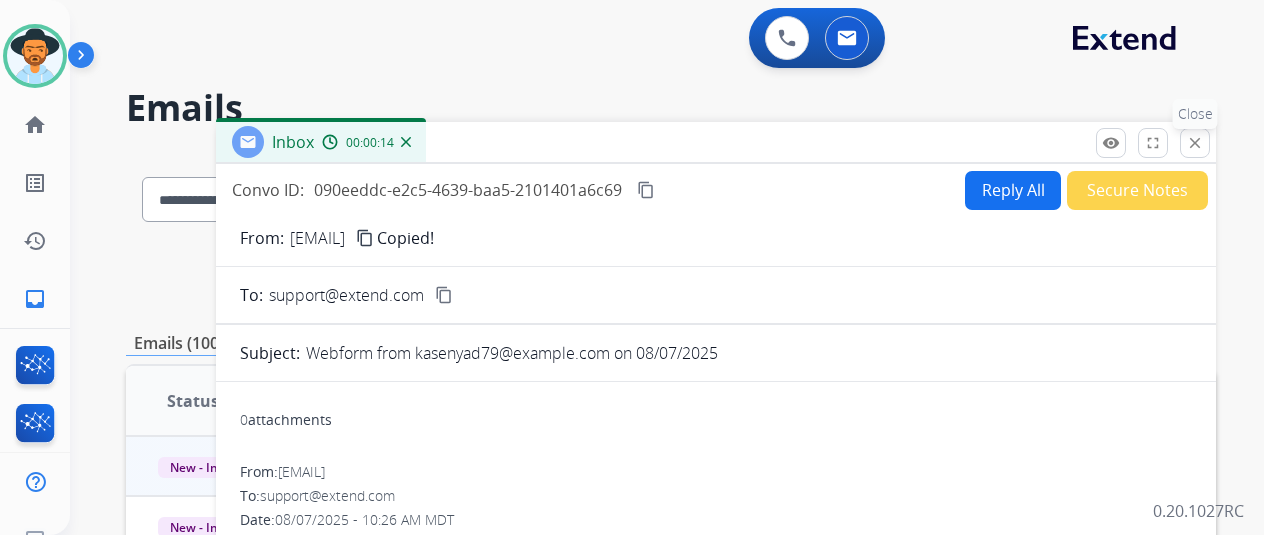 click on "close" at bounding box center (1195, 143) 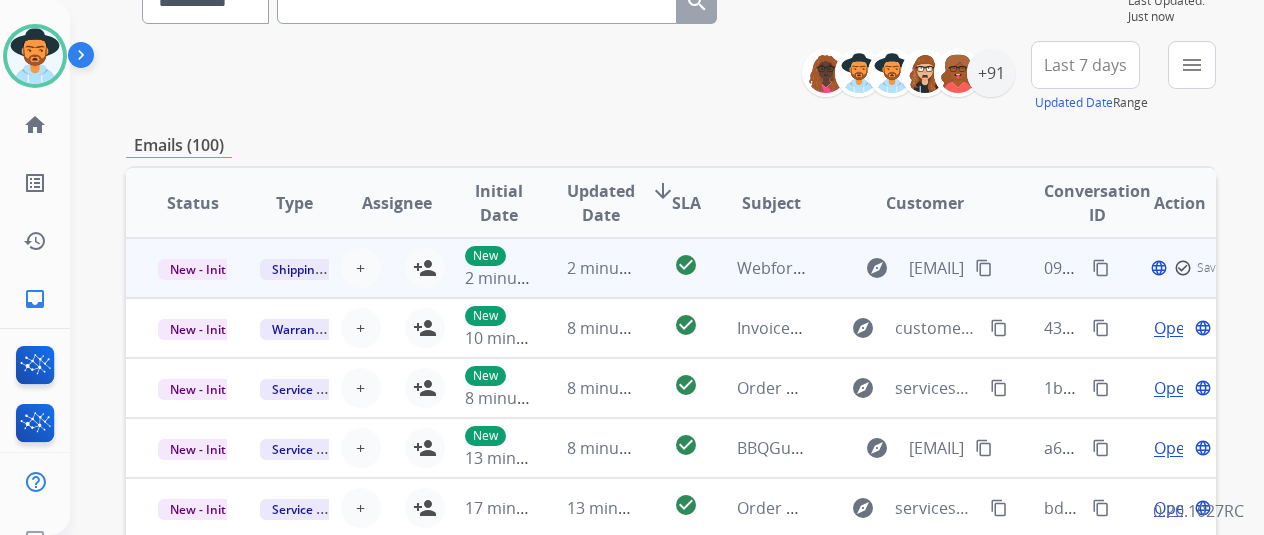 scroll, scrollTop: 200, scrollLeft: 0, axis: vertical 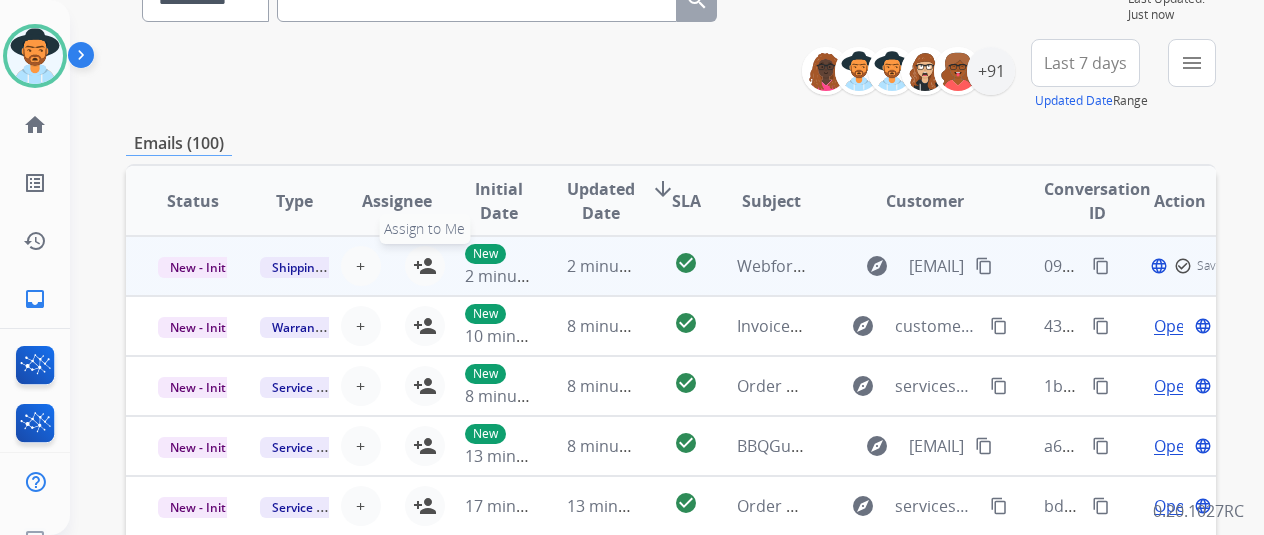 click on "person_add" at bounding box center (425, 266) 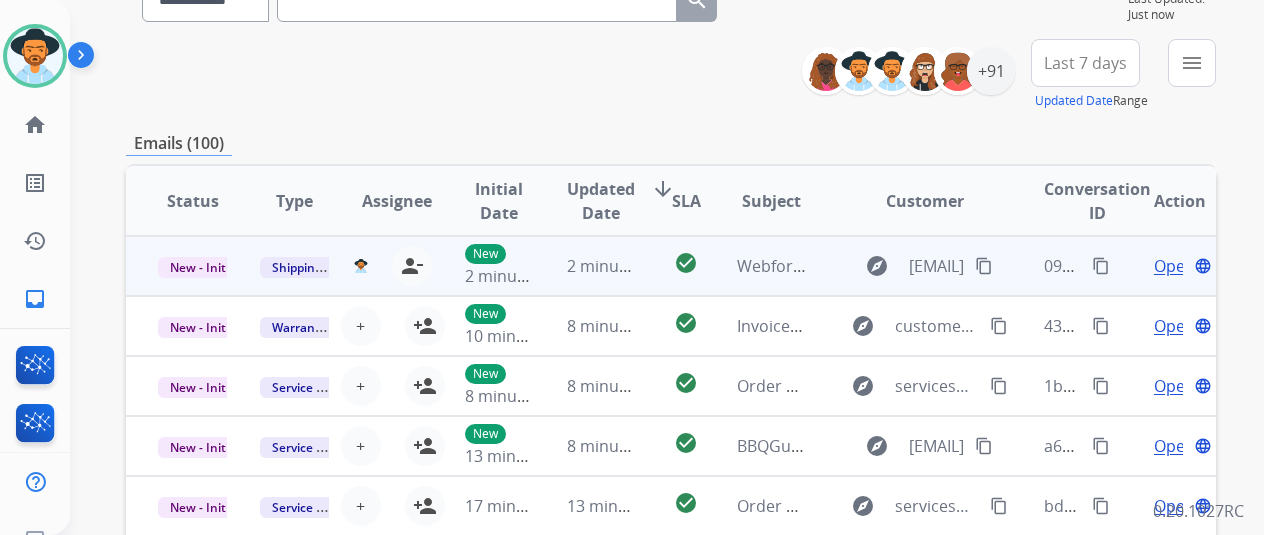 click on "Open" at bounding box center (1174, 266) 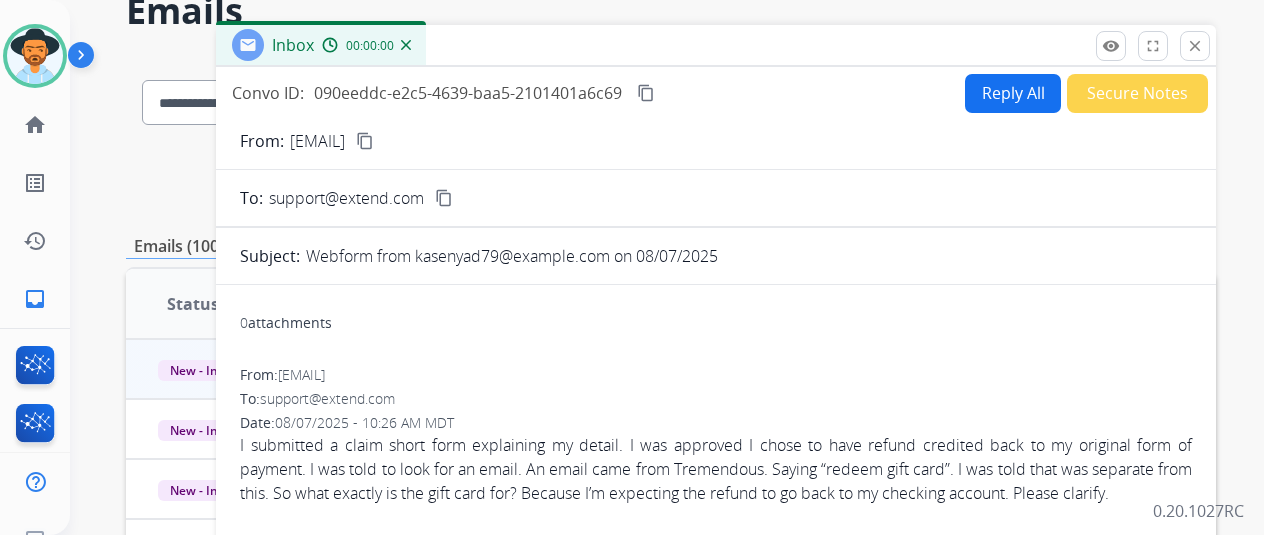 scroll, scrollTop: 0, scrollLeft: 0, axis: both 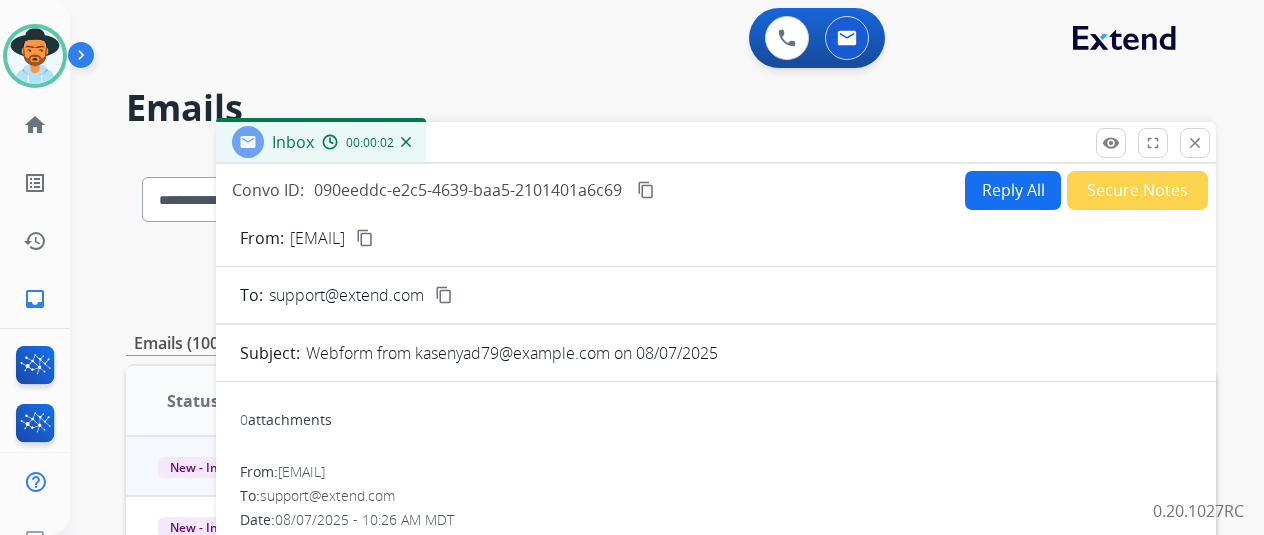 click on "content_copy" at bounding box center (365, 238) 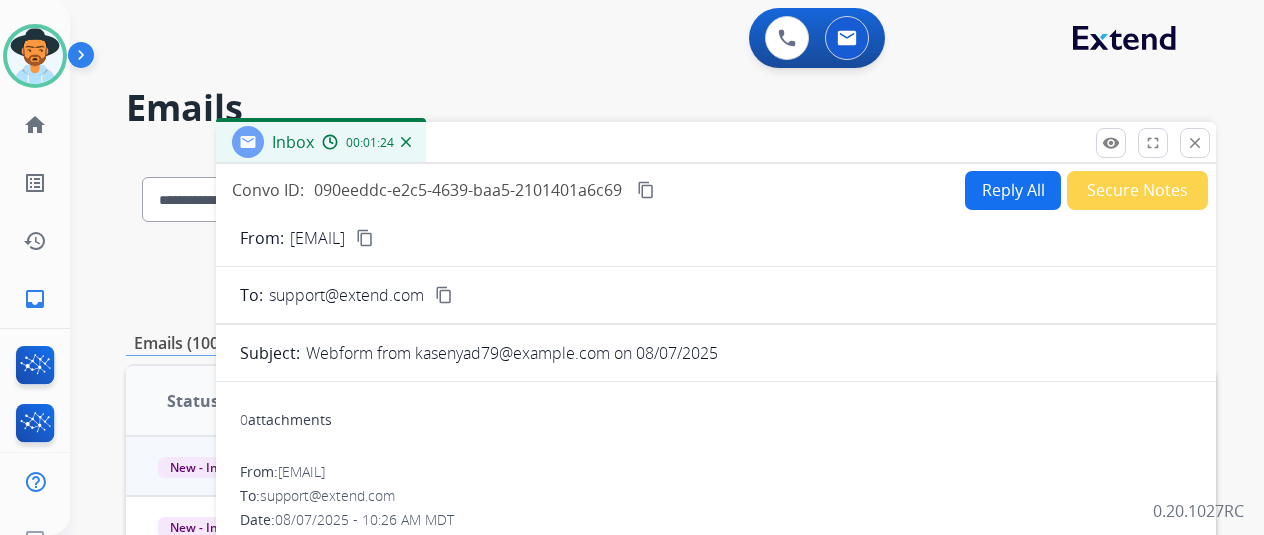 click on "Reply All" at bounding box center [1013, 190] 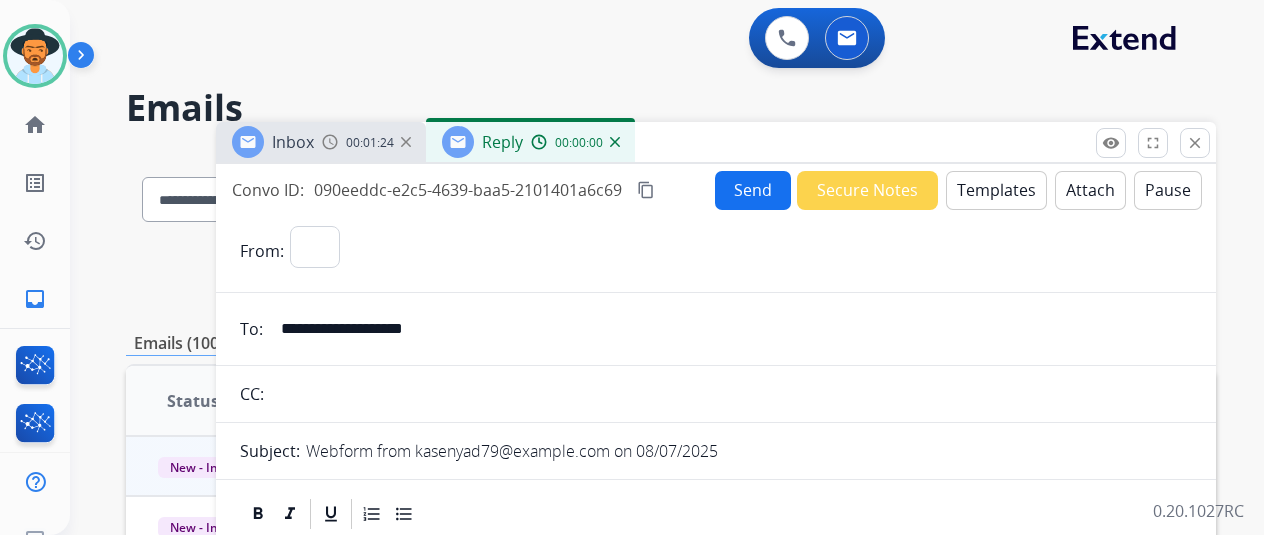 select on "**********" 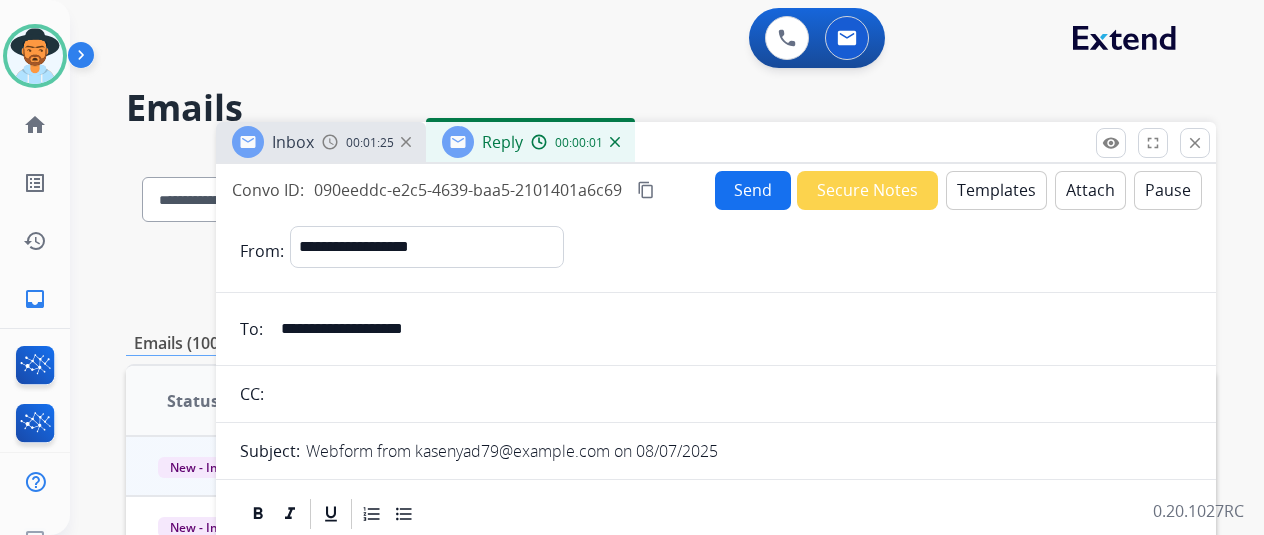 click on "Templates" at bounding box center [996, 190] 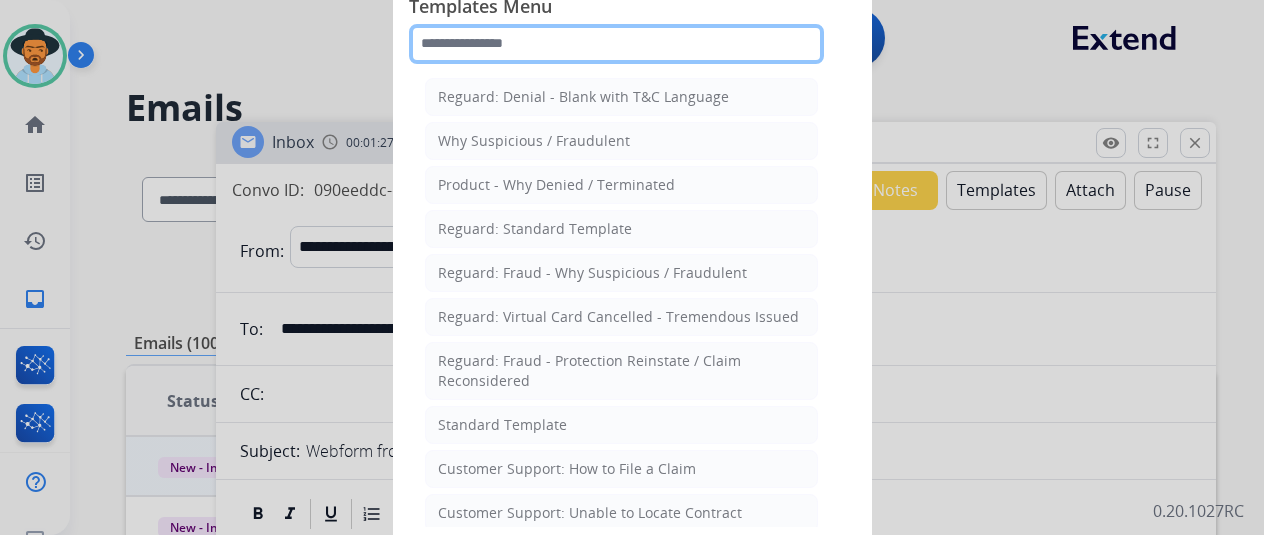 click 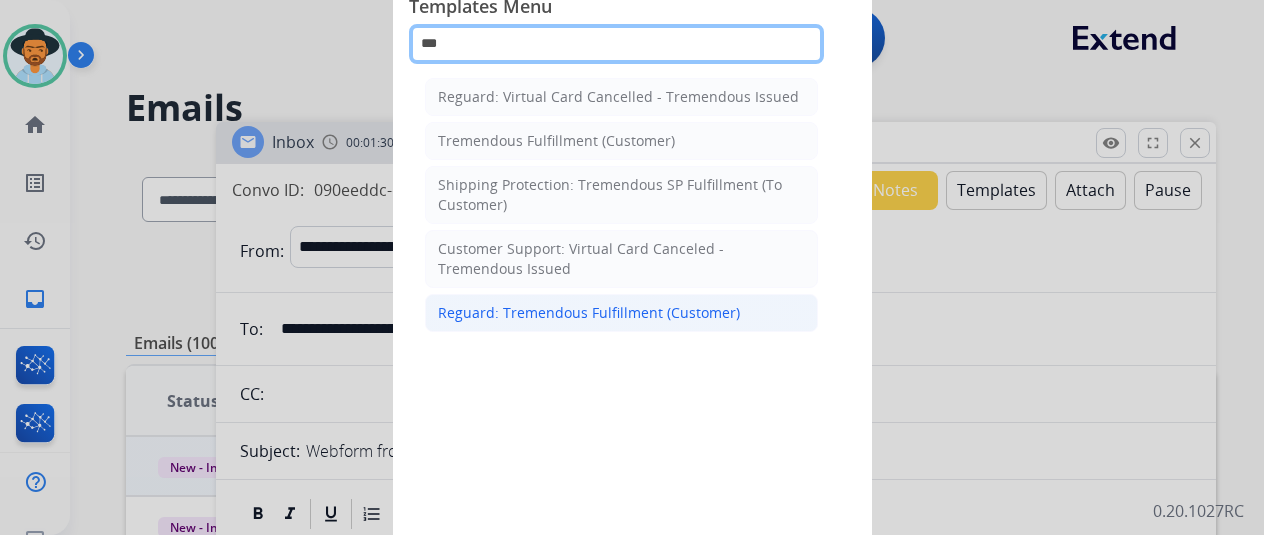 type on "***" 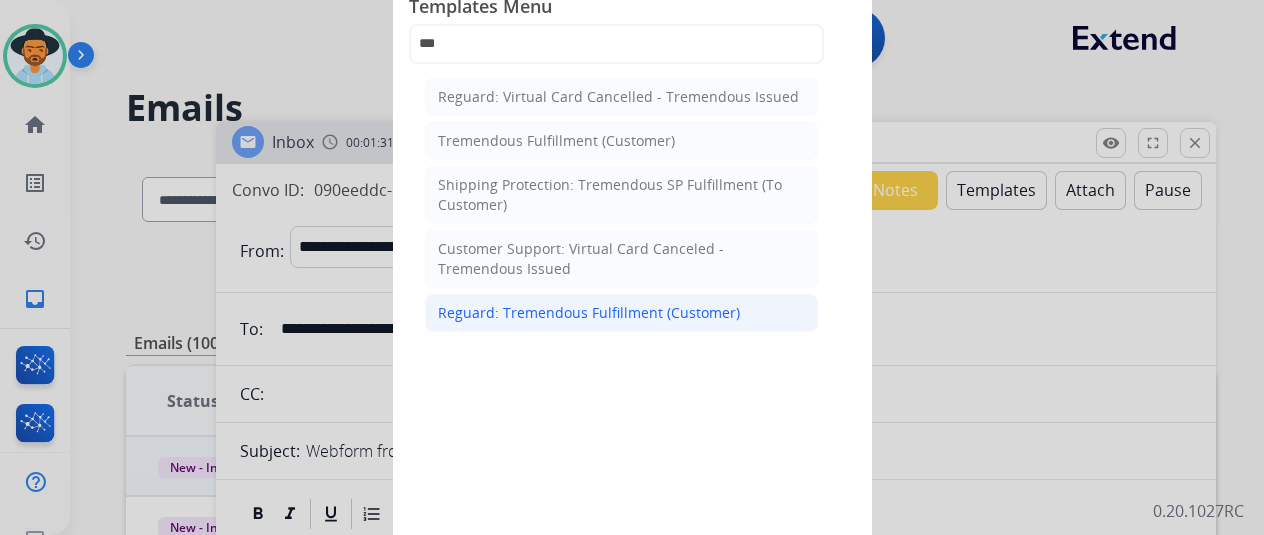 click on "Reguard: Tremendous Fulfillment (Customer)" 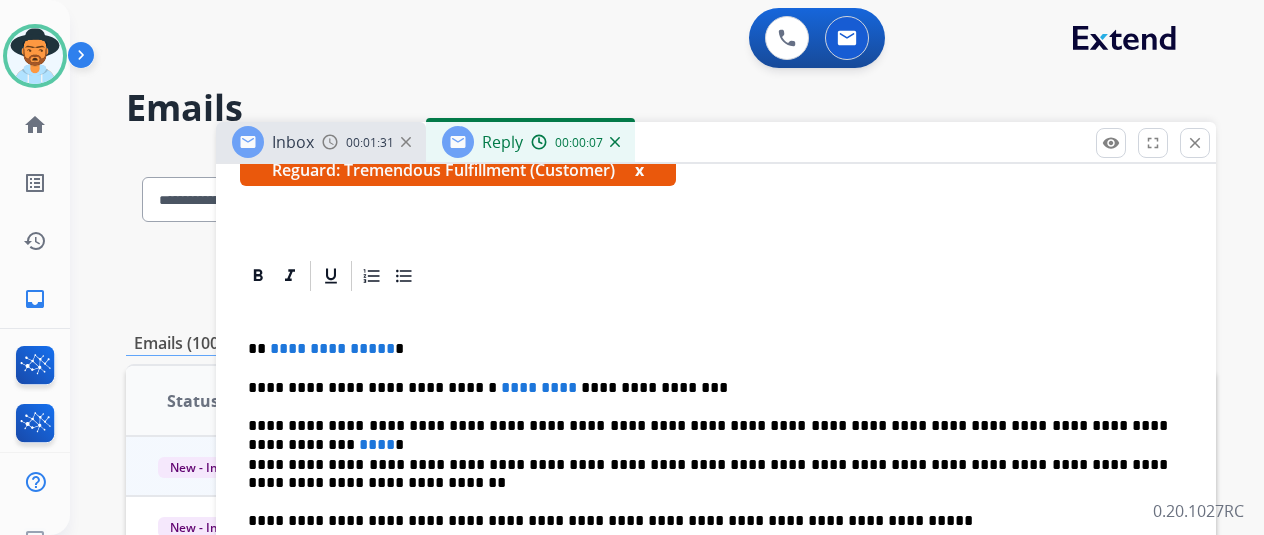 scroll, scrollTop: 403, scrollLeft: 0, axis: vertical 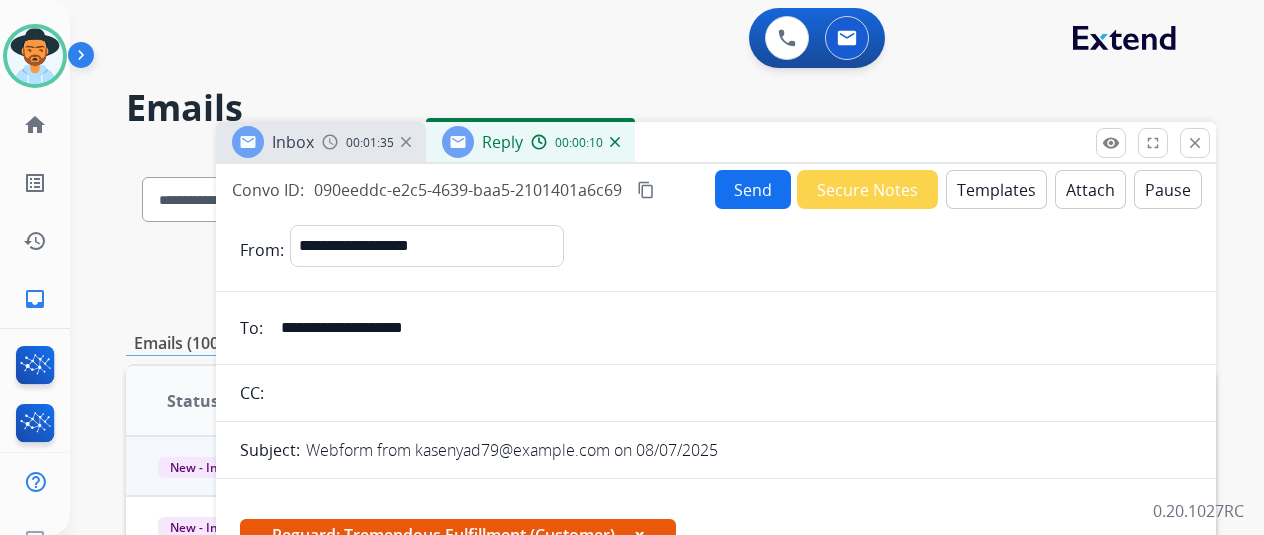 click on "Templates" at bounding box center (996, 189) 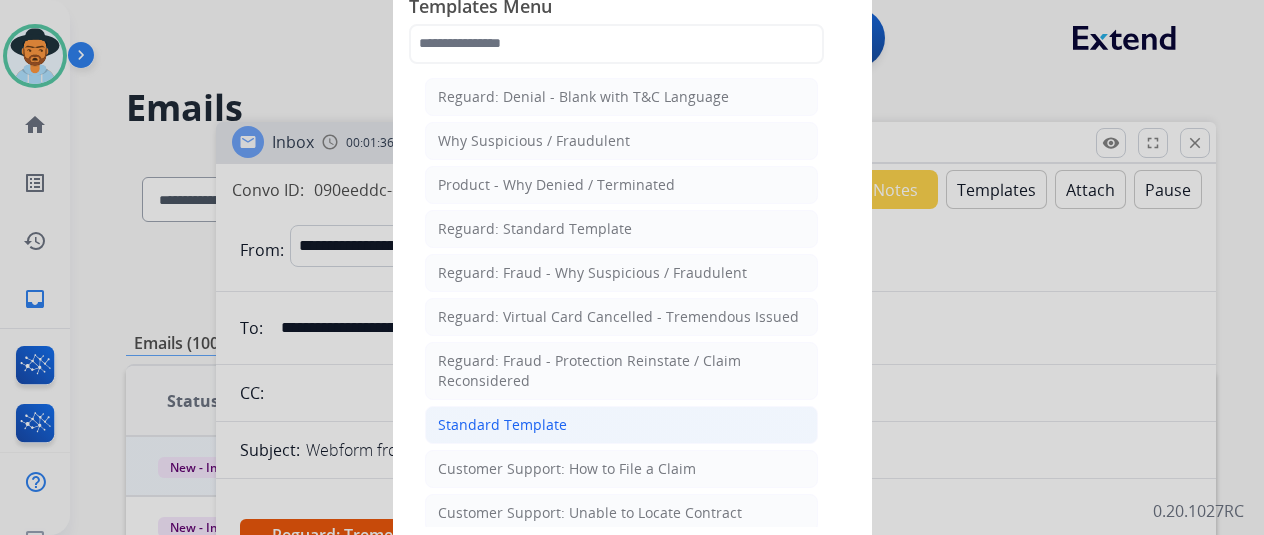 click on "Standard Template" 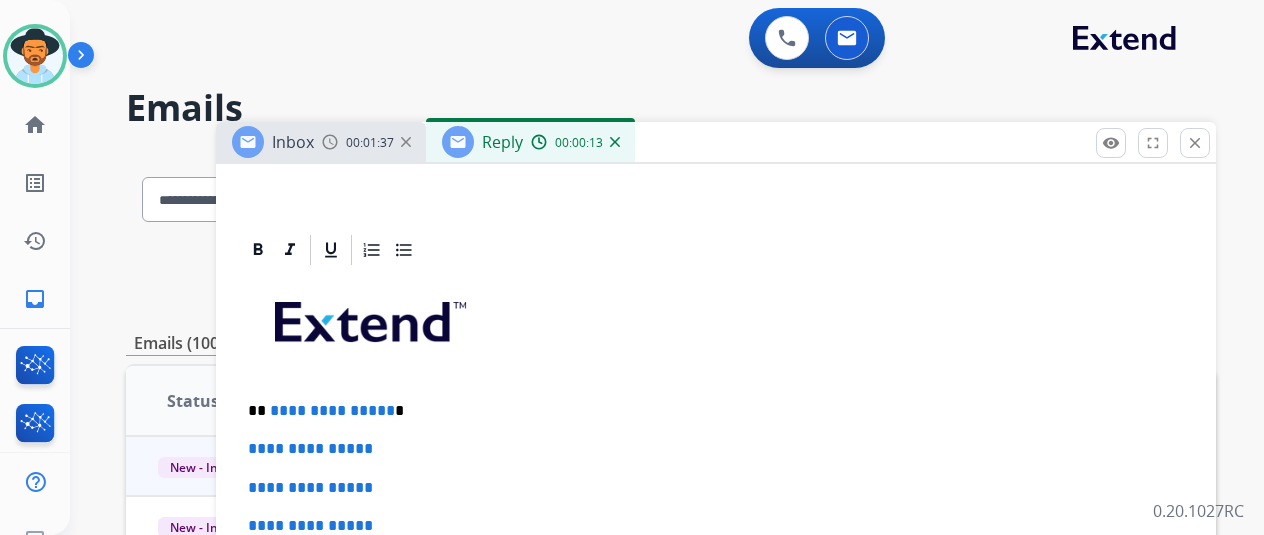 scroll, scrollTop: 400, scrollLeft: 0, axis: vertical 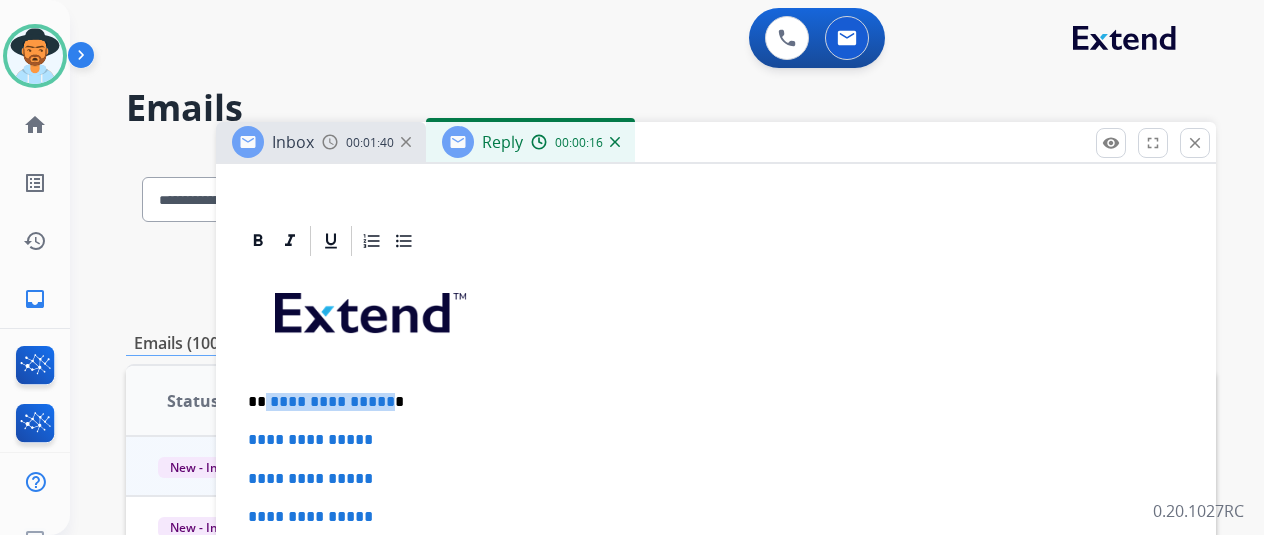 drag, startPoint x: 397, startPoint y: 405, endPoint x: 282, endPoint y: 398, distance: 115.212845 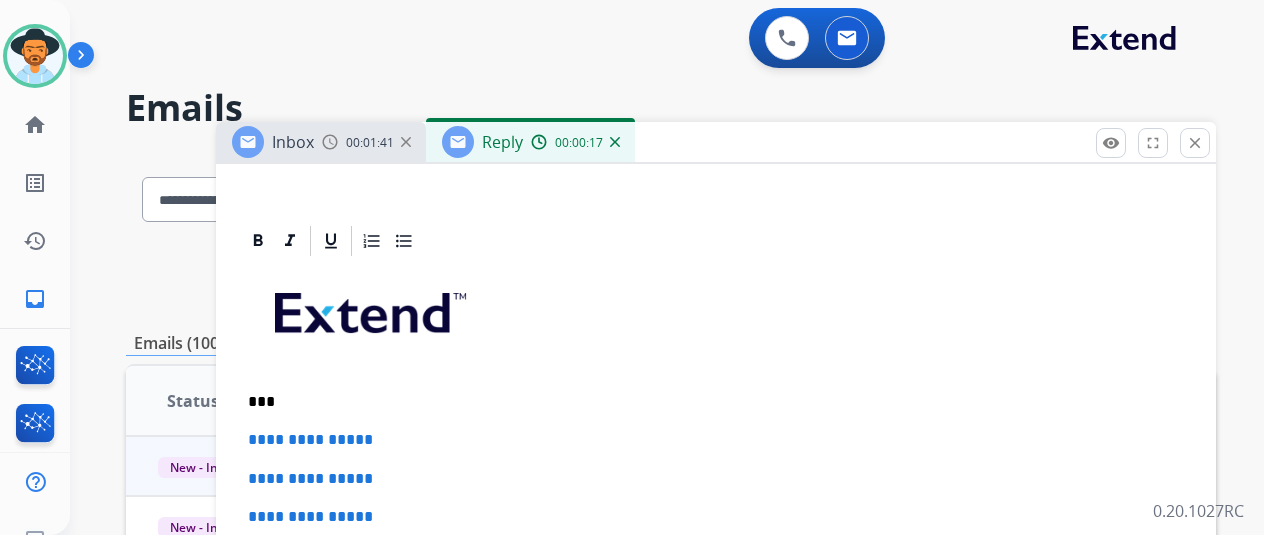 type 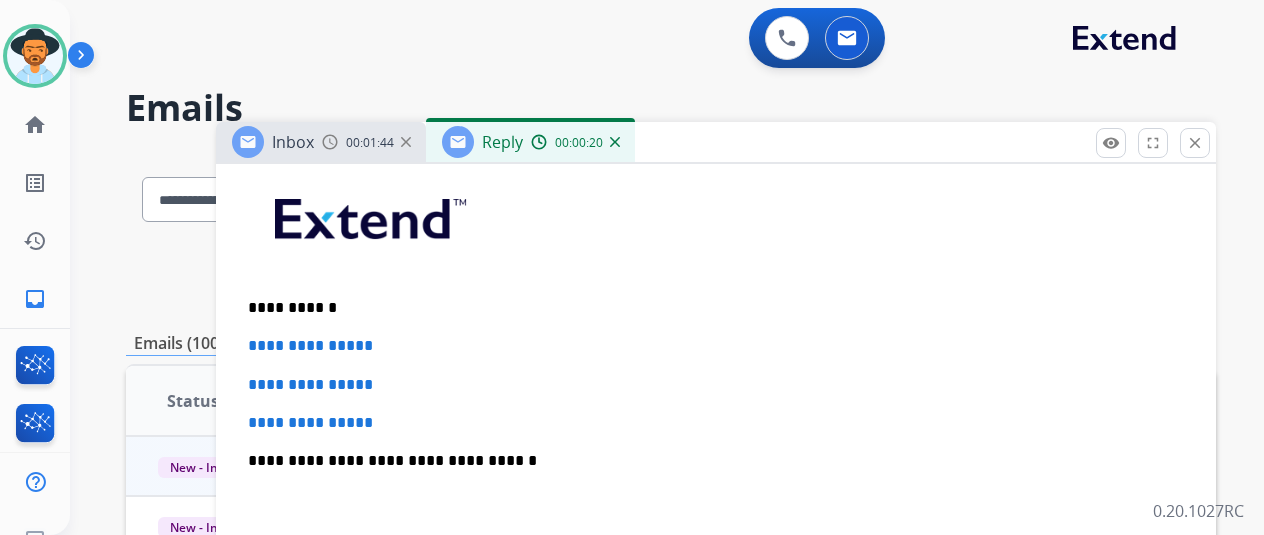 scroll, scrollTop: 600, scrollLeft: 0, axis: vertical 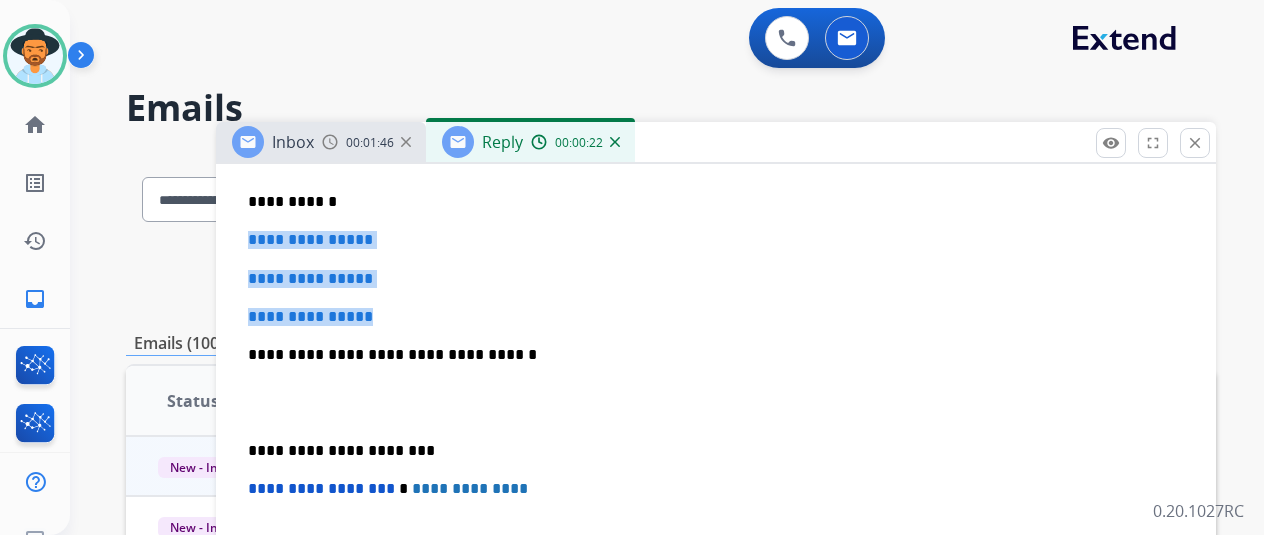 drag, startPoint x: 391, startPoint y: 298, endPoint x: 258, endPoint y: 245, distance: 143.17122 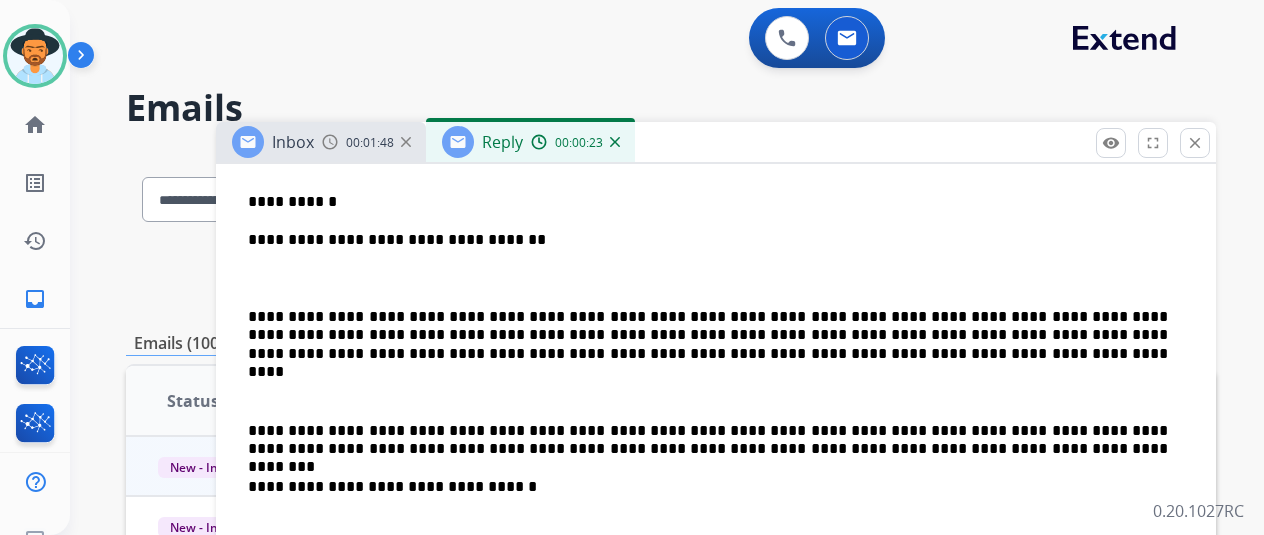 click on "**********" at bounding box center [716, 468] 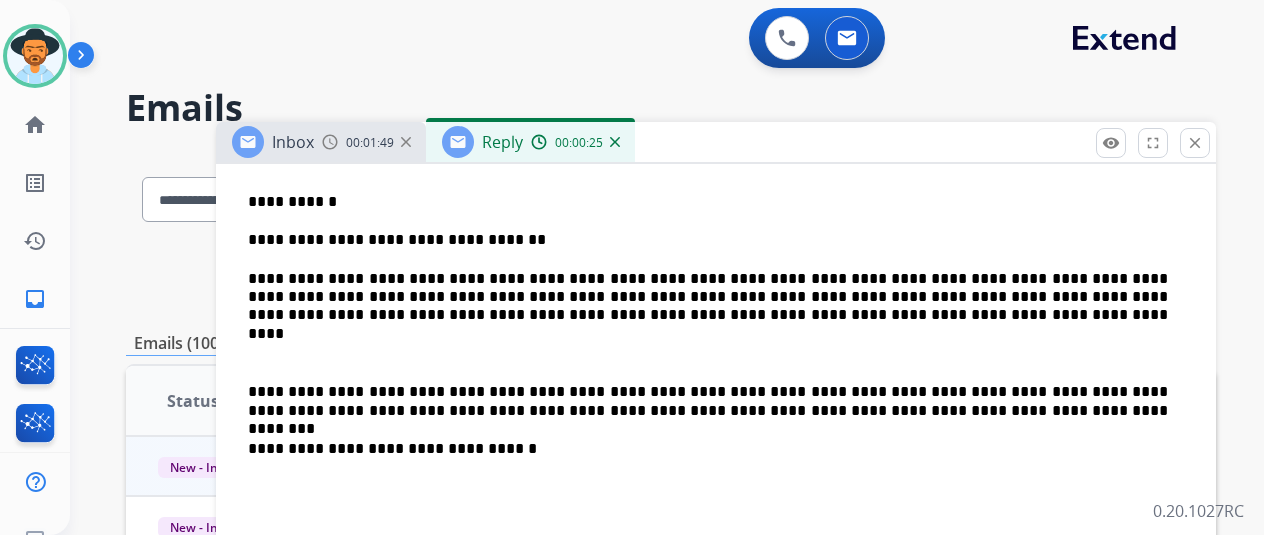 click on "**********" at bounding box center (716, 449) 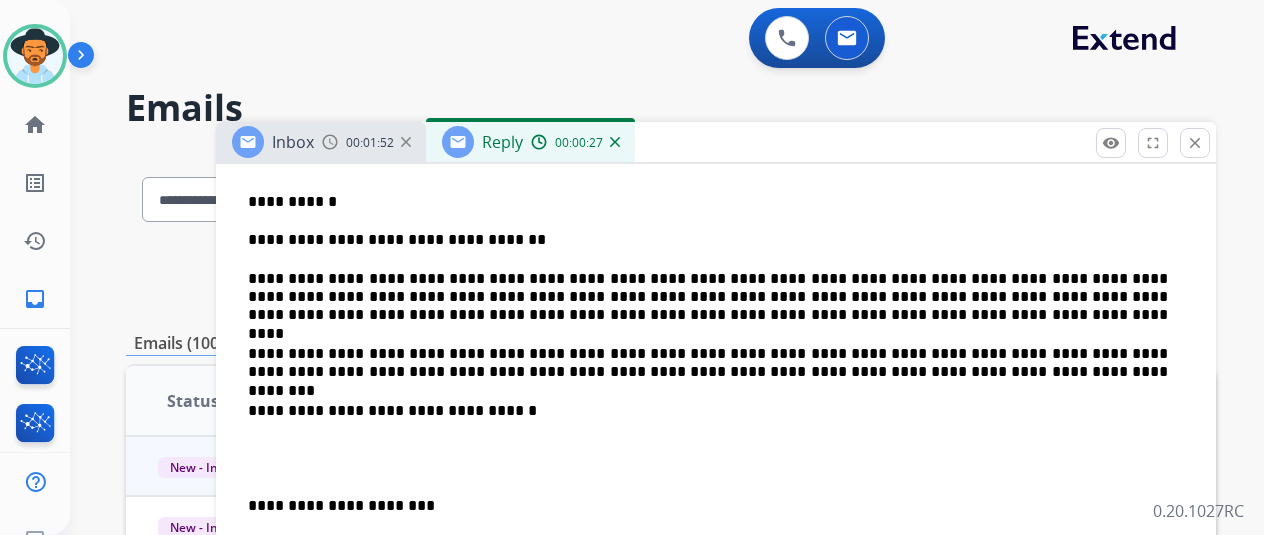 click on "**********" at bounding box center [708, 297] 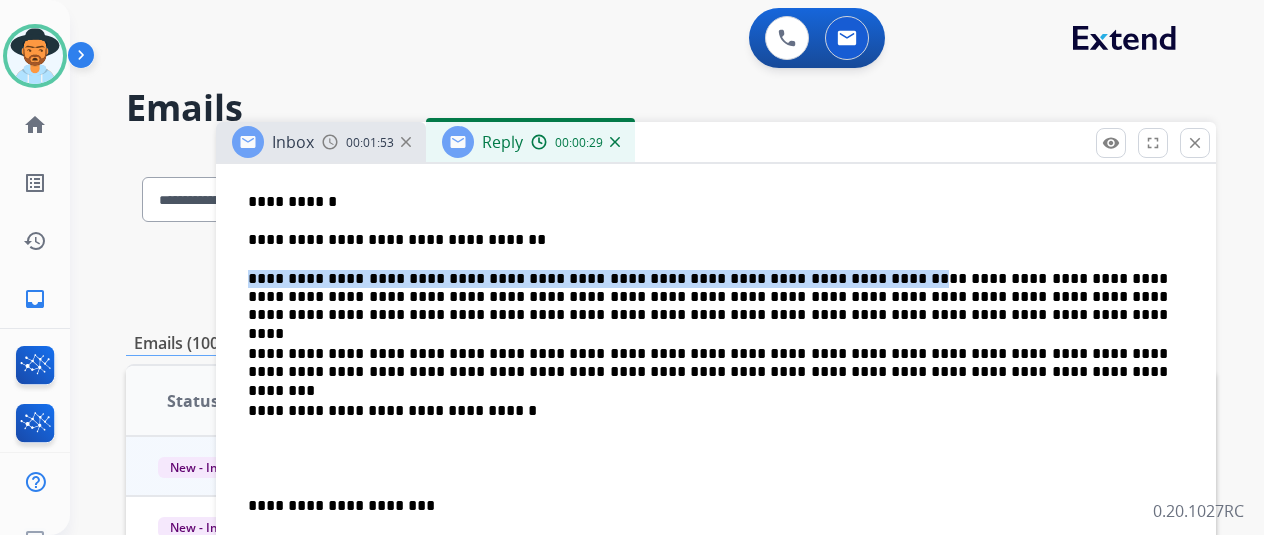 drag, startPoint x: 845, startPoint y: 275, endPoint x: 261, endPoint y: 281, distance: 584.0308 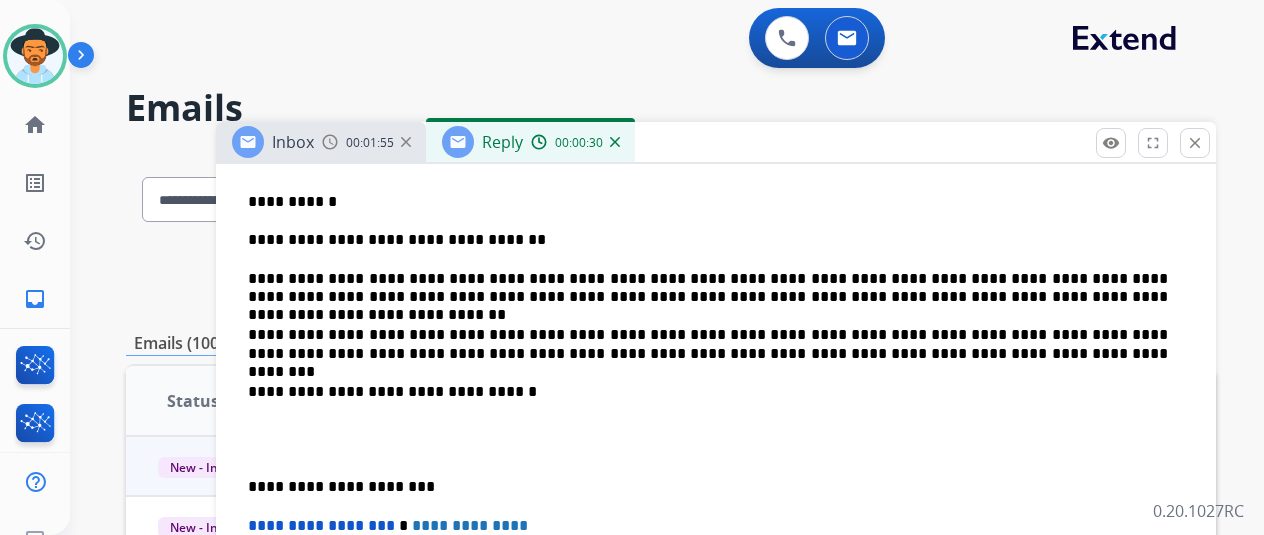 click on "**********" at bounding box center [716, 421] 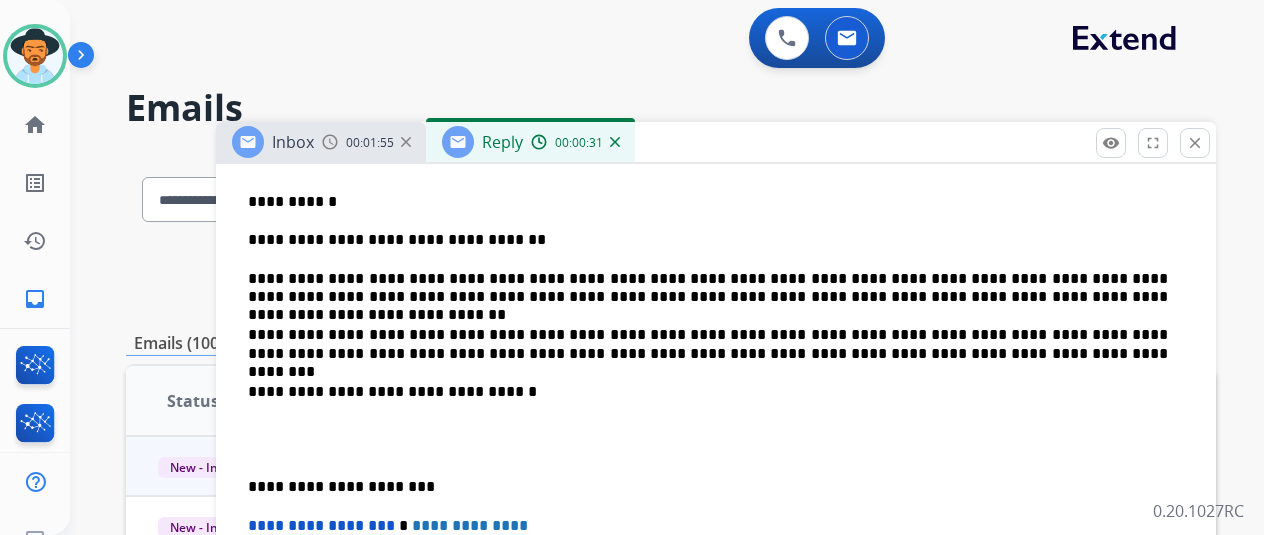 click on "**********" at bounding box center (716, 421) 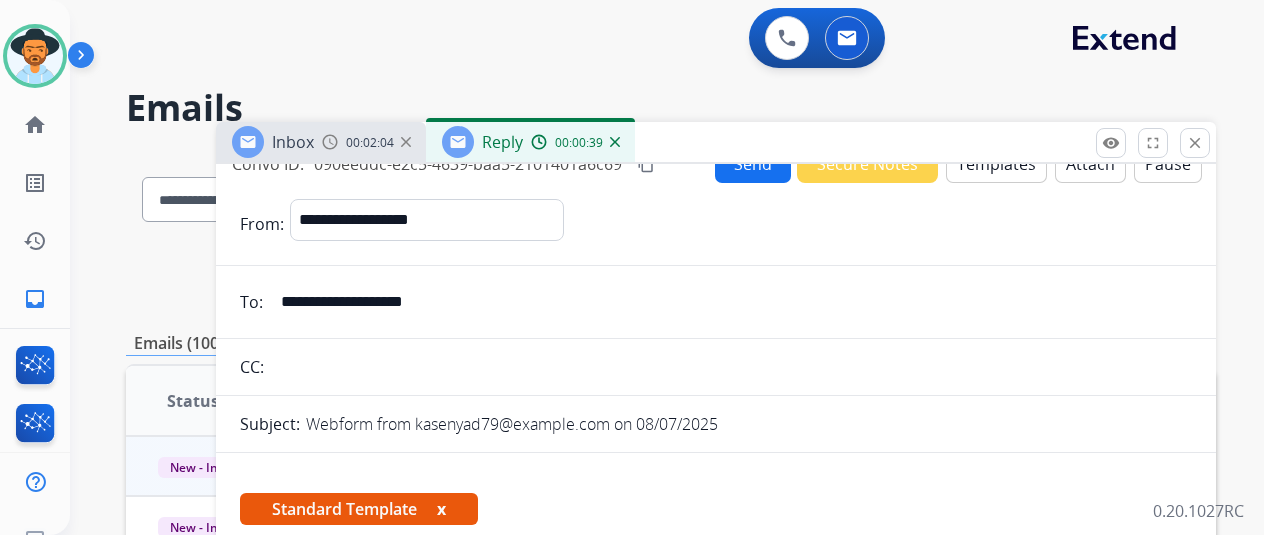 scroll, scrollTop: 0, scrollLeft: 0, axis: both 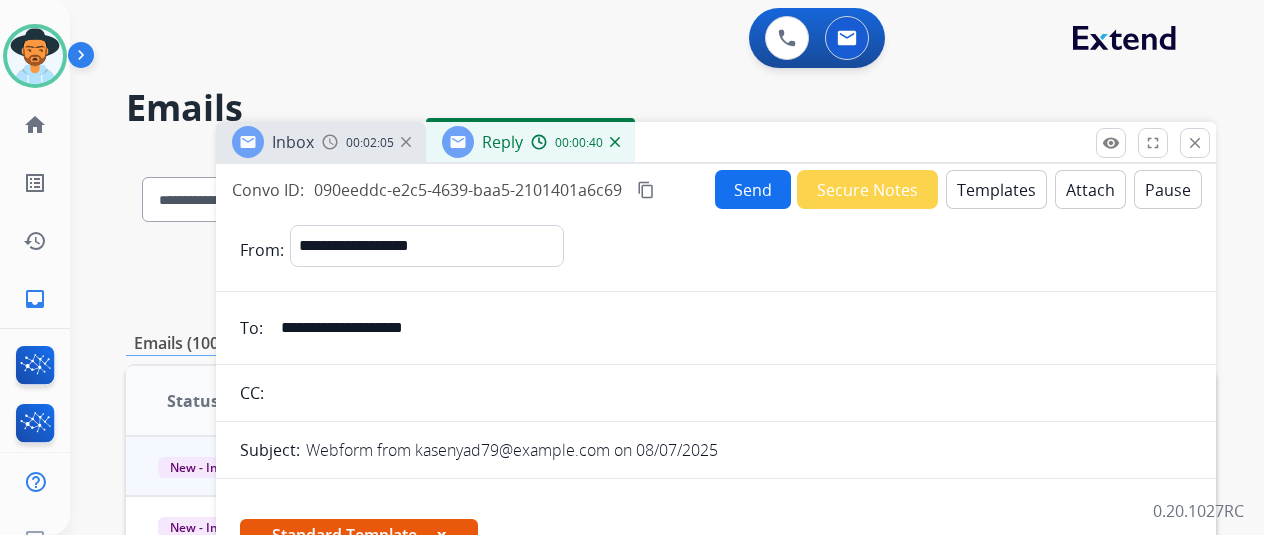click on "content_copy" at bounding box center [646, 190] 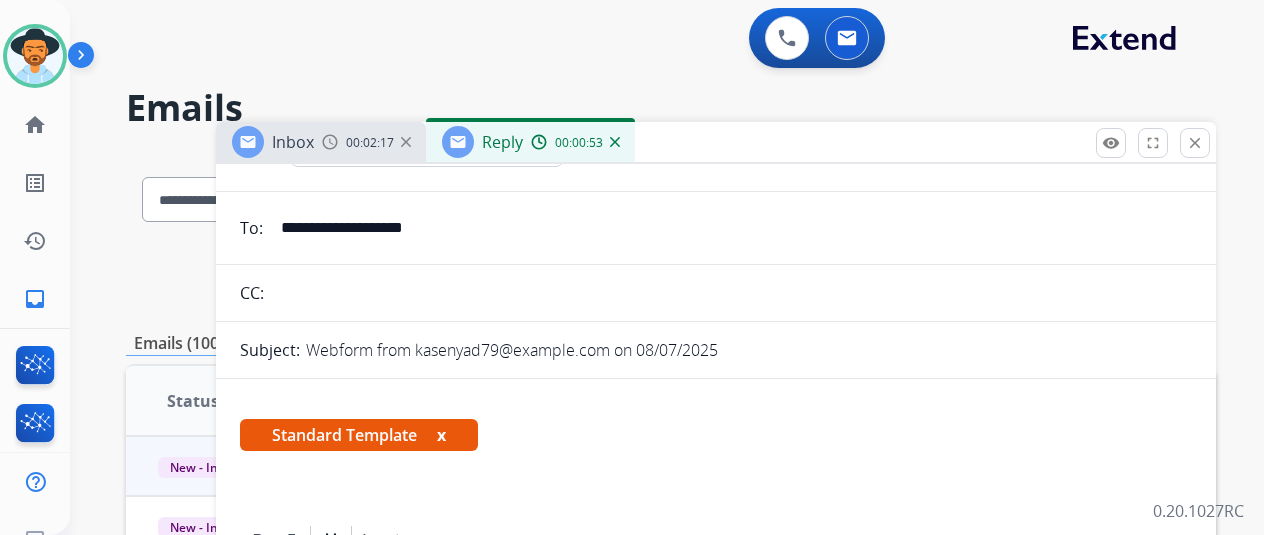 scroll, scrollTop: 0, scrollLeft: 0, axis: both 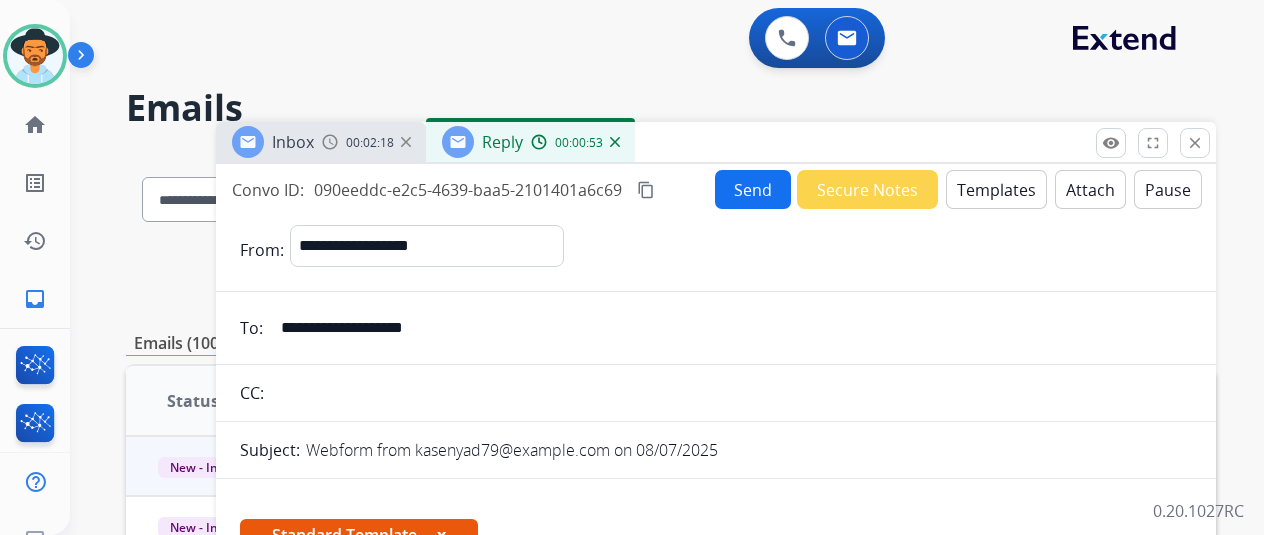 click on "Send" at bounding box center (753, 189) 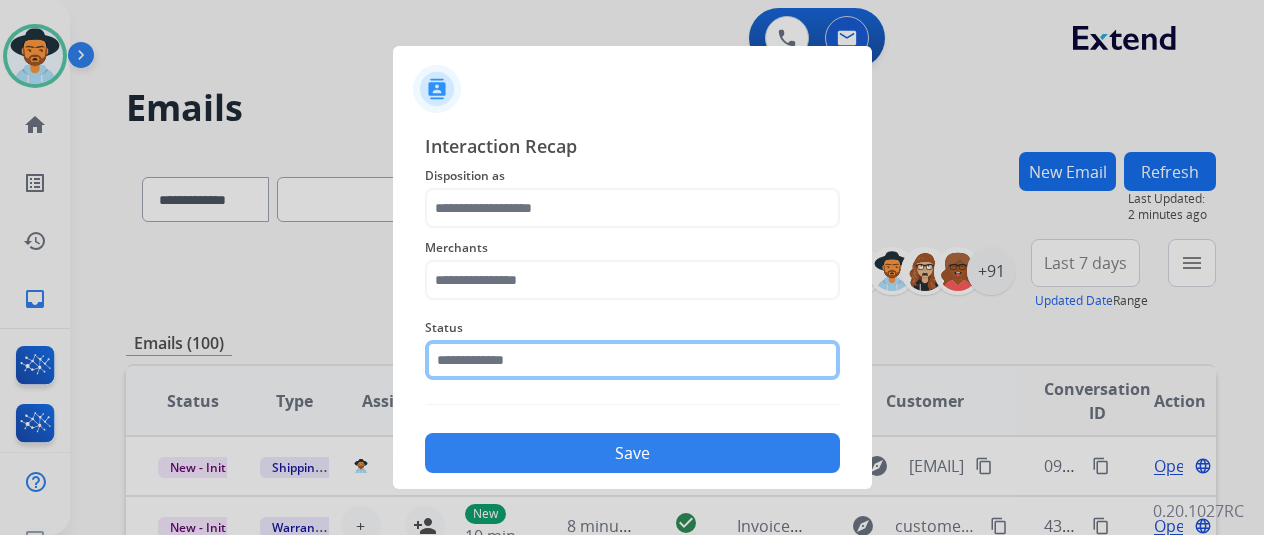 click 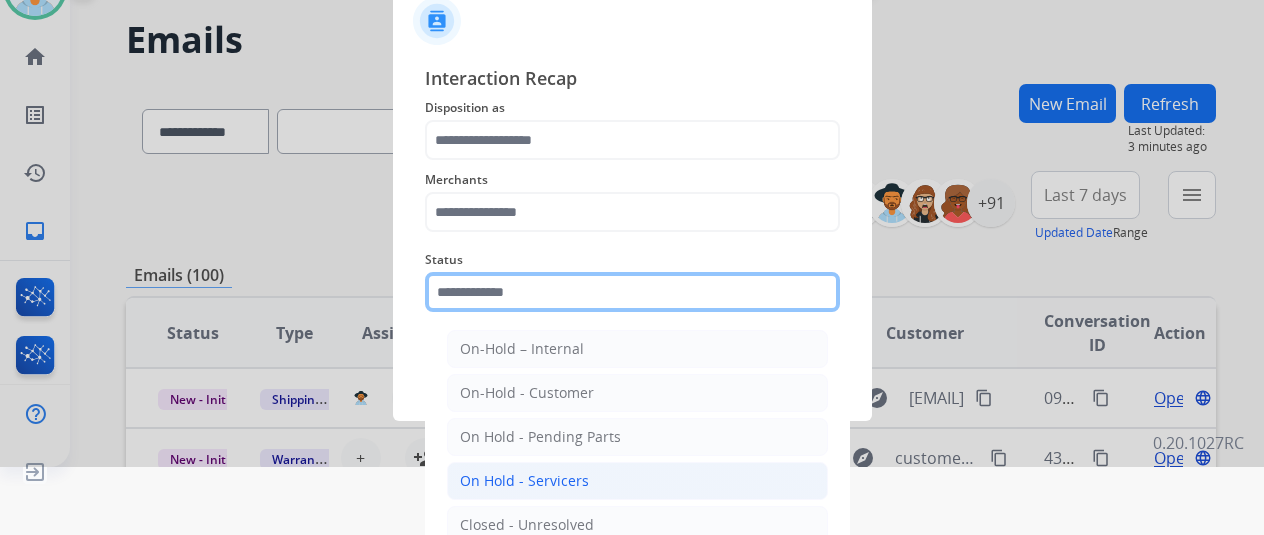 scroll, scrollTop: 100, scrollLeft: 0, axis: vertical 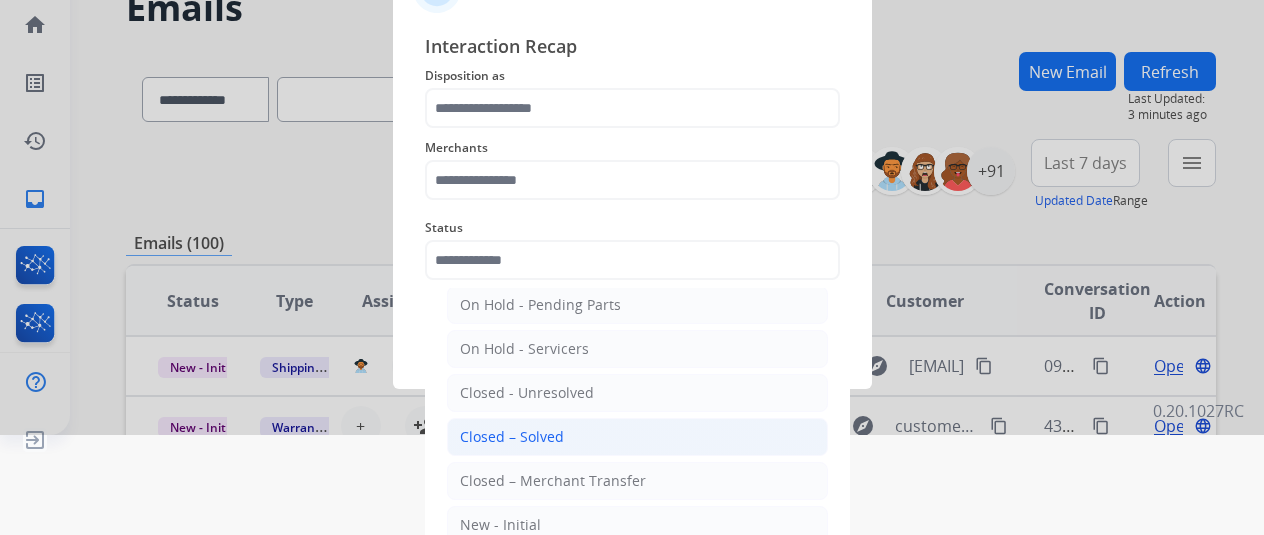 click on "Closed – Solved" 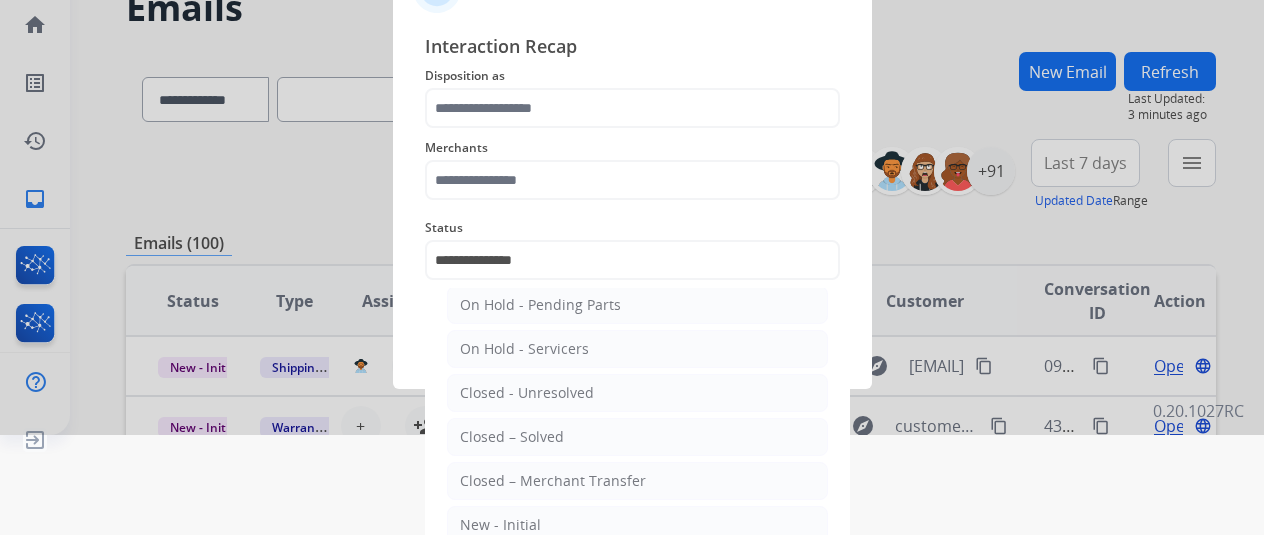 scroll, scrollTop: 24, scrollLeft: 0, axis: vertical 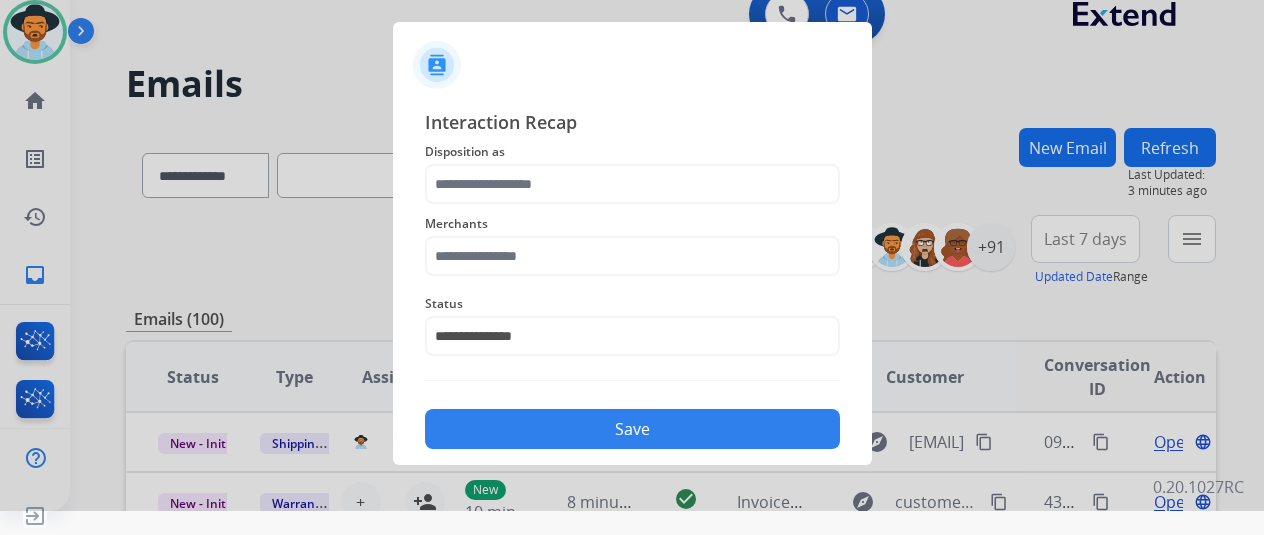 click on "Merchants" 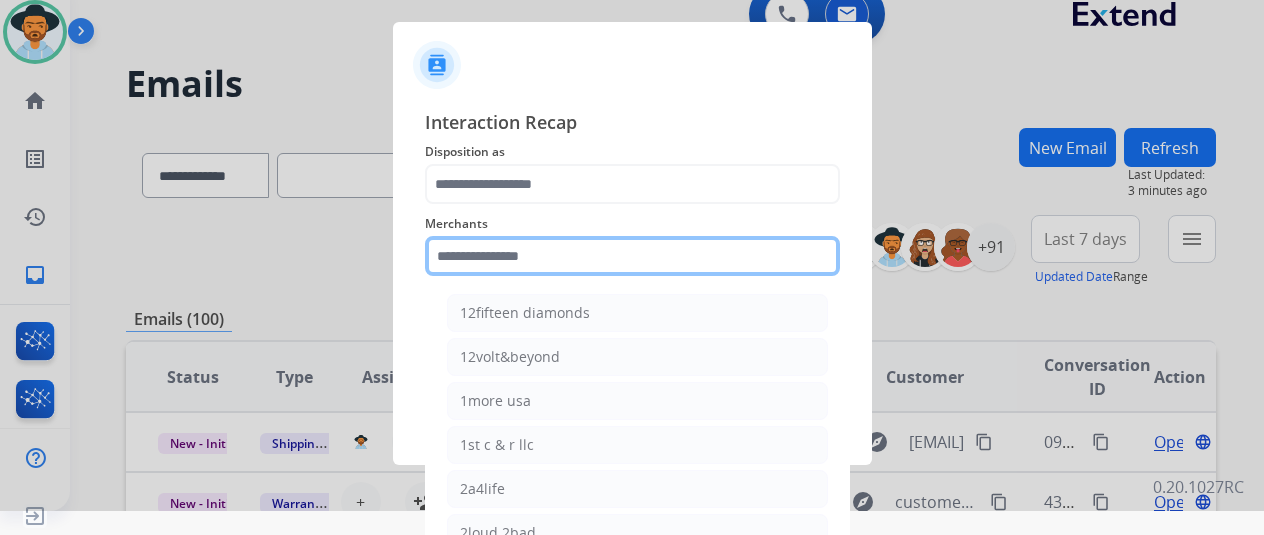 click on "Merchants    12fifteen diamonds   12volt&beyond   1more usa   1st c & r llc   2a4life   2loud 2bad   3balls   4 state trucks   4moms   Abstinence spirits   Accessorypartsstore   Action clutch   Active lifestyle store   Addaday   Adorama abs   Adorama business-to-business   Adrenaline offroad outfitters   Ads shocks   Advance auto parts   Aem electronics   Aerishealthinc   Ag solutions group, llc   Aim controllers   Air-relax   Airocide   Airslamit   Airsoft station   Airthereal   Alchemy fine home   Aleko products   Alice lane home   All around e-bikes   All electric motion   All things barbecue   Allen   Allied gaming north america, llc   Allied wheel components   Alta gracia motors   Alter   Ambient fires   American bass   American cornhole association   American medical sales and rentals   American technologies network   Ameridroid   Amethyst home   Amgair   Ams fireplace   Amscope   Andaaz jewelers   Anne klein   Anova   Anytime baseball supply   Anytime sports supply   Apec water systems   Apollo neuro" 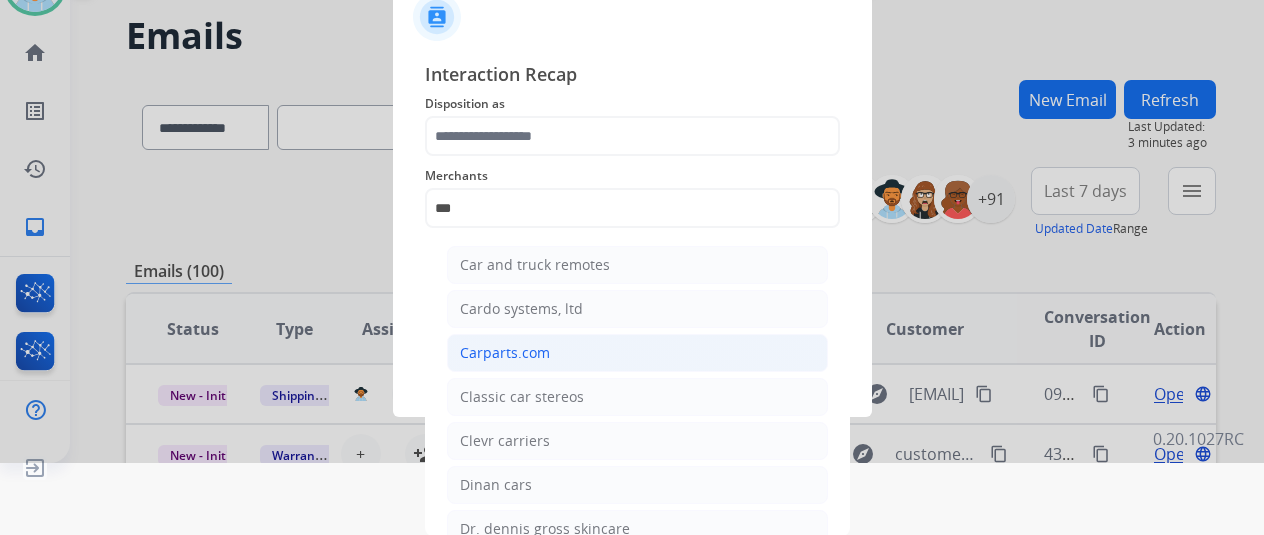 click on "Carparts.com" 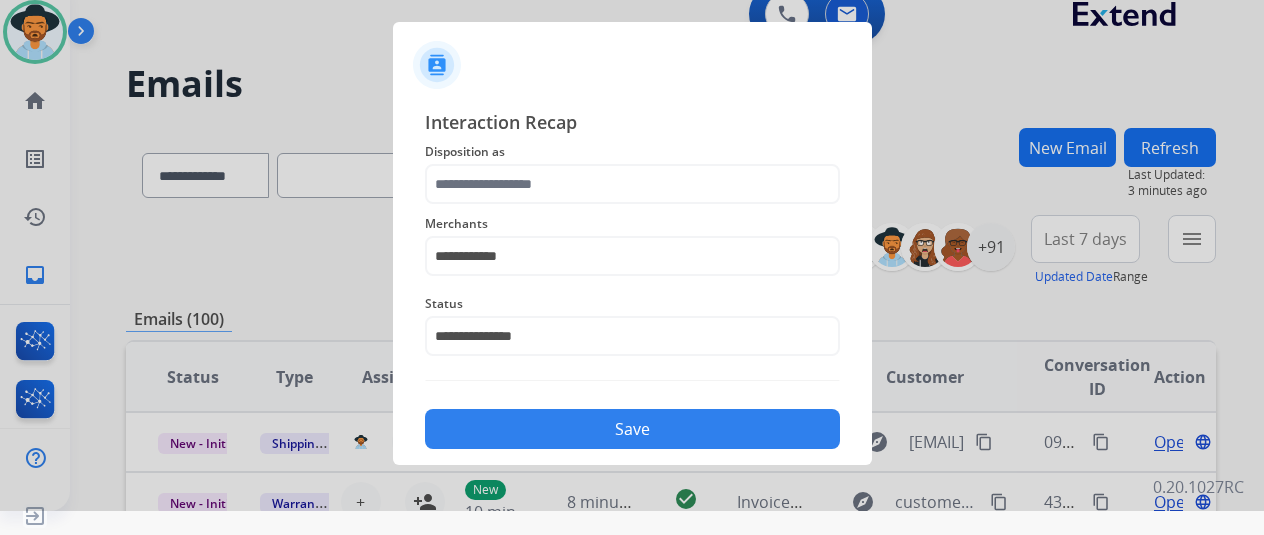scroll, scrollTop: 24, scrollLeft: 0, axis: vertical 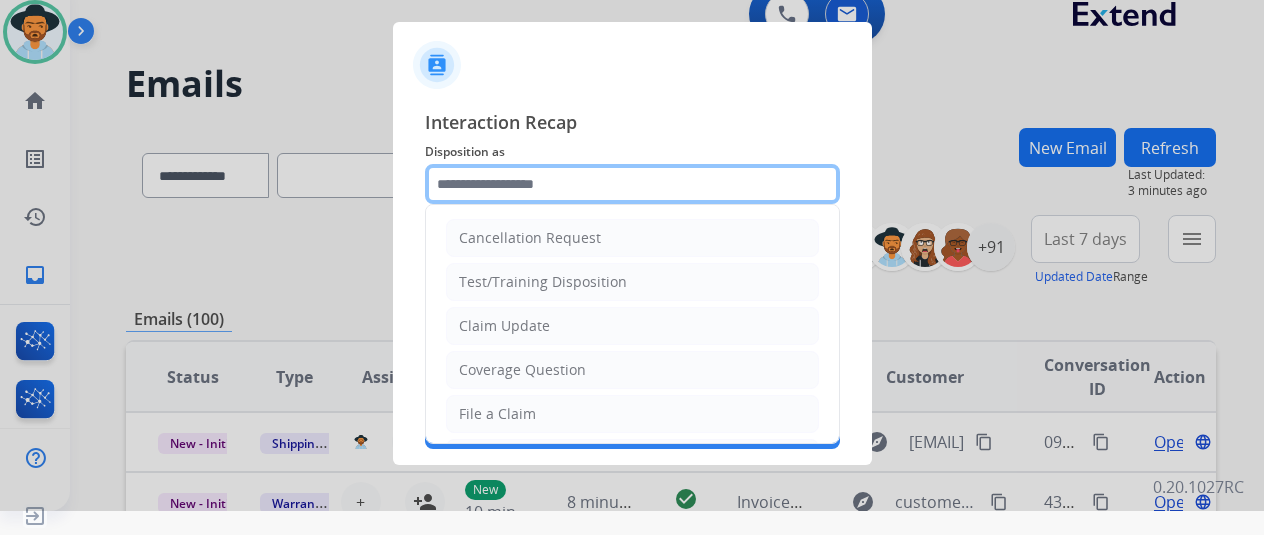 click 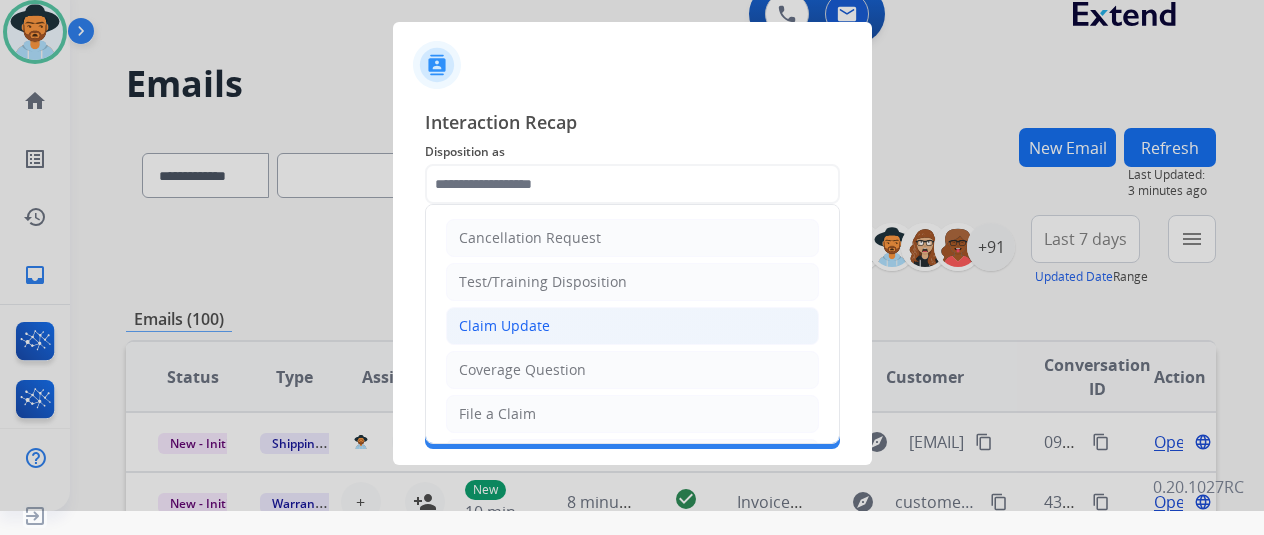 click on "Claim Update" 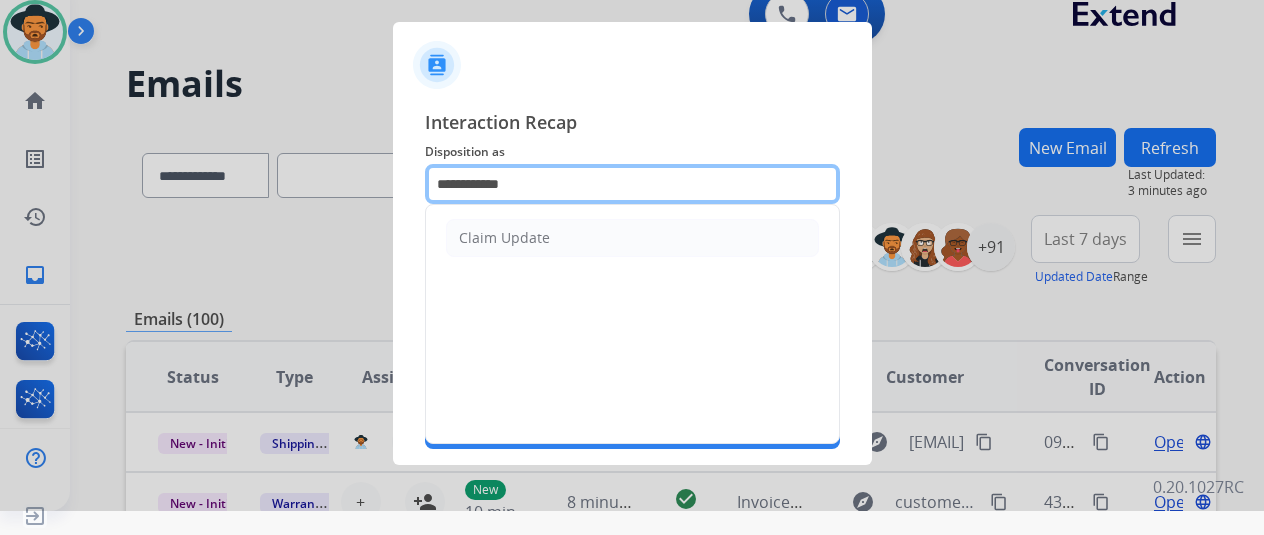 drag, startPoint x: 590, startPoint y: 191, endPoint x: 311, endPoint y: 199, distance: 279.1147 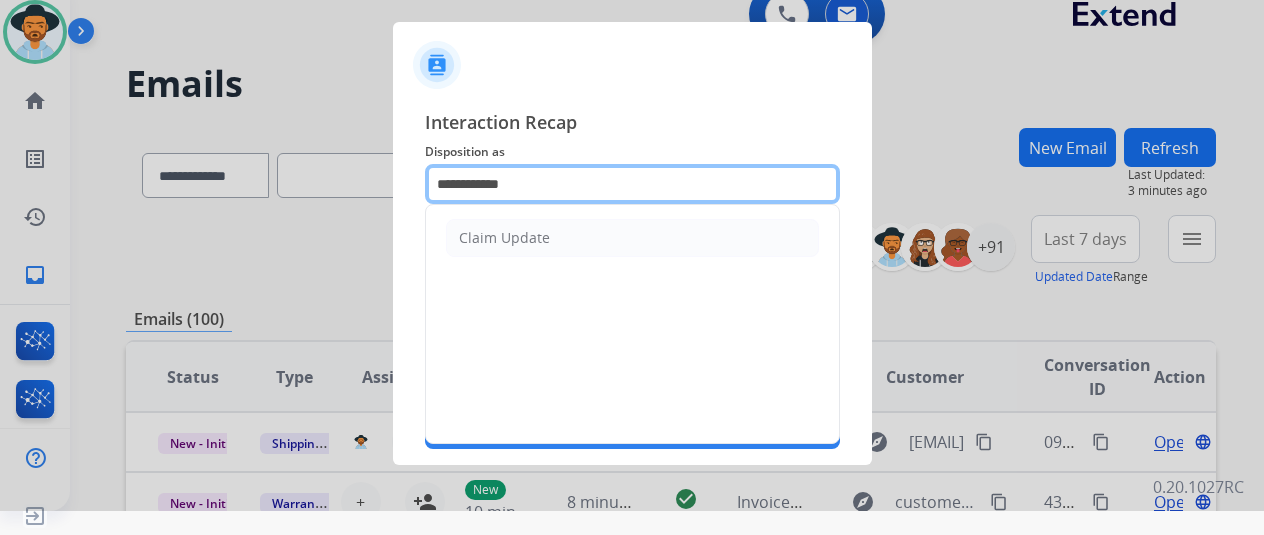 click on "**********" 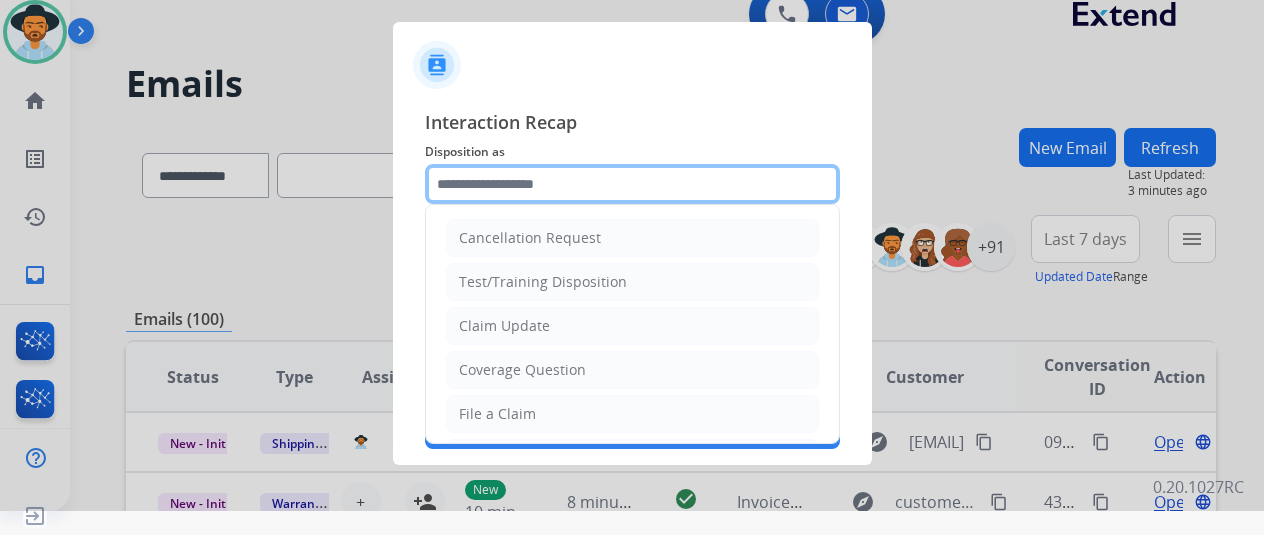 scroll, scrollTop: 100, scrollLeft: 0, axis: vertical 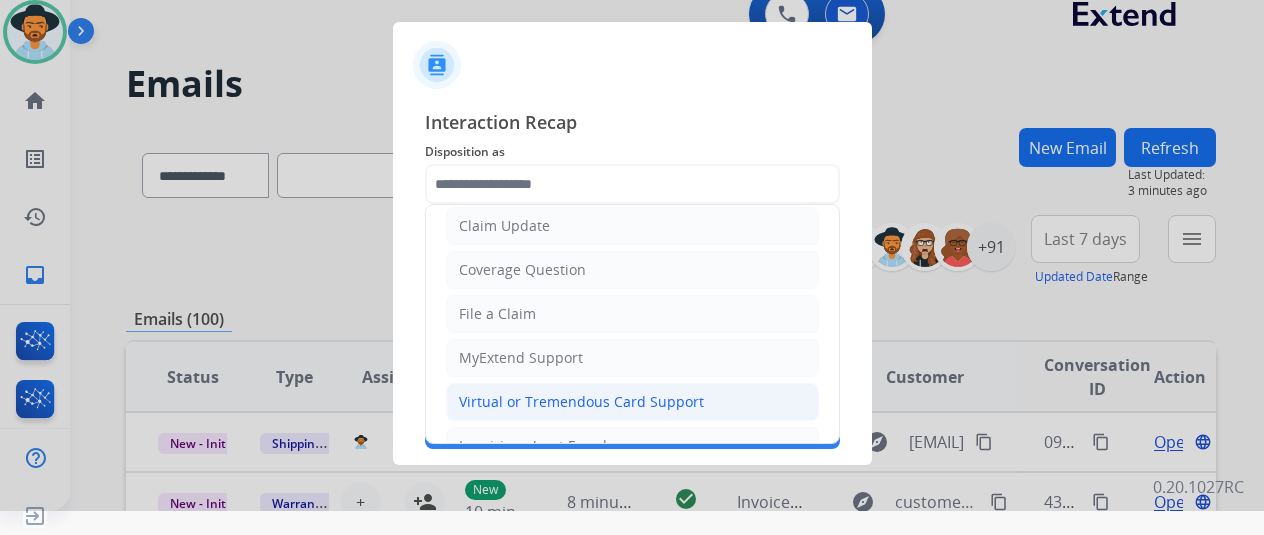 click on "Virtual or Tremendous Card Support" 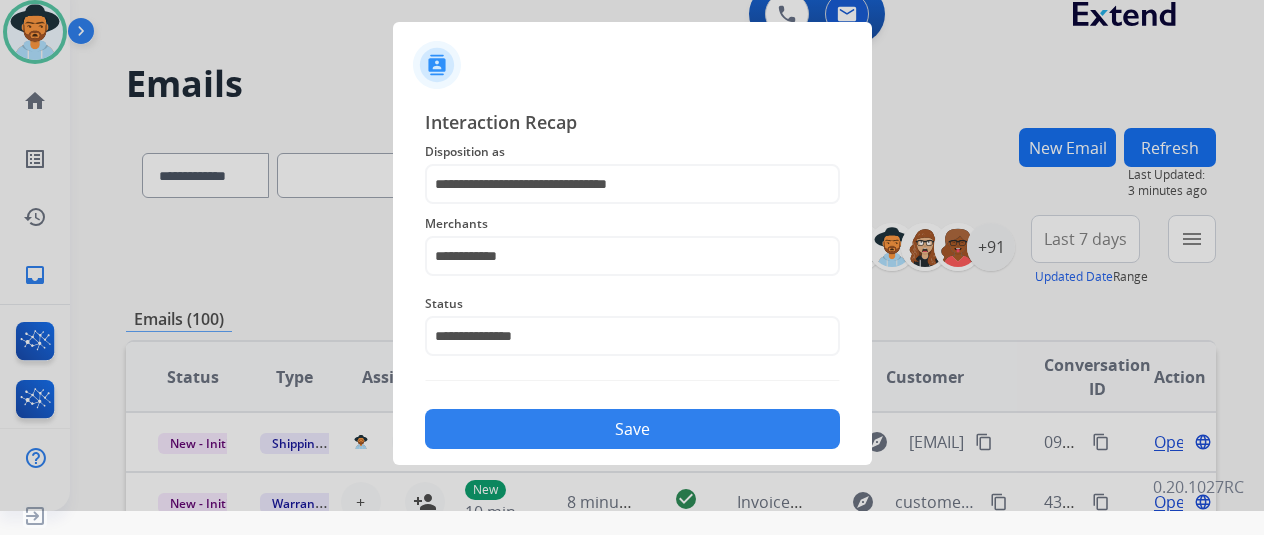 click on "Save" 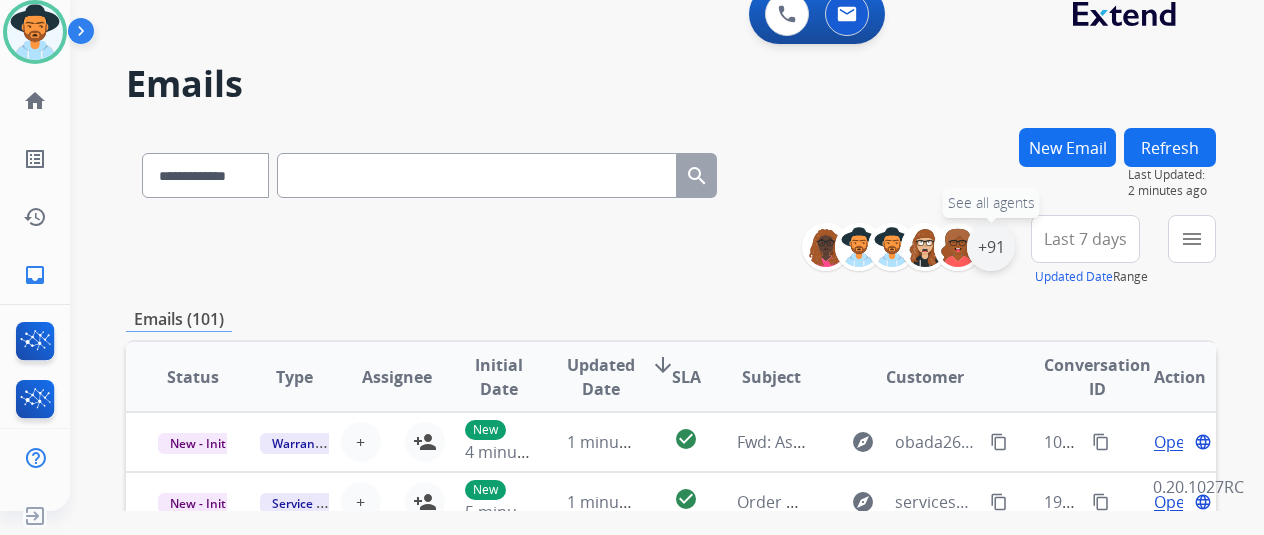click on "+91" at bounding box center (991, 247) 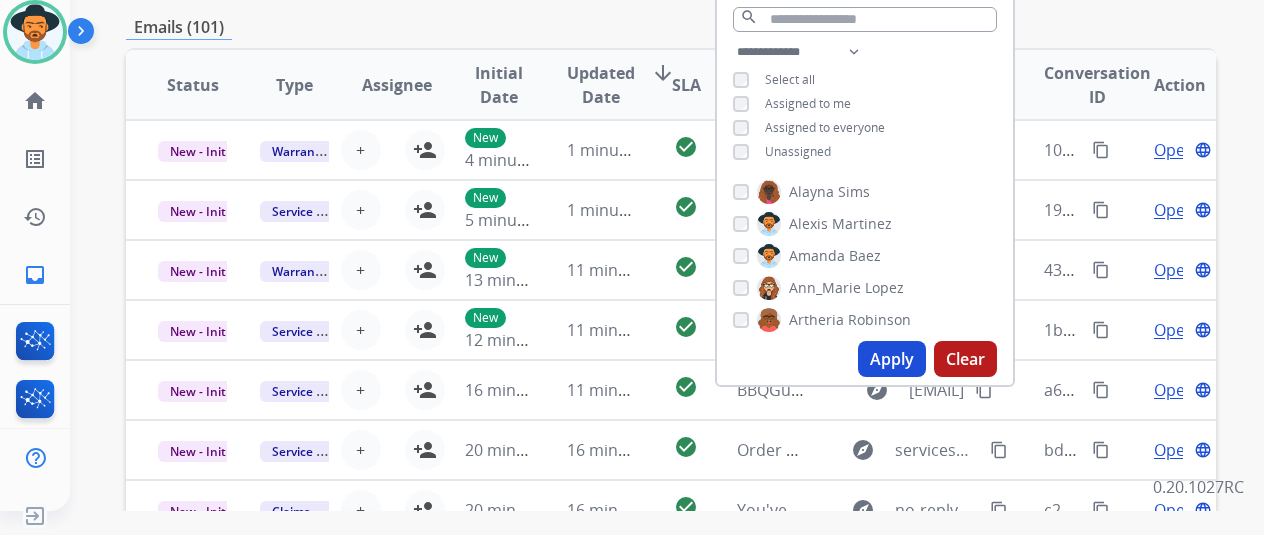 scroll, scrollTop: 300, scrollLeft: 0, axis: vertical 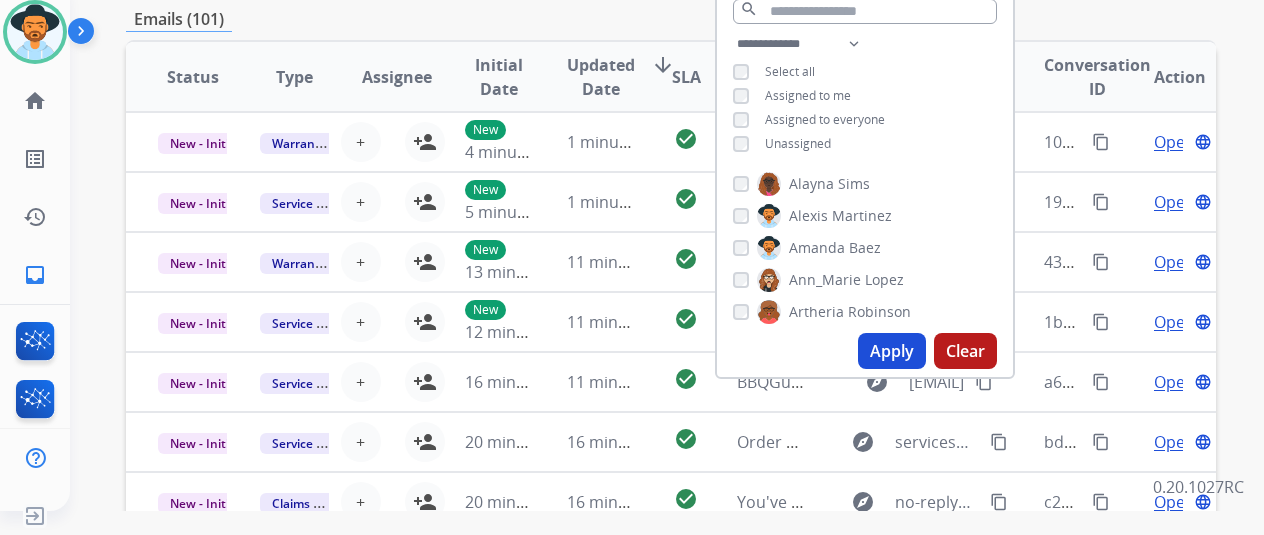 click on "Unassigned" at bounding box center [782, 144] 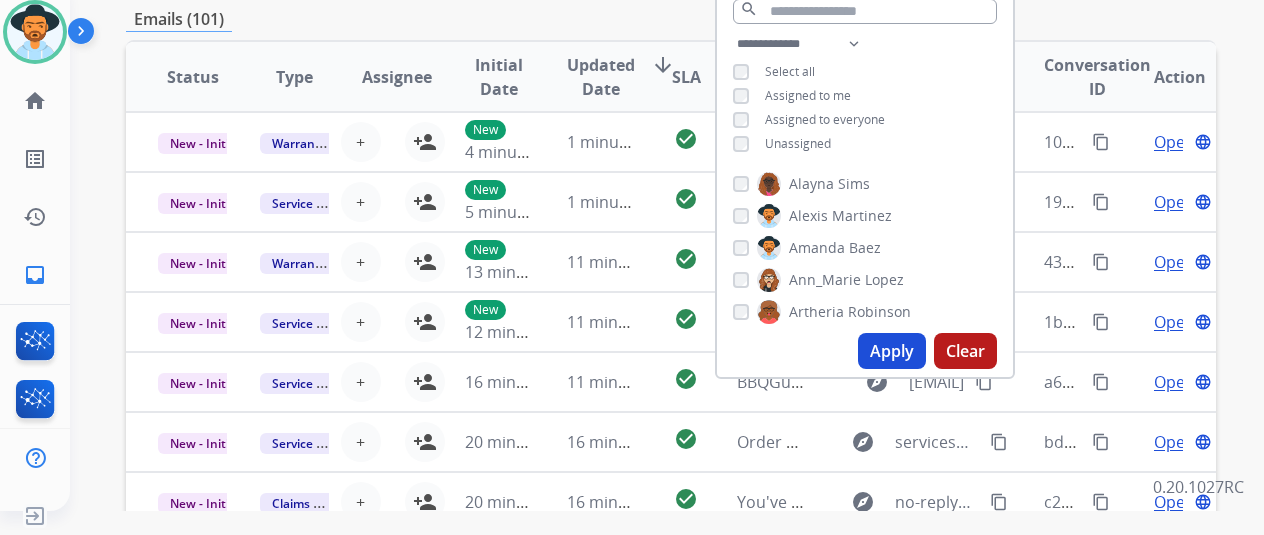 click on "Apply" at bounding box center (892, 351) 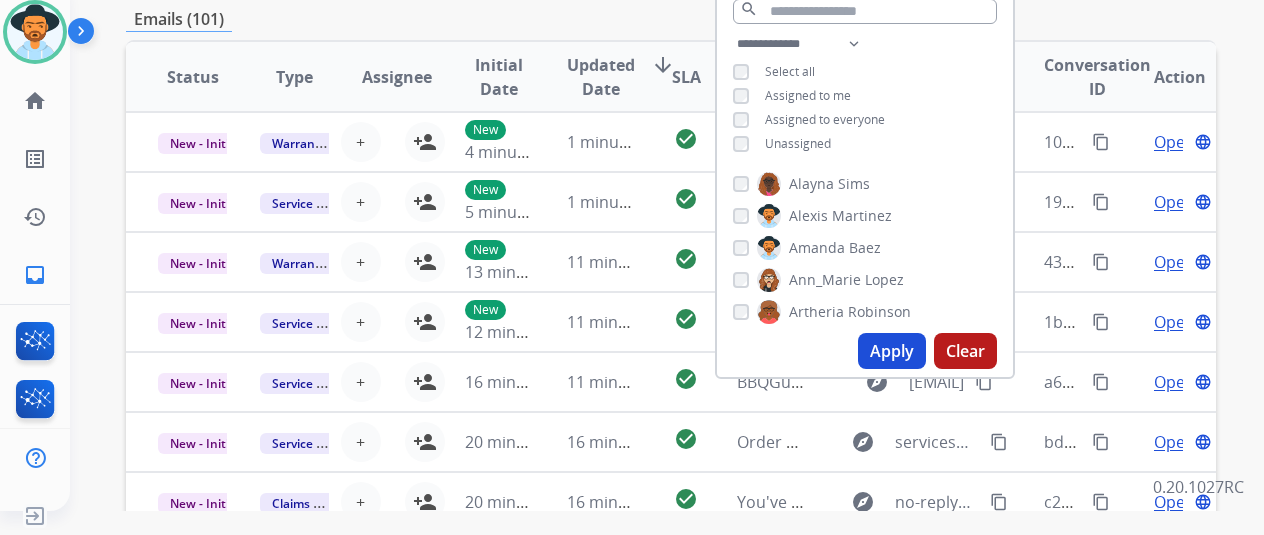 scroll, scrollTop: 0, scrollLeft: 0, axis: both 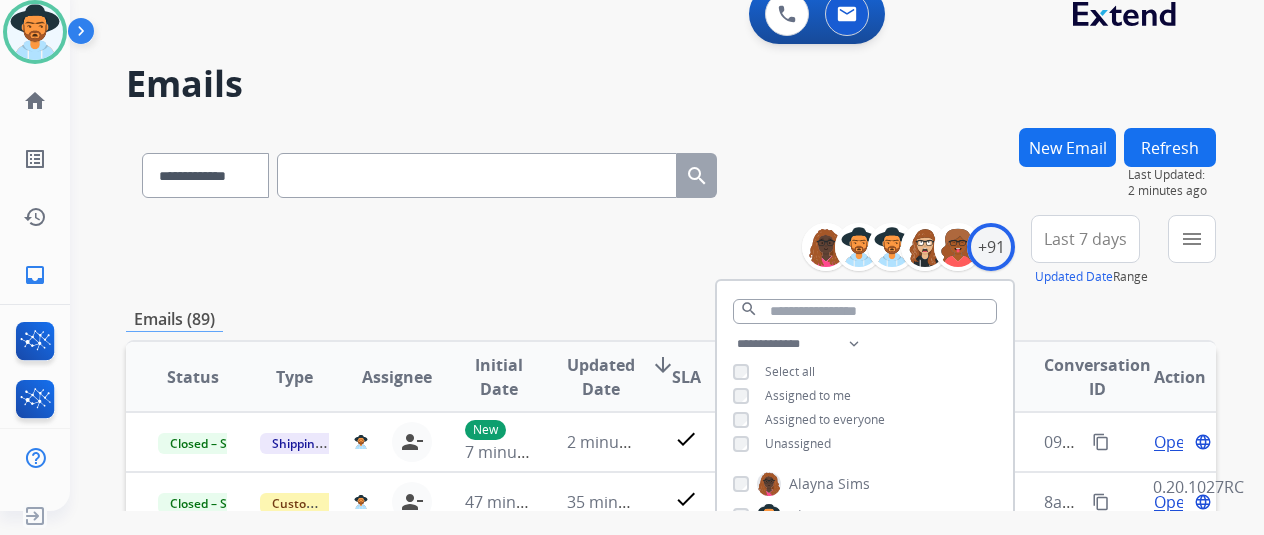 click on "**********" at bounding box center [671, 251] 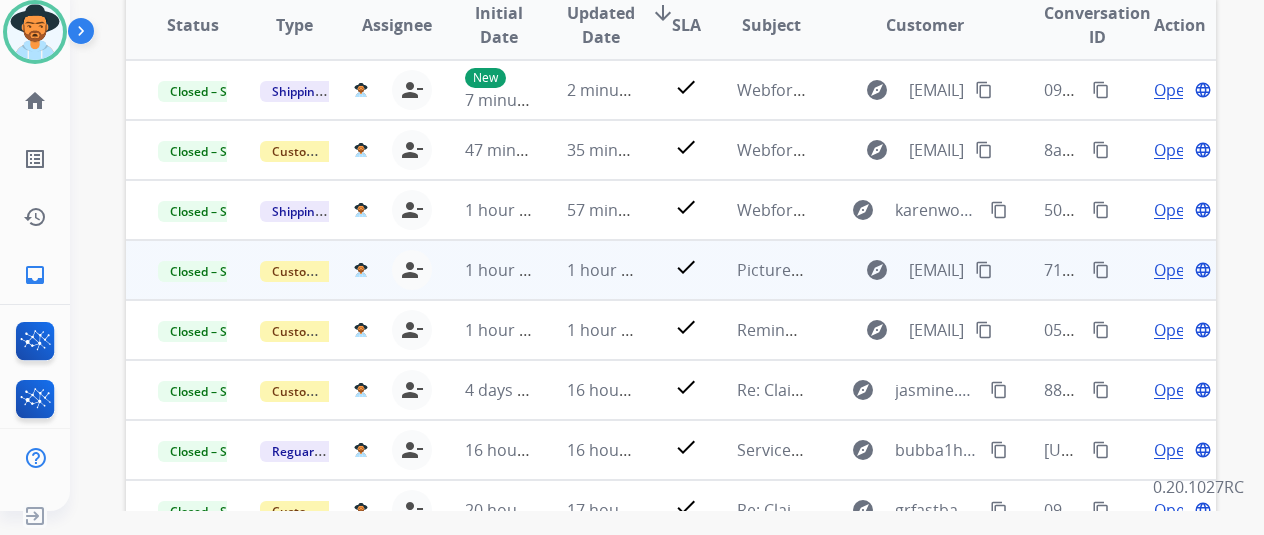 scroll, scrollTop: 400, scrollLeft: 0, axis: vertical 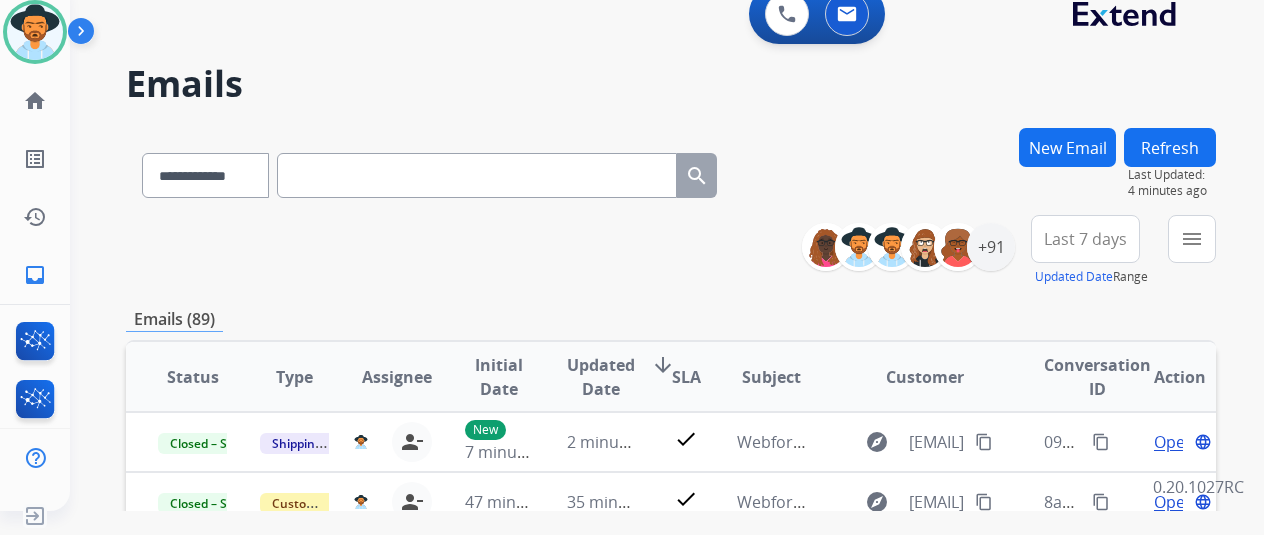 click on "Refresh" at bounding box center [1170, 147] 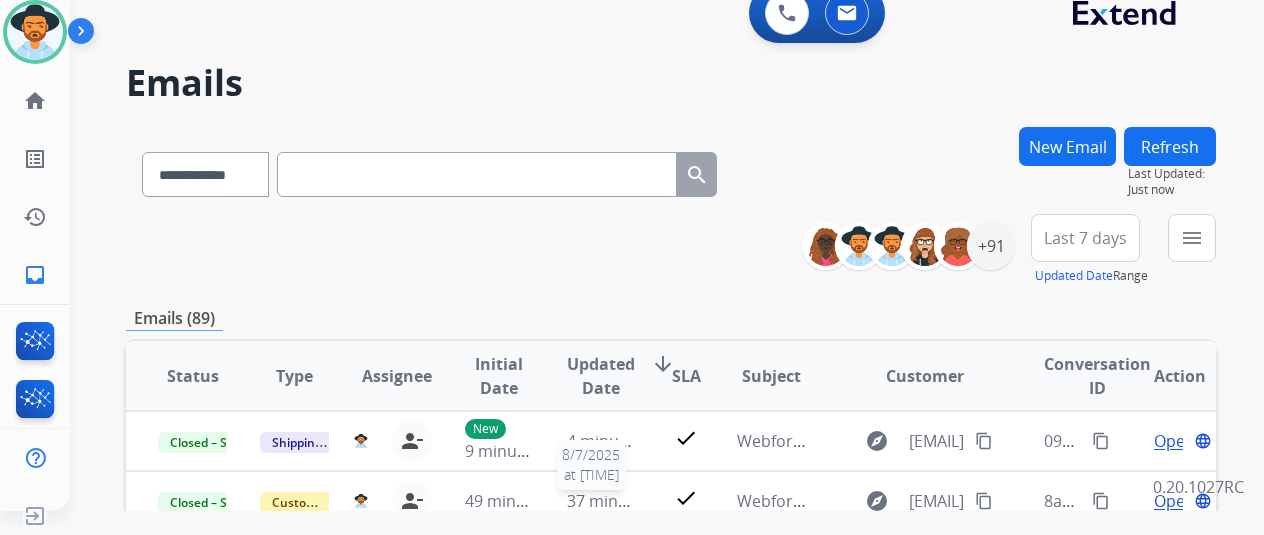 scroll, scrollTop: 0, scrollLeft: 0, axis: both 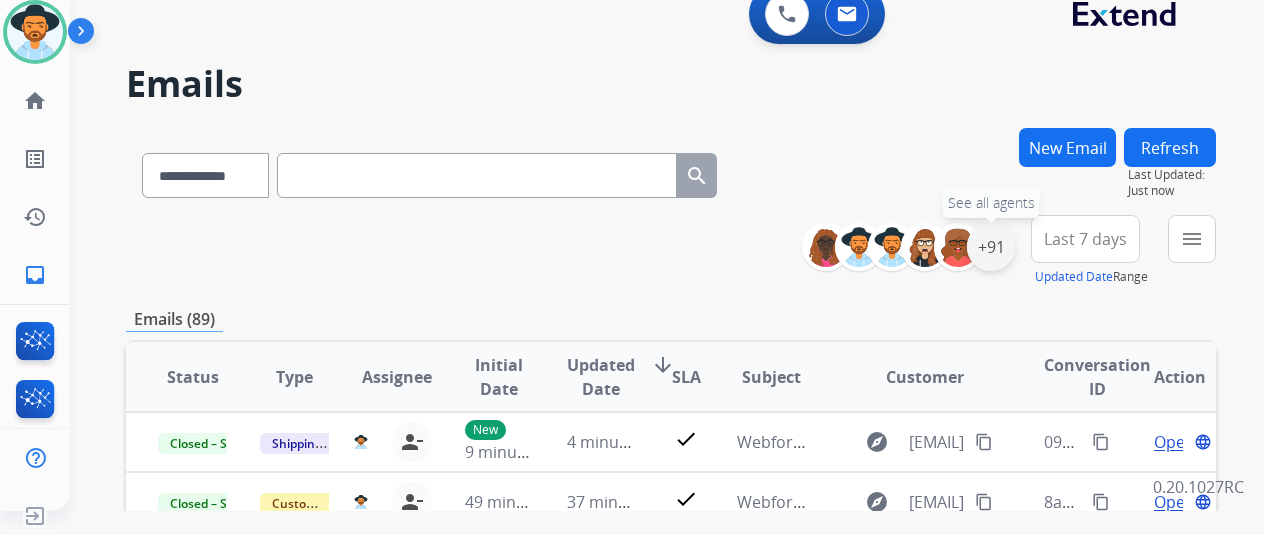 click on "+91" at bounding box center (991, 247) 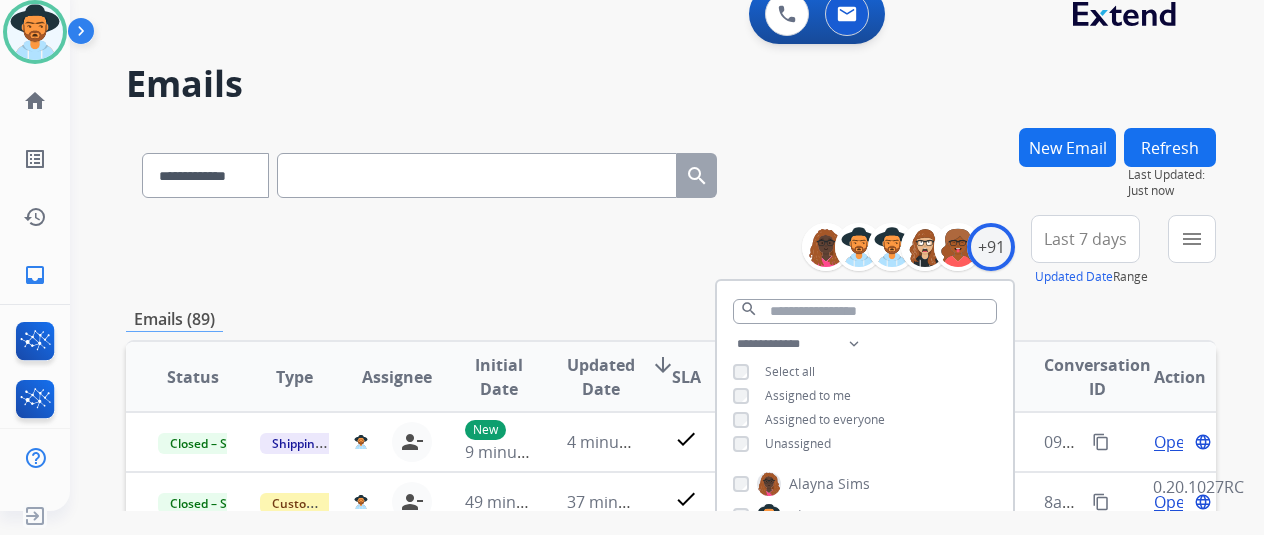 click on "Assigned to me" at bounding box center (792, 396) 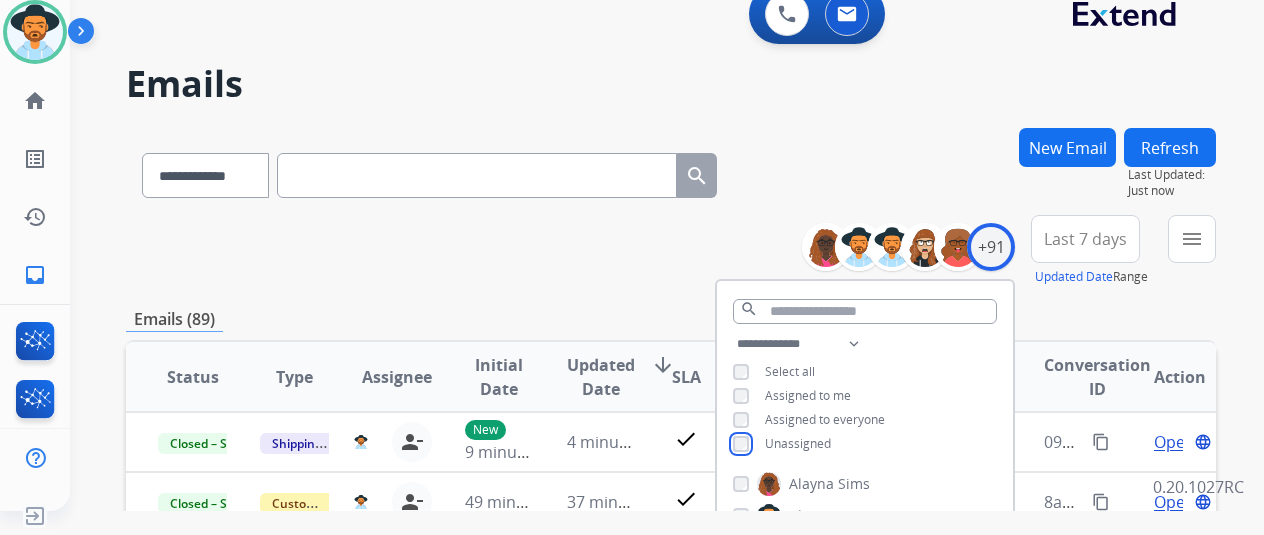 scroll, scrollTop: 100, scrollLeft: 0, axis: vertical 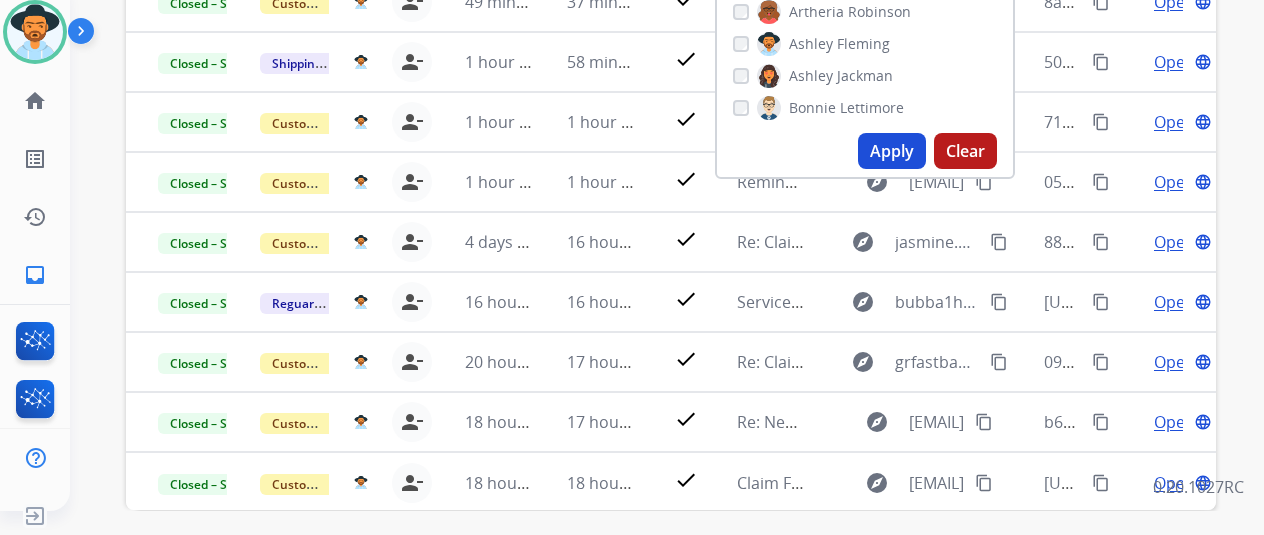 click on "Apply" at bounding box center (892, 151) 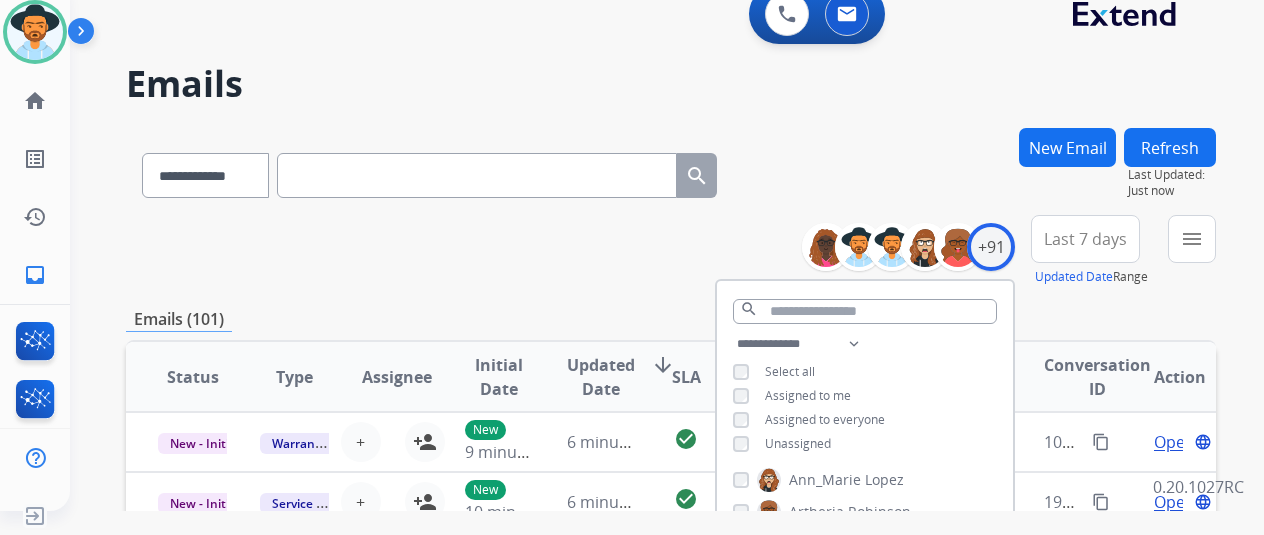 click on "**********" at bounding box center [671, 251] 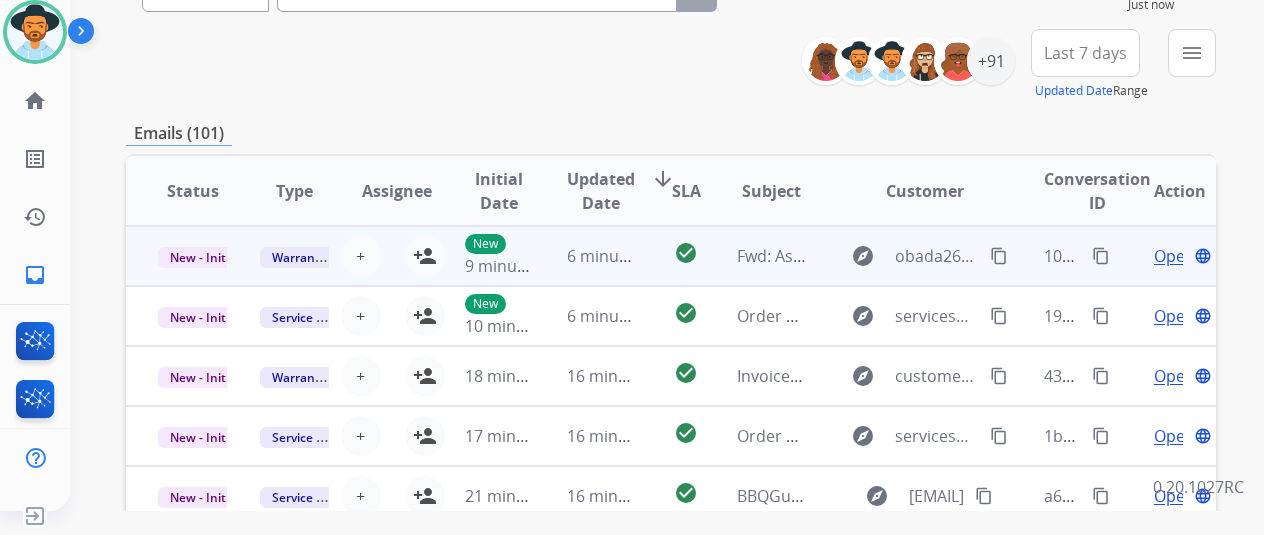 scroll, scrollTop: 200, scrollLeft: 0, axis: vertical 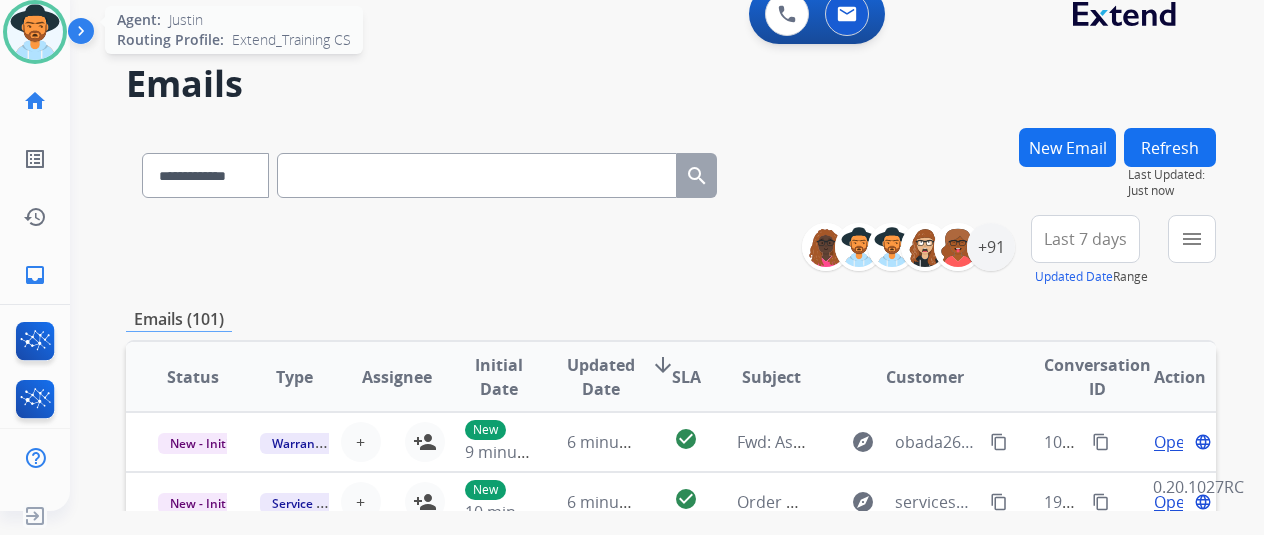 click at bounding box center [35, 32] 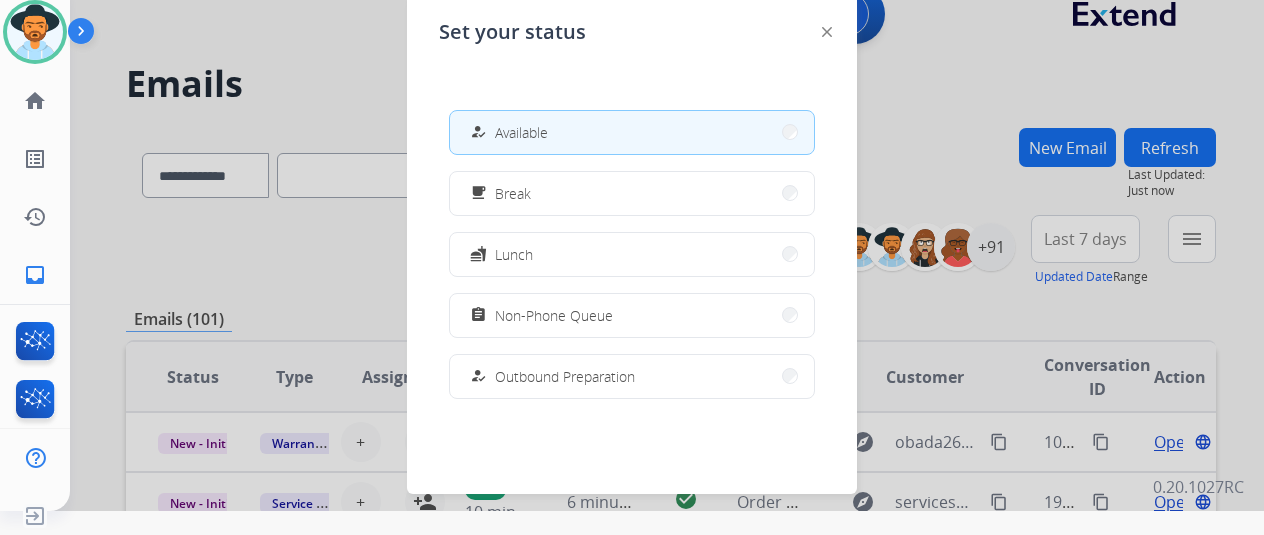 click on "Available" at bounding box center (521, 132) 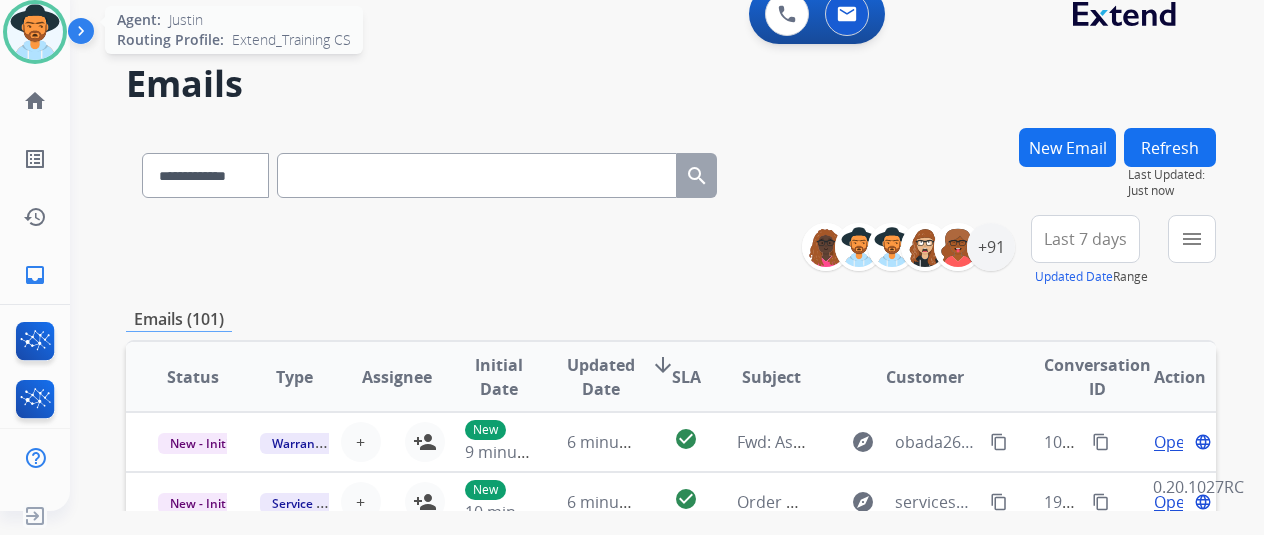 click at bounding box center (35, 32) 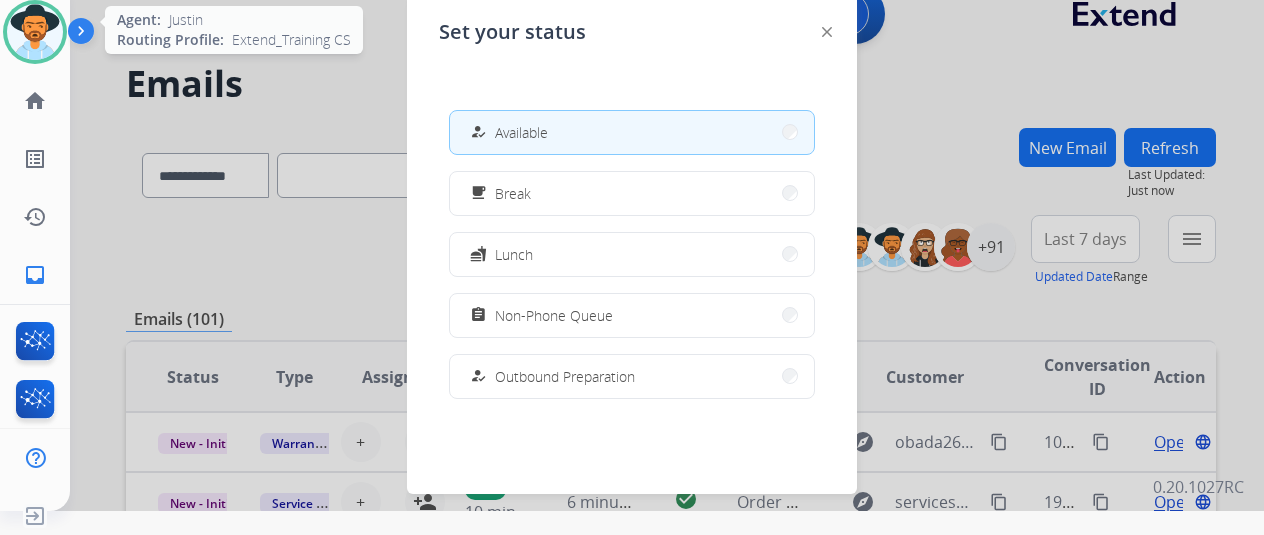 click at bounding box center (35, 32) 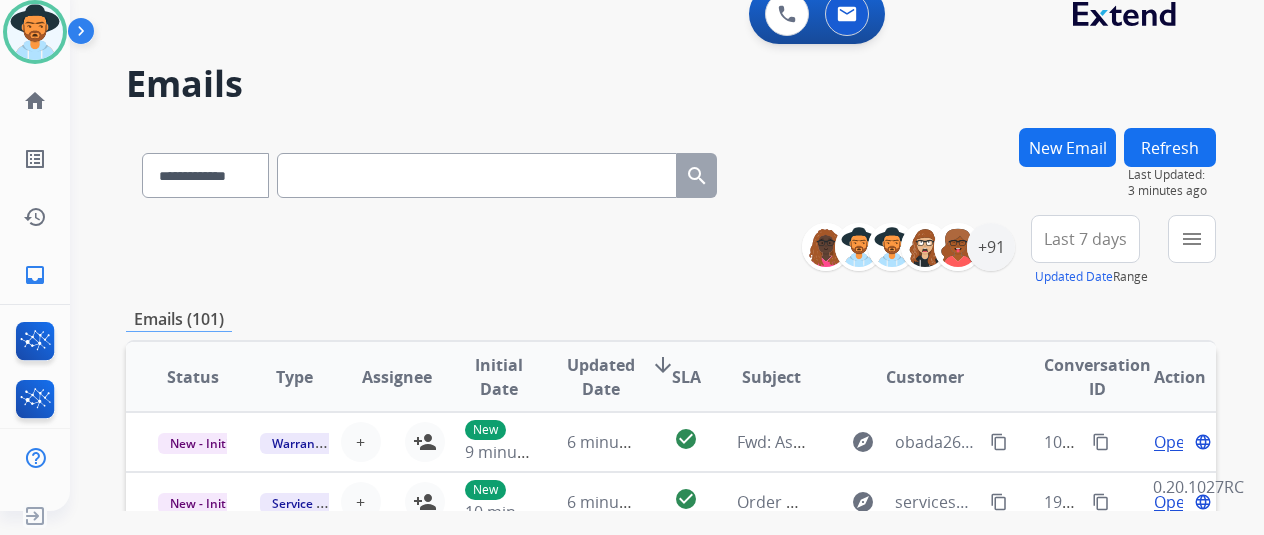 click on "Refresh" at bounding box center (1170, 147) 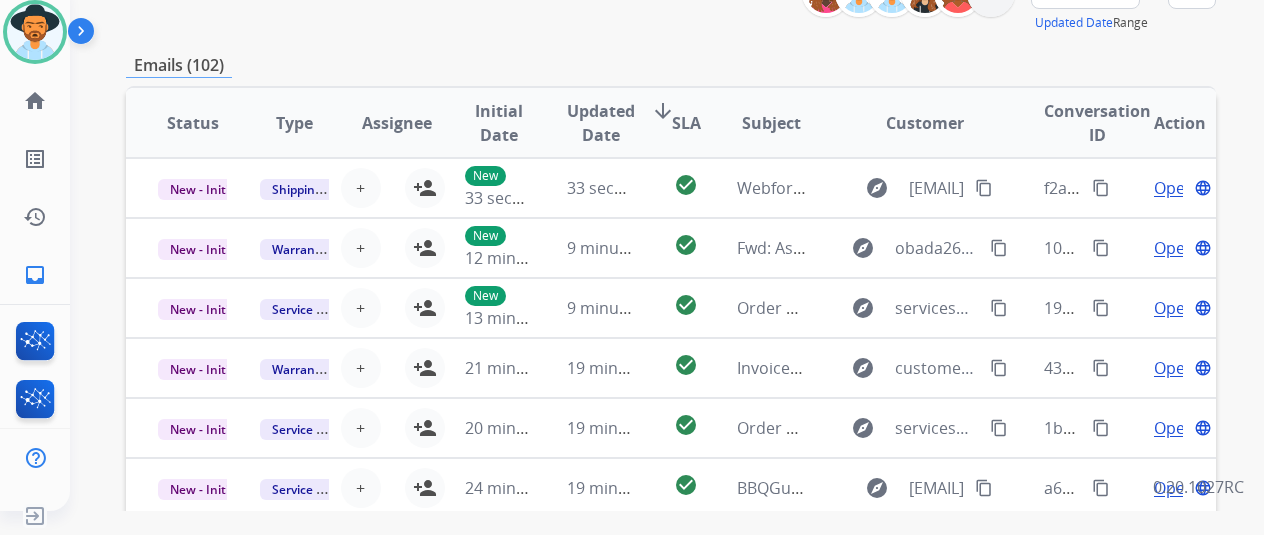 scroll, scrollTop: 0, scrollLeft: 0, axis: both 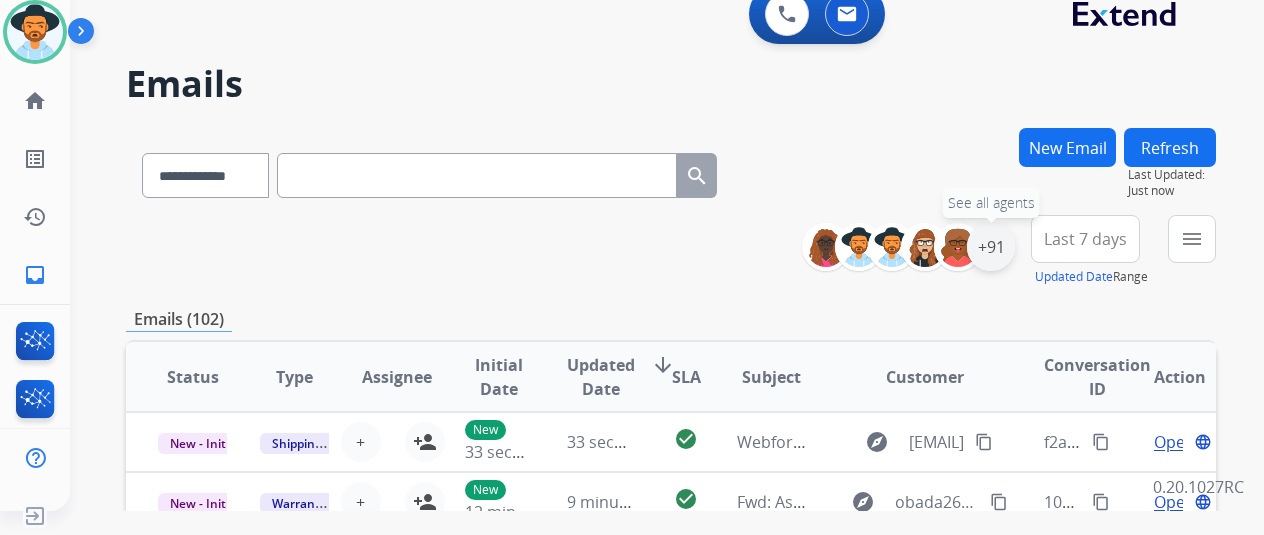 click on "+91" at bounding box center (991, 247) 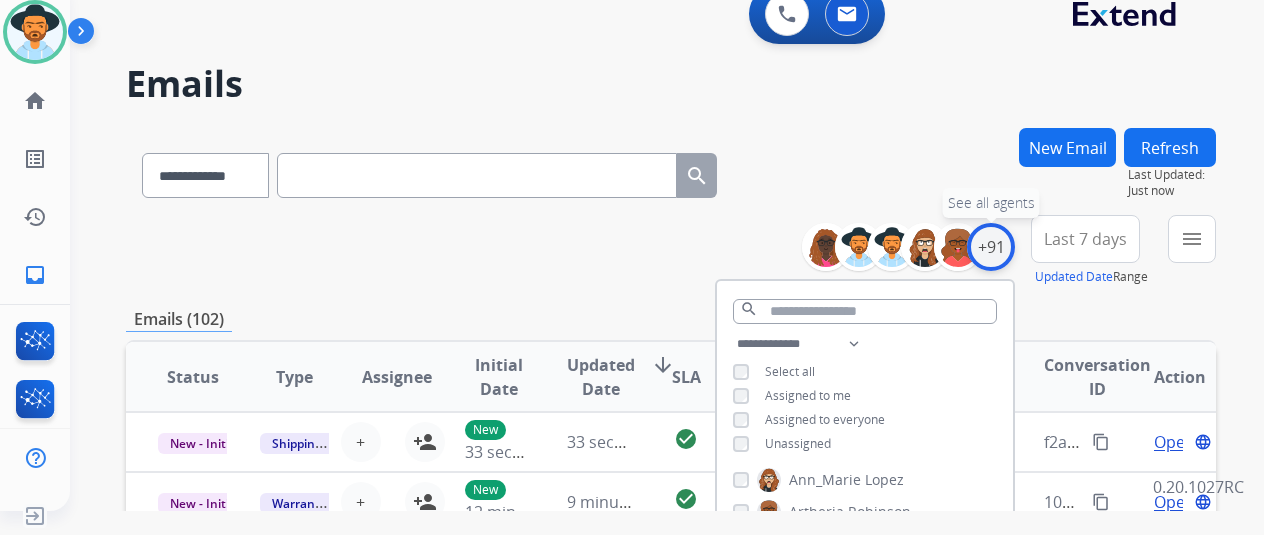 click on "+91" at bounding box center [991, 247] 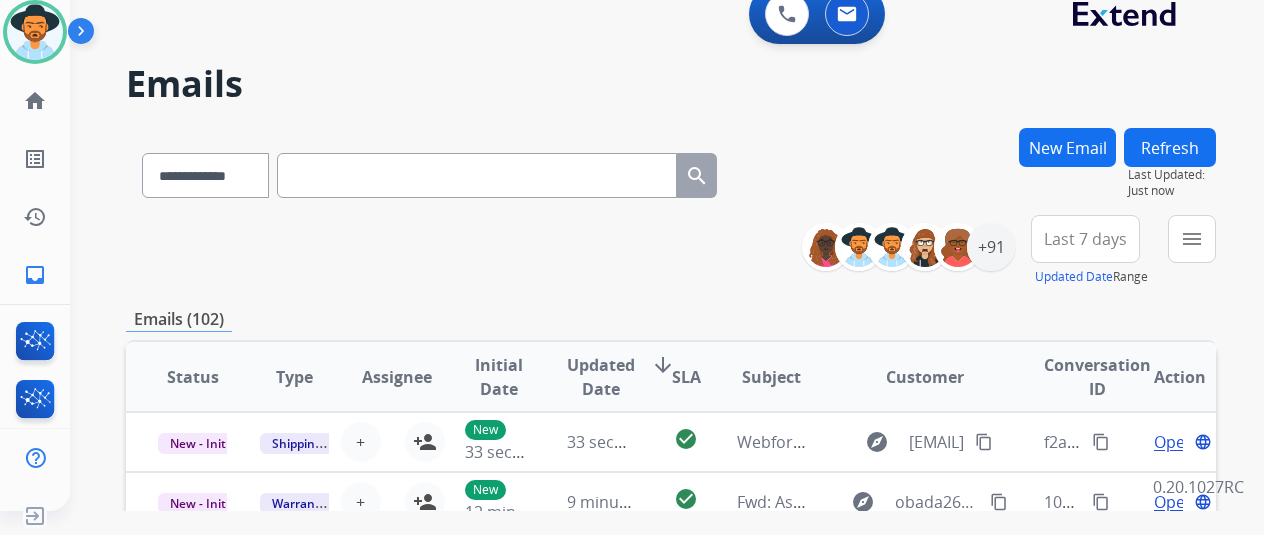 click on "Refresh" at bounding box center (1170, 147) 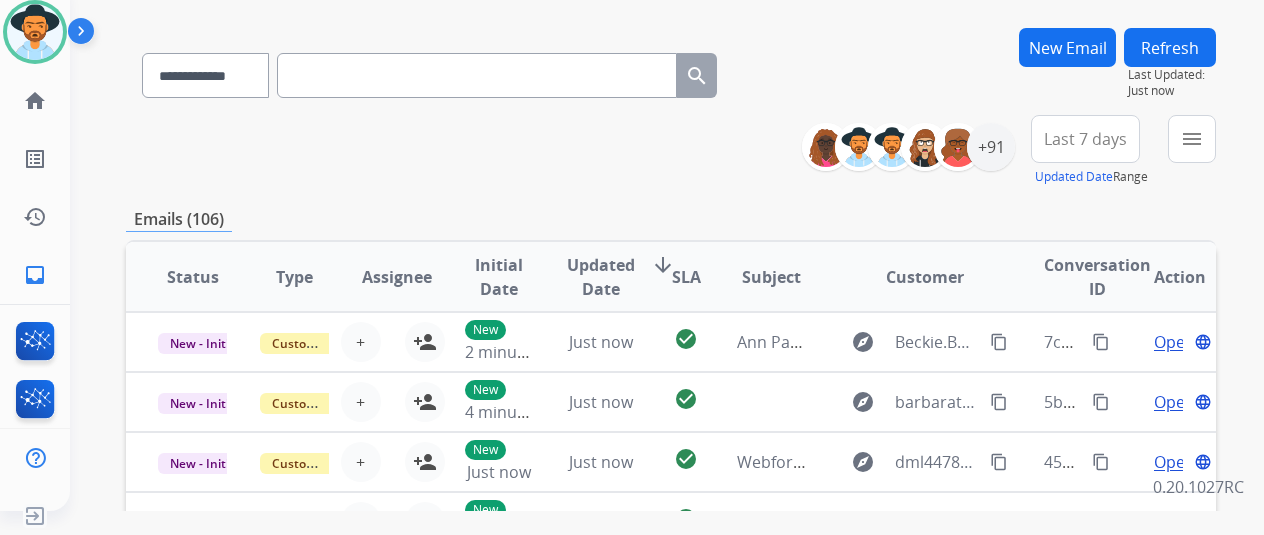 scroll, scrollTop: 200, scrollLeft: 0, axis: vertical 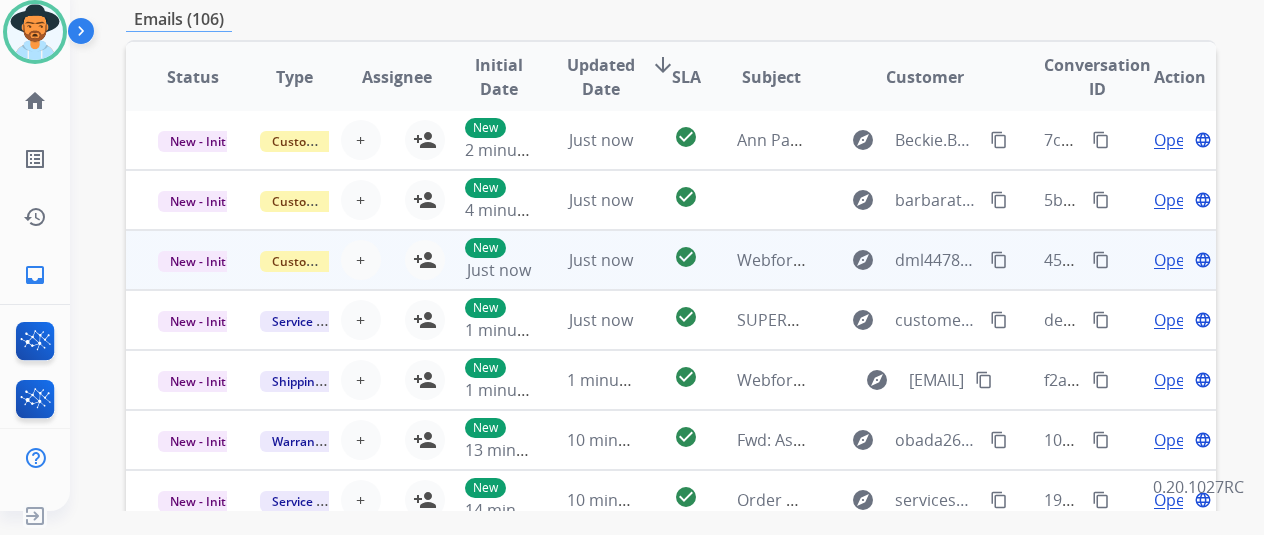 click on "Open" at bounding box center [1174, 260] 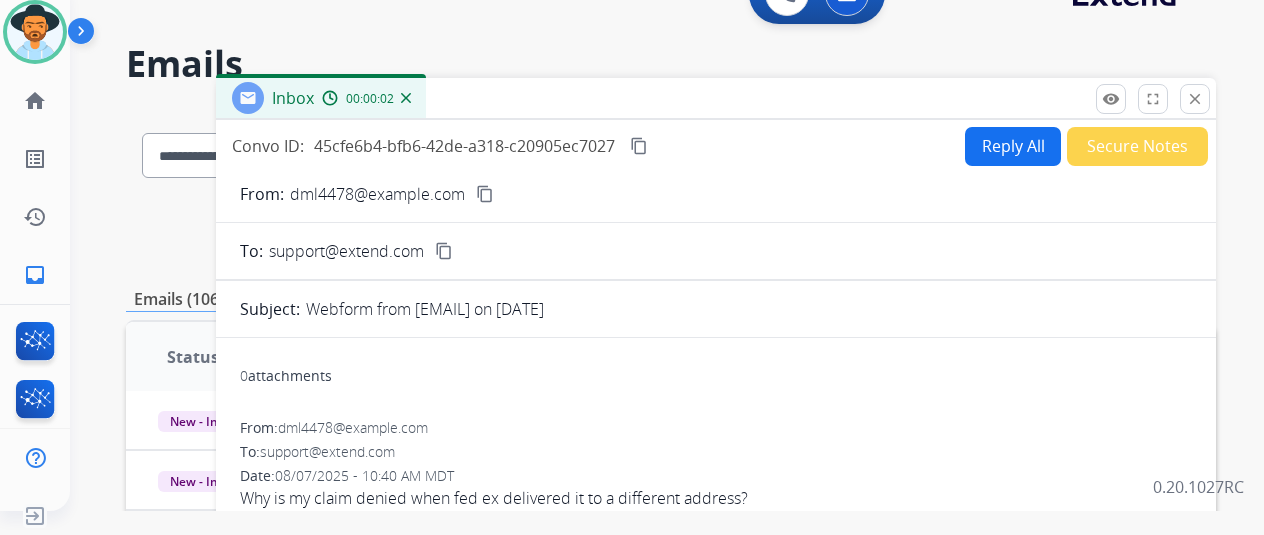 scroll, scrollTop: 0, scrollLeft: 0, axis: both 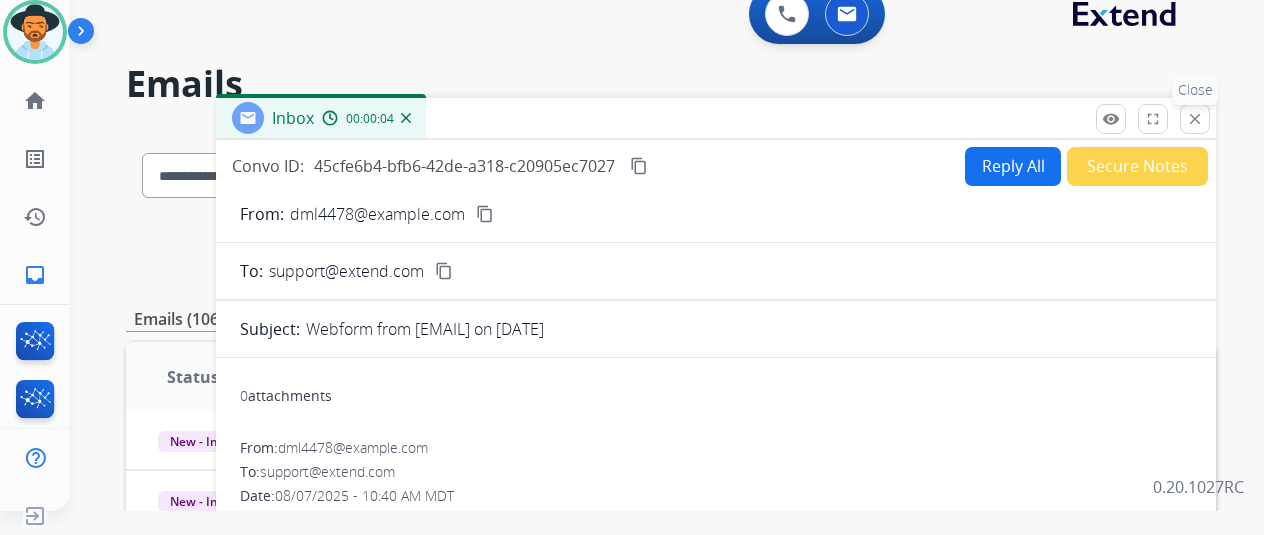 click on "close Close" at bounding box center (1195, 119) 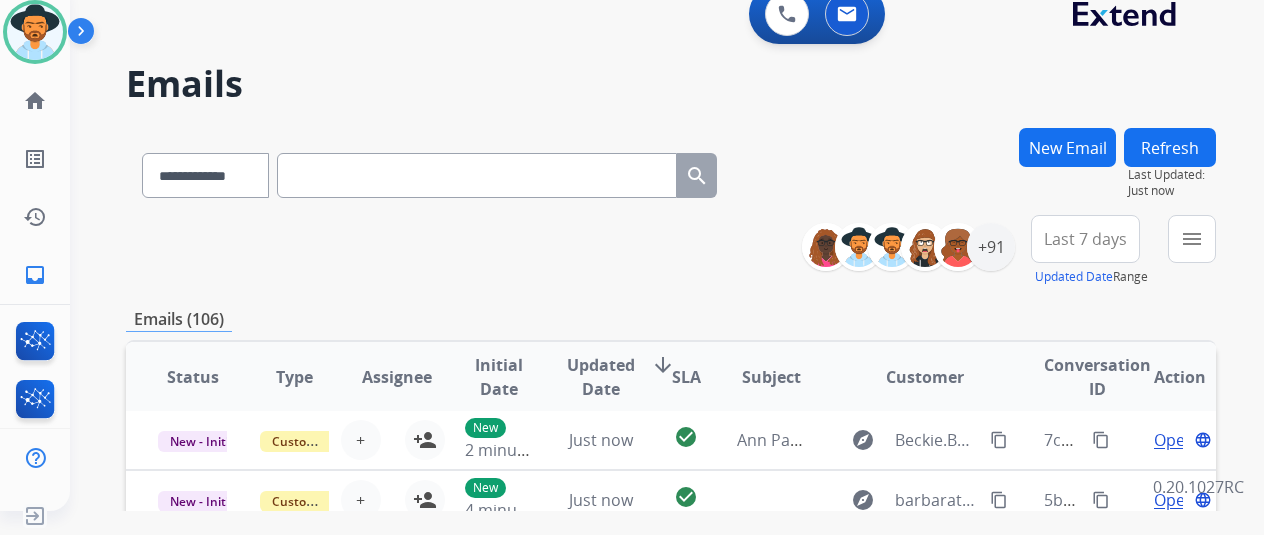 scroll, scrollTop: 18, scrollLeft: 0, axis: vertical 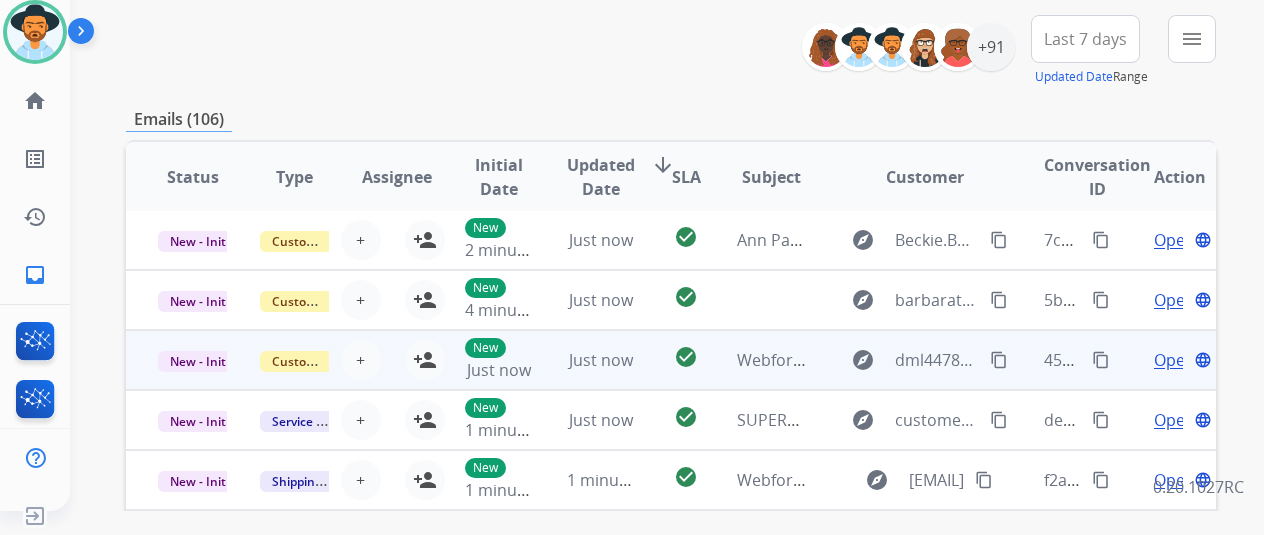 click on "New Just now" at bounding box center (484, 360) 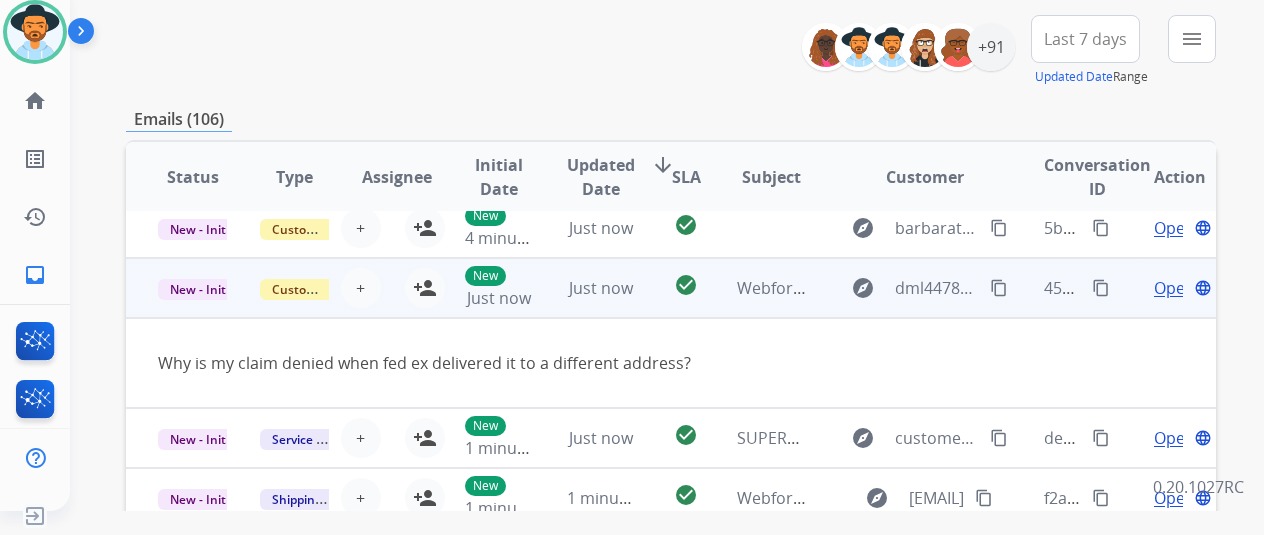 scroll, scrollTop: 92, scrollLeft: 0, axis: vertical 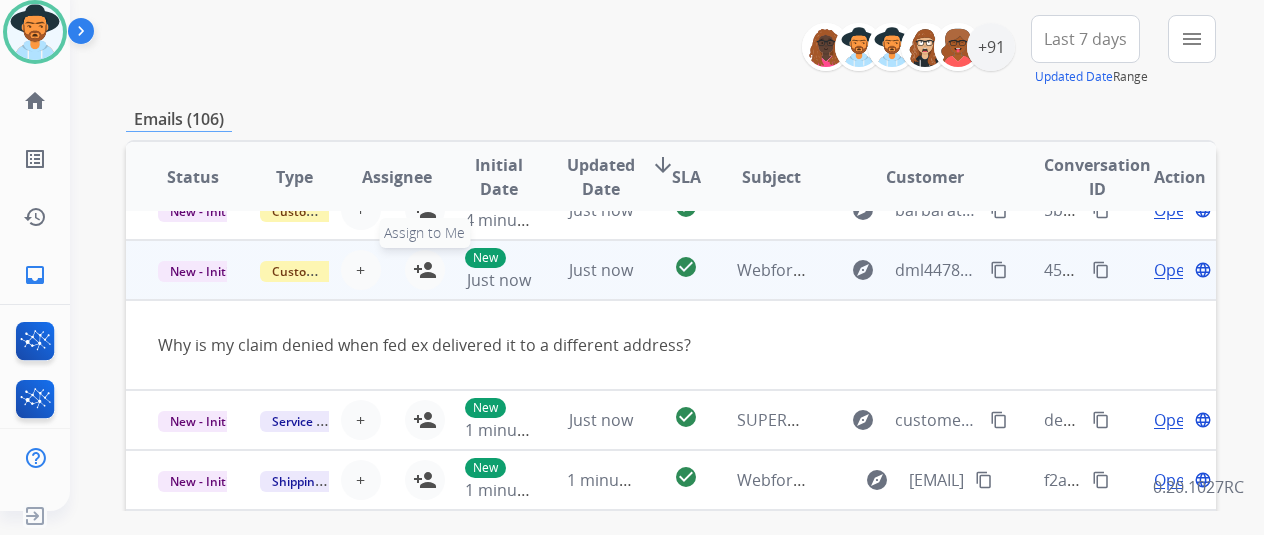 click on "person_add" at bounding box center (425, 270) 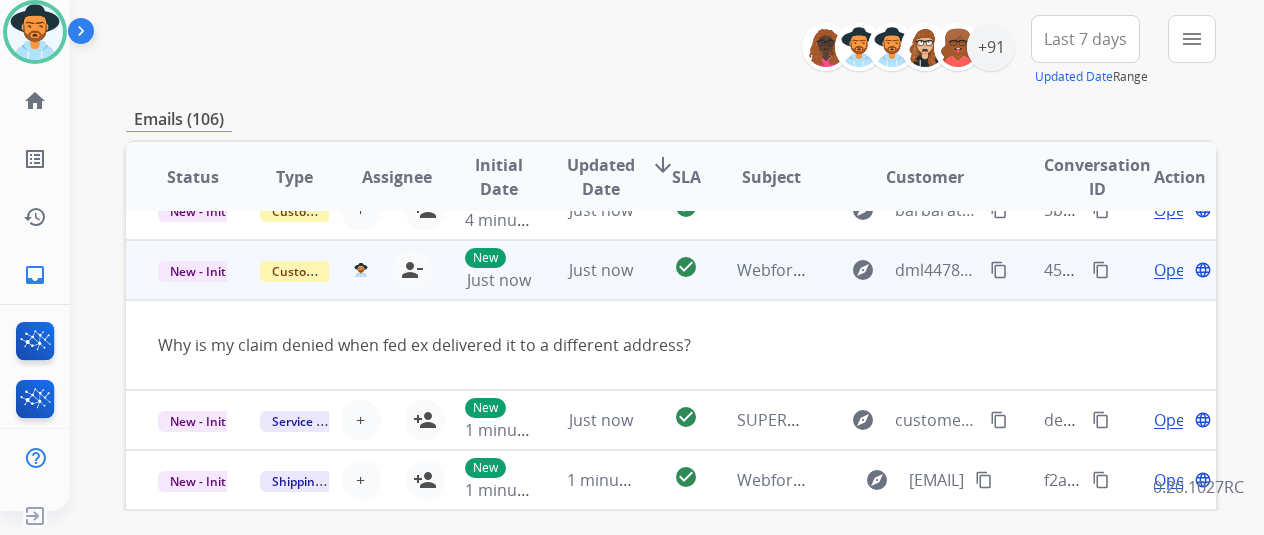 click on "content_copy" at bounding box center (999, 270) 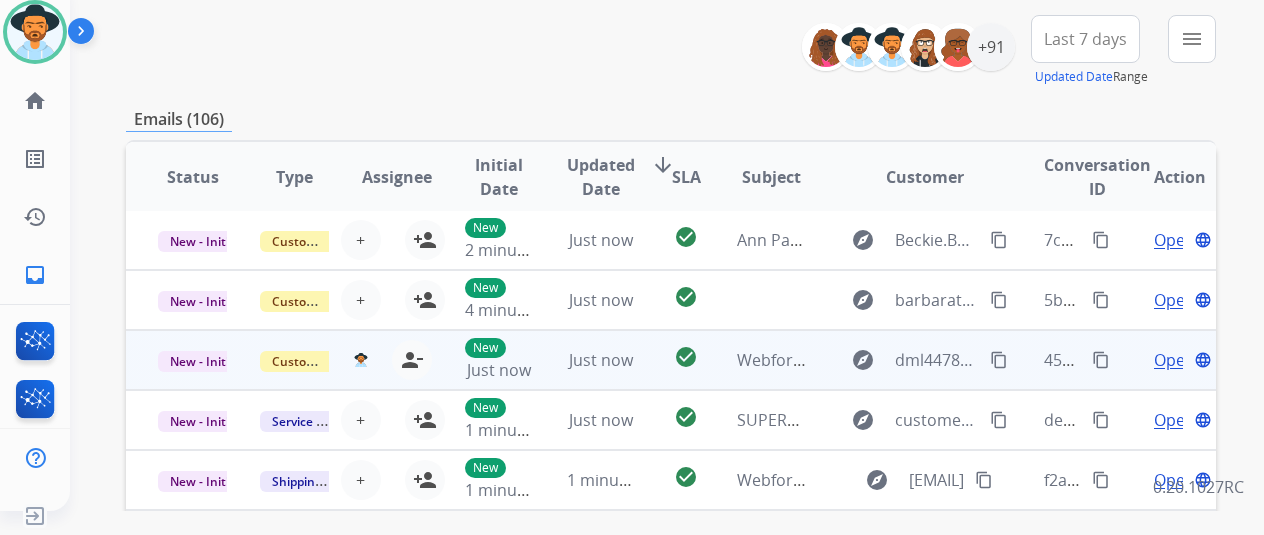 click on "content_copy" at bounding box center (1101, 360) 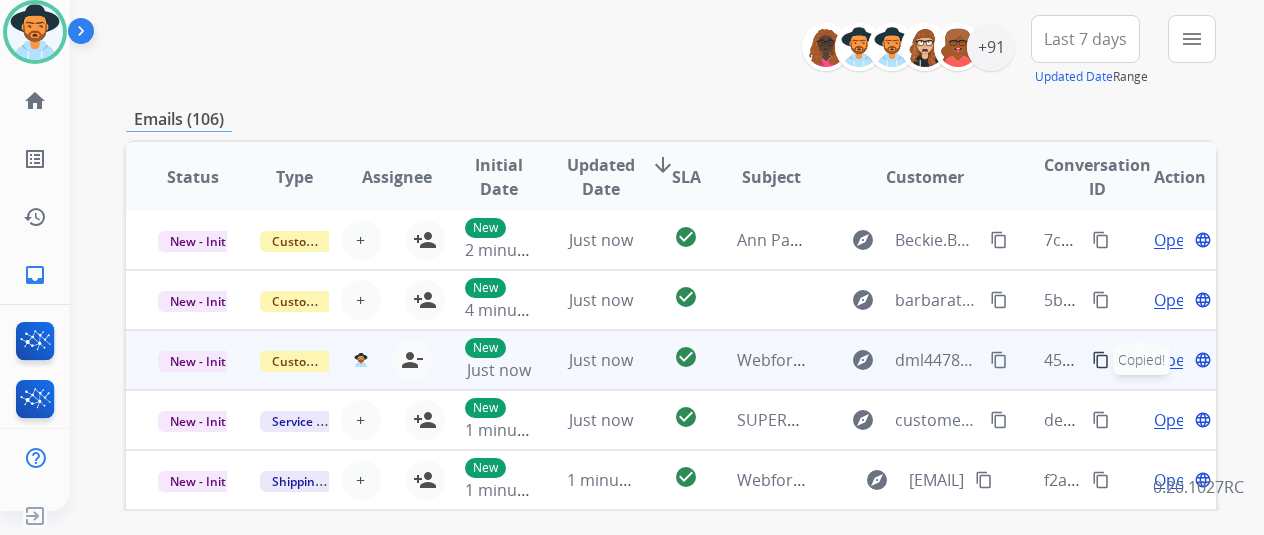 click on "Copied!" at bounding box center [1141, 360] 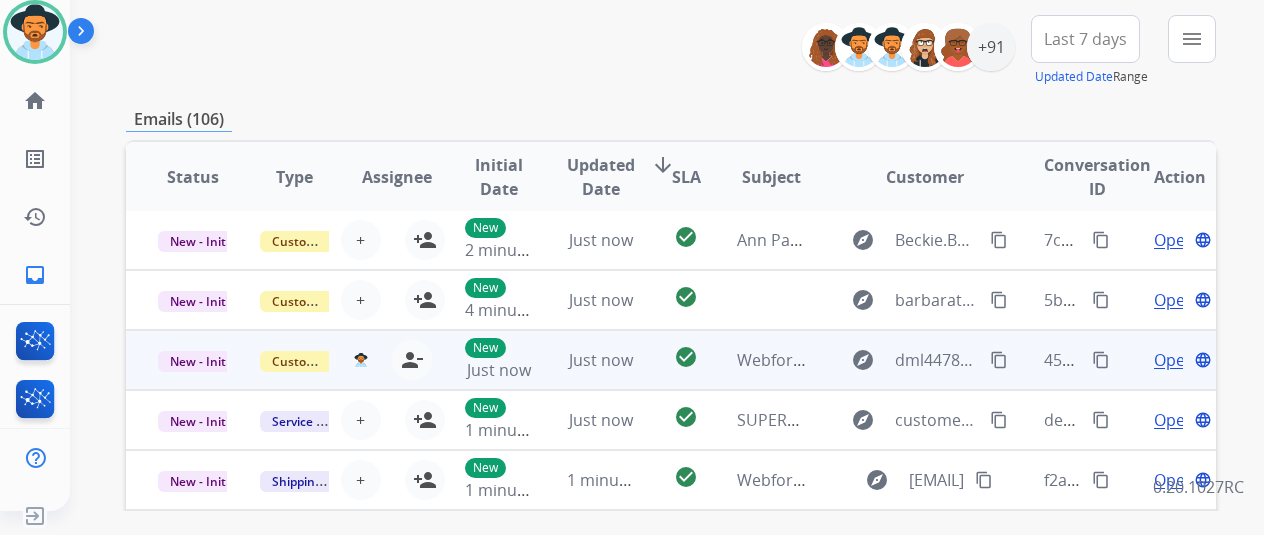click on "Open" at bounding box center [1174, 360] 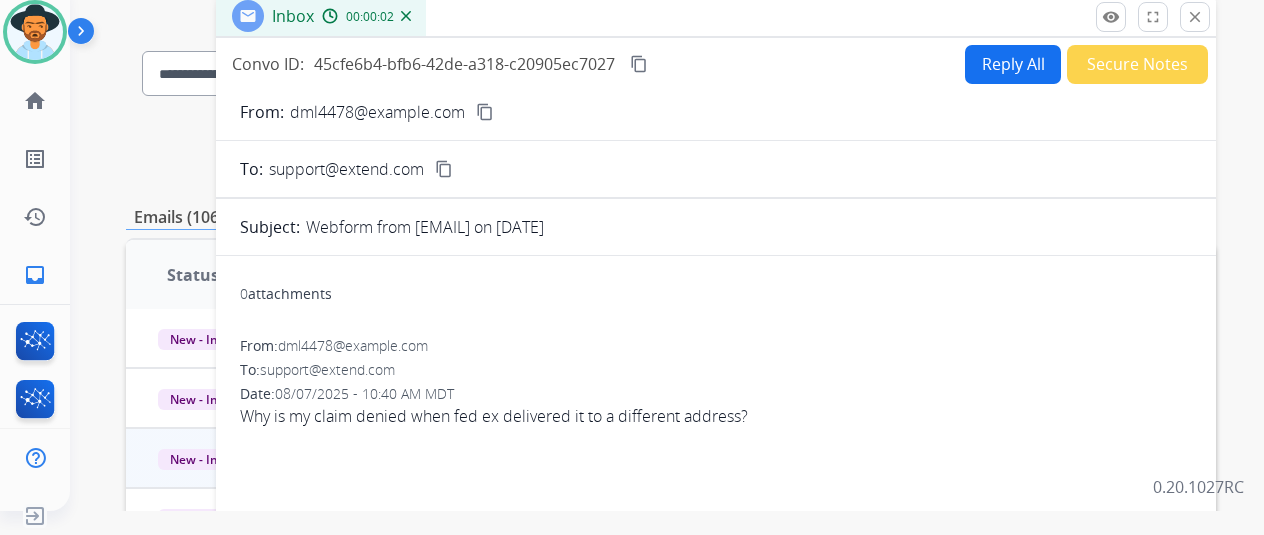 scroll, scrollTop: 0, scrollLeft: 0, axis: both 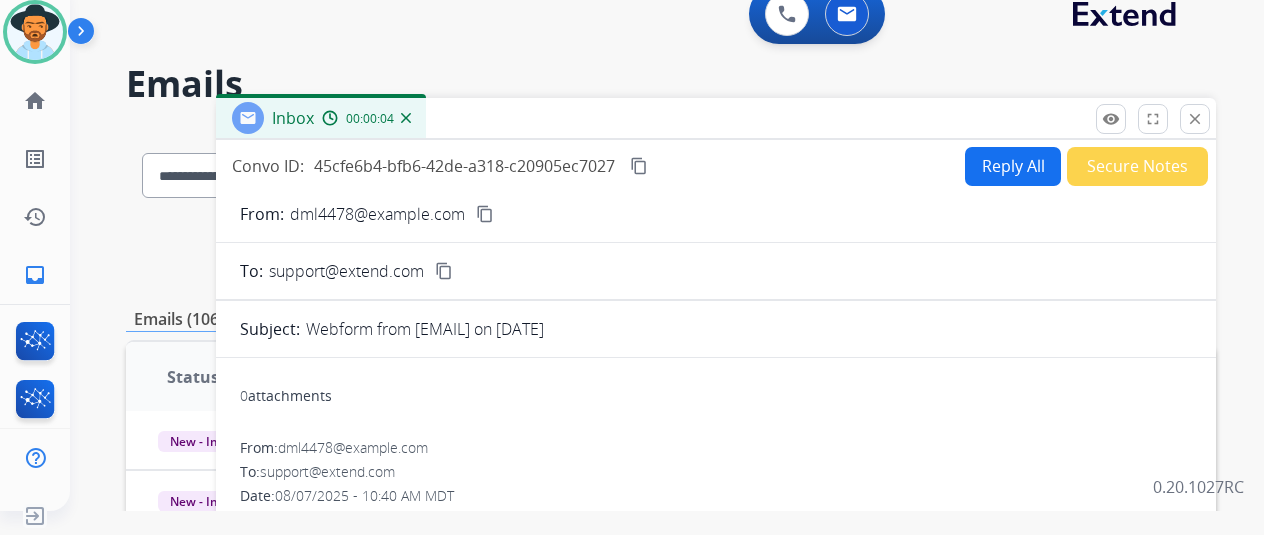 click on "Reply All" at bounding box center (1013, 166) 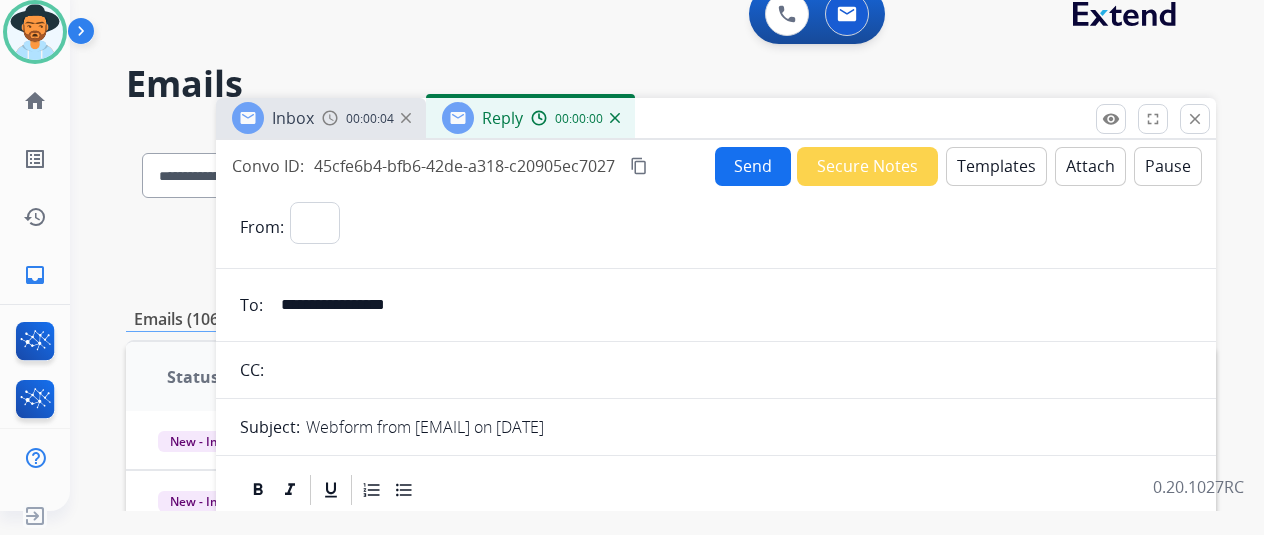 select on "**********" 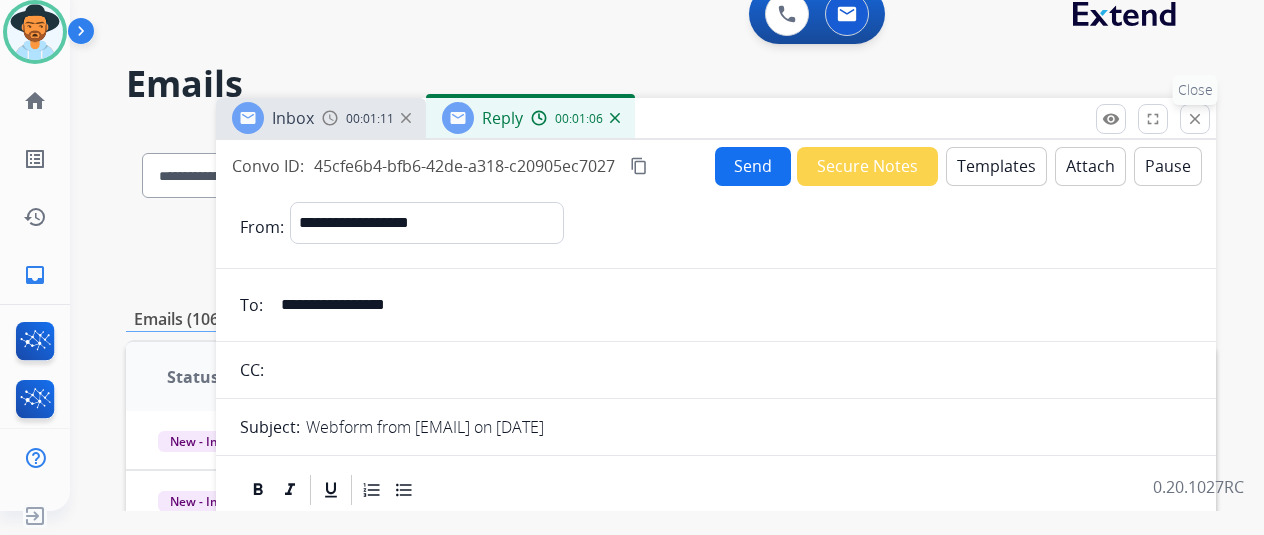 click on "close Close" at bounding box center (1195, 119) 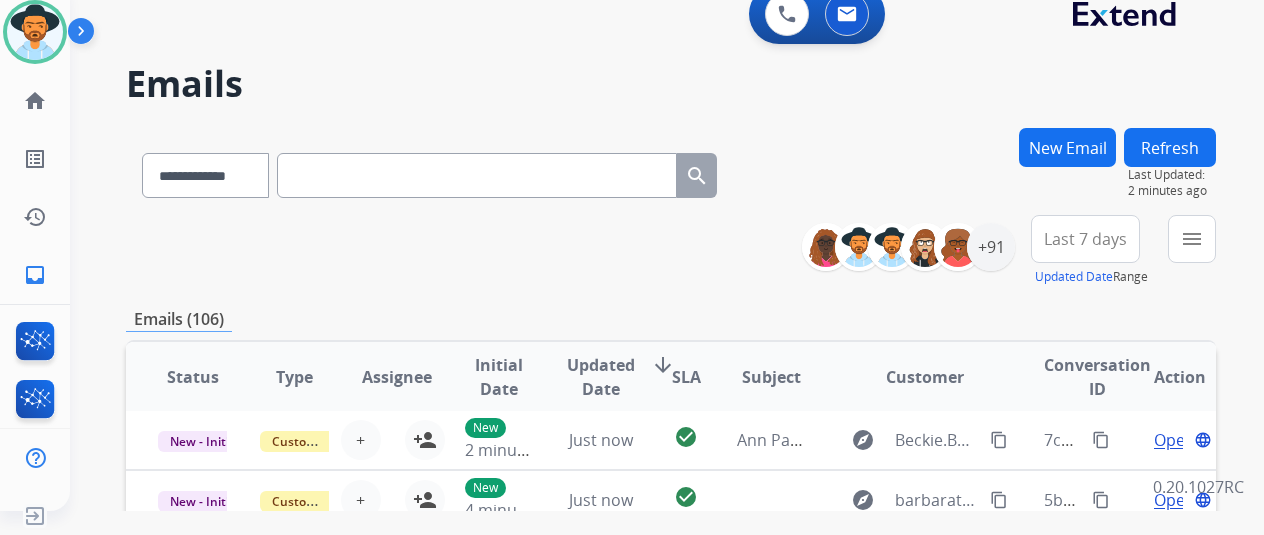 scroll, scrollTop: 200, scrollLeft: 0, axis: vertical 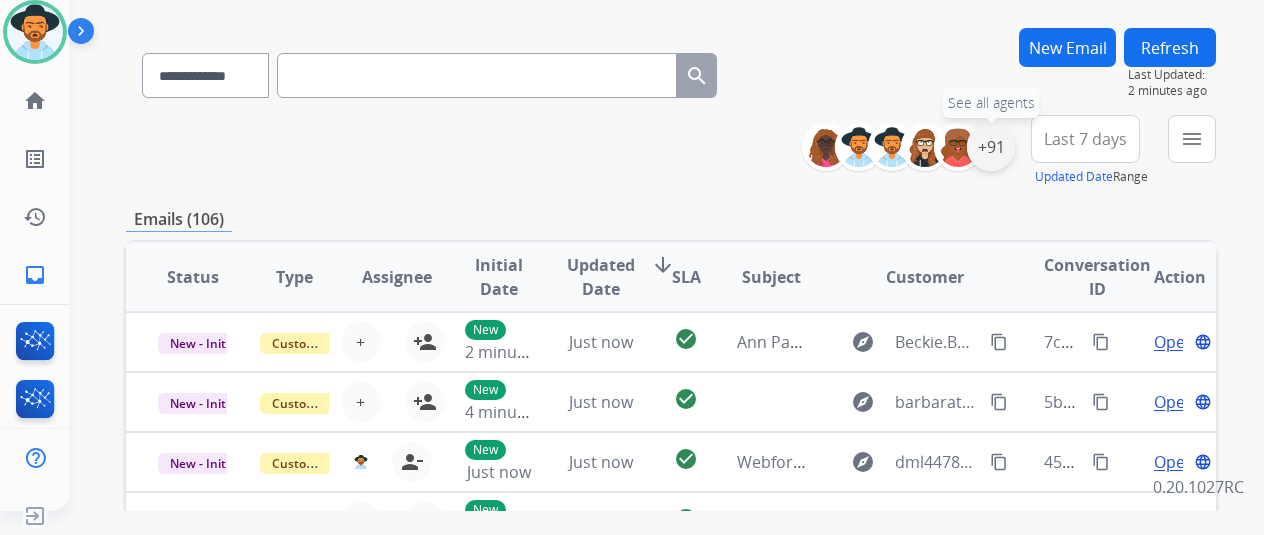 click on "+91" at bounding box center [991, 147] 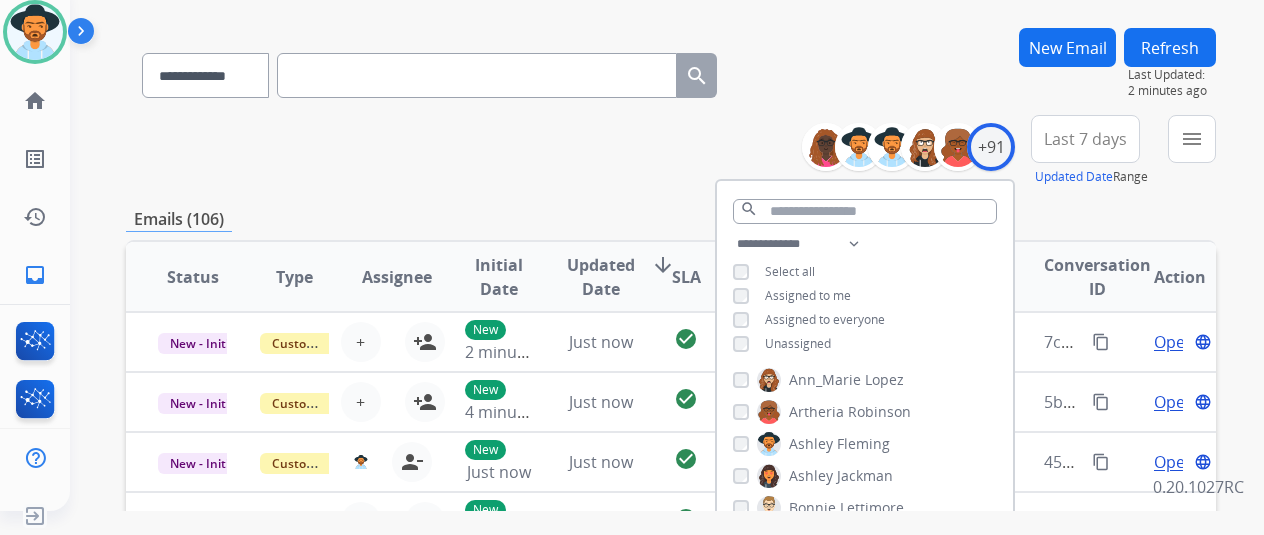 click on "Assigned to me" at bounding box center (808, 295) 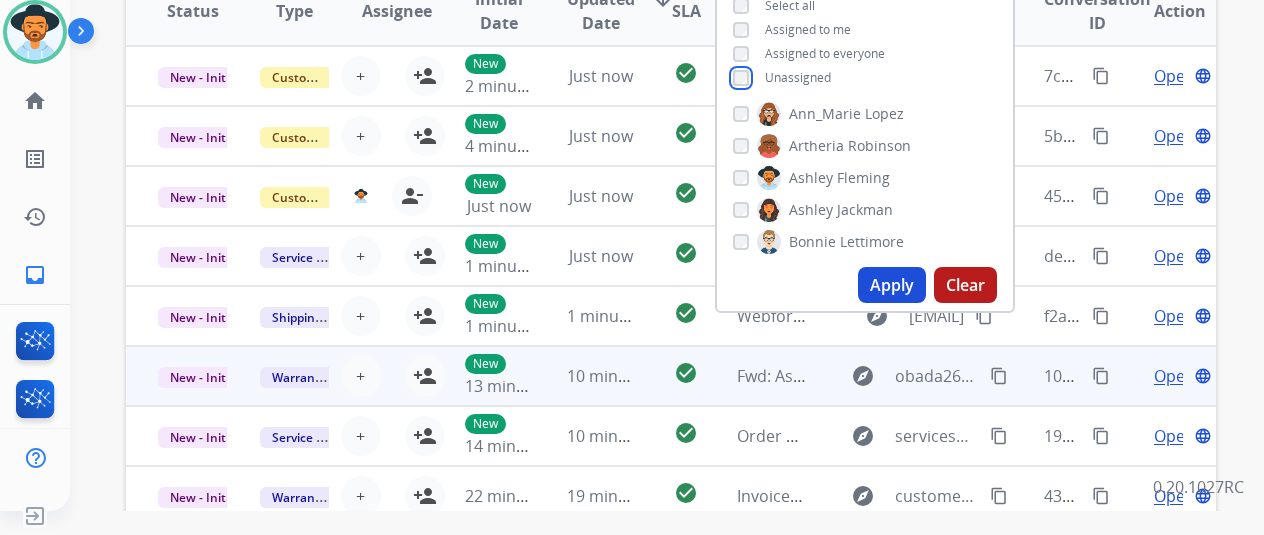 scroll, scrollTop: 400, scrollLeft: 0, axis: vertical 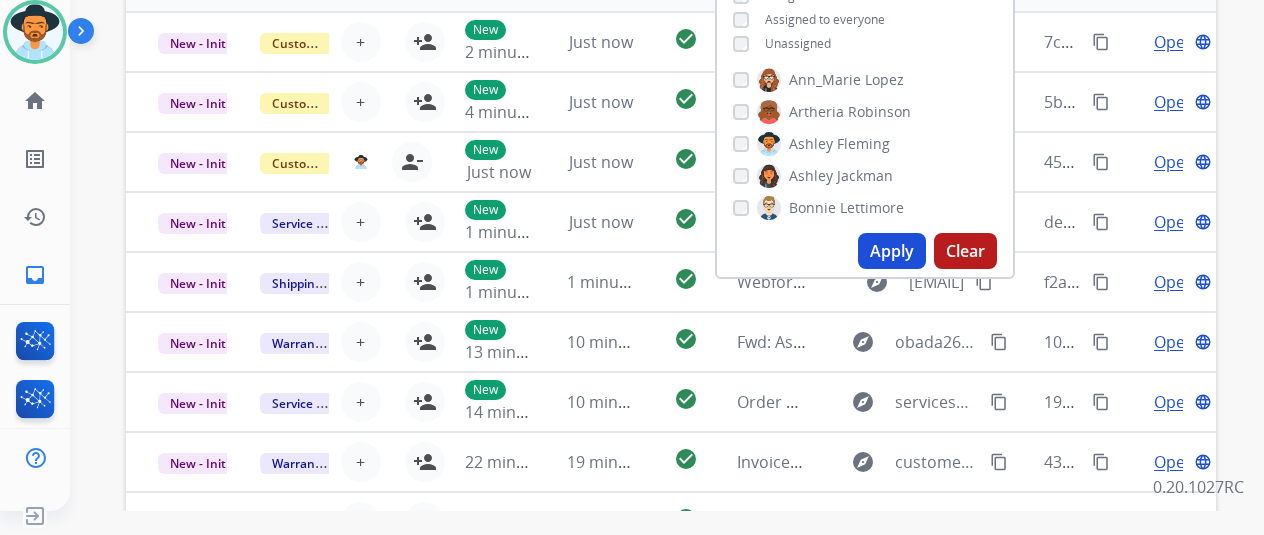 click on "Apply" at bounding box center [892, 251] 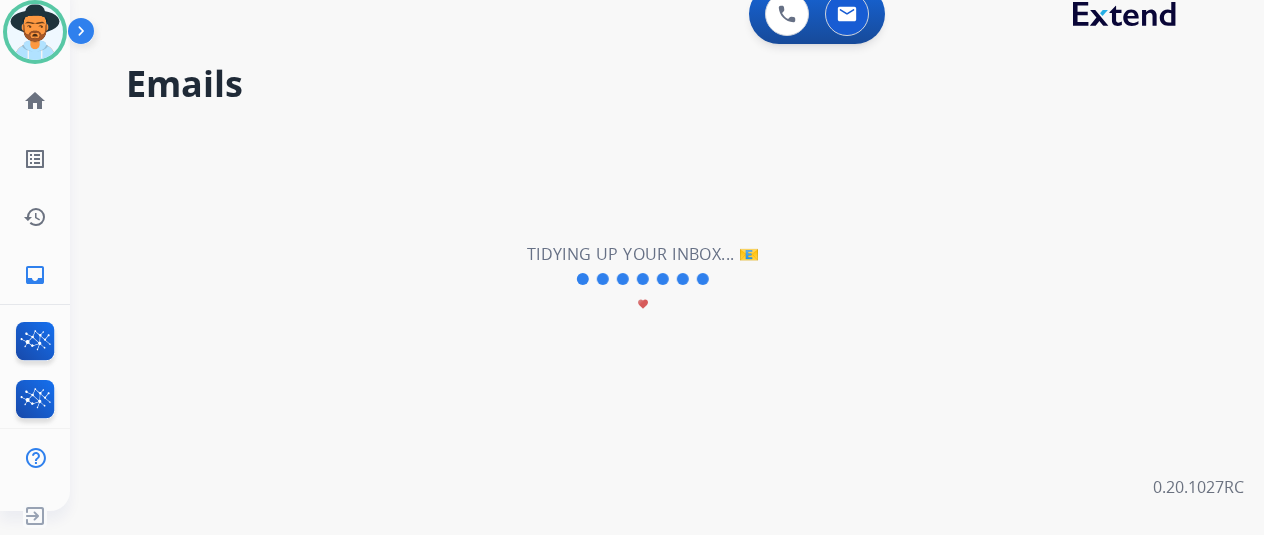 scroll, scrollTop: 0, scrollLeft: 0, axis: both 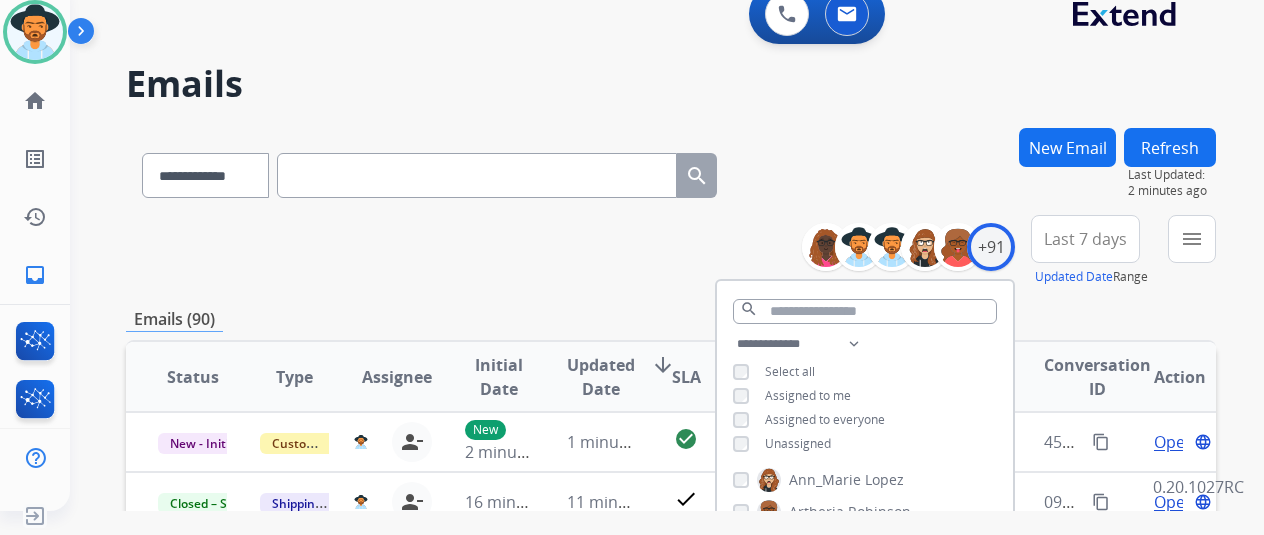 click on "**********" at bounding box center [671, 251] 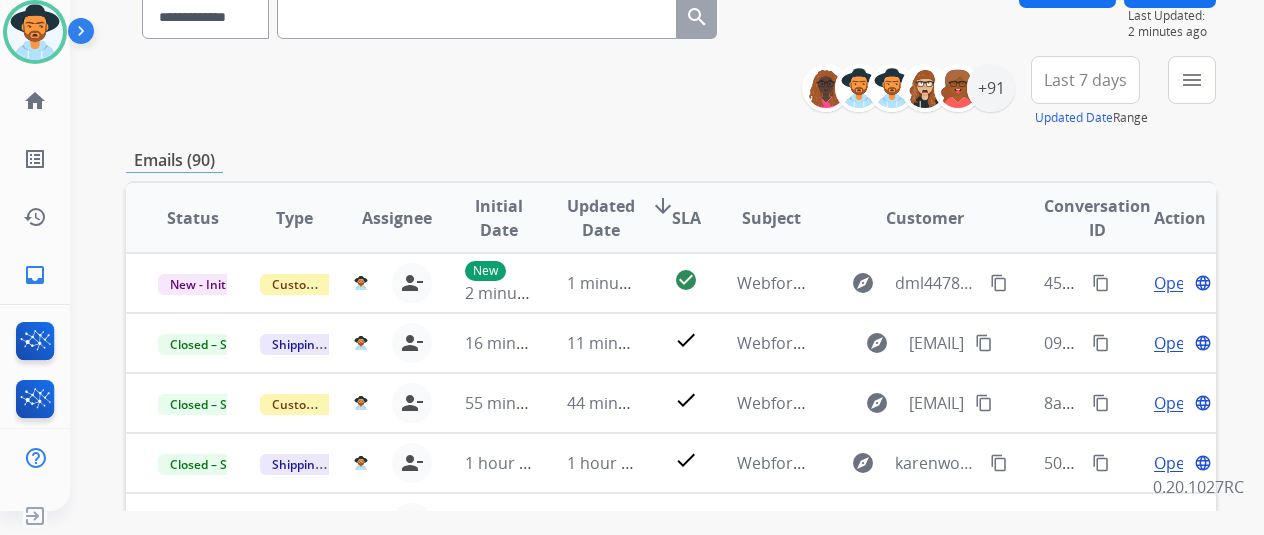 scroll, scrollTop: 300, scrollLeft: 0, axis: vertical 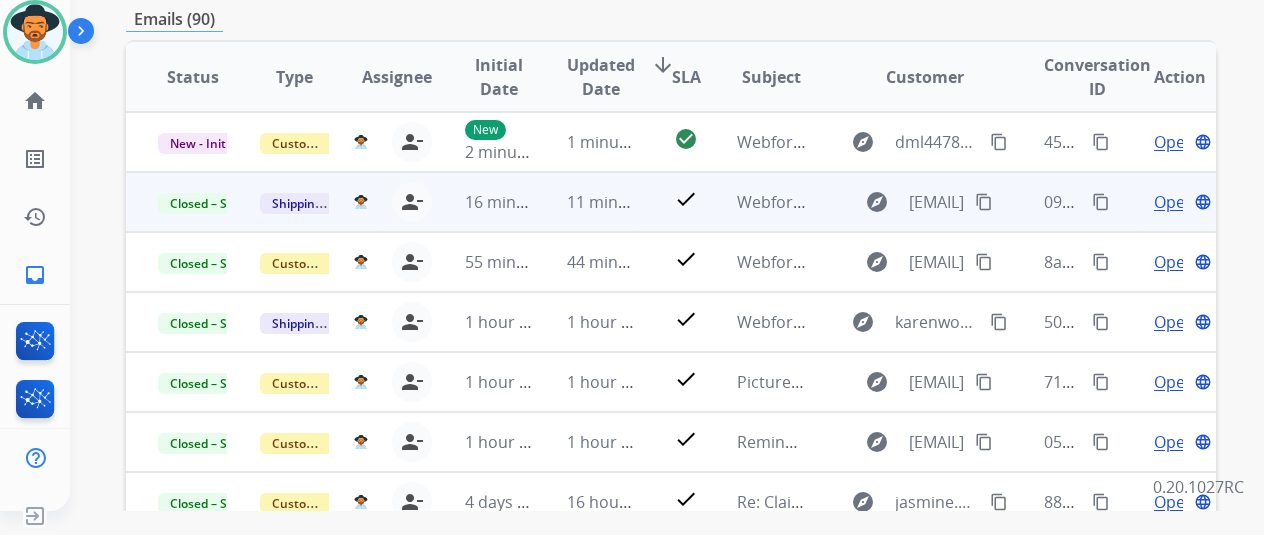click on "Open" at bounding box center [1174, 202] 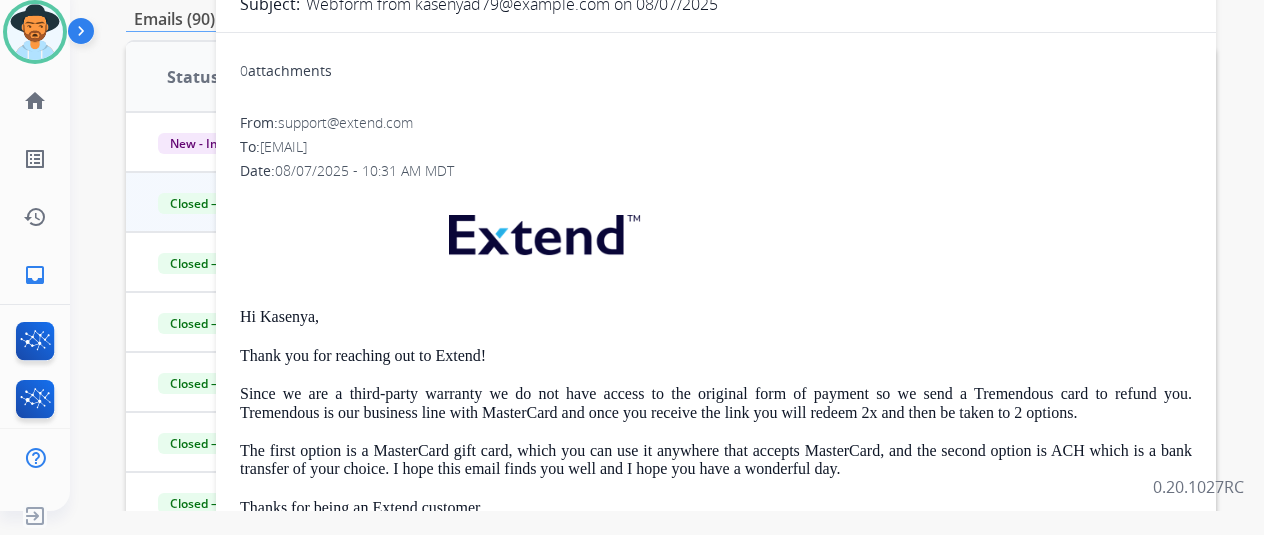 scroll, scrollTop: 0, scrollLeft: 0, axis: both 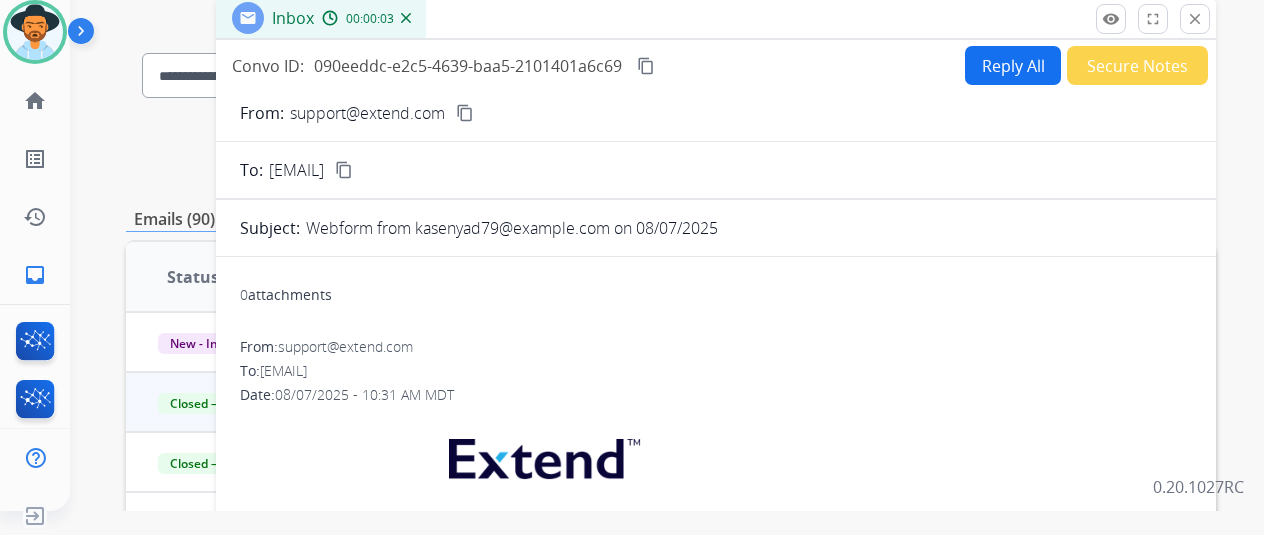 click on "Inbox  00:00:03" at bounding box center [716, 19] 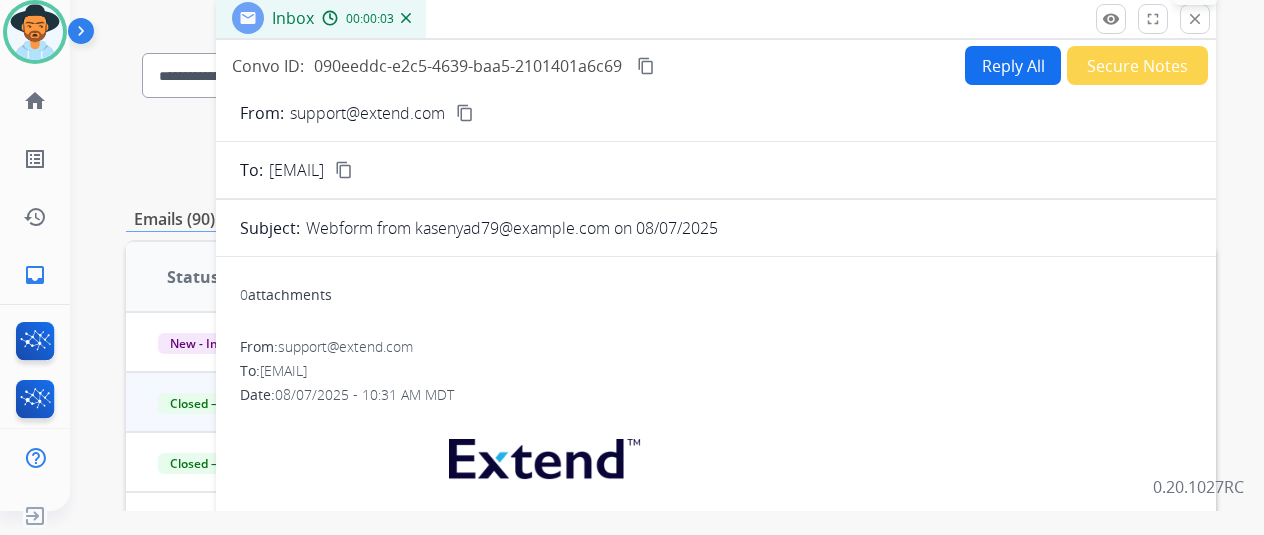click on "close" at bounding box center [1195, 19] 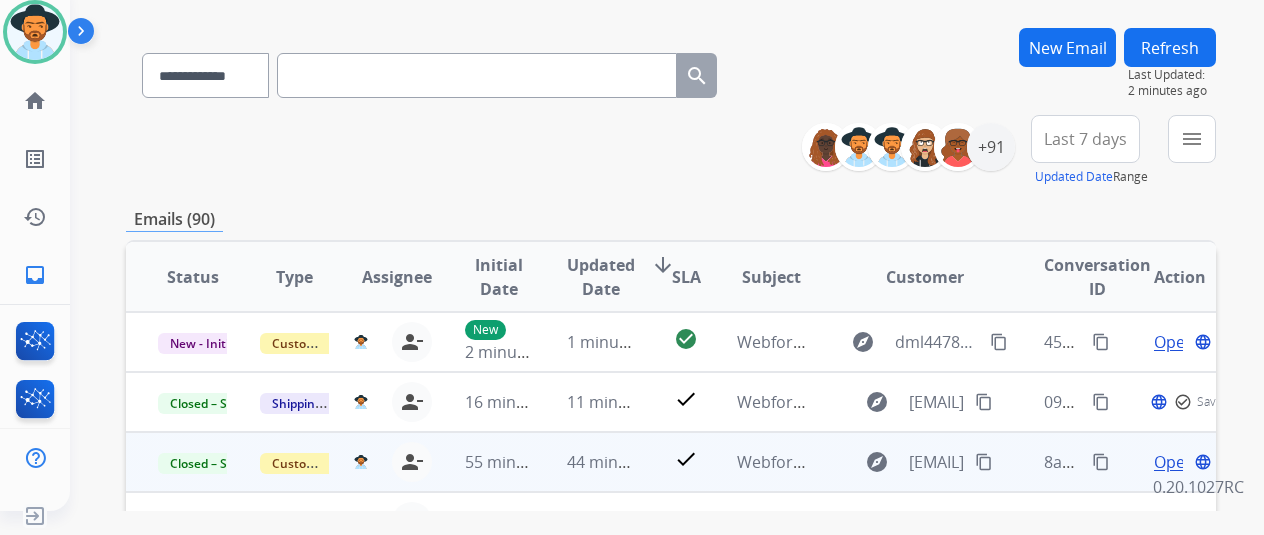 click on "Open" at bounding box center [1174, 462] 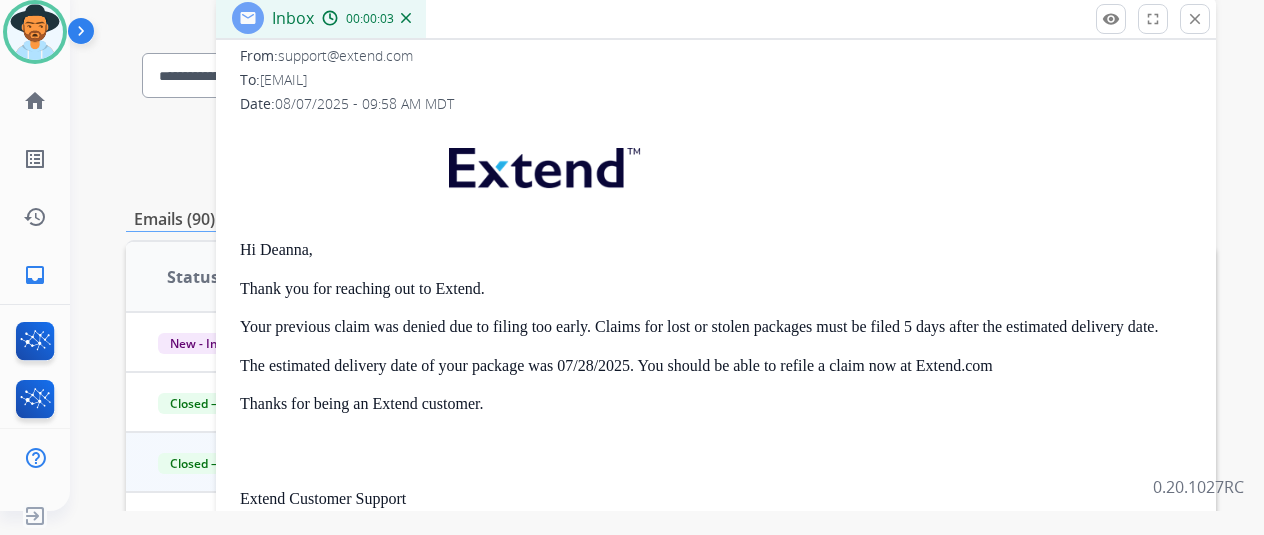 scroll, scrollTop: 300, scrollLeft: 0, axis: vertical 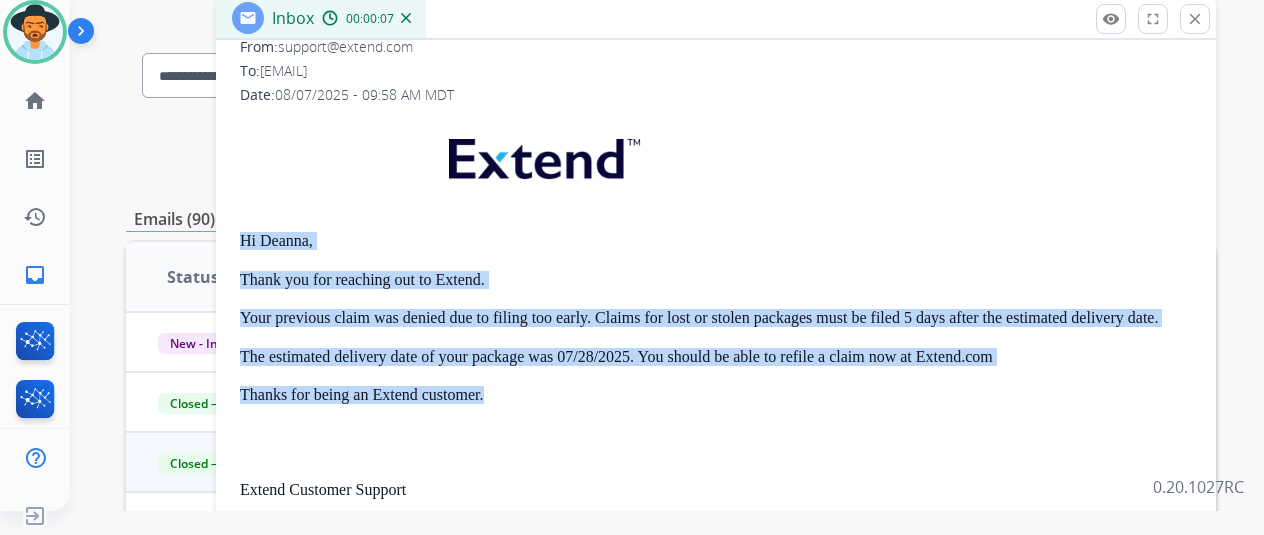 drag, startPoint x: 260, startPoint y: 235, endPoint x: 1080, endPoint y: 365, distance: 830.2409 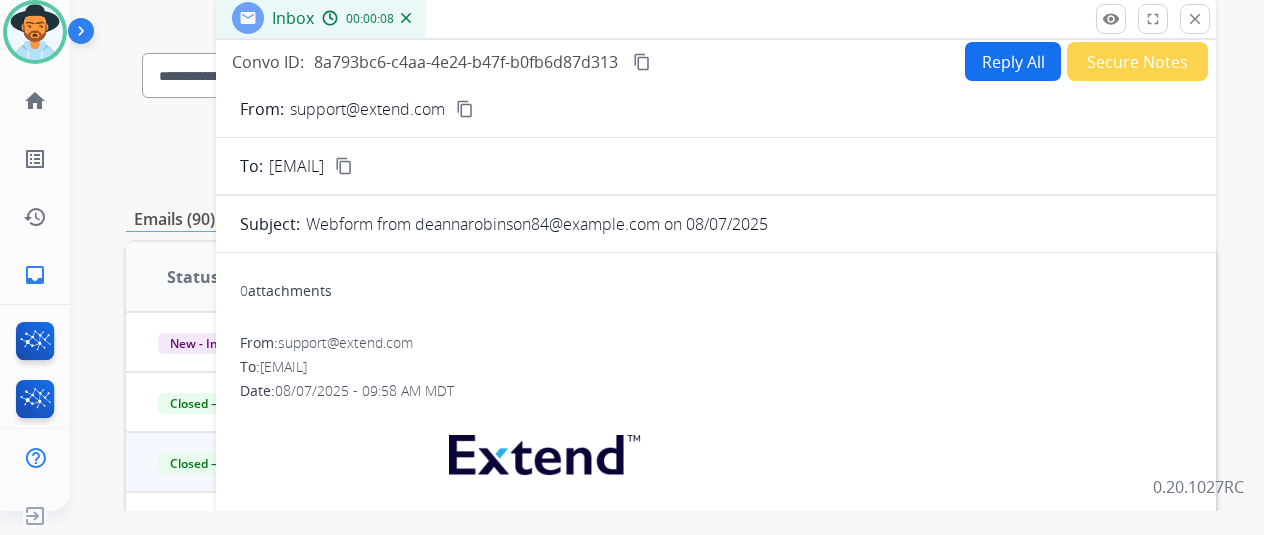 scroll, scrollTop: 0, scrollLeft: 0, axis: both 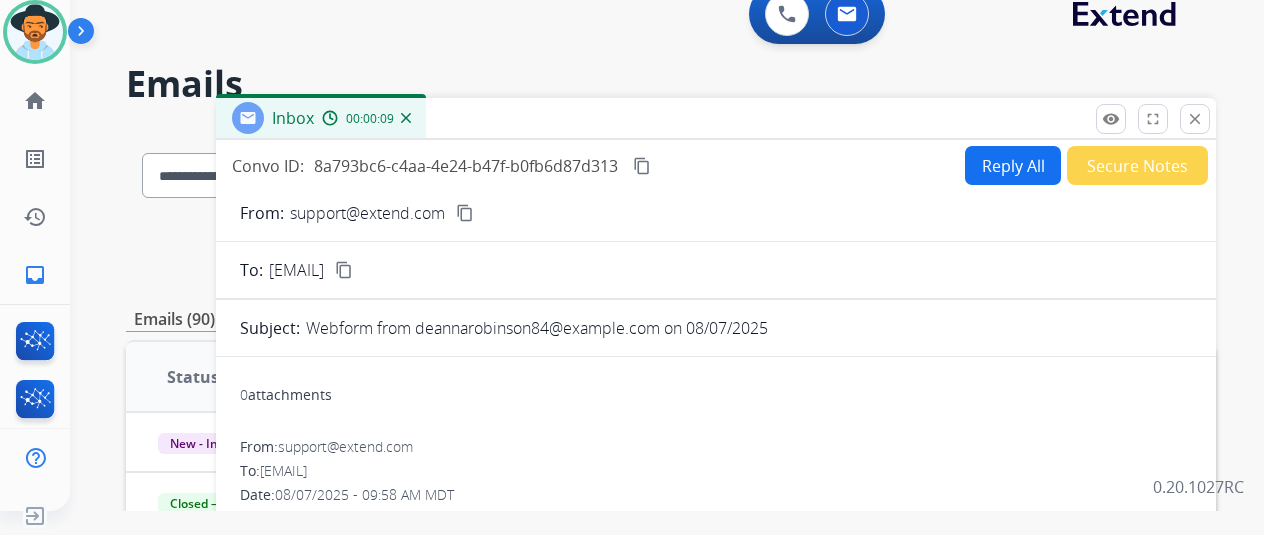 click on "close" at bounding box center (1195, 119) 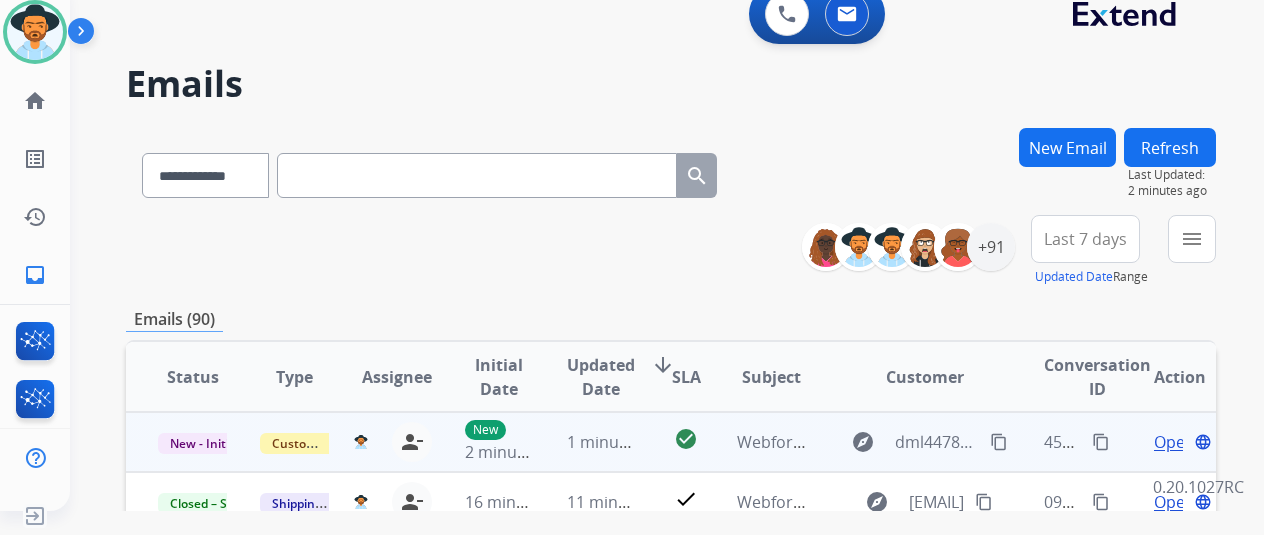 click on "Open" at bounding box center (1174, 442) 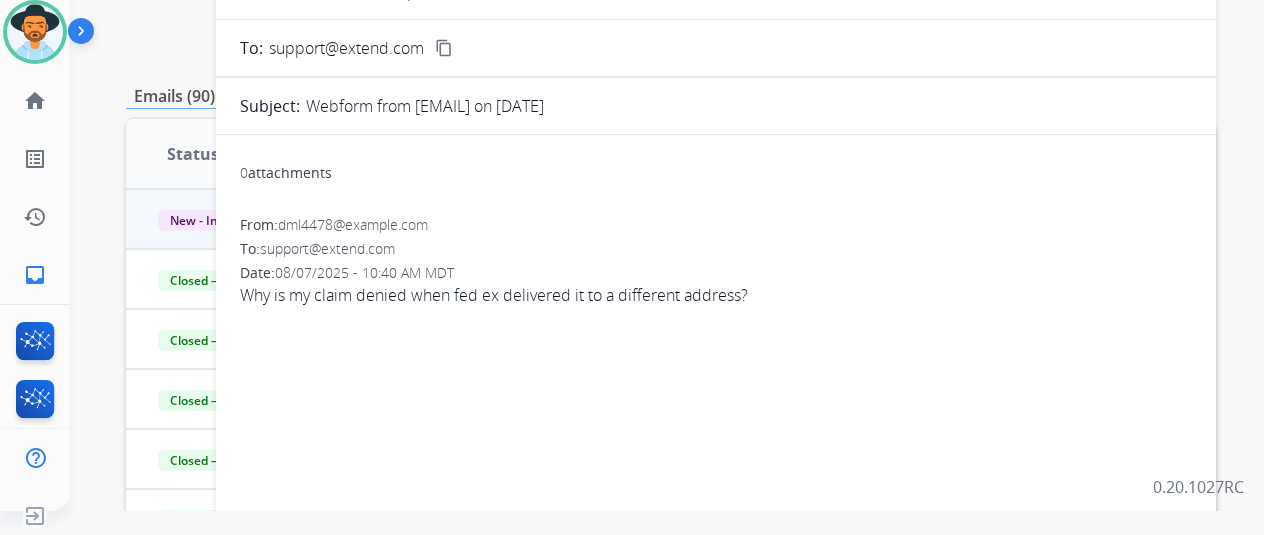 scroll, scrollTop: 0, scrollLeft: 0, axis: both 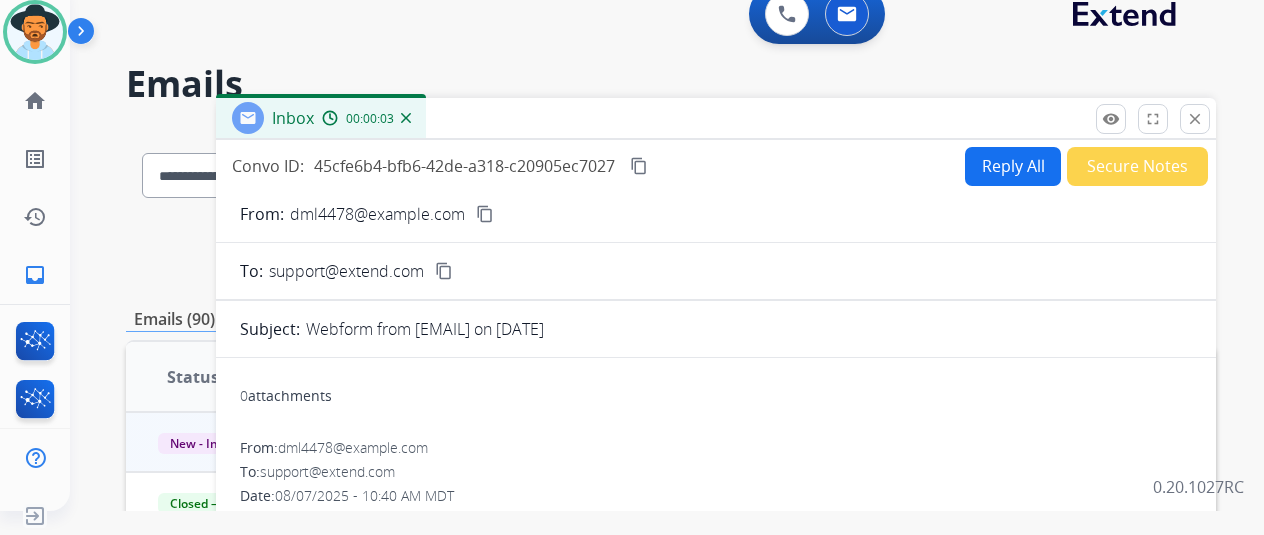 click on "Reply All" at bounding box center [1013, 166] 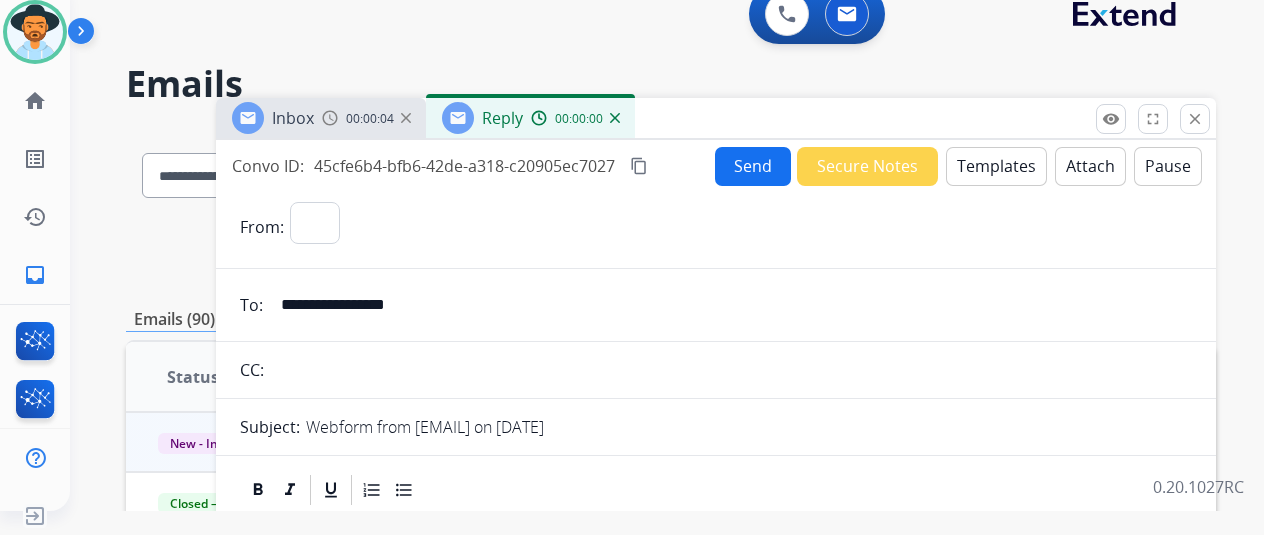 select on "**********" 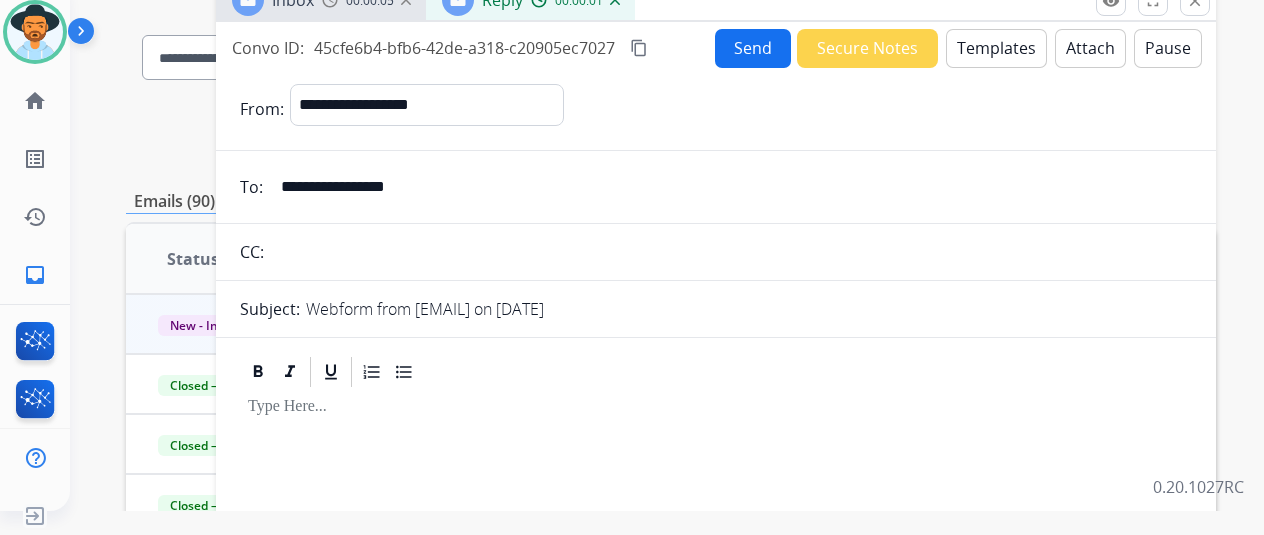 scroll, scrollTop: 100, scrollLeft: 0, axis: vertical 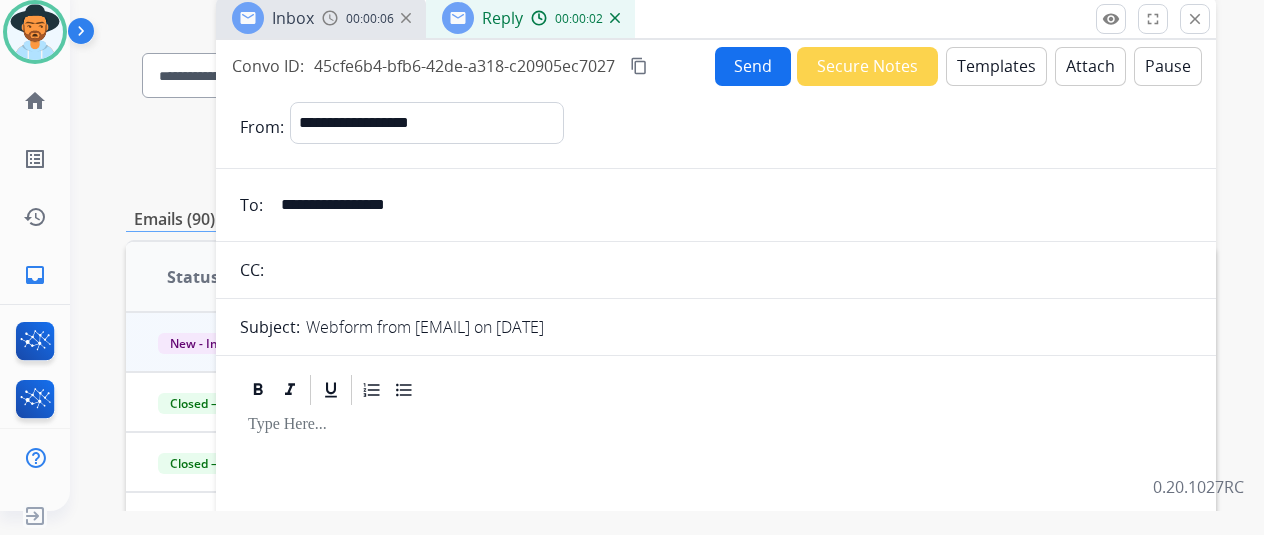 click on "Templates" at bounding box center (996, 66) 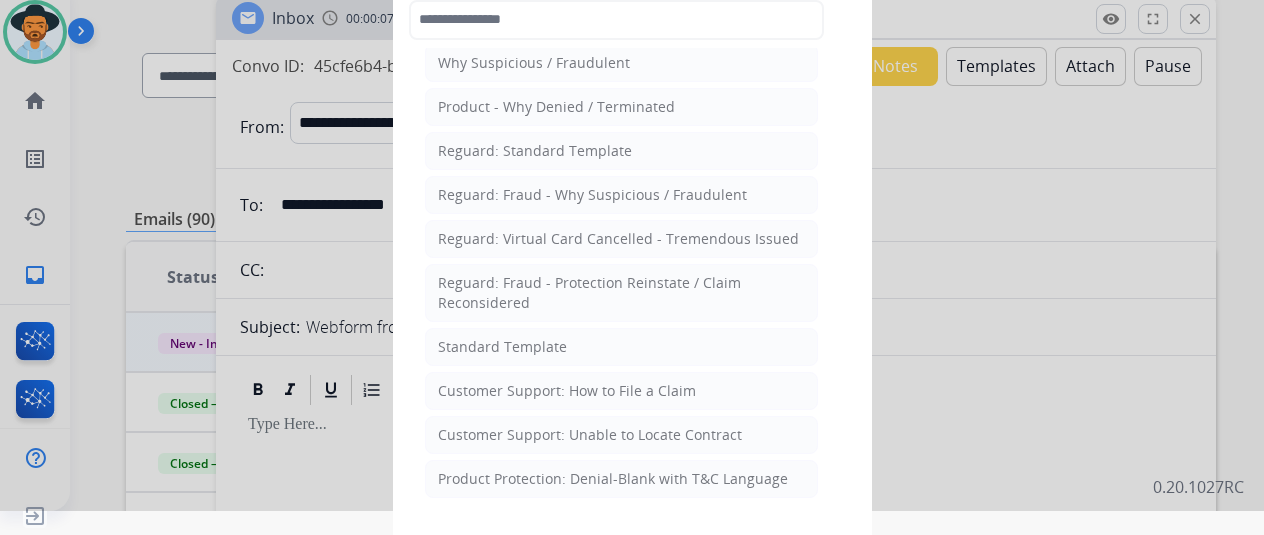 scroll, scrollTop: 100, scrollLeft: 0, axis: vertical 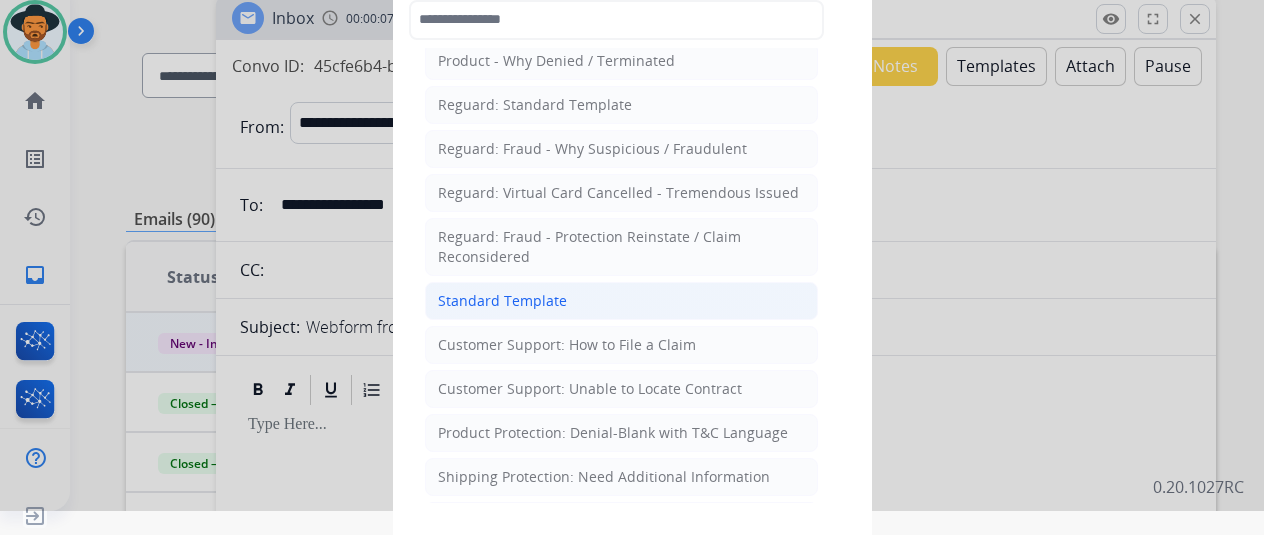 click on "Standard Template" 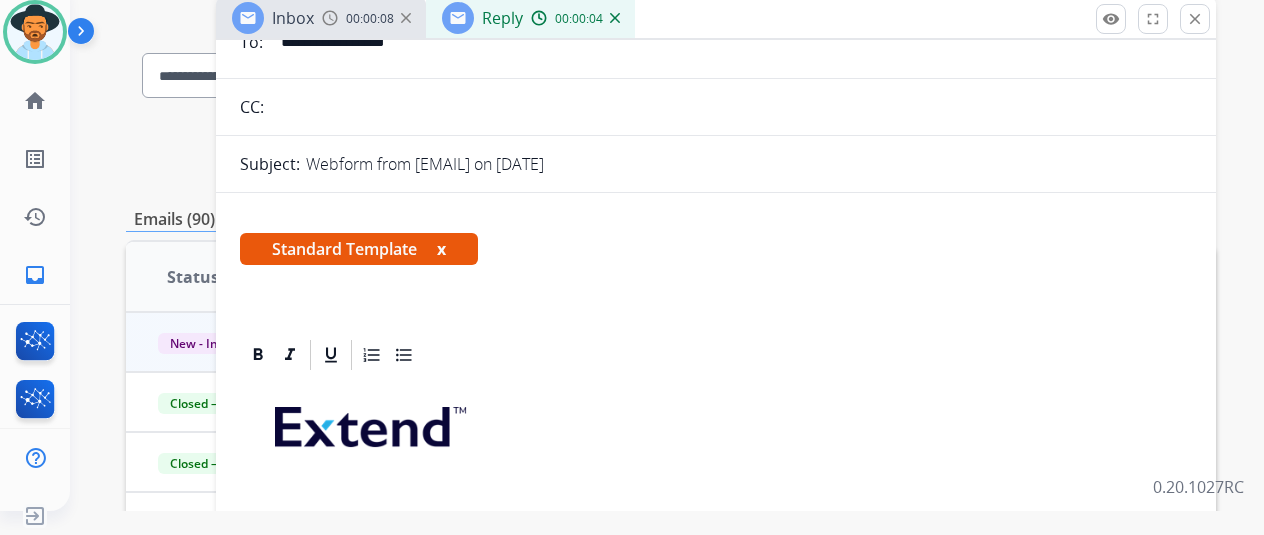 scroll, scrollTop: 500, scrollLeft: 0, axis: vertical 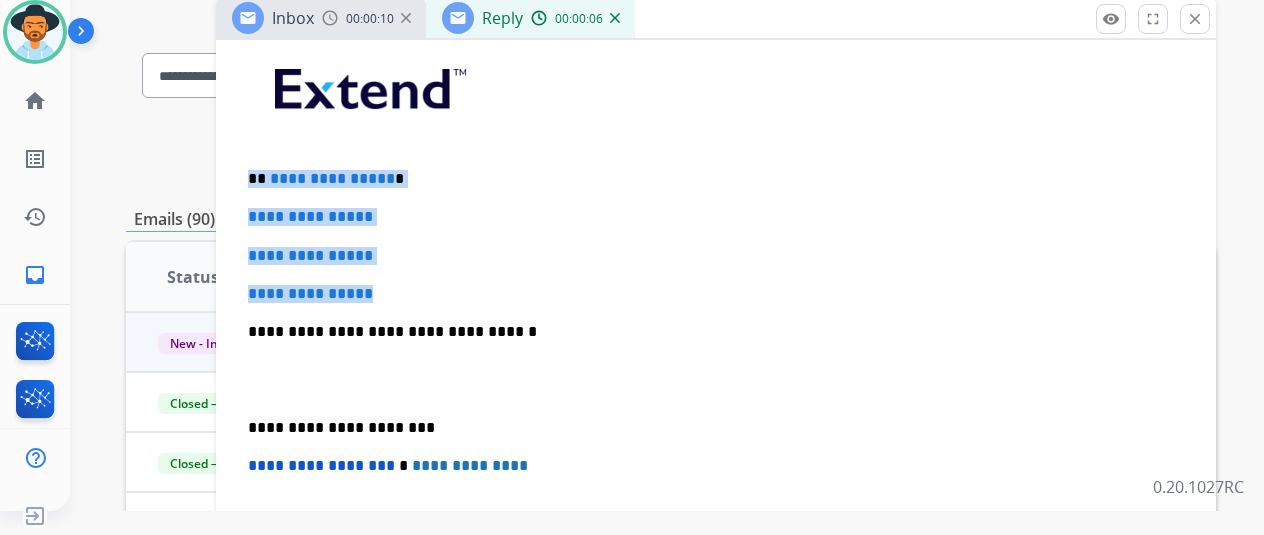 drag, startPoint x: 468, startPoint y: 295, endPoint x: 265, endPoint y: 173, distance: 236.83961 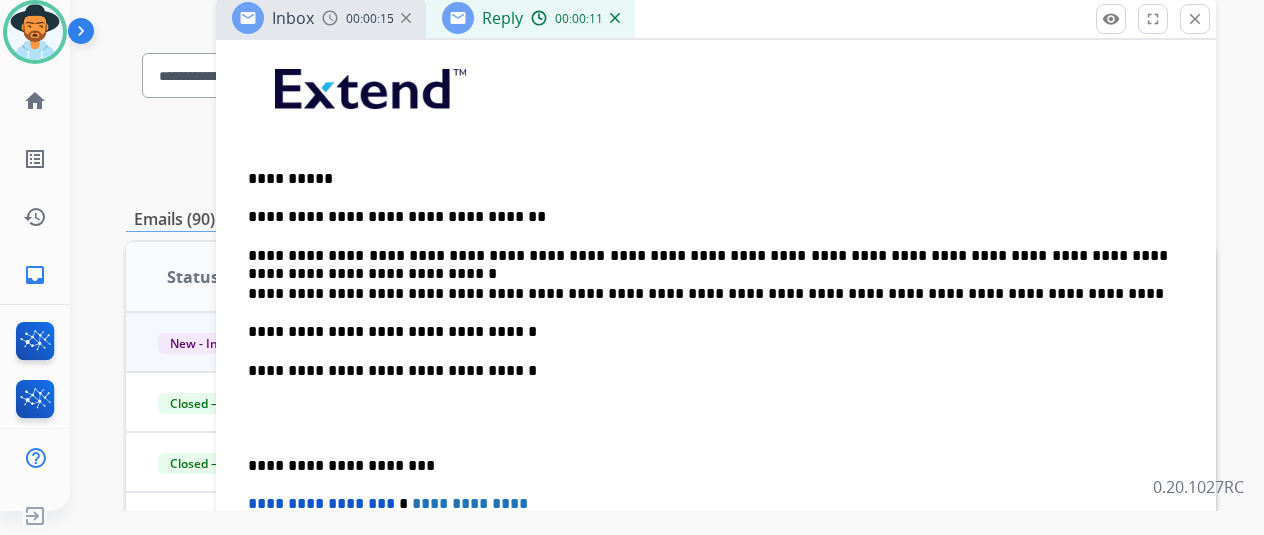 click on "**********" at bounding box center (708, 179) 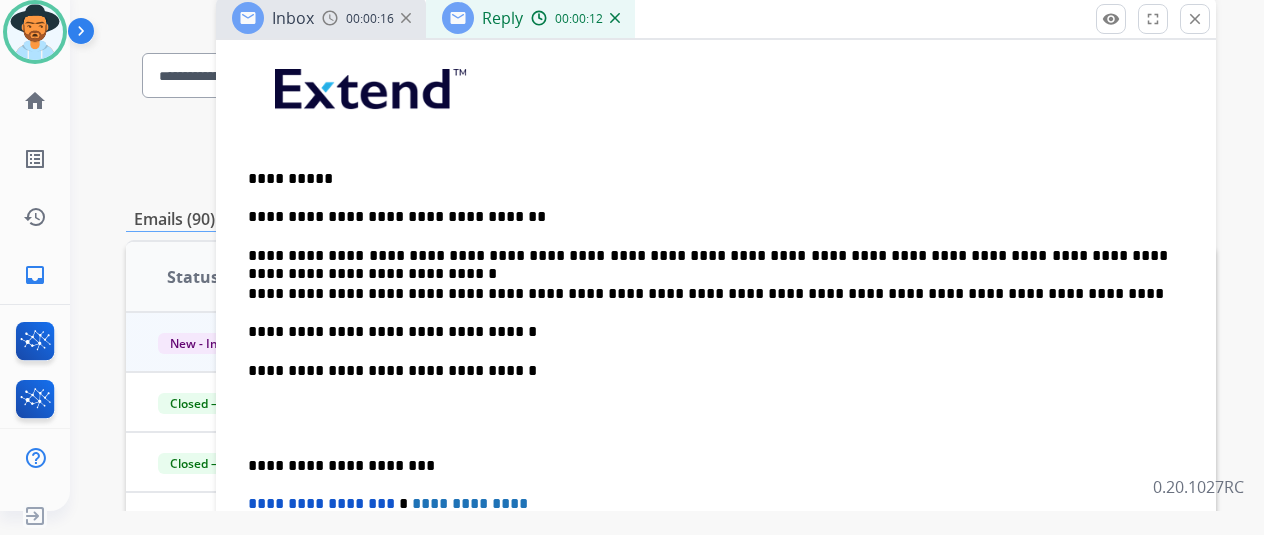 type 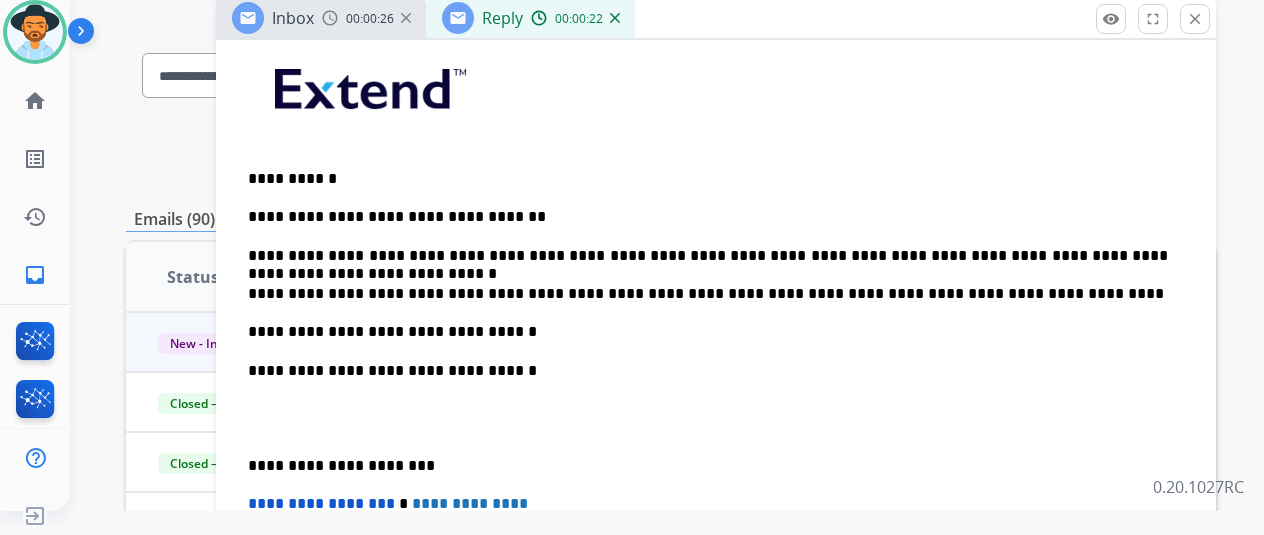 click on "**********" at bounding box center (708, 294) 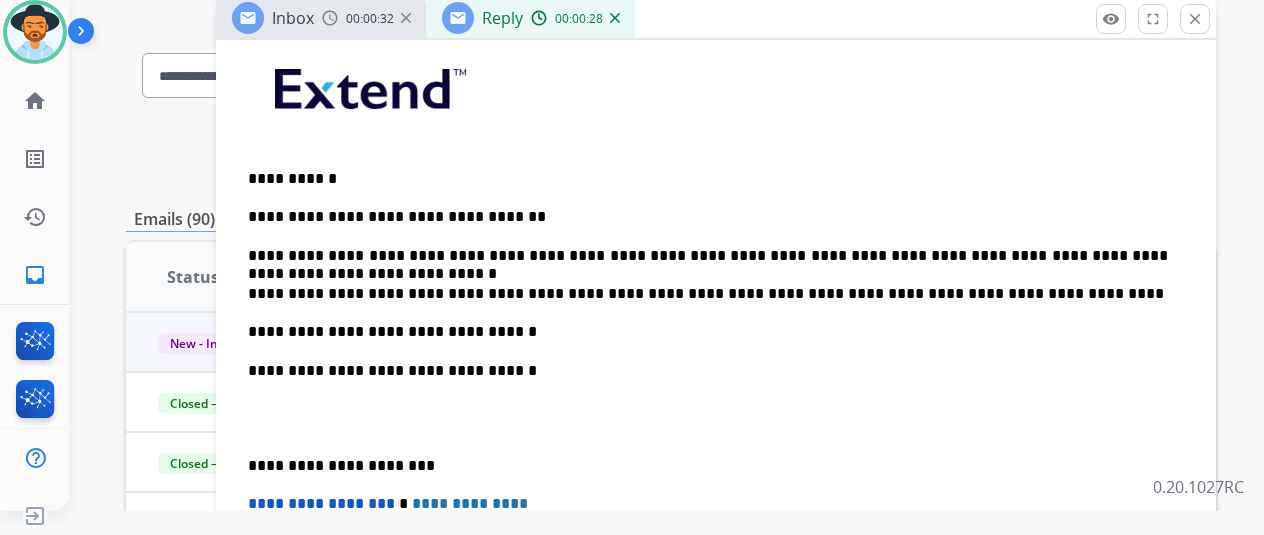 click on "**********" at bounding box center (716, 398) 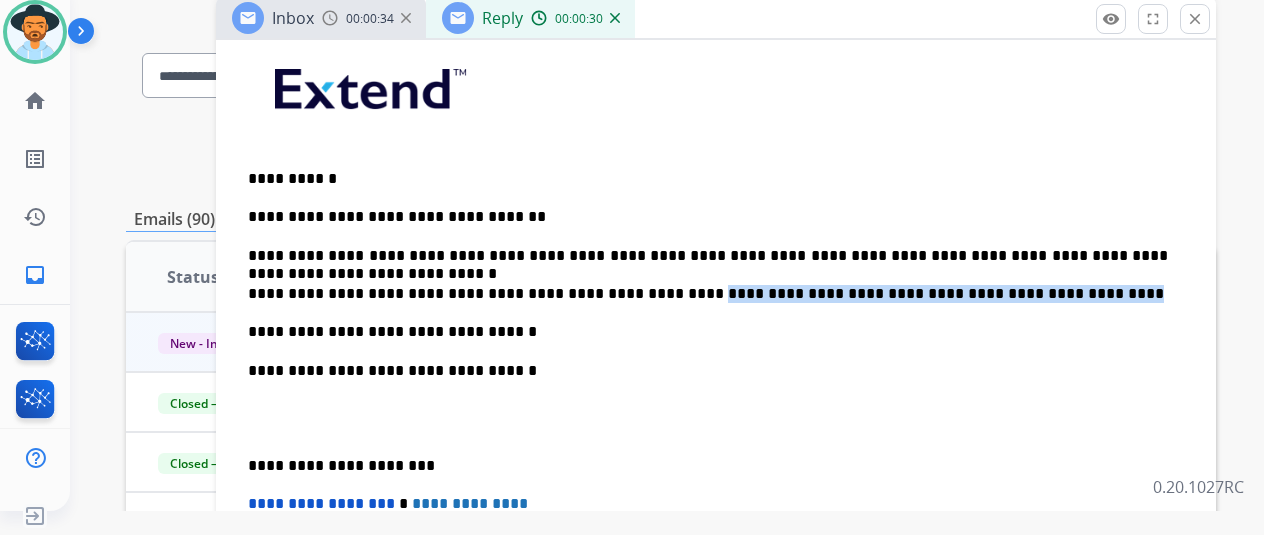 drag, startPoint x: 1043, startPoint y: 288, endPoint x: 660, endPoint y: 267, distance: 383.5753 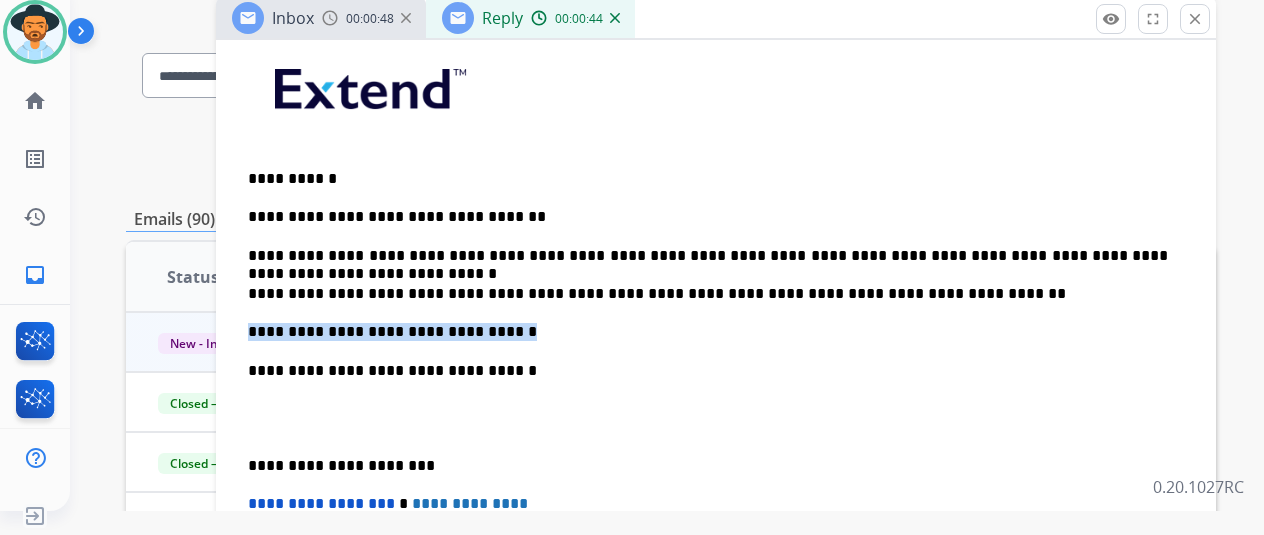 drag, startPoint x: 514, startPoint y: 330, endPoint x: 227, endPoint y: 330, distance: 287 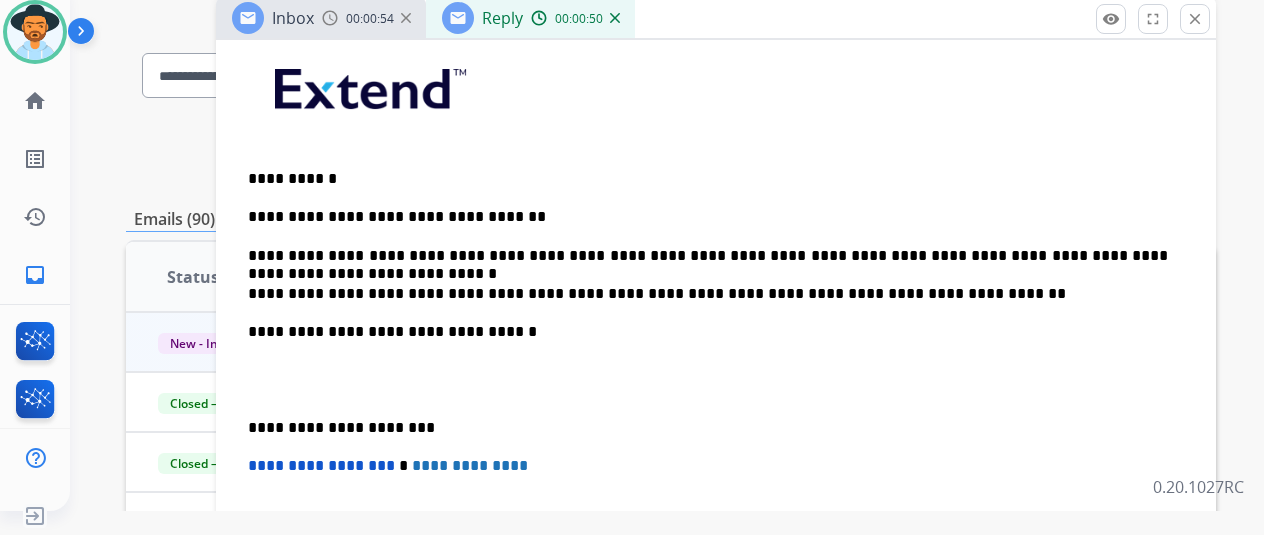 scroll, scrollTop: 552, scrollLeft: 0, axis: vertical 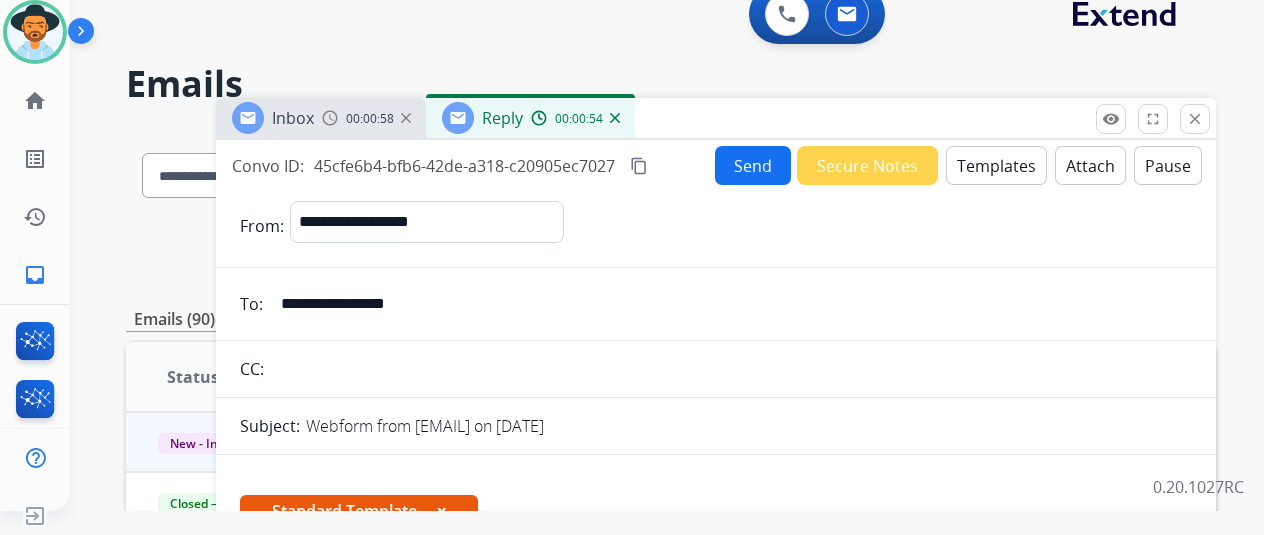 click on "content_copy" at bounding box center (639, 166) 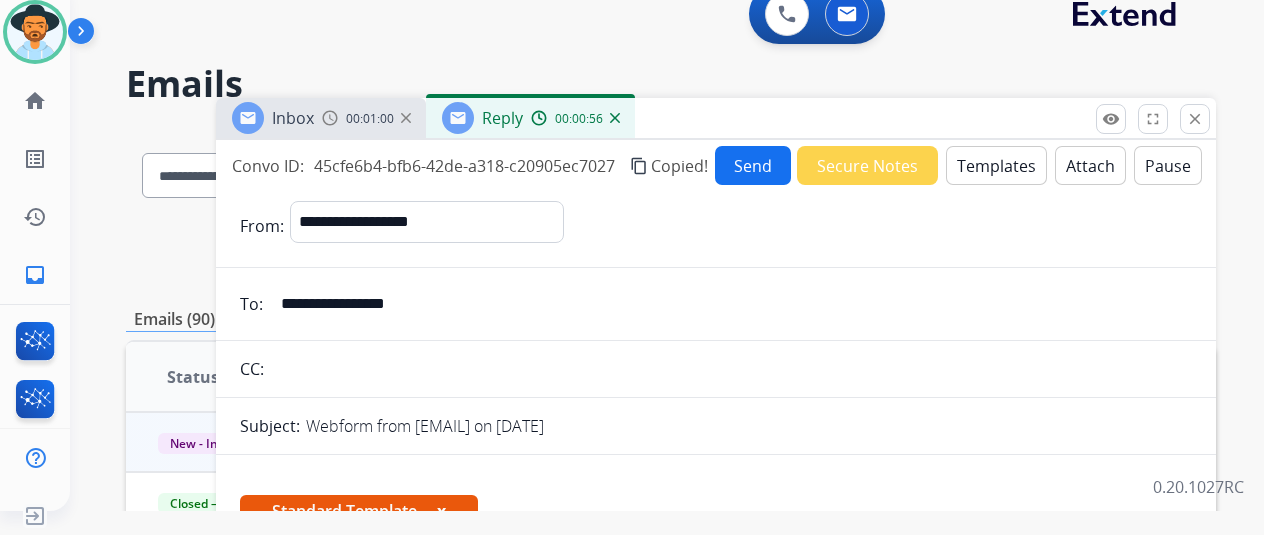click on "Send" at bounding box center (753, 165) 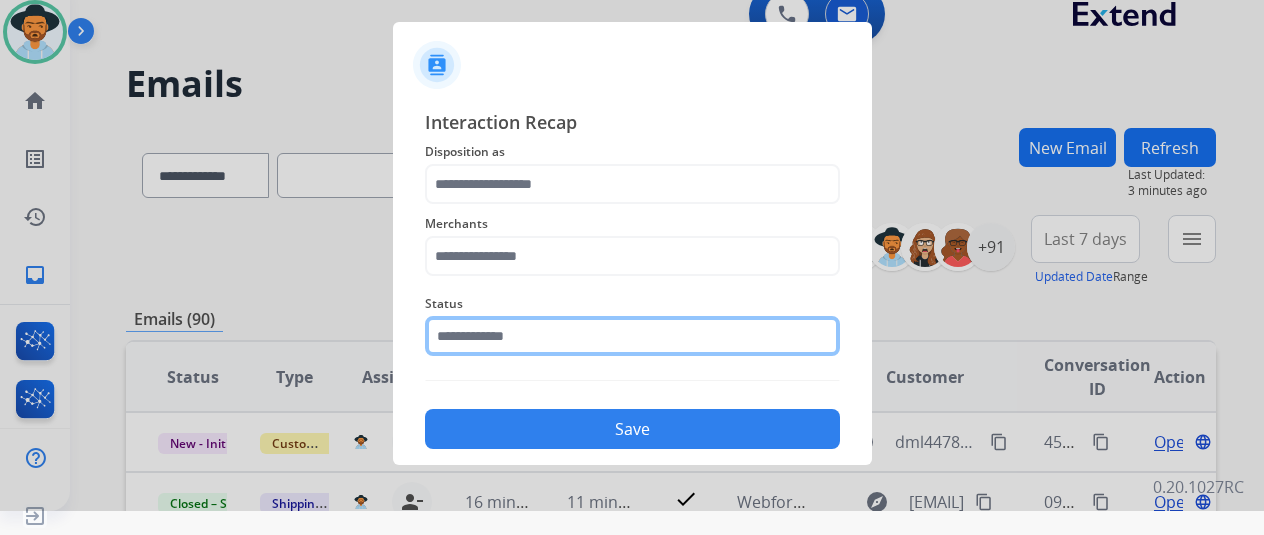 click 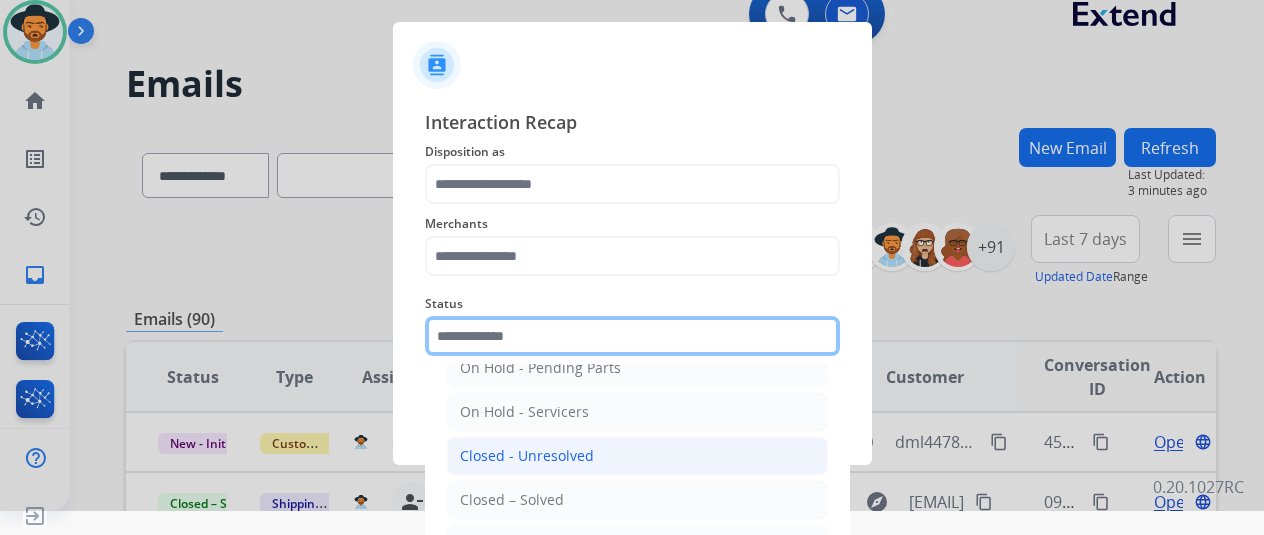 scroll, scrollTop: 114, scrollLeft: 0, axis: vertical 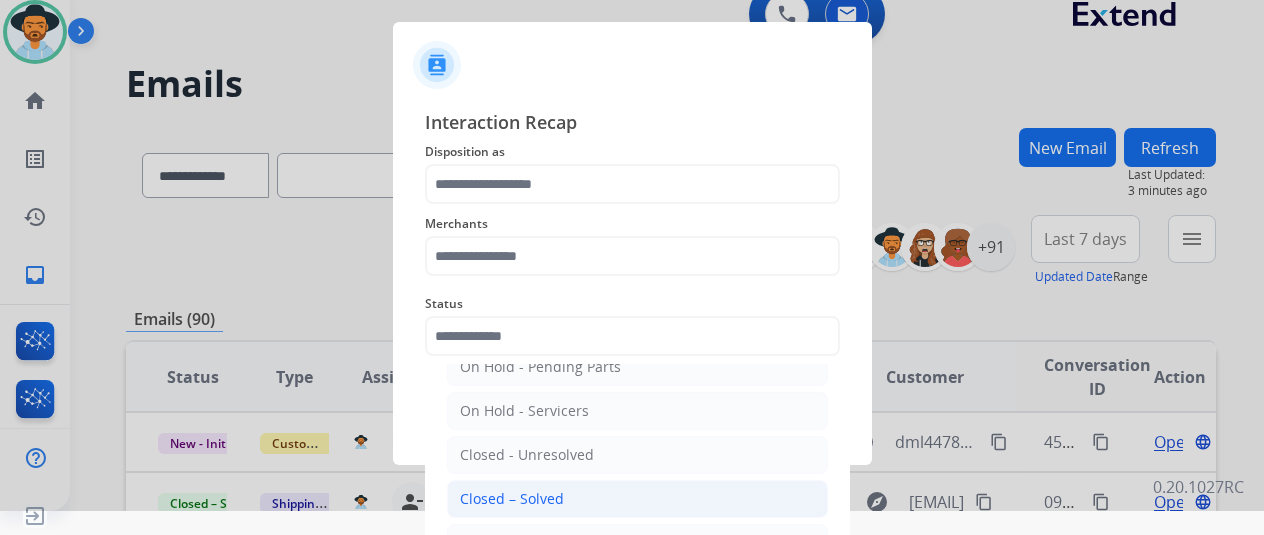 click on "Closed – Solved" 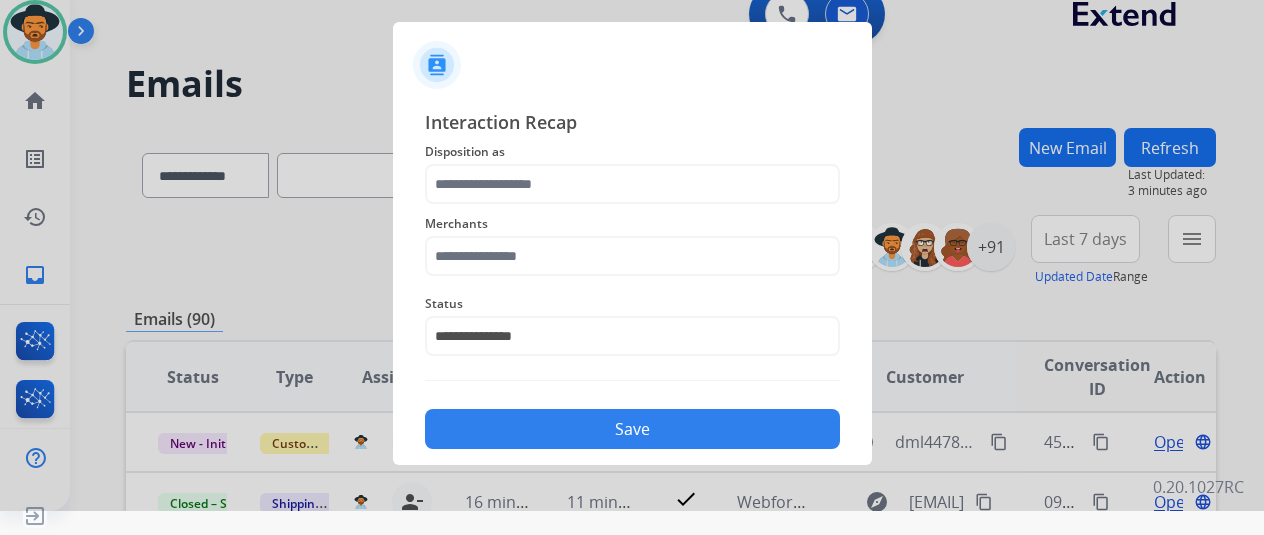 drag, startPoint x: 570, startPoint y: 283, endPoint x: 562, endPoint y: 275, distance: 11.313708 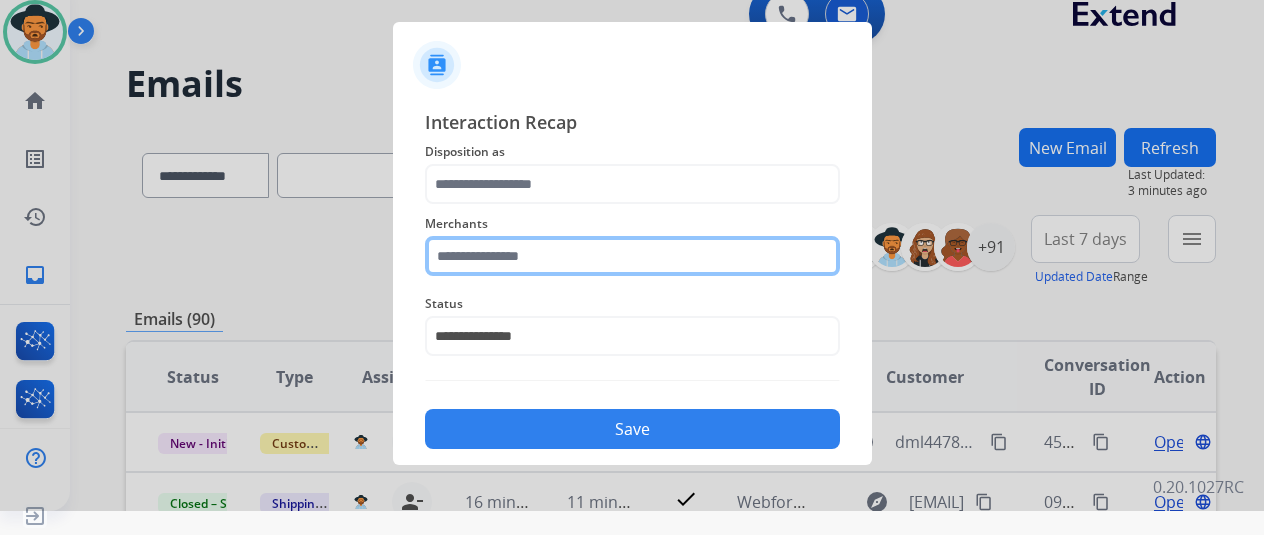 click 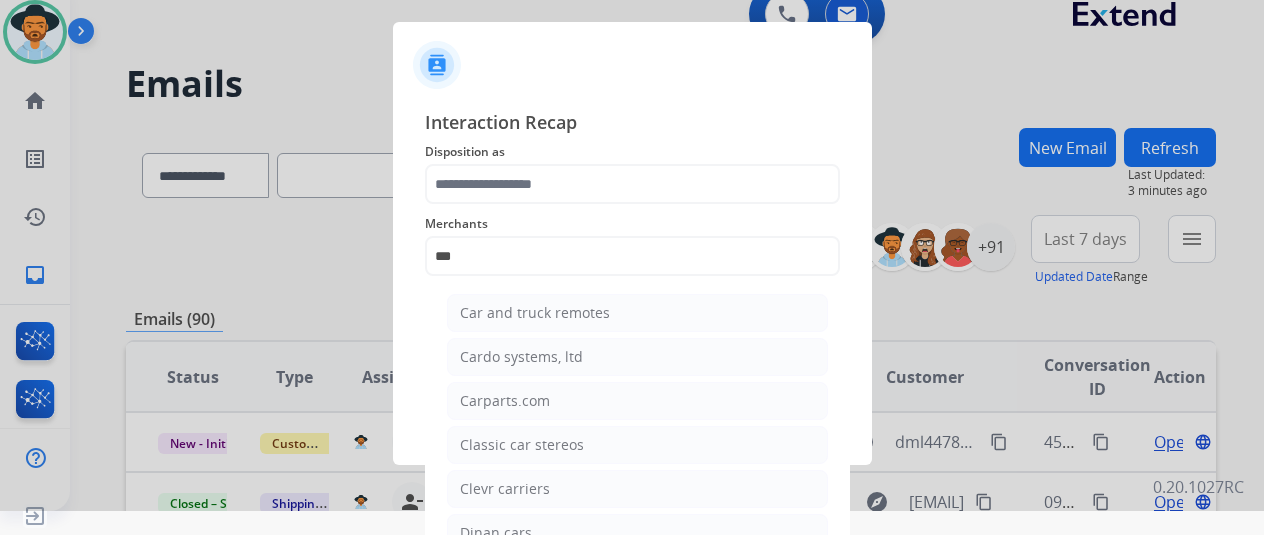 click on "Carparts.com" 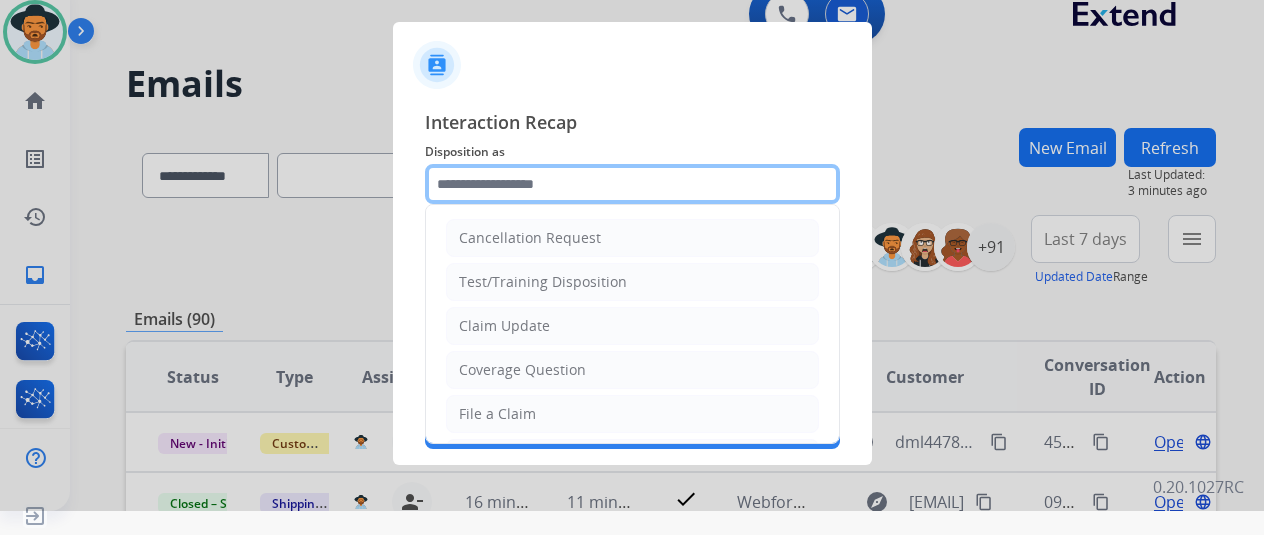 click 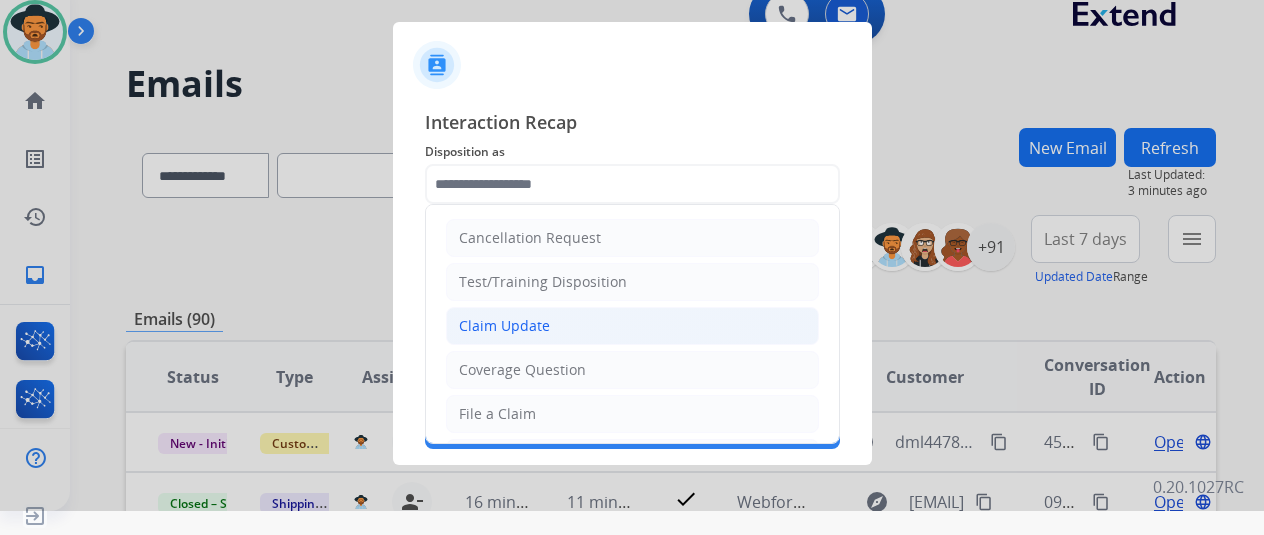 click on "Claim Update" 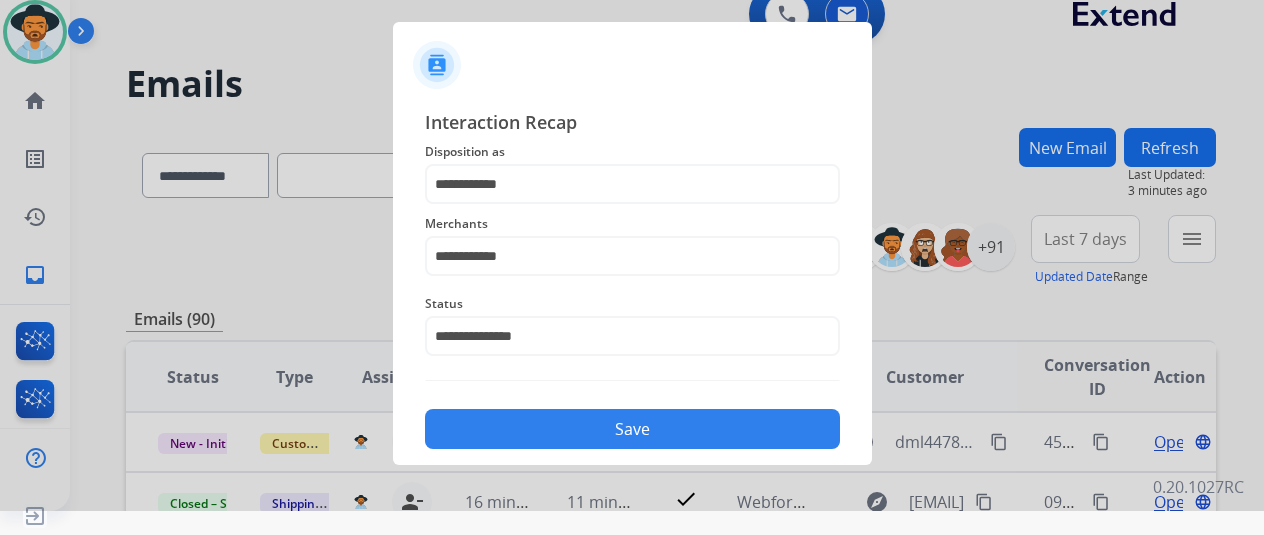 click on "Save" 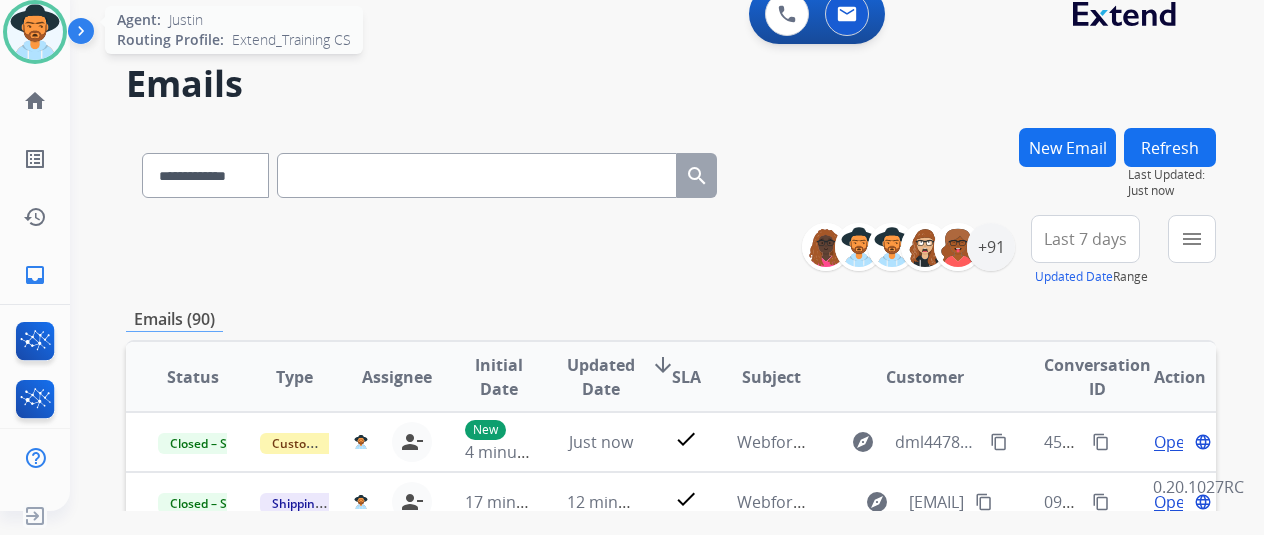 click at bounding box center [35, 32] 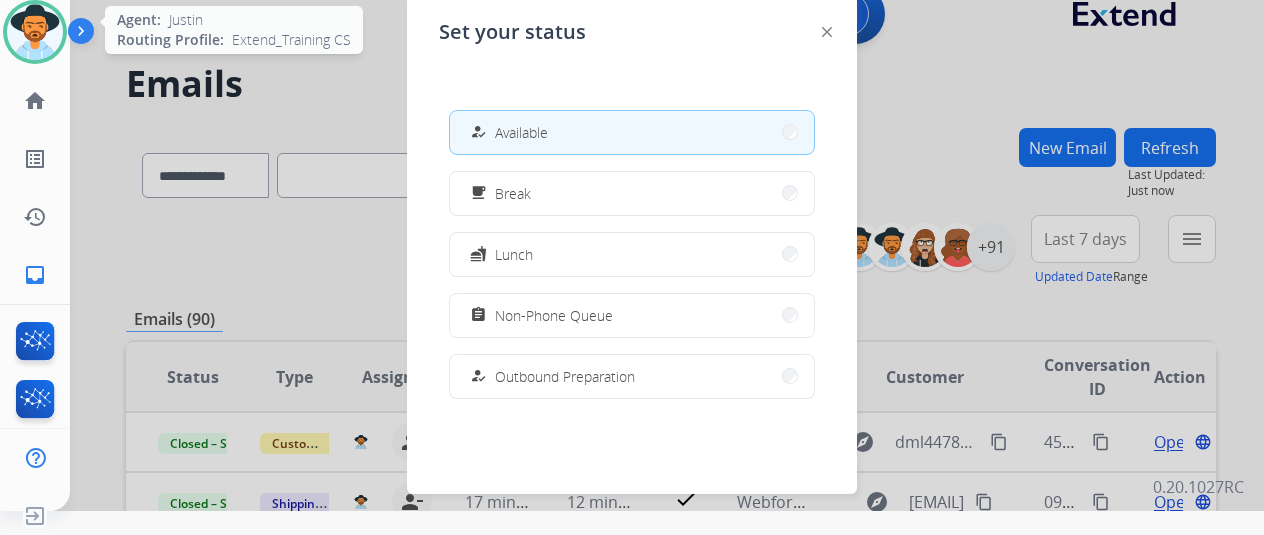 click at bounding box center [35, 32] 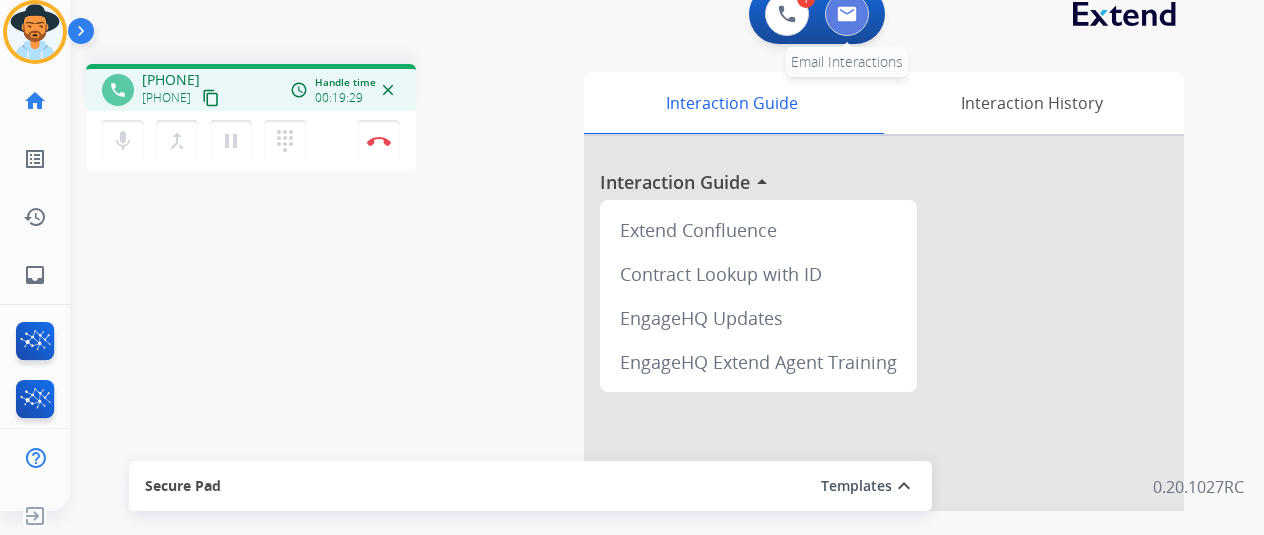click at bounding box center [847, 14] 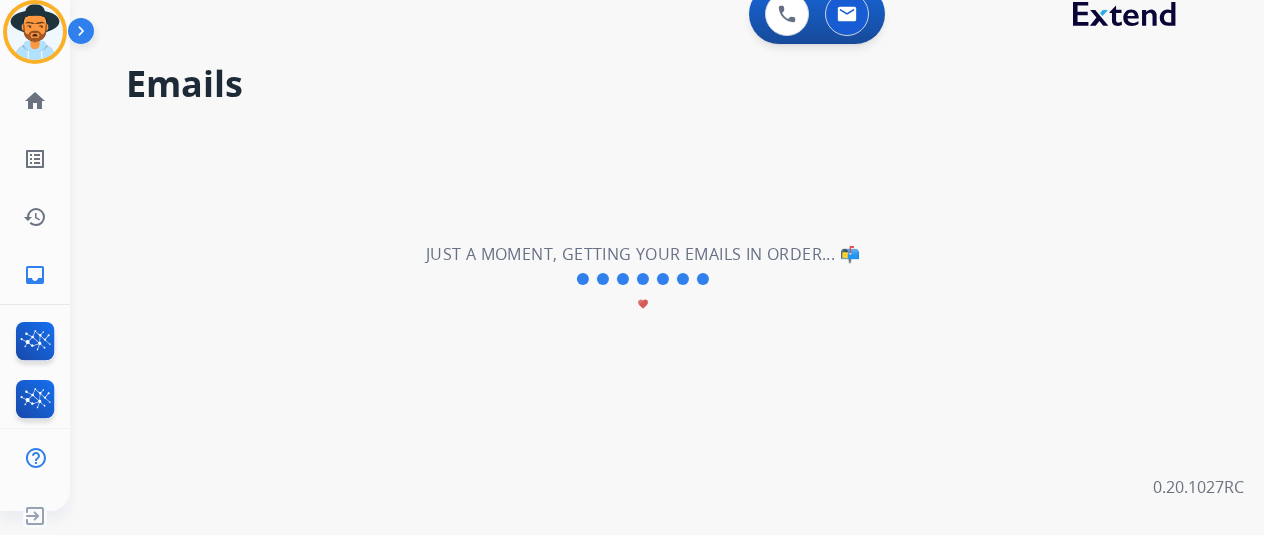 scroll, scrollTop: 0, scrollLeft: 0, axis: both 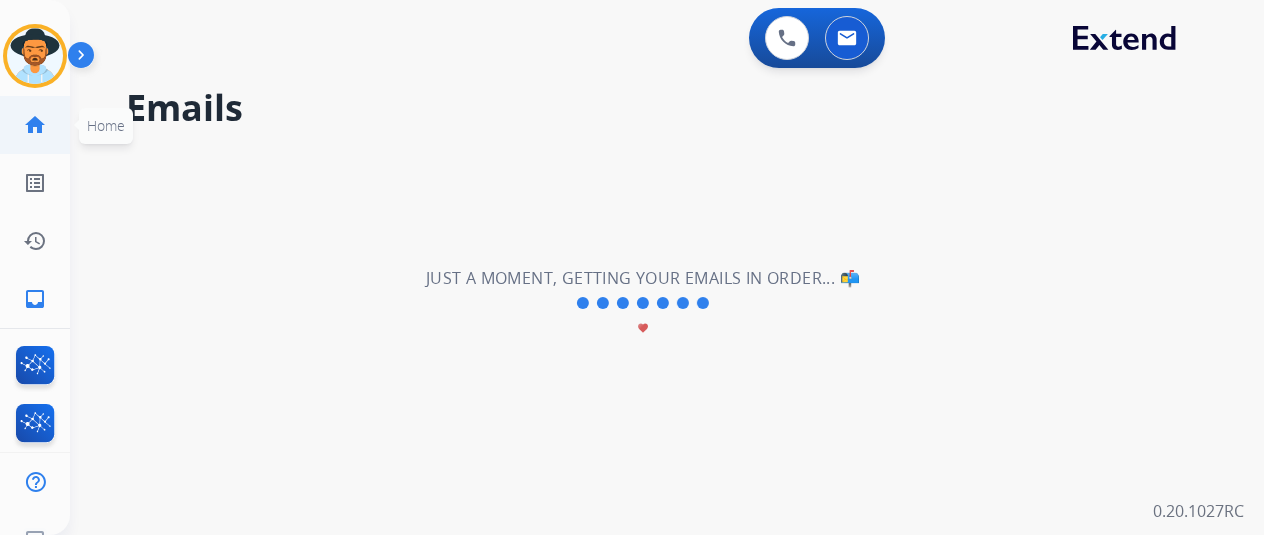 click on "home  Home" 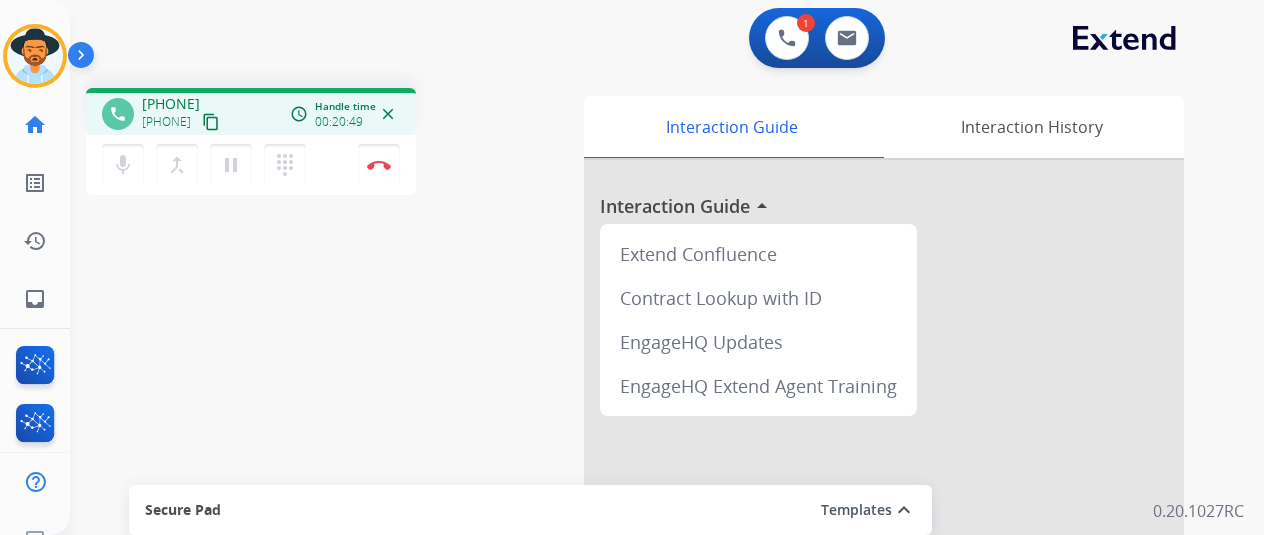 click on "mic Mute merge_type Bridge pause Hold dialpad Dialpad Disconnect" at bounding box center [251, 165] 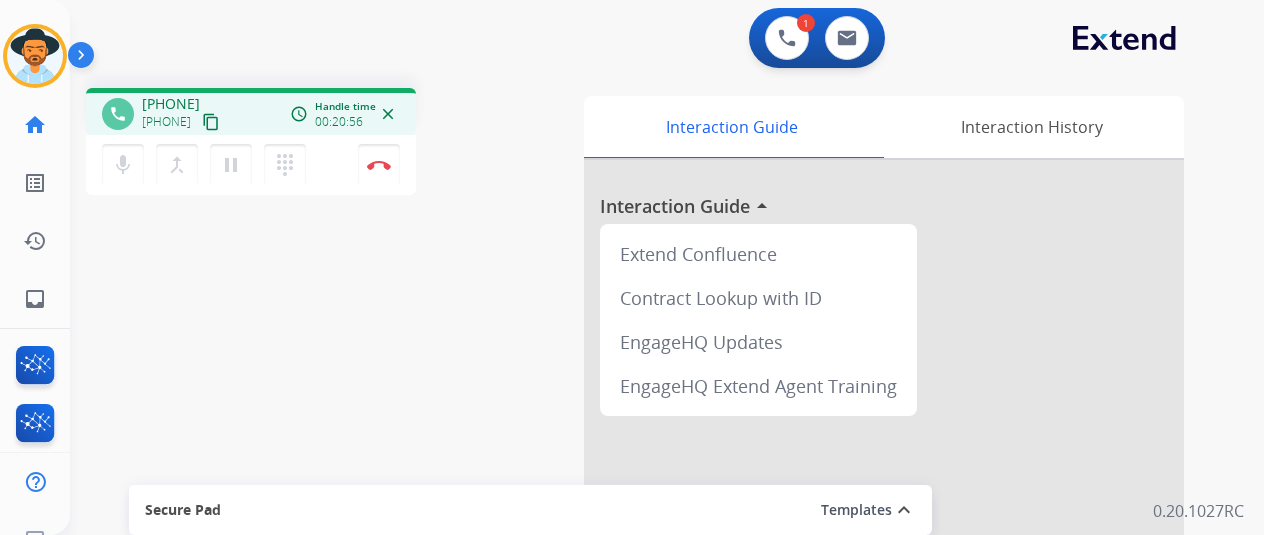 click on "mic Mute merge_type Bridge pause Hold dialpad Dialpad Disconnect" at bounding box center [251, 165] 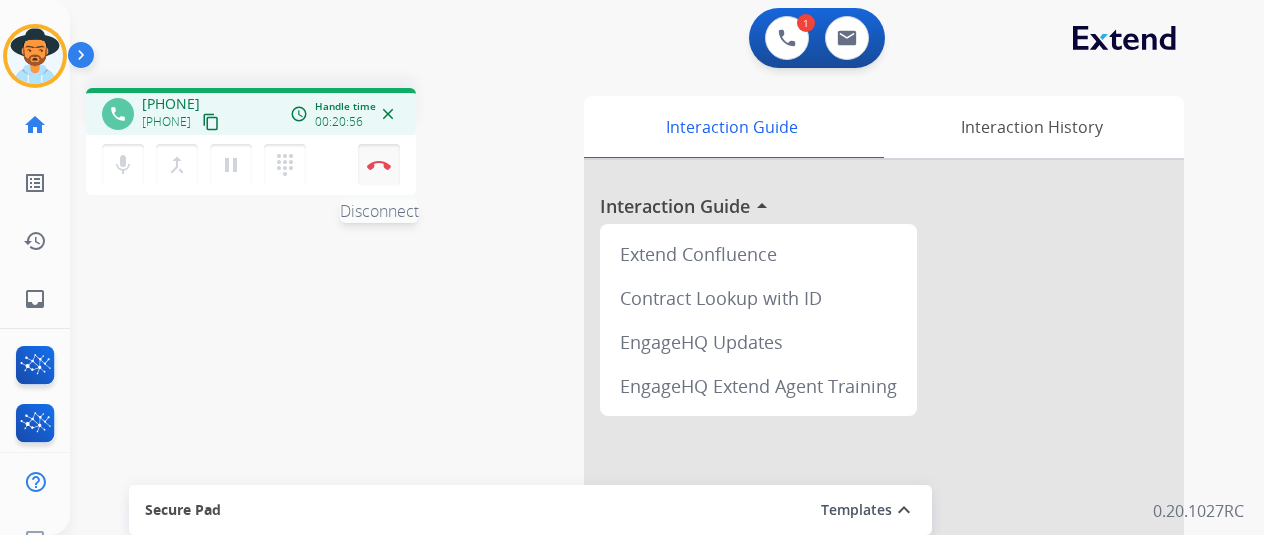 click on "Disconnect" at bounding box center (379, 165) 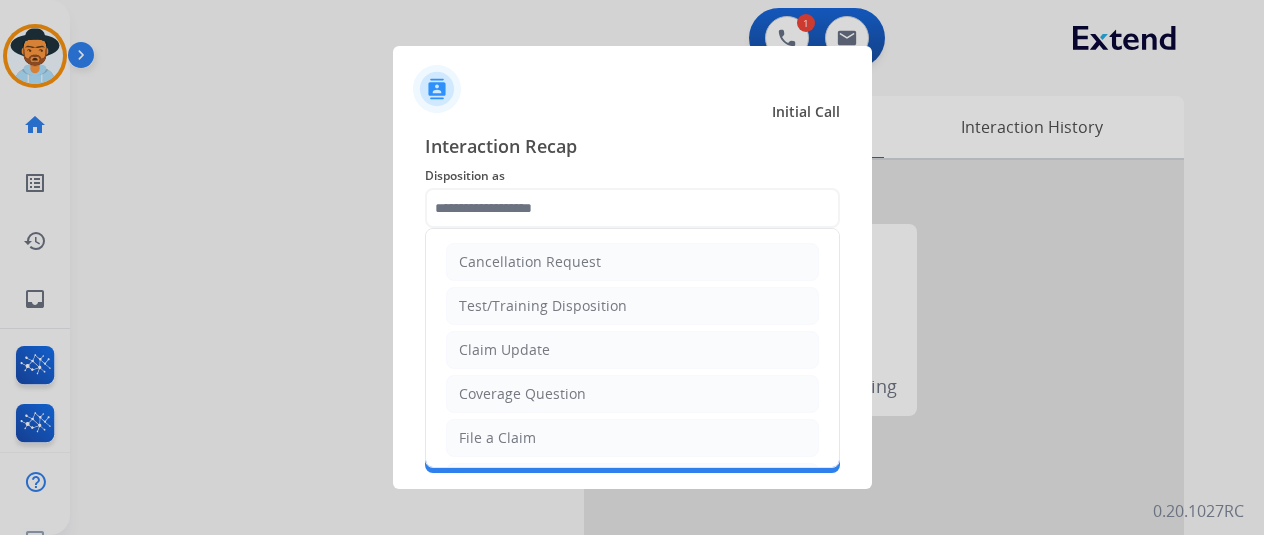 click 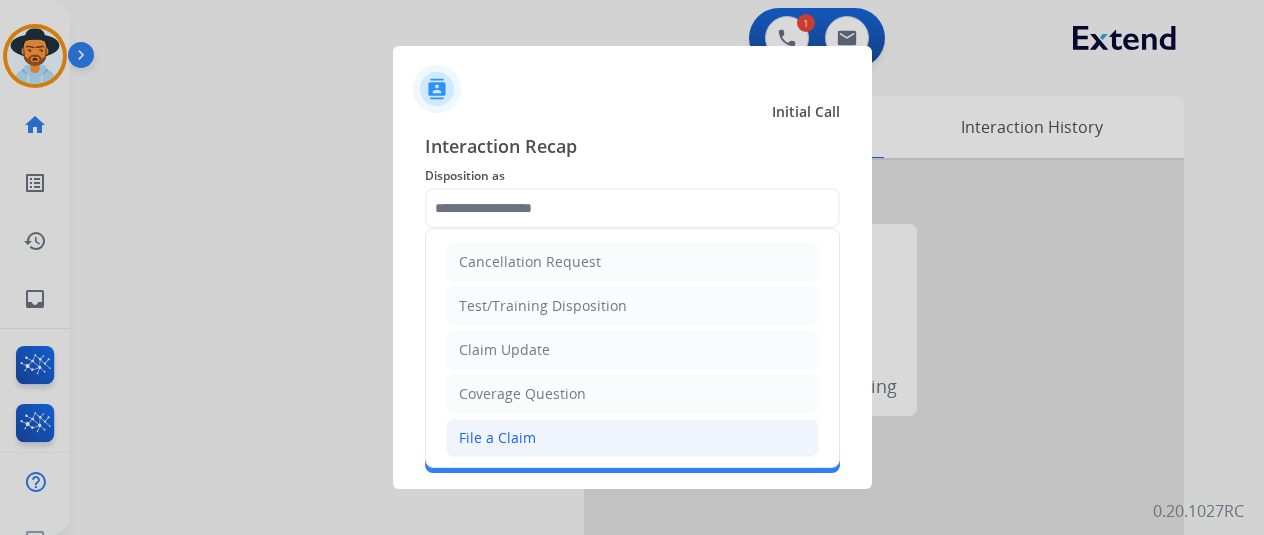 click on "File a Claim" 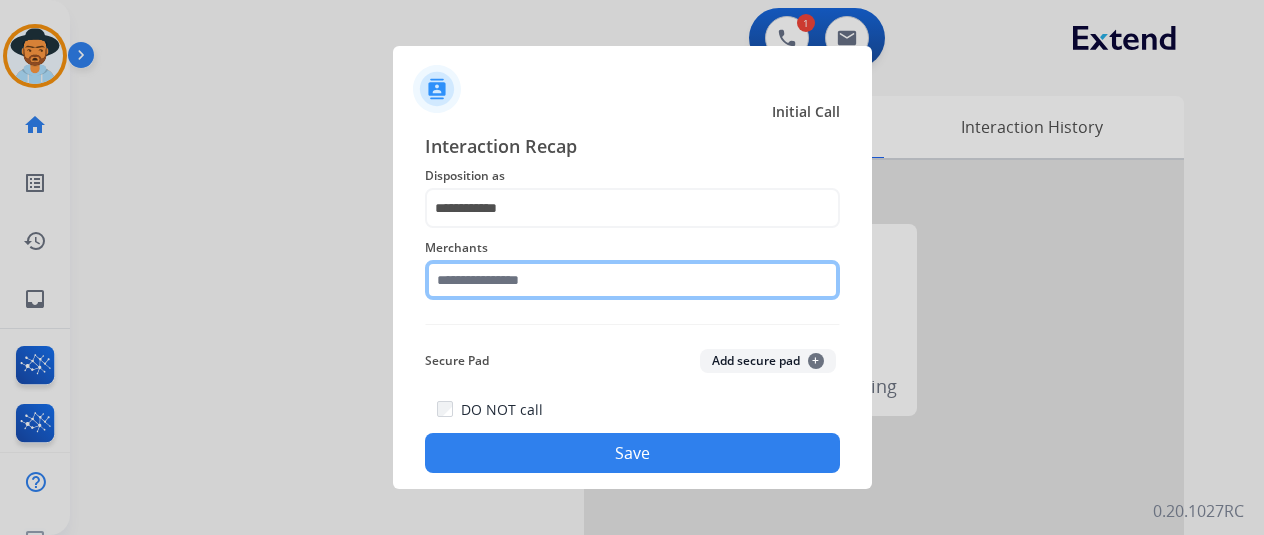 click 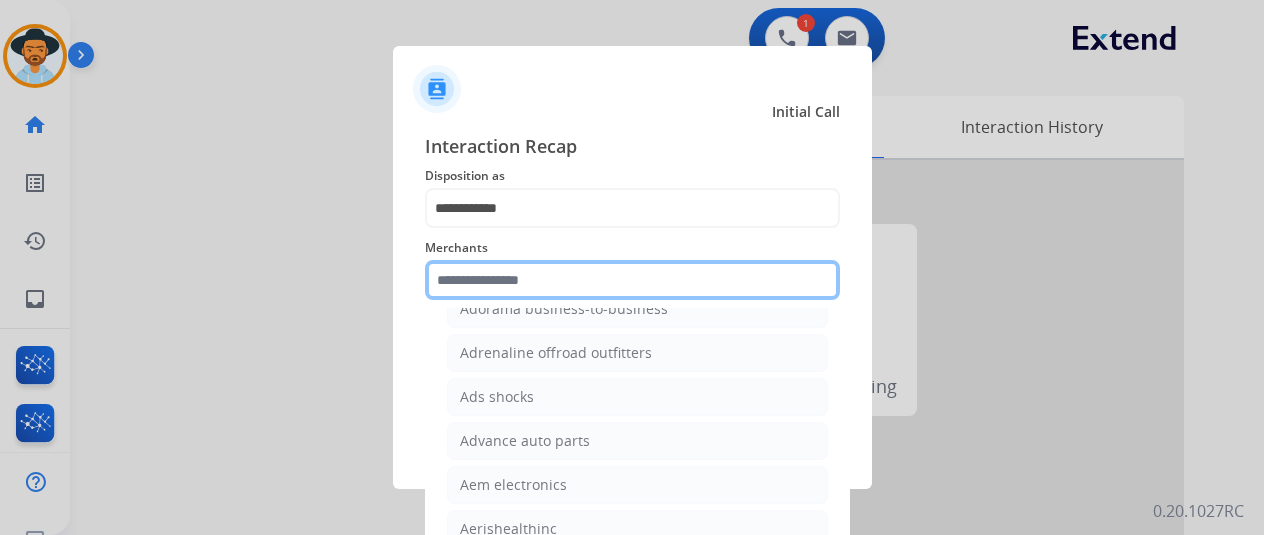 scroll, scrollTop: 700, scrollLeft: 0, axis: vertical 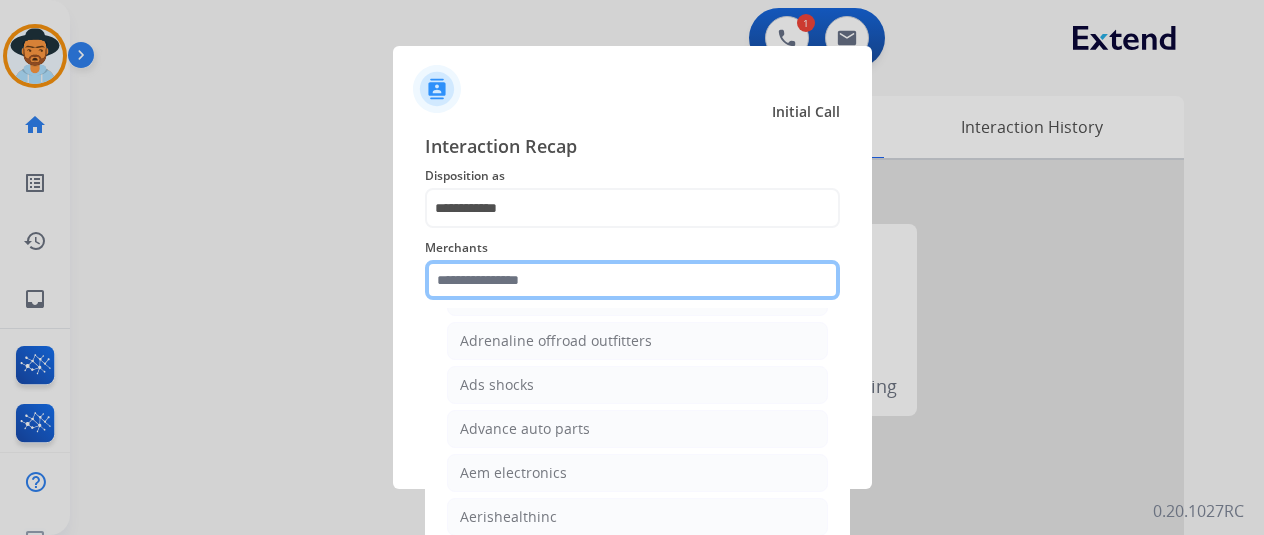 click 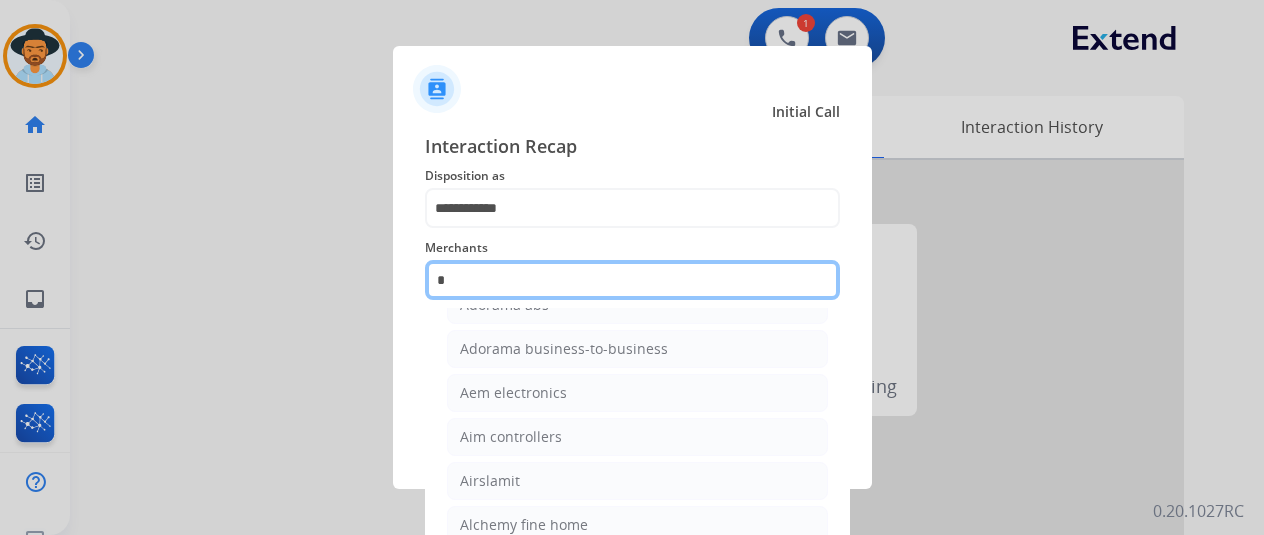 scroll, scrollTop: 0, scrollLeft: 0, axis: both 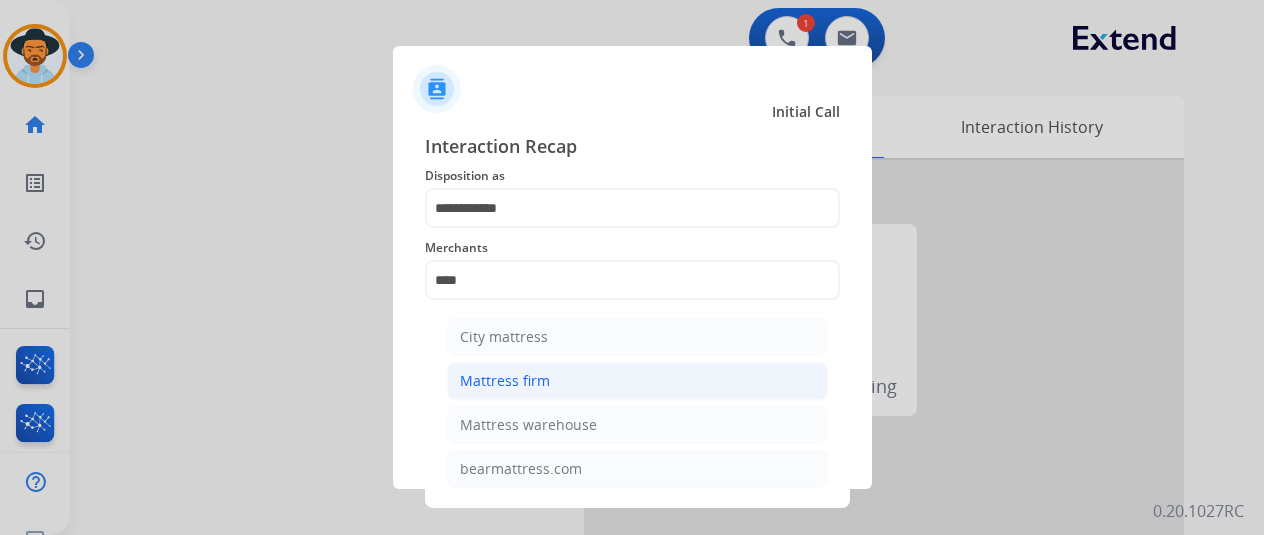 click on "Mattress firm" 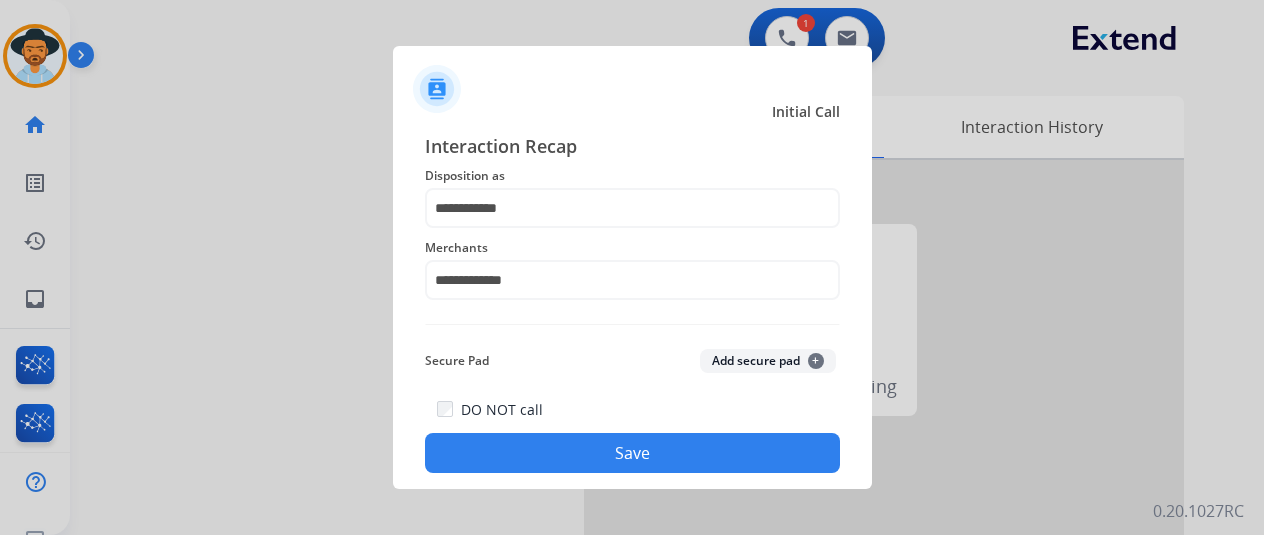 click on "Save" 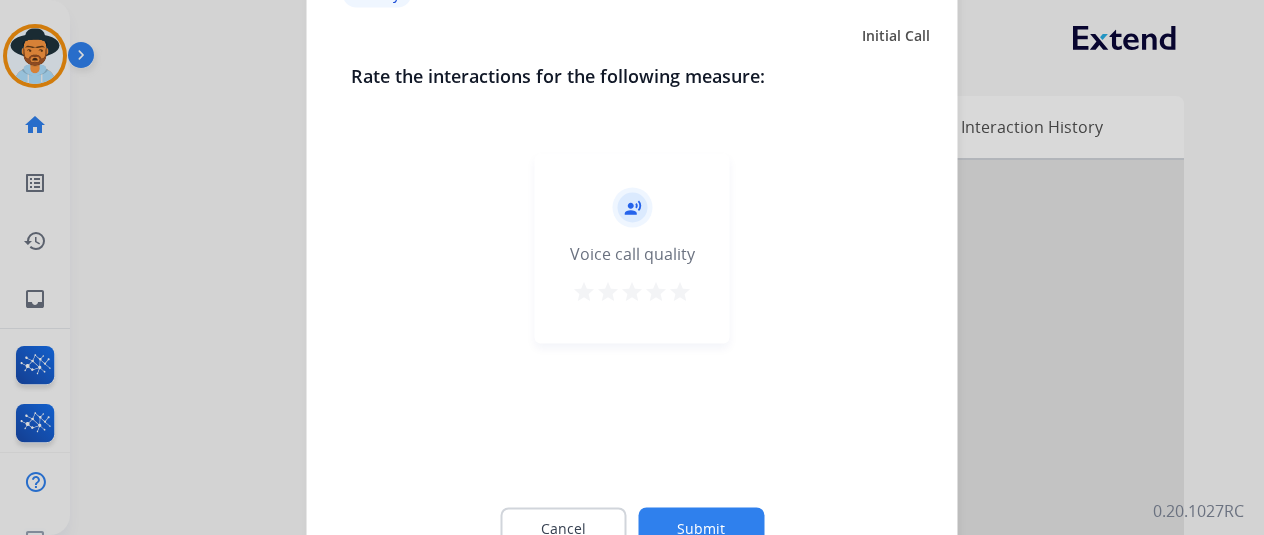 click on "star" at bounding box center (680, 291) 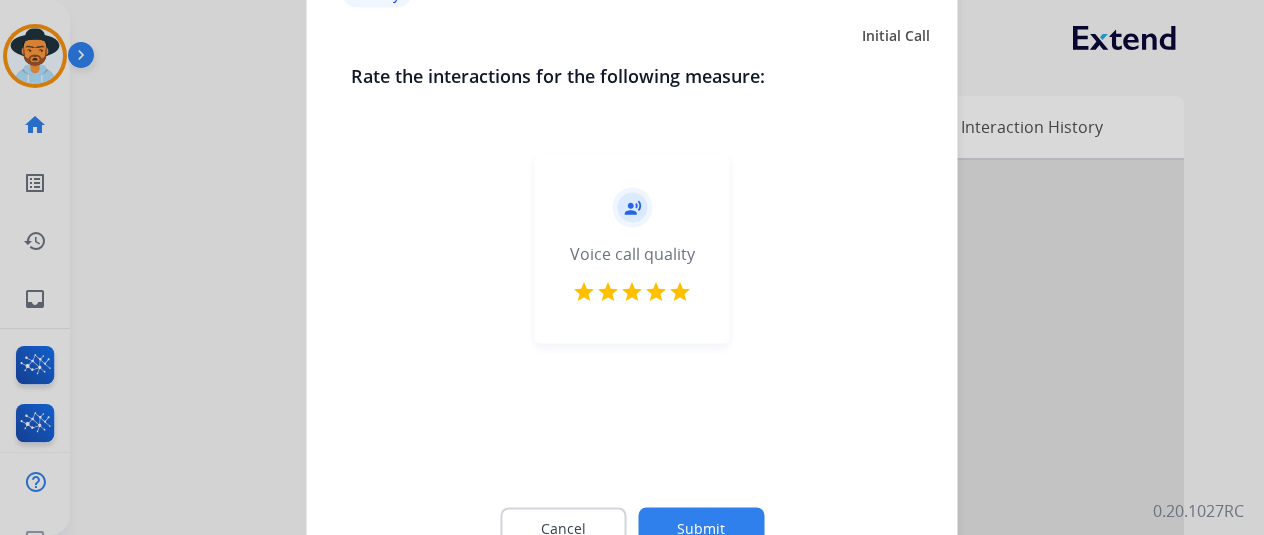click on "Submit" 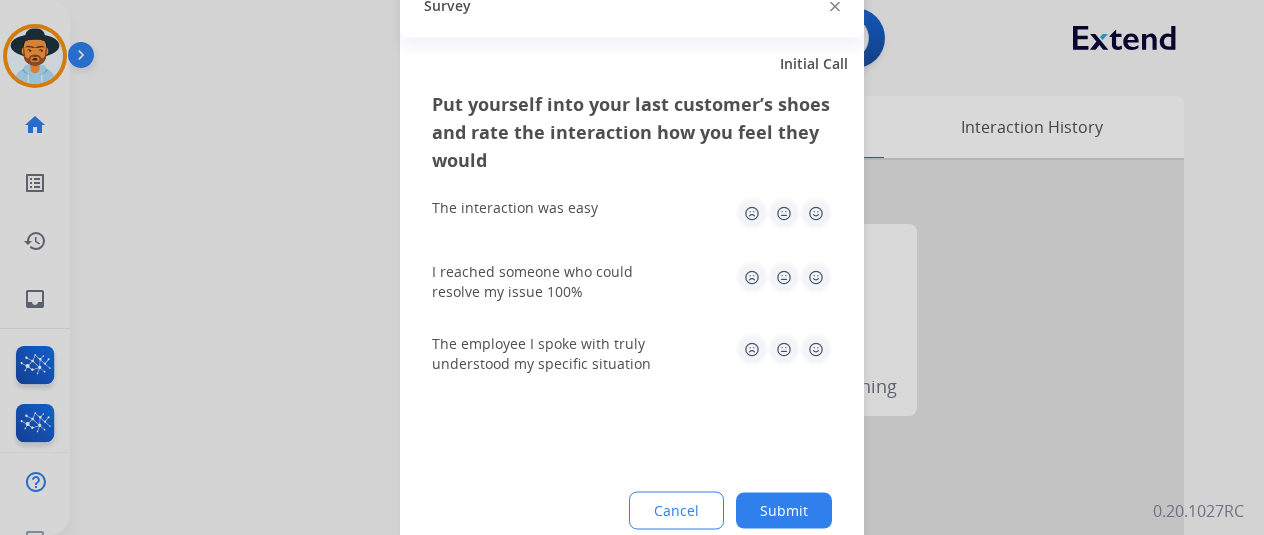 click 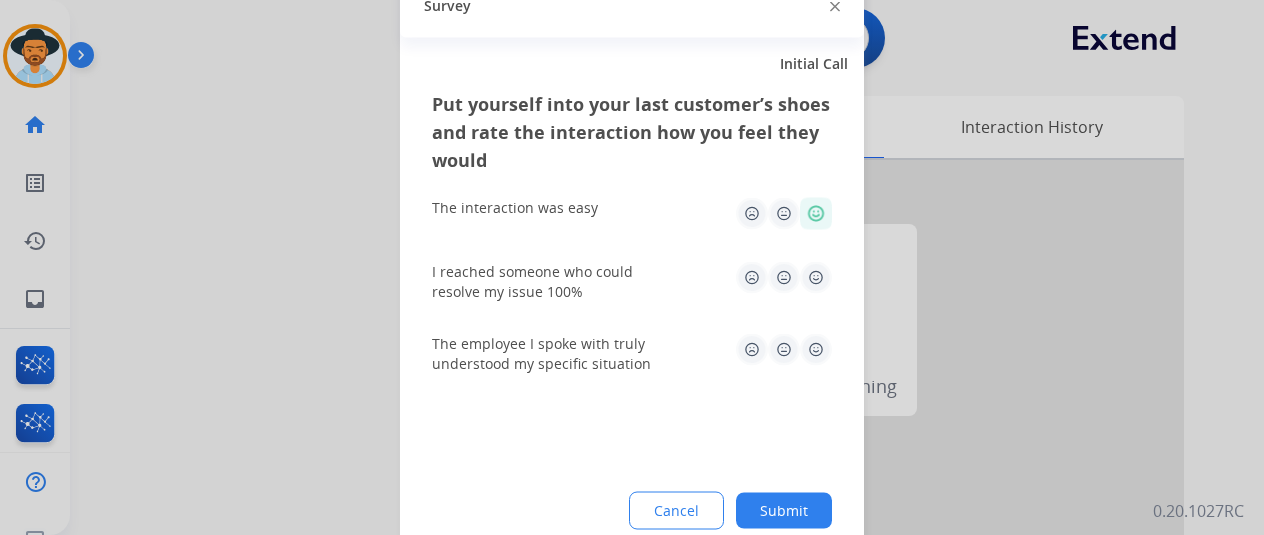 click 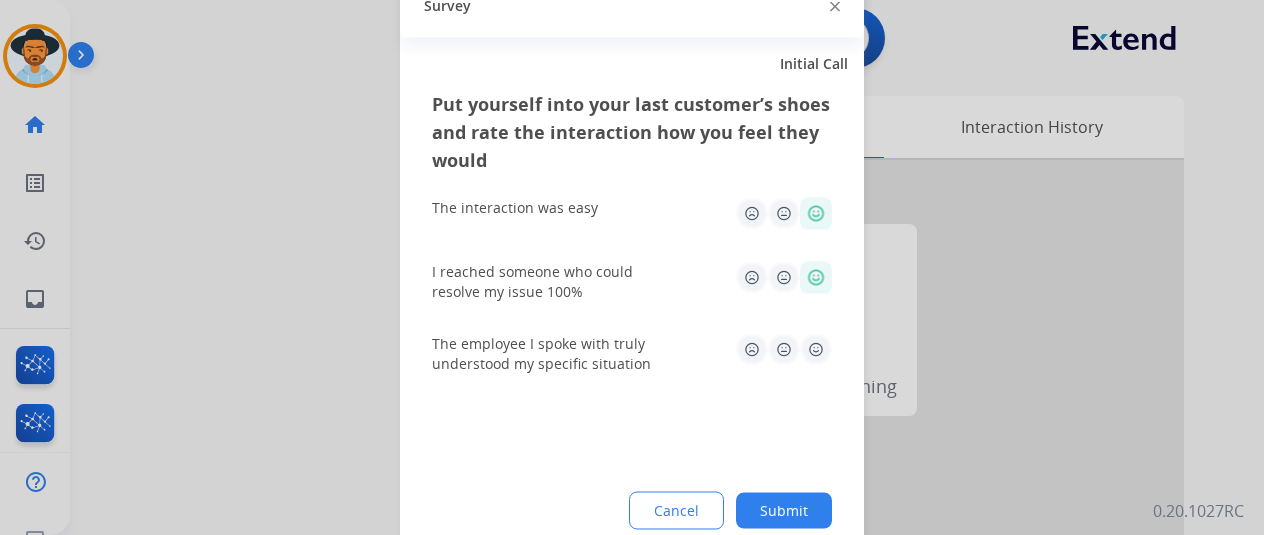 click 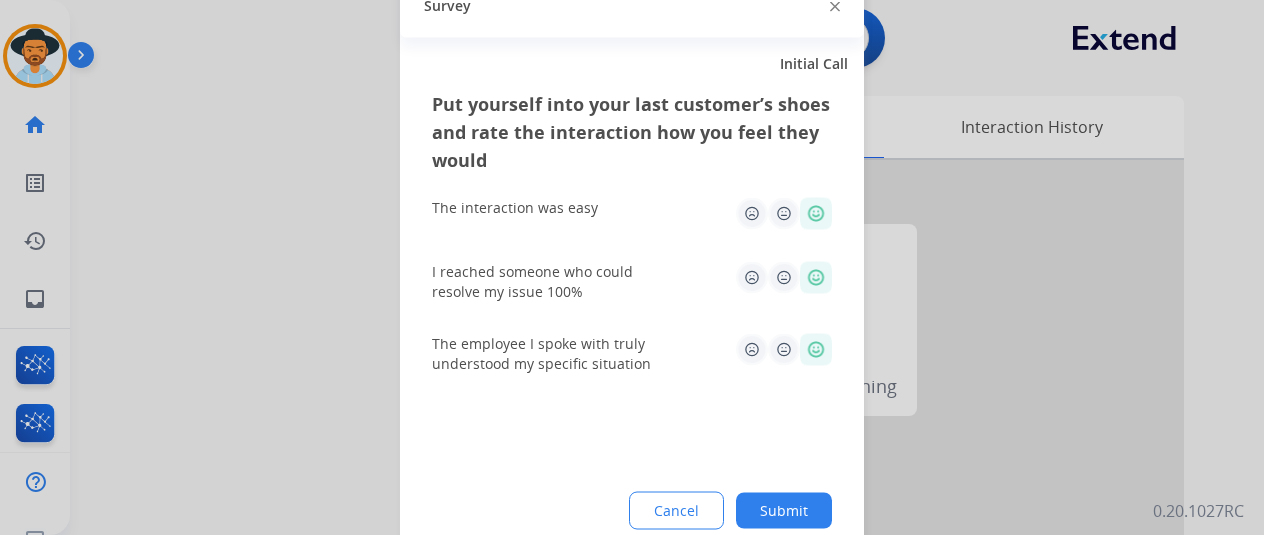 click on "Submit" 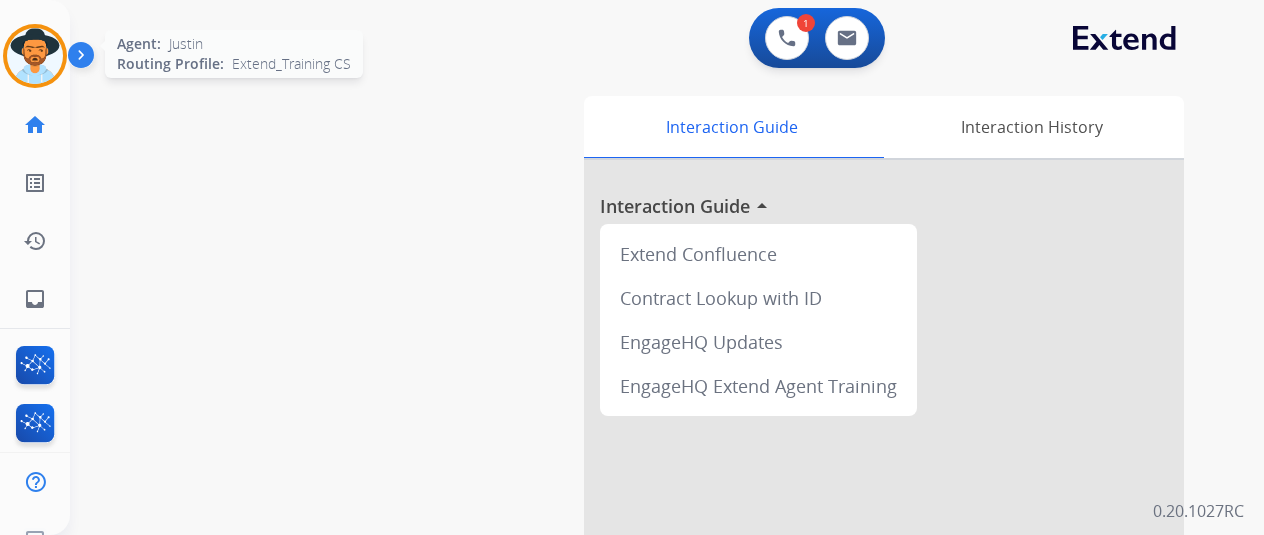 click at bounding box center [35, 56] 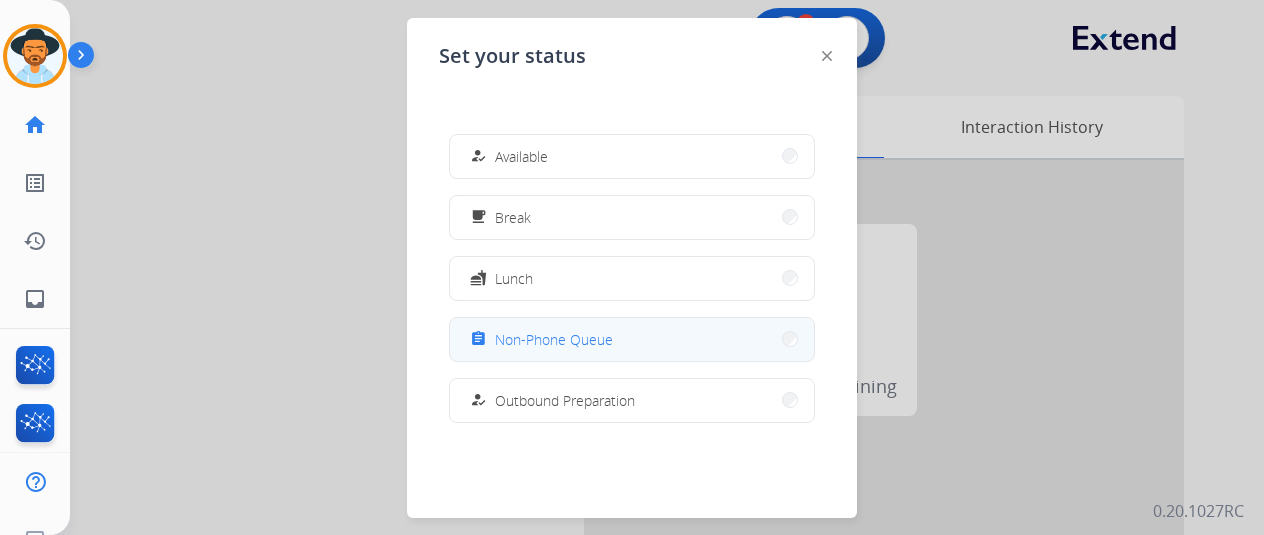 click on "Non-Phone Queue" at bounding box center [554, 339] 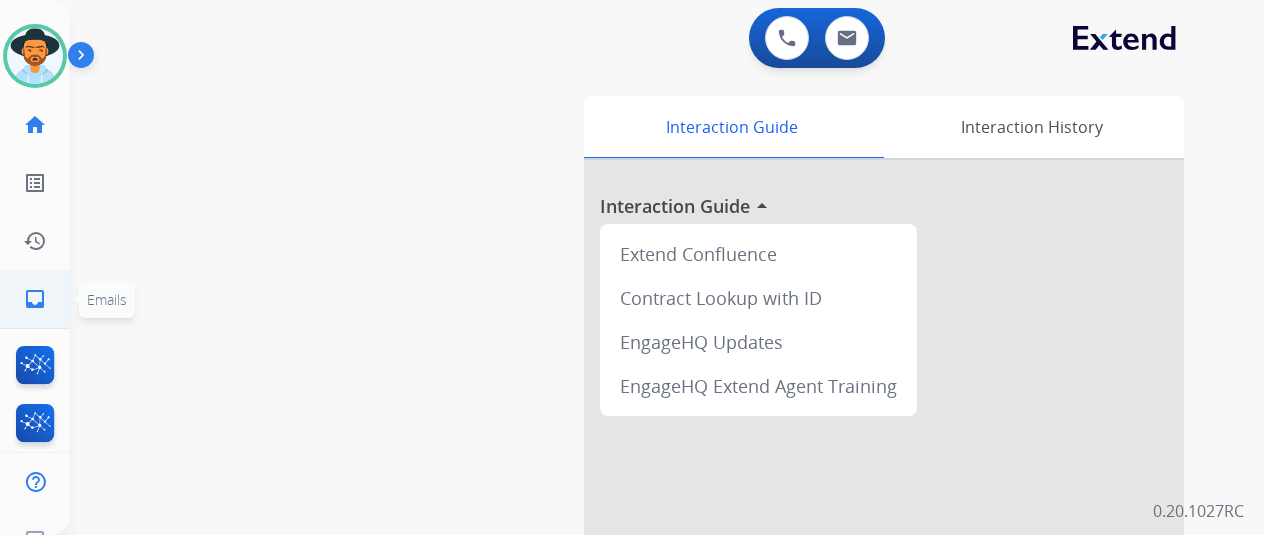 click on "inbox" 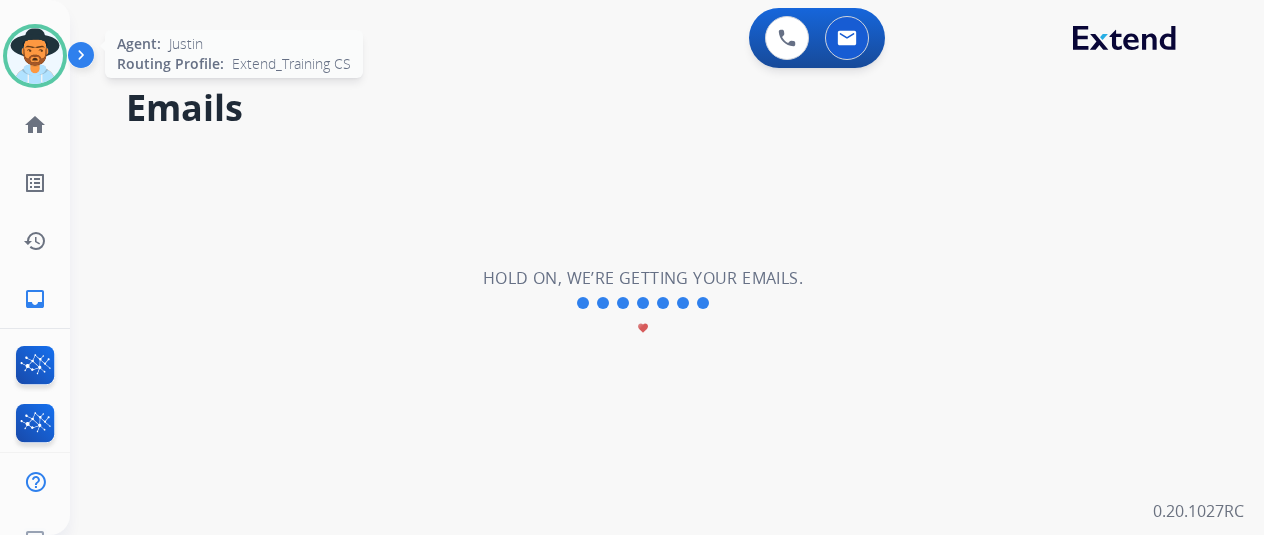 click at bounding box center (35, 56) 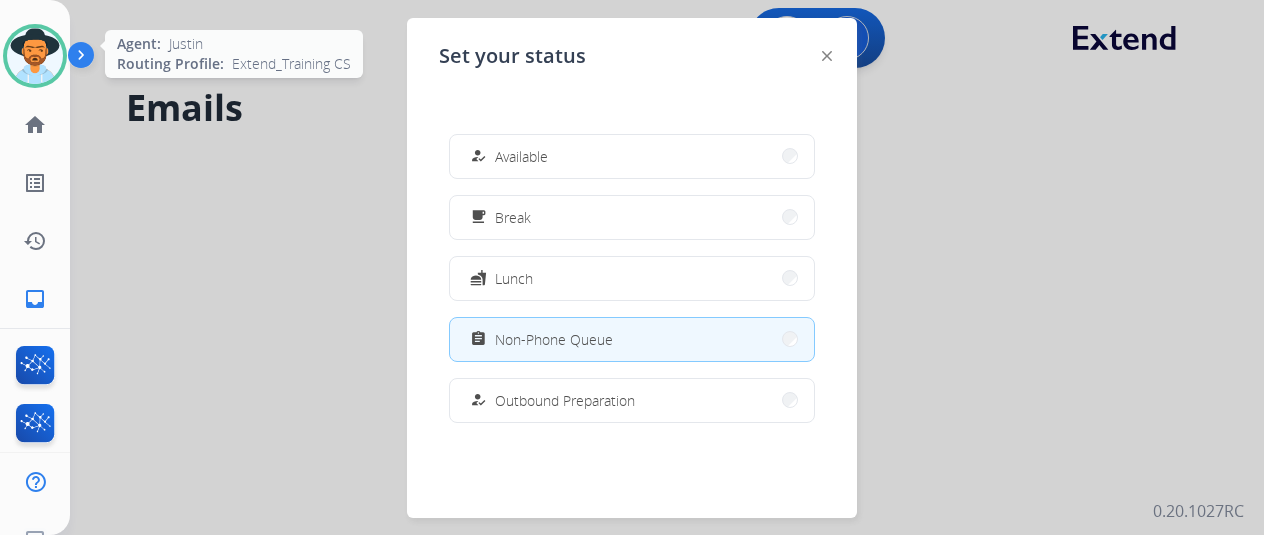 click at bounding box center (35, 56) 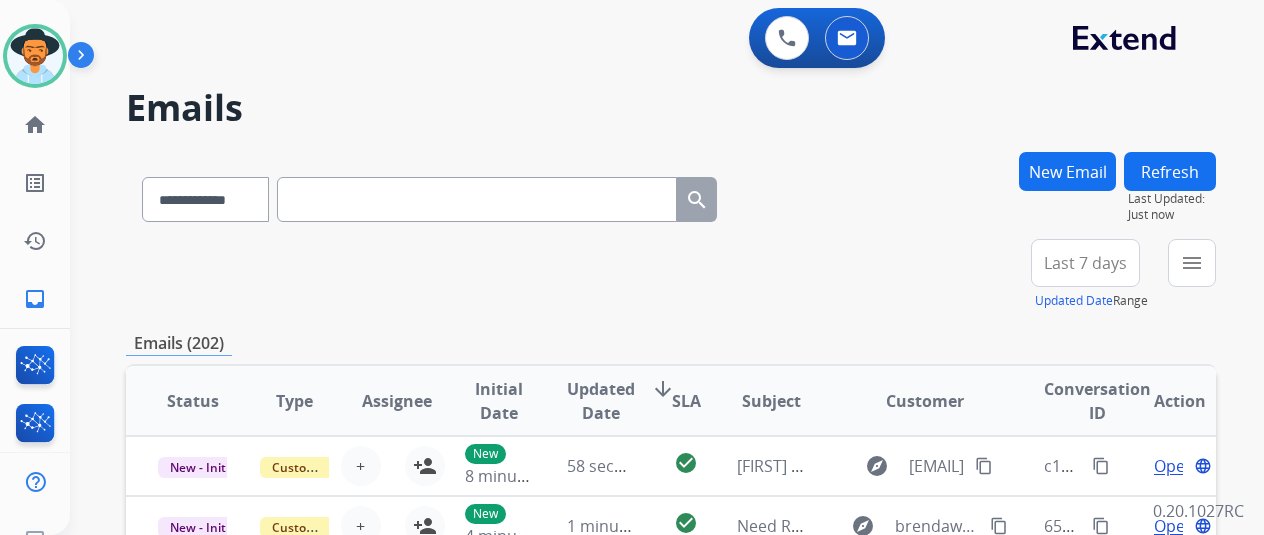 click on "New Email" at bounding box center [1067, 171] 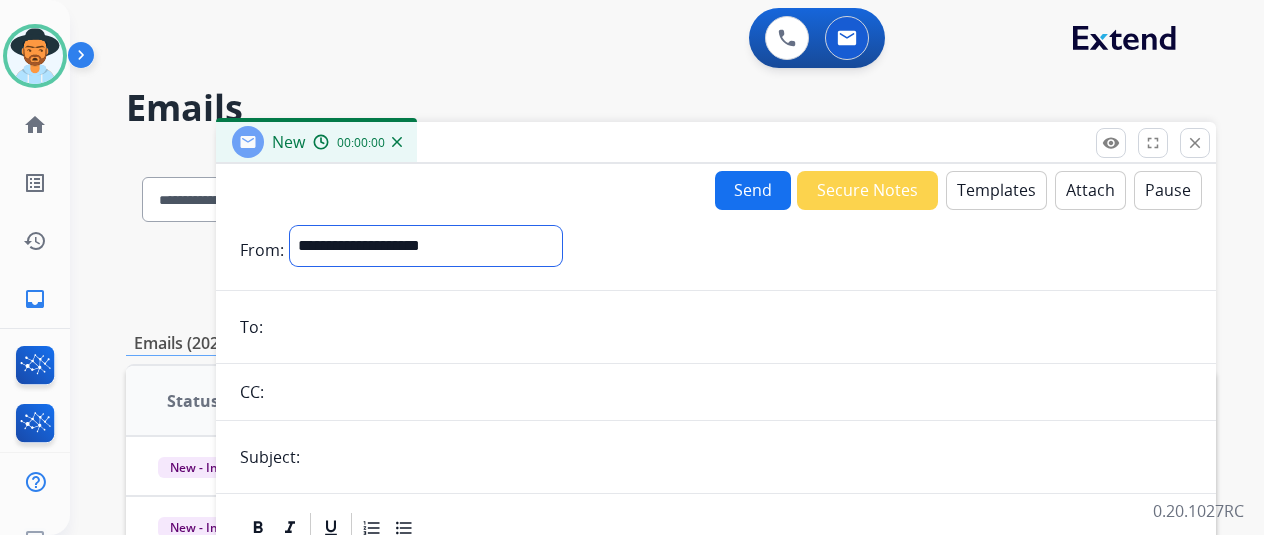 drag, startPoint x: 477, startPoint y: 243, endPoint x: 484, endPoint y: 257, distance: 15.652476 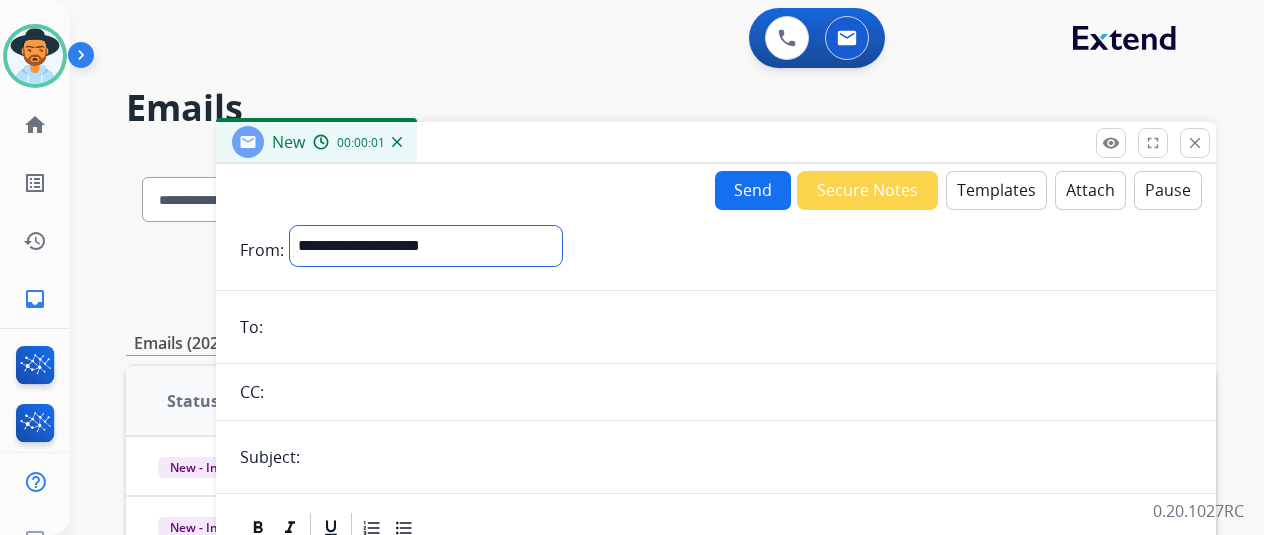 select on "**********" 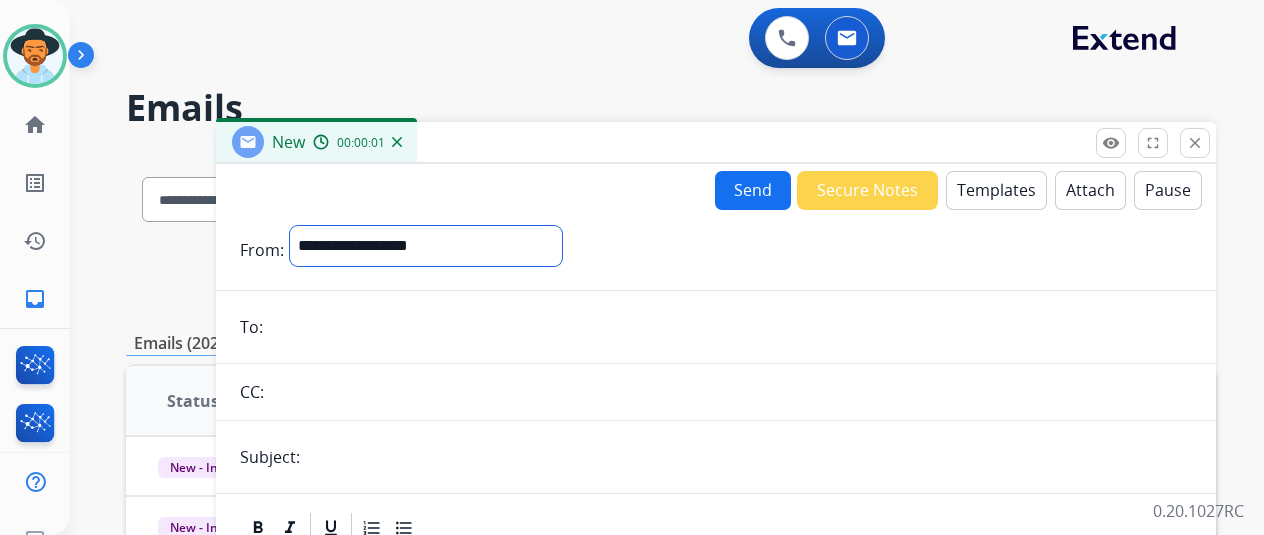 click on "**********" at bounding box center [426, 246] 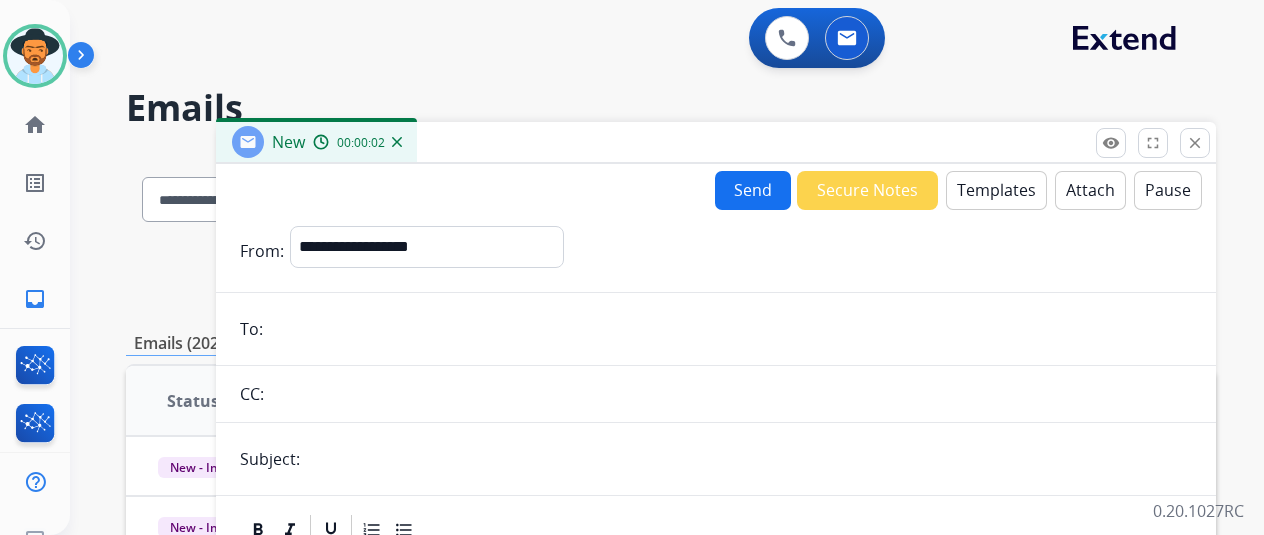 click at bounding box center [730, 329] 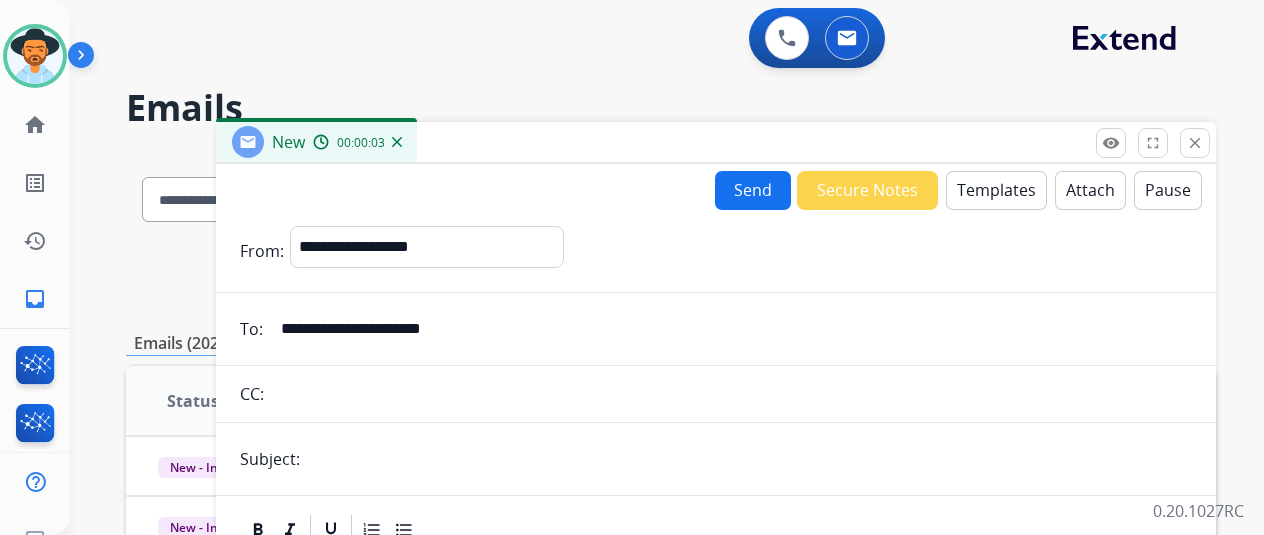 type on "**********" 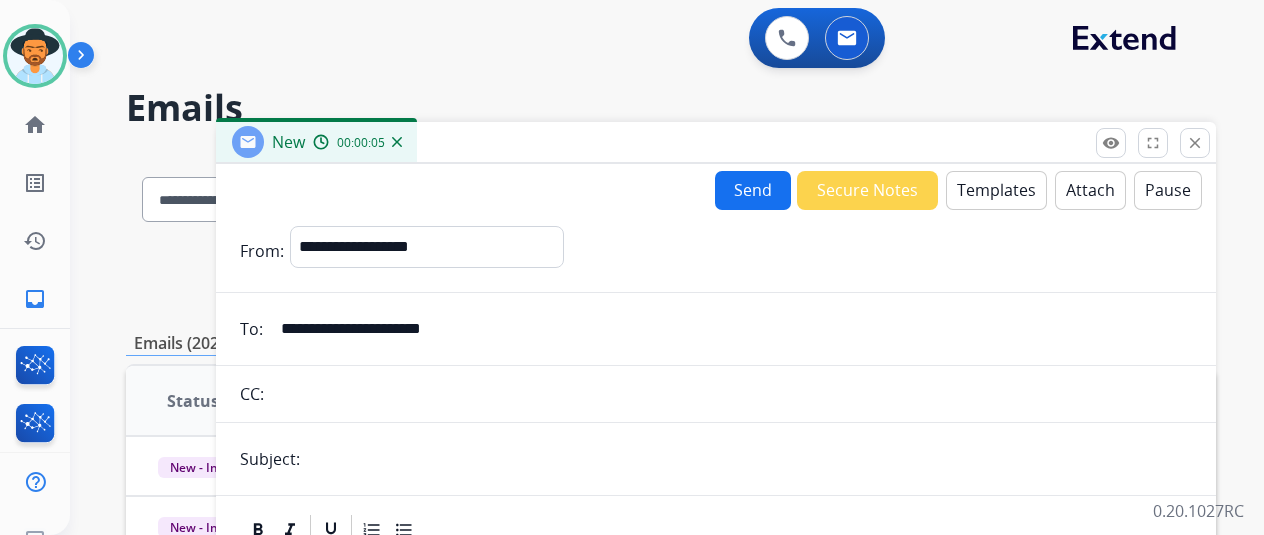 type on "**********" 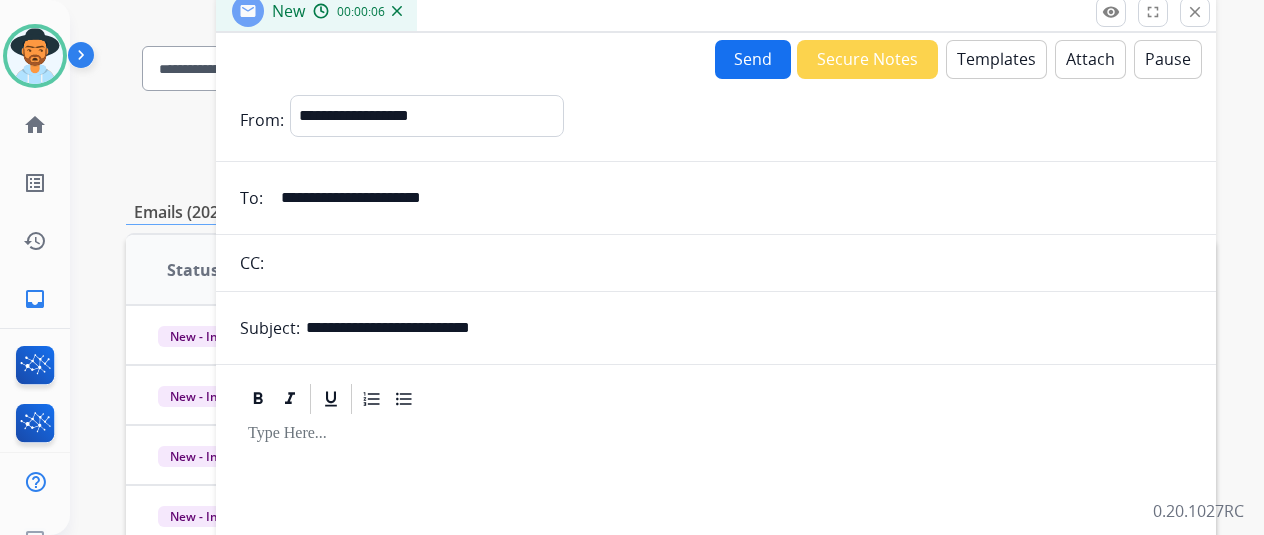 scroll, scrollTop: 100, scrollLeft: 0, axis: vertical 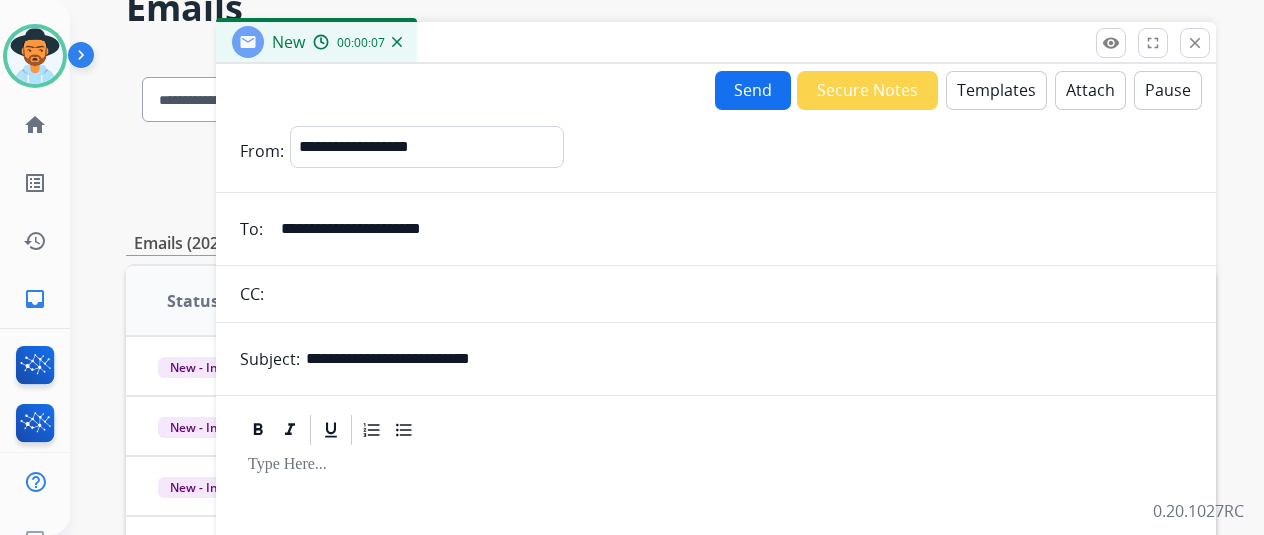 click on "Templates" at bounding box center (996, 90) 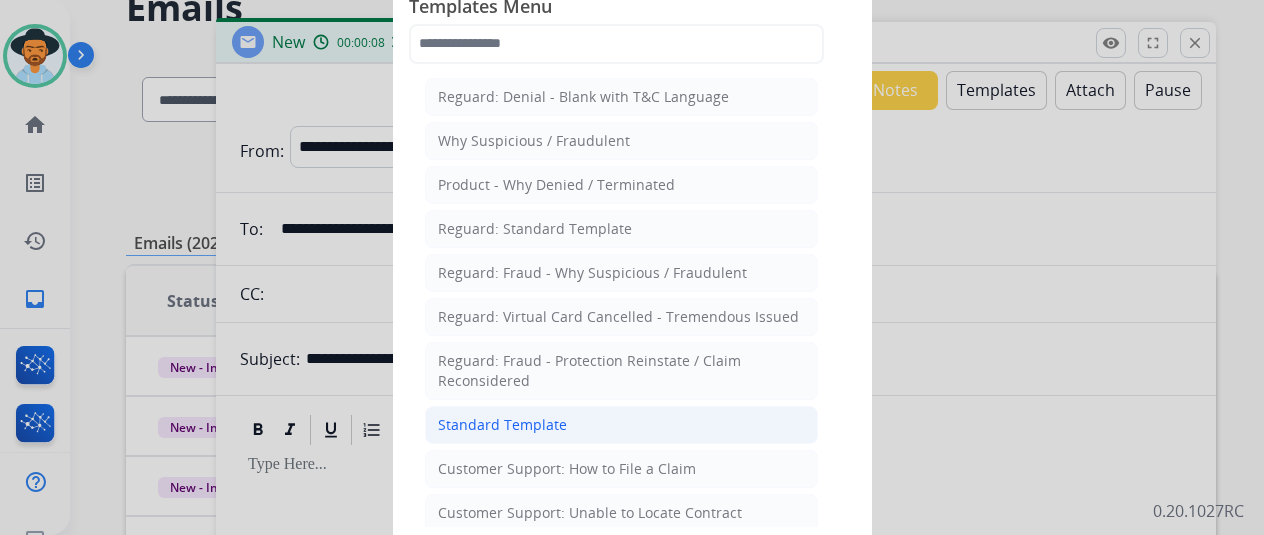 click on "Standard Template" 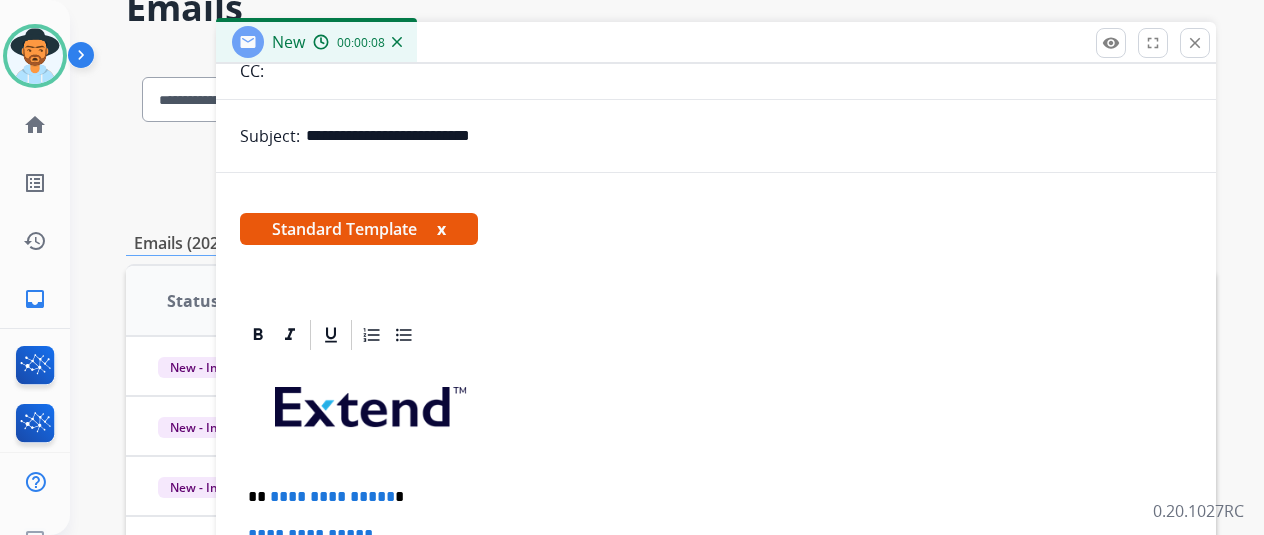 scroll, scrollTop: 460, scrollLeft: 0, axis: vertical 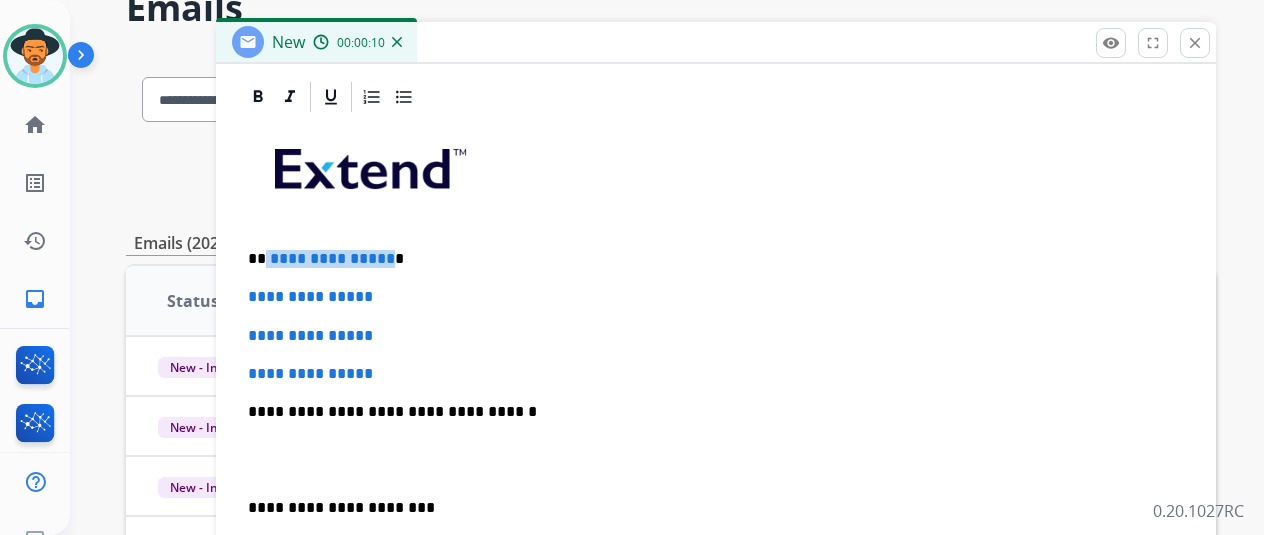 drag, startPoint x: 398, startPoint y: 261, endPoint x: 281, endPoint y: 253, distance: 117.273186 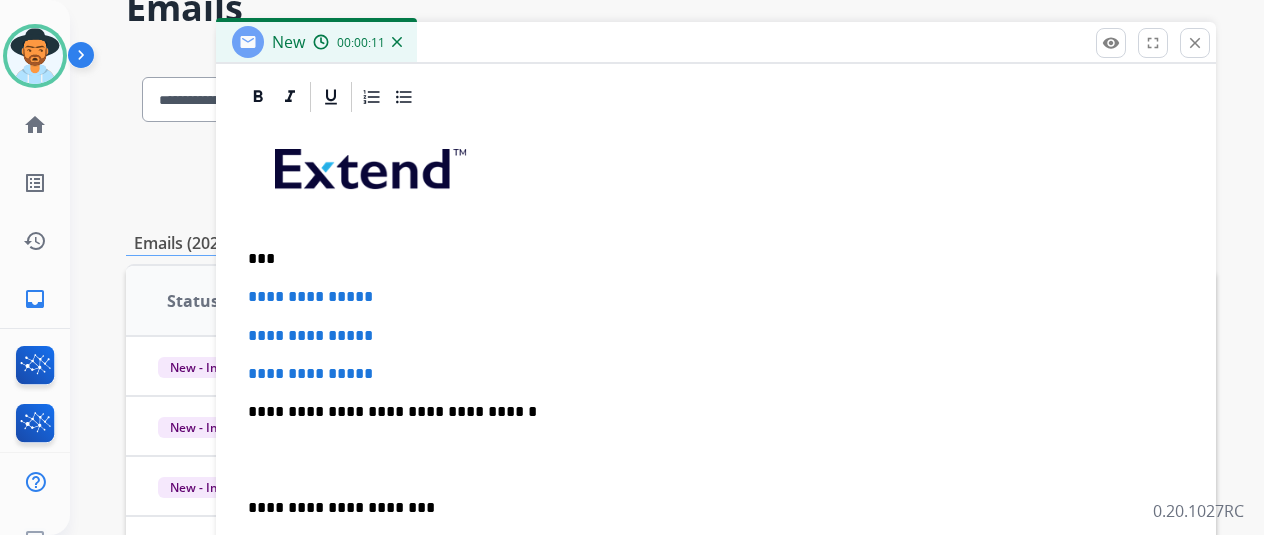 type 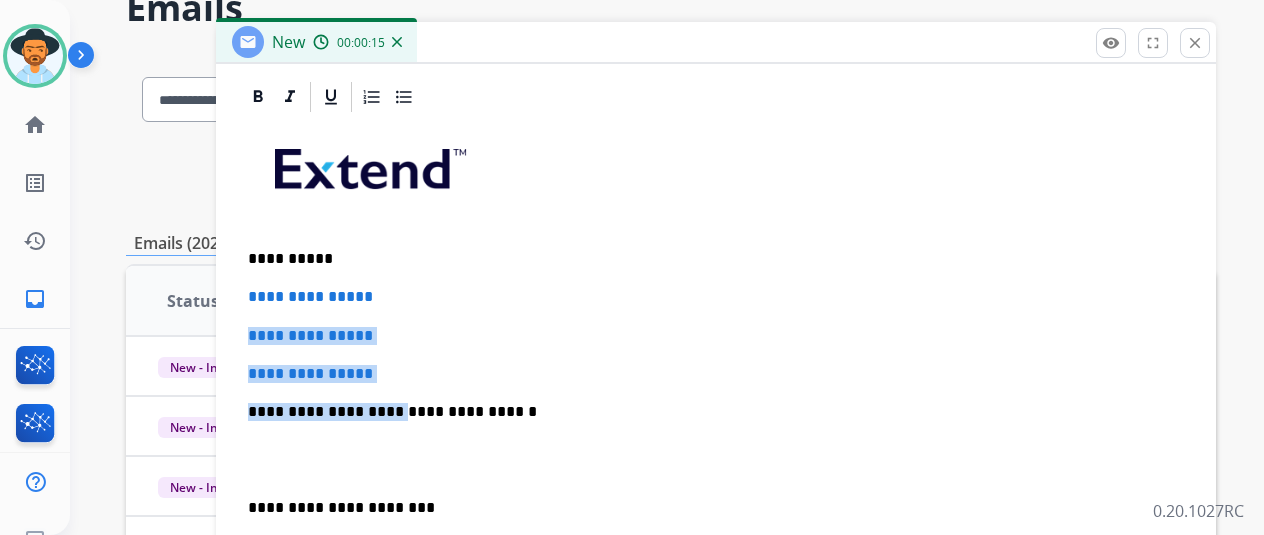 drag, startPoint x: 400, startPoint y: 384, endPoint x: 257, endPoint y: 304, distance: 163.85664 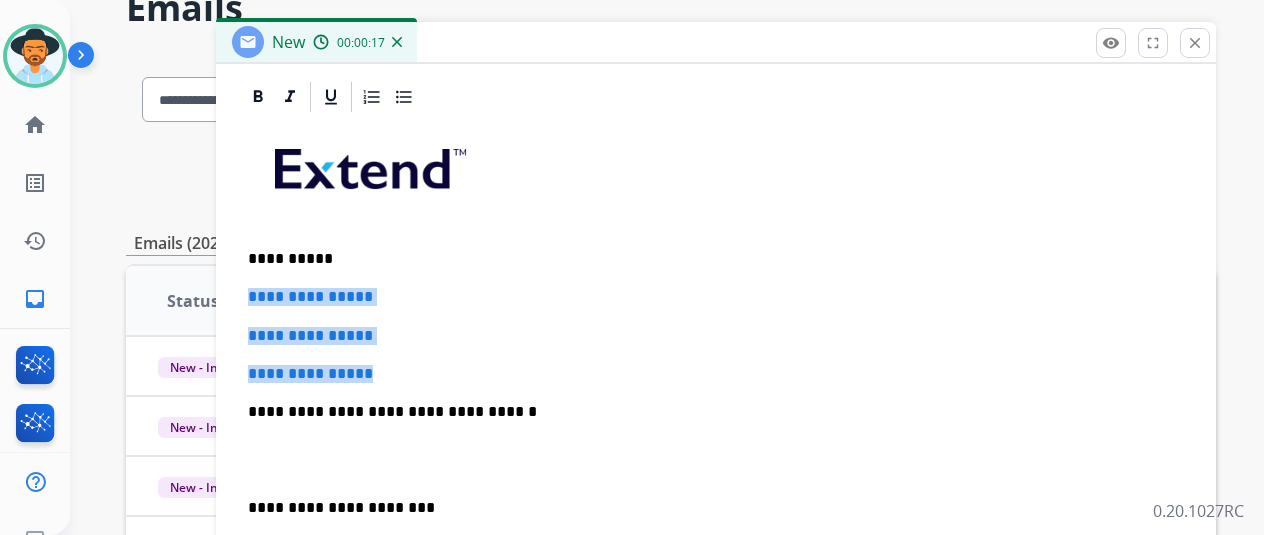 drag, startPoint x: 396, startPoint y: 366, endPoint x: 264, endPoint y: 295, distance: 149.88329 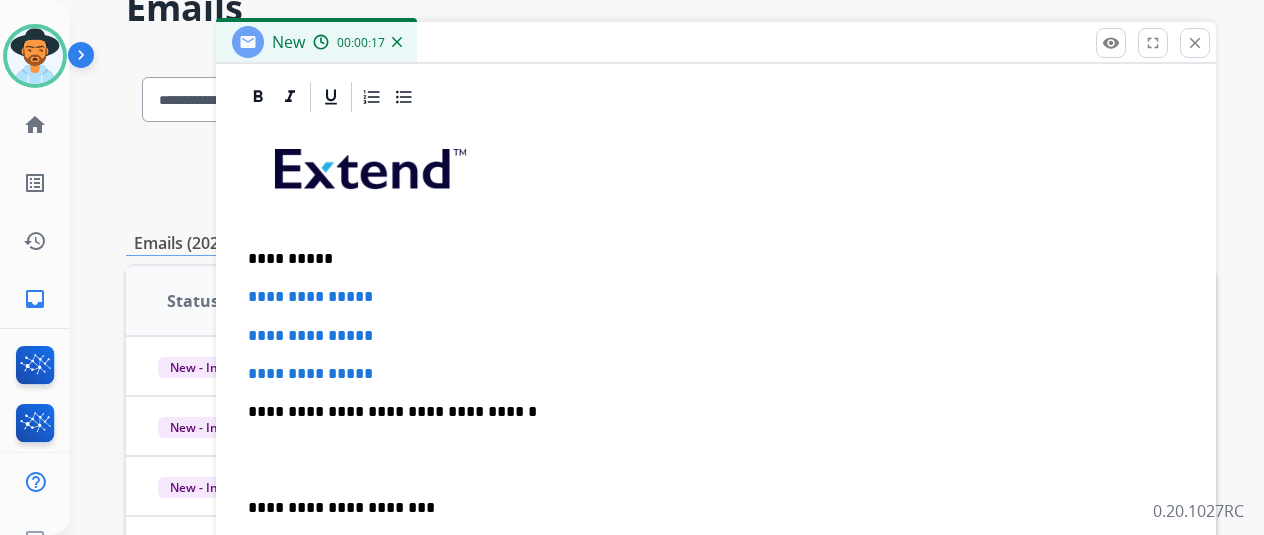 scroll, scrollTop: 383, scrollLeft: 0, axis: vertical 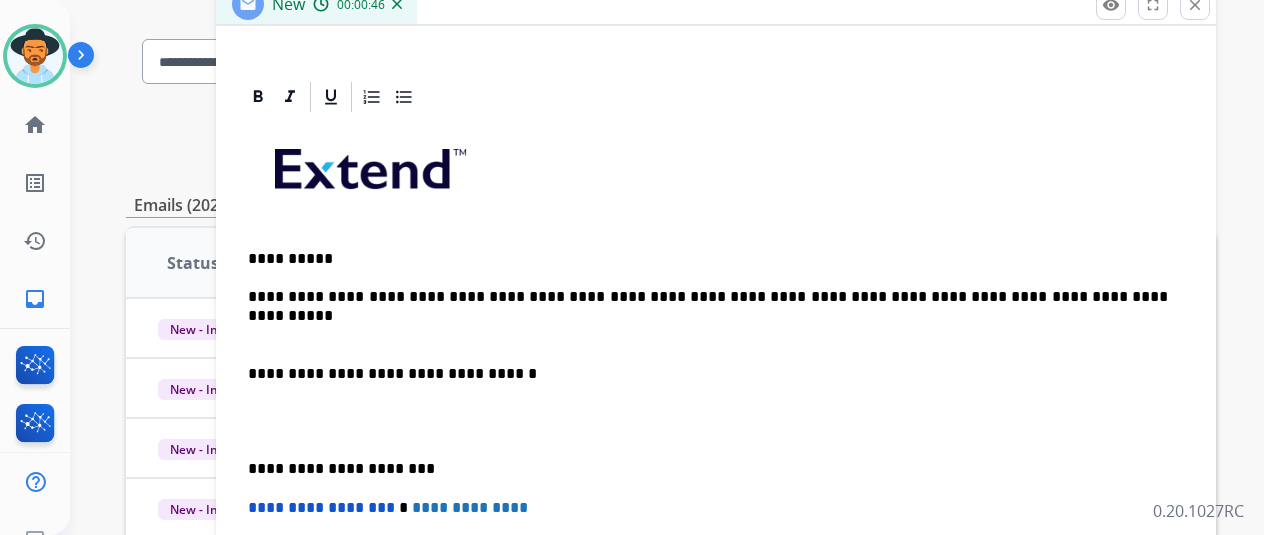 click on "**********" at bounding box center [716, 440] 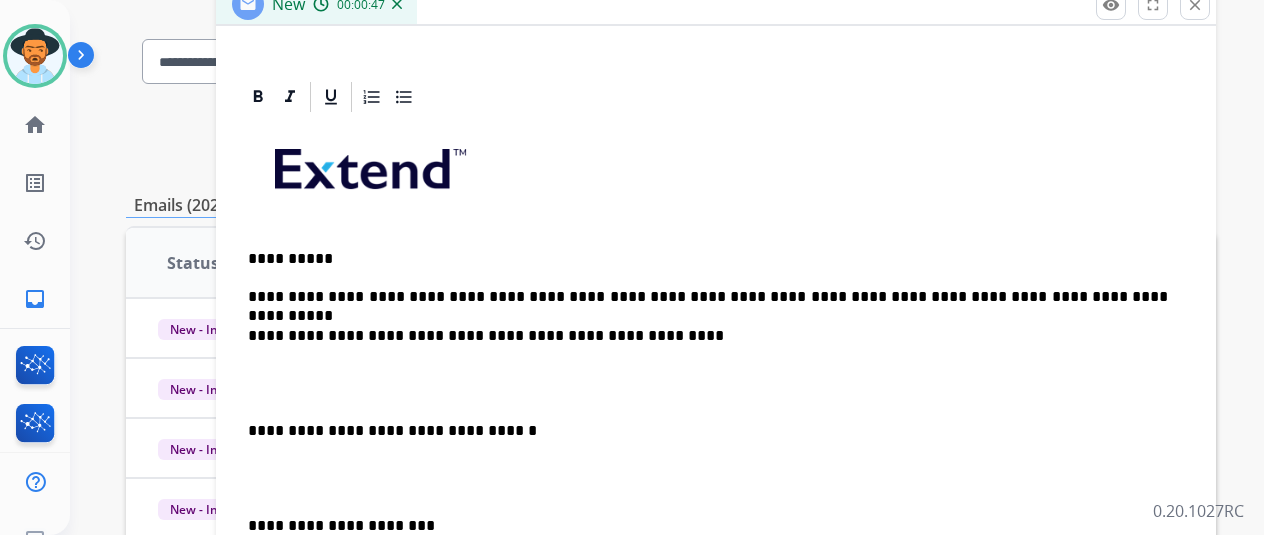 scroll, scrollTop: 460, scrollLeft: 0, axis: vertical 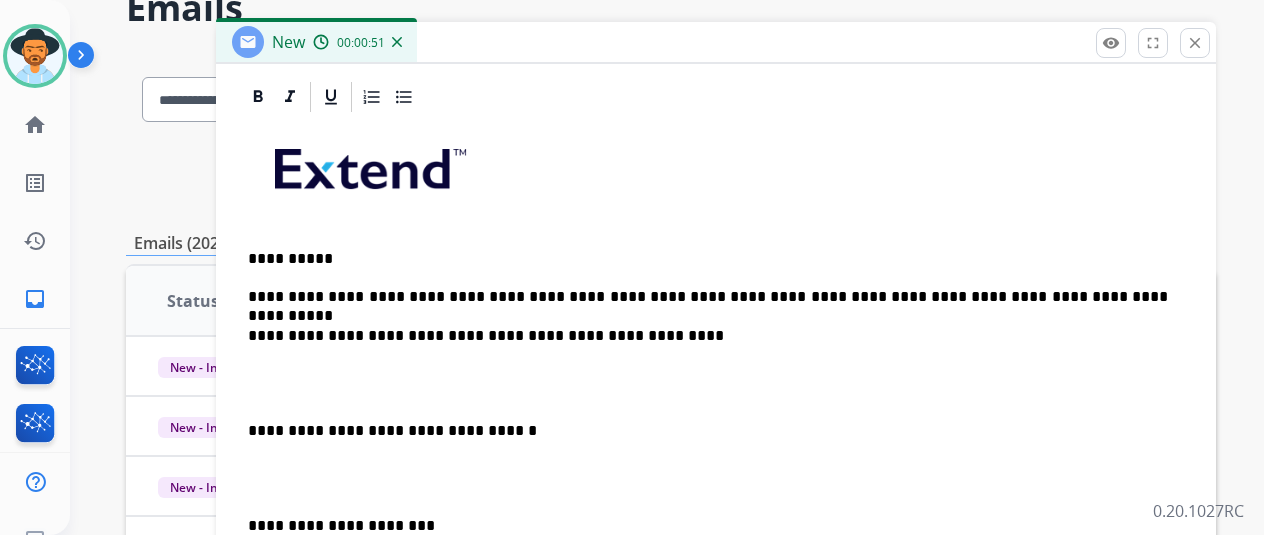 click at bounding box center [716, 383] 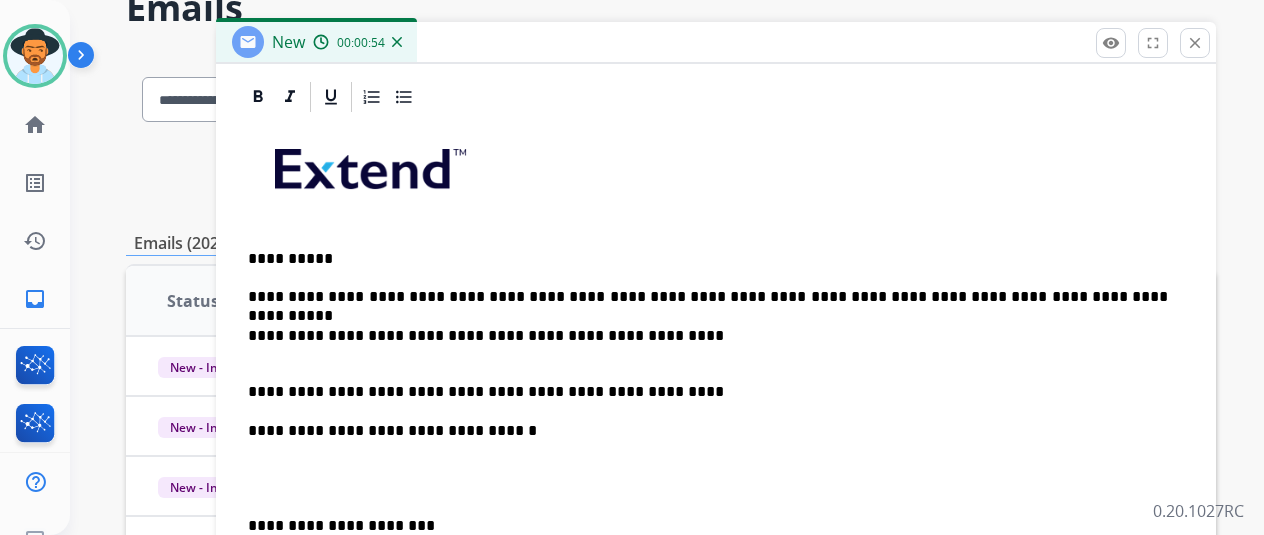 click on "**********" at bounding box center (708, 383) 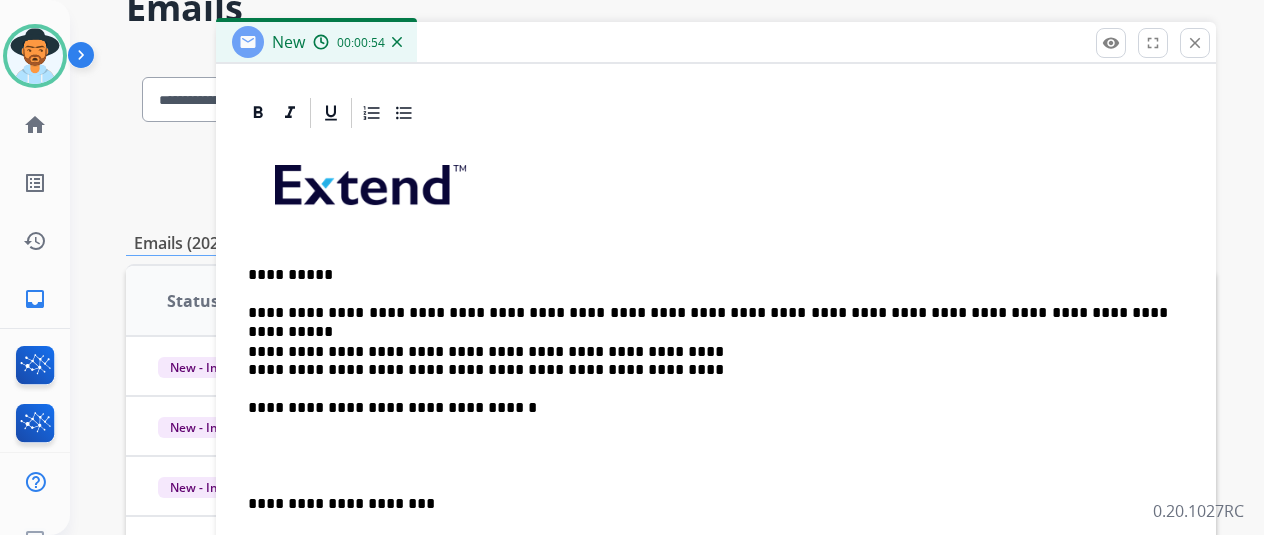 scroll, scrollTop: 440, scrollLeft: 0, axis: vertical 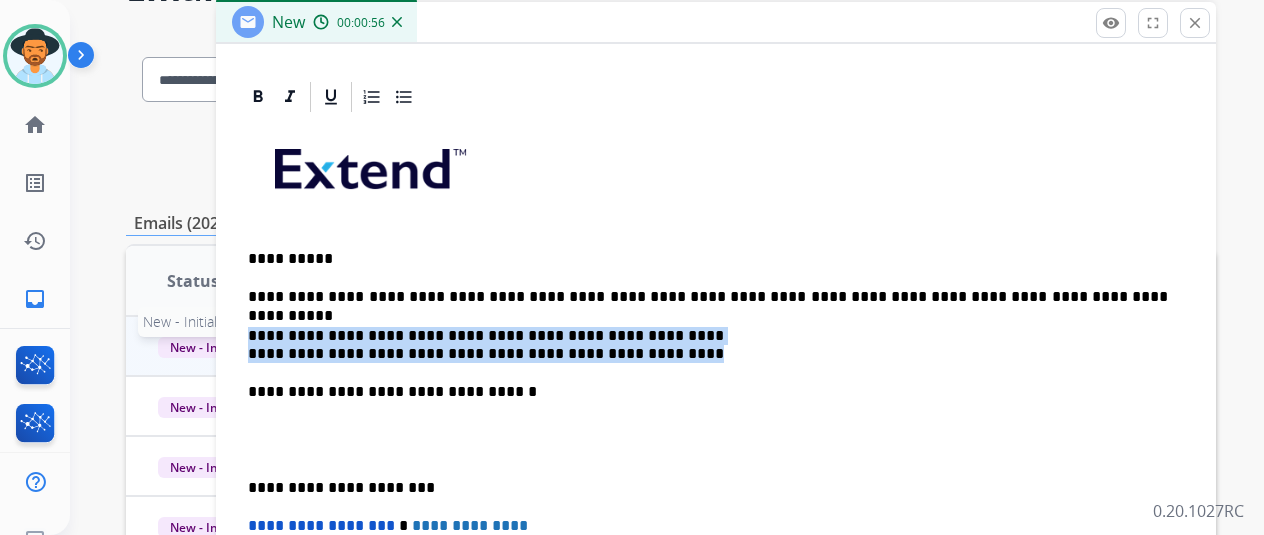 drag, startPoint x: 662, startPoint y: 345, endPoint x: 224, endPoint y: 333, distance: 438.16437 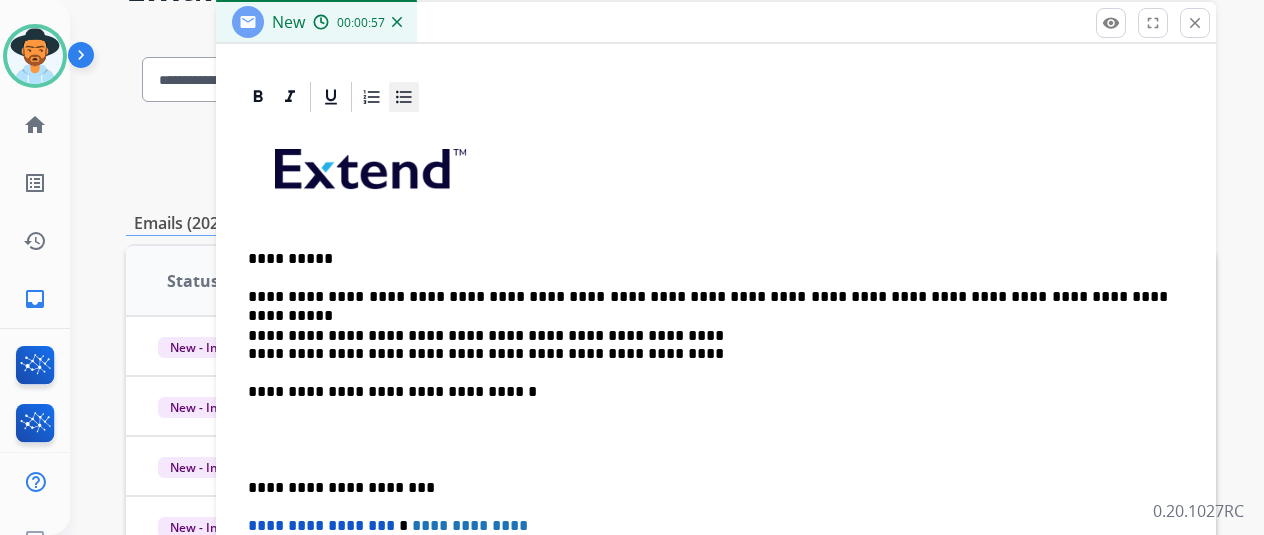 click at bounding box center [404, 97] 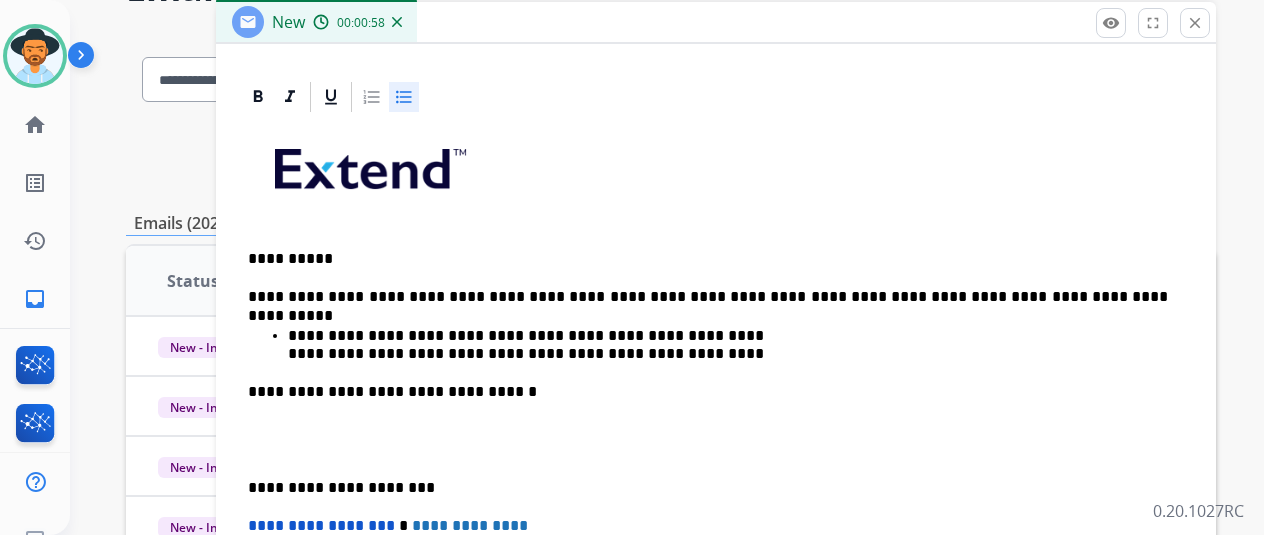click on "**********" at bounding box center (716, 449) 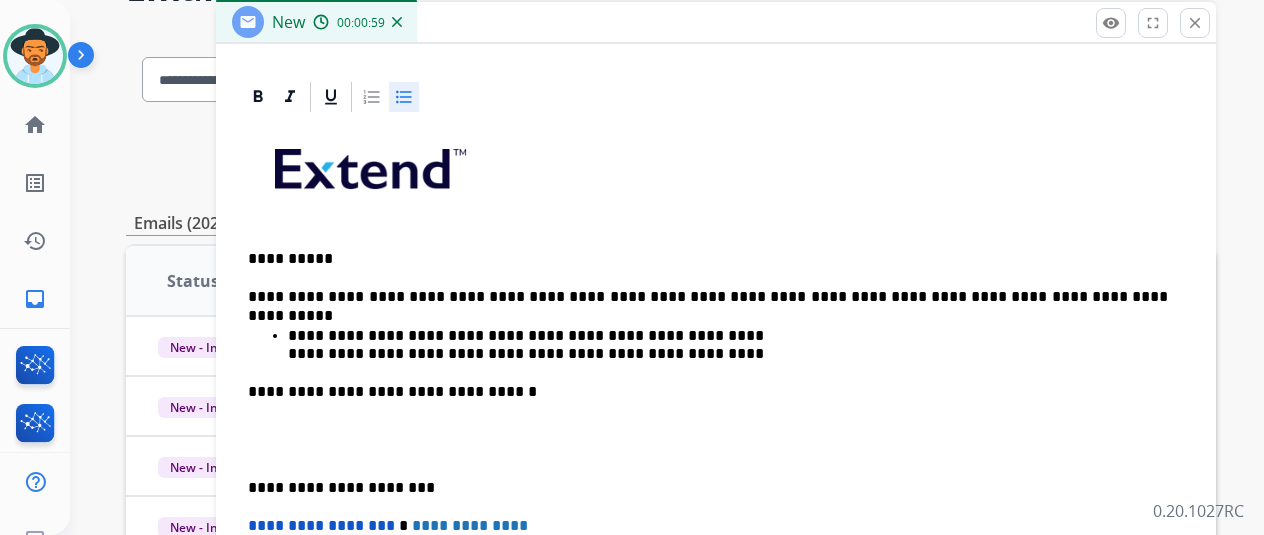 click on "**********" at bounding box center [728, 345] 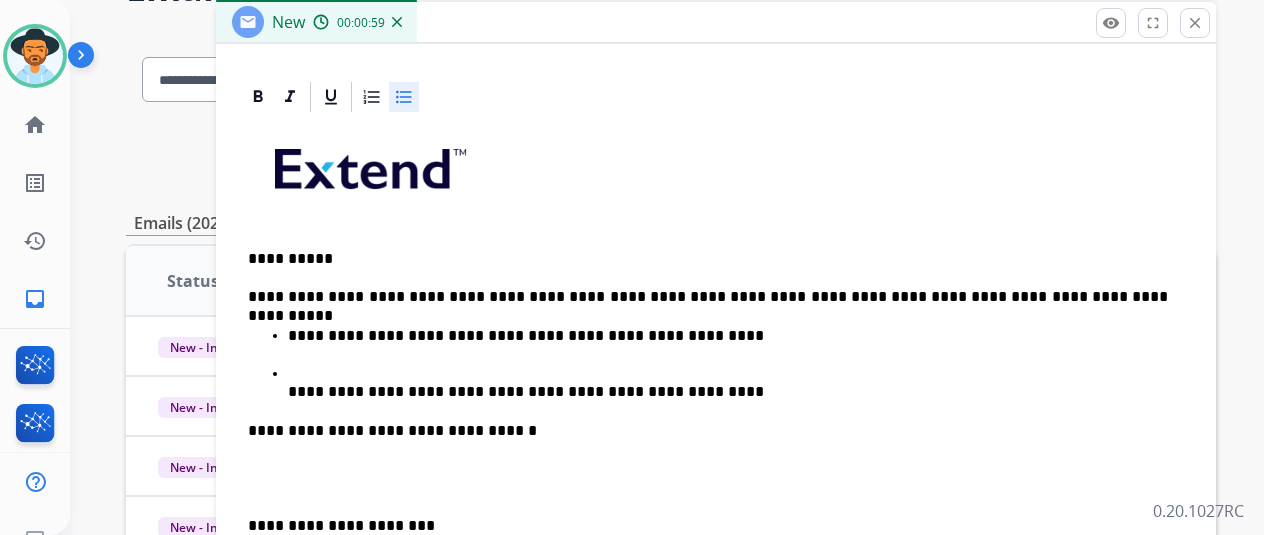 scroll, scrollTop: 460, scrollLeft: 0, axis: vertical 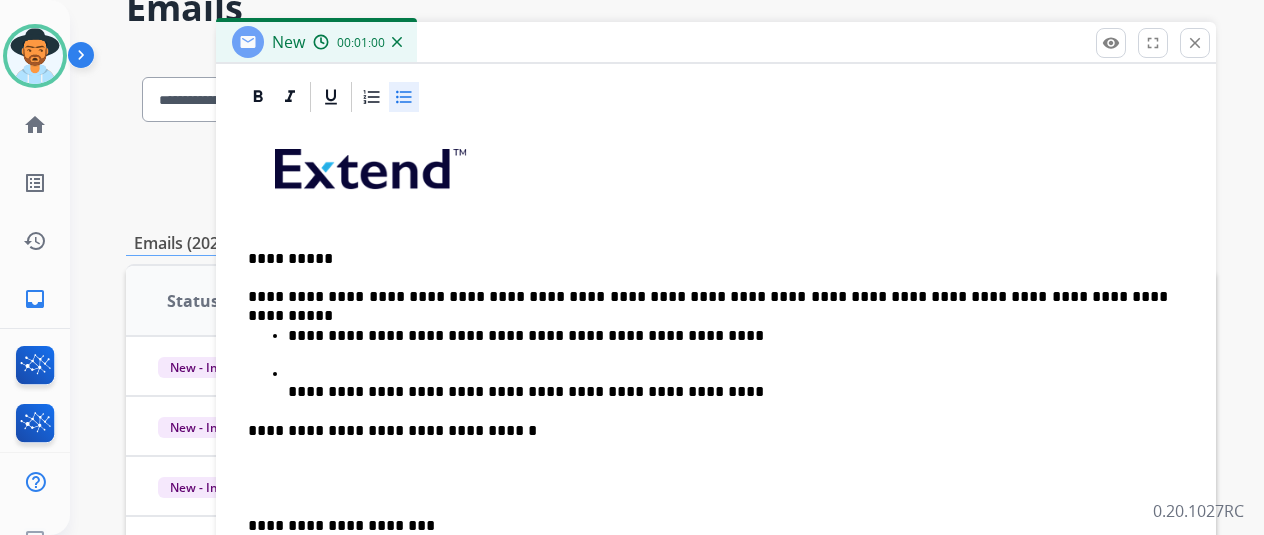 click on "**********" at bounding box center [728, 383] 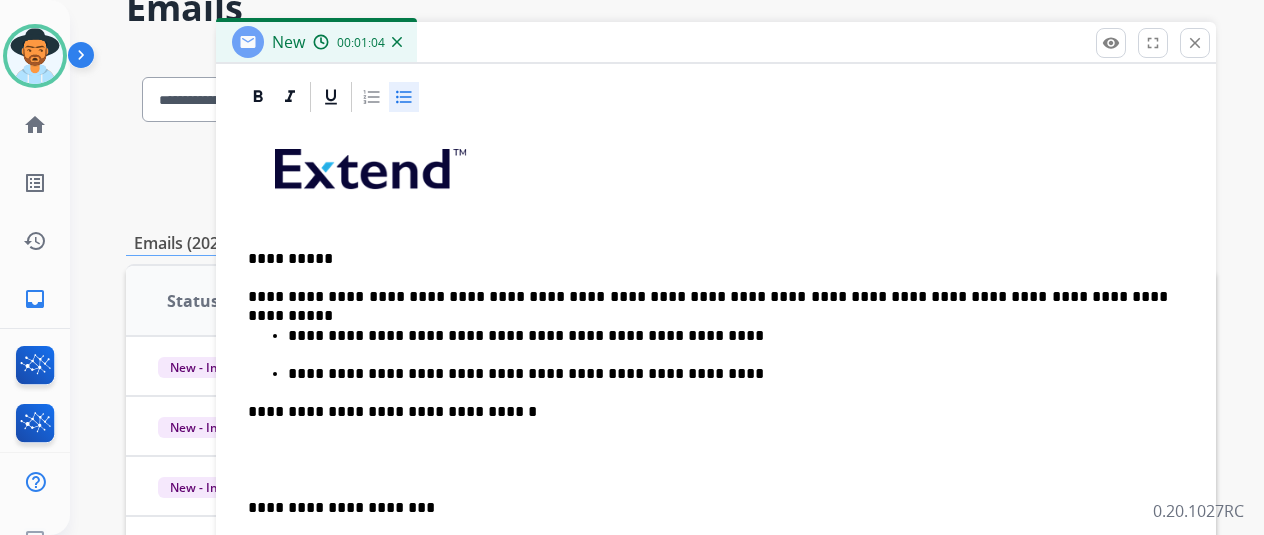 click on "**********" at bounding box center [728, 336] 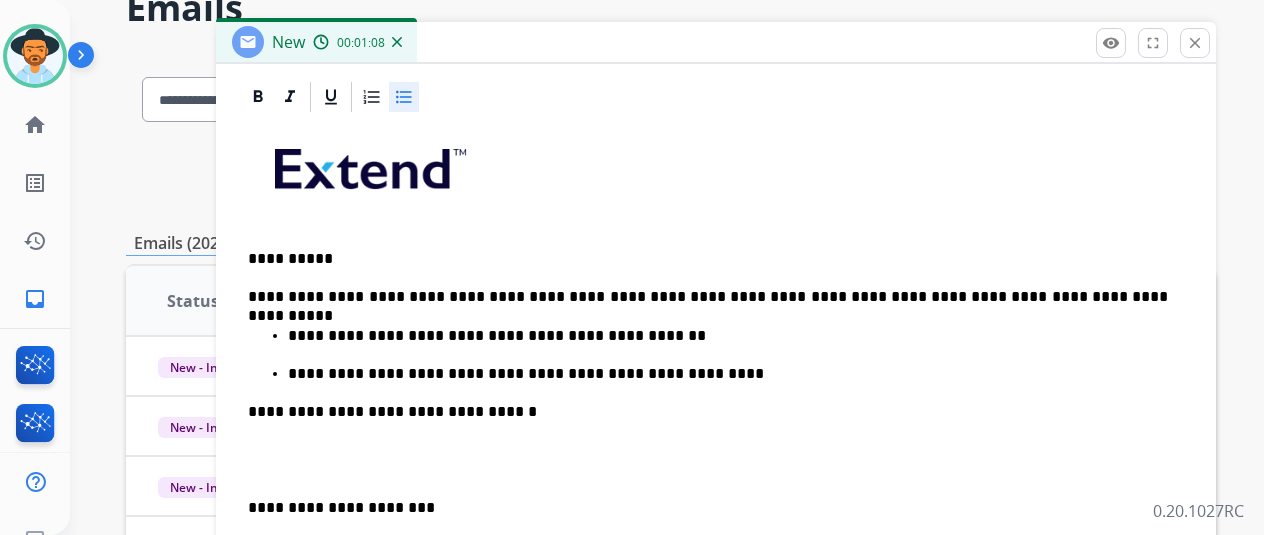 click on "**********" at bounding box center [728, 374] 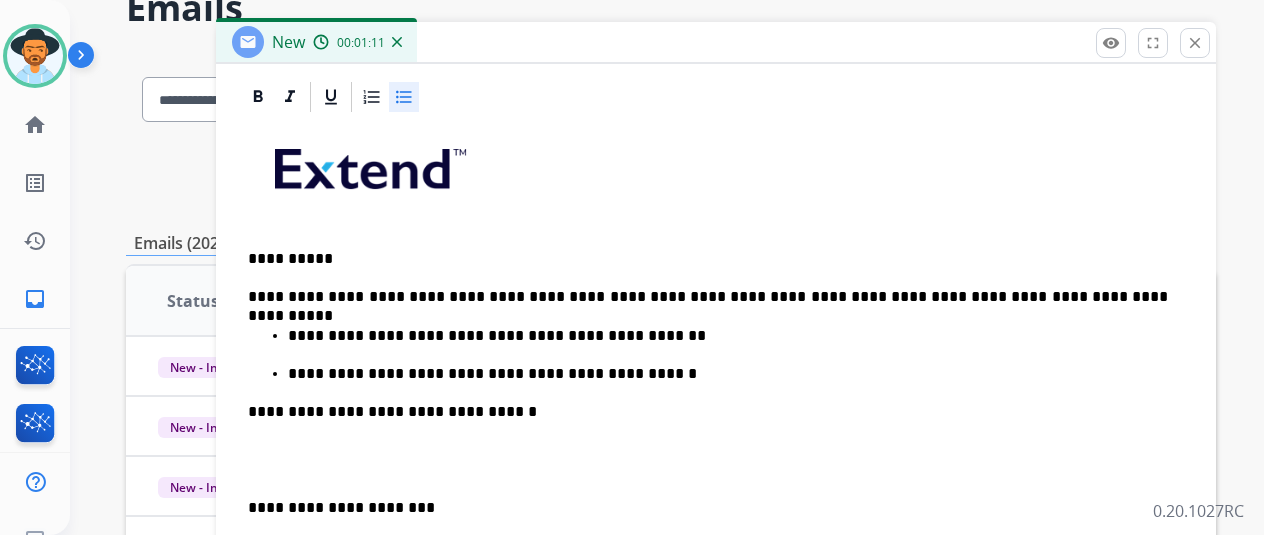 click on "**********" at bounding box center [728, 374] 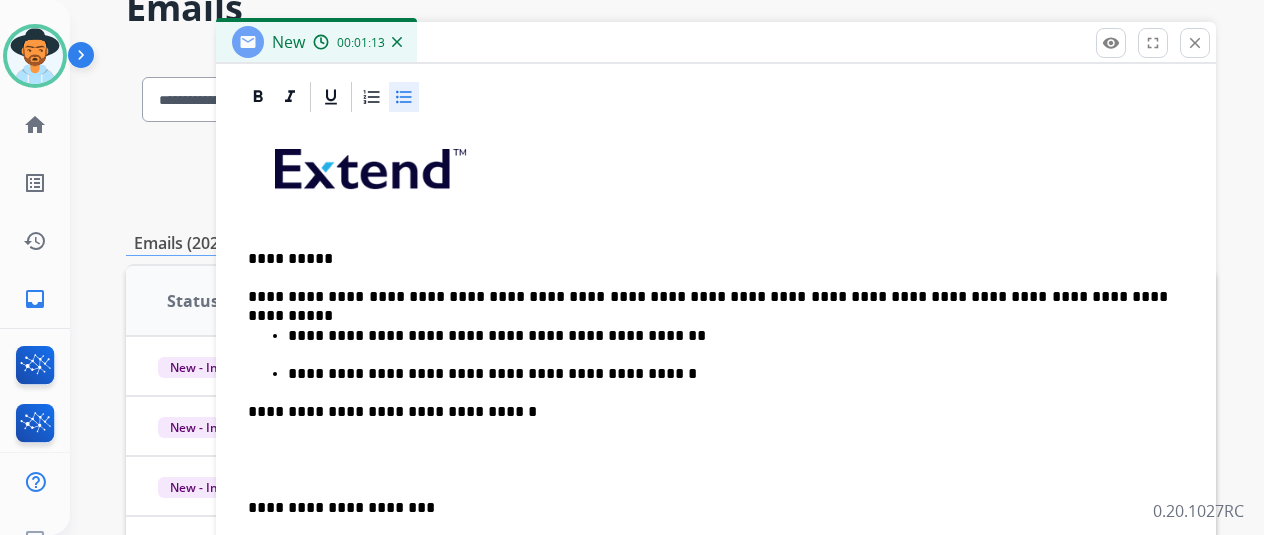 click on "**********" at bounding box center (728, 374) 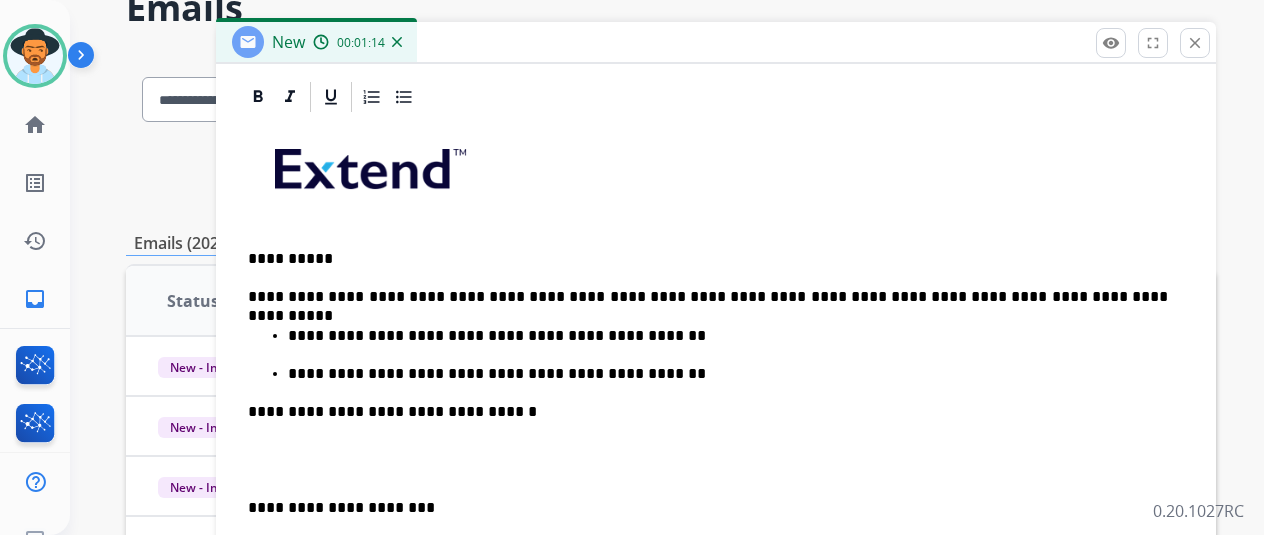 click on "**********" at bounding box center (708, 412) 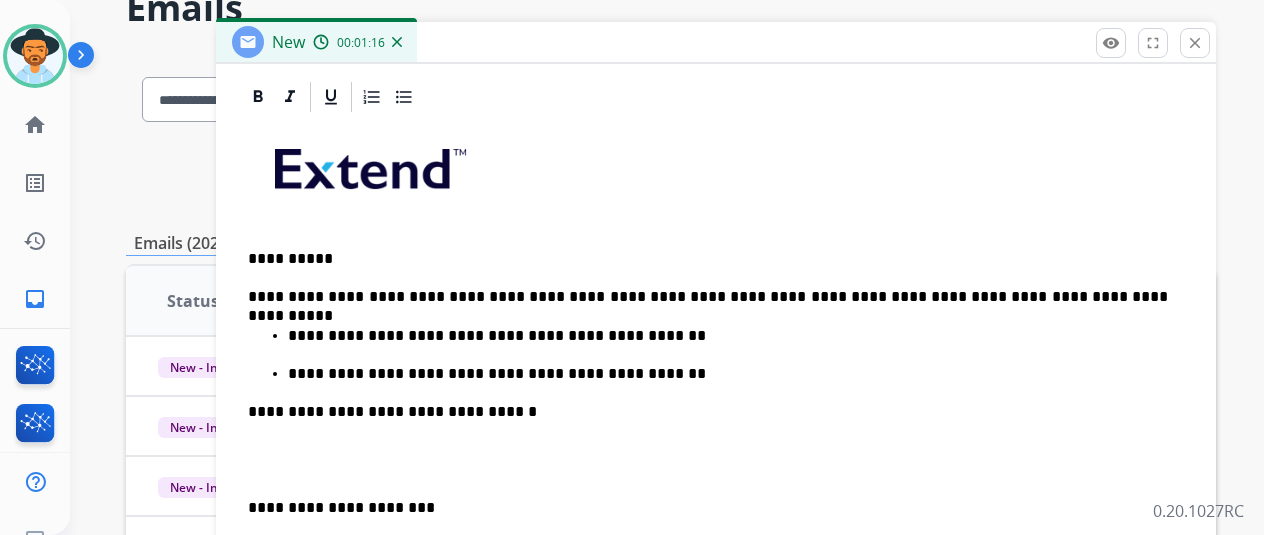 click on "**********" at bounding box center [708, 412] 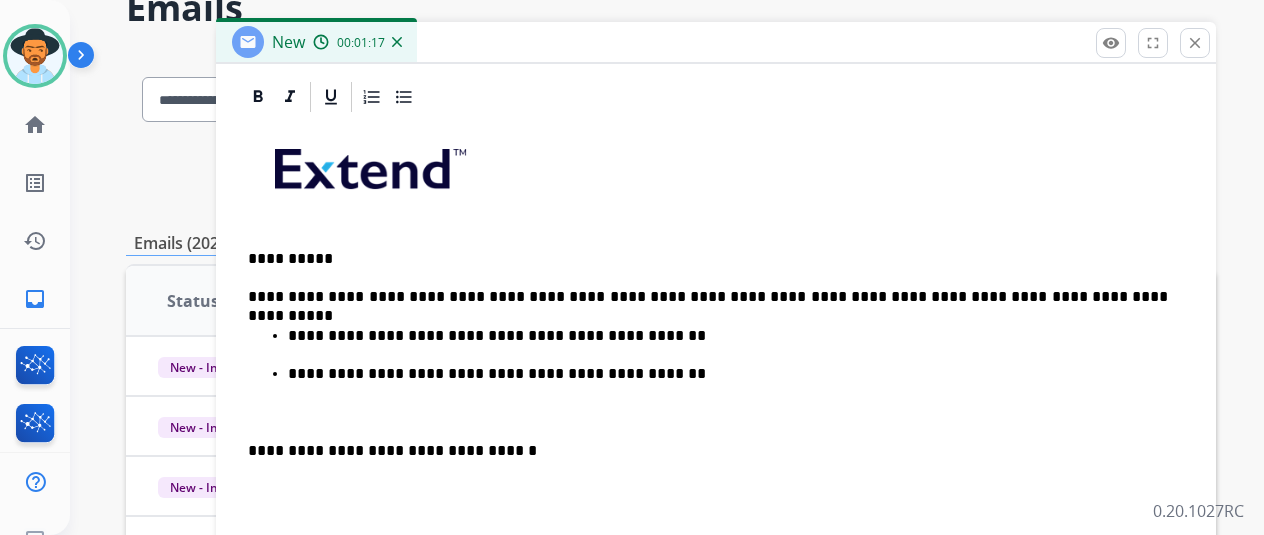 click on "**********" at bounding box center [716, 478] 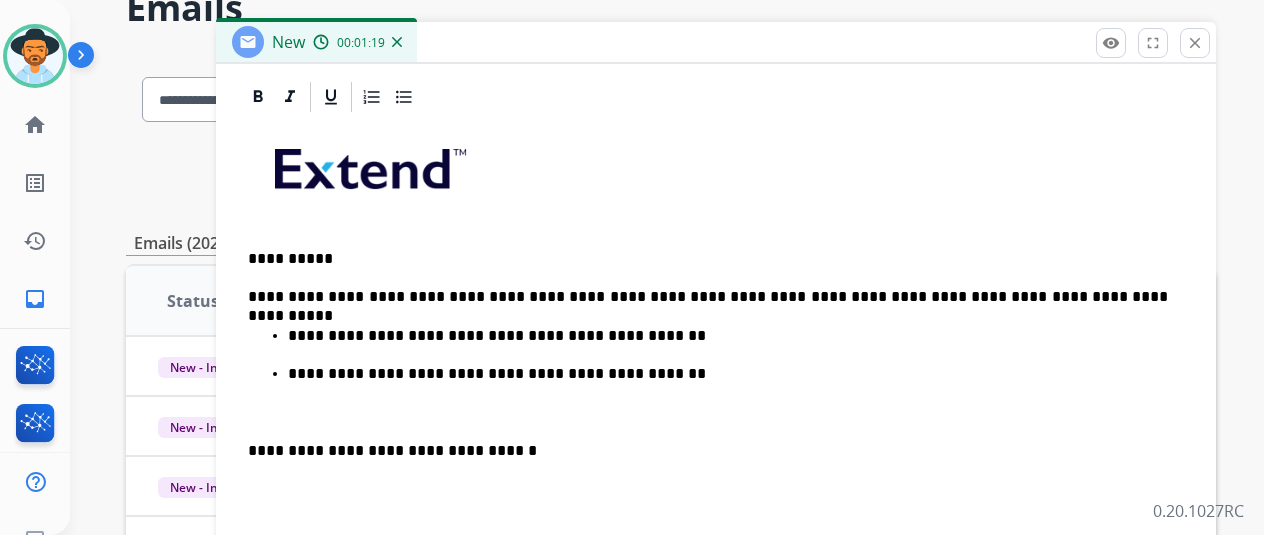 click on "**********" at bounding box center (716, 478) 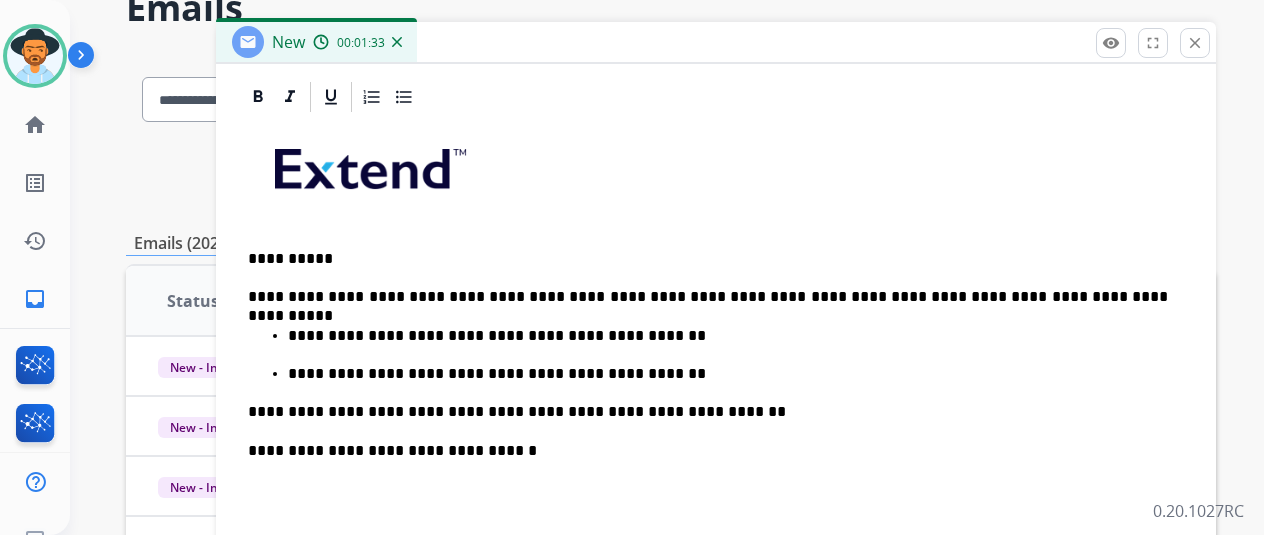 scroll, scrollTop: 498, scrollLeft: 0, axis: vertical 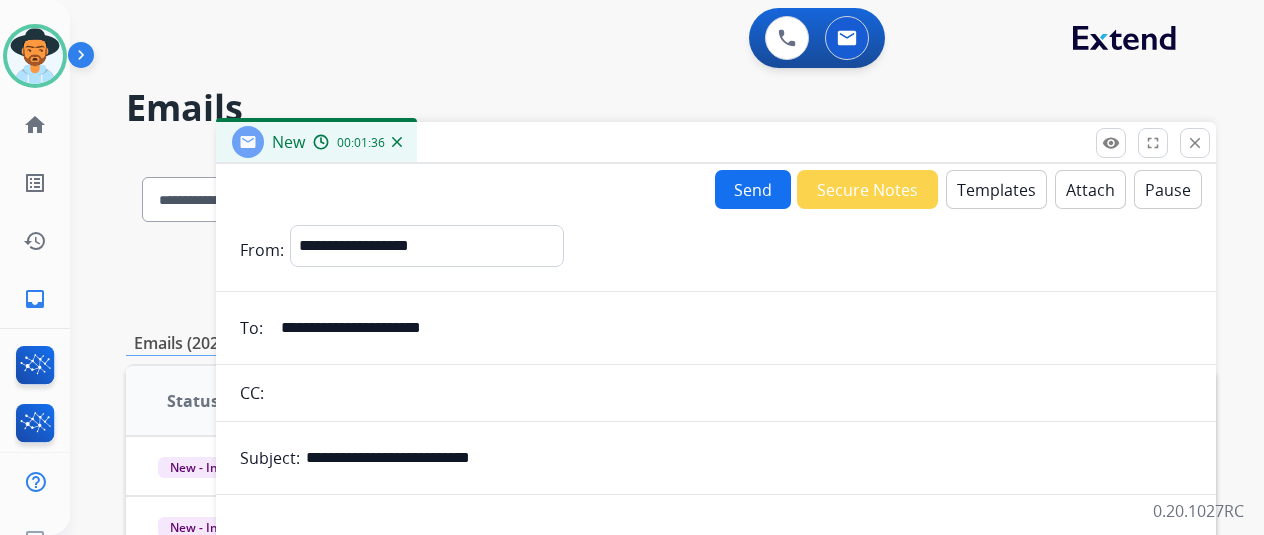 click on "Send" at bounding box center [753, 189] 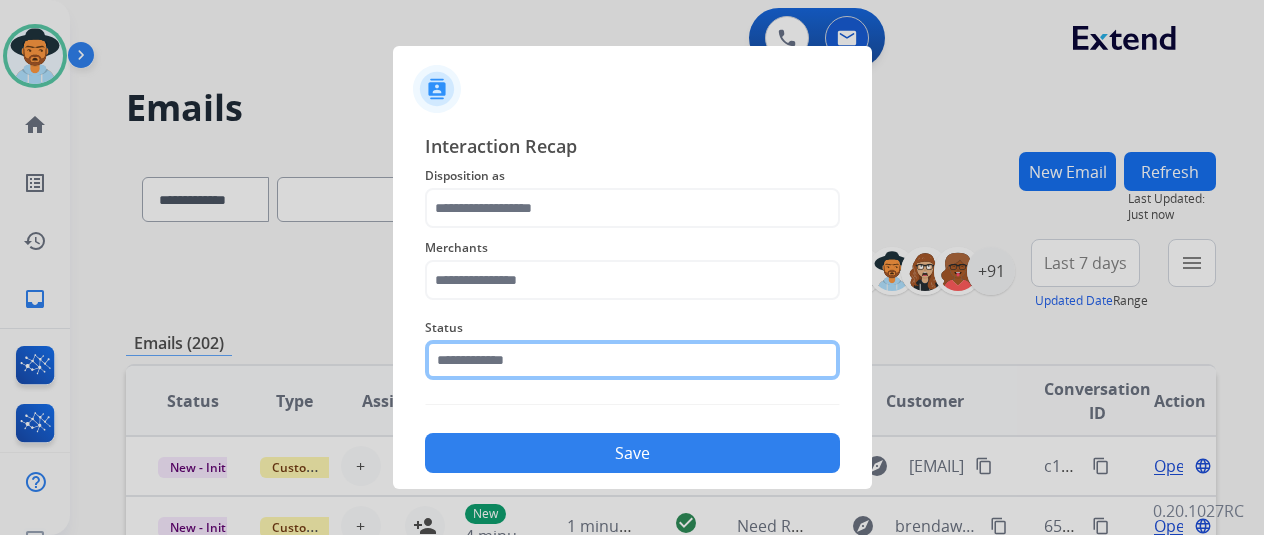 drag, startPoint x: 592, startPoint y: 359, endPoint x: 592, endPoint y: 379, distance: 20 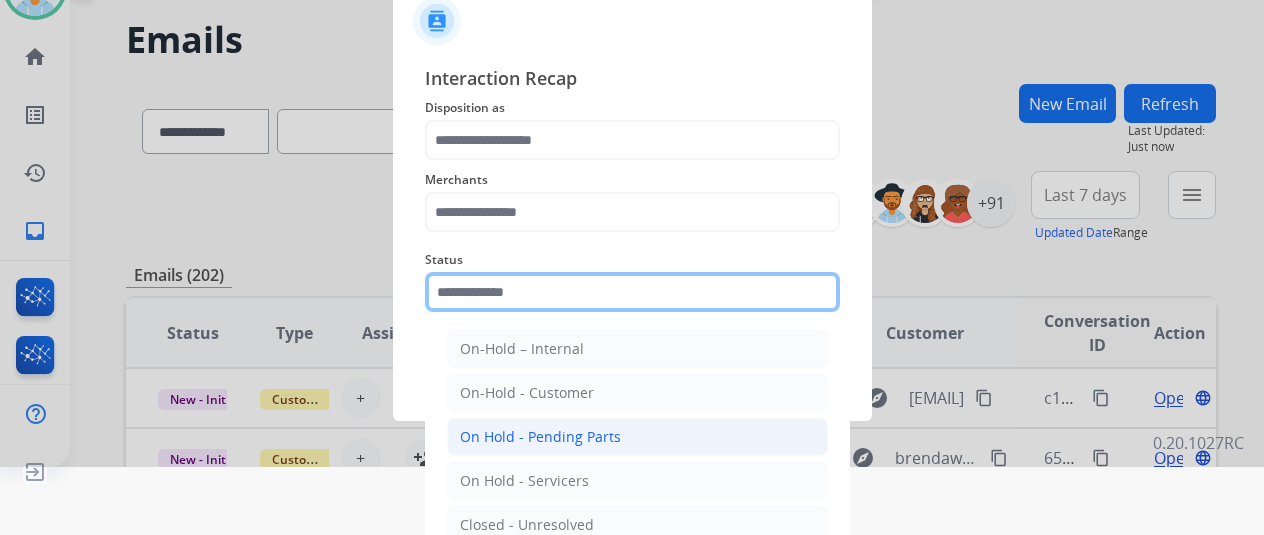 scroll, scrollTop: 100, scrollLeft: 0, axis: vertical 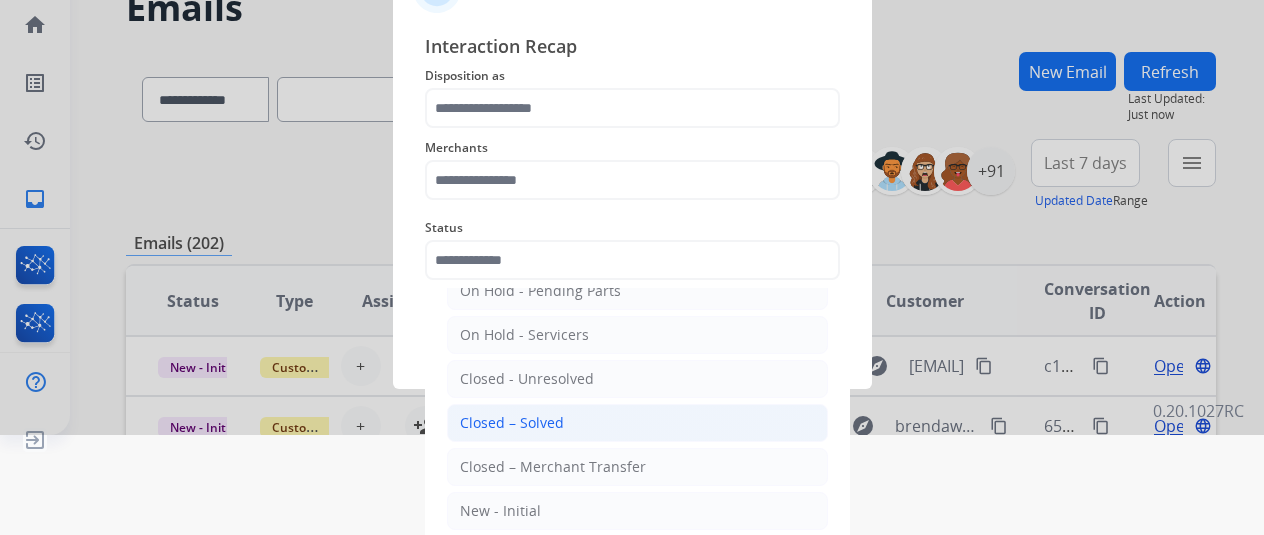 click on "Closed – Solved" 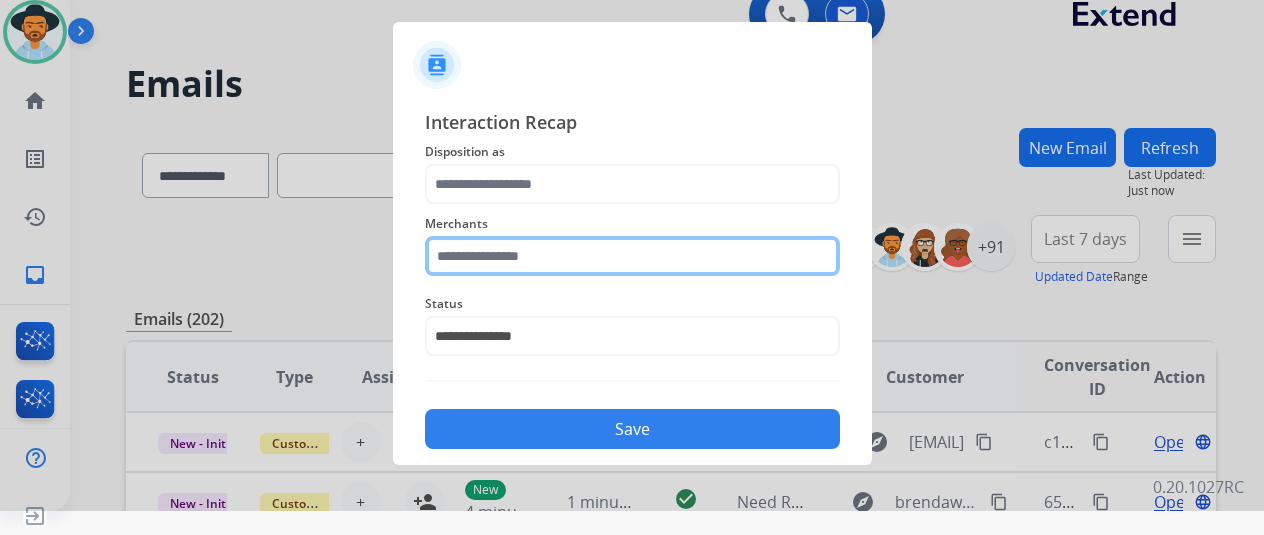 scroll, scrollTop: 72, scrollLeft: 0, axis: vertical 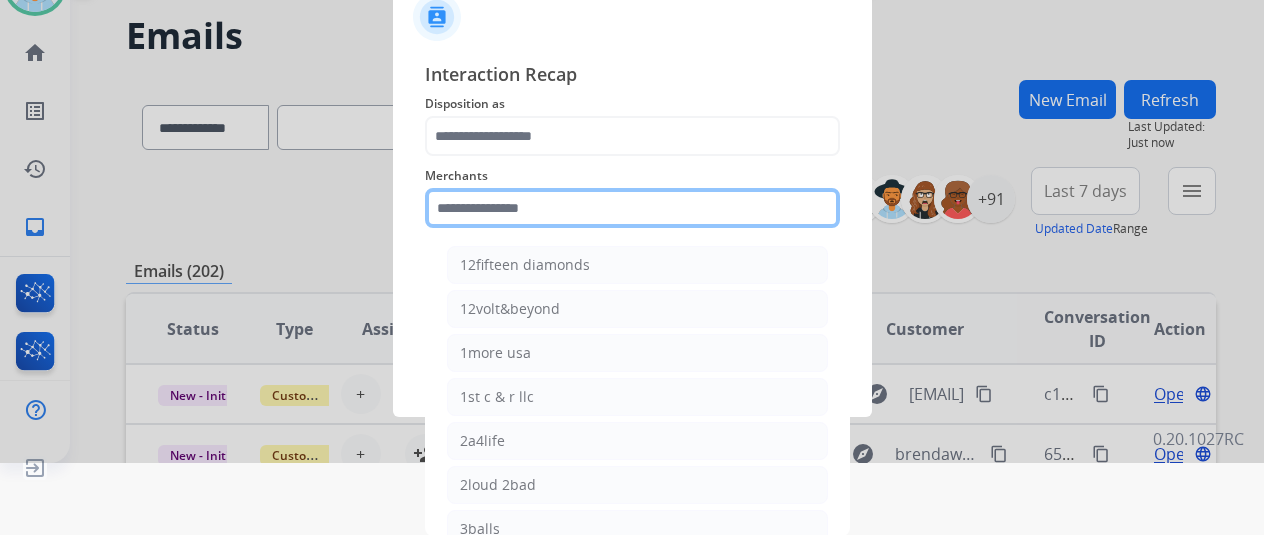 click 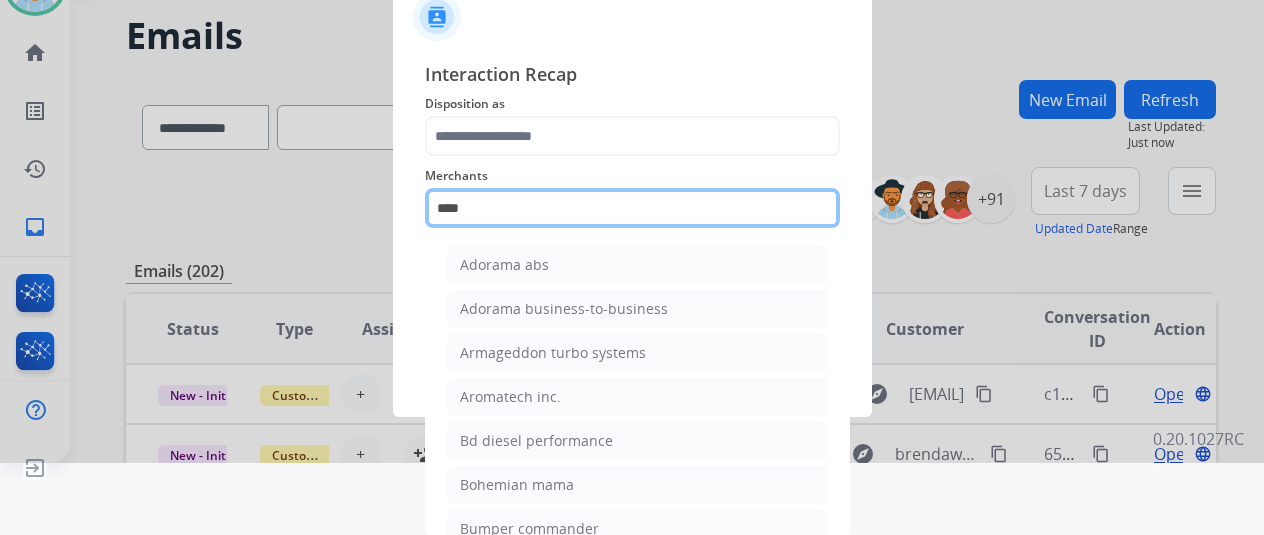 scroll, scrollTop: 24, scrollLeft: 0, axis: vertical 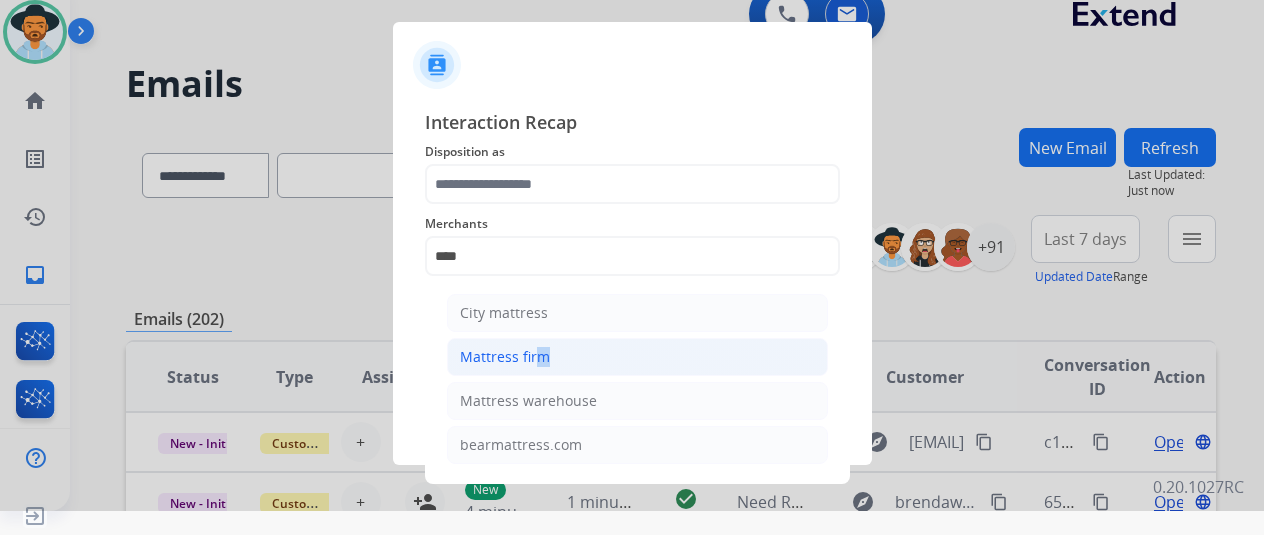 click on "Mattress firm" 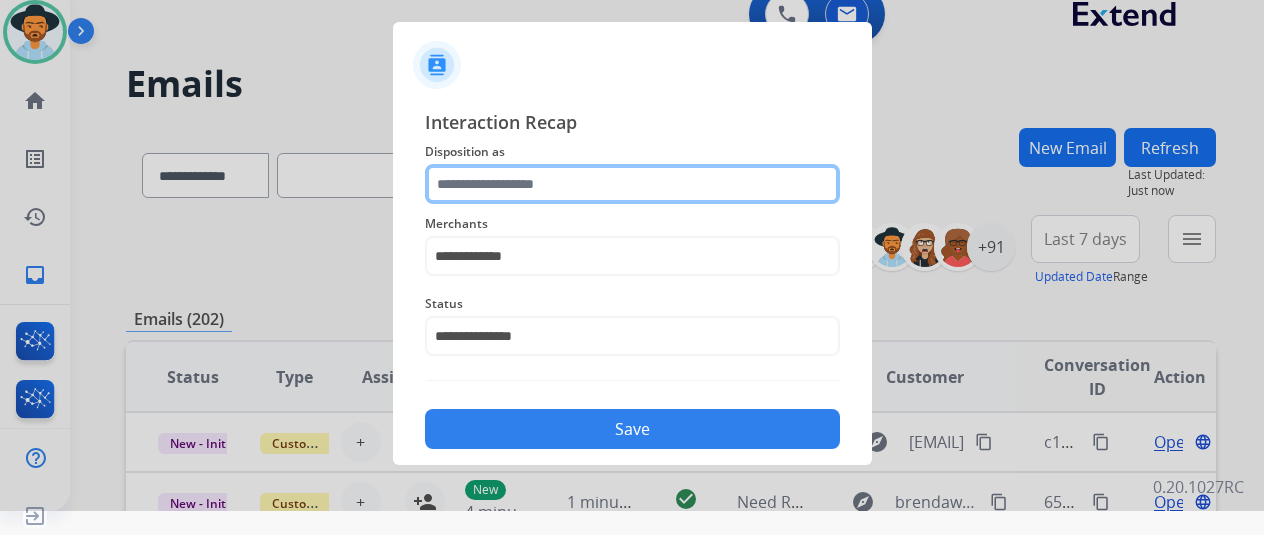 click 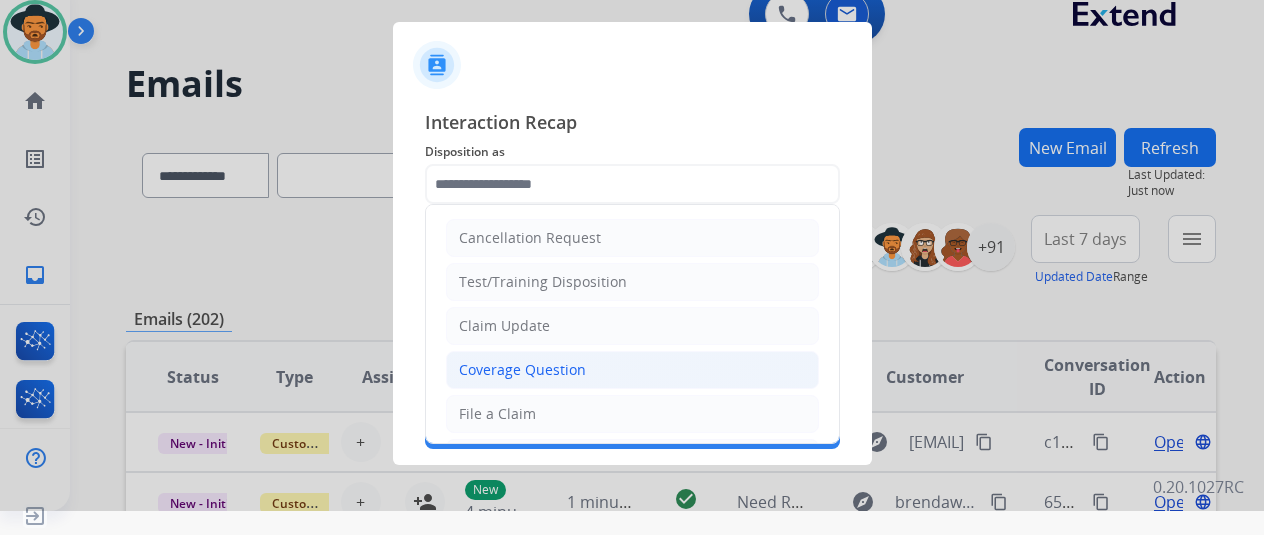 click on "Coverage Question" 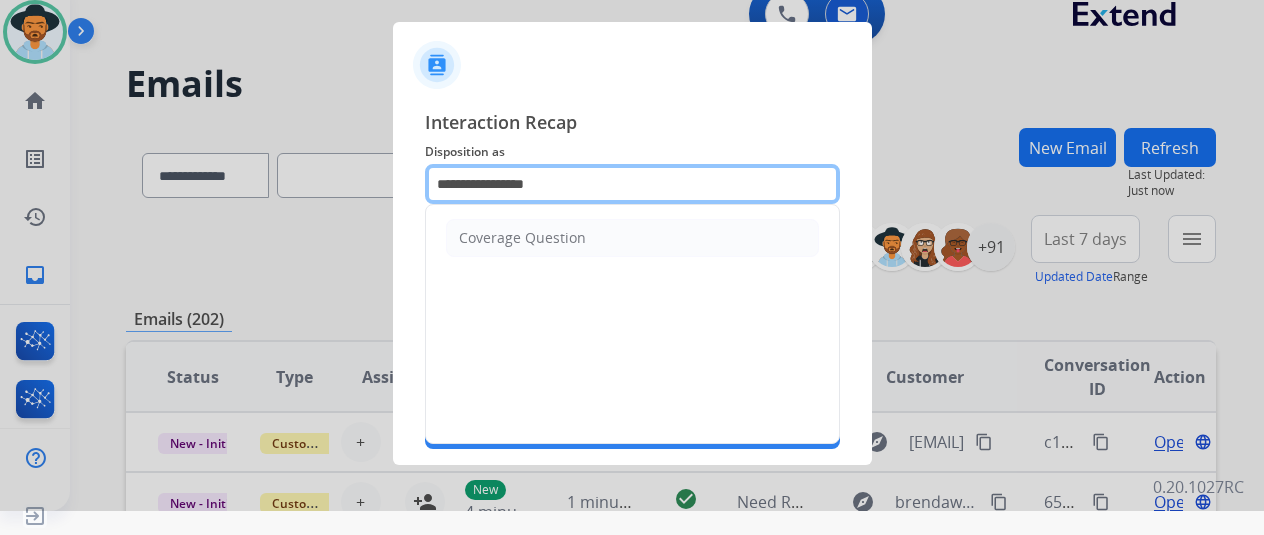 drag, startPoint x: 577, startPoint y: 184, endPoint x: 182, endPoint y: 211, distance: 395.92172 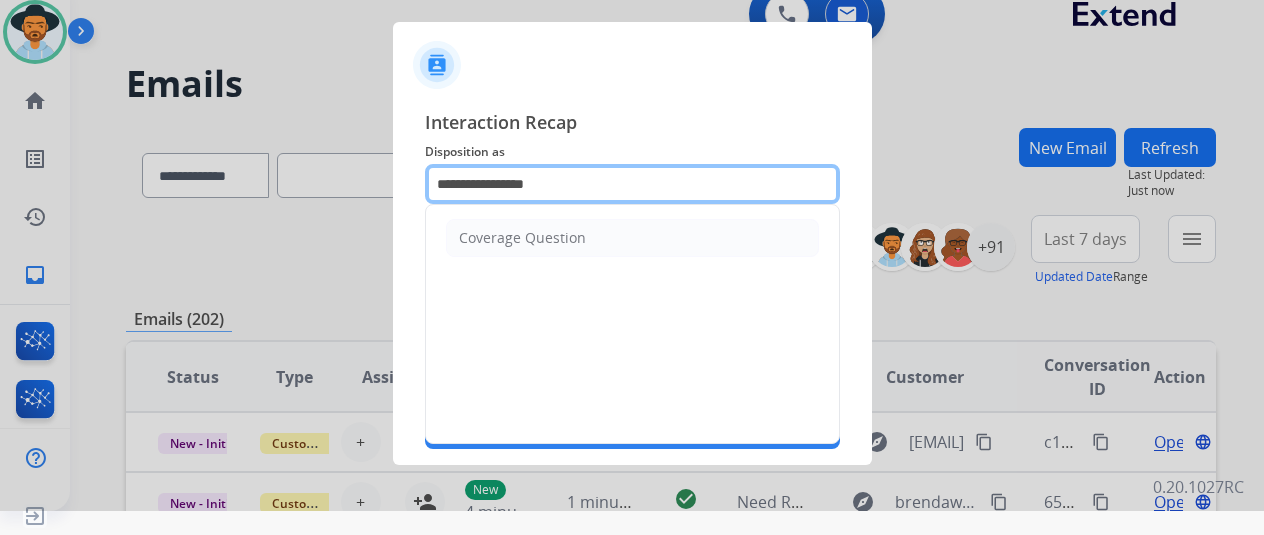 click on "**********" 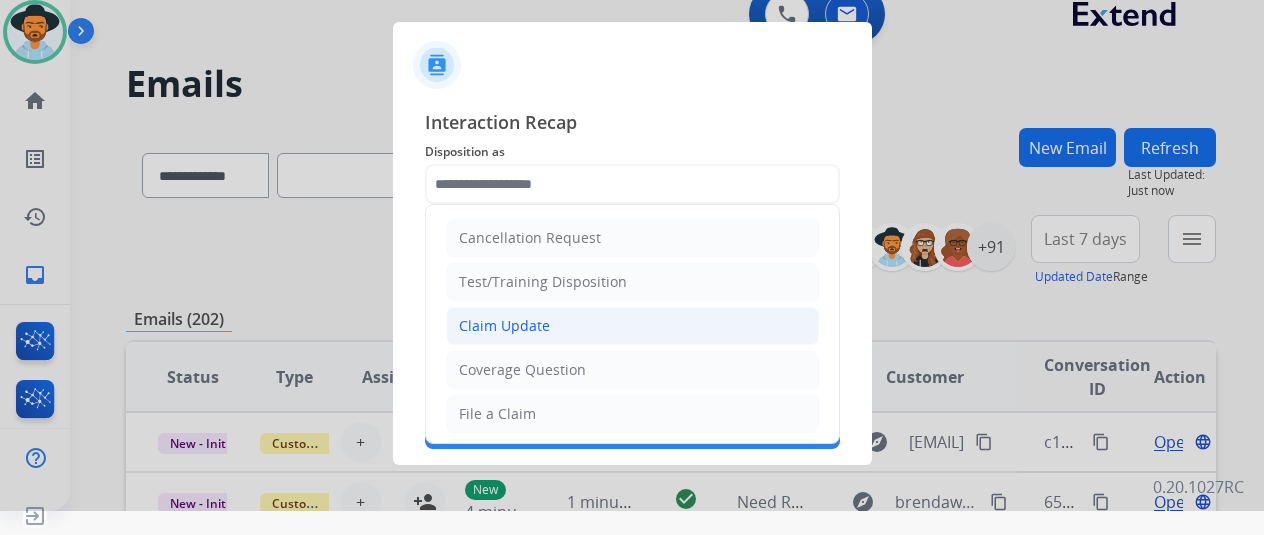 click on "Claim Update" 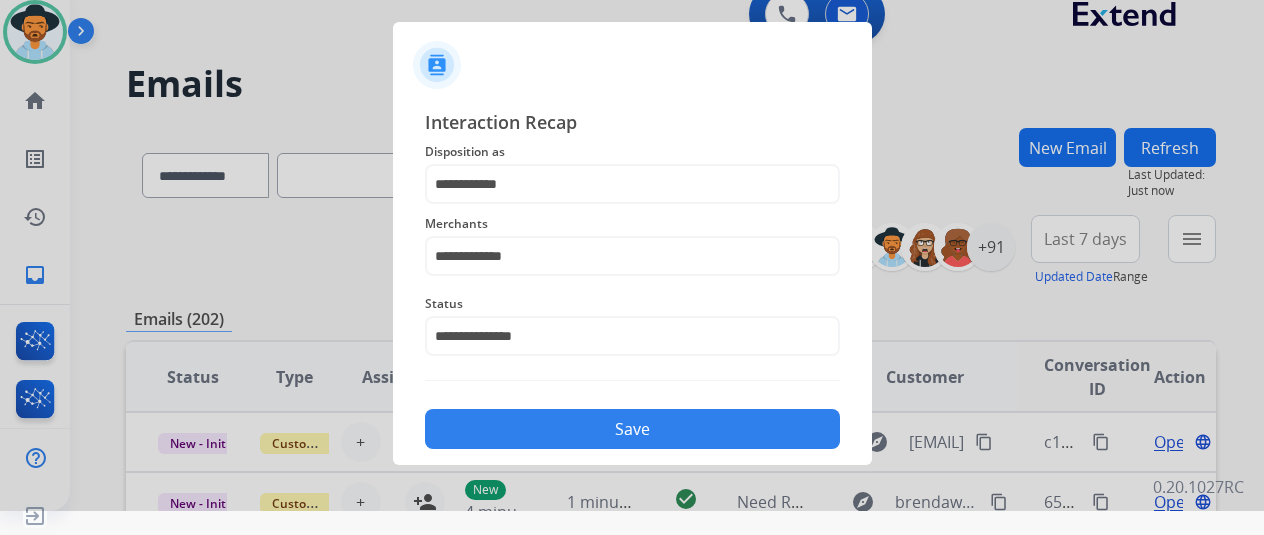 click on "Save" 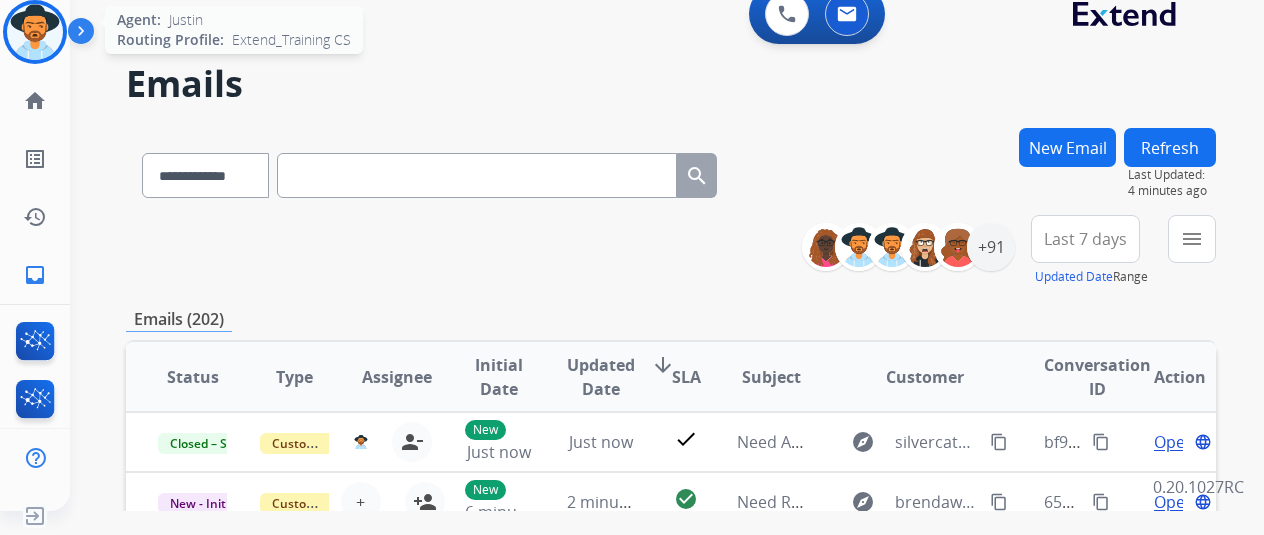 click at bounding box center (35, 32) 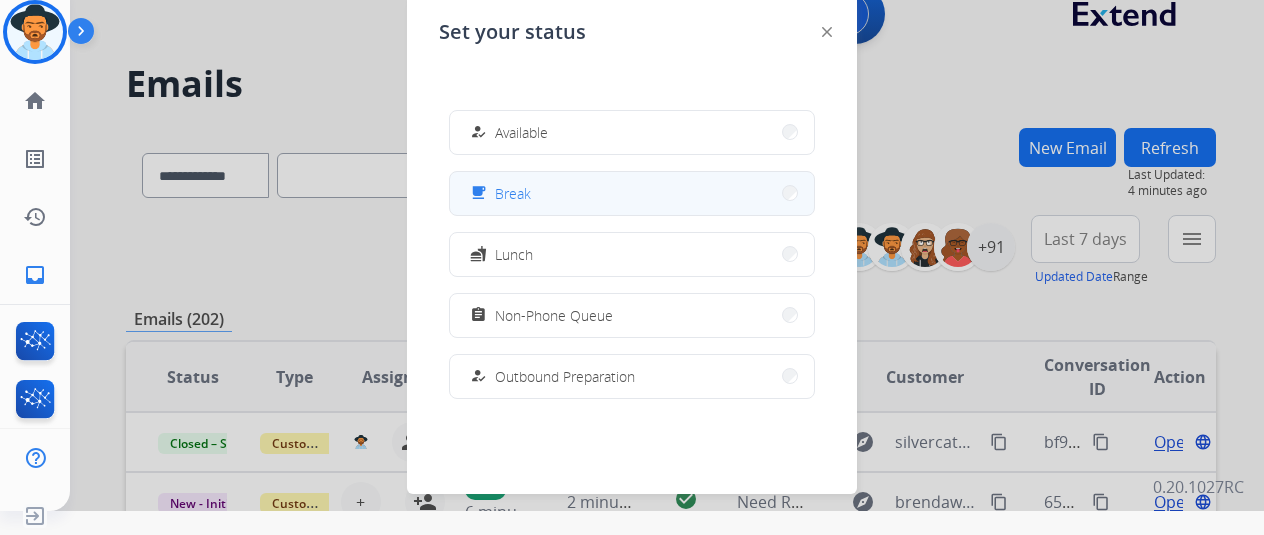 click on "free_breakfast Break" at bounding box center [632, 193] 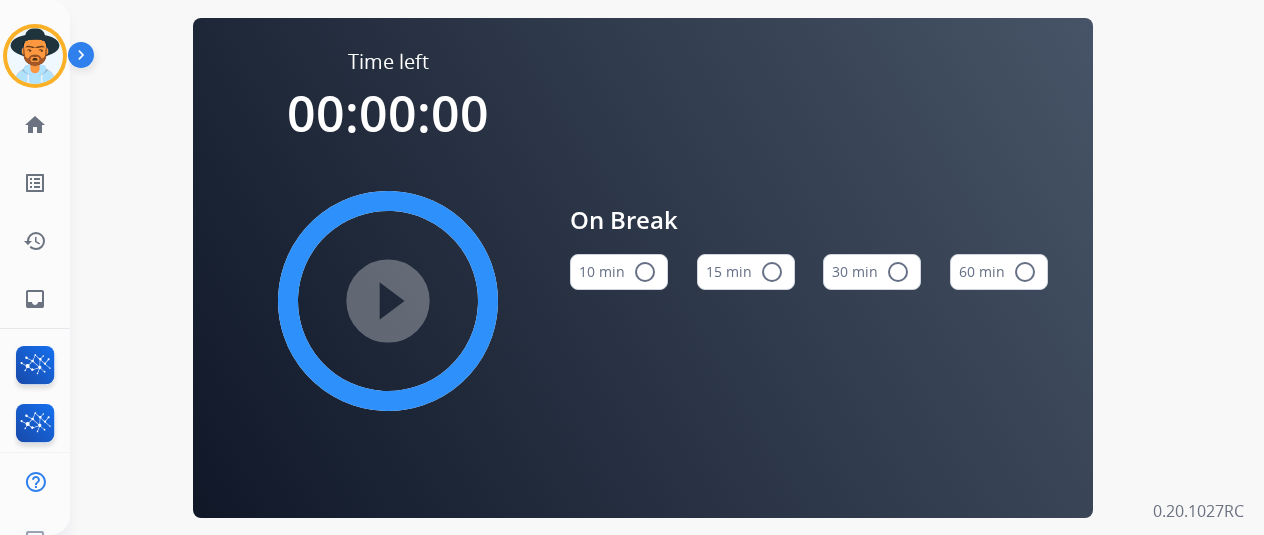 click on "10 min  radio_button_unchecked" at bounding box center [619, 272] 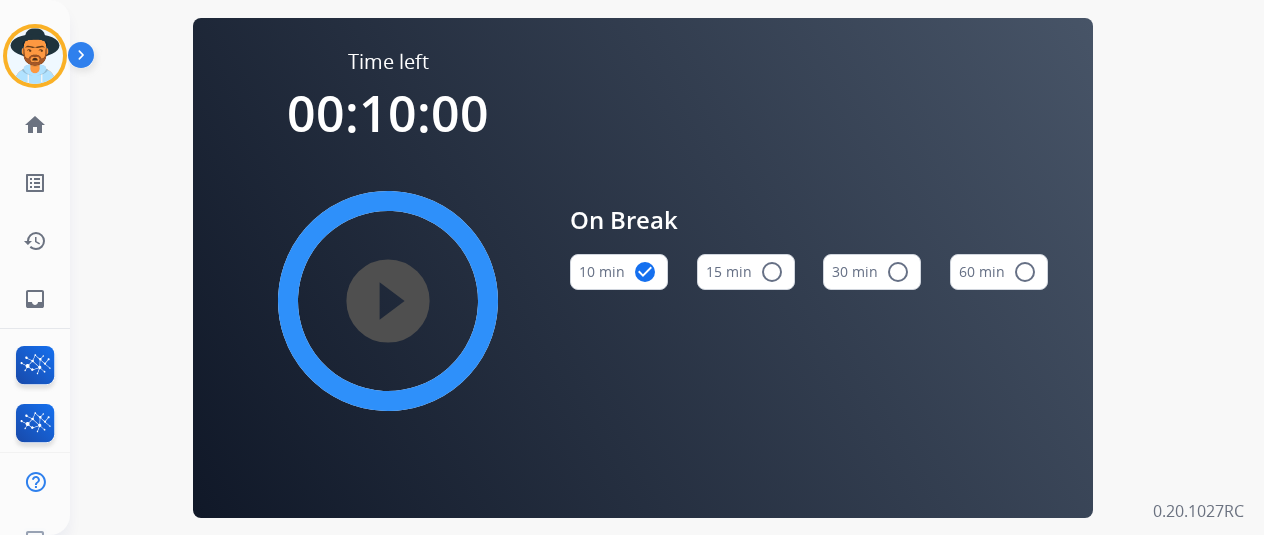 type 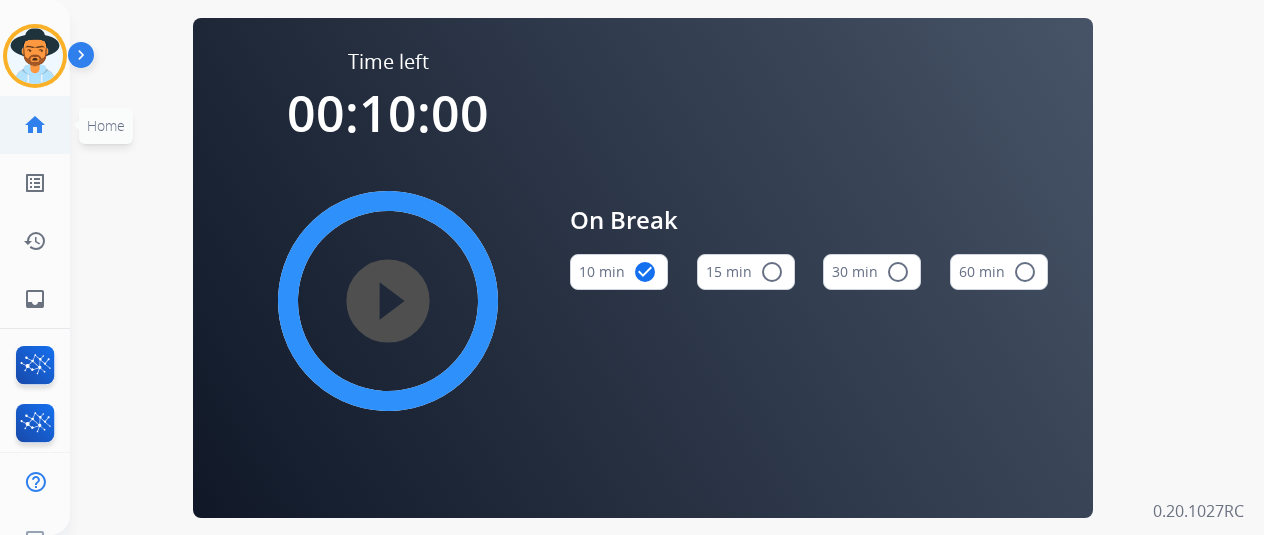 click on "home  Home" at bounding box center [35, 125] 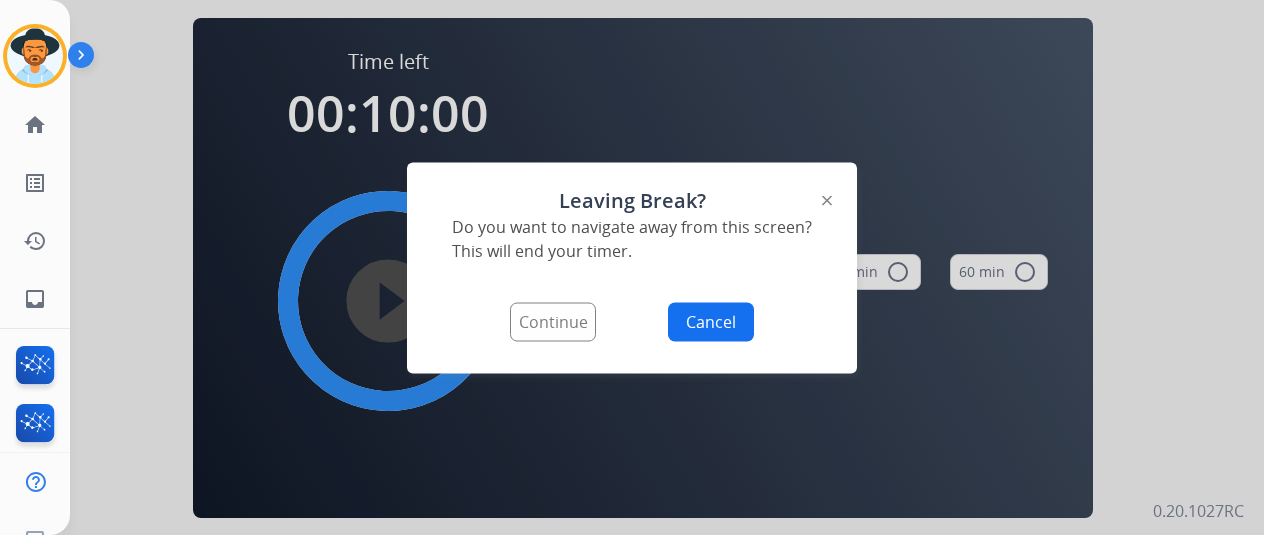 click on "Continue" at bounding box center (553, 321) 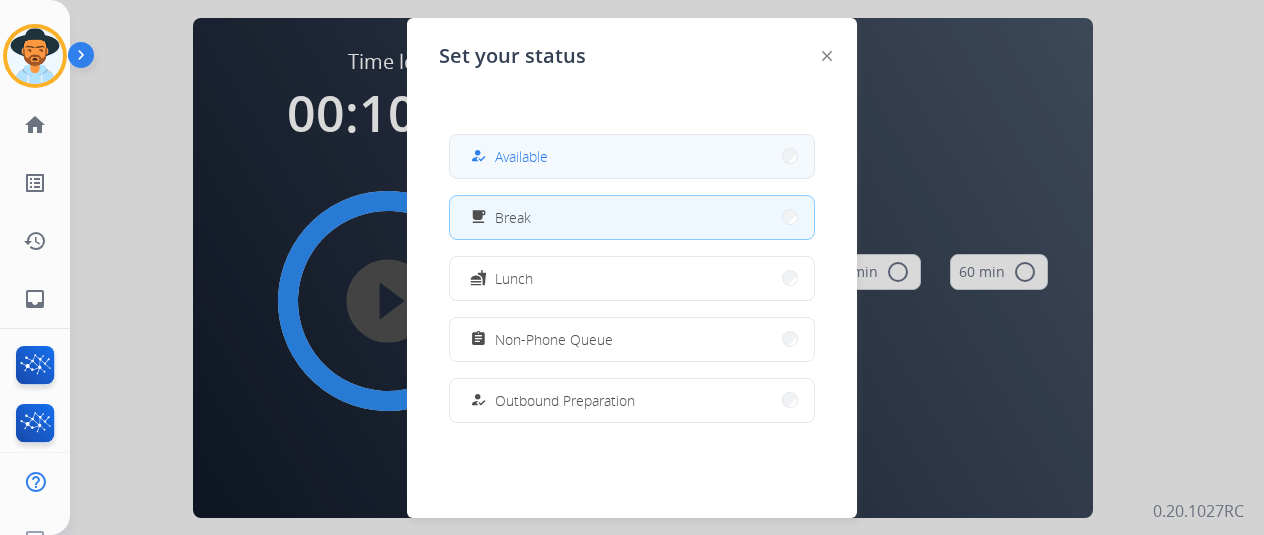 click on "how_to_reg Available" at bounding box center (632, 156) 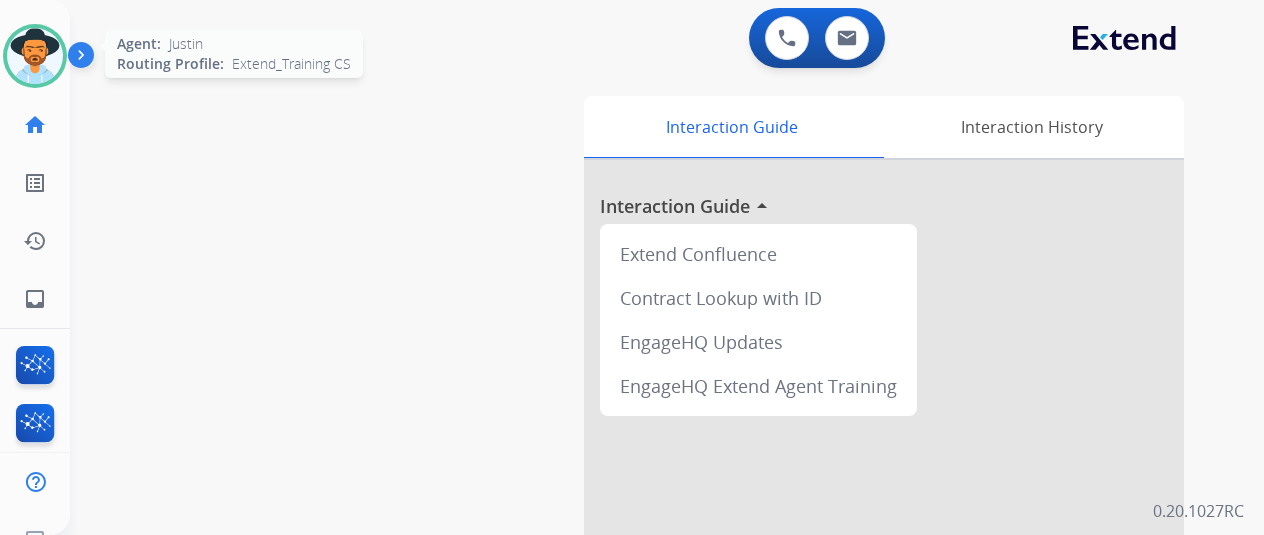 click at bounding box center (35, 56) 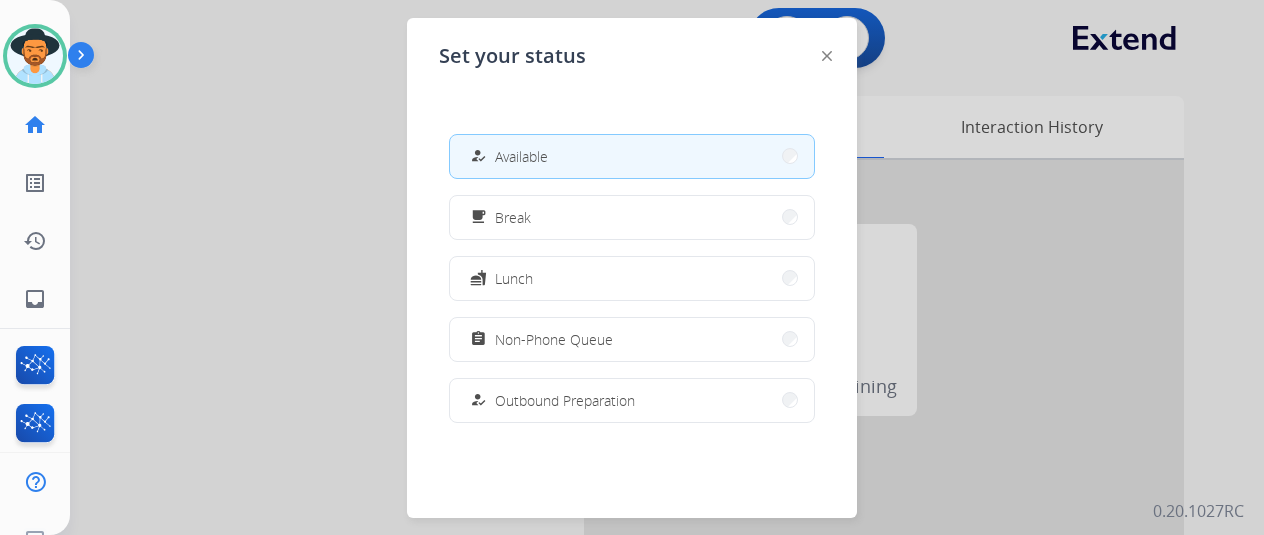click on "Available" at bounding box center [521, 156] 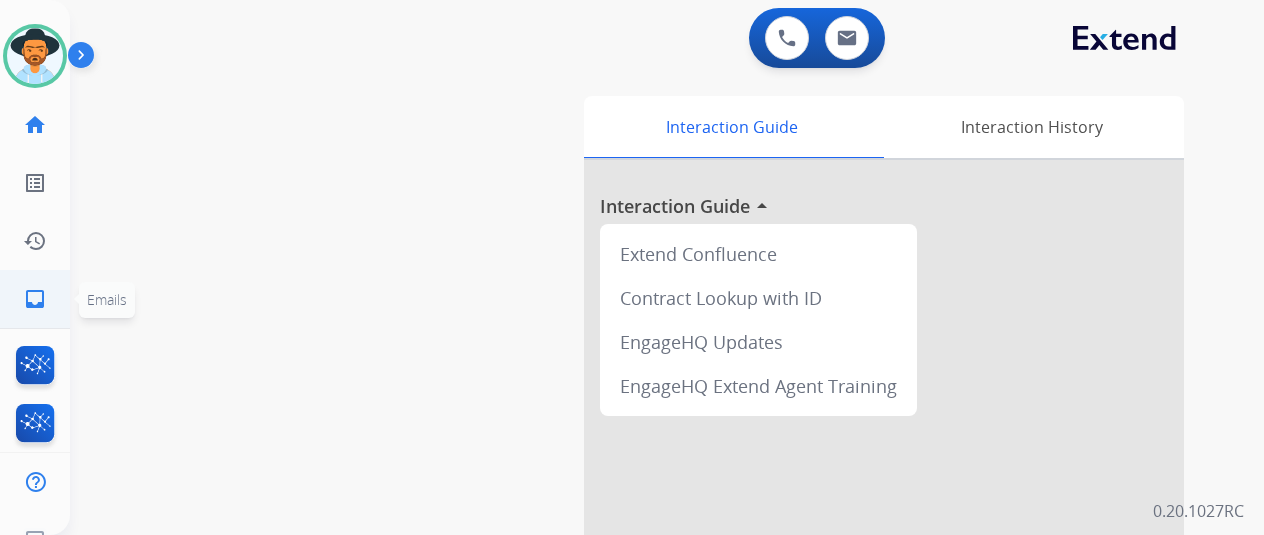click on "inbox  Emails" 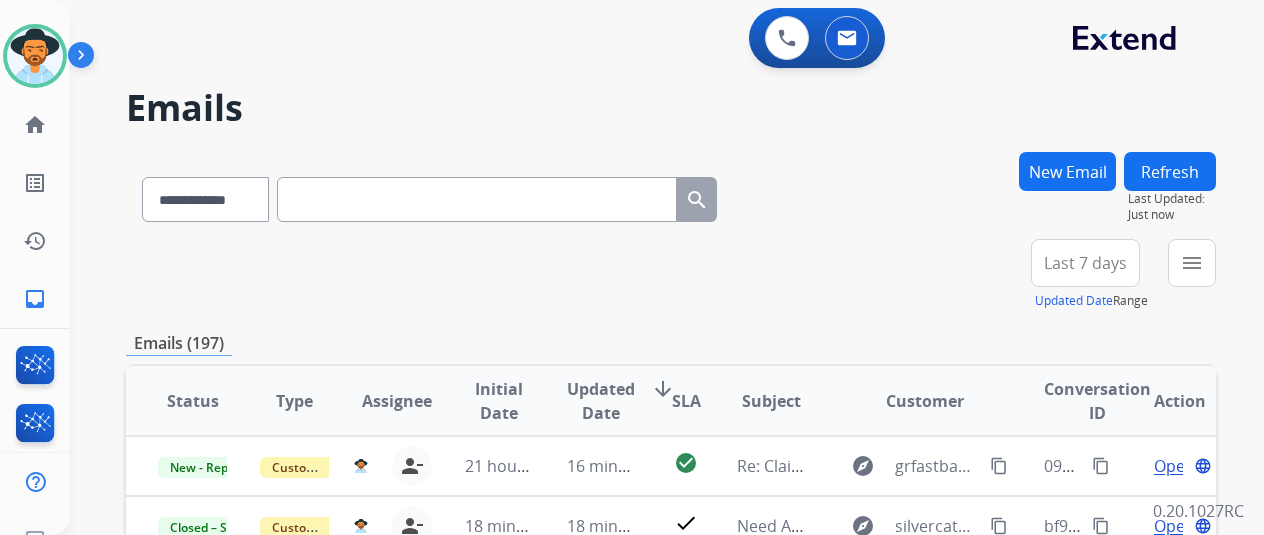 scroll, scrollTop: 100, scrollLeft: 0, axis: vertical 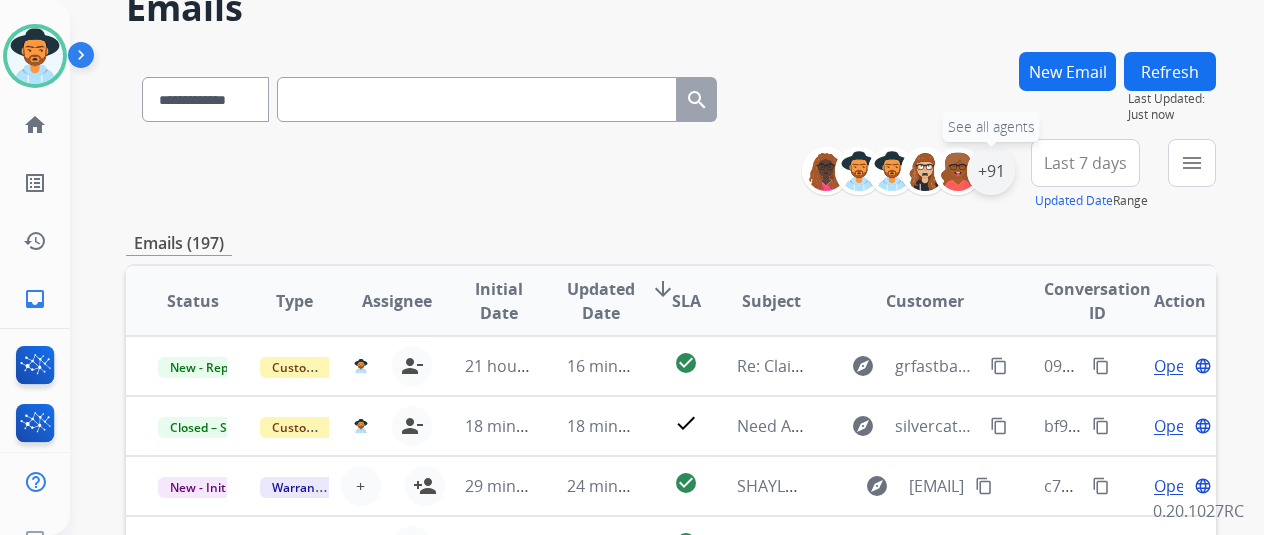 click on "+91" at bounding box center [991, 171] 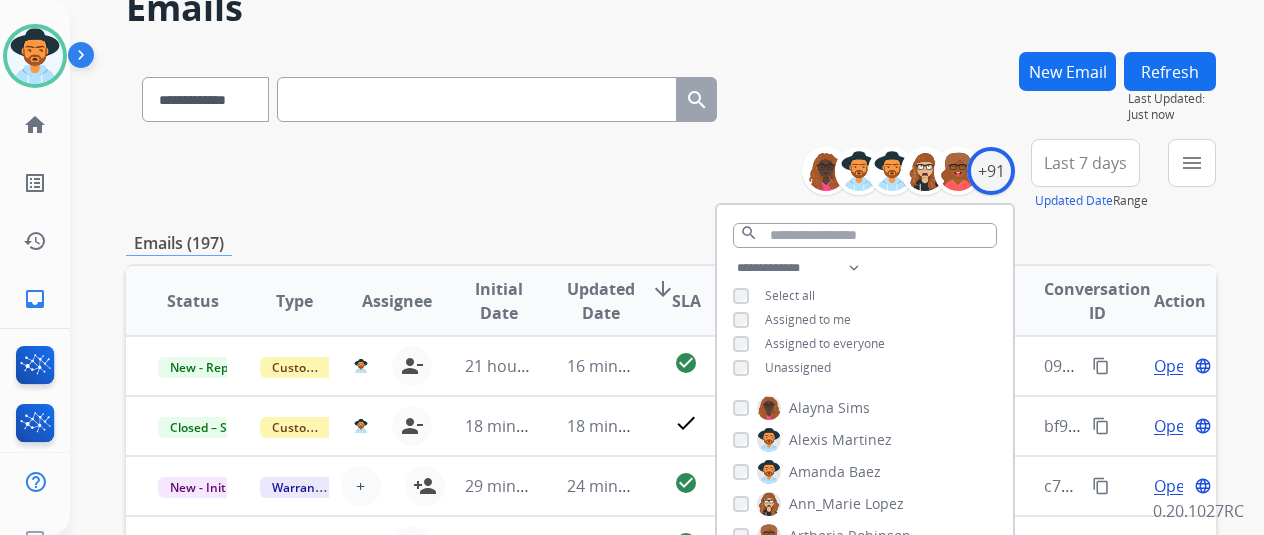 scroll, scrollTop: 200, scrollLeft: 0, axis: vertical 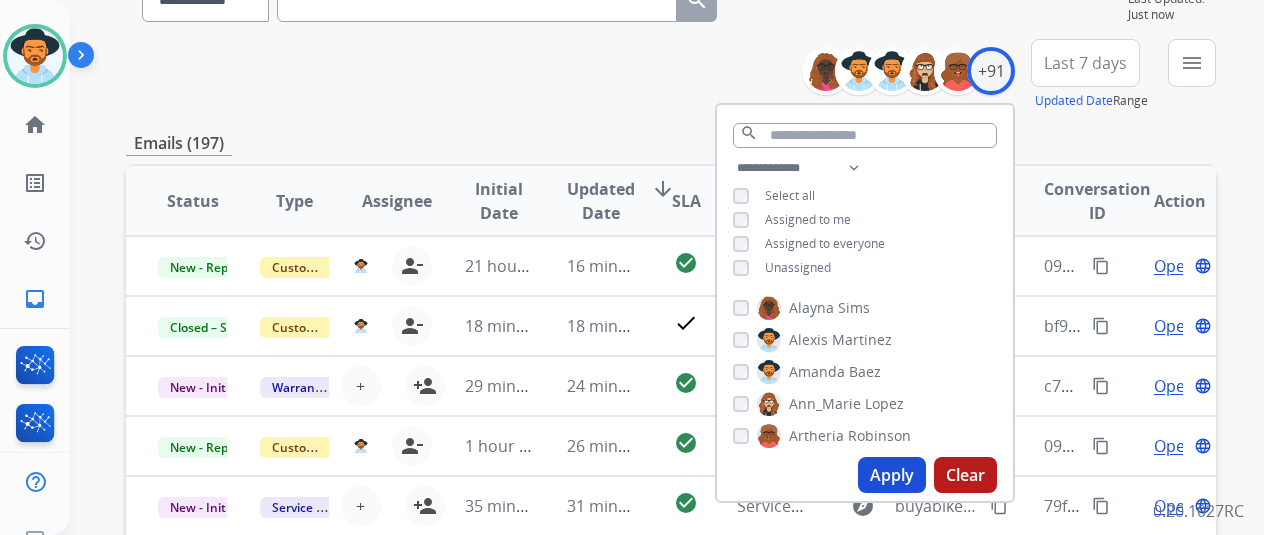 click on "**********" at bounding box center (865, 220) 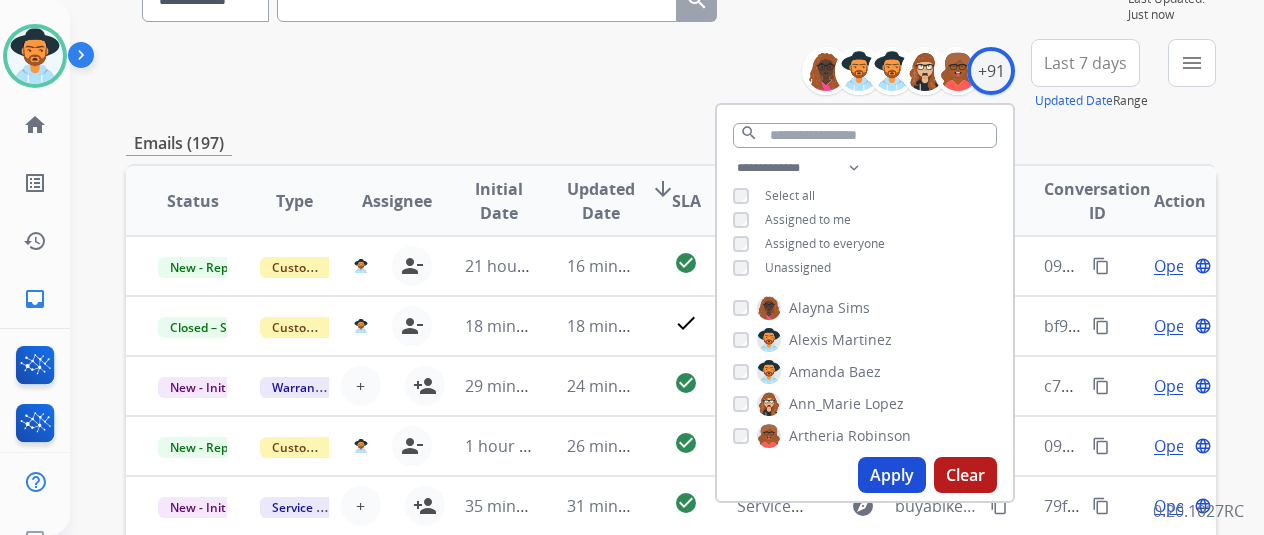 click on "Apply" at bounding box center [892, 475] 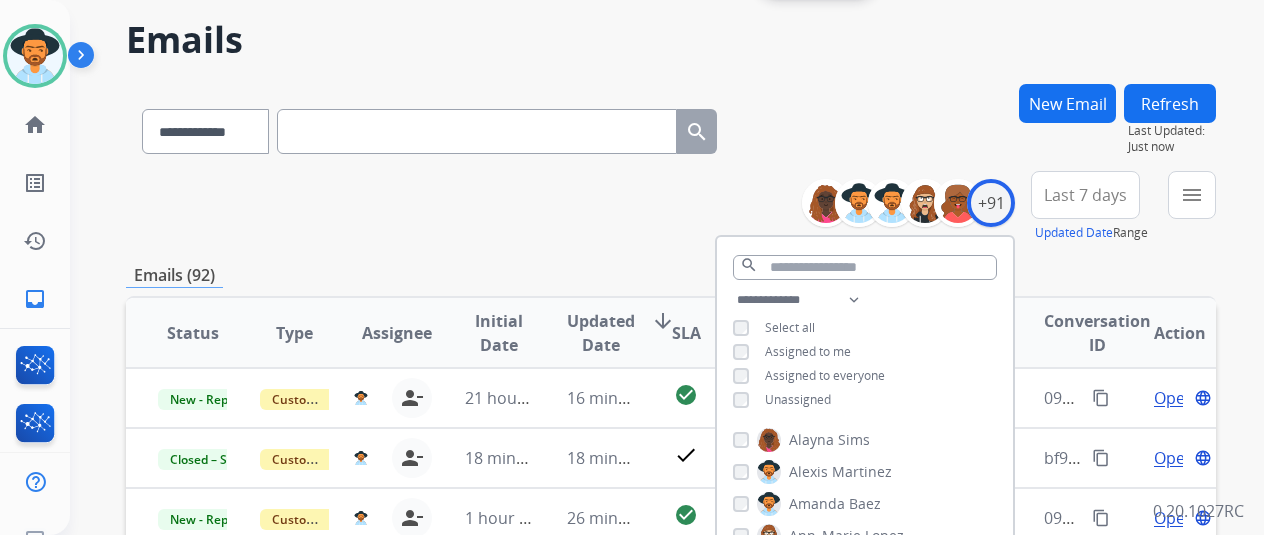 scroll, scrollTop: 300, scrollLeft: 0, axis: vertical 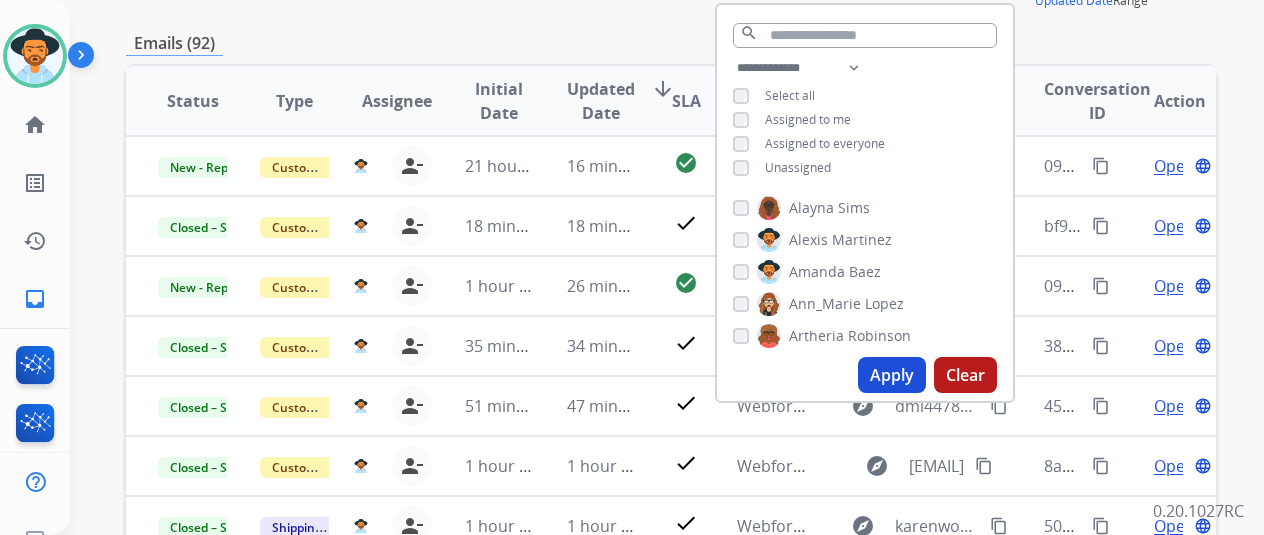 drag, startPoint x: 646, startPoint y: 23, endPoint x: 634, endPoint y: 35, distance: 16.970562 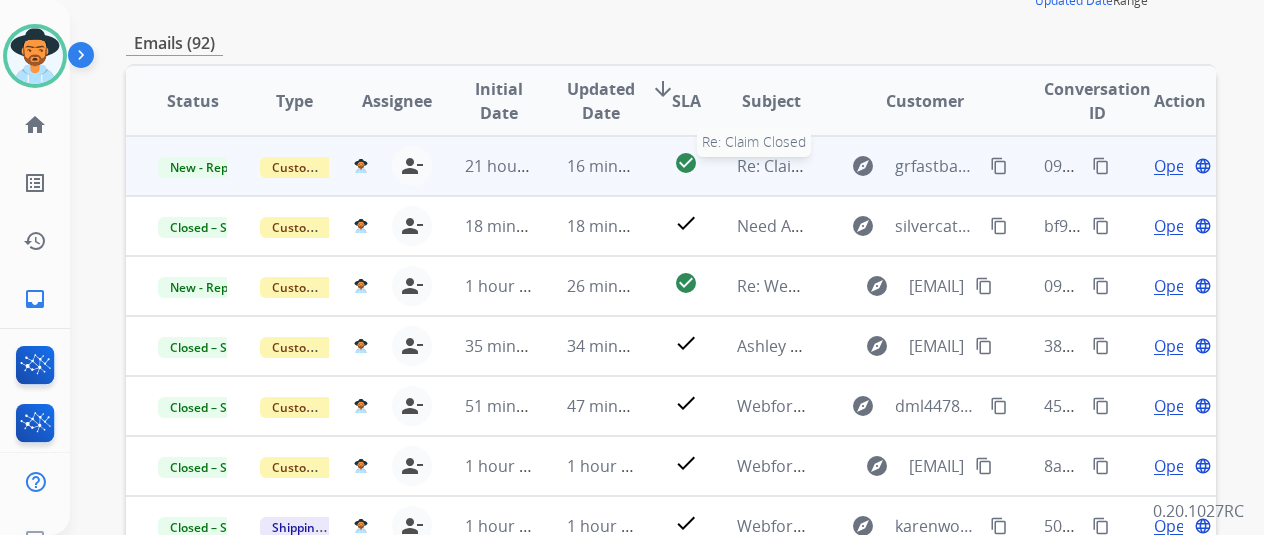 scroll, scrollTop: 2, scrollLeft: 0, axis: vertical 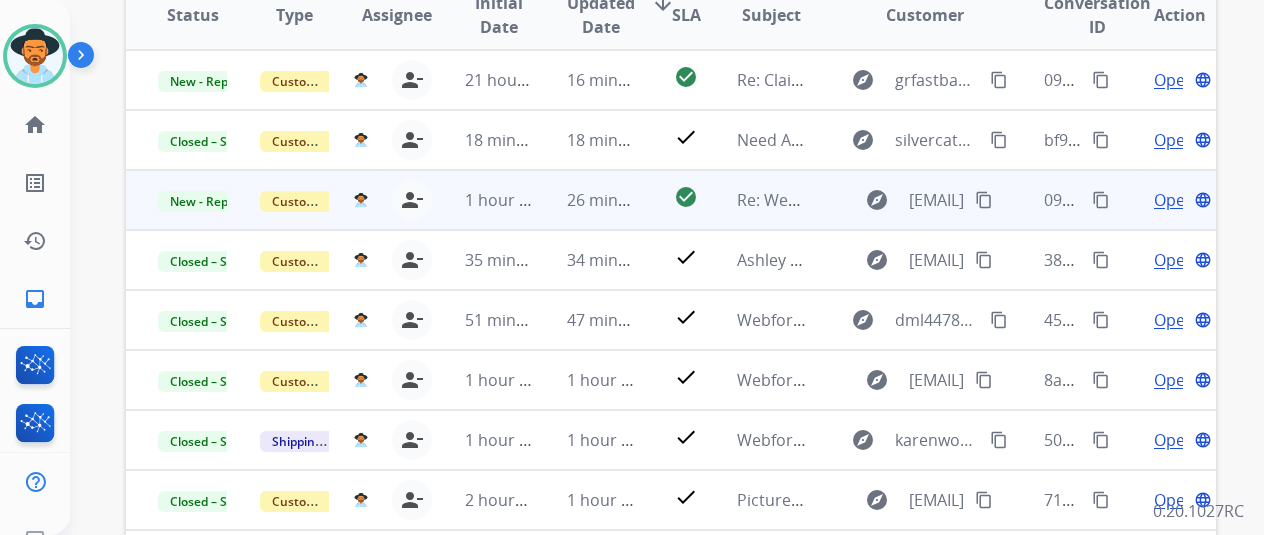 click on "Open language" at bounding box center [1180, 200] 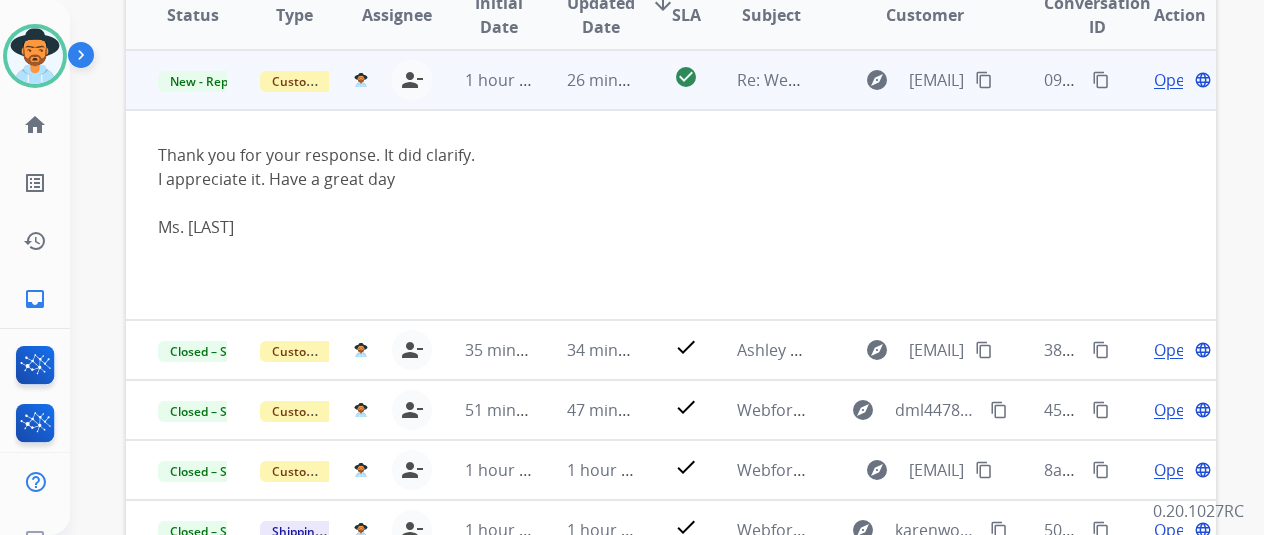 scroll, scrollTop: 0, scrollLeft: 0, axis: both 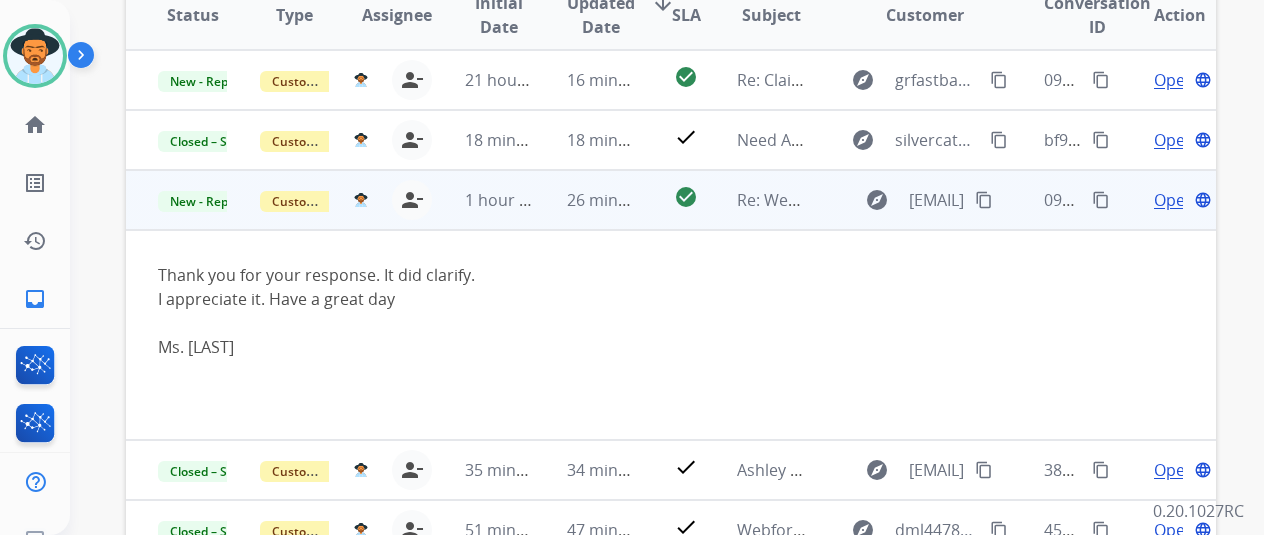 click on "Open" at bounding box center (1174, 200) 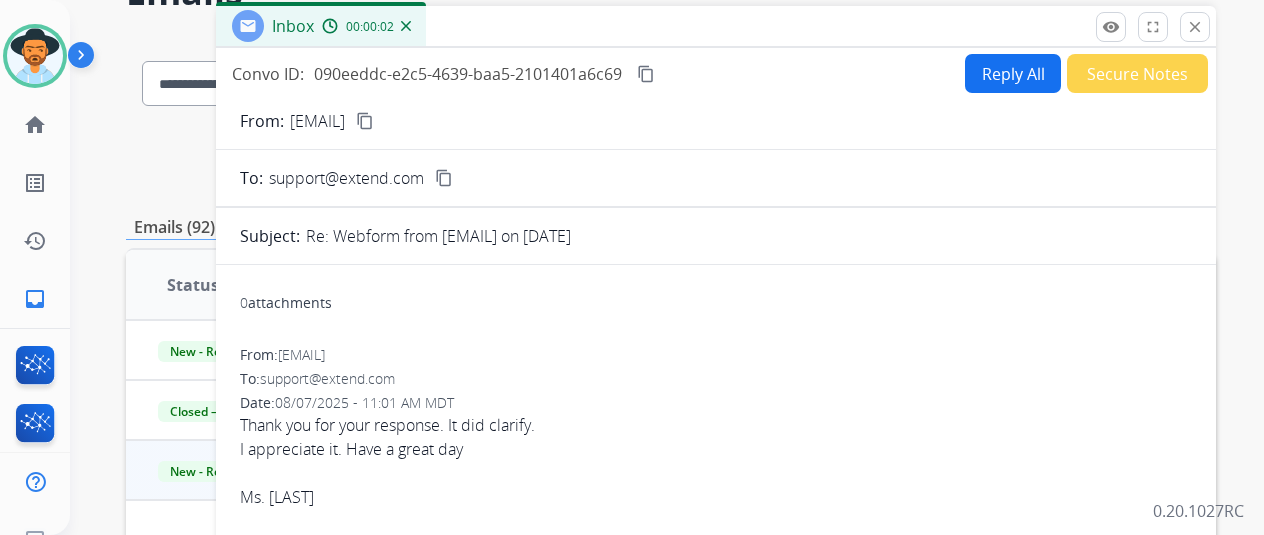 scroll, scrollTop: 86, scrollLeft: 0, axis: vertical 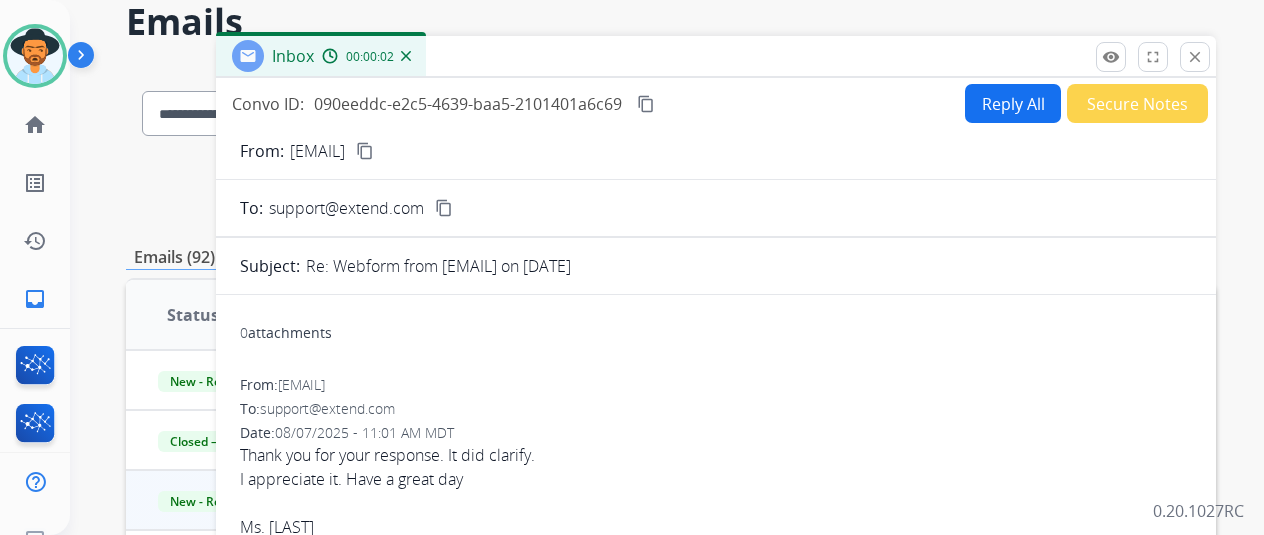 click on "Secure Notes" at bounding box center [1137, 103] 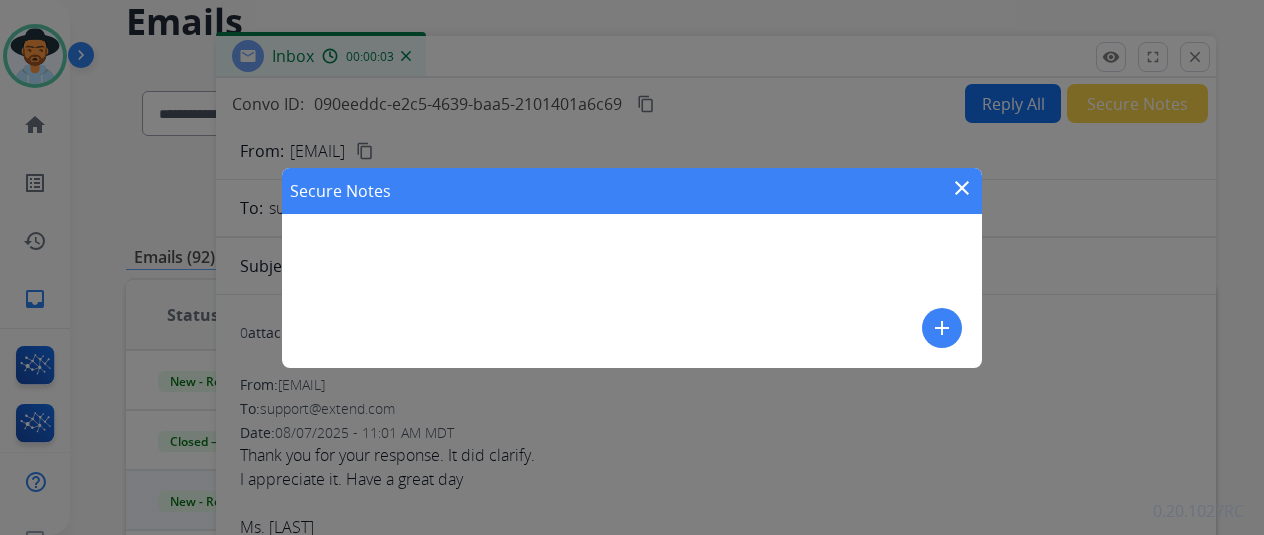 click on "add" at bounding box center [942, 328] 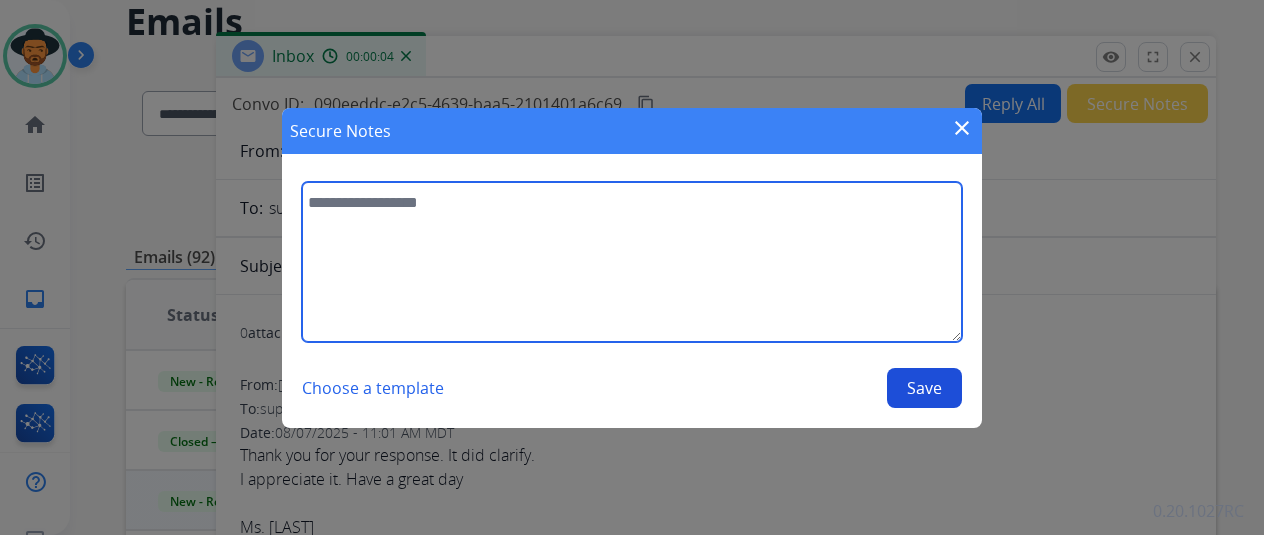 click at bounding box center (632, 262) 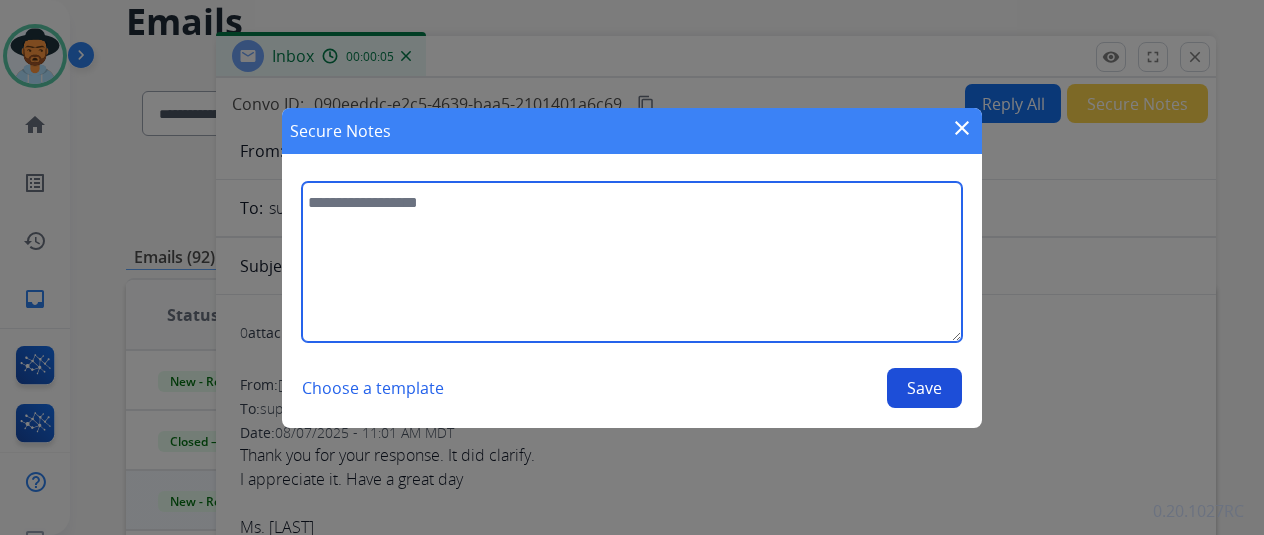 type on "*" 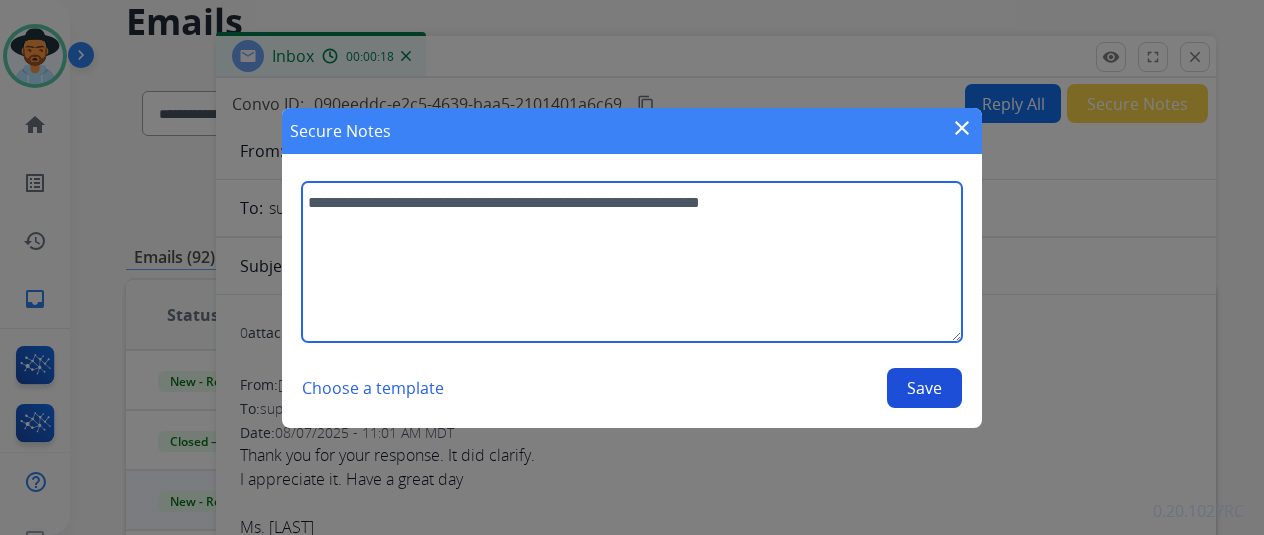 type on "**********" 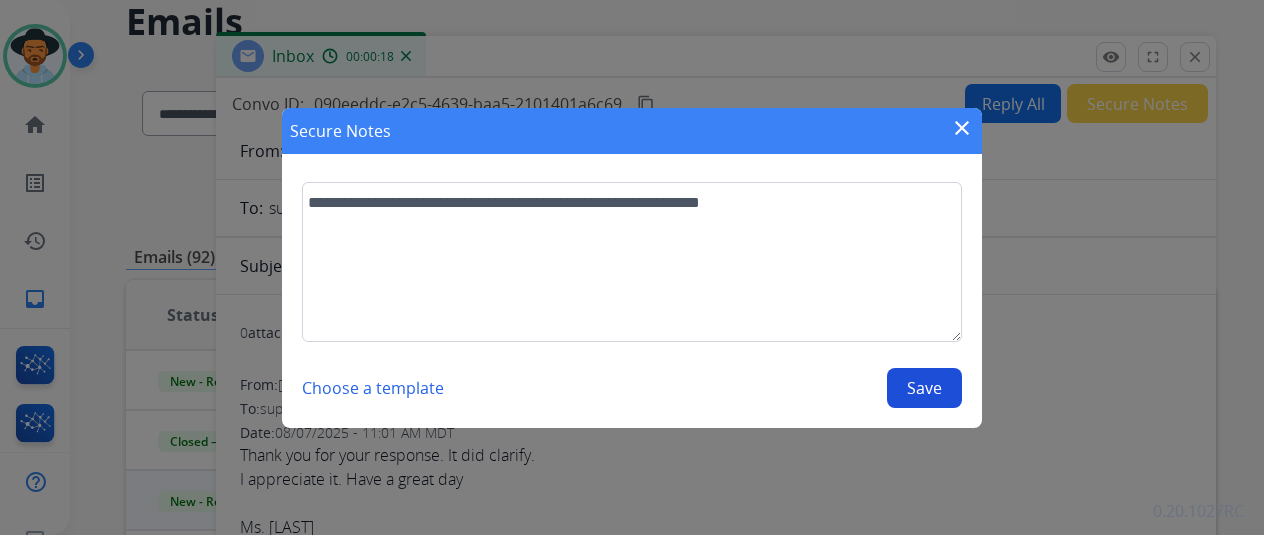 click on "Save" at bounding box center (924, 388) 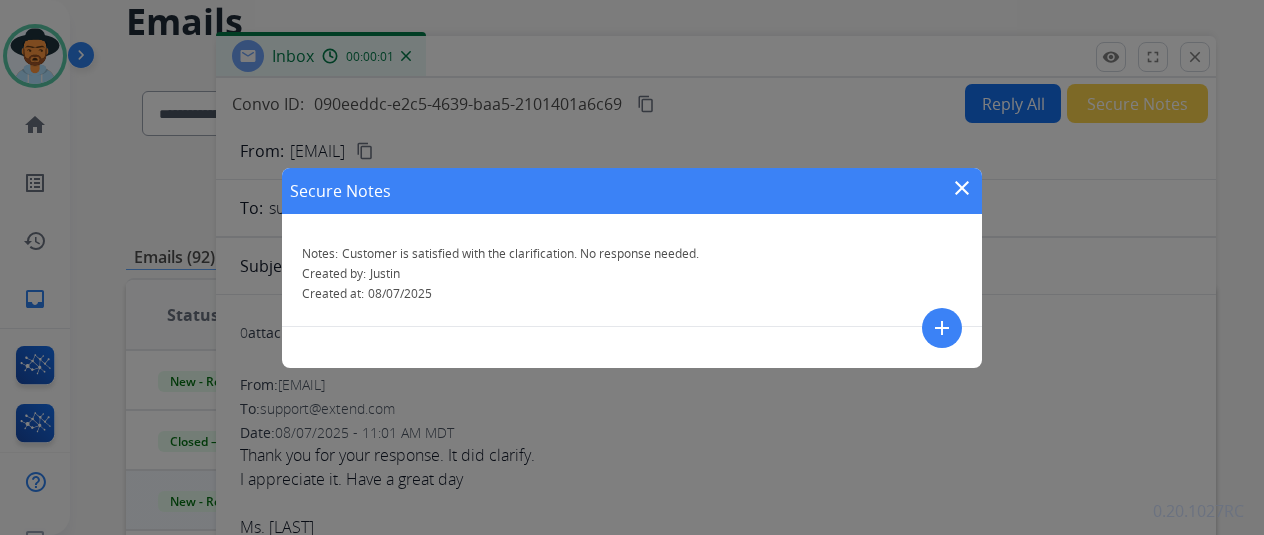 click on "close" at bounding box center [962, 188] 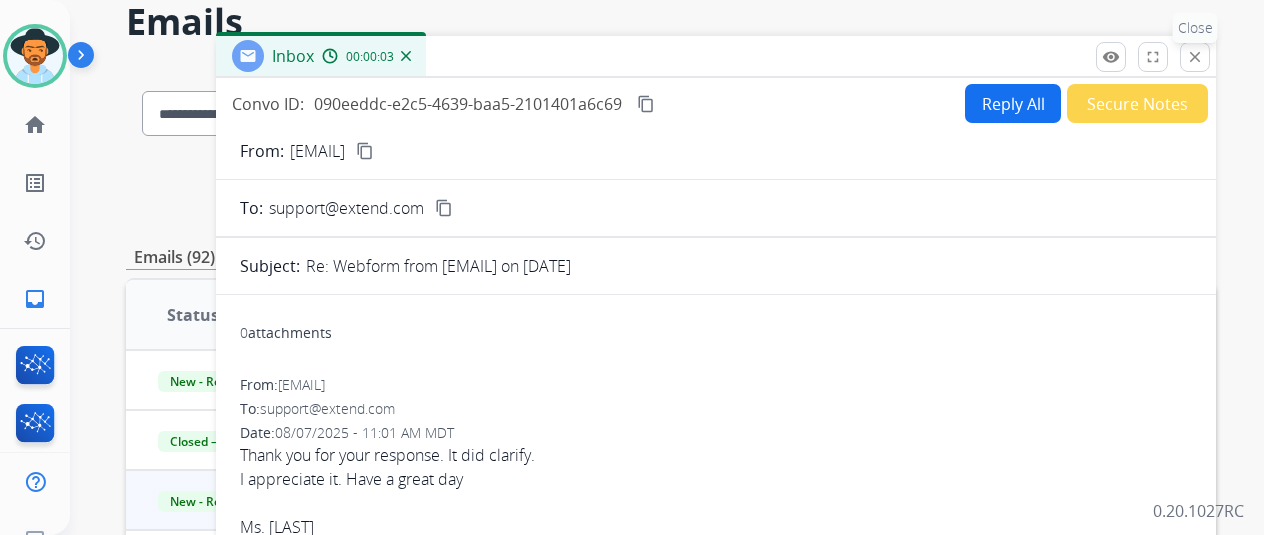 click on "close" at bounding box center (1195, 57) 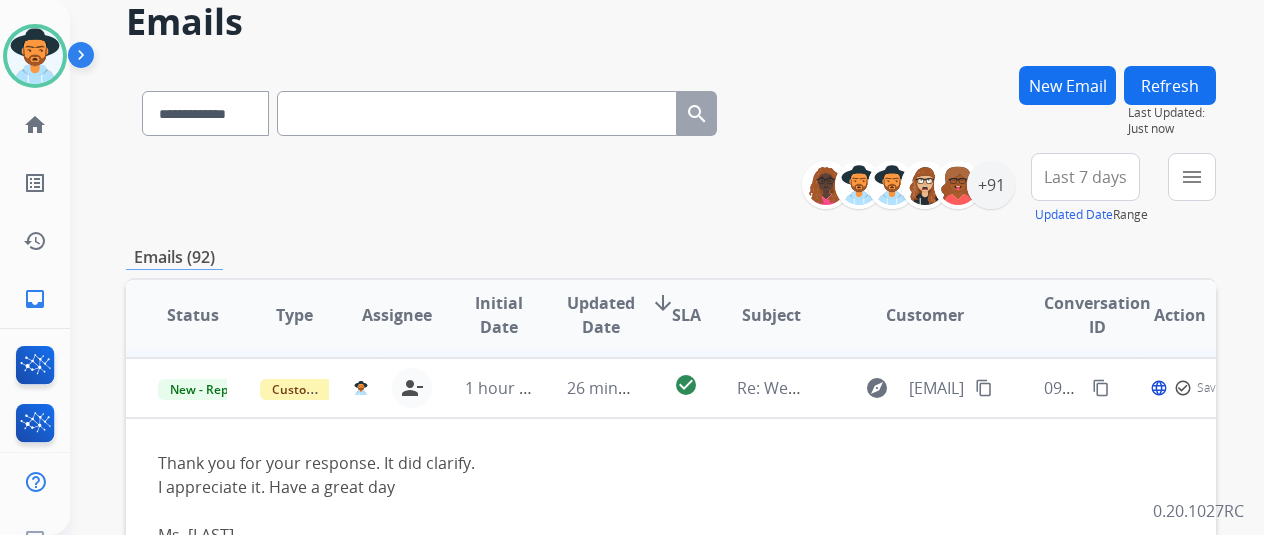 scroll, scrollTop: 0, scrollLeft: 0, axis: both 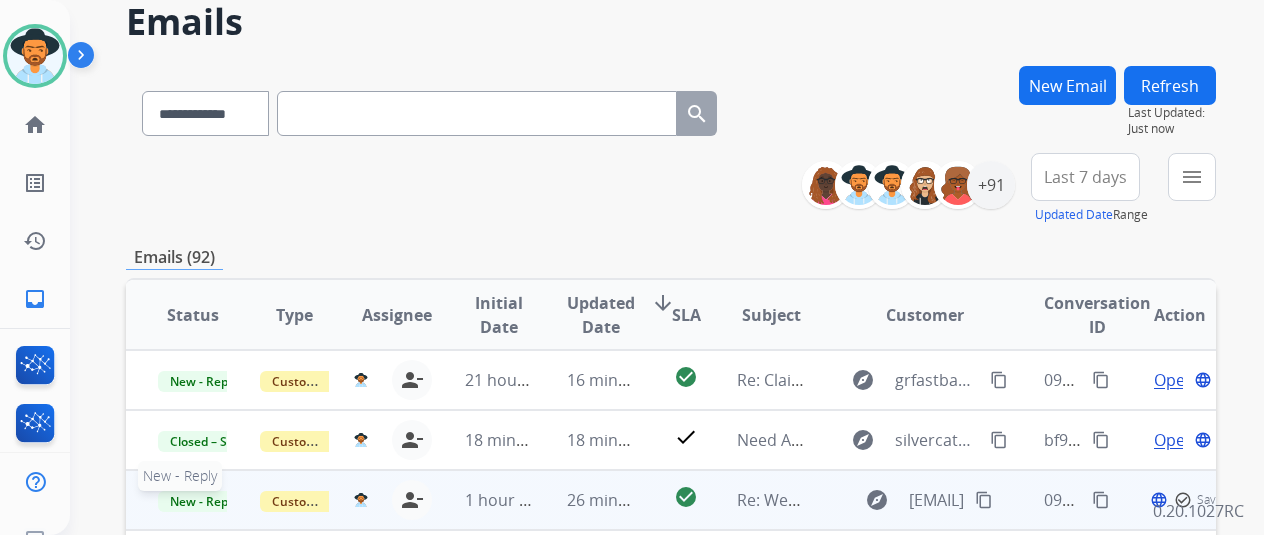 click on "New - Reply" at bounding box center (203, 501) 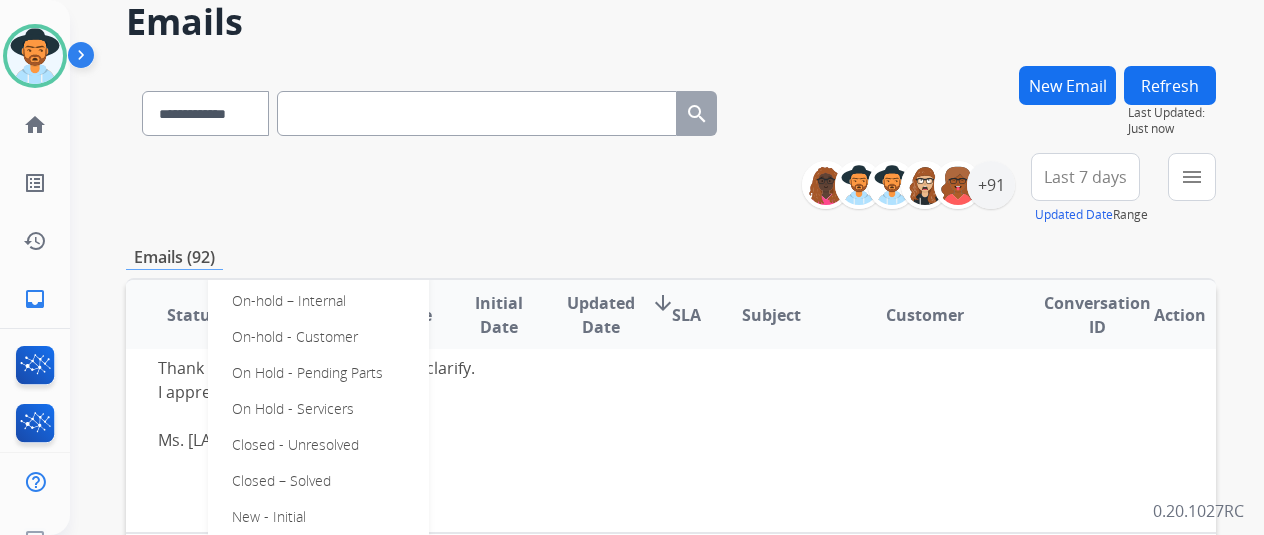scroll, scrollTop: 212, scrollLeft: 0, axis: vertical 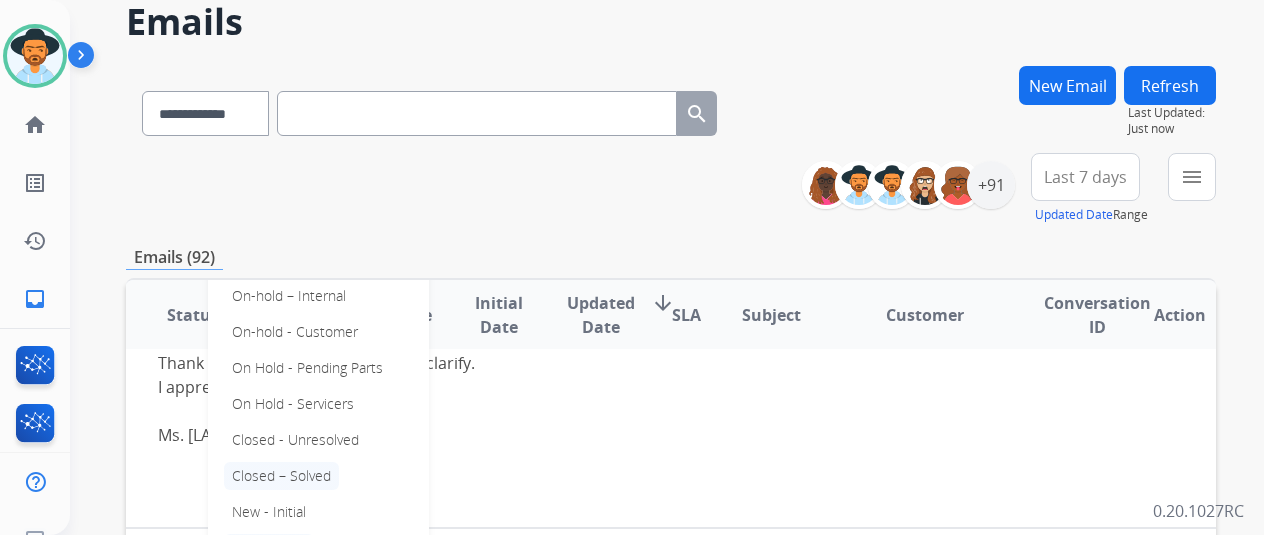 click on "Closed – Solved" at bounding box center [281, 476] 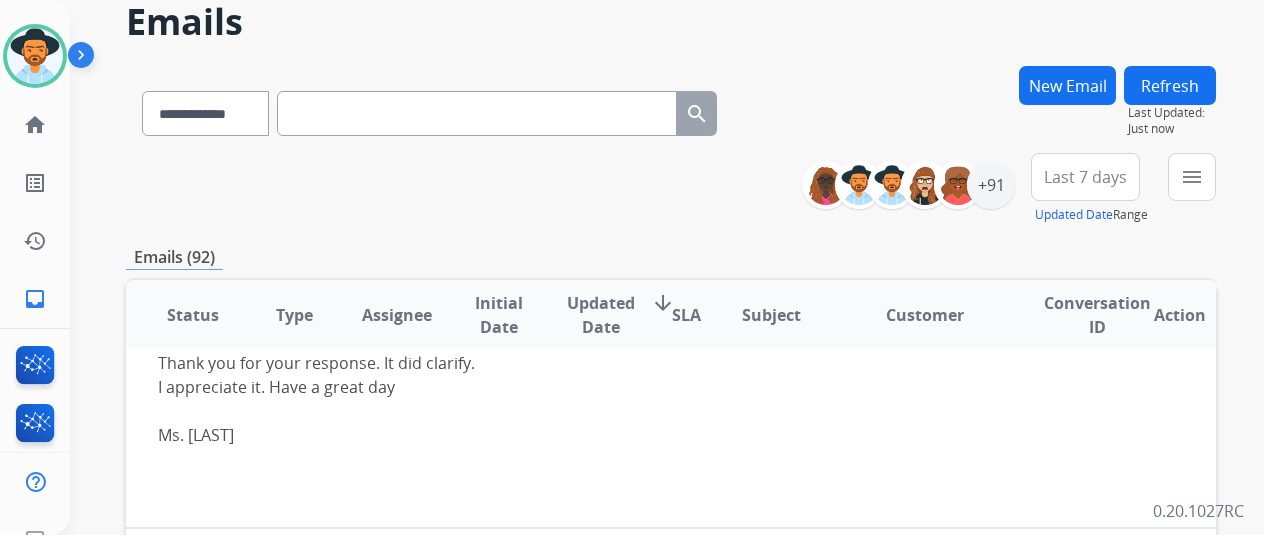 scroll, scrollTop: 12, scrollLeft: 0, axis: vertical 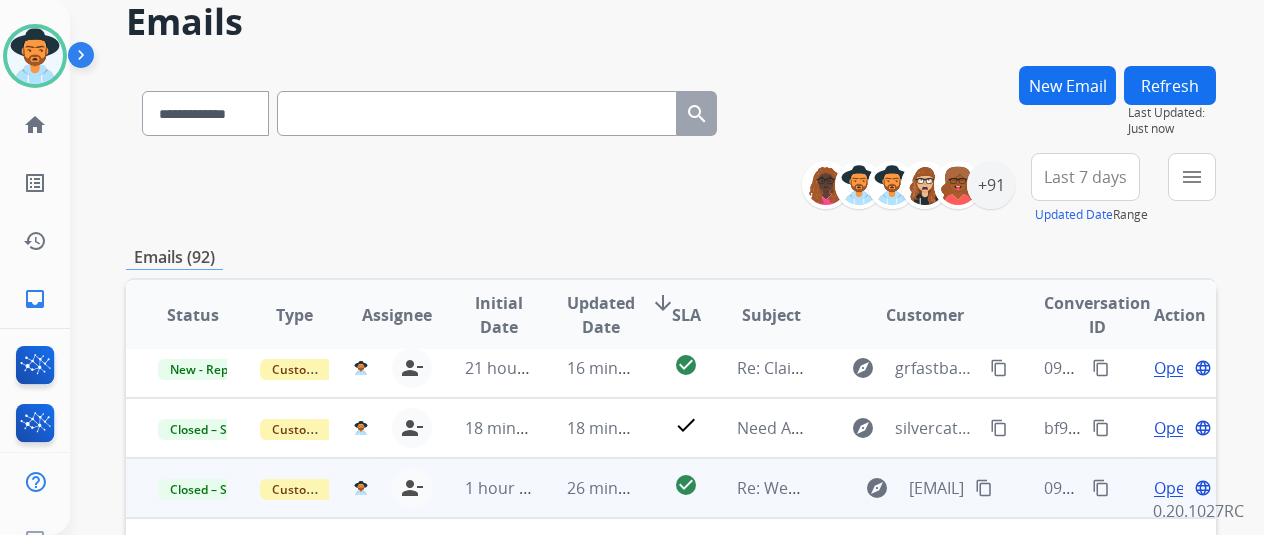 click on "Refresh" at bounding box center (1170, 85) 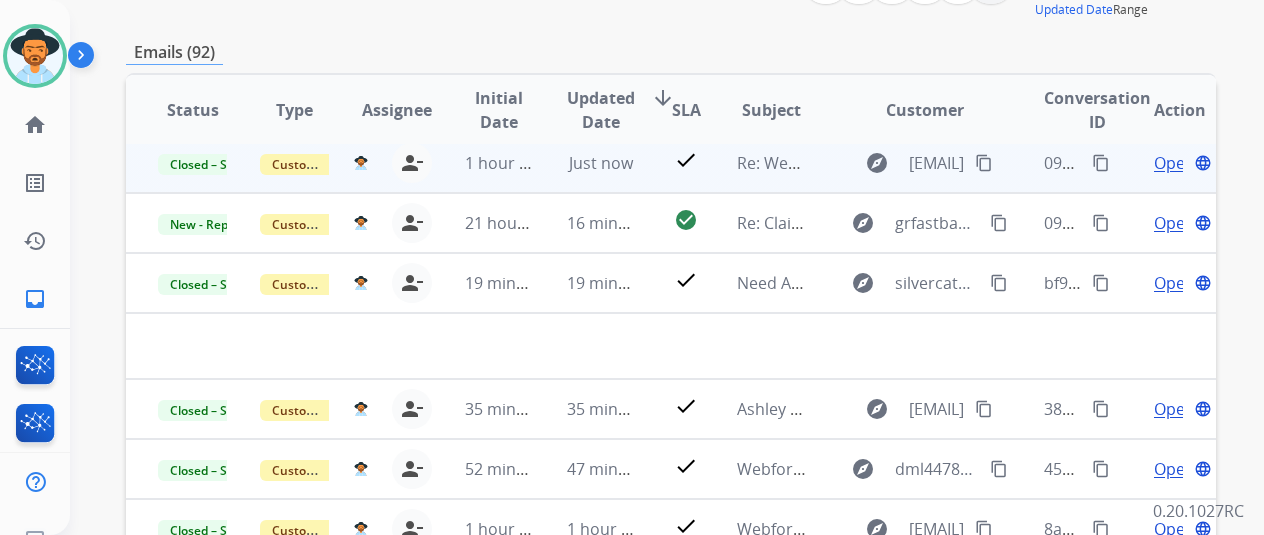 scroll, scrollTop: 300, scrollLeft: 0, axis: vertical 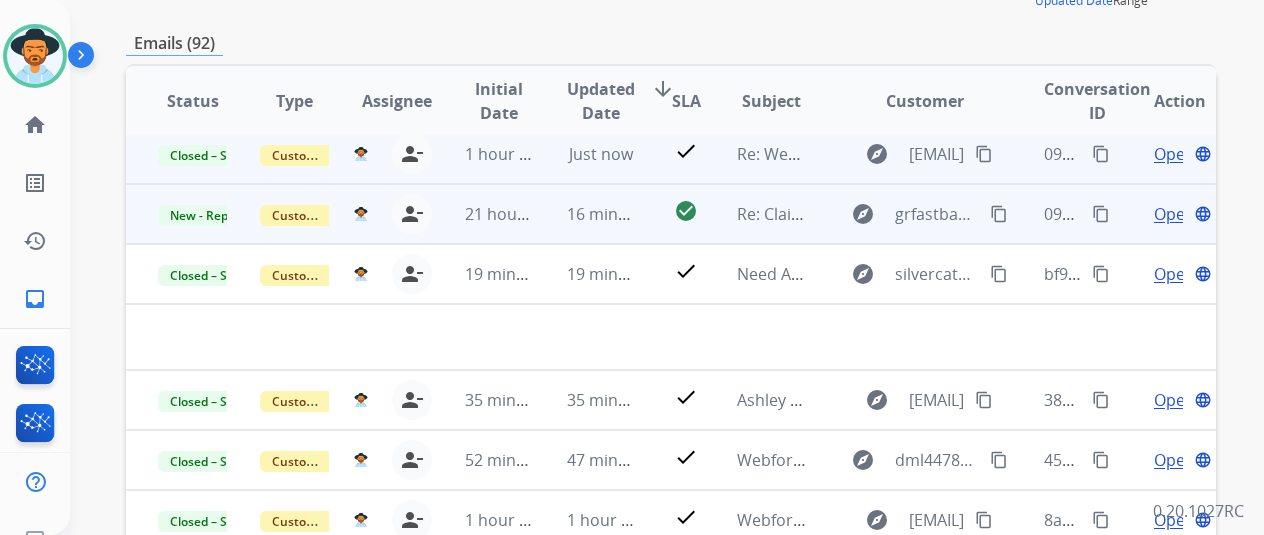click on "Open" at bounding box center (1174, 214) 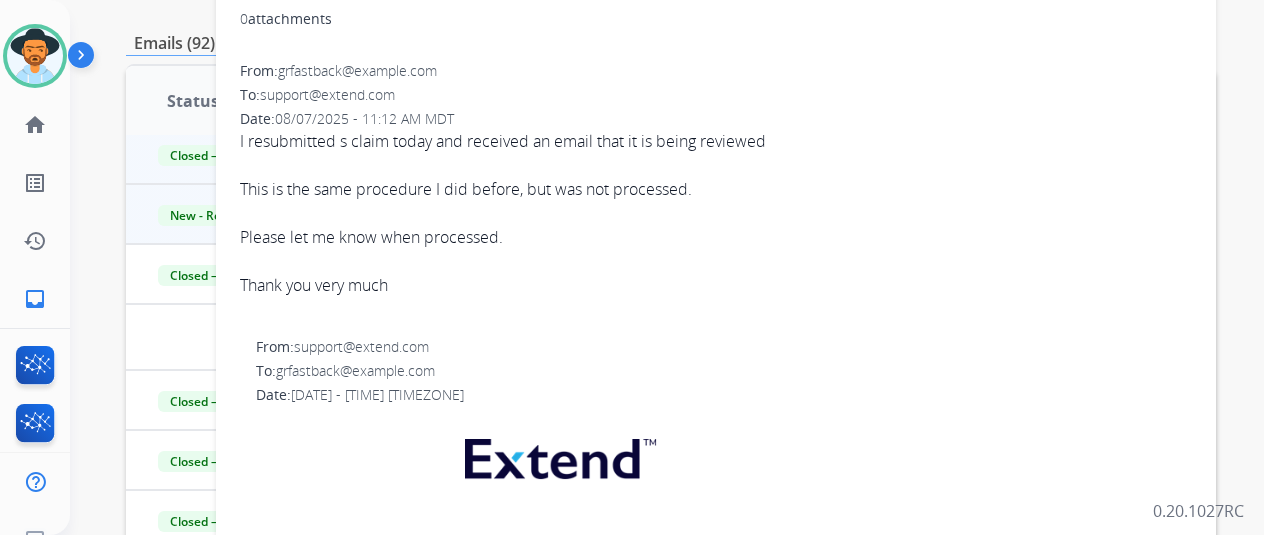scroll, scrollTop: 0, scrollLeft: 0, axis: both 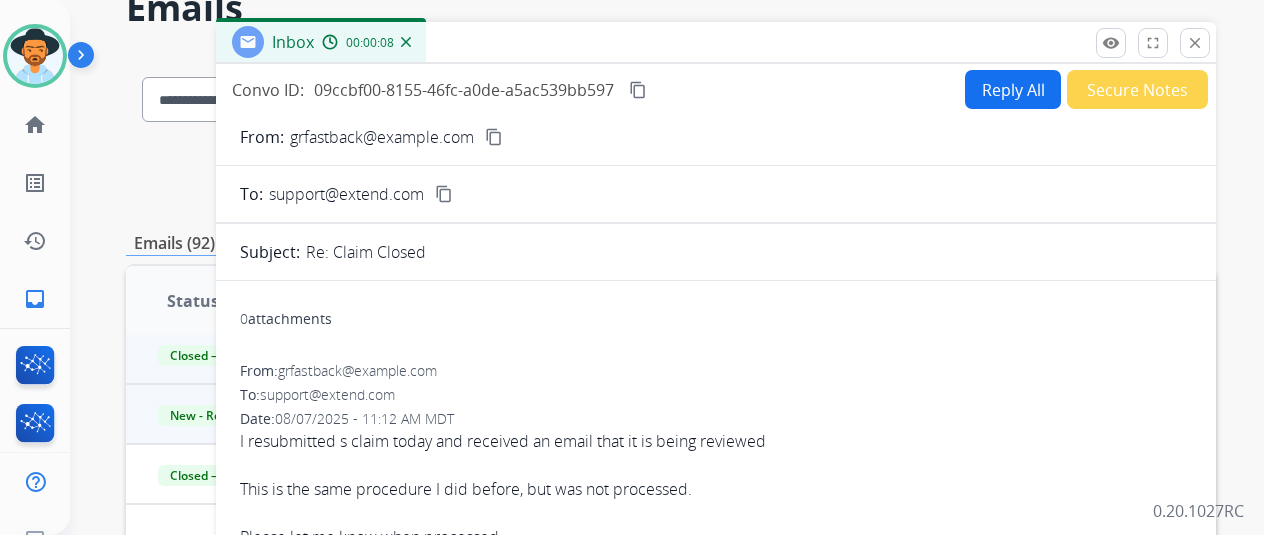 click on "content_copy" at bounding box center [494, 137] 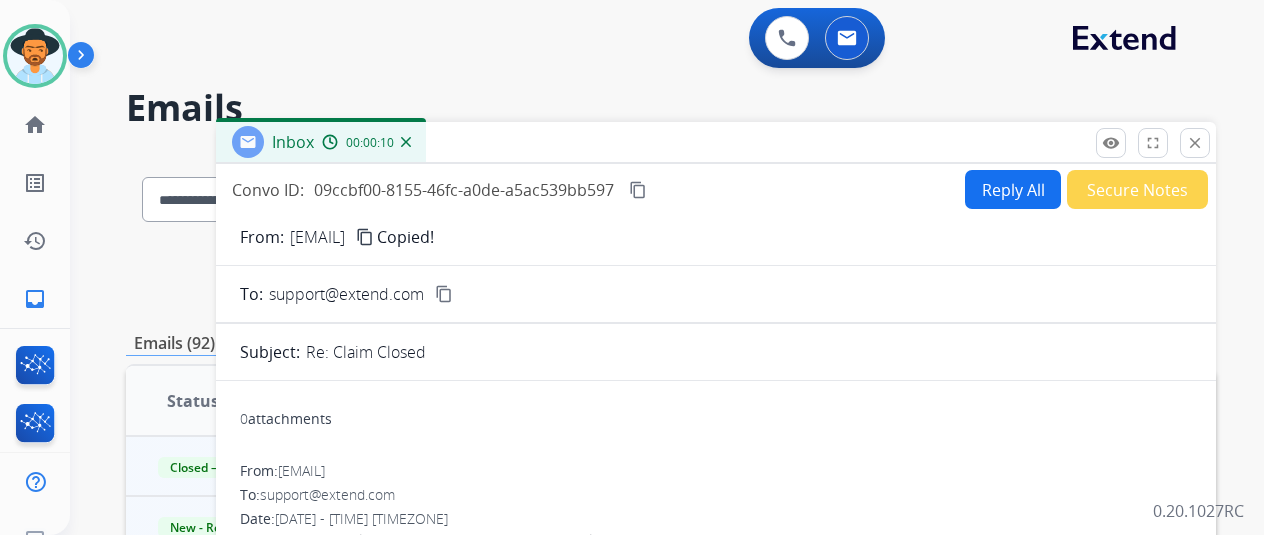 scroll, scrollTop: 0, scrollLeft: 0, axis: both 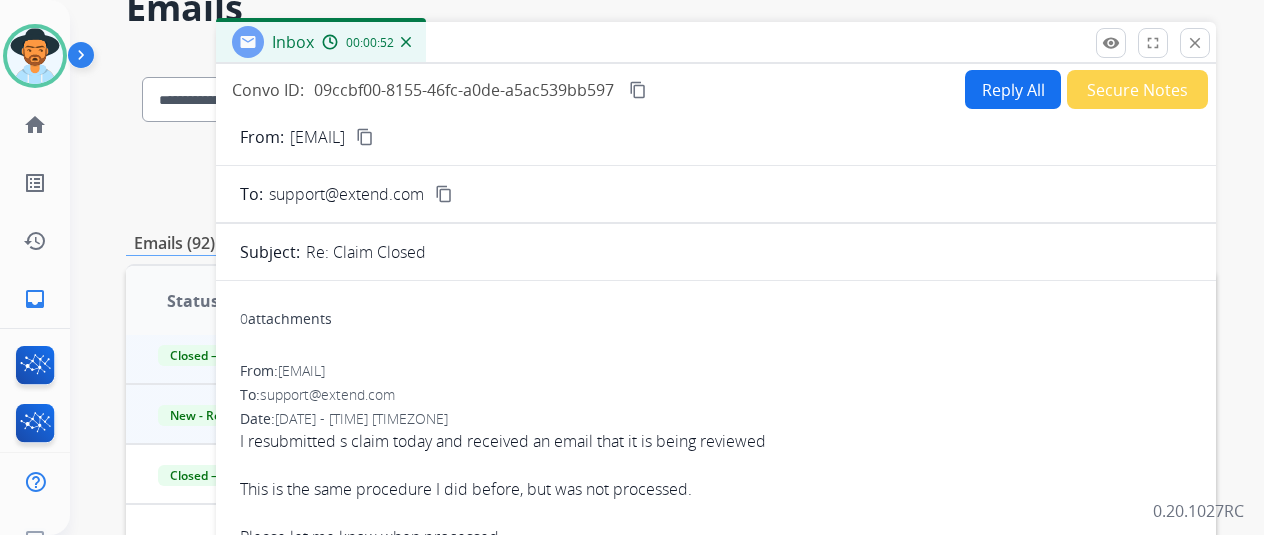 click on "Reply All" at bounding box center (1013, 89) 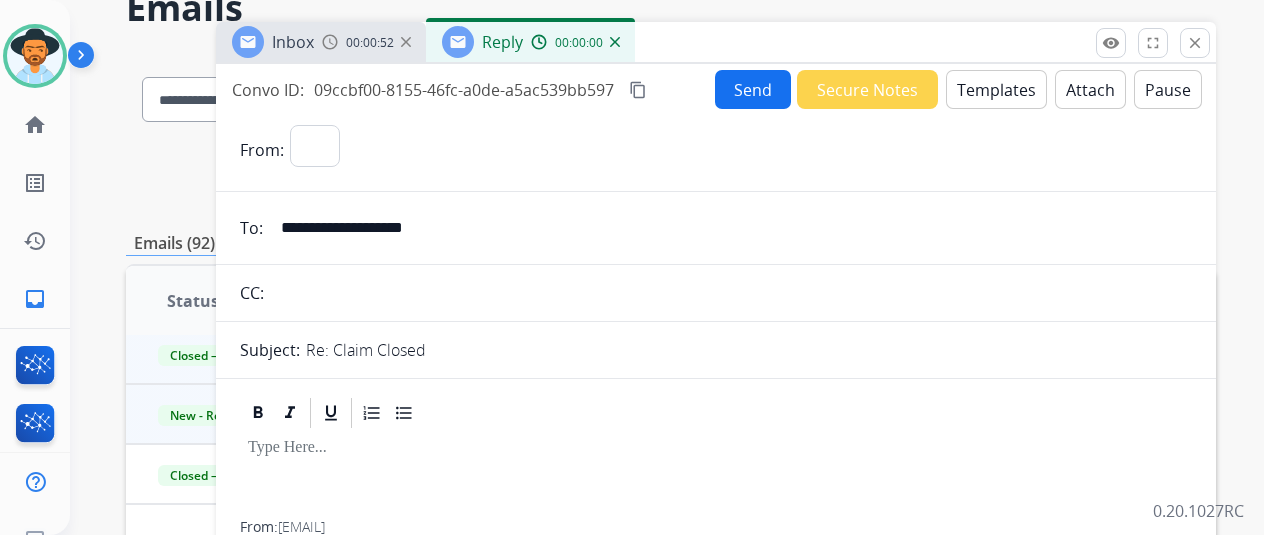 select on "**********" 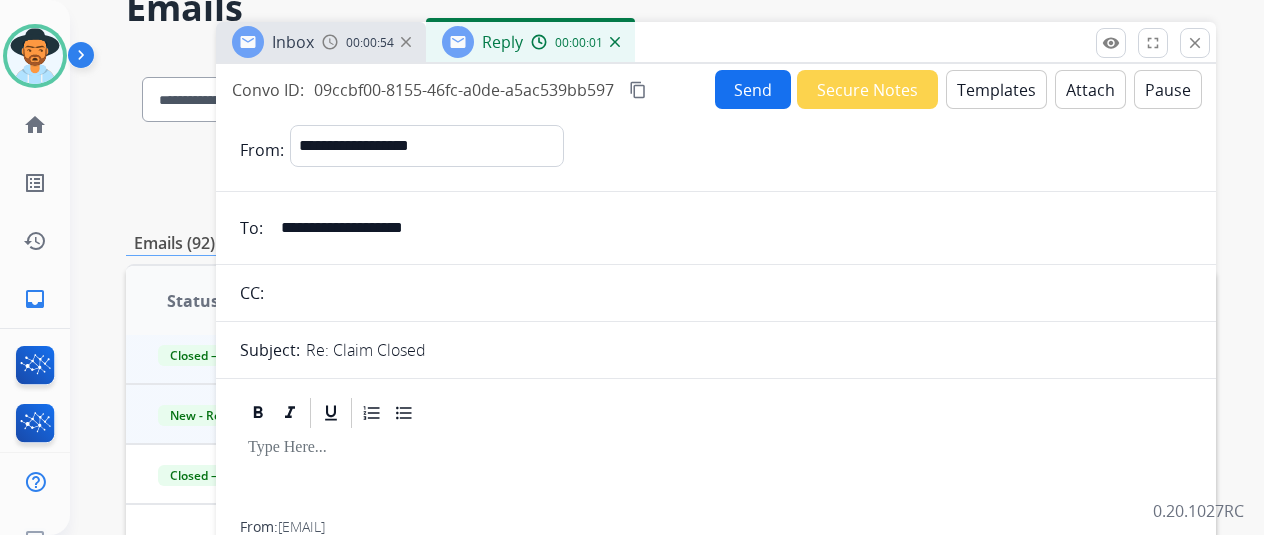 click on "Templates" at bounding box center [996, 89] 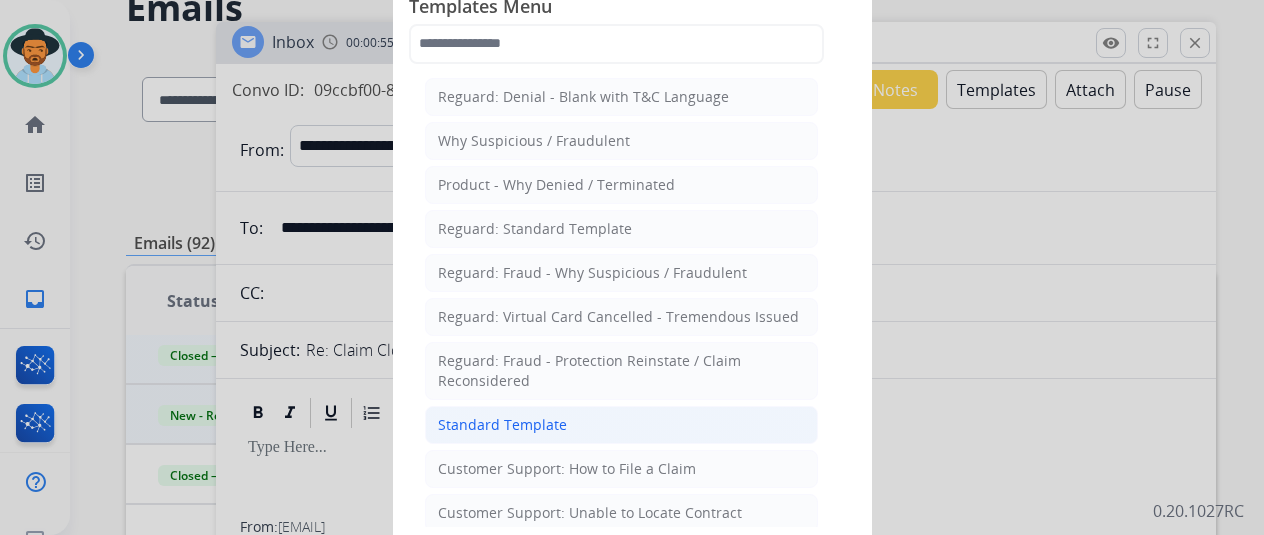 click on "Standard Template" 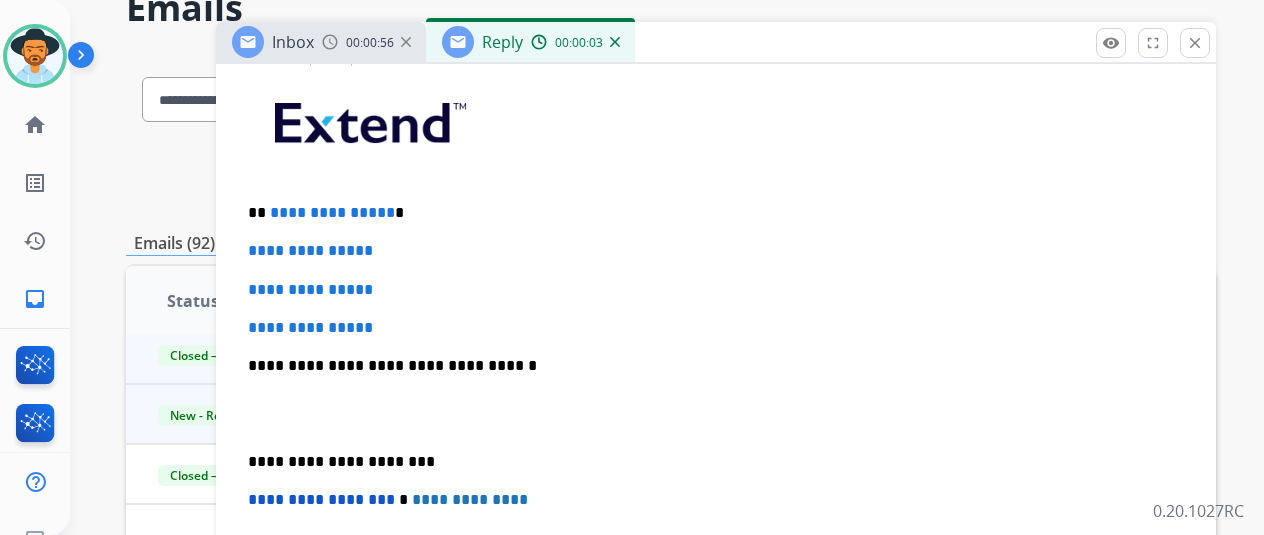 scroll, scrollTop: 500, scrollLeft: 0, axis: vertical 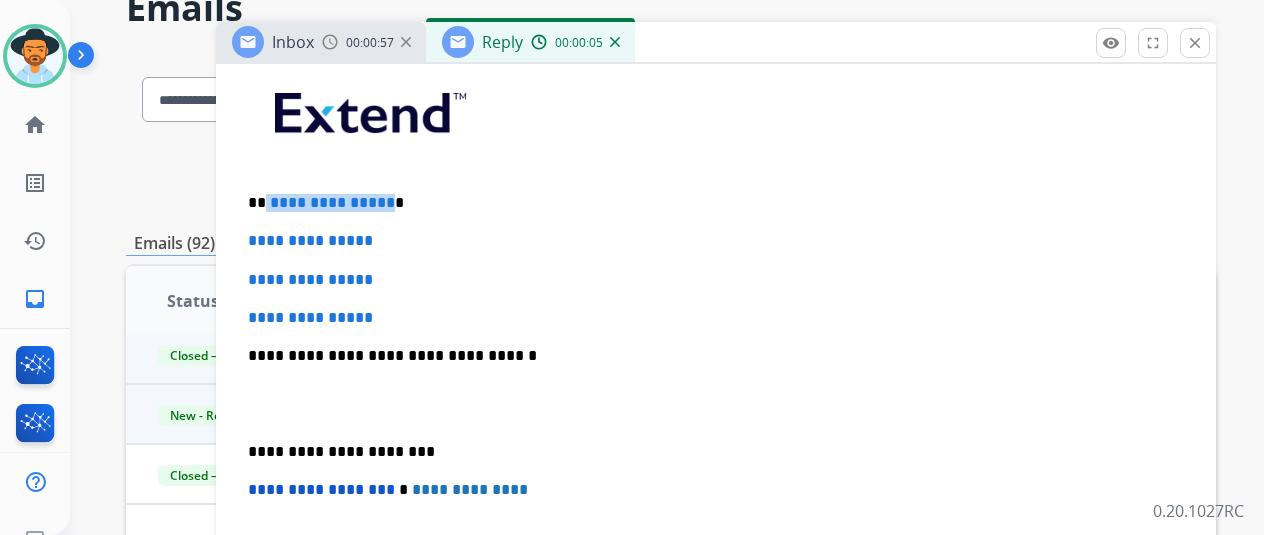 drag, startPoint x: 400, startPoint y: 202, endPoint x: 282, endPoint y: 198, distance: 118.06778 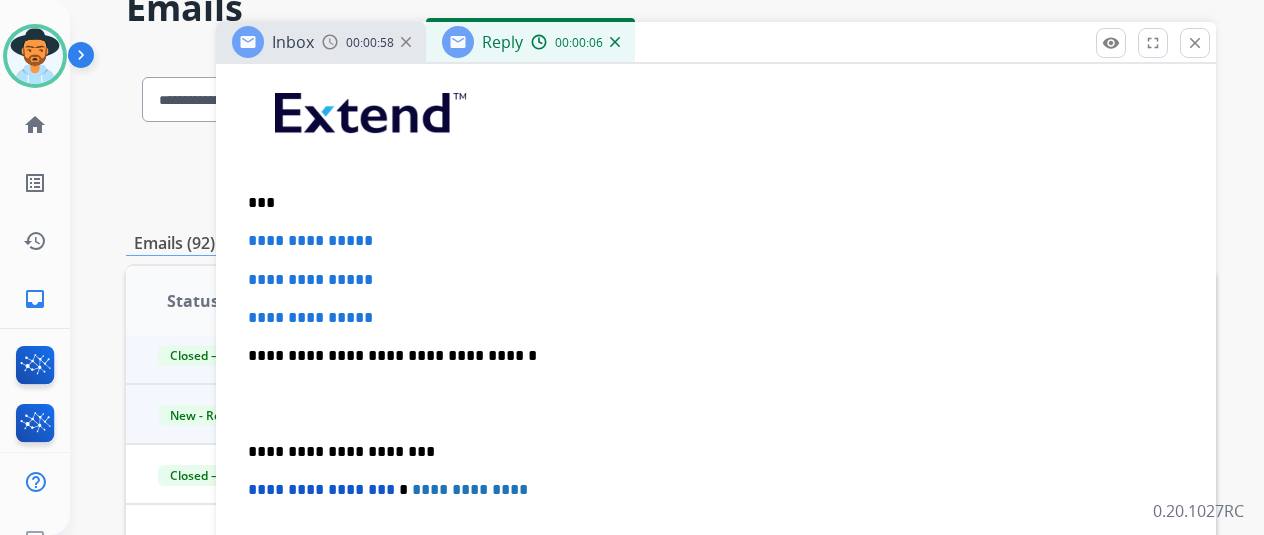 type 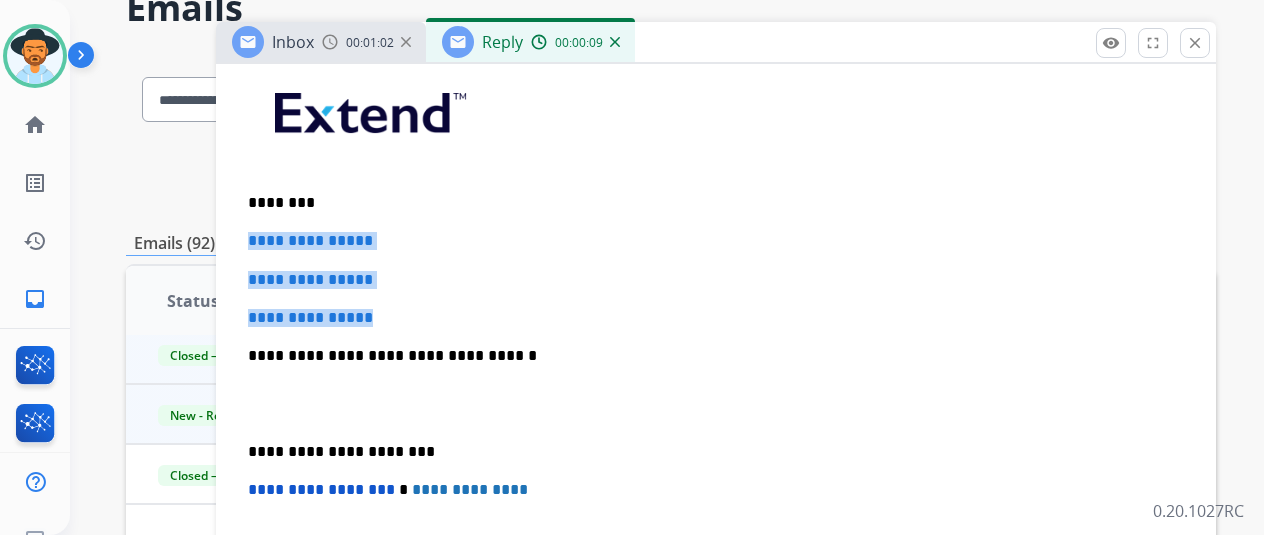 drag, startPoint x: 432, startPoint y: 319, endPoint x: 263, endPoint y: 240, distance: 186.55295 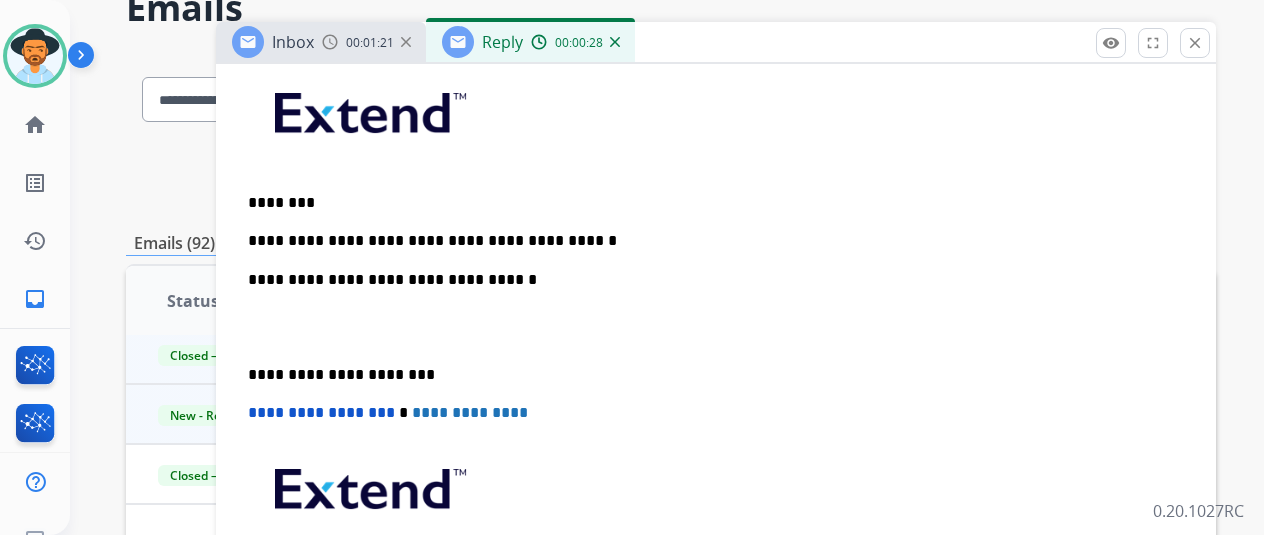 click on "**********" at bounding box center (708, 241) 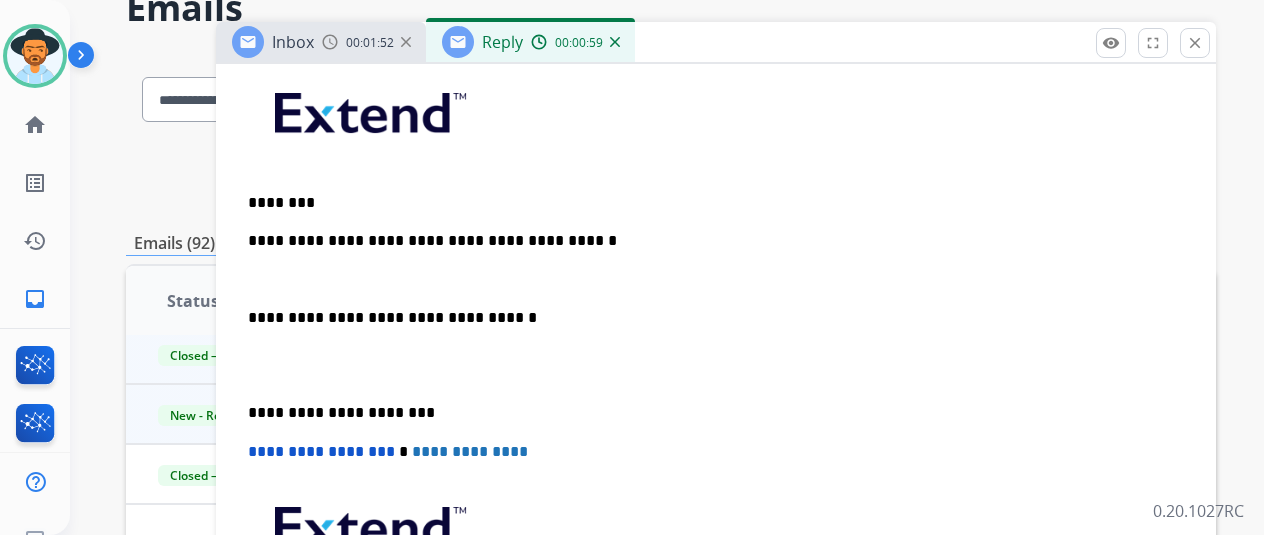 click on "**********" at bounding box center [716, 384] 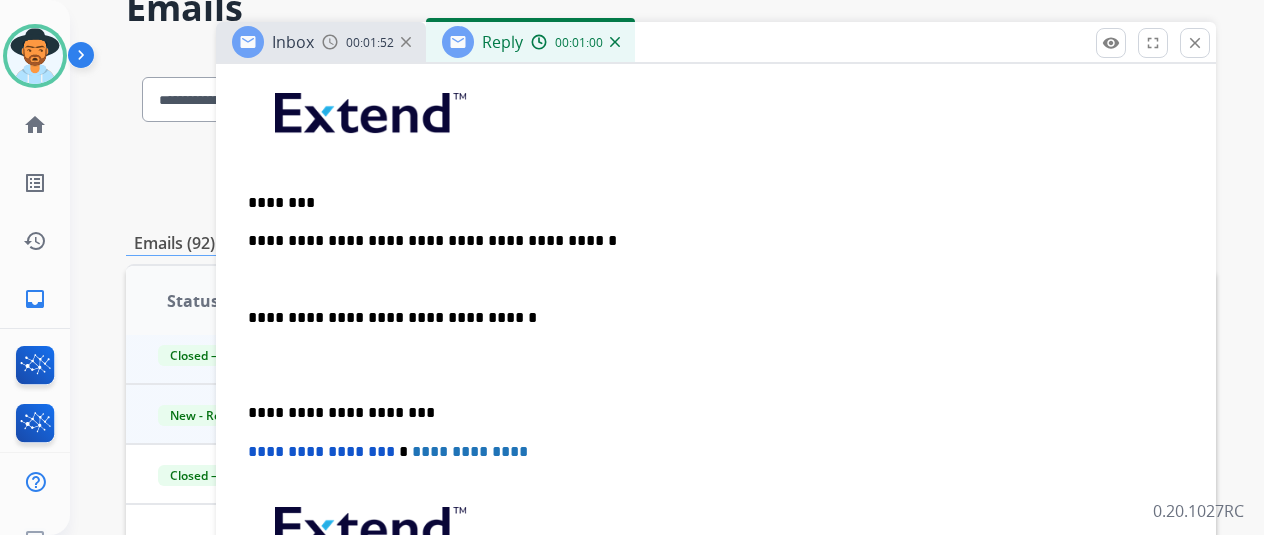 click at bounding box center [716, 280] 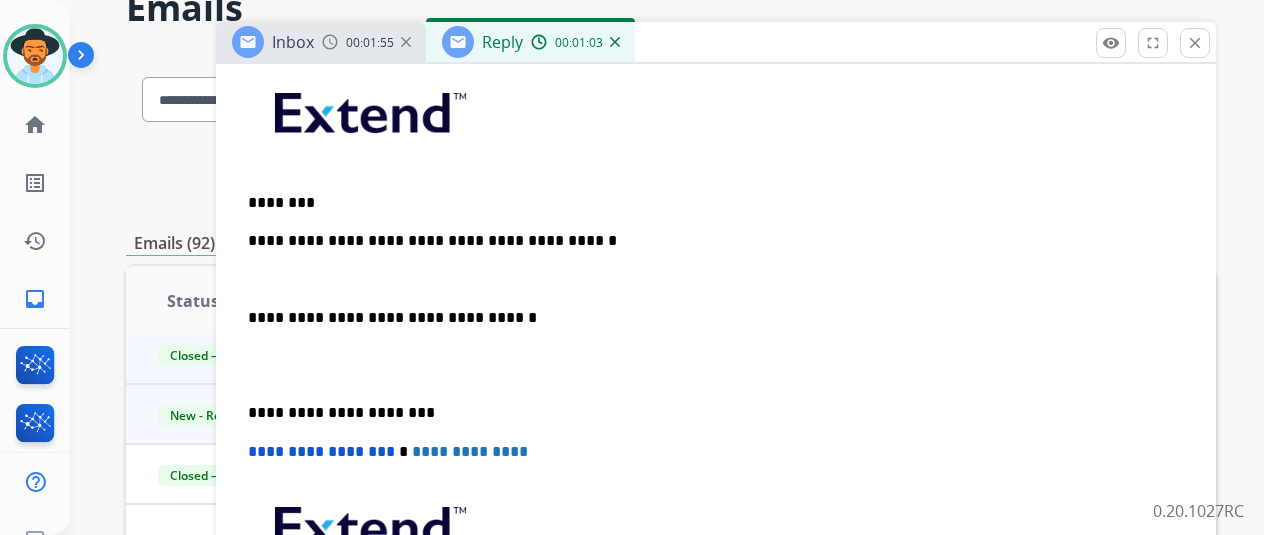 click on "**********" at bounding box center [716, 384] 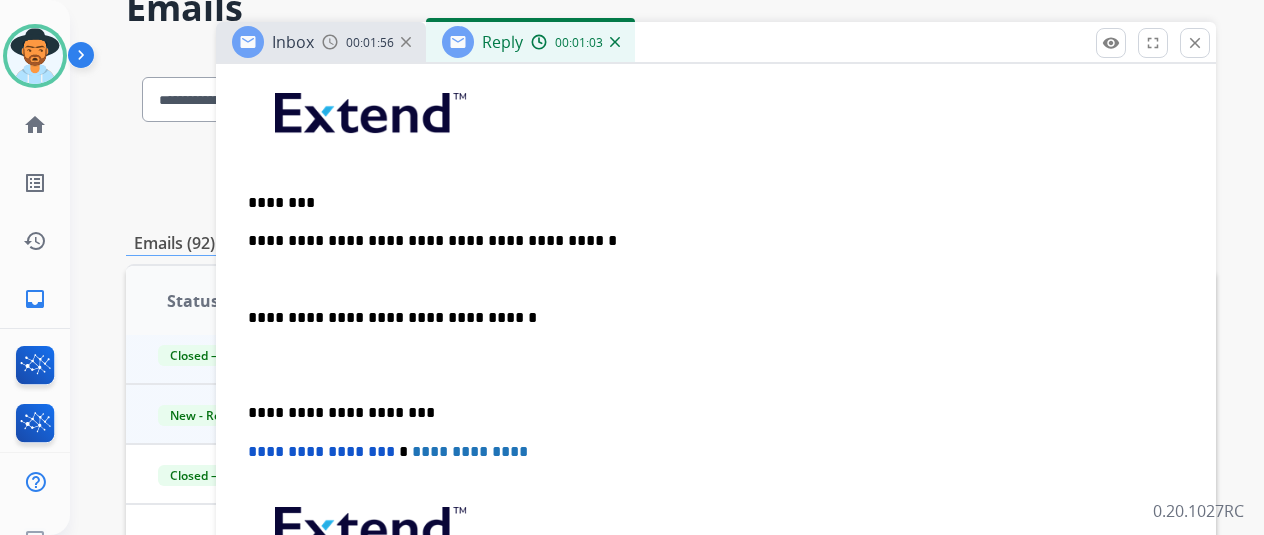 click on "**********" at bounding box center [716, 384] 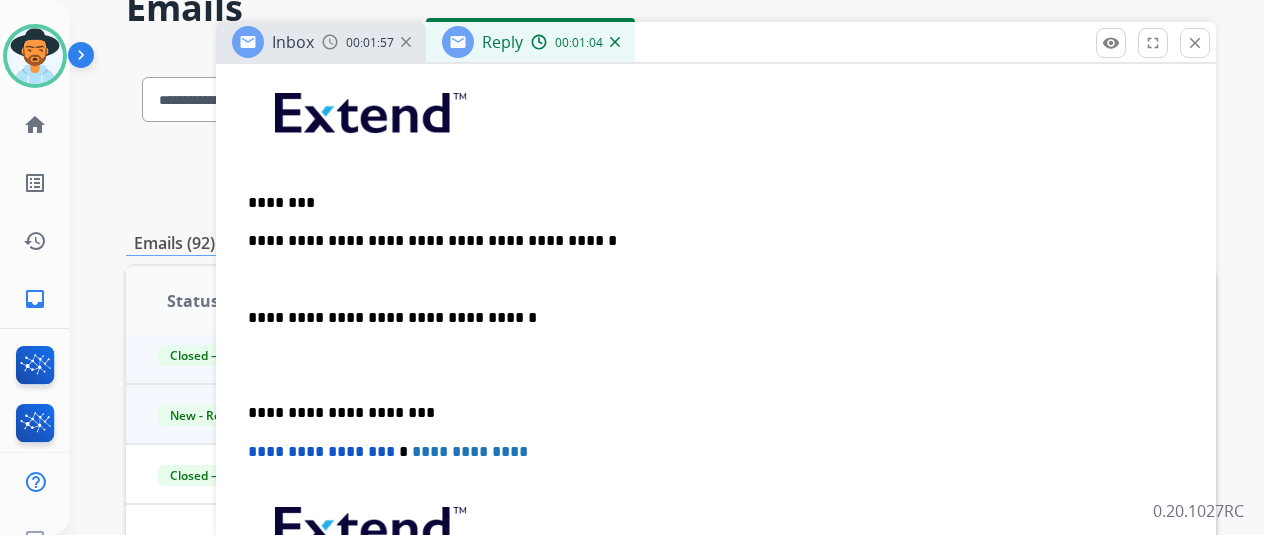 click on "**********" at bounding box center (716, 384) 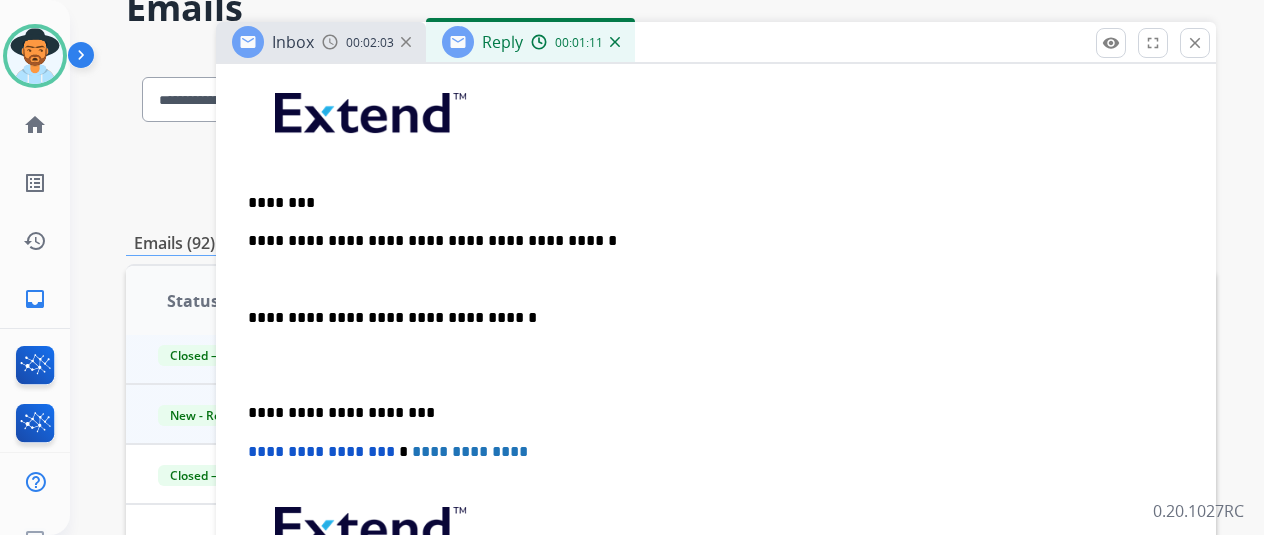 click at bounding box center [716, 280] 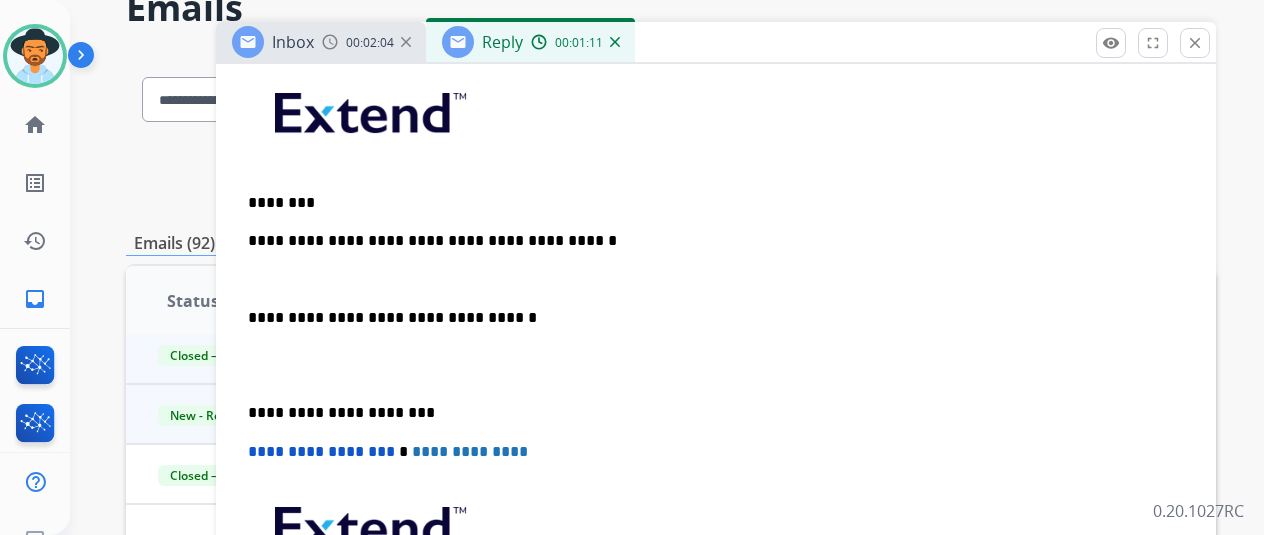 click at bounding box center [716, 280] 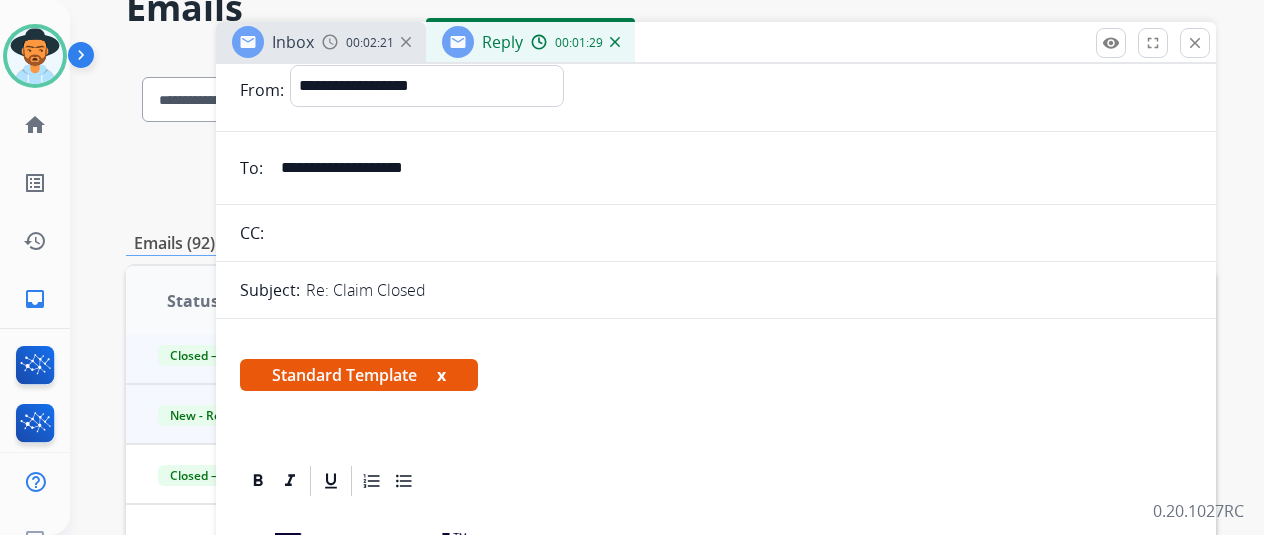 scroll, scrollTop: 0, scrollLeft: 0, axis: both 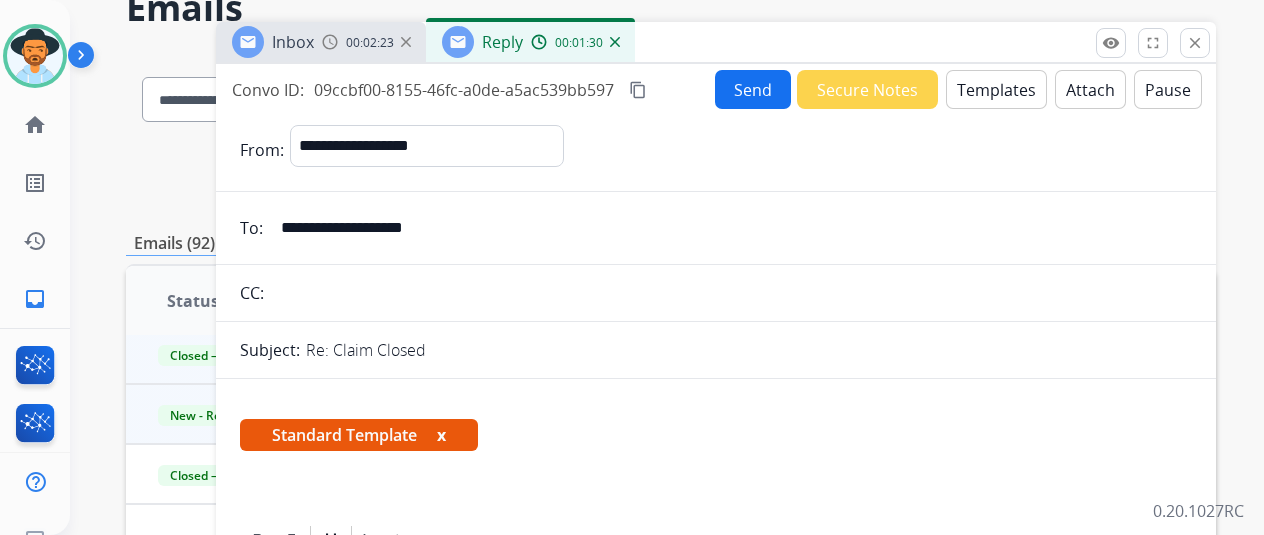 click on "Send" at bounding box center [753, 89] 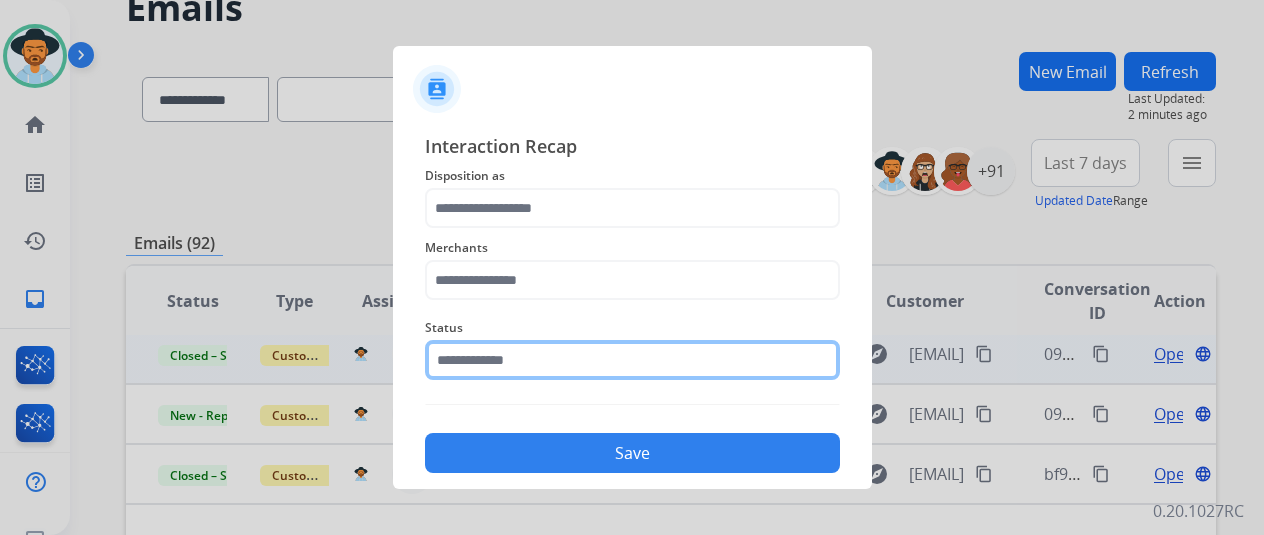 click 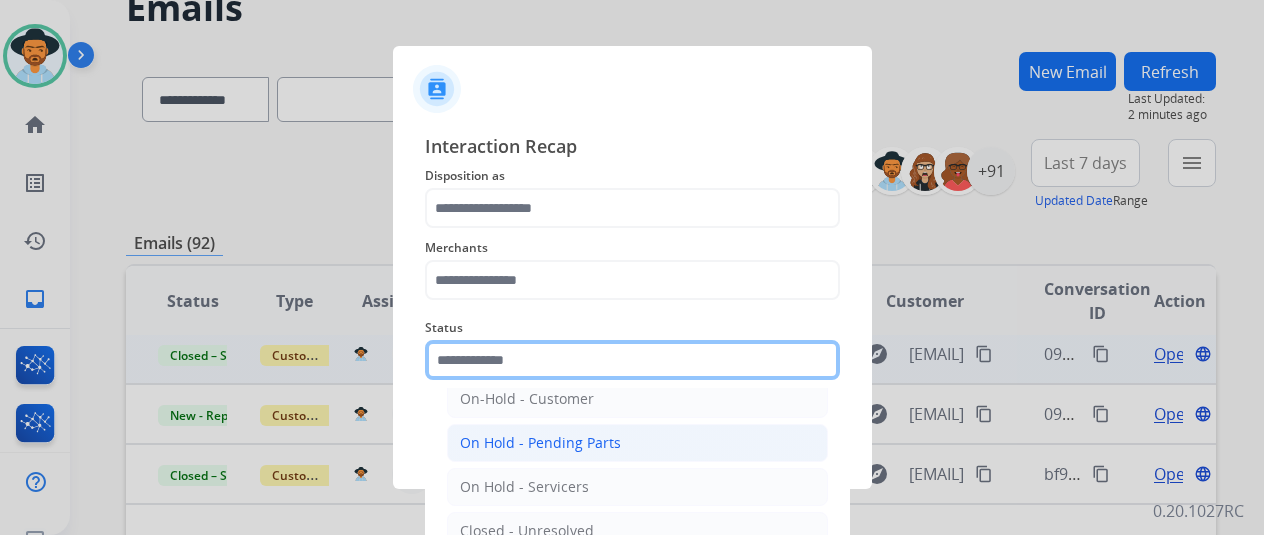 scroll, scrollTop: 114, scrollLeft: 0, axis: vertical 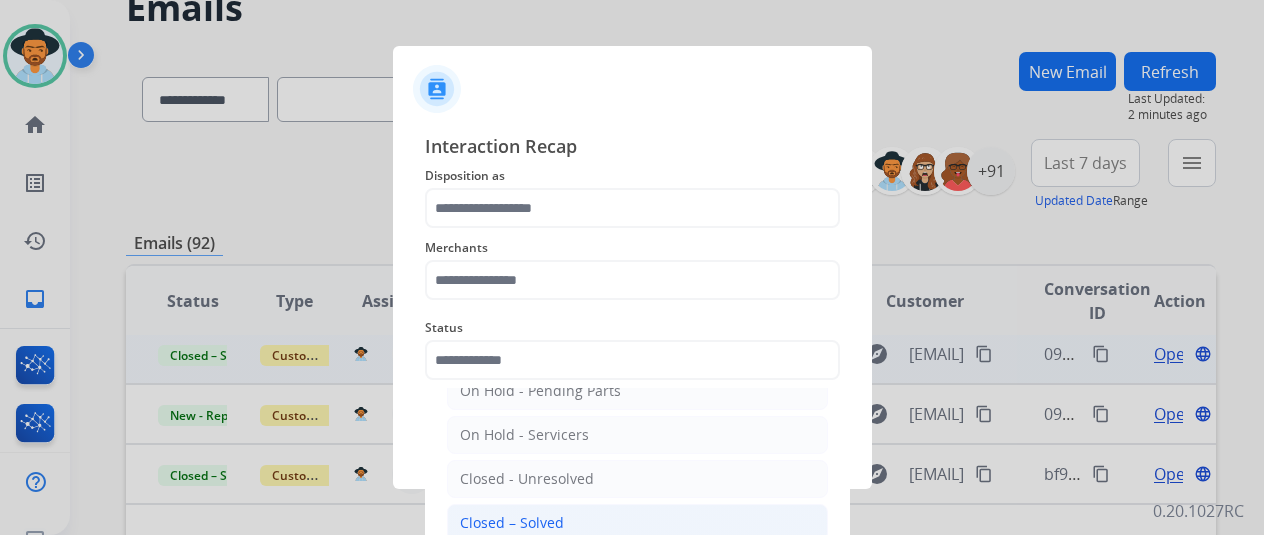 click on "Closed – Solved" 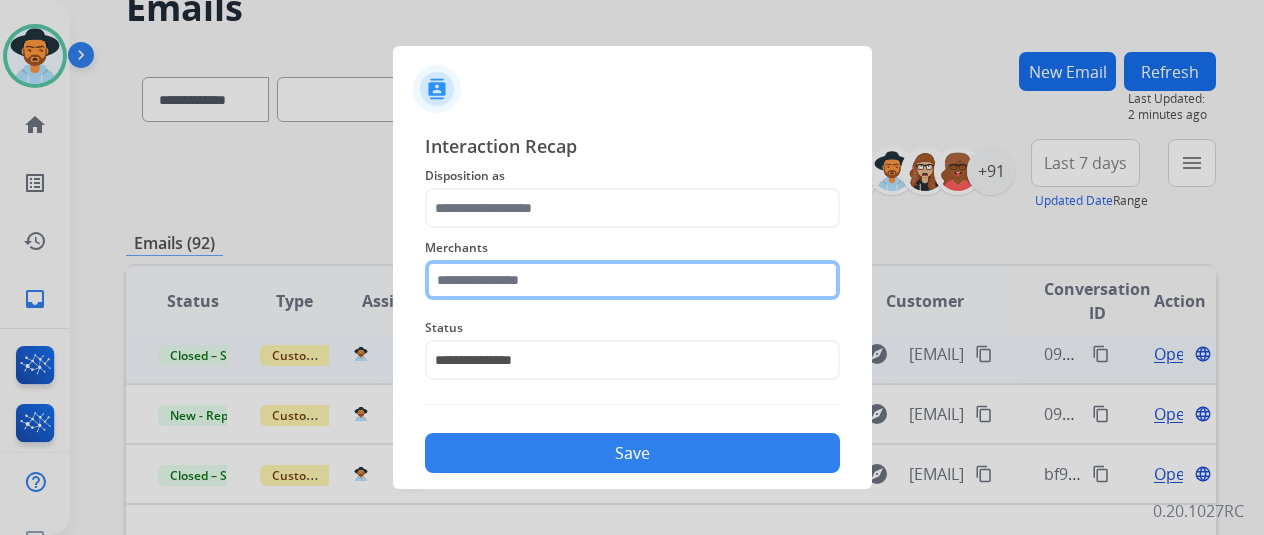 click 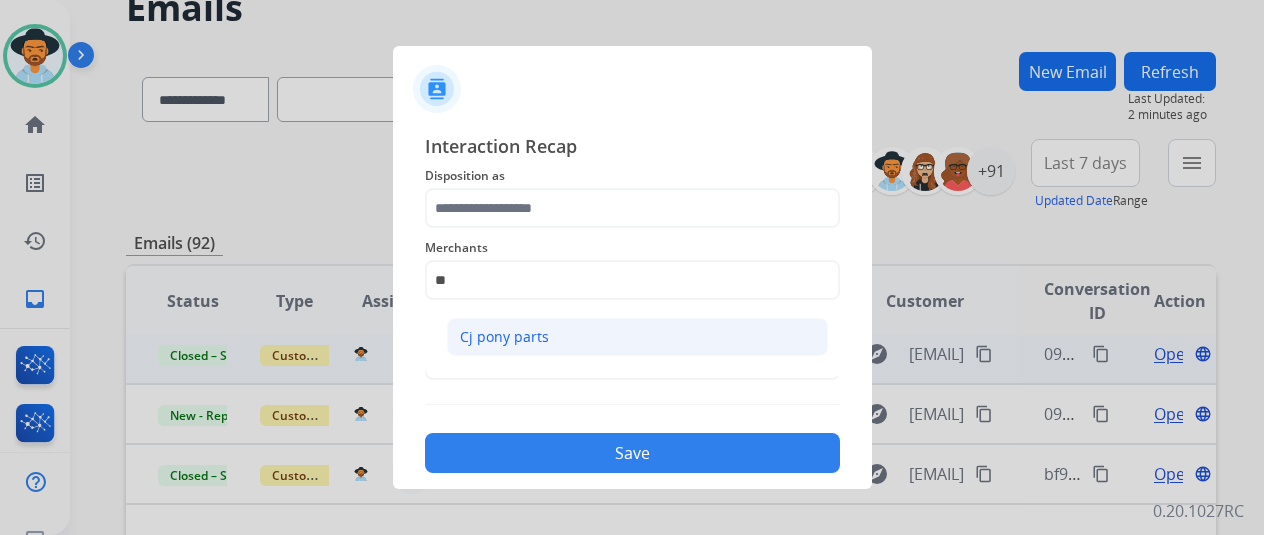 click on "Cj pony parts" 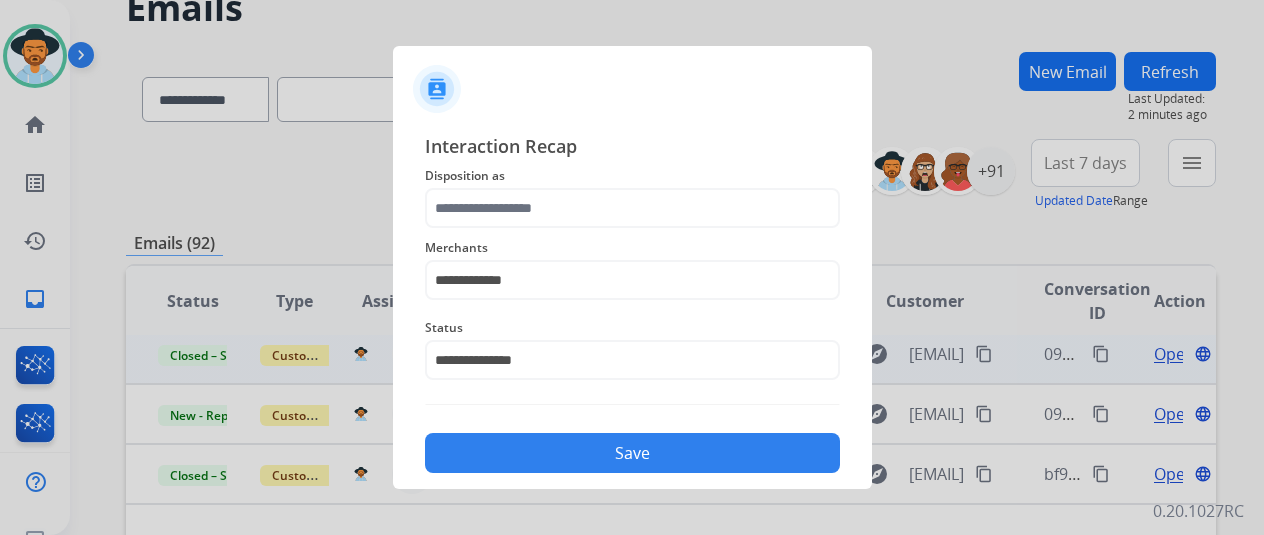 click on "Status" 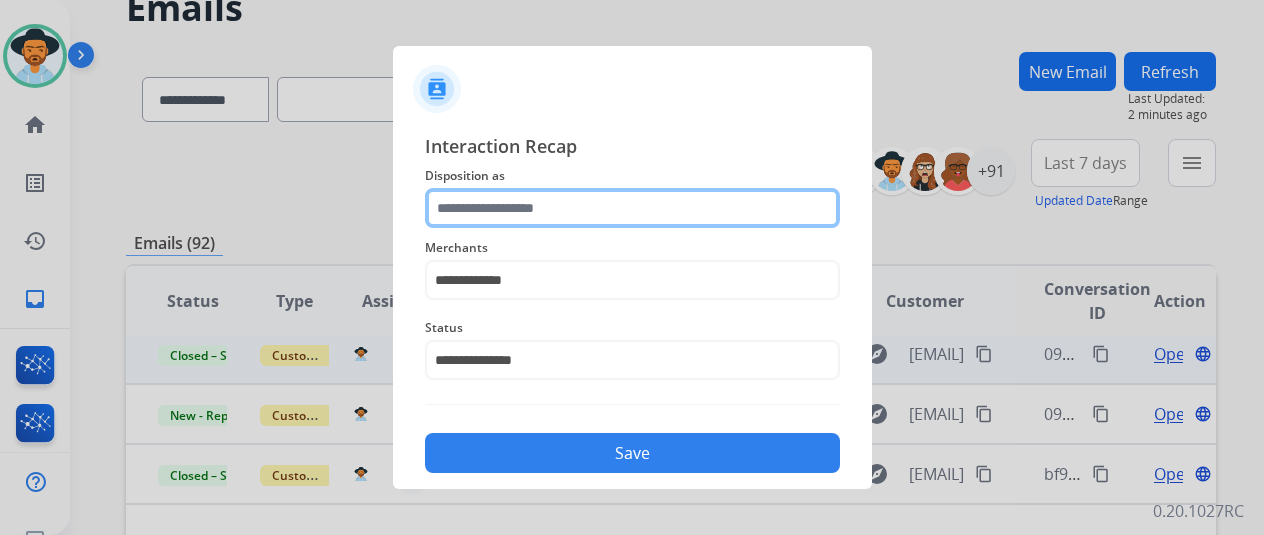 click 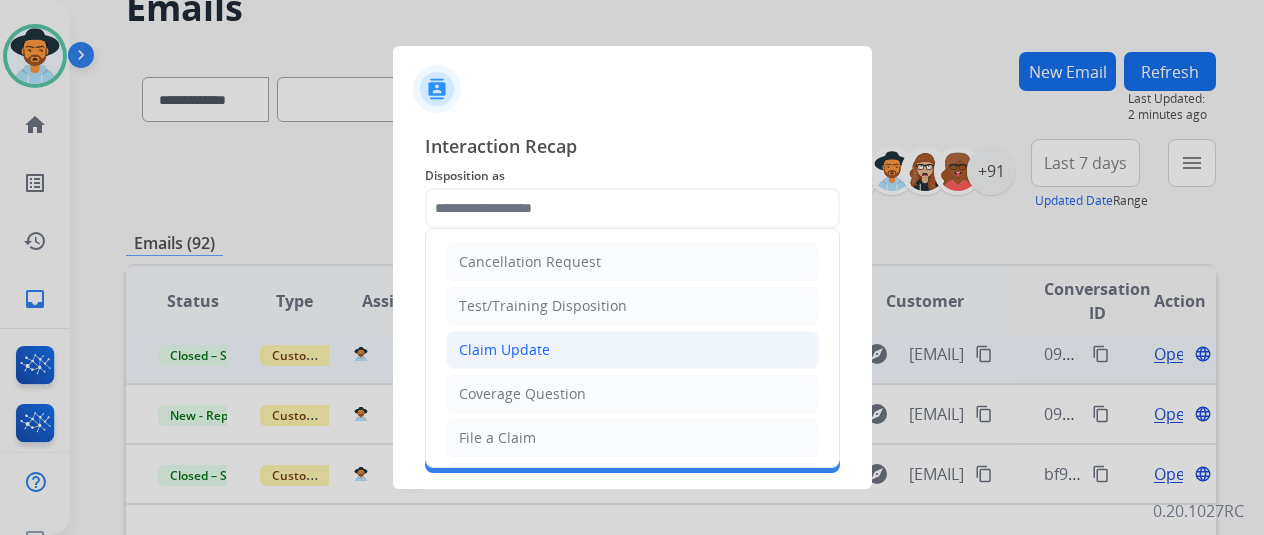 click on "Claim Update" 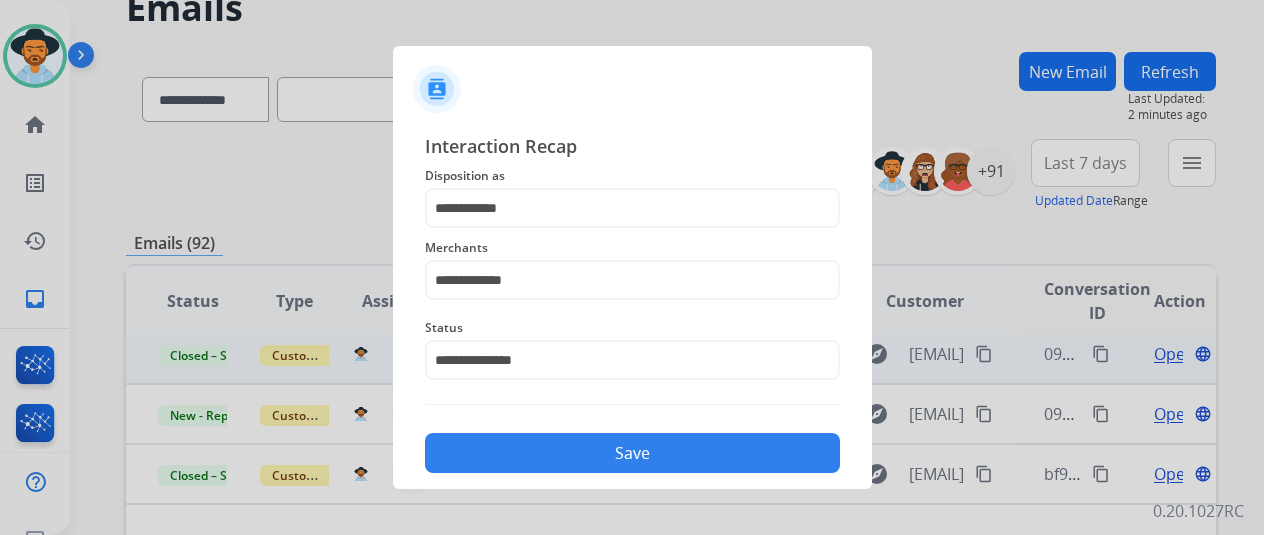 click on "Save" 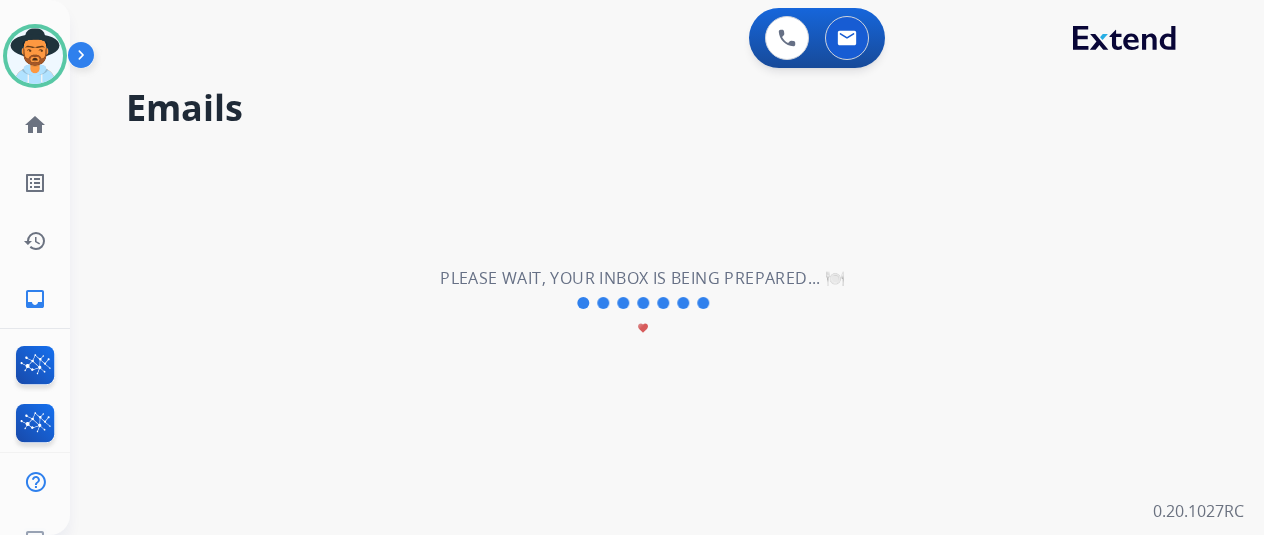 scroll, scrollTop: 0, scrollLeft: 0, axis: both 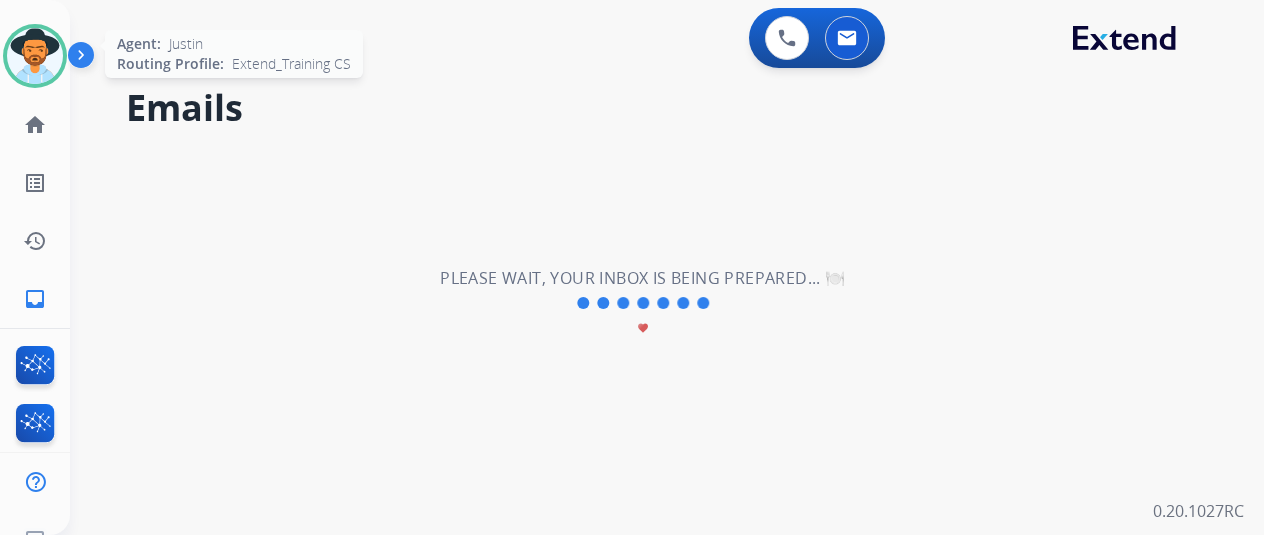 click at bounding box center (35, 56) 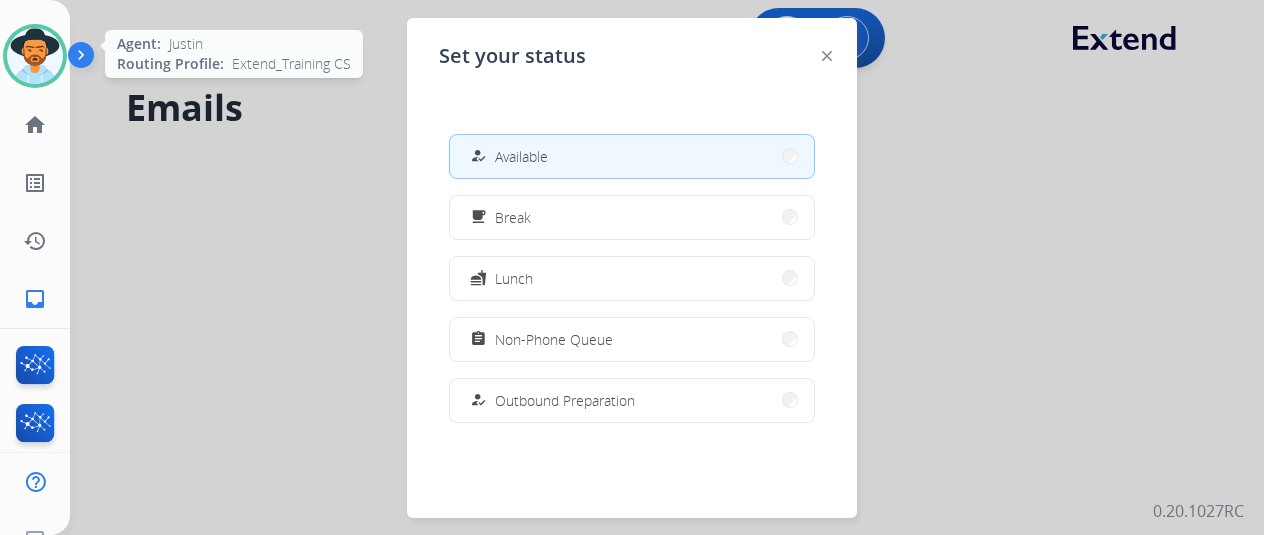 click at bounding box center [35, 56] 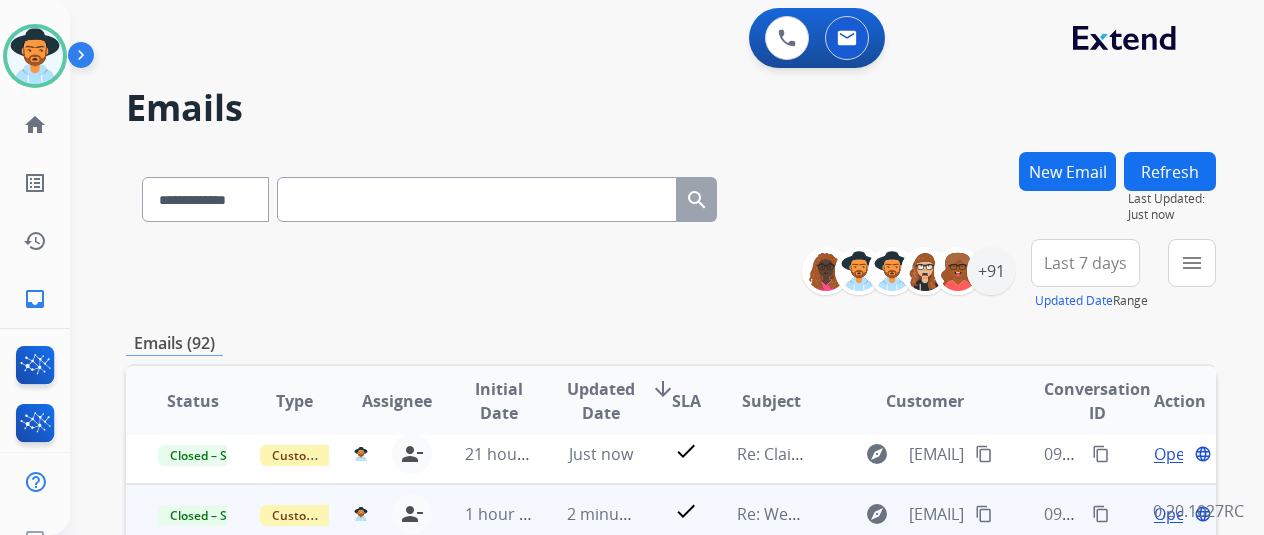 click on "+91" at bounding box center (916, 271) 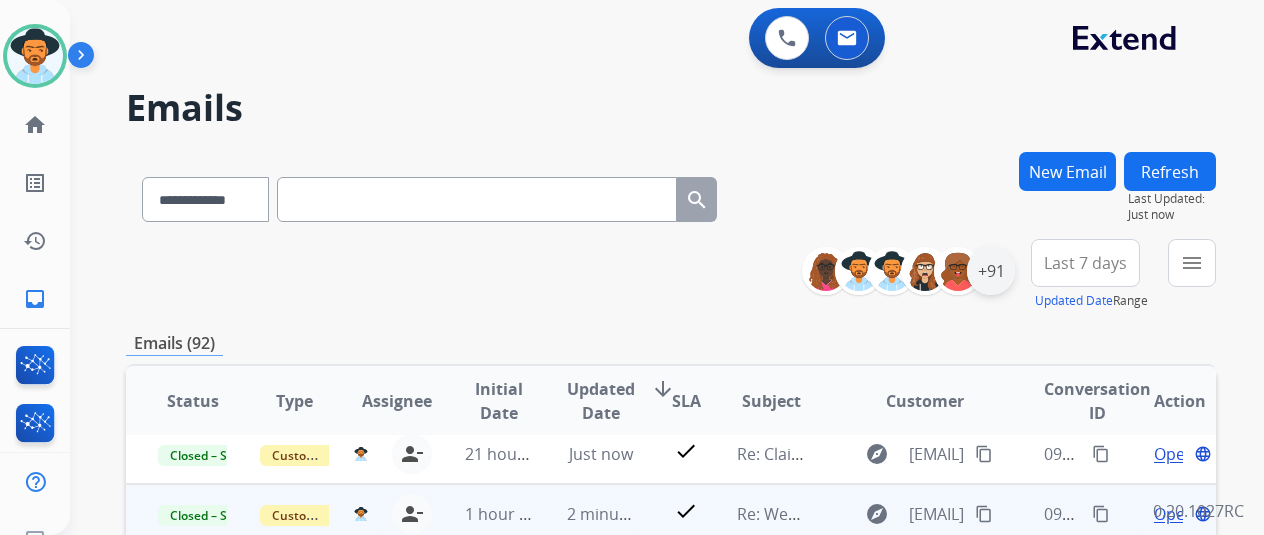 click on "+91" at bounding box center [991, 271] 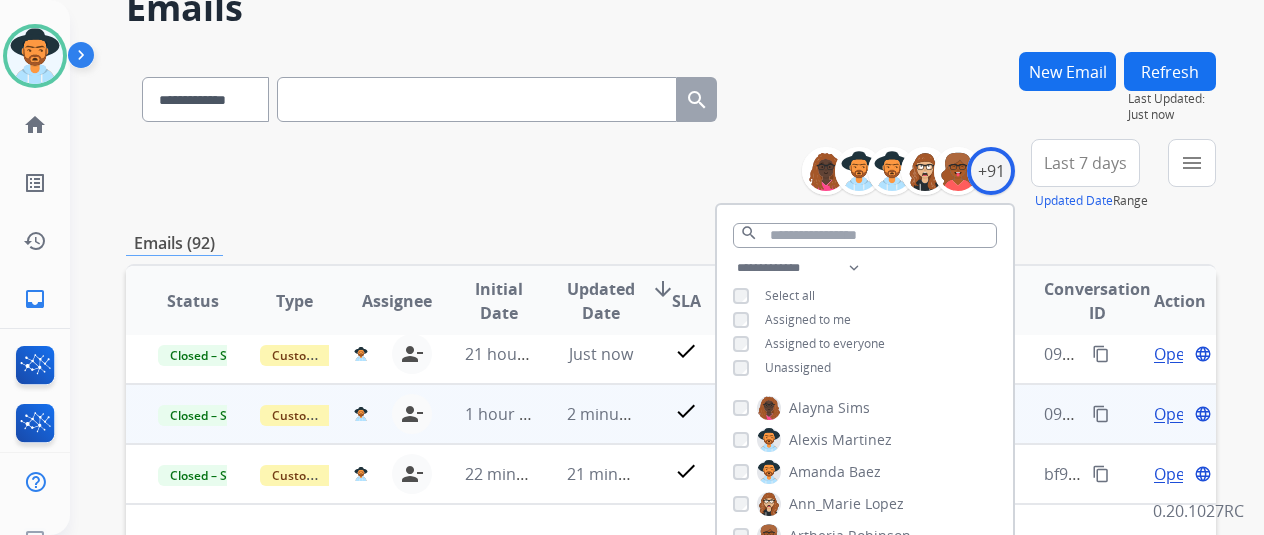 click on "**********" at bounding box center [671, 175] 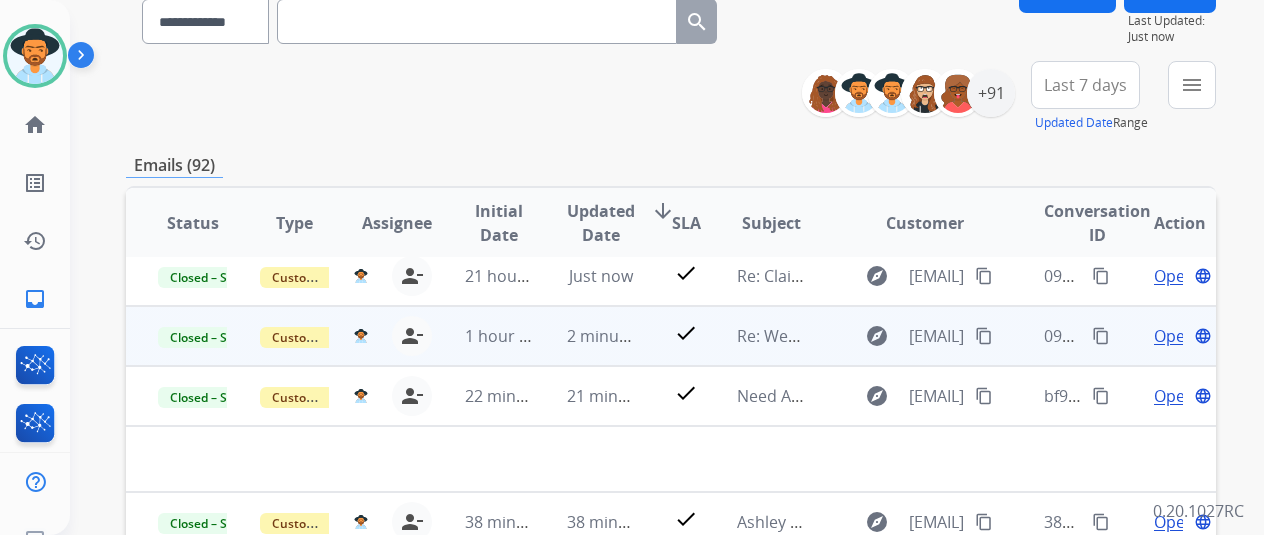scroll, scrollTop: 300, scrollLeft: 0, axis: vertical 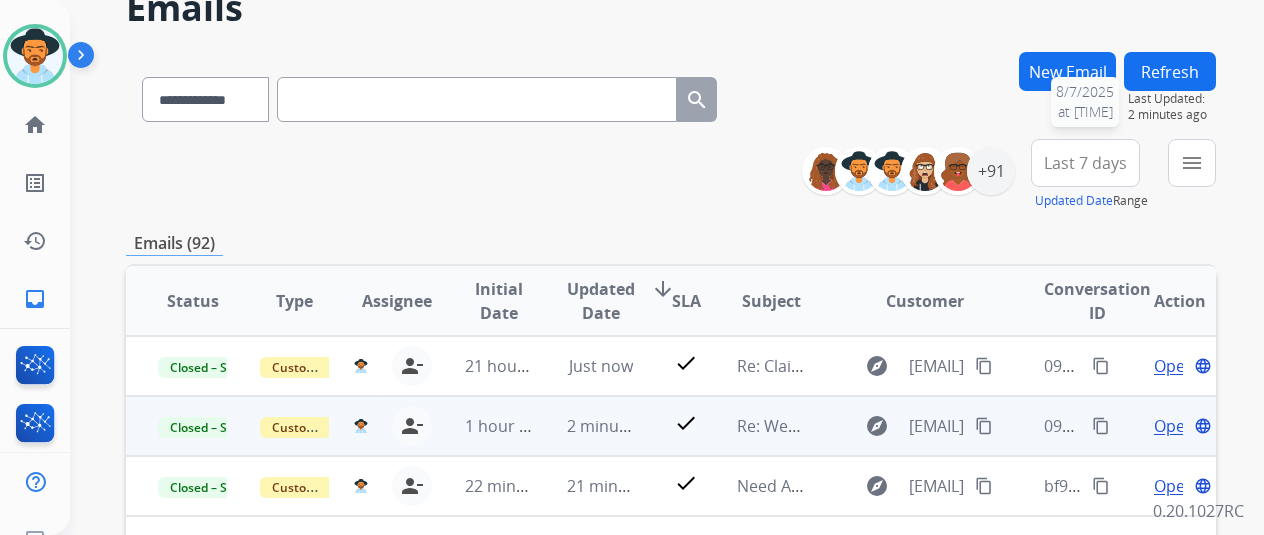 click on "Refresh" at bounding box center (1170, 71) 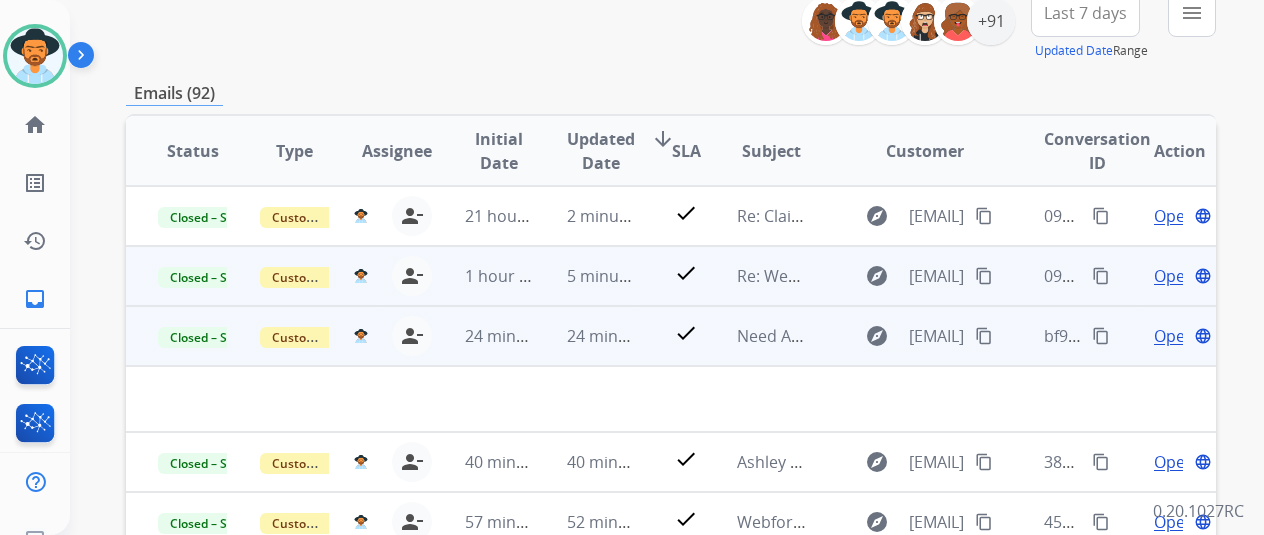 scroll, scrollTop: 300, scrollLeft: 0, axis: vertical 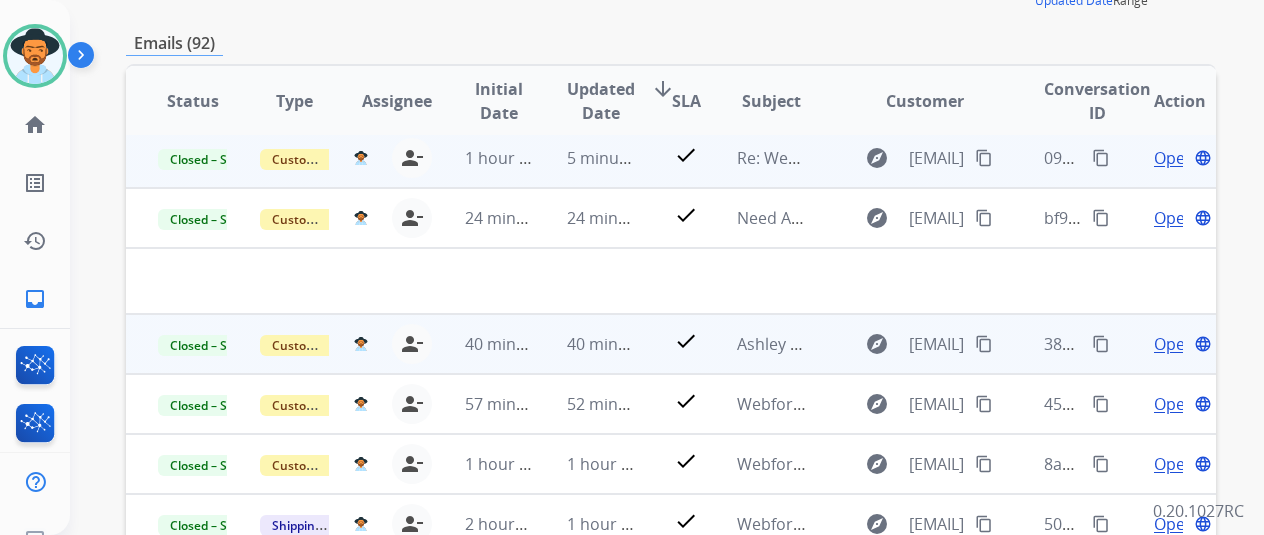 click on "check" at bounding box center [671, 344] 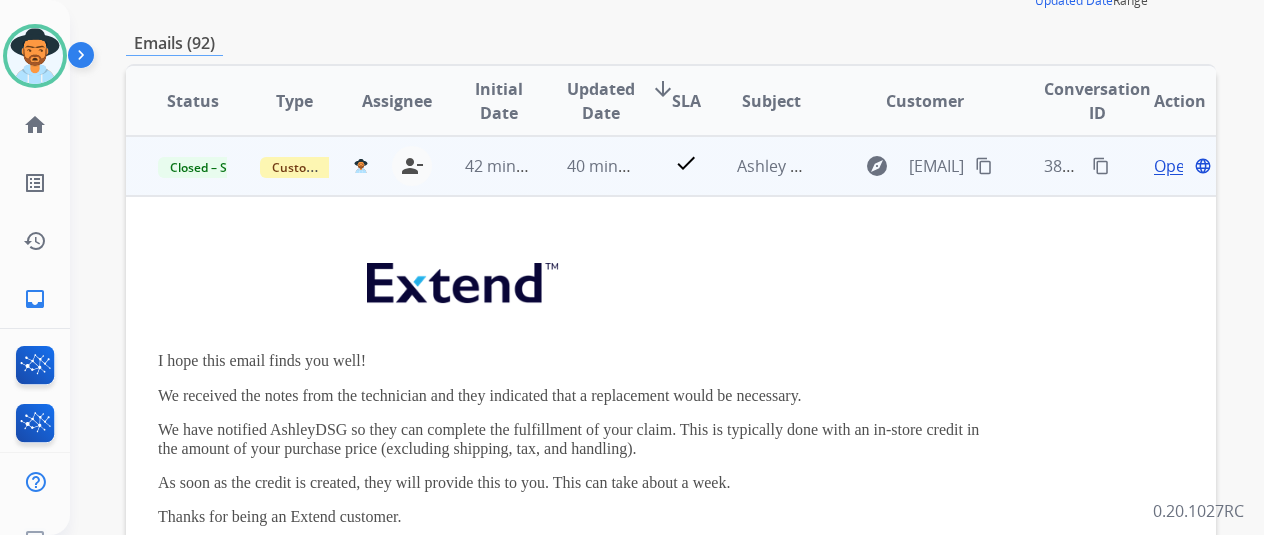 click on "check" at bounding box center (671, 166) 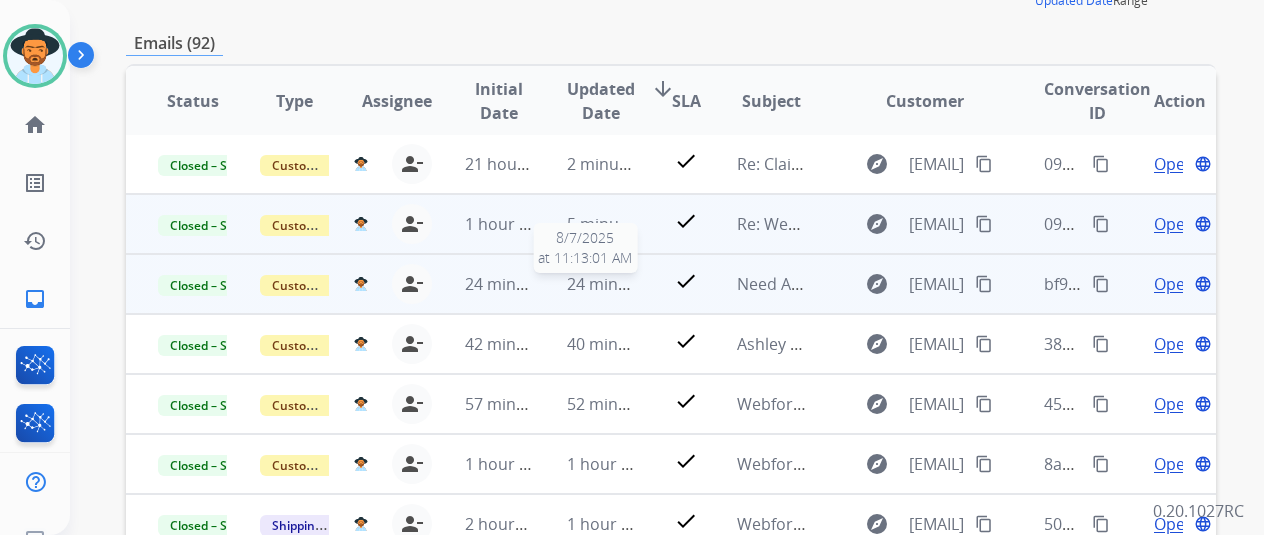 click on "24 minutes ago" at bounding box center (625, 284) 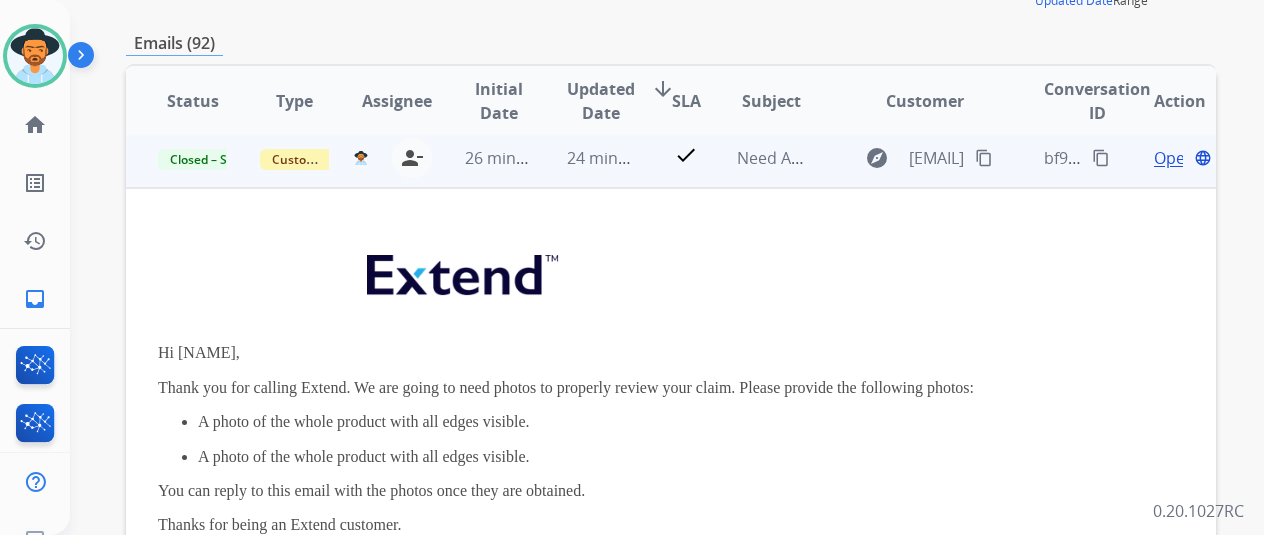scroll, scrollTop: 120, scrollLeft: 0, axis: vertical 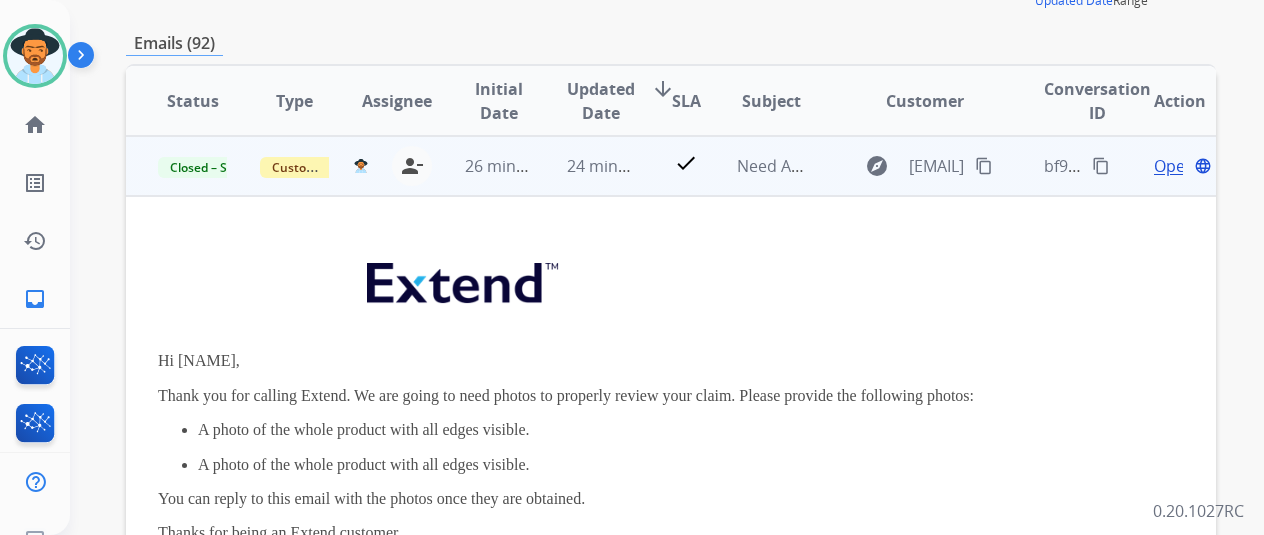 click on "check" at bounding box center [671, 166] 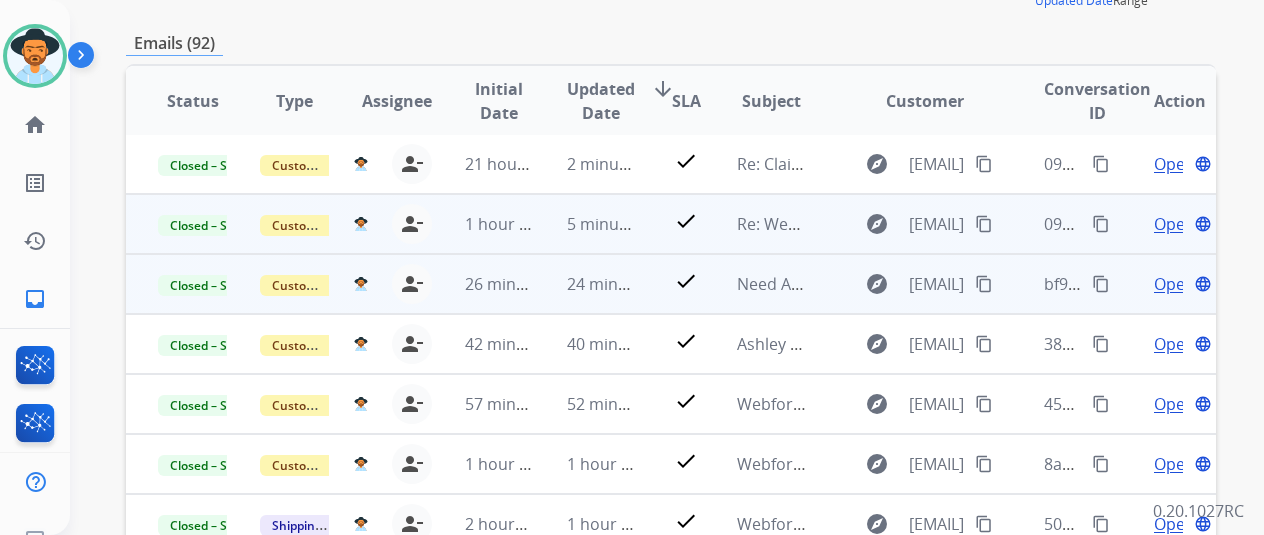 scroll, scrollTop: 2, scrollLeft: 0, axis: vertical 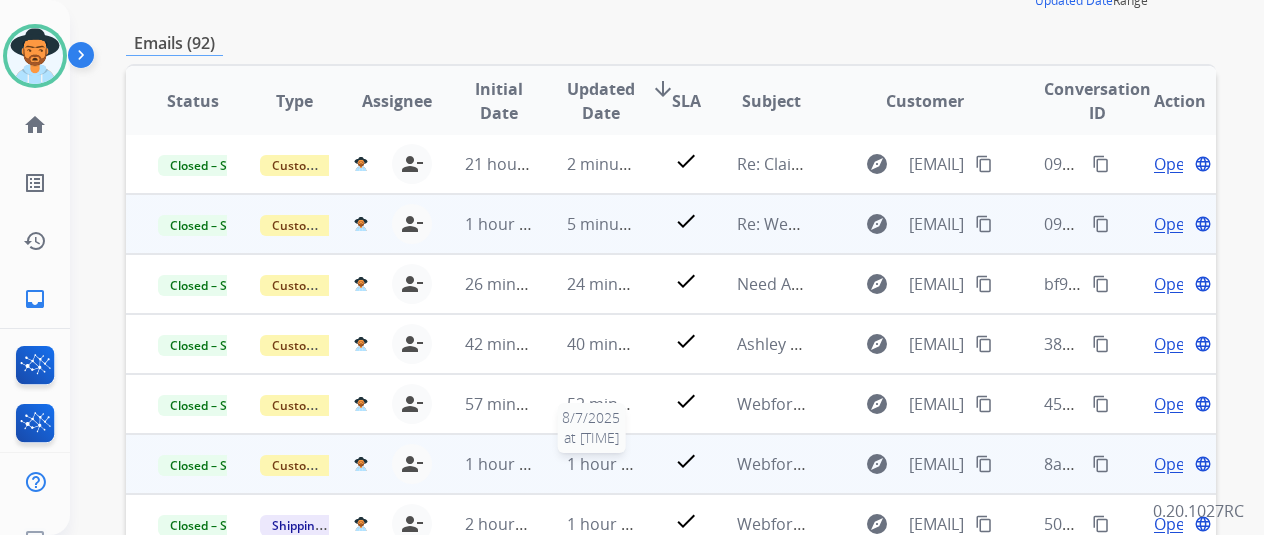click on "1 hour ago" at bounding box center (608, 464) 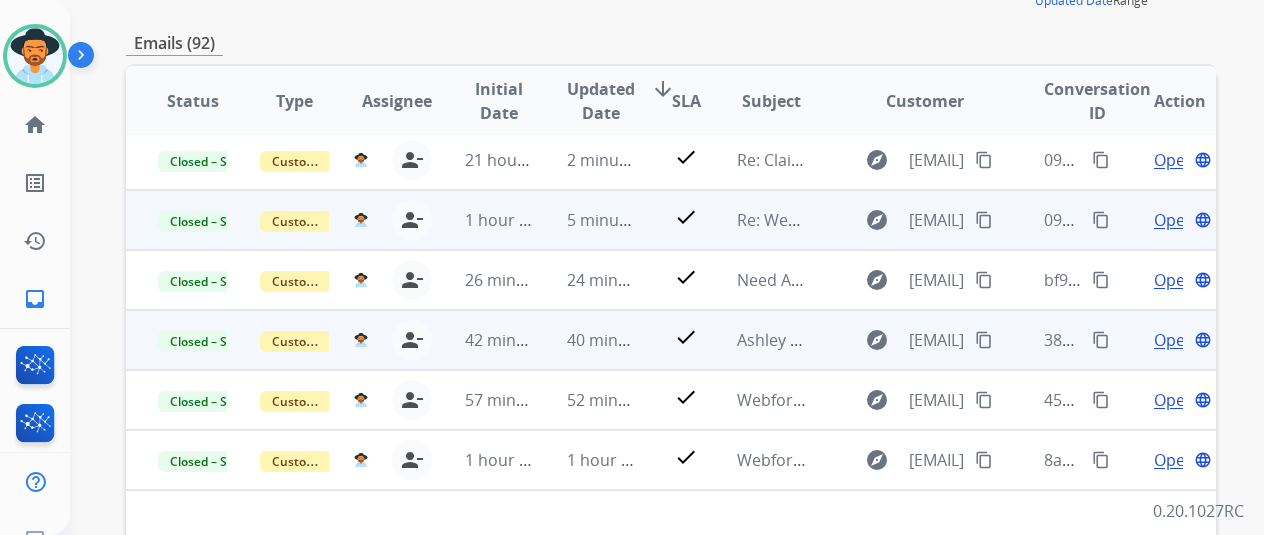 scroll, scrollTop: 0, scrollLeft: 0, axis: both 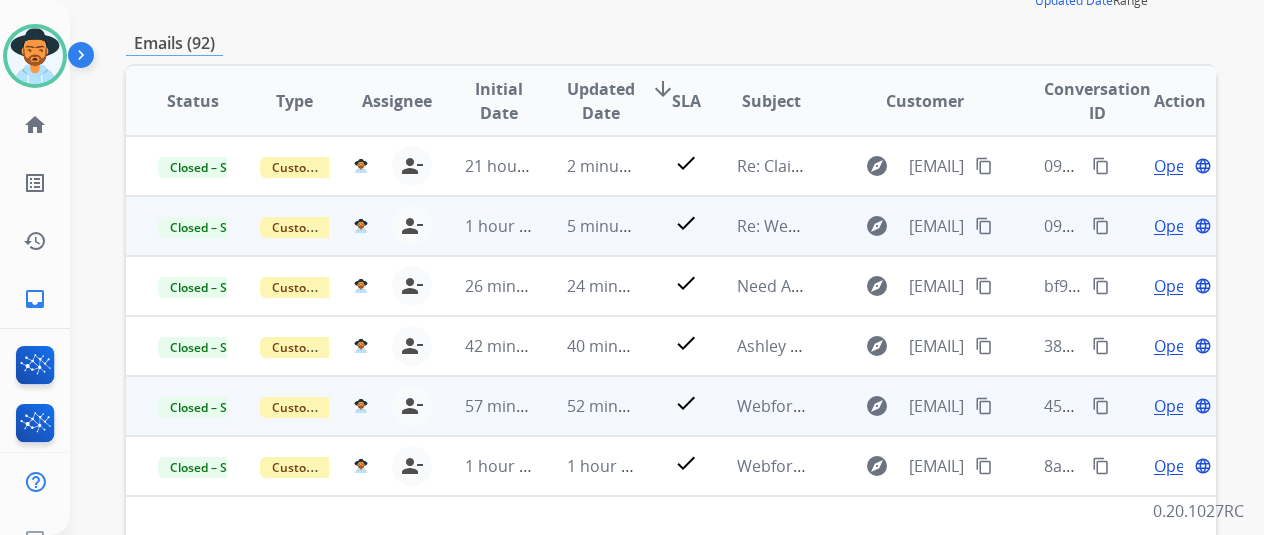 click on "check" at bounding box center (671, 406) 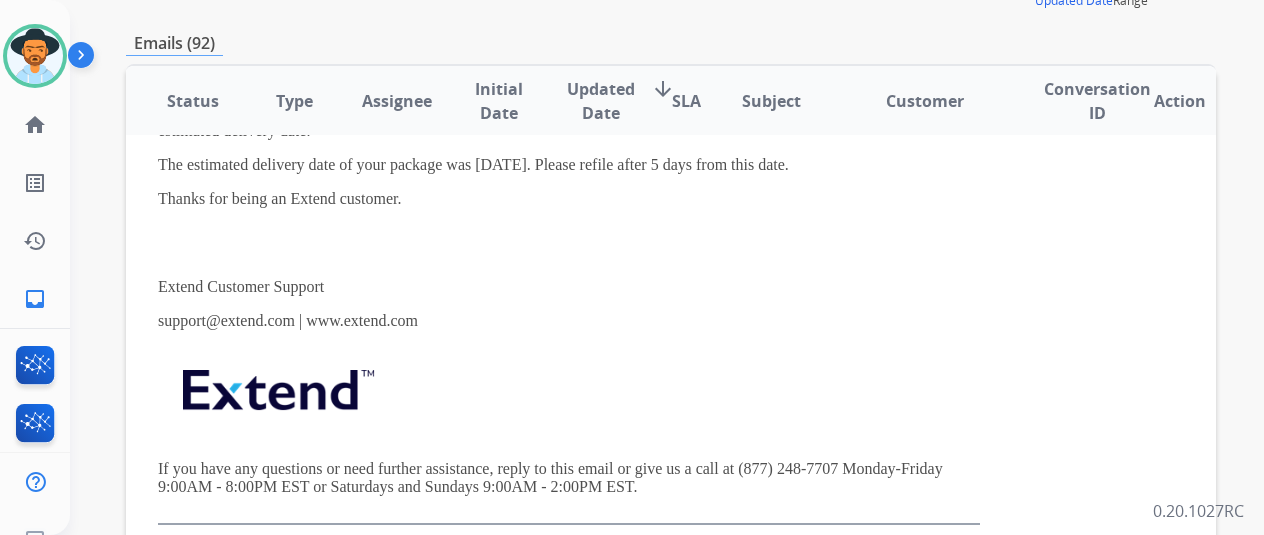 scroll, scrollTop: 691, scrollLeft: 0, axis: vertical 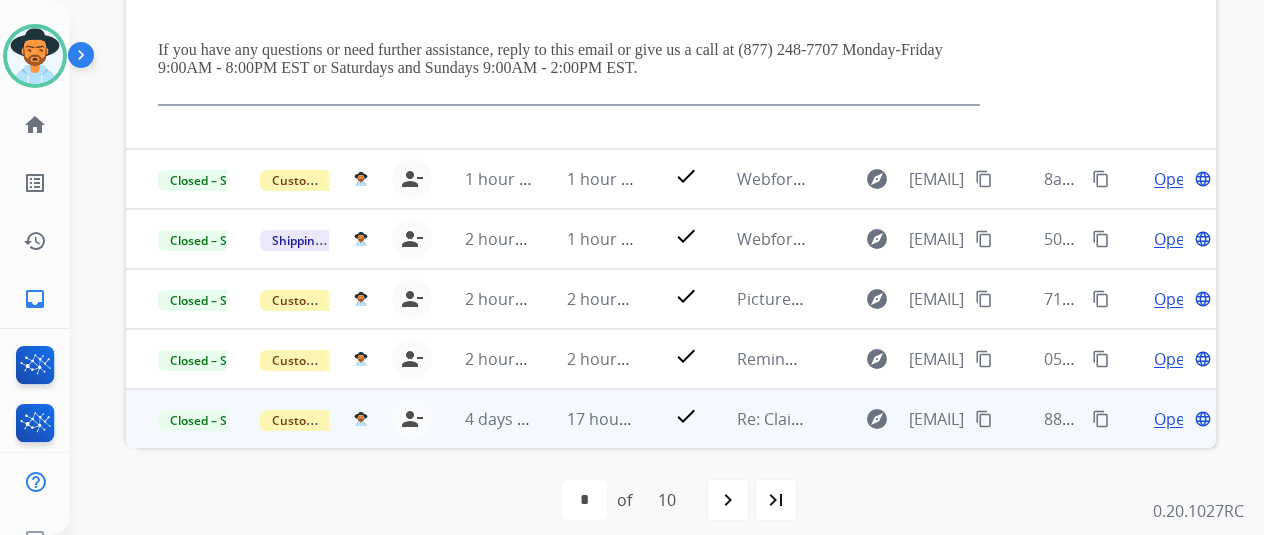 click on "explore jasmine.bahamonde@gmail.com content_copy" at bounding box center [909, 419] 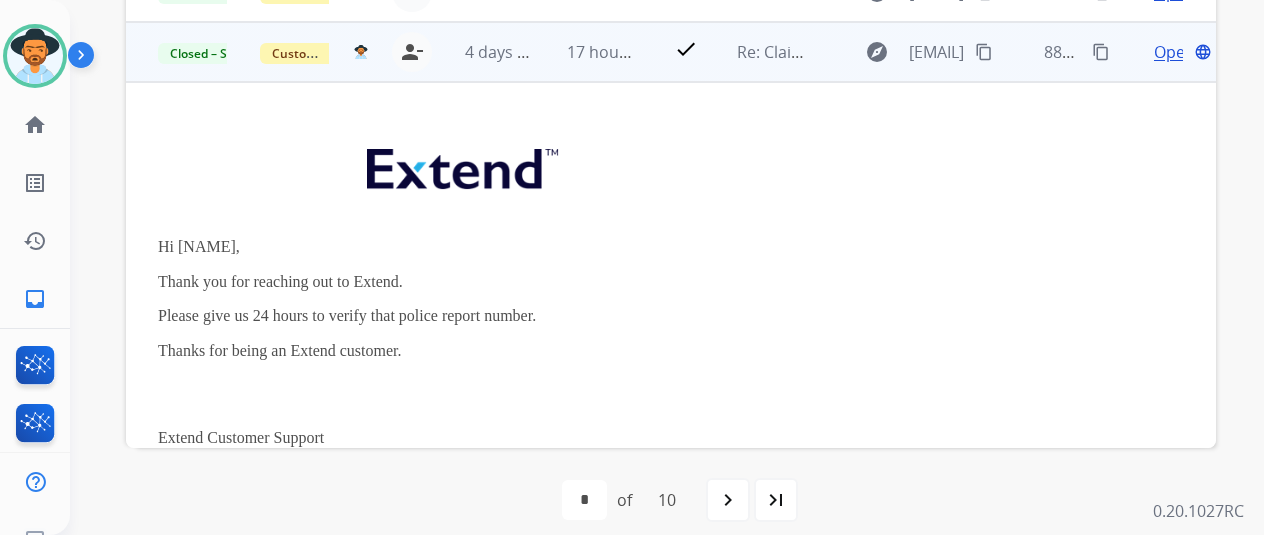 scroll, scrollTop: 340, scrollLeft: 0, axis: vertical 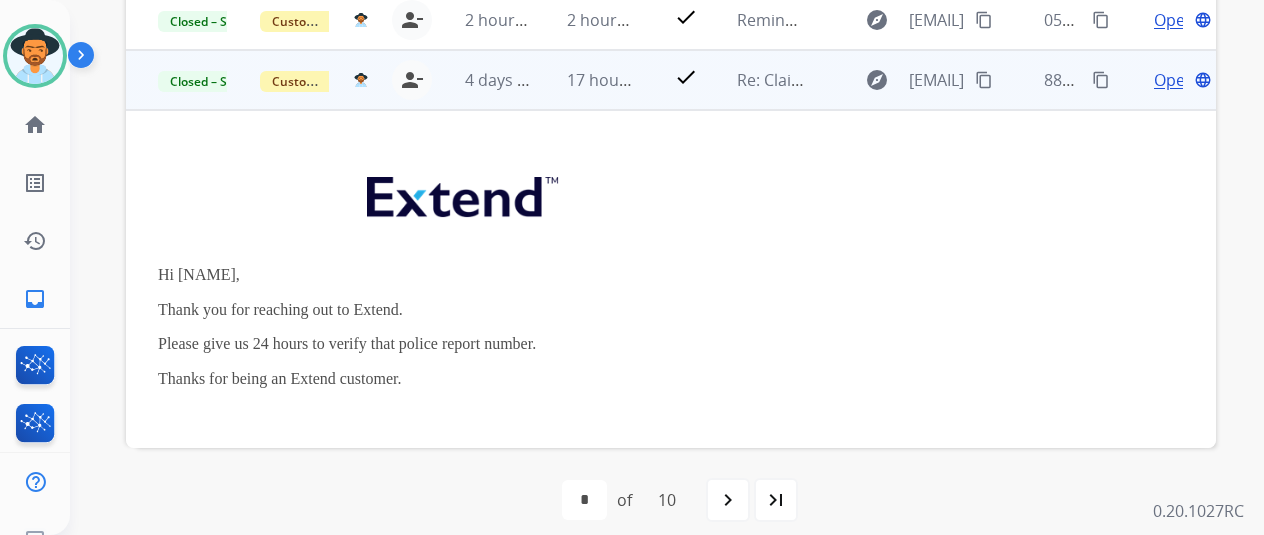 click on "Open" at bounding box center [1174, 80] 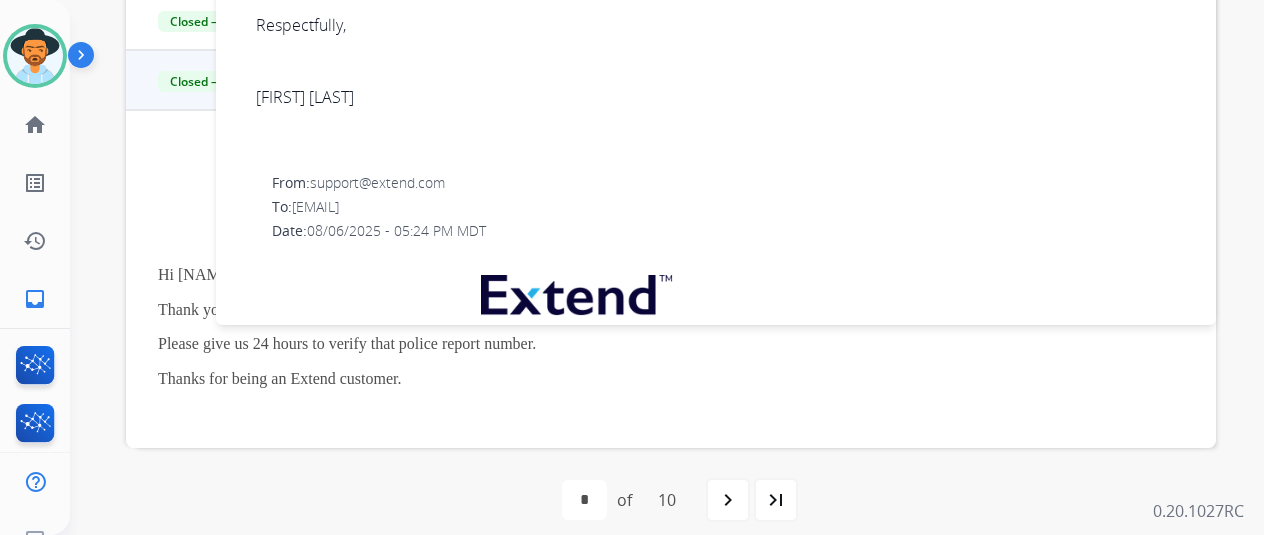 scroll, scrollTop: 500, scrollLeft: 0, axis: vertical 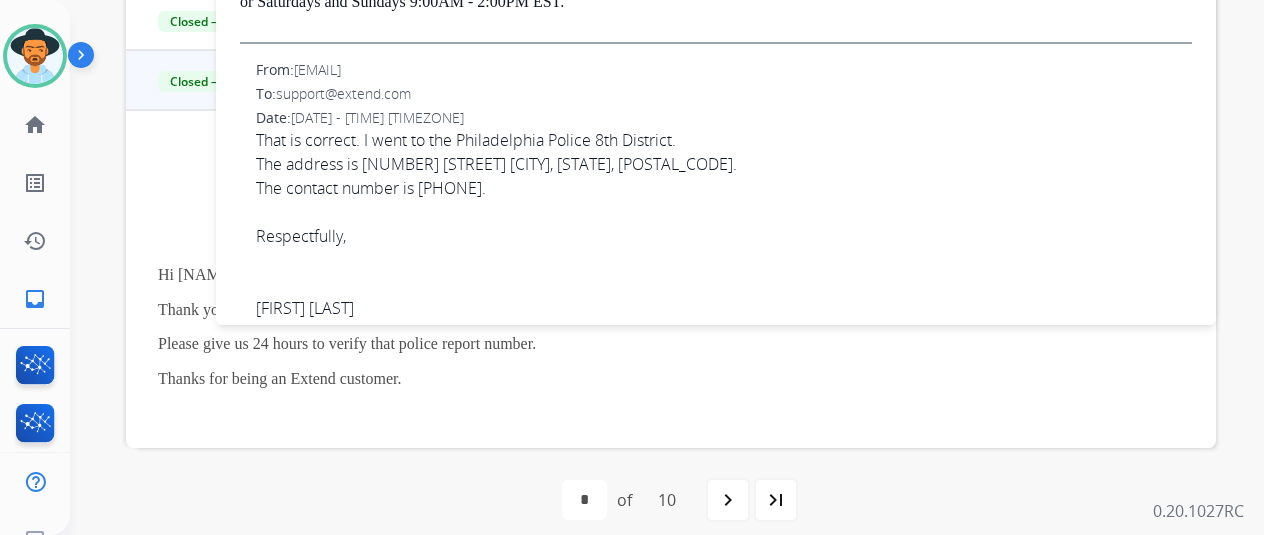 click on "jasmine.bahamonde@example.com" at bounding box center [317, 69] 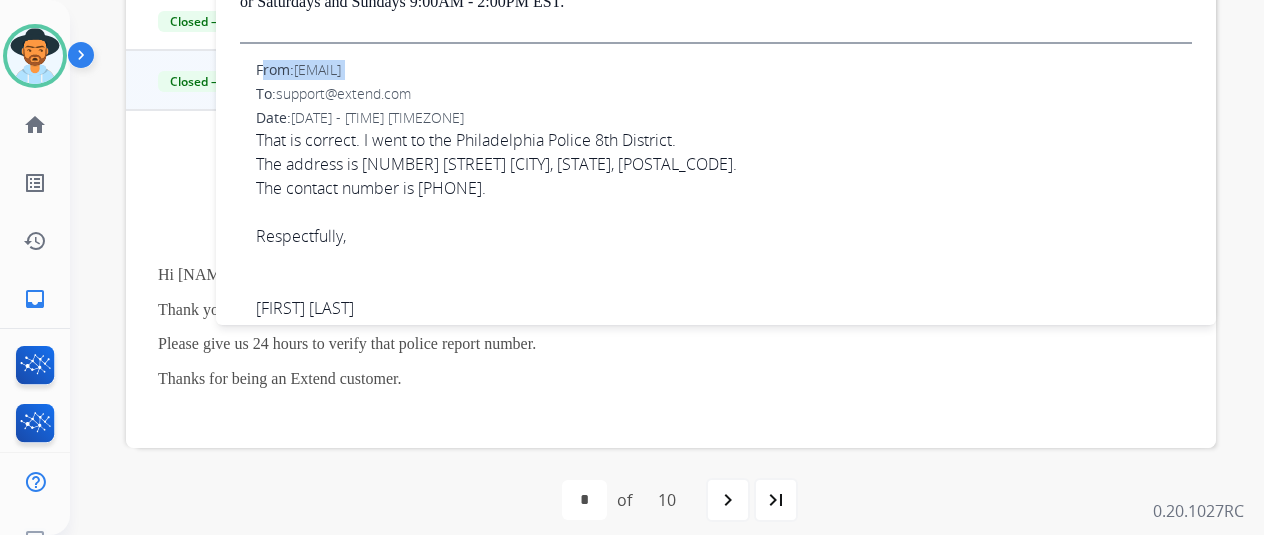 click on "jasmine.bahamonde@example.com" at bounding box center (317, 69) 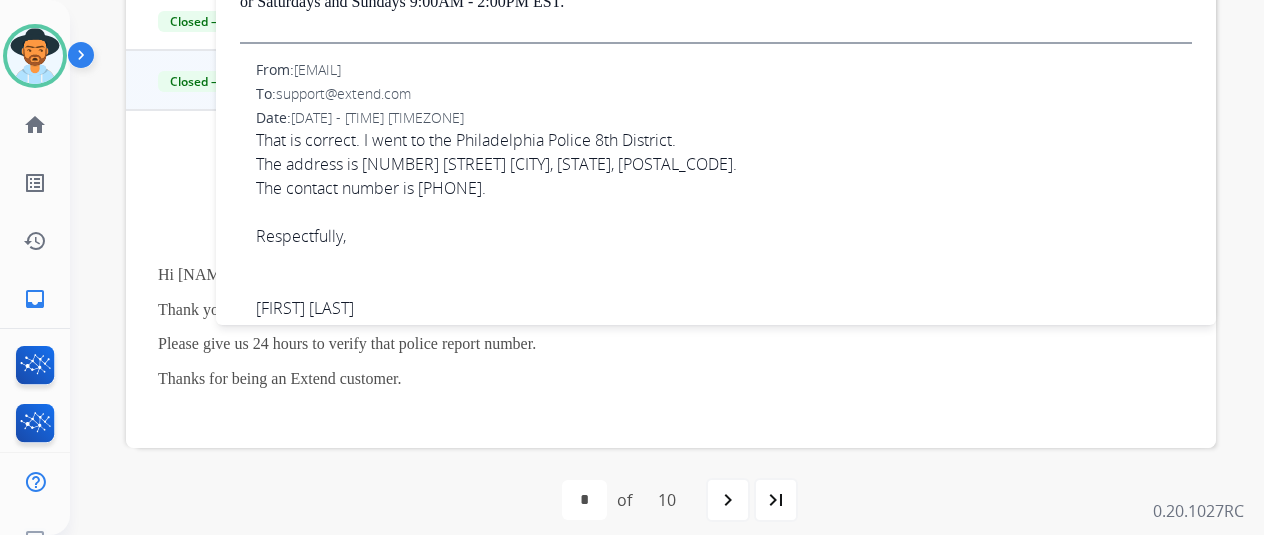 drag, startPoint x: 521, startPoint y: 67, endPoint x: 314, endPoint y: 75, distance: 207.15453 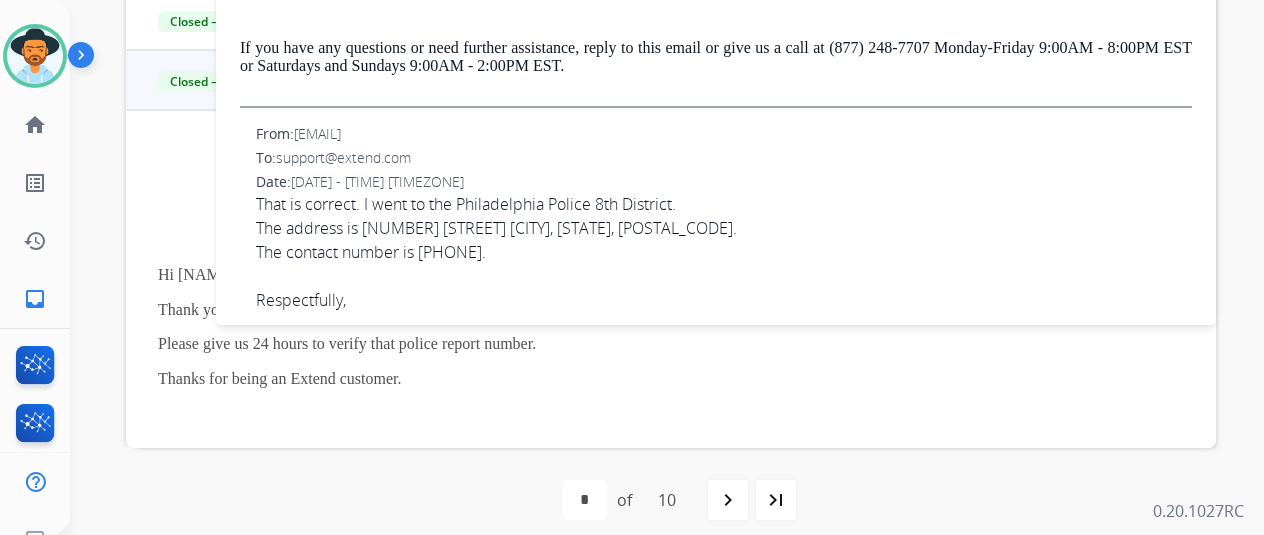 scroll, scrollTop: 500, scrollLeft: 0, axis: vertical 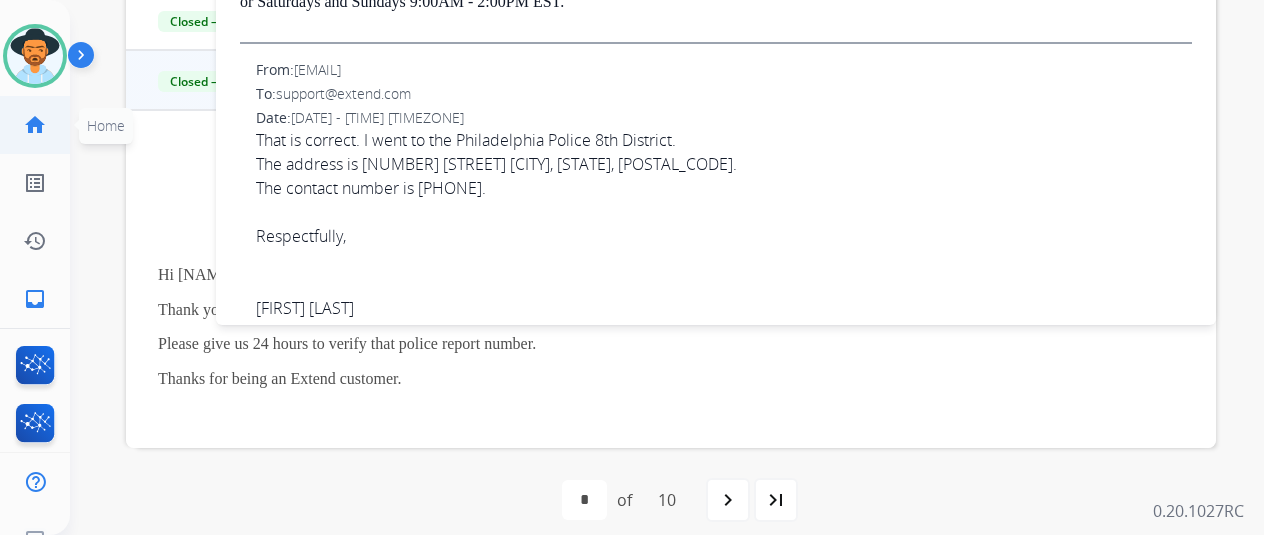 click on "home  Home" 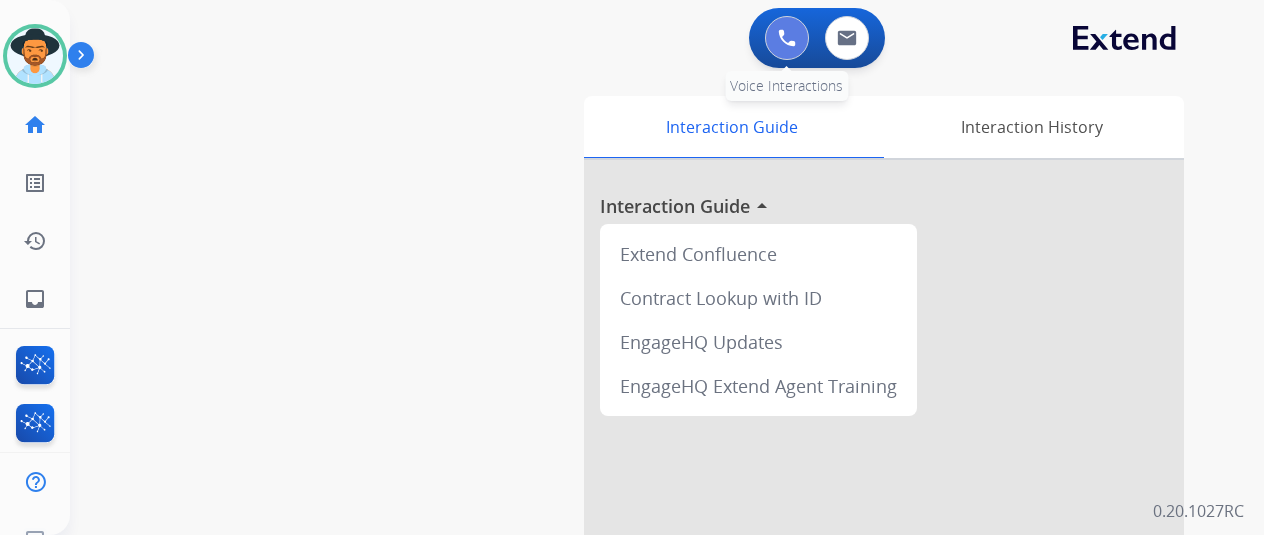 click at bounding box center (787, 38) 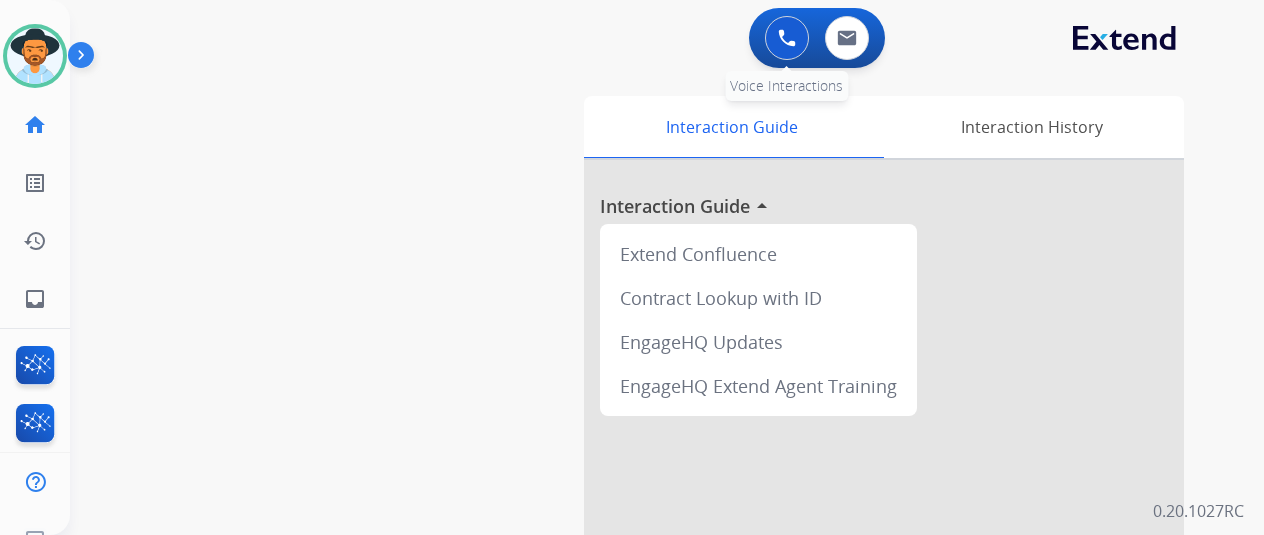click at bounding box center (787, 38) 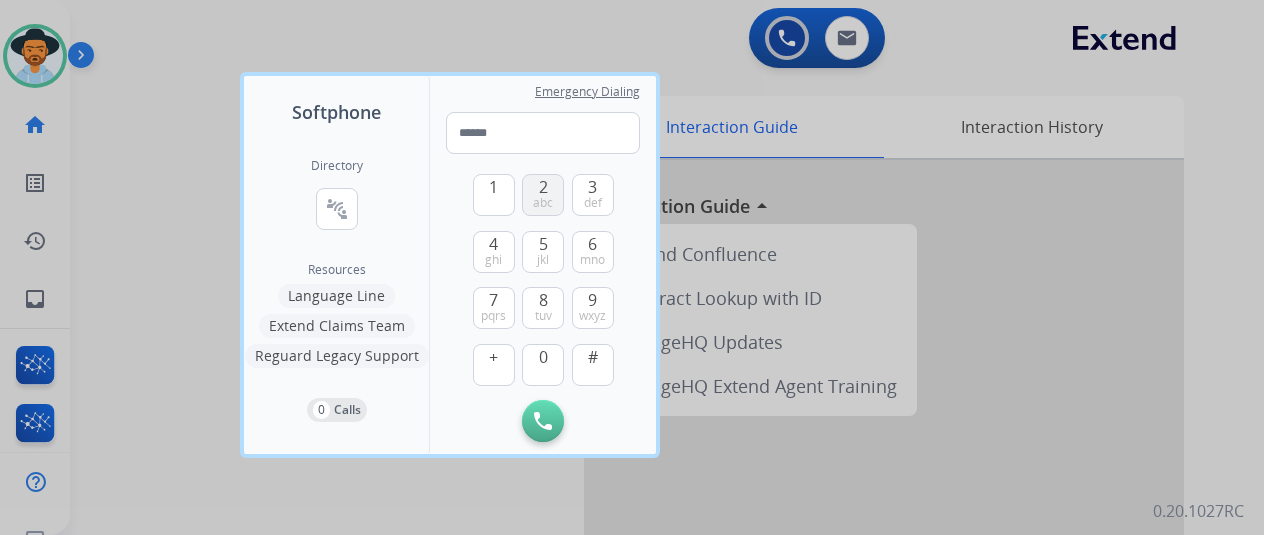 click on "2 abc" at bounding box center [543, 195] 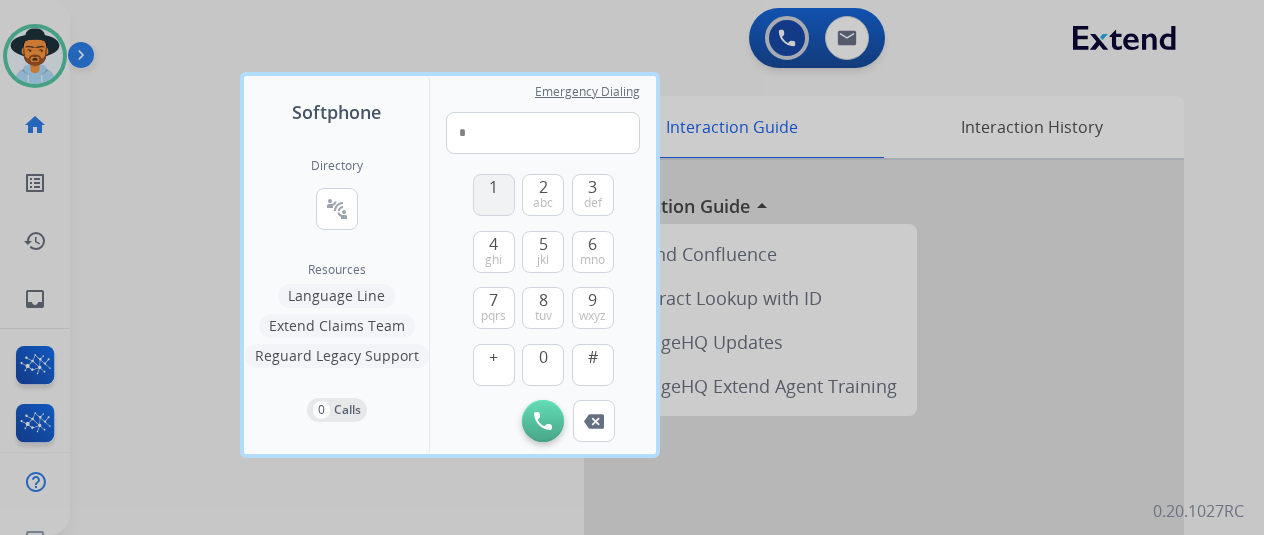 click on "1" at bounding box center [494, 195] 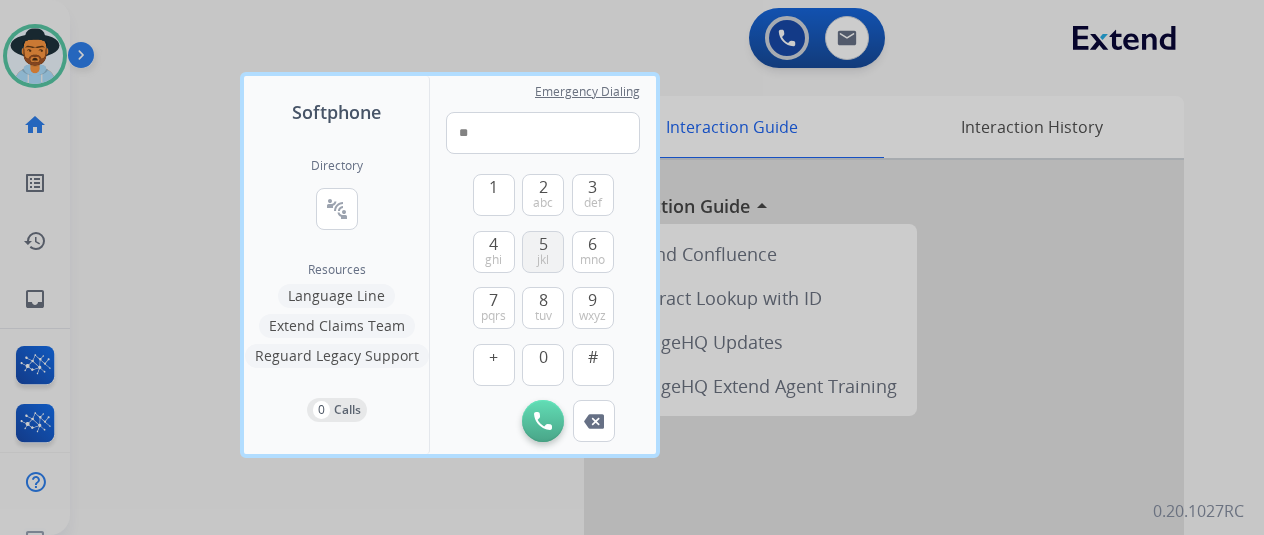click on "5 jkl" at bounding box center (543, 252) 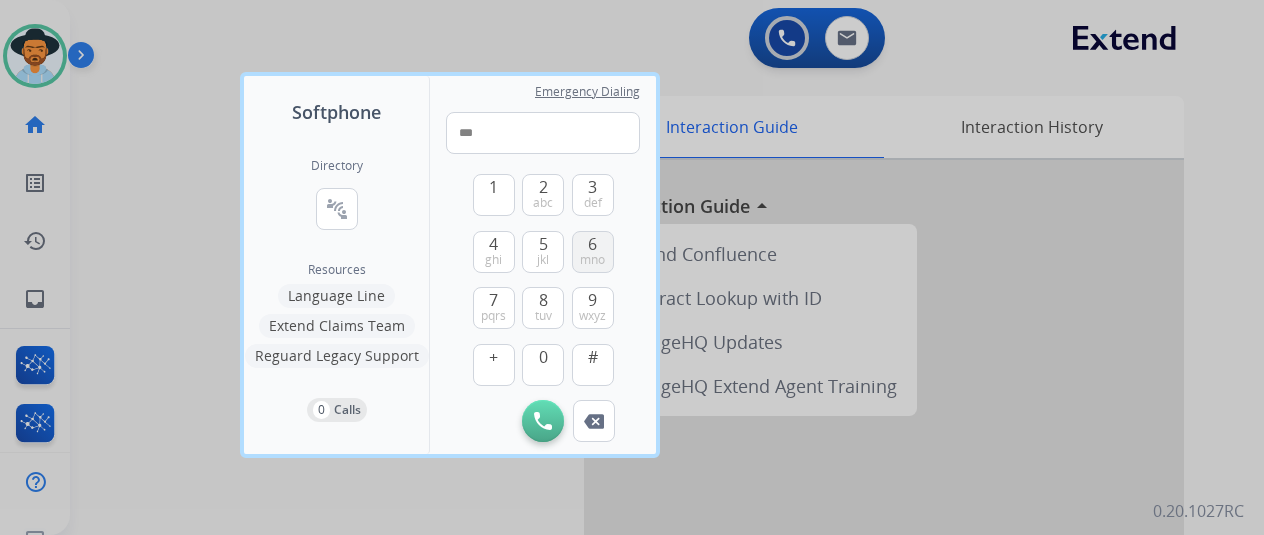 click on "mno" at bounding box center [592, 260] 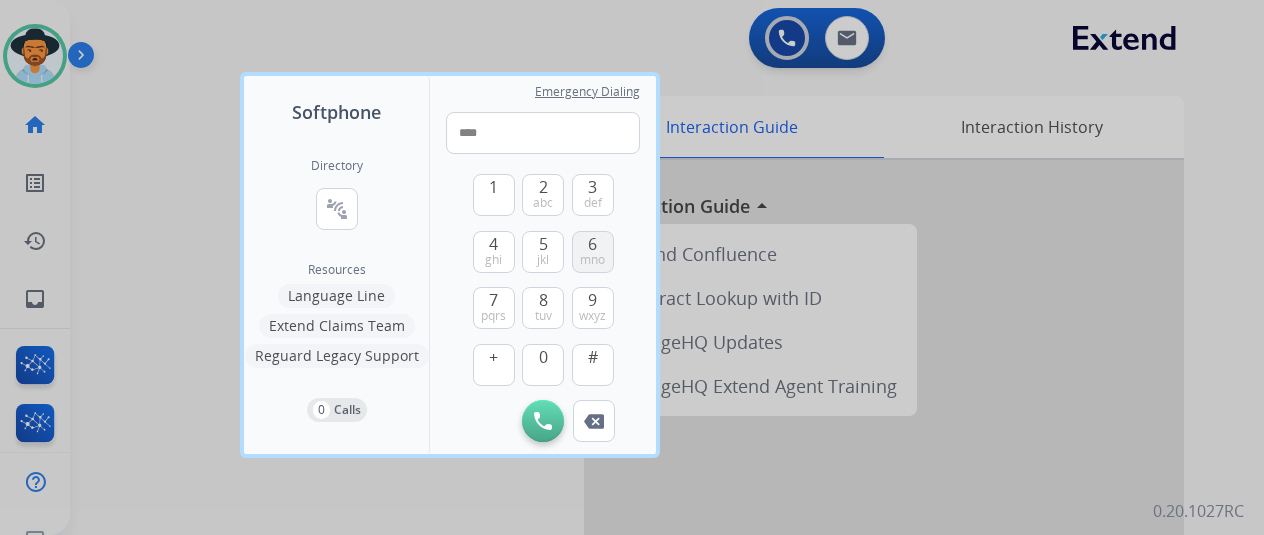 drag, startPoint x: 542, startPoint y: 293, endPoint x: 605, endPoint y: 238, distance: 83.630135 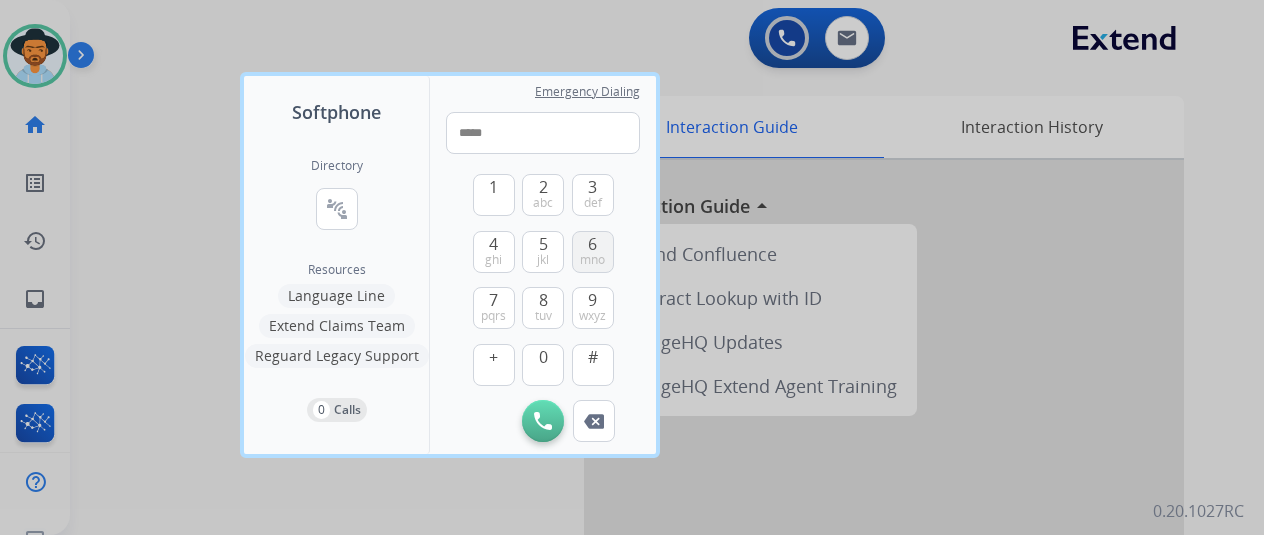 click on "6 mno" at bounding box center (593, 252) 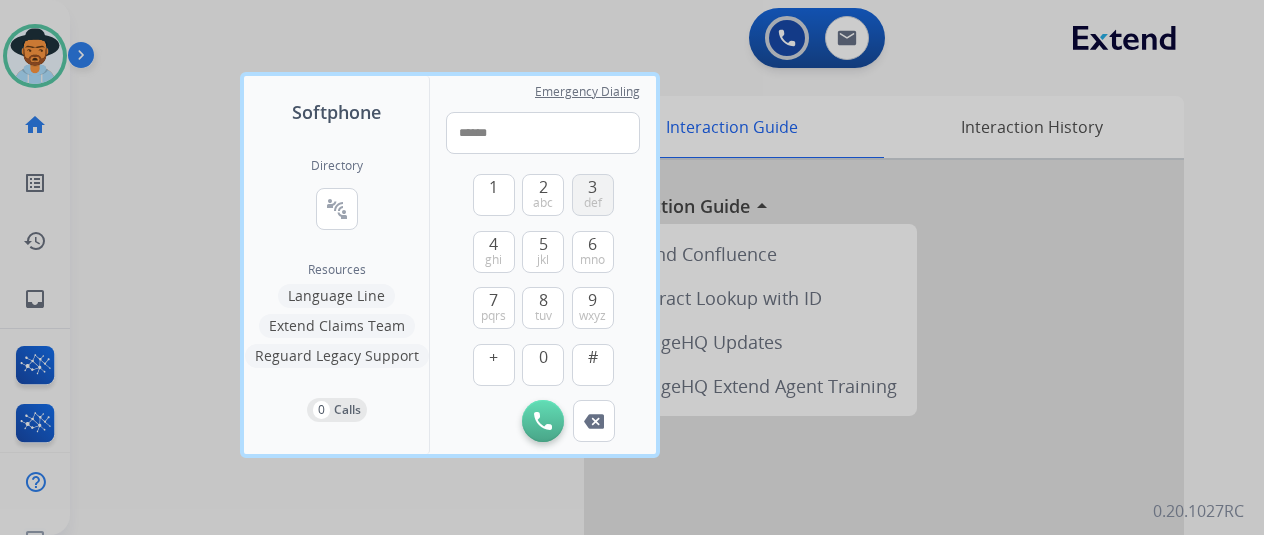 click on "3" at bounding box center [592, 187] 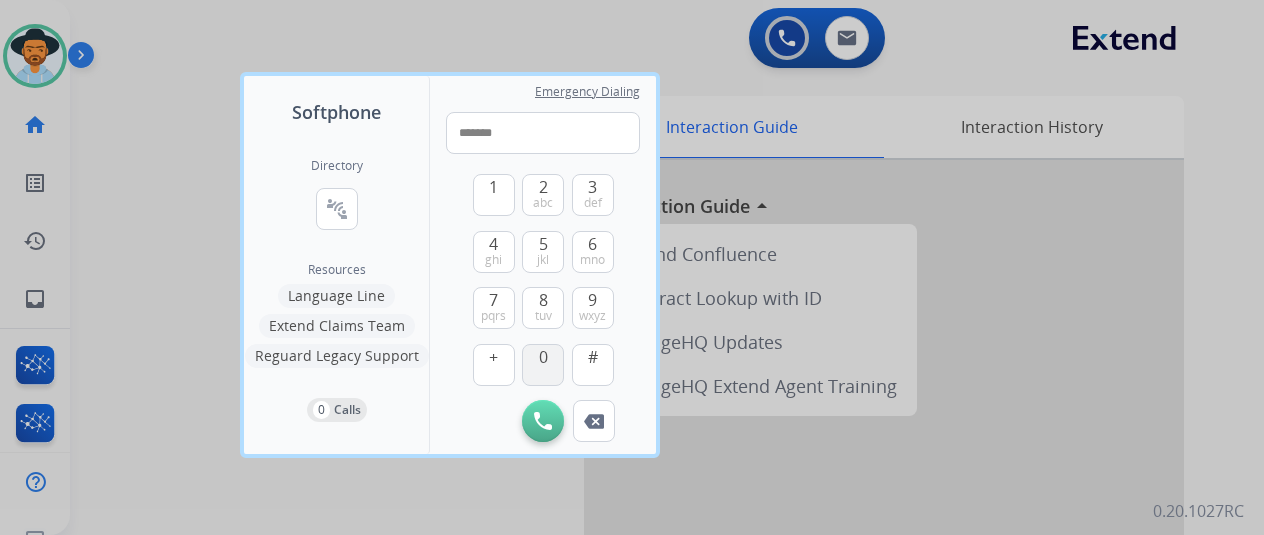 click on "0" at bounding box center [543, 365] 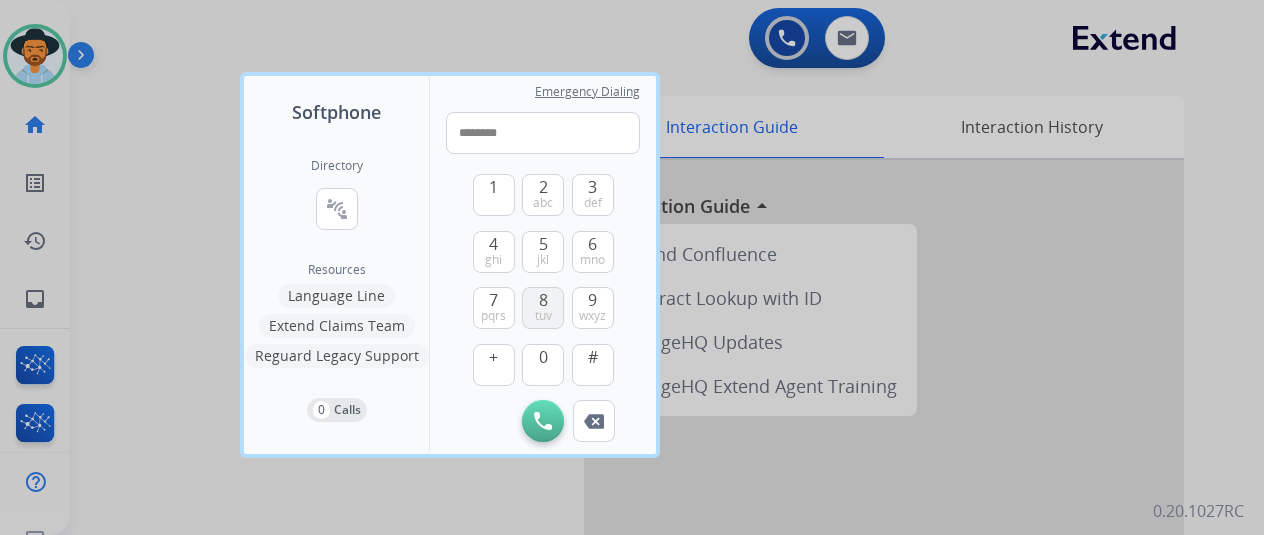 click on "8 tuv" at bounding box center (543, 308) 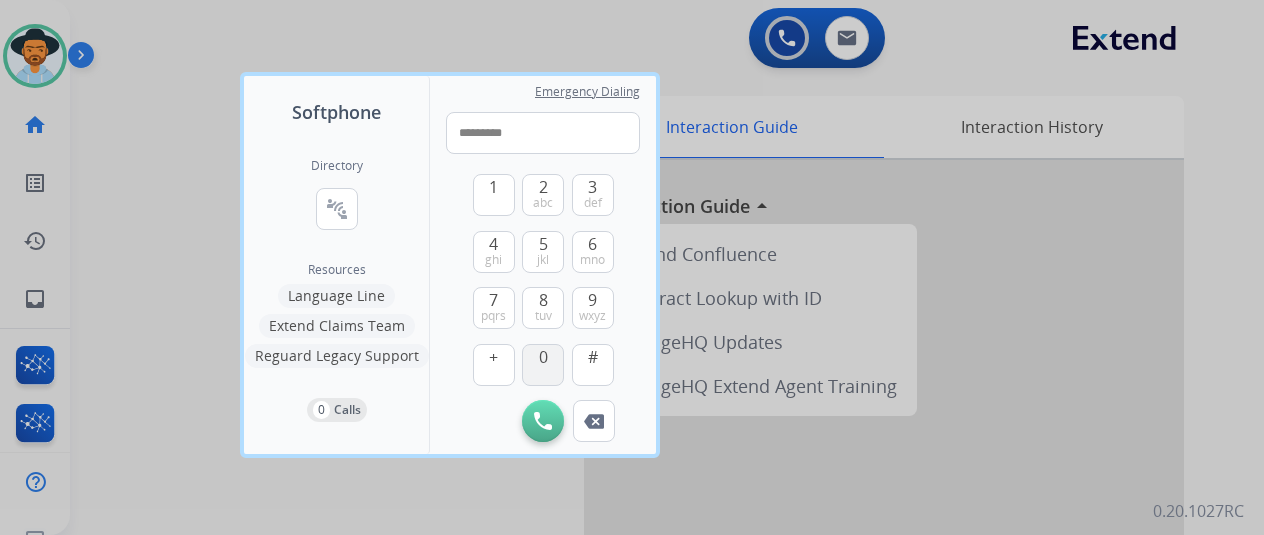 click on "0" at bounding box center (543, 365) 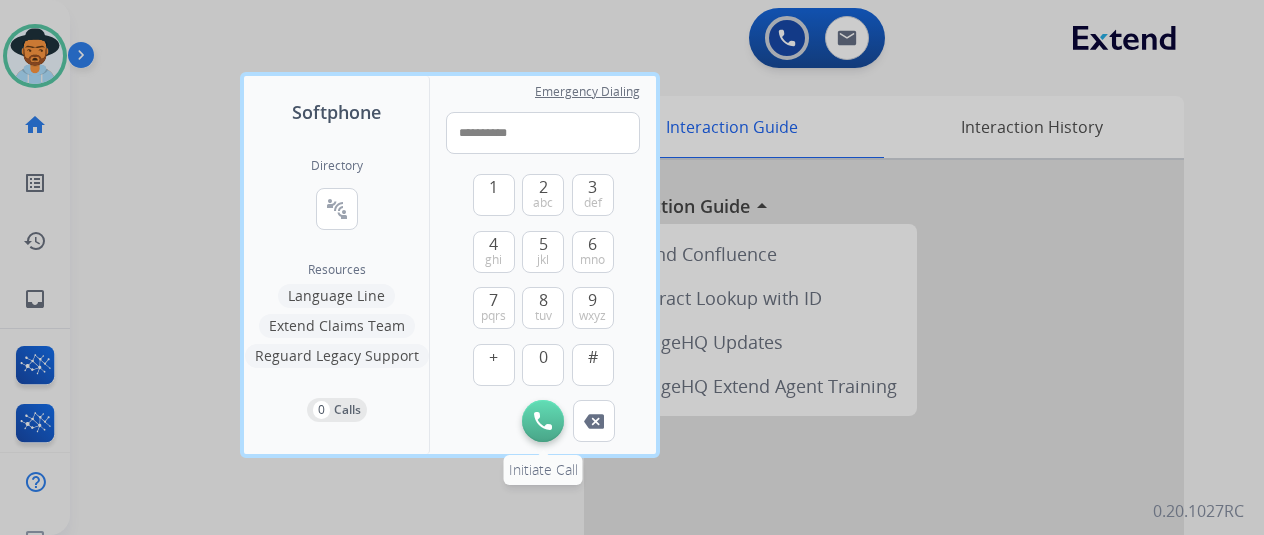 click on "Initiate Call" at bounding box center (543, 421) 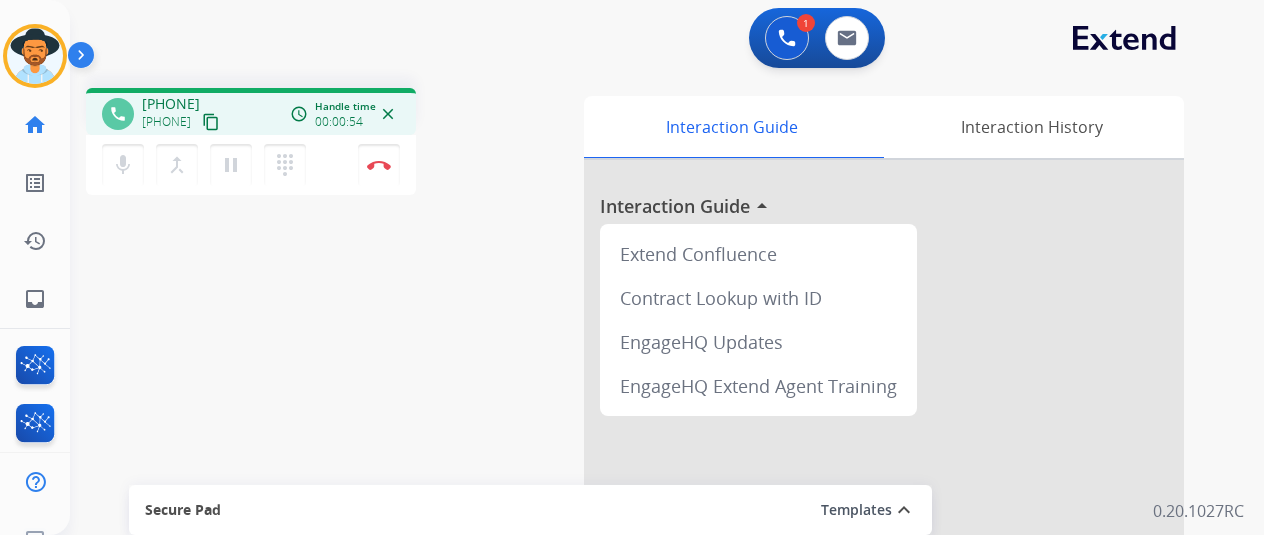 click on "mic Mute merge_type Bridge pause Hold dialpad Dialpad Disconnect" at bounding box center [251, 165] 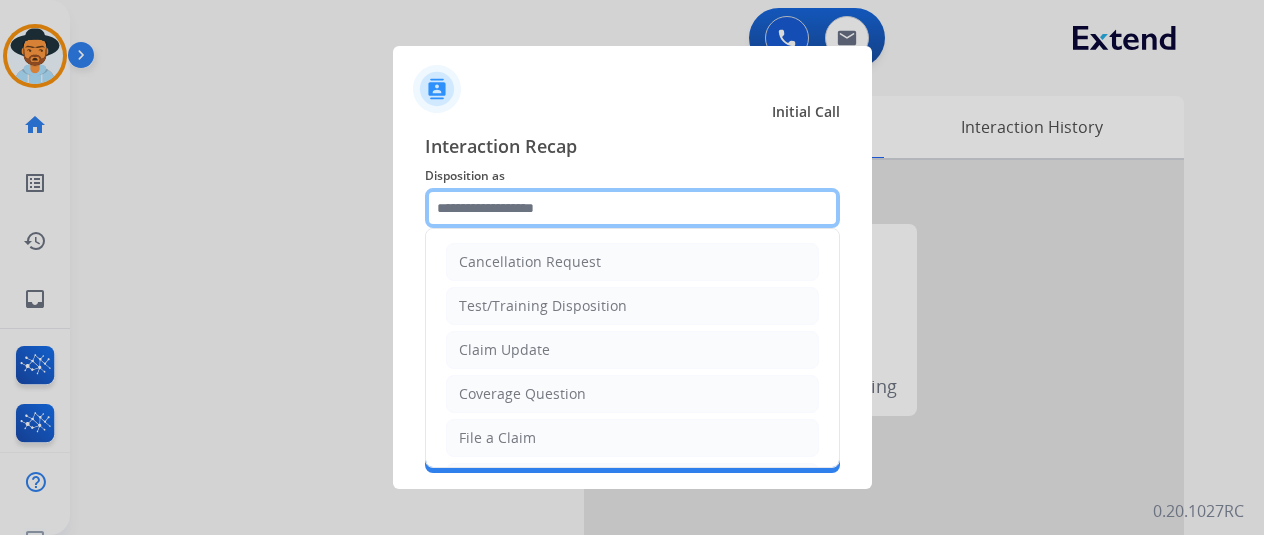 click 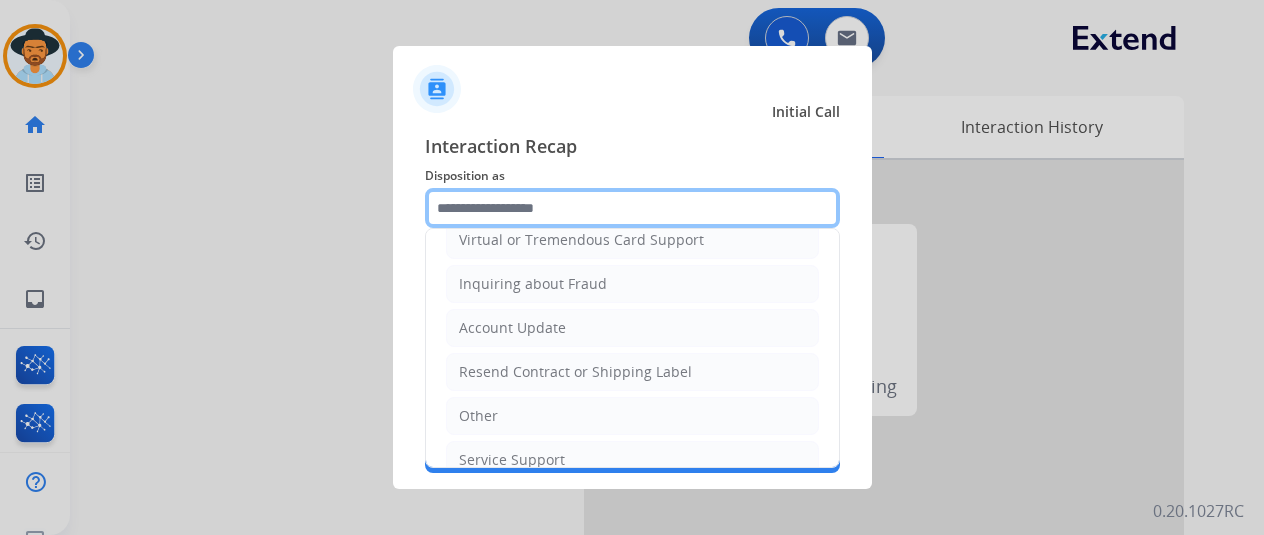 scroll, scrollTop: 390, scrollLeft: 0, axis: vertical 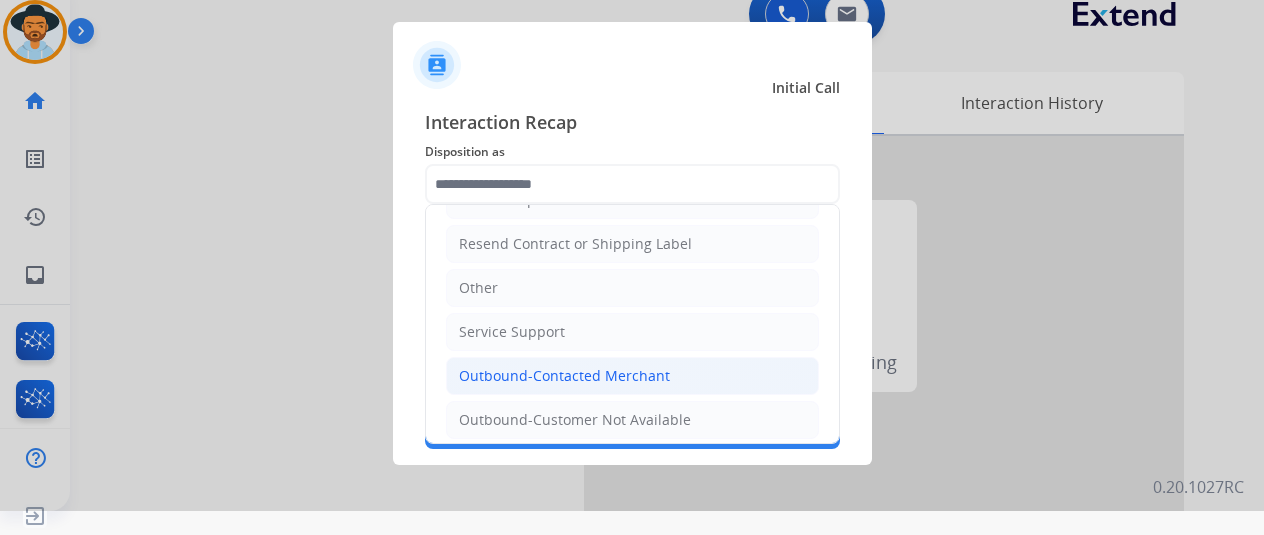 click on "Outbound-Contacted Merchant" 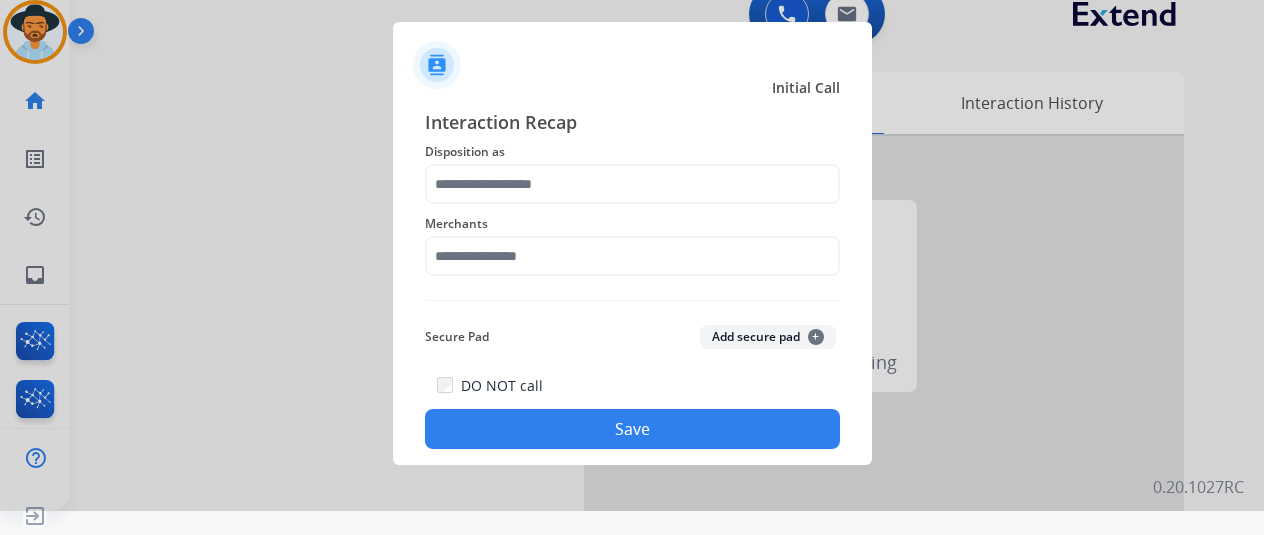 type on "**********" 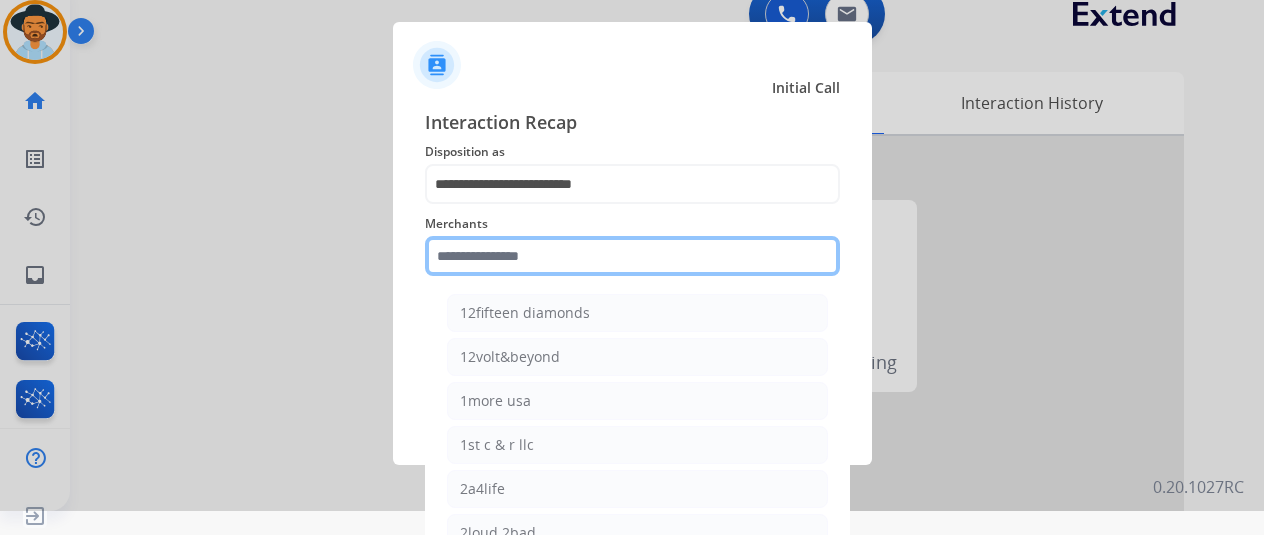 click 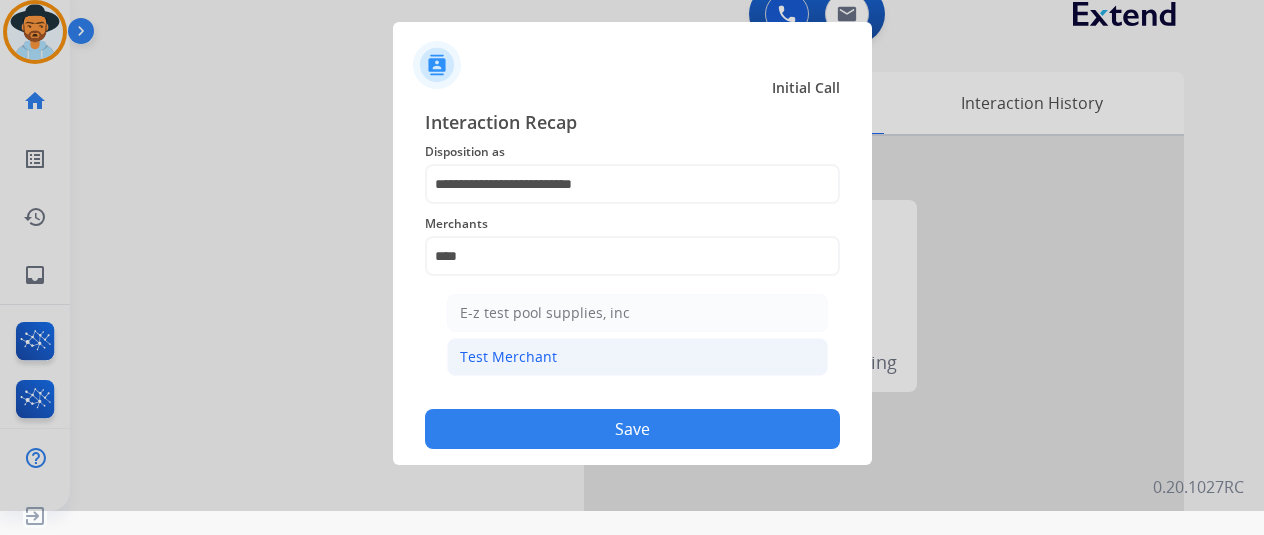 click on "Test Merchant" 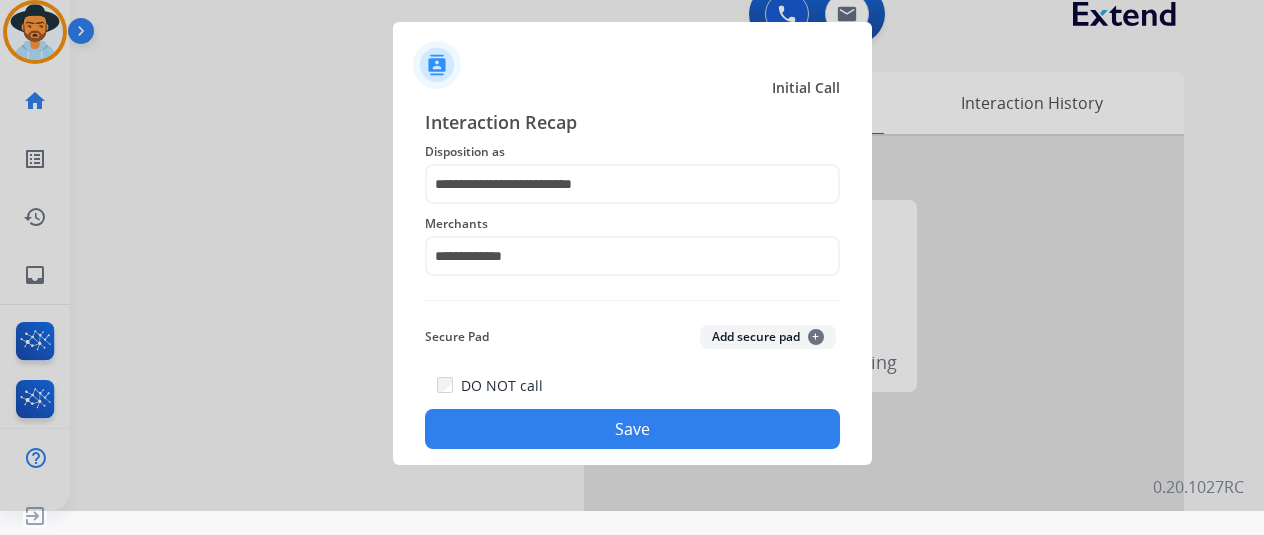 click on "Save" 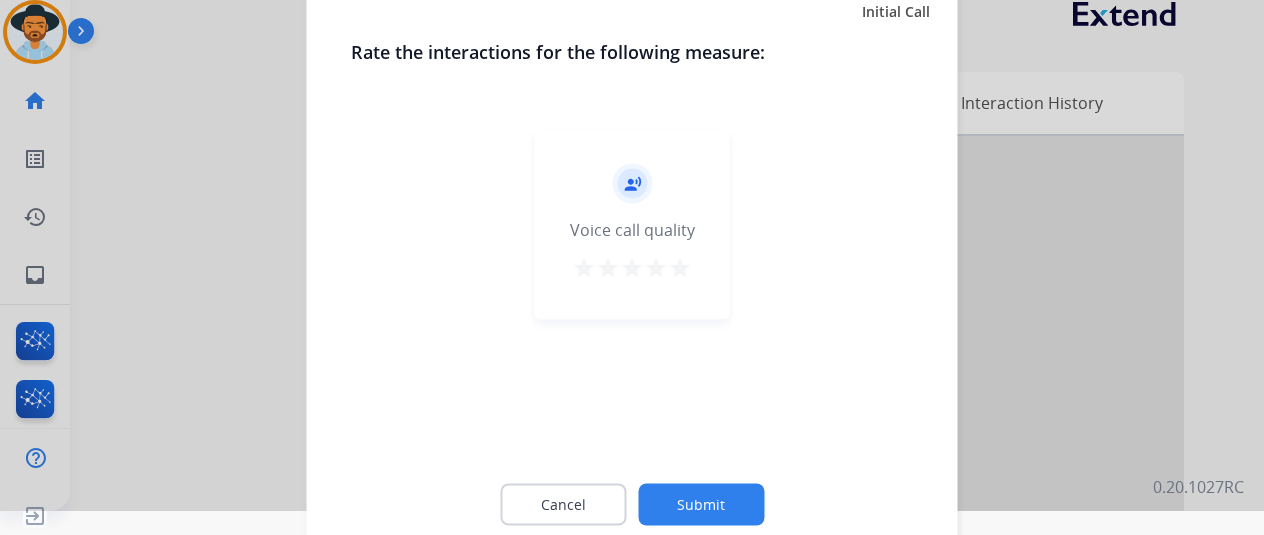 click on "record_voice_over   Voice call quality   star   star   star   star   star" 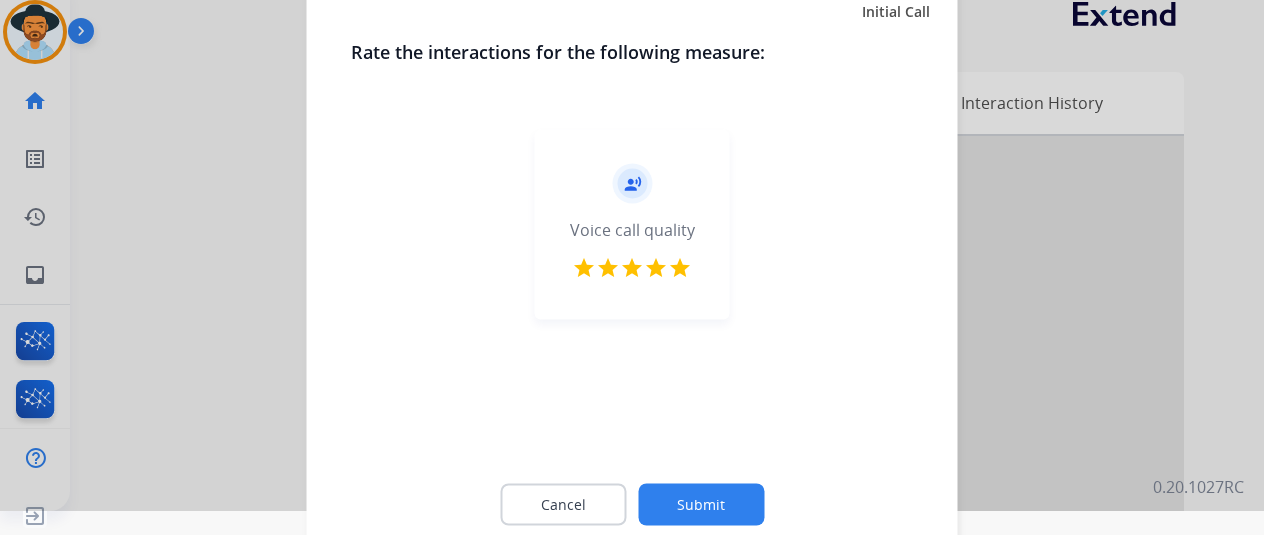 click on "Submit" 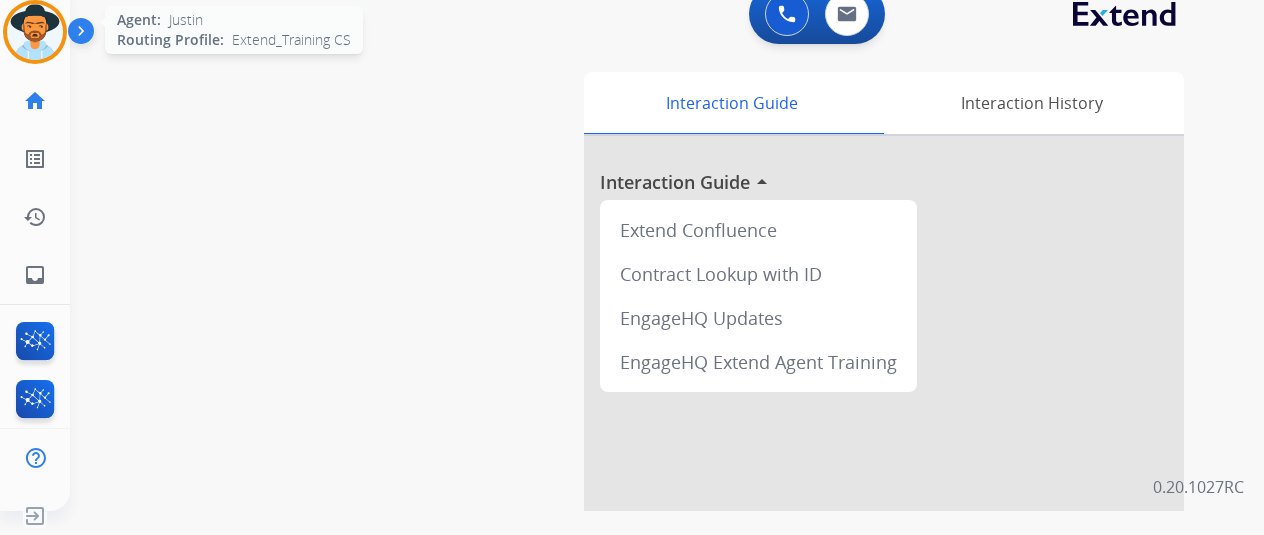 click on "Agent:   Justin  Routing Profile:  Extend_Training CS" 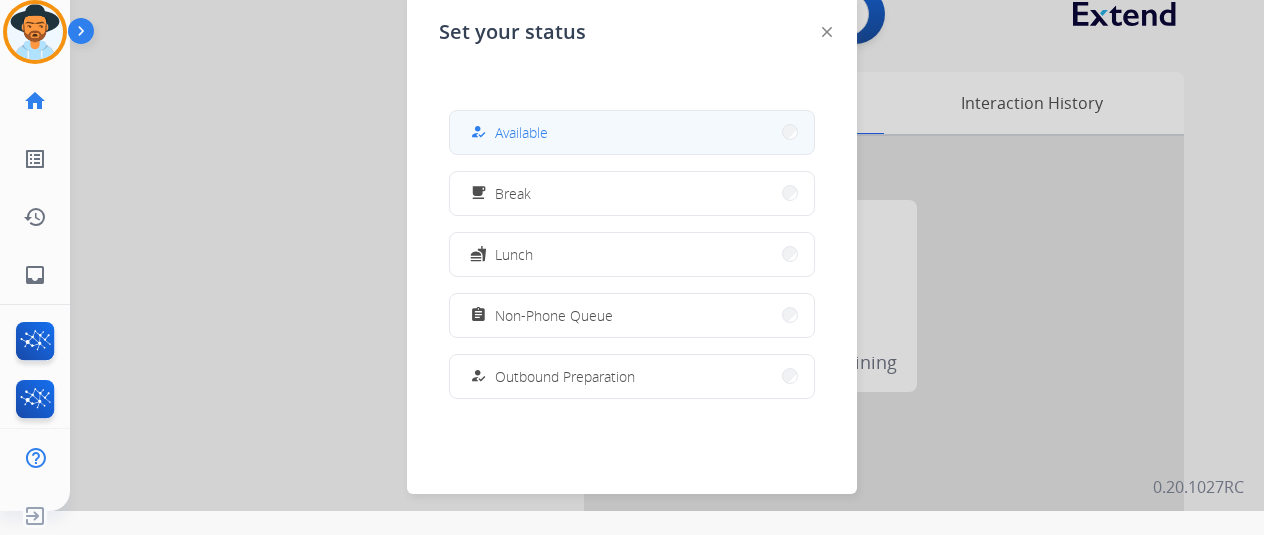 click on "how_to_reg Available" at bounding box center (632, 132) 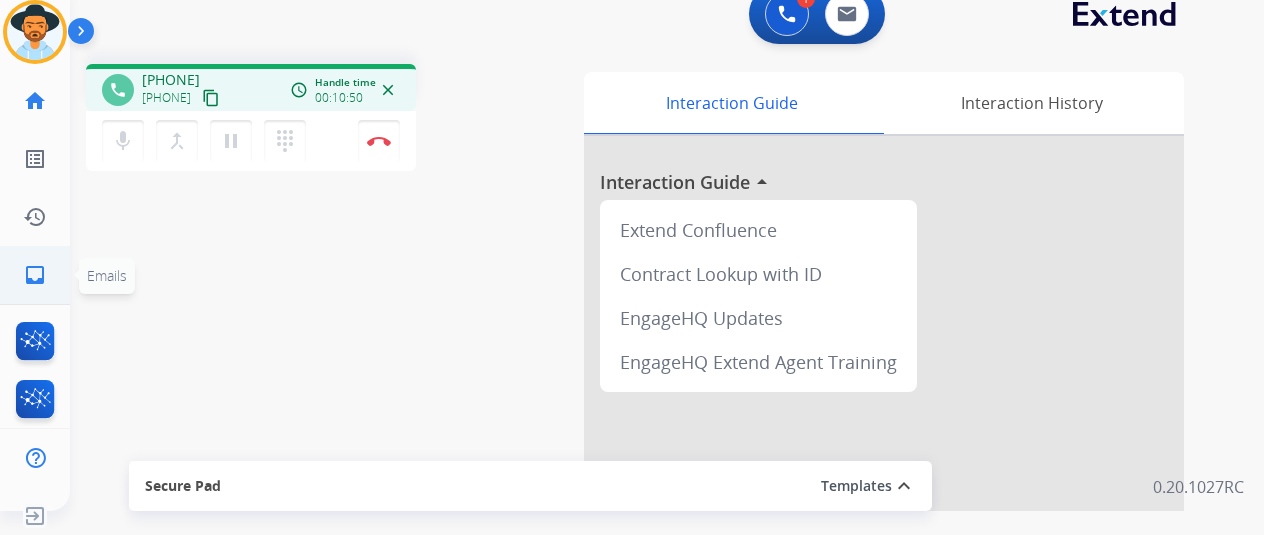 click on "inbox" 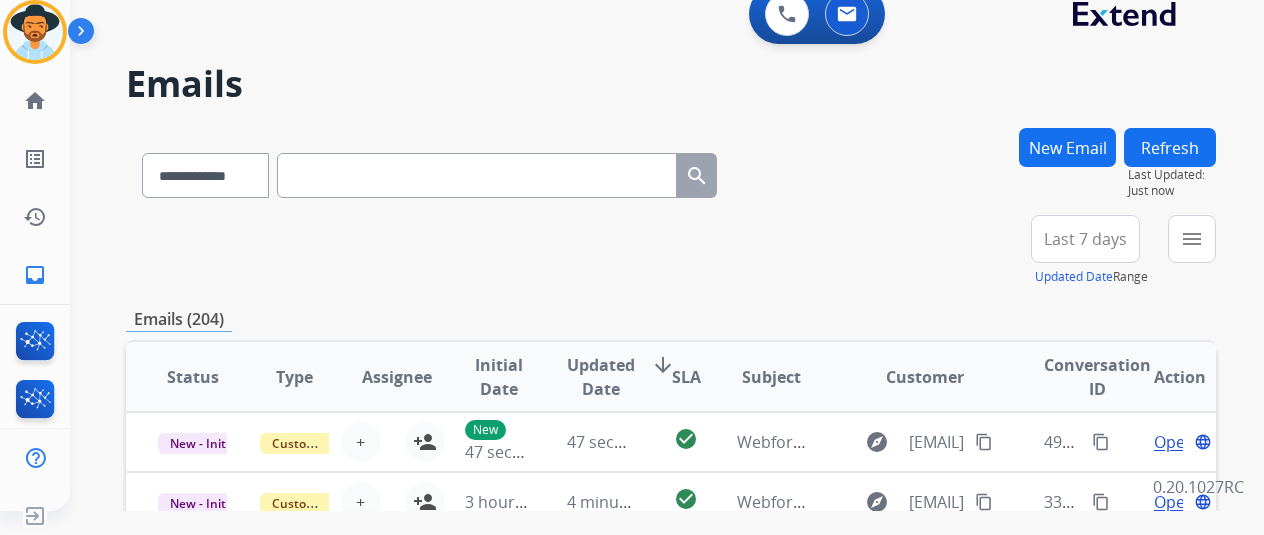 click on "New Email" at bounding box center [1067, 147] 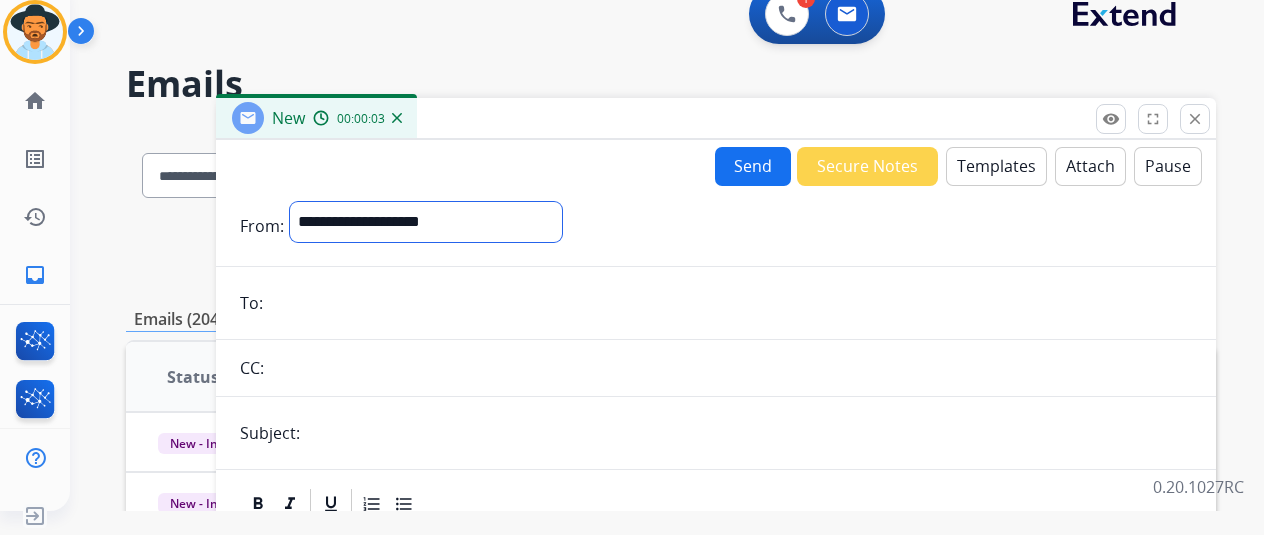click on "**********" at bounding box center (426, 222) 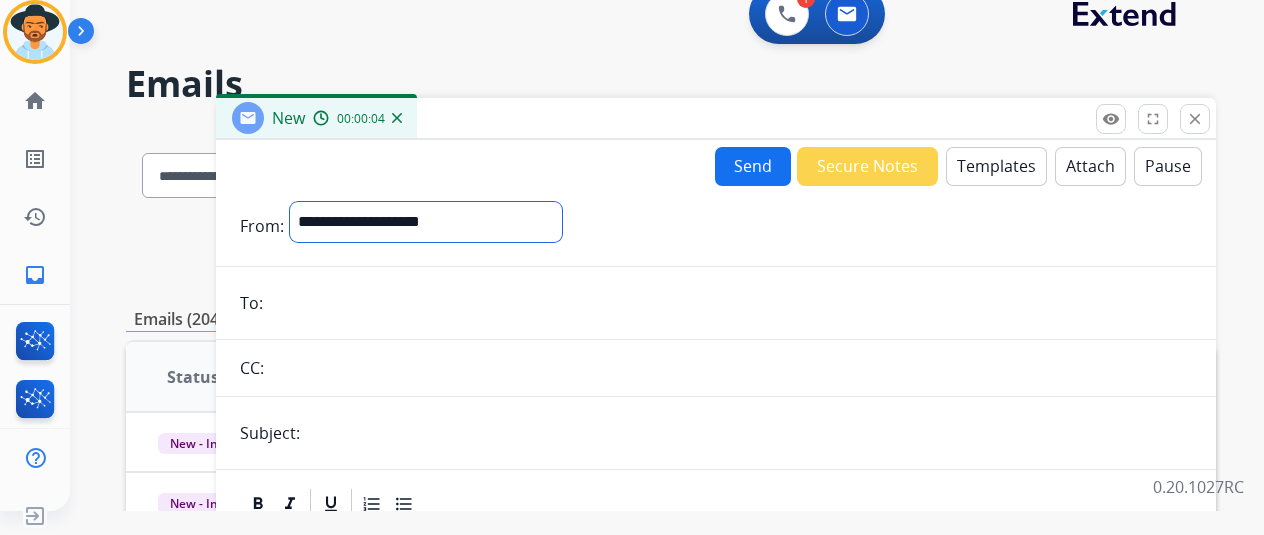 select on "**********" 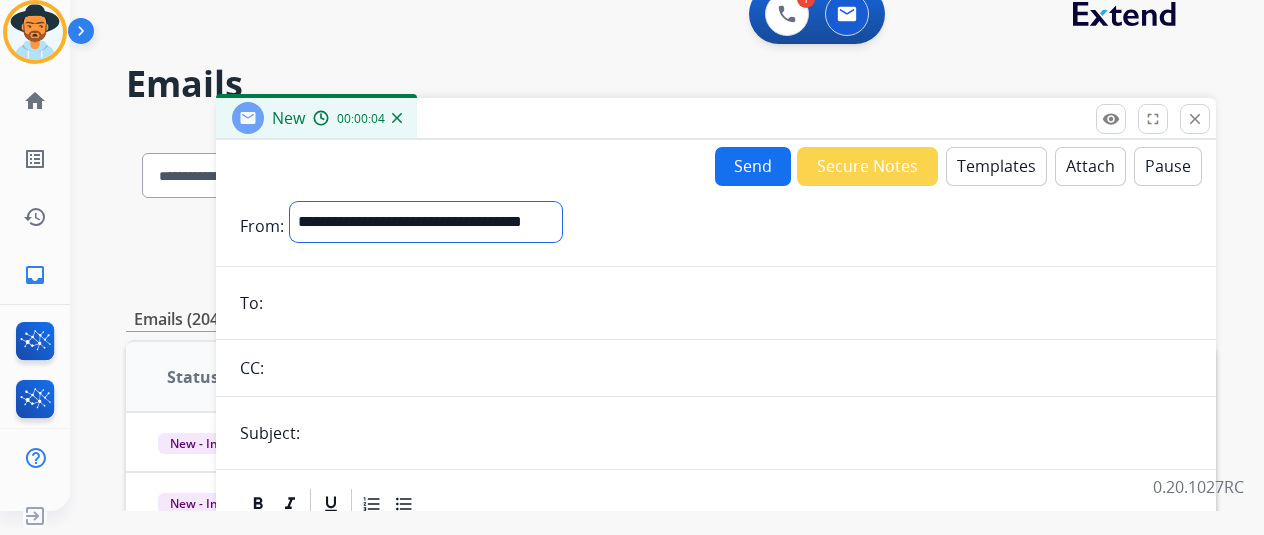 click on "**********" at bounding box center [426, 222] 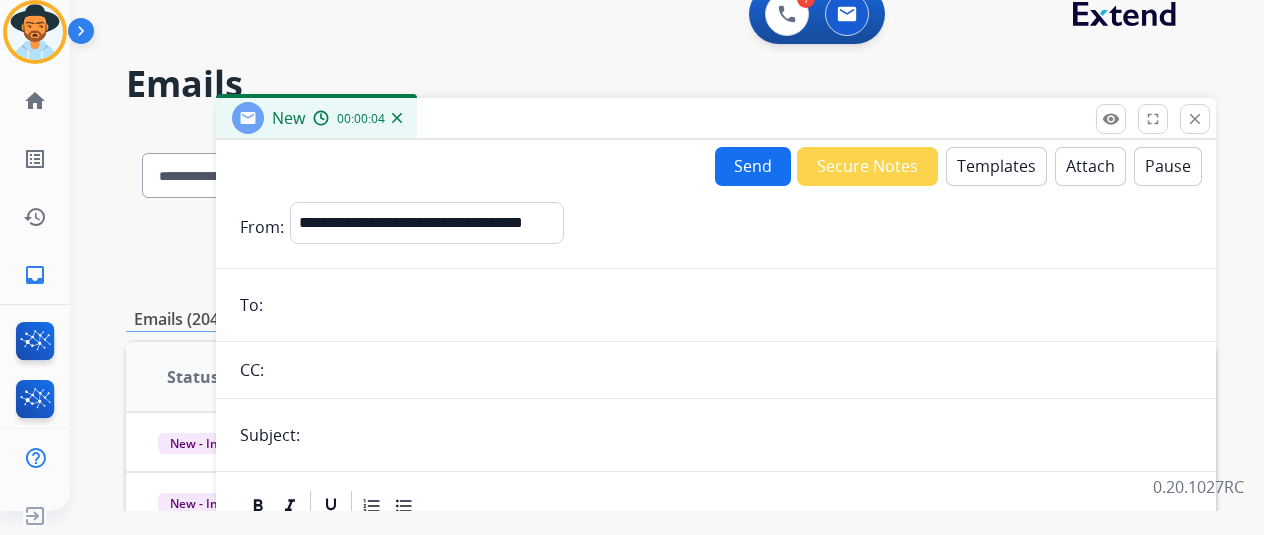 click at bounding box center (730, 305) 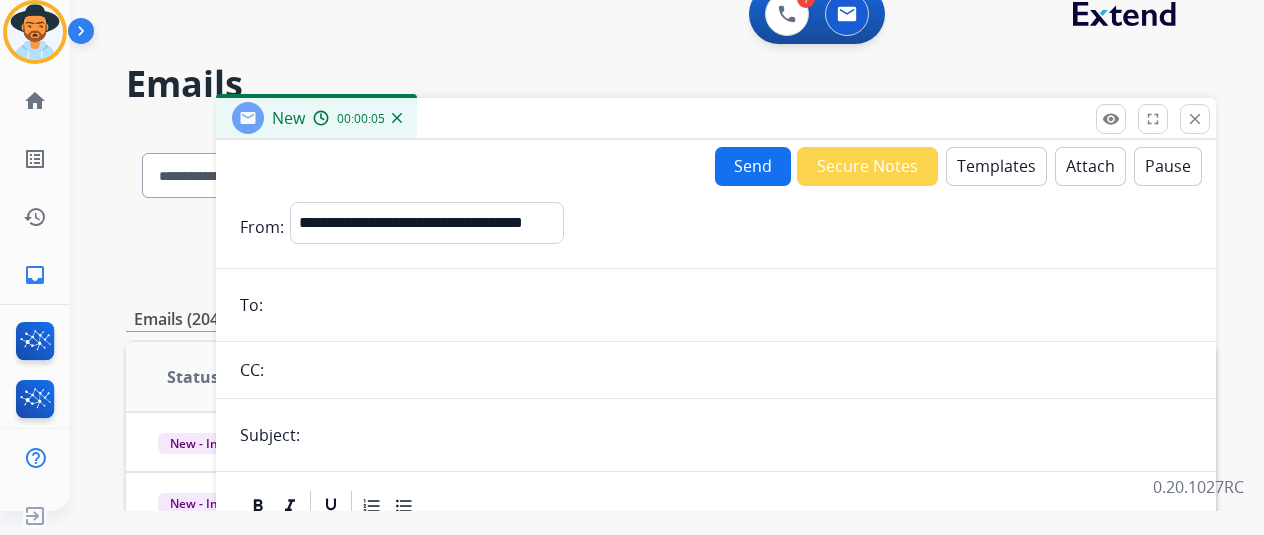 paste on "**********" 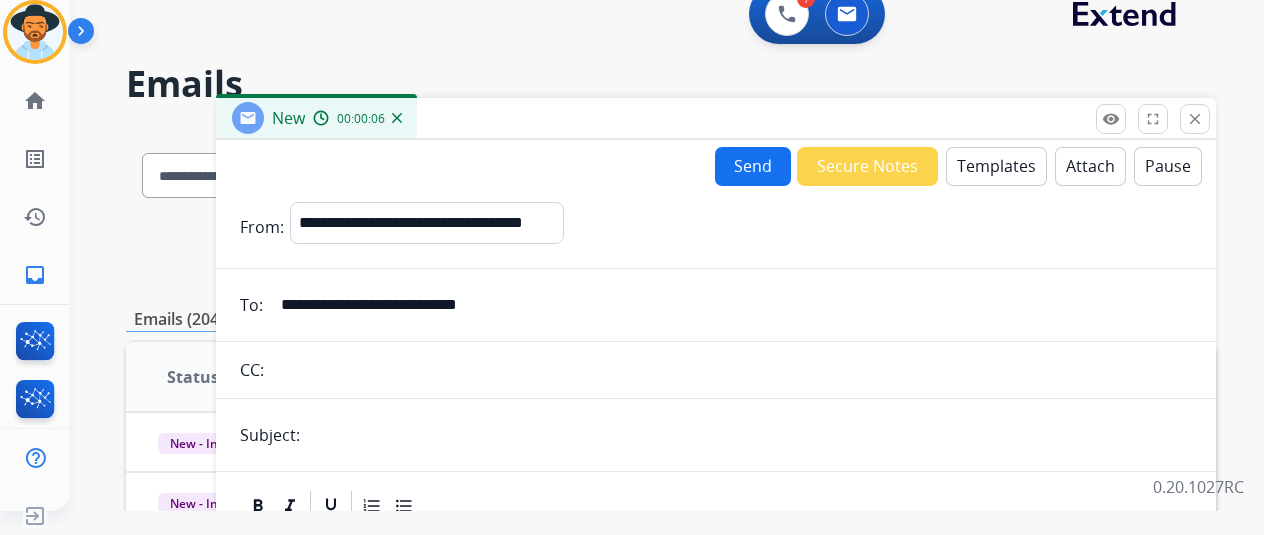 type on "**********" 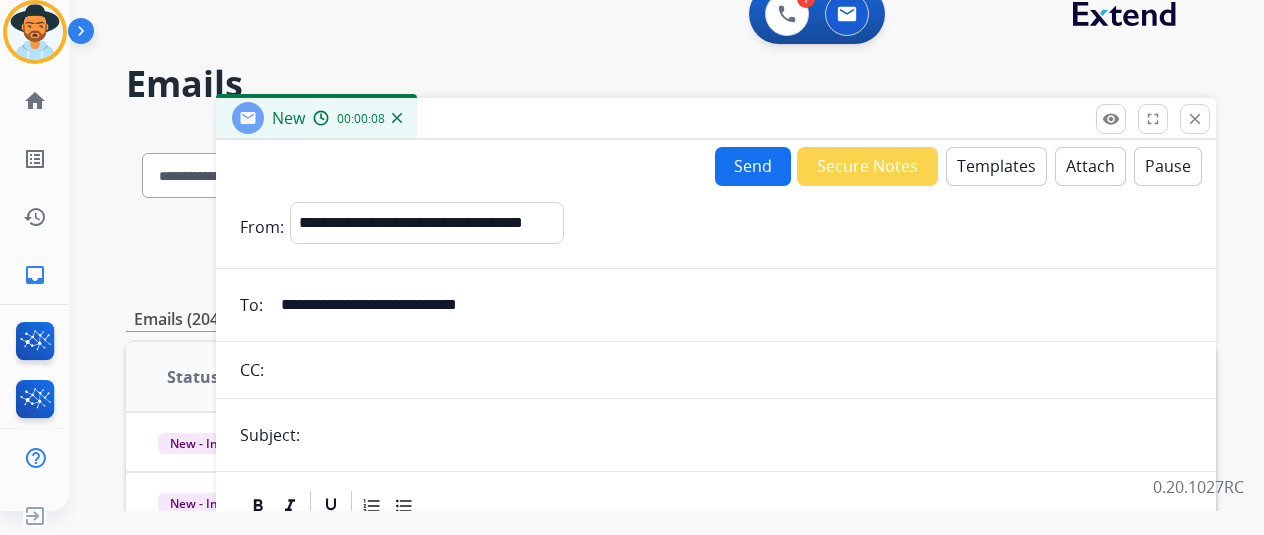 type on "**********" 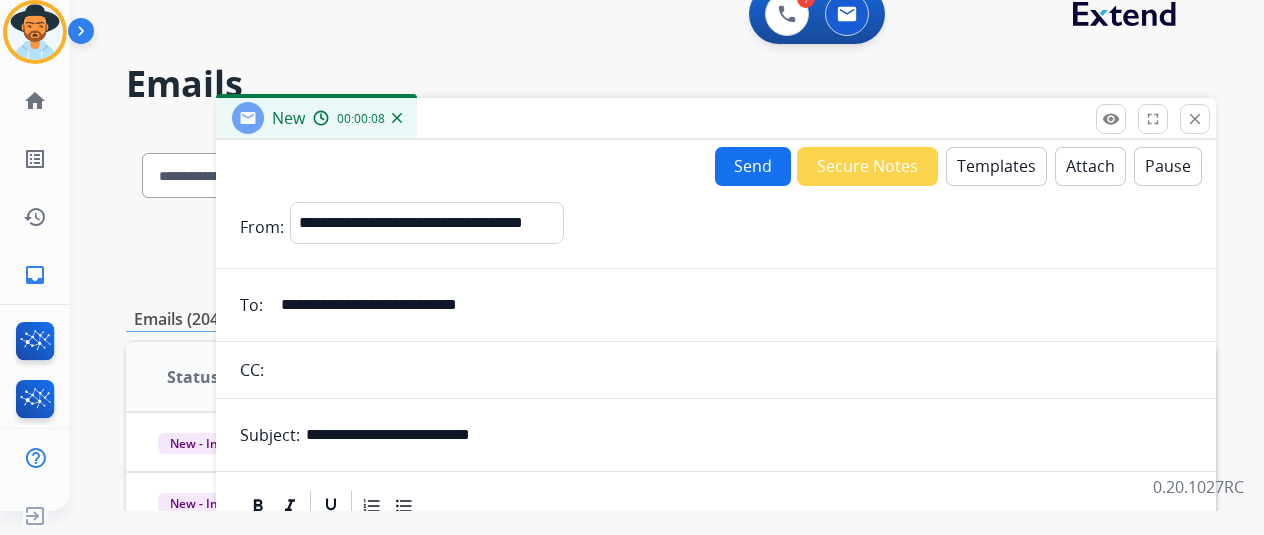 click on "Templates" at bounding box center [996, 166] 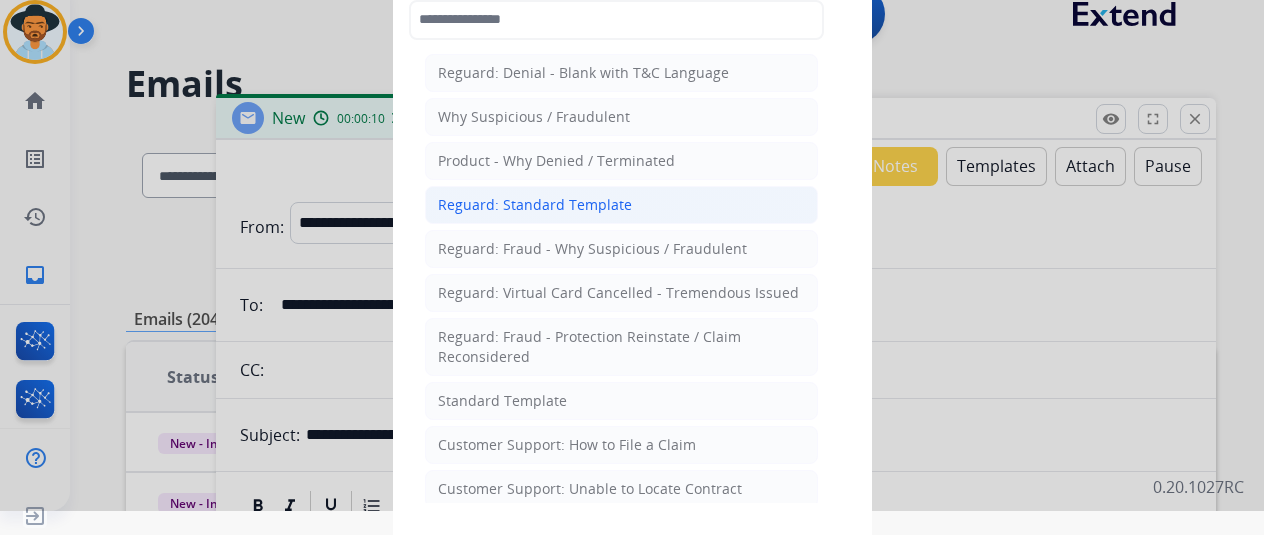 click on "Reguard: Standard Template" 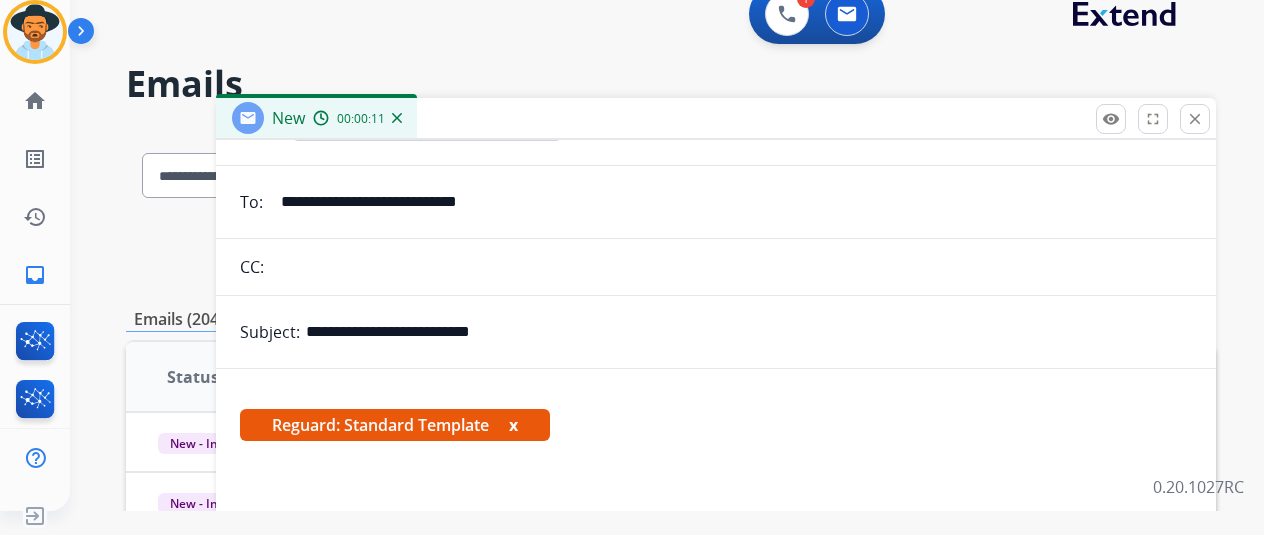 scroll, scrollTop: 168, scrollLeft: 0, axis: vertical 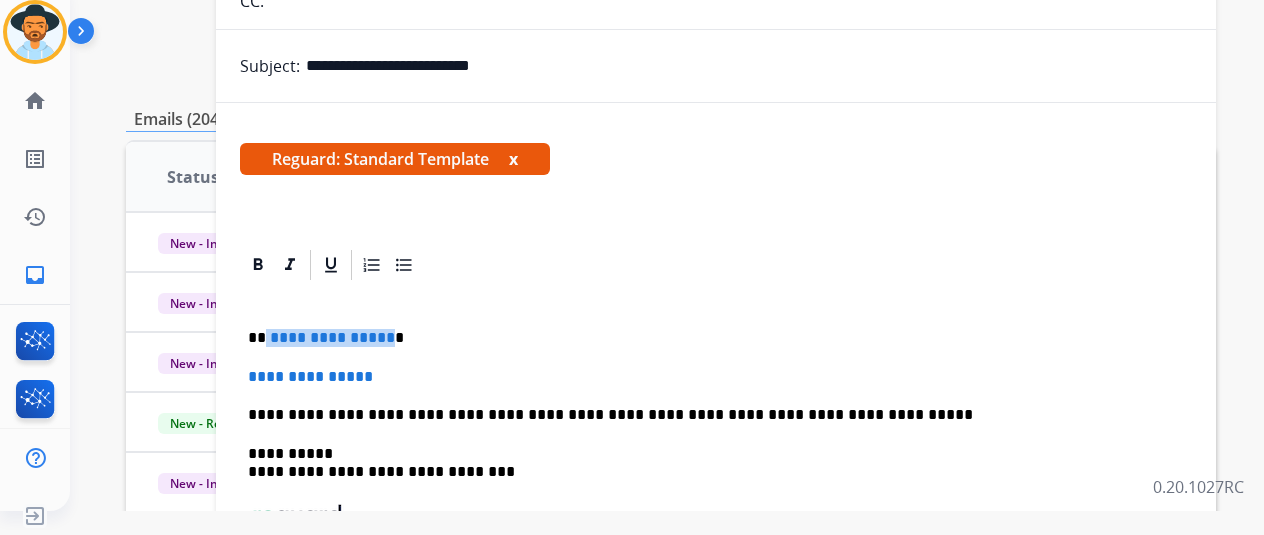 drag, startPoint x: 398, startPoint y: 343, endPoint x: 282, endPoint y: 331, distance: 116.61904 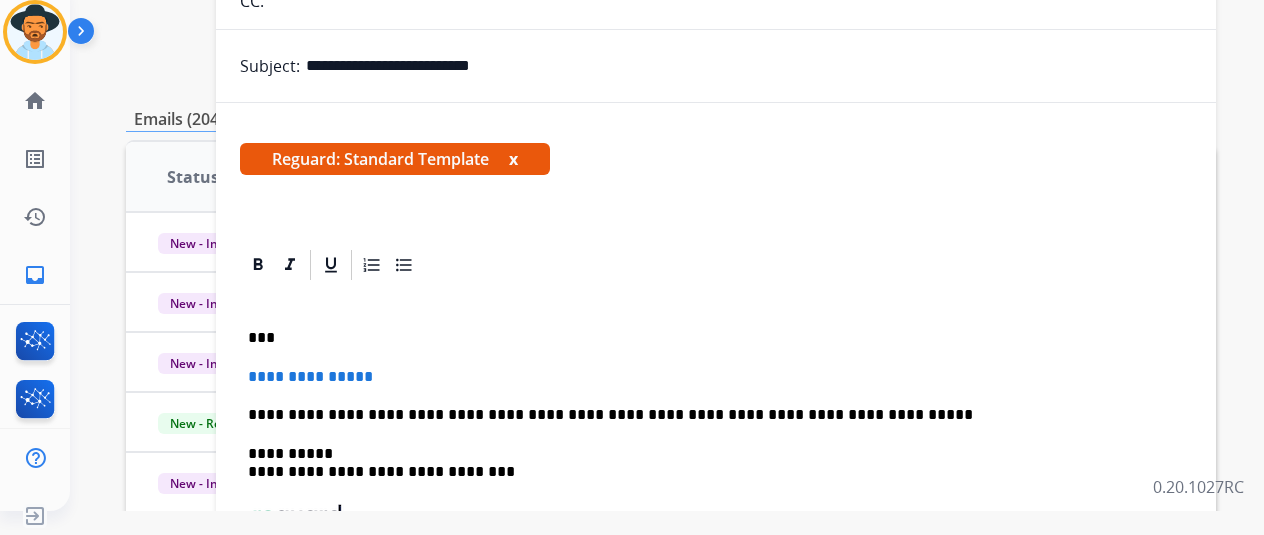 type 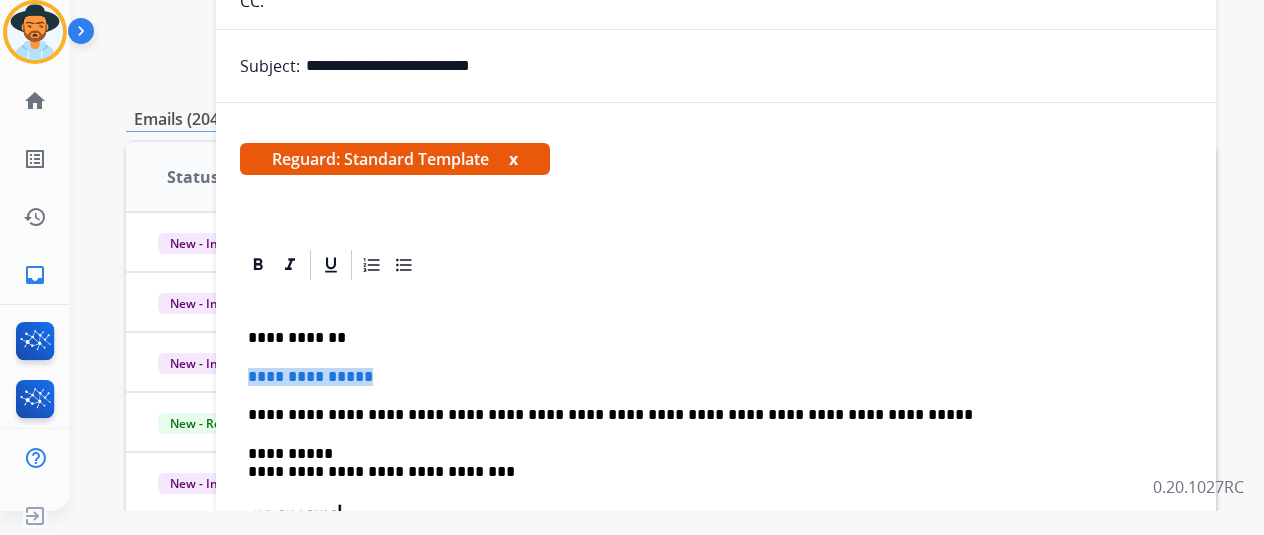 drag, startPoint x: 550, startPoint y: 375, endPoint x: 270, endPoint y: 367, distance: 280.11426 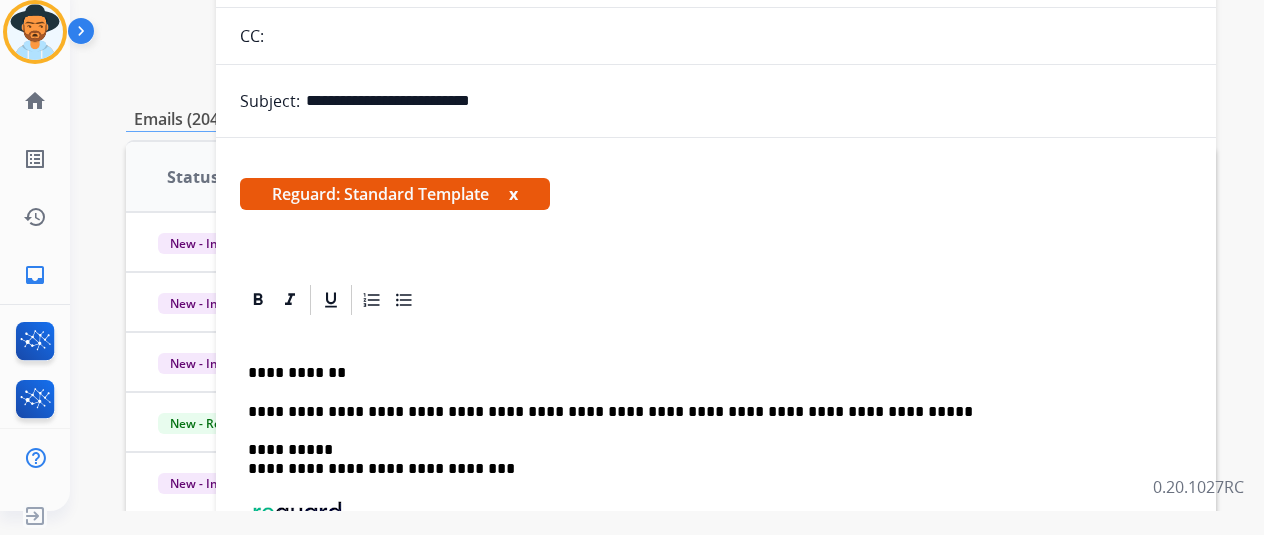 scroll, scrollTop: 130, scrollLeft: 0, axis: vertical 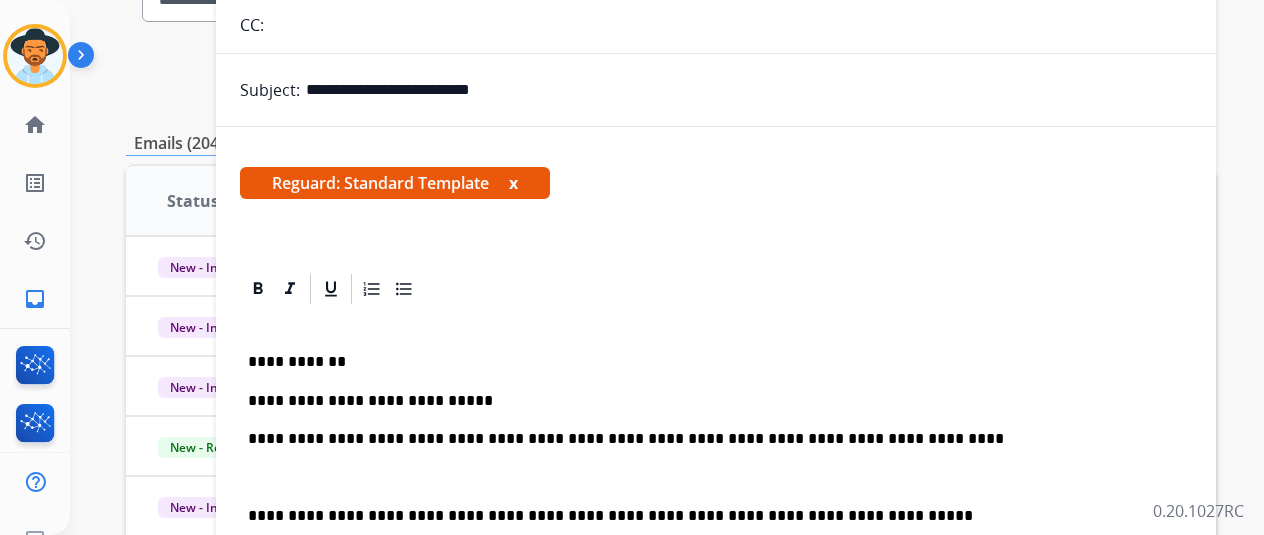 click at bounding box center (716, 478) 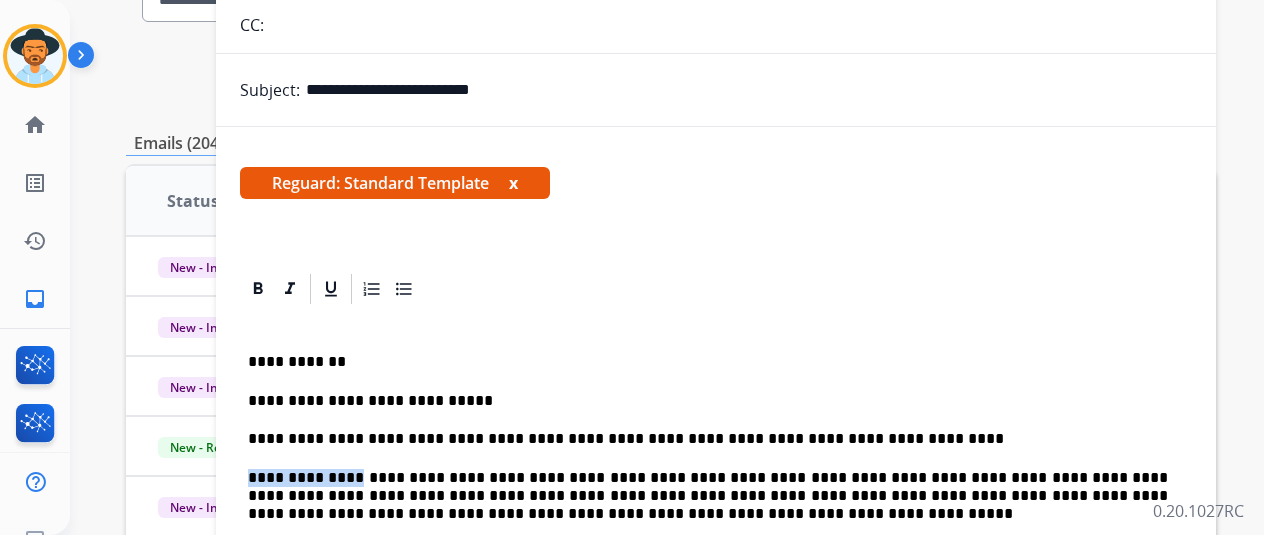 drag, startPoint x: 360, startPoint y: 473, endPoint x: 260, endPoint y: 473, distance: 100 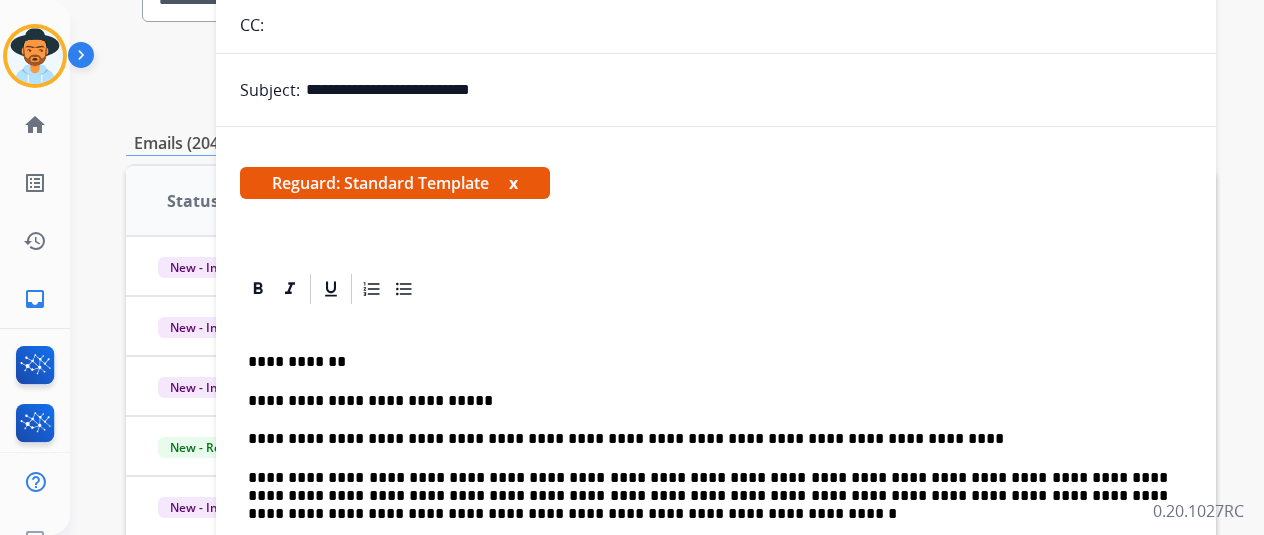 scroll, scrollTop: 338, scrollLeft: 0, axis: vertical 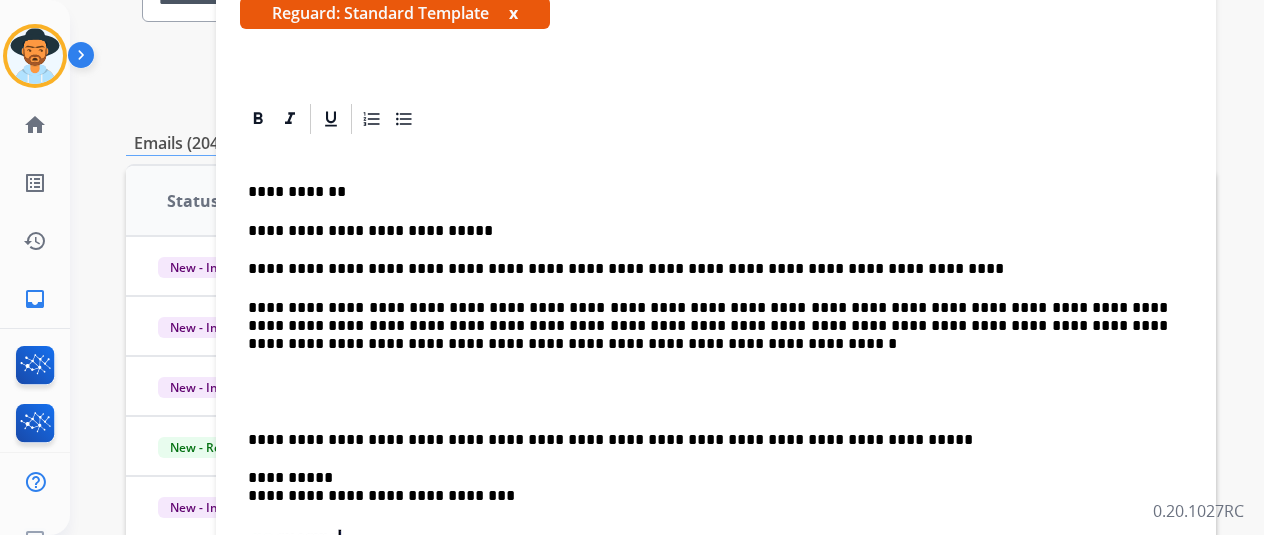 click on "**********" at bounding box center (716, 419) 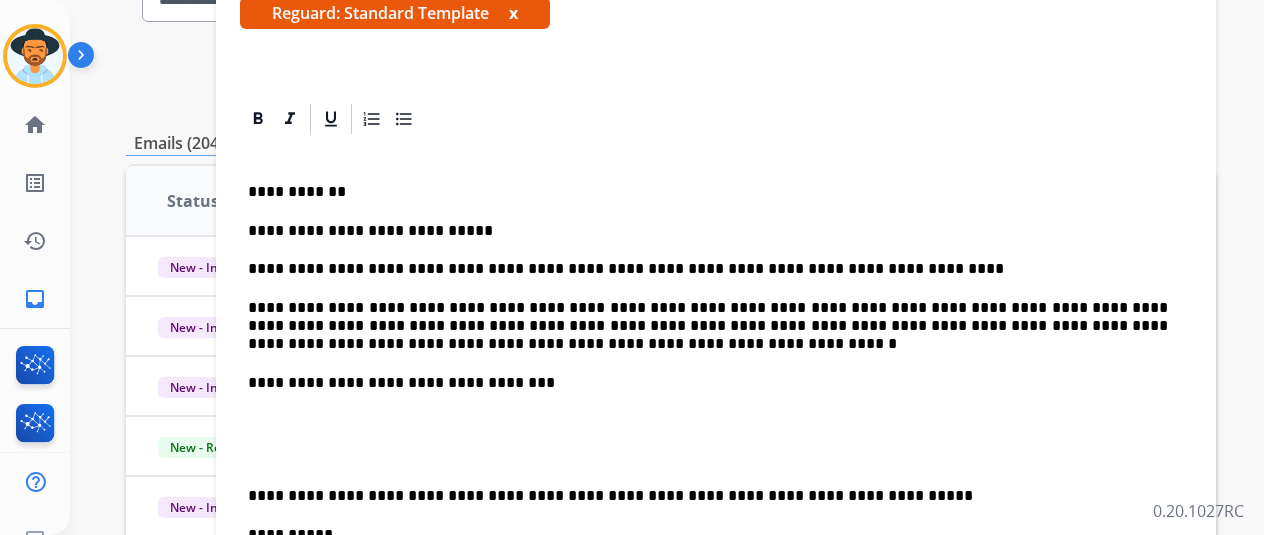 click on "**********" at bounding box center (716, 448) 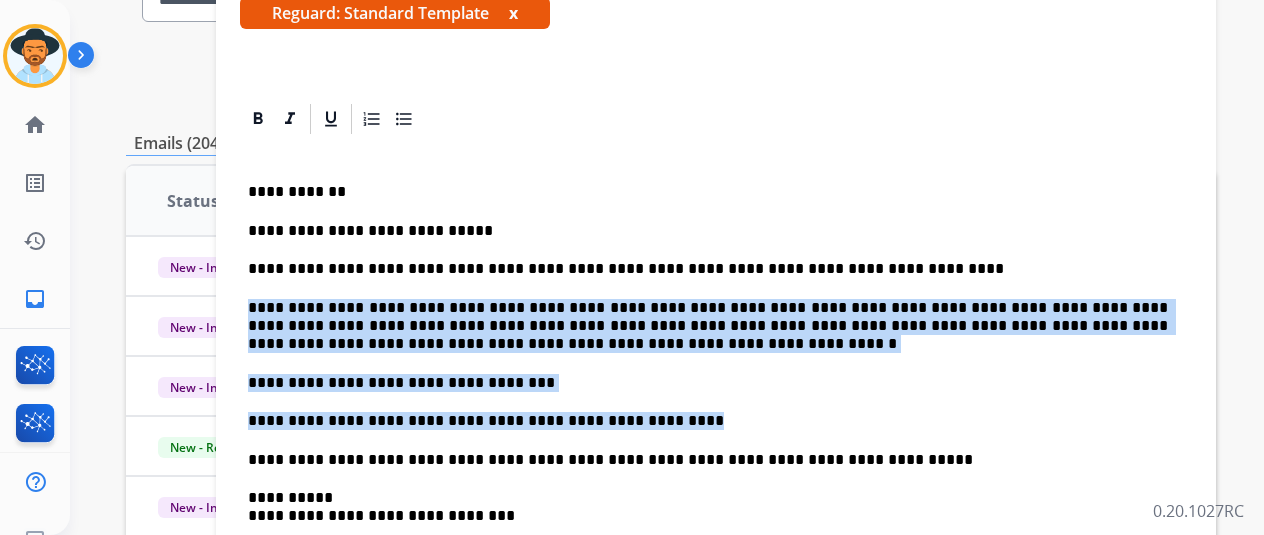 drag, startPoint x: 655, startPoint y: 419, endPoint x: 262, endPoint y: 301, distance: 410.3328 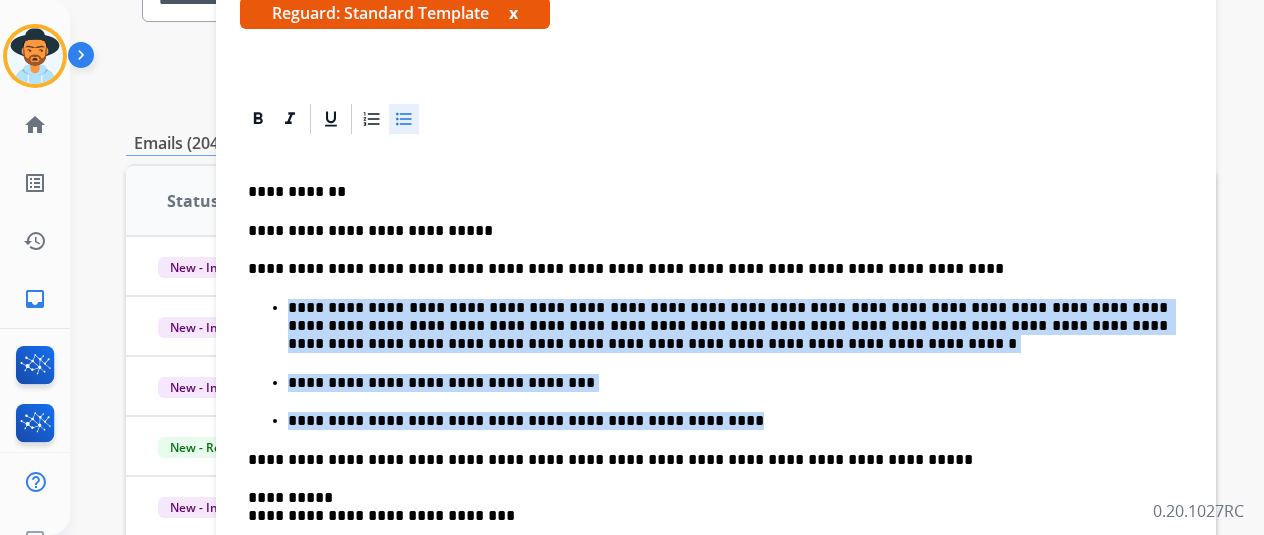 click 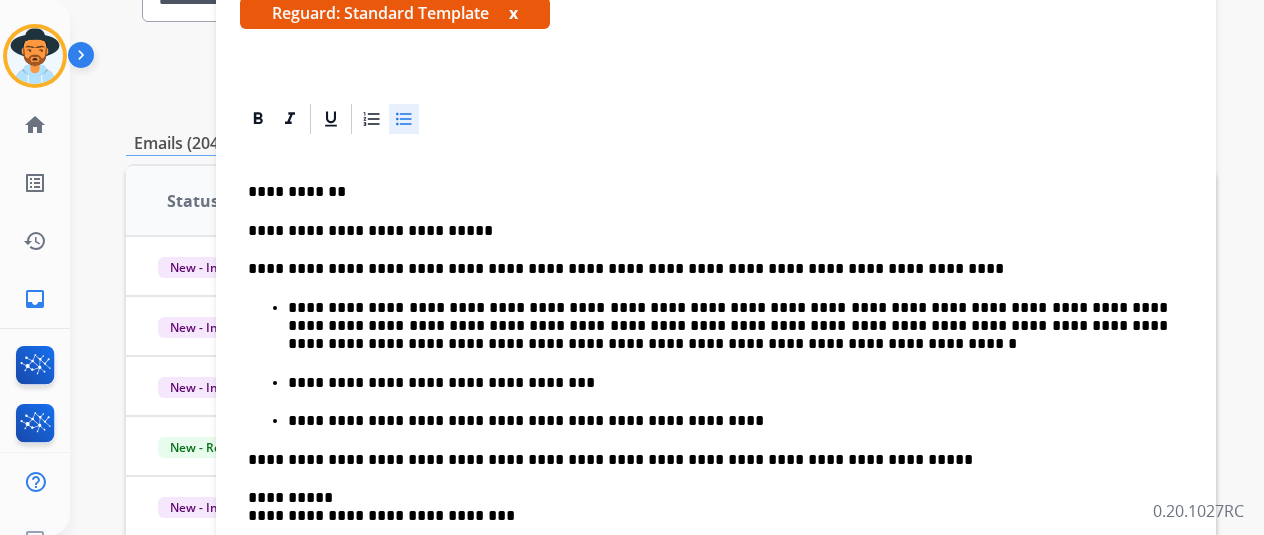 click on "**********" at bounding box center [728, 383] 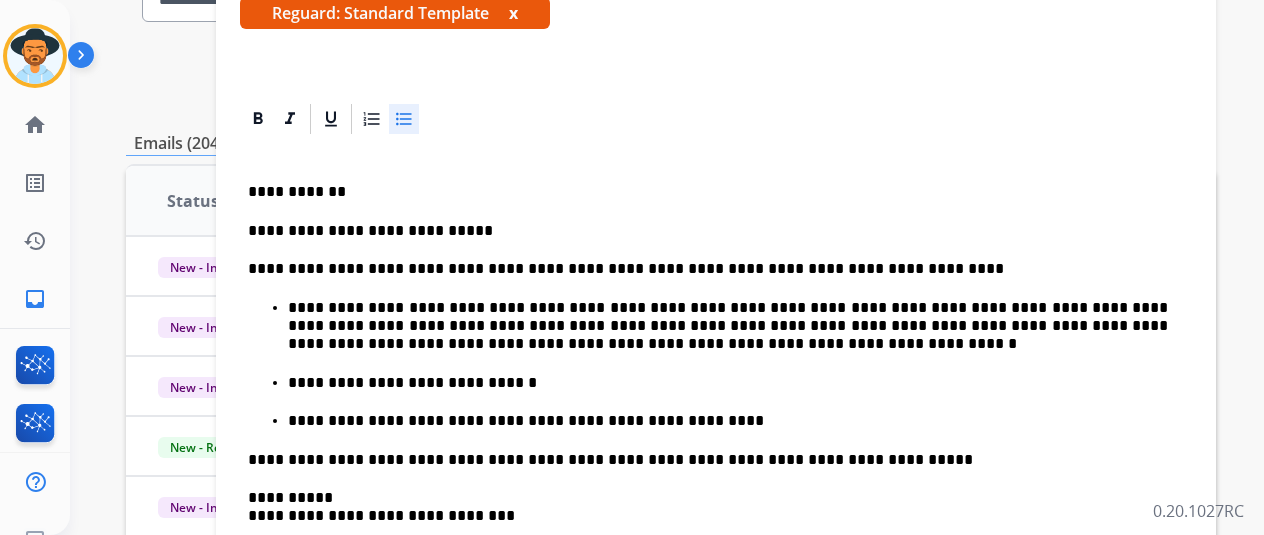 drag, startPoint x: 363, startPoint y: 407, endPoint x: 383, endPoint y: 427, distance: 28.284271 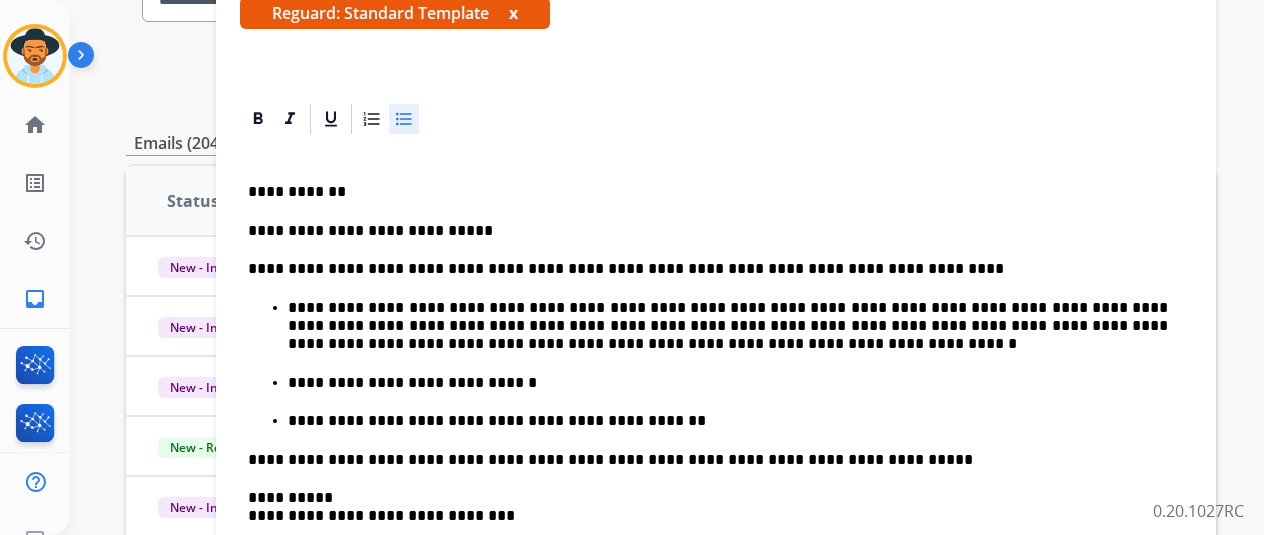 click on "**********" at bounding box center [728, 326] 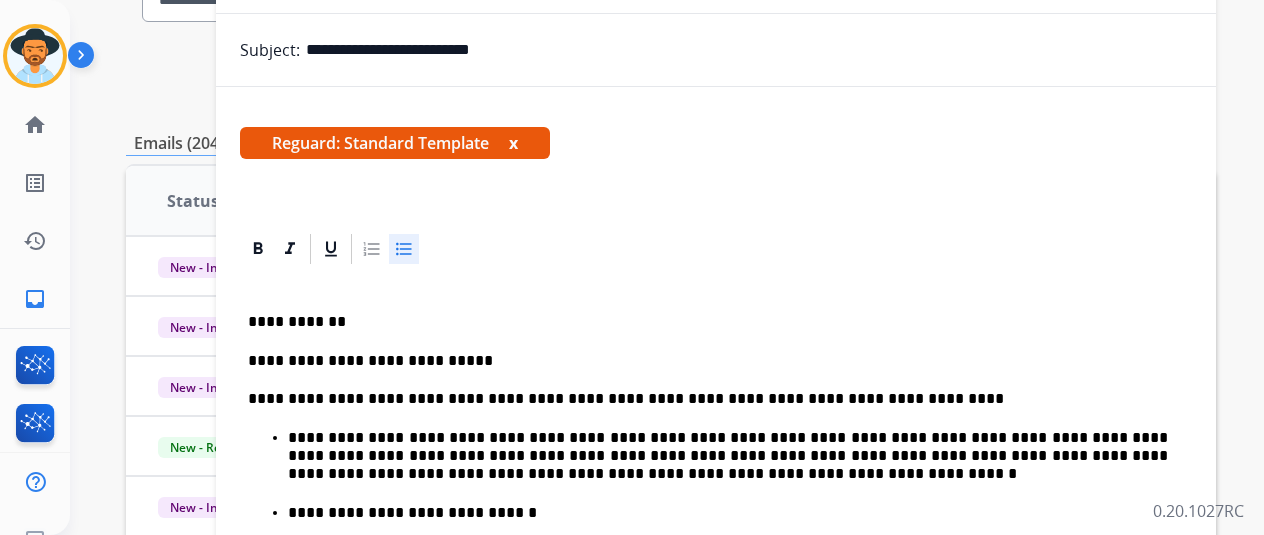 scroll, scrollTop: 0, scrollLeft: 0, axis: both 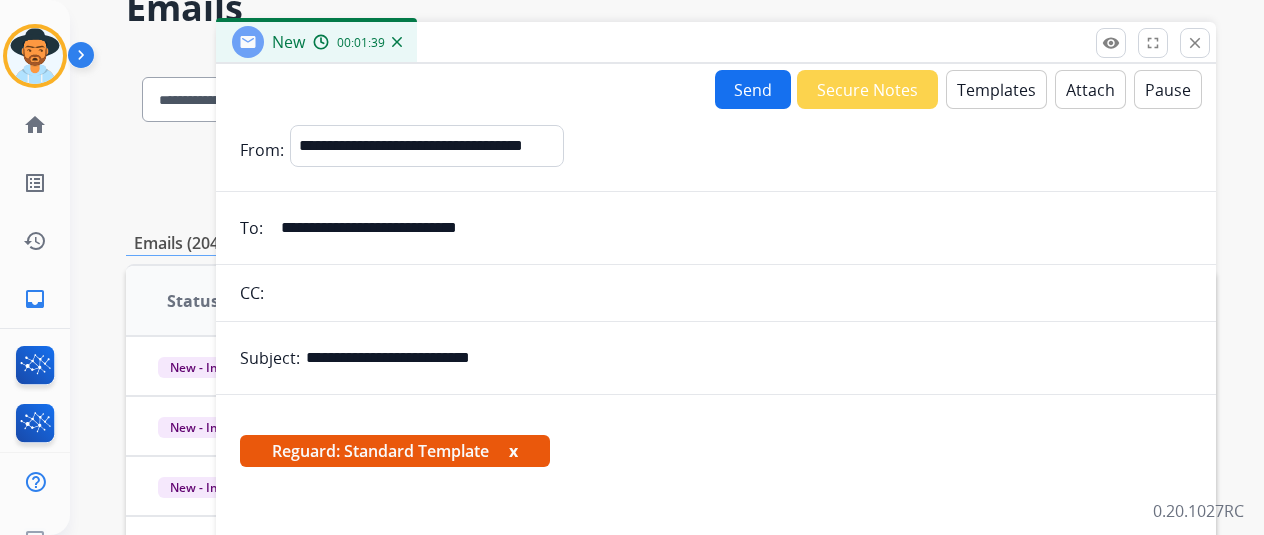 click on "Send" at bounding box center [753, 89] 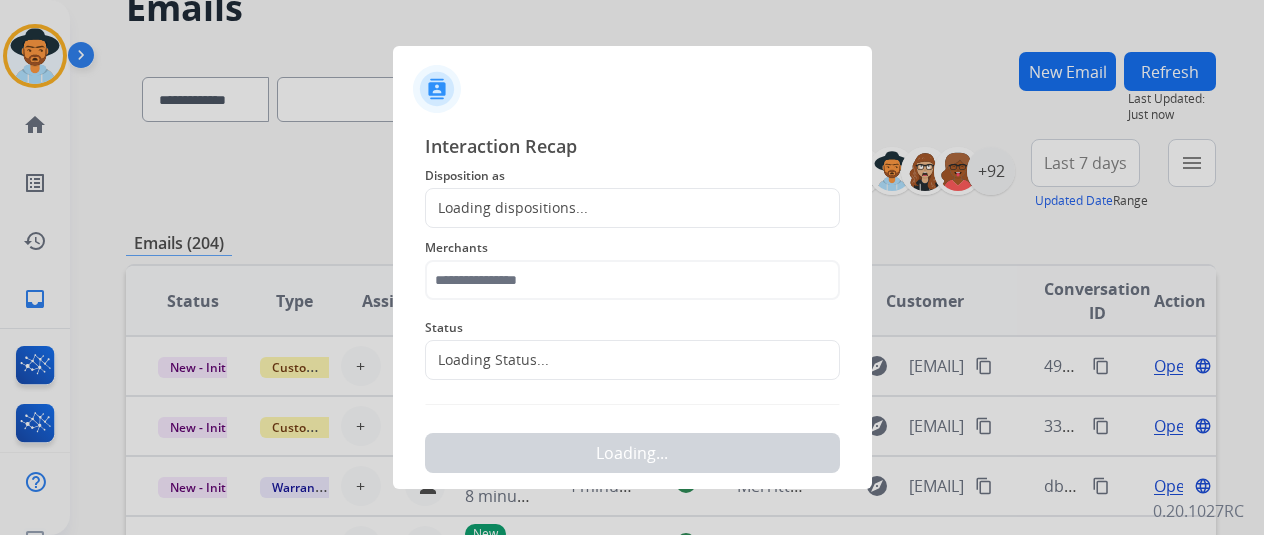 click on "Loading Status..." 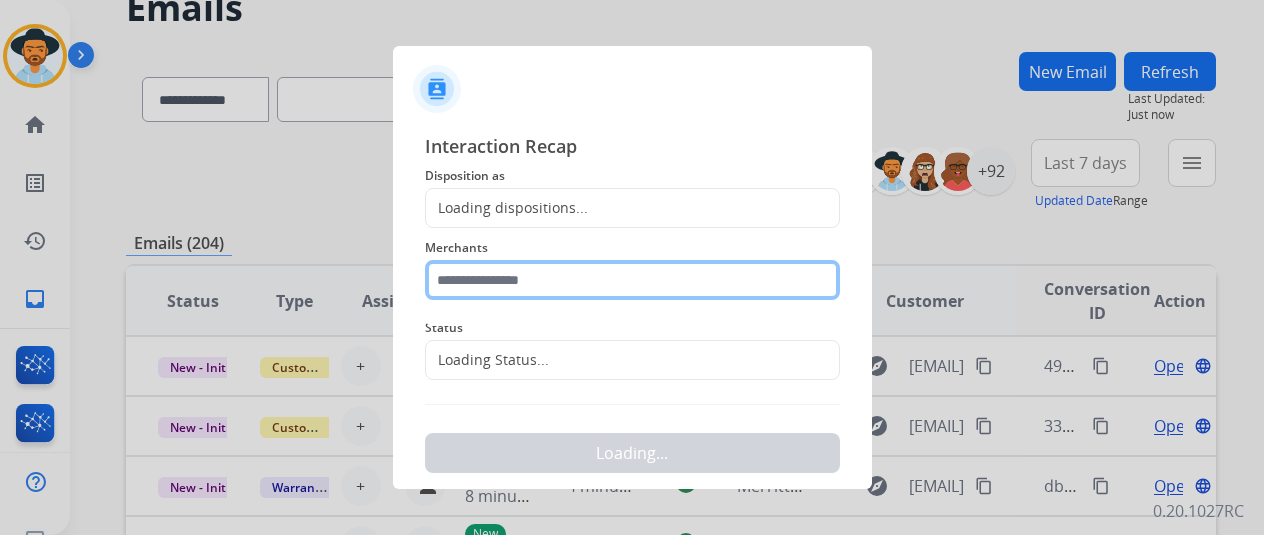 click 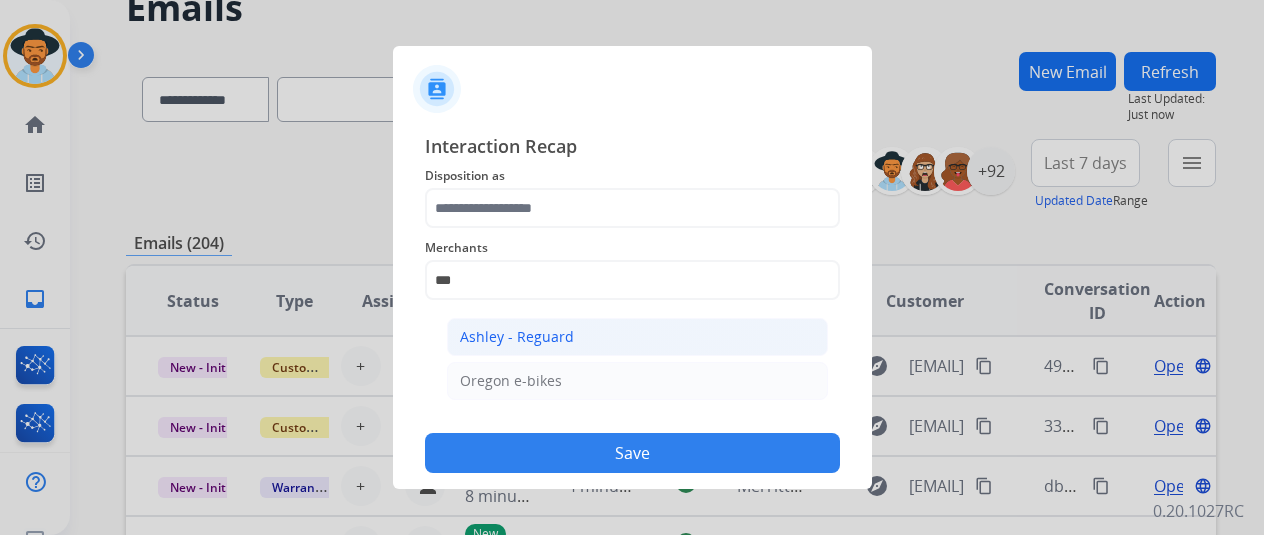 click on "Ashley - Reguard" 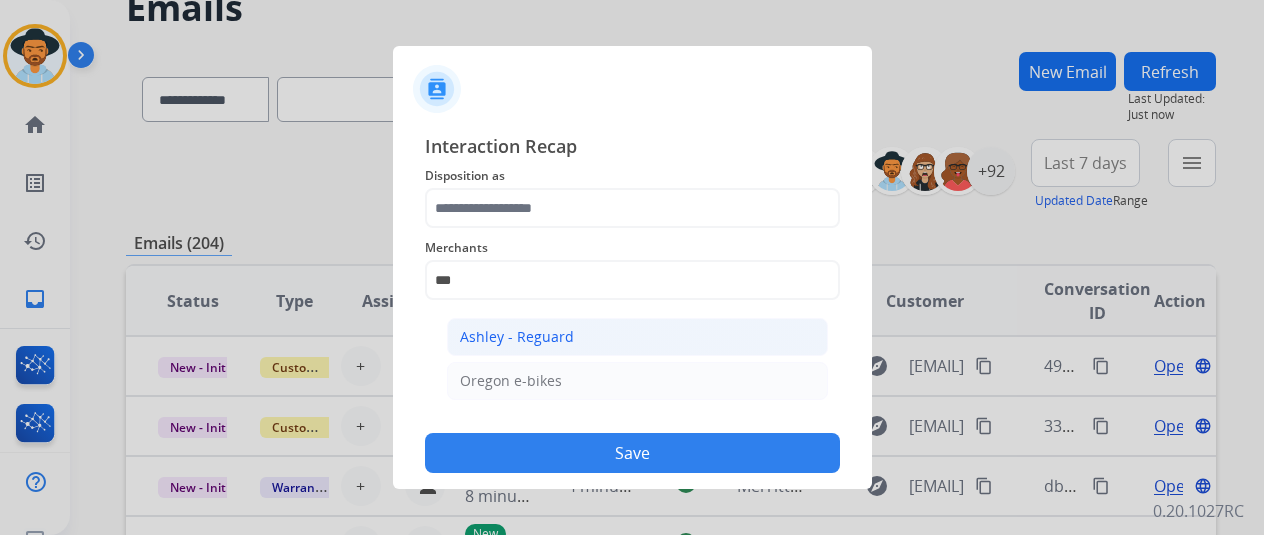 type on "**********" 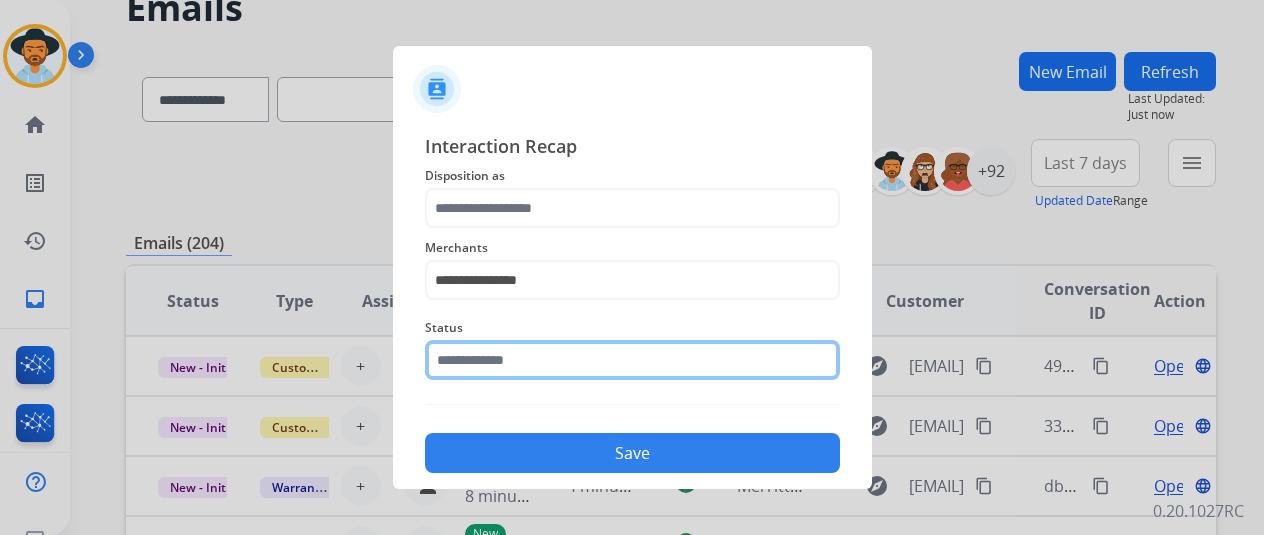 click 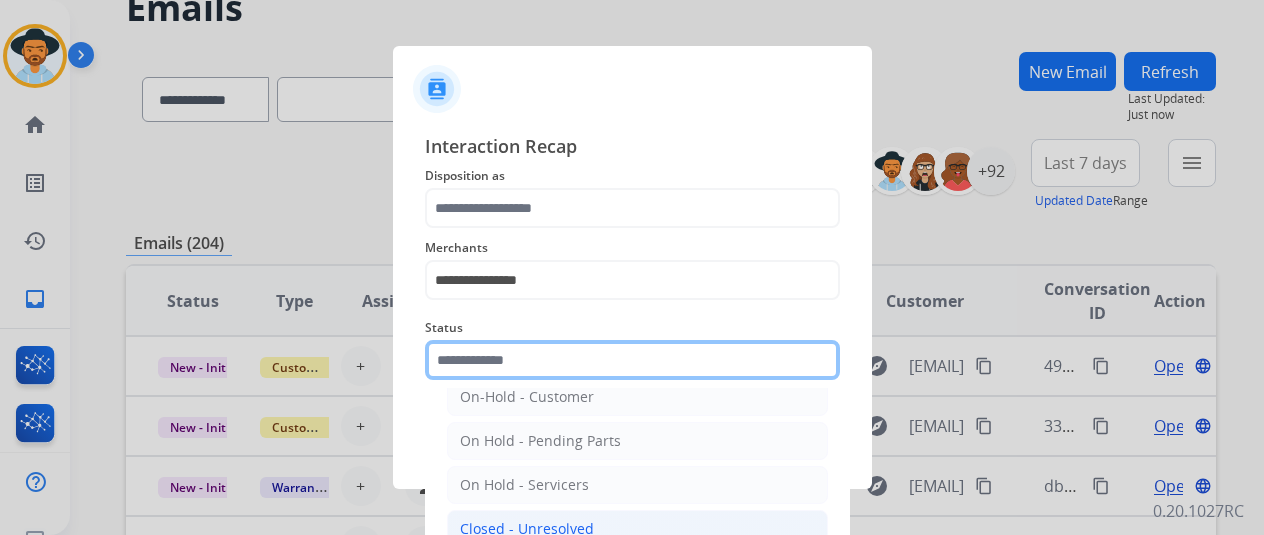 scroll, scrollTop: 114, scrollLeft: 0, axis: vertical 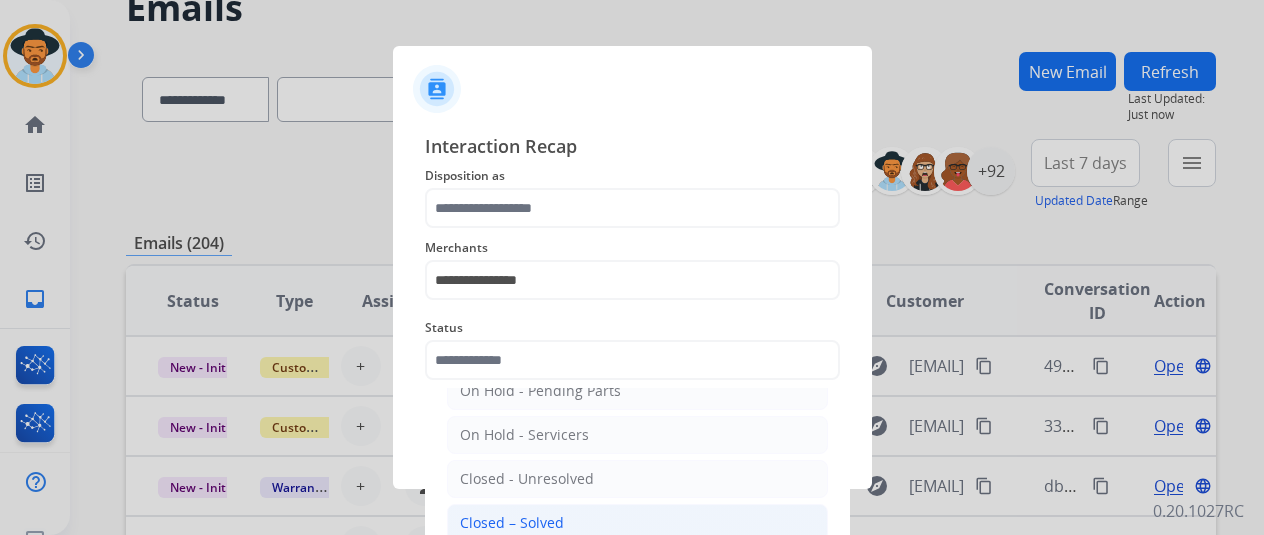 click on "Closed – Solved" 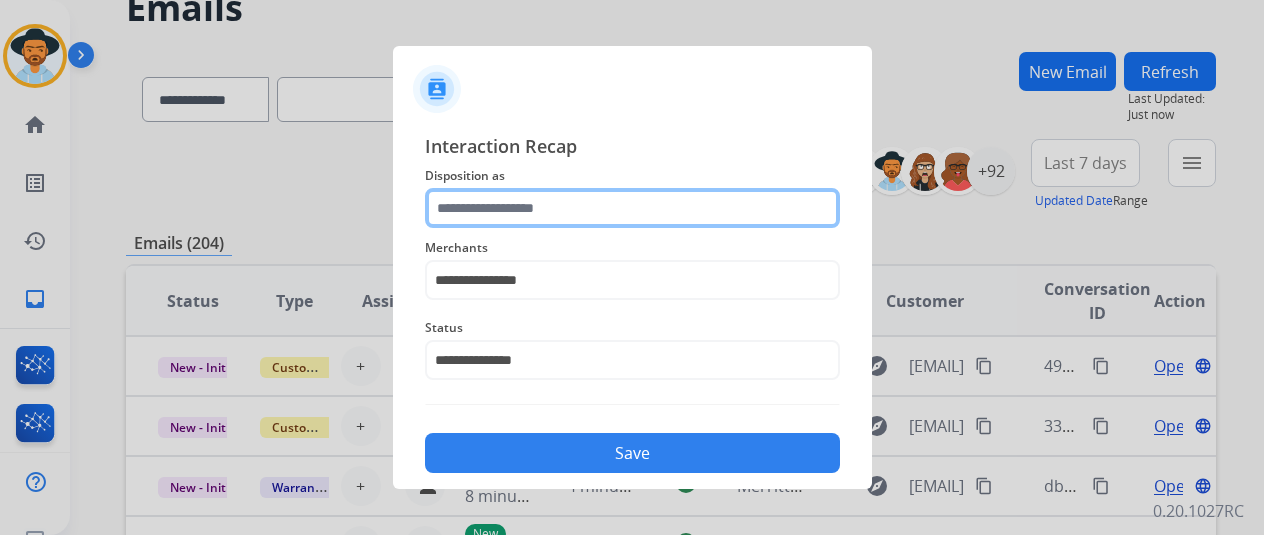 click 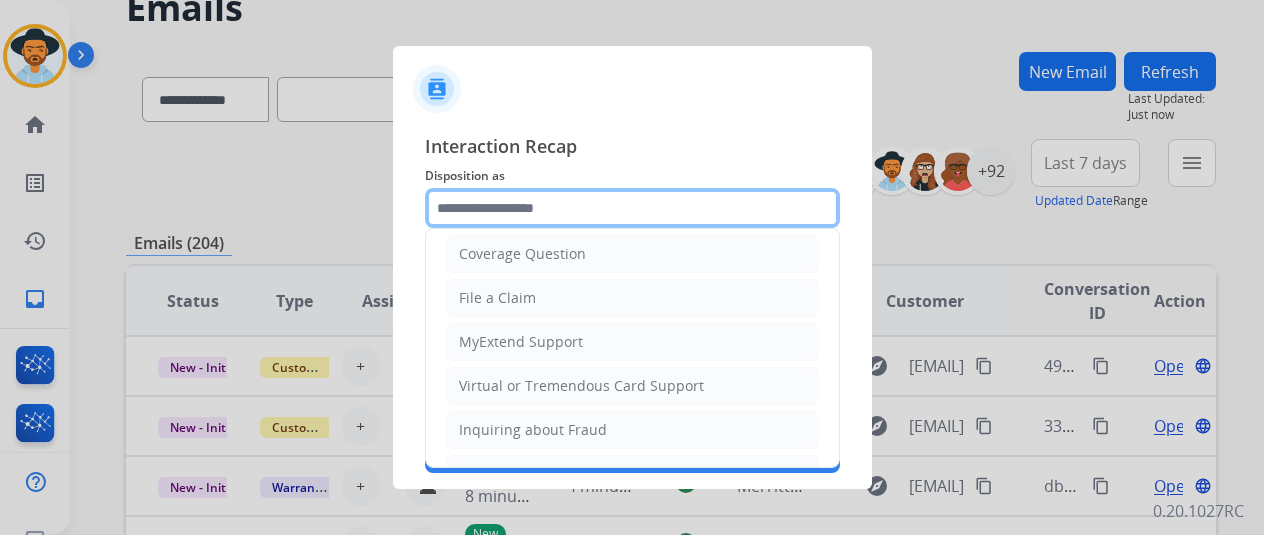 scroll, scrollTop: 100, scrollLeft: 0, axis: vertical 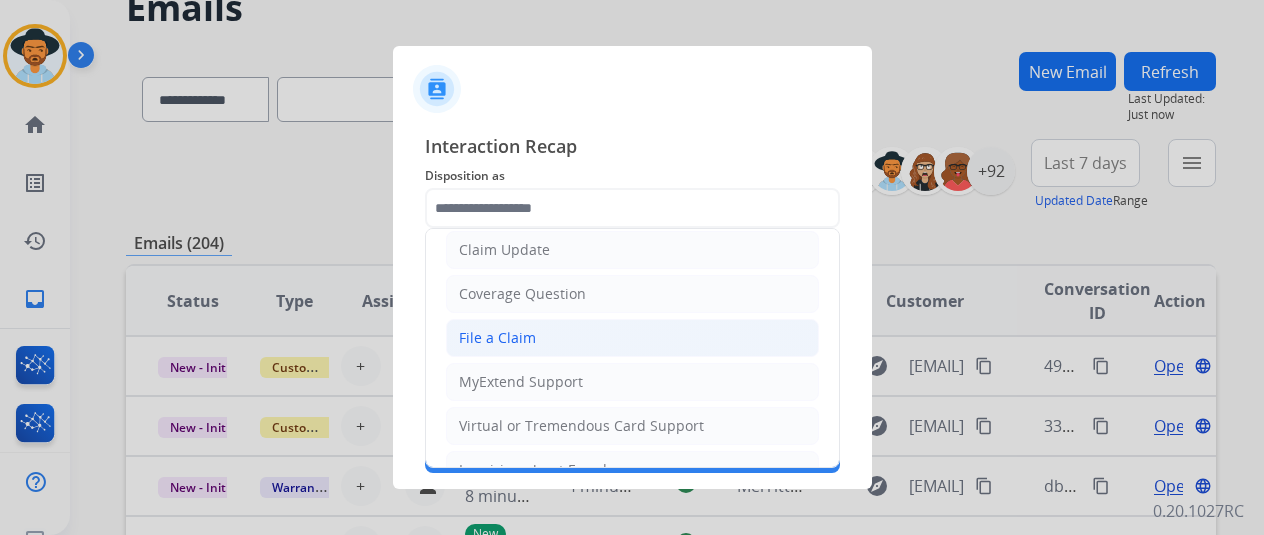 click on "File a Claim" 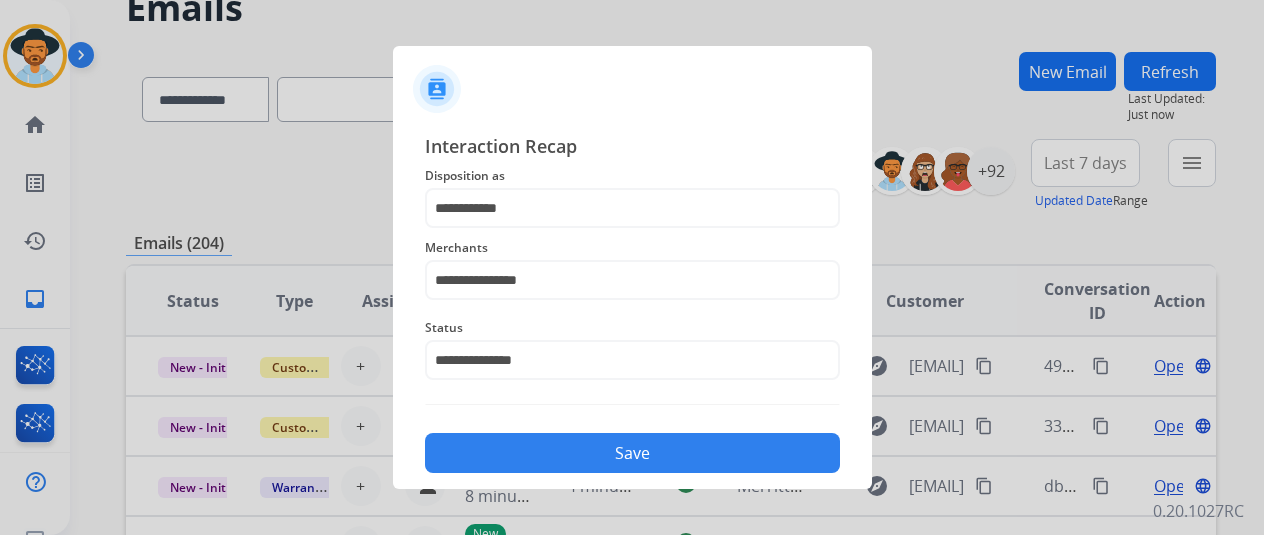 click on "Save" 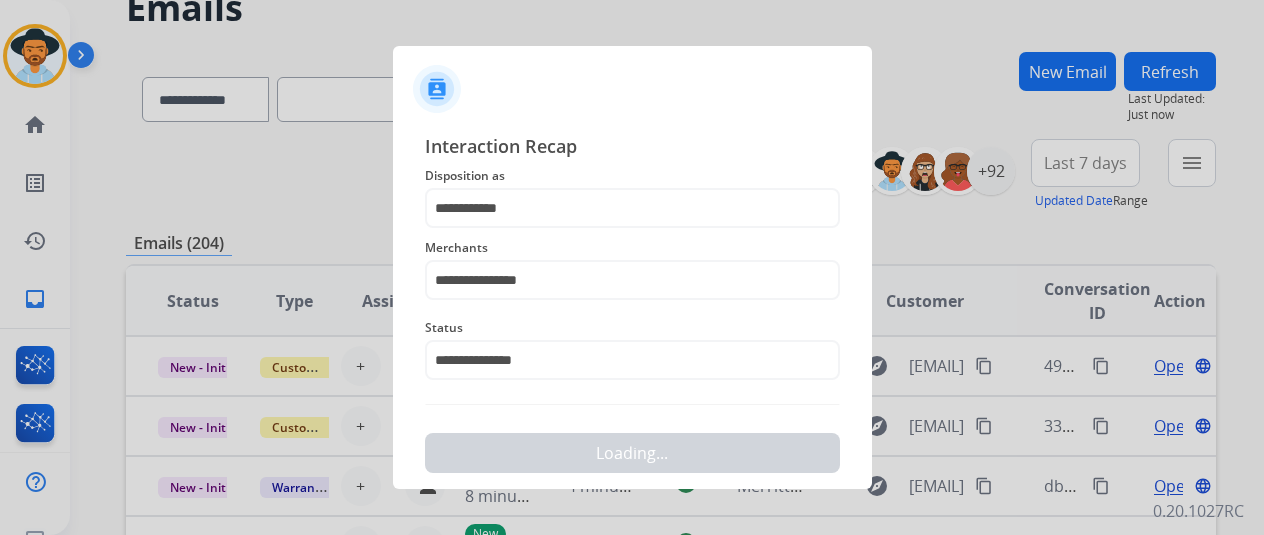scroll, scrollTop: 0, scrollLeft: 0, axis: both 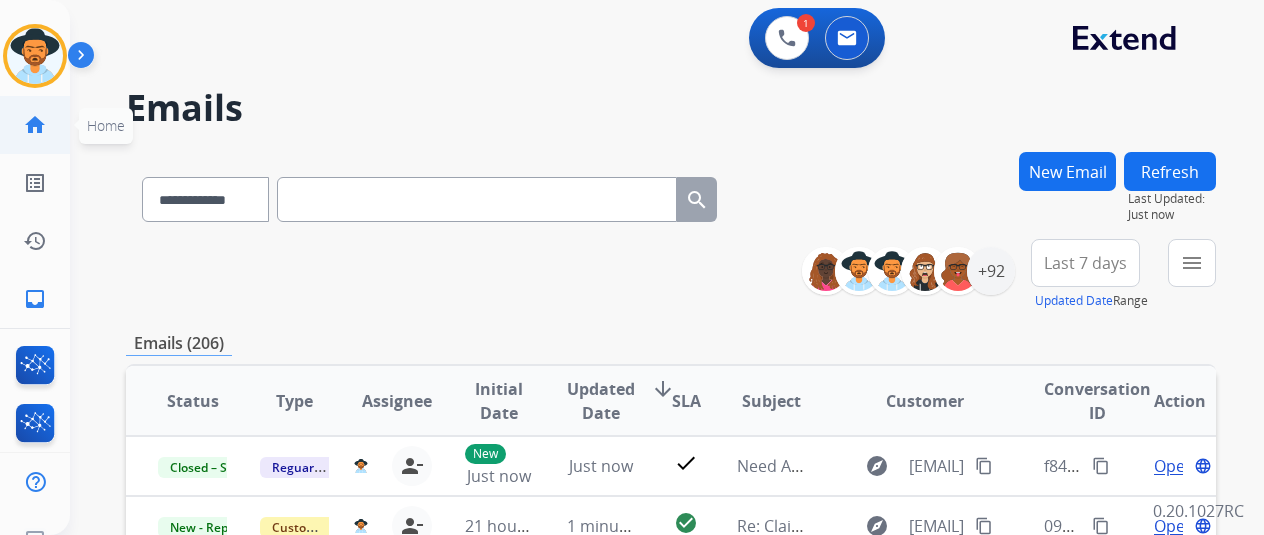 click on "home  Home" 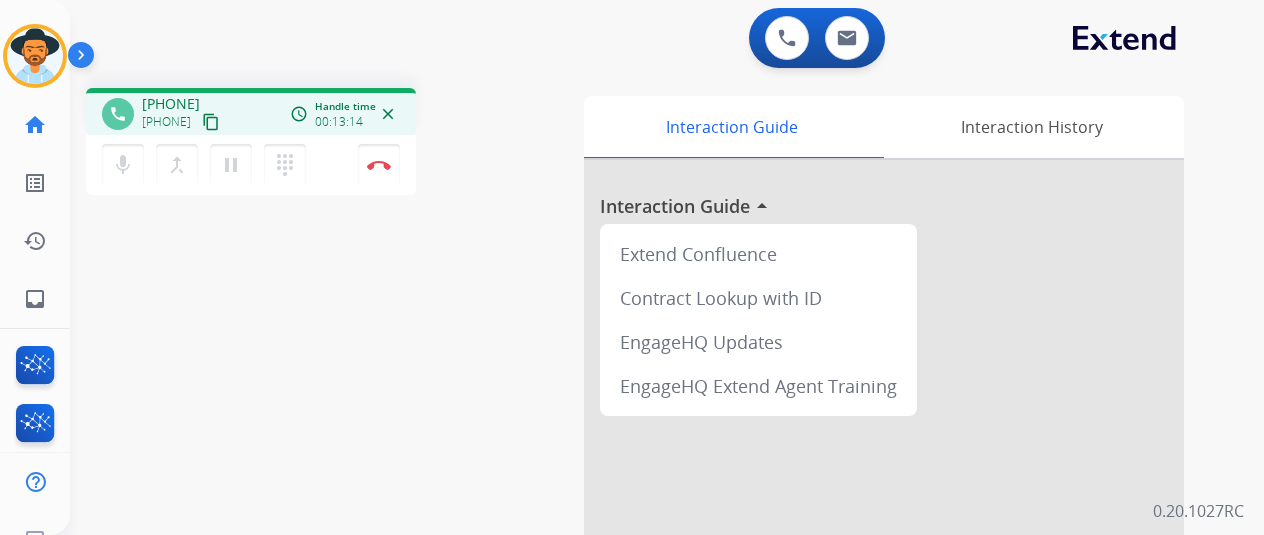 click on "mic Mute merge_type Bridge pause Hold dialpad Dialpad Disconnect" at bounding box center (251, 165) 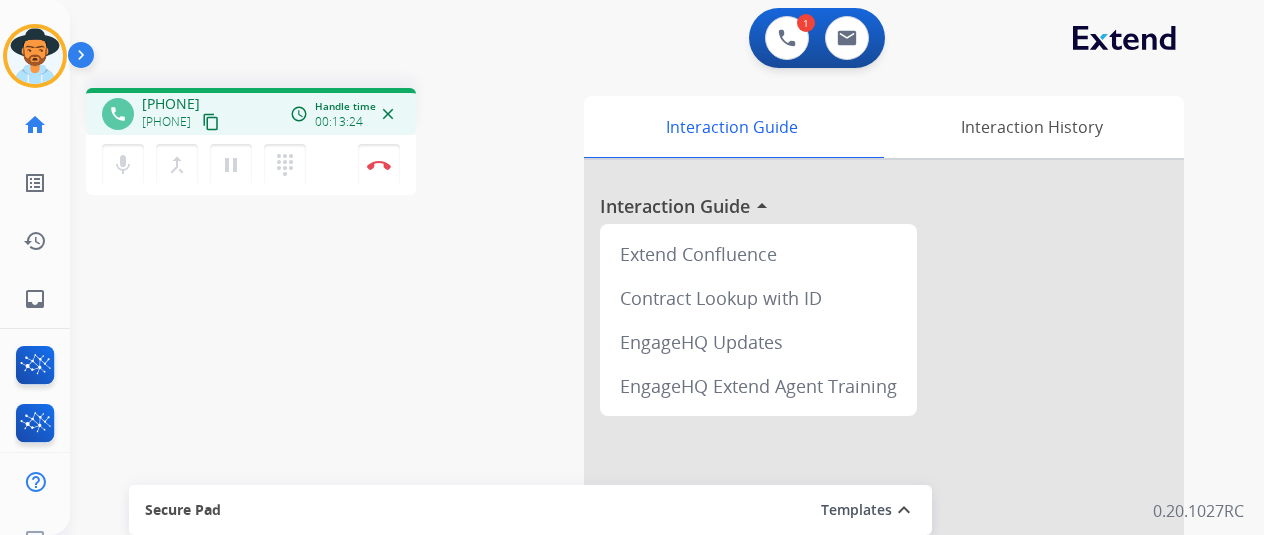 click on "mic Mute merge_type Bridge pause Hold dialpad Dialpad Disconnect" at bounding box center (251, 165) 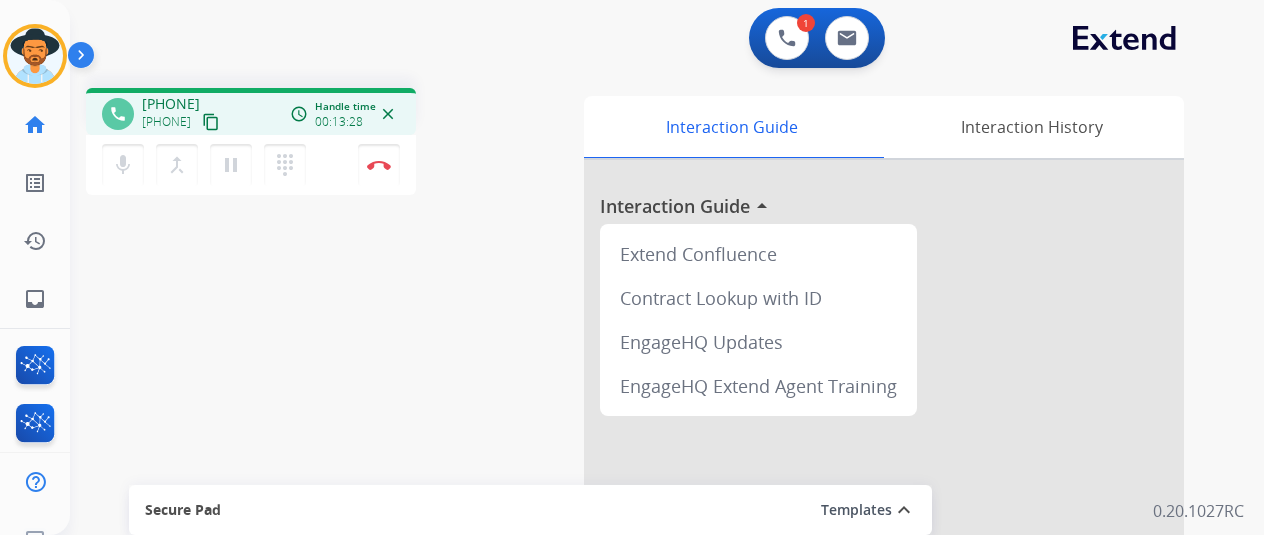 click on "mic Mute merge_type Bridge pause Hold dialpad Dialpad Disconnect" at bounding box center [251, 165] 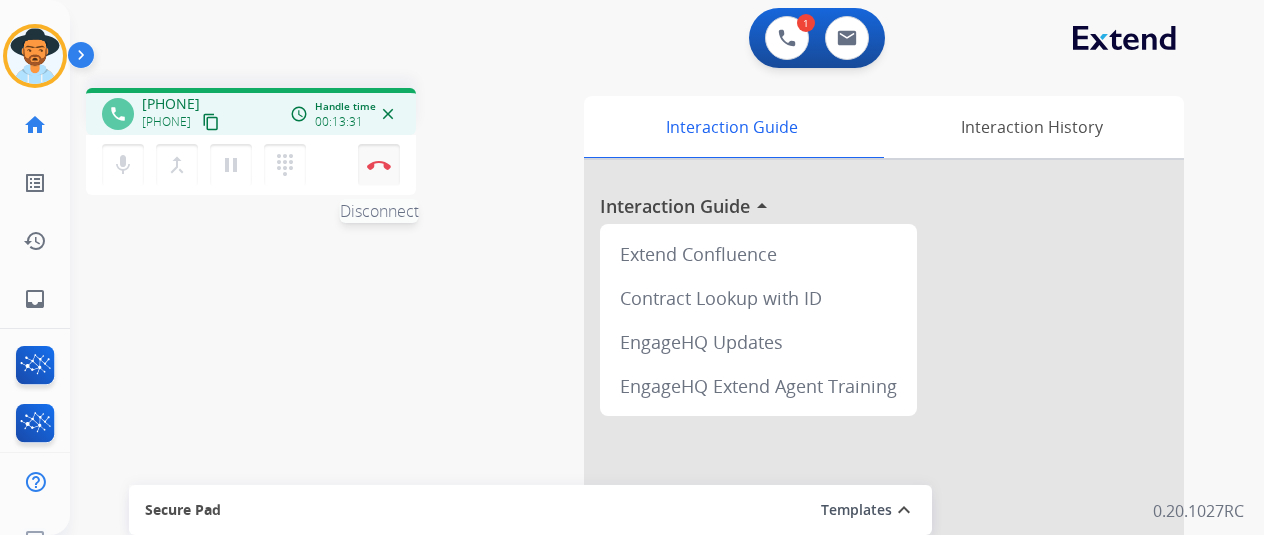 click on "Disconnect" at bounding box center [379, 165] 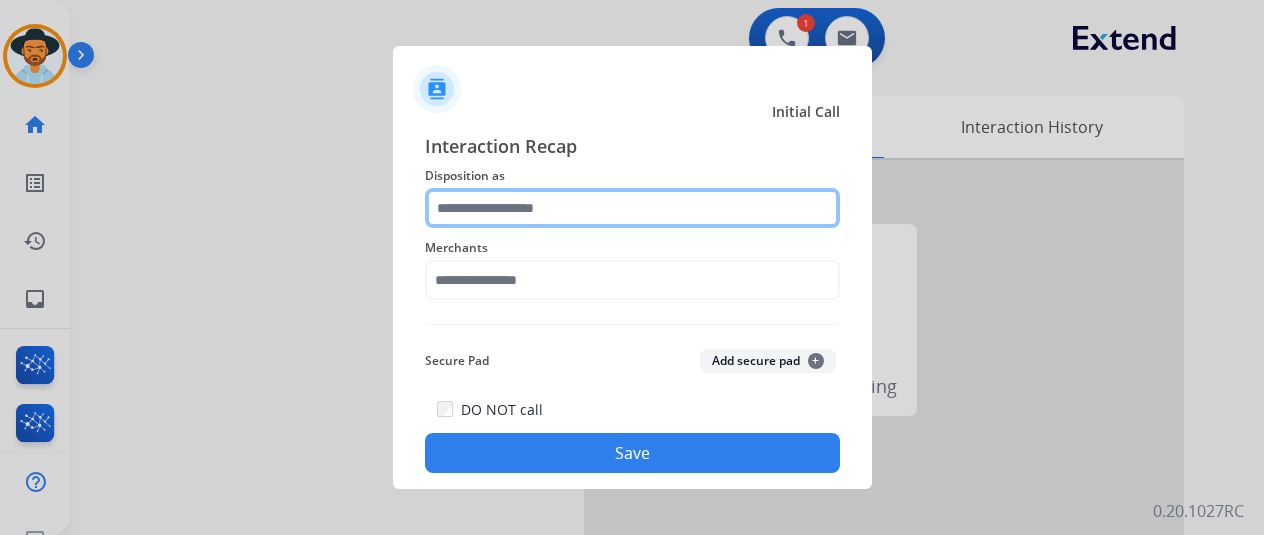 click 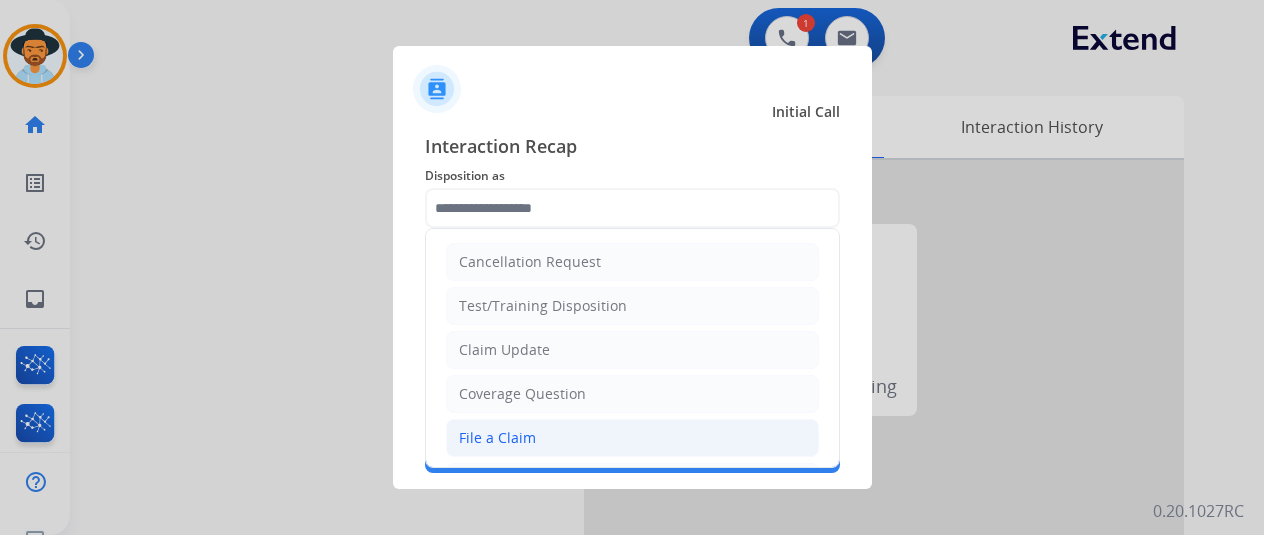 click on "File a Claim" 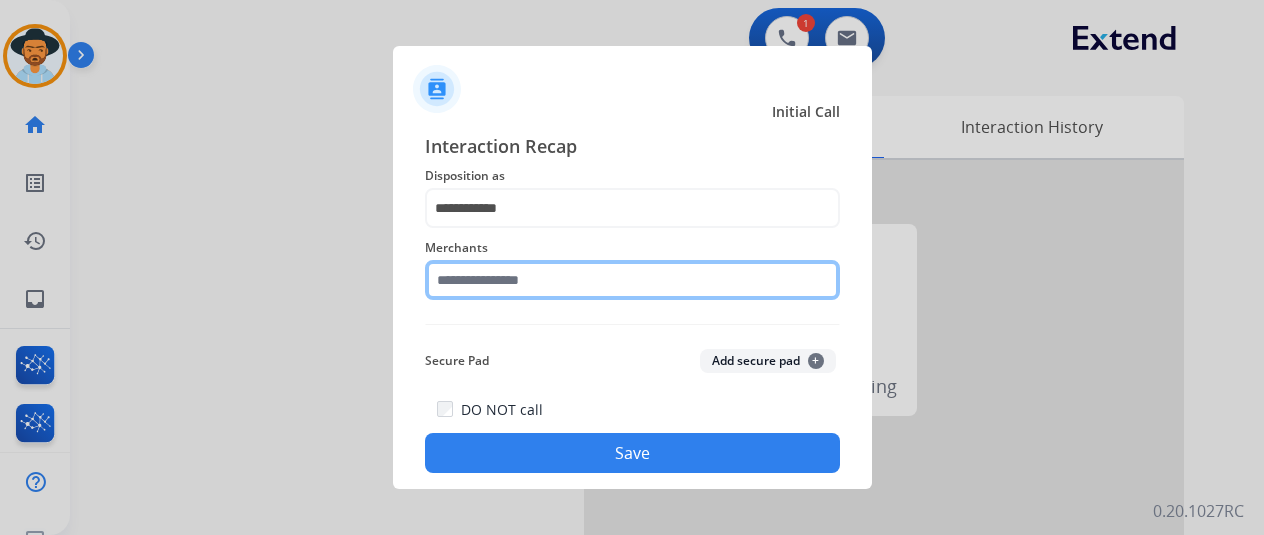 click 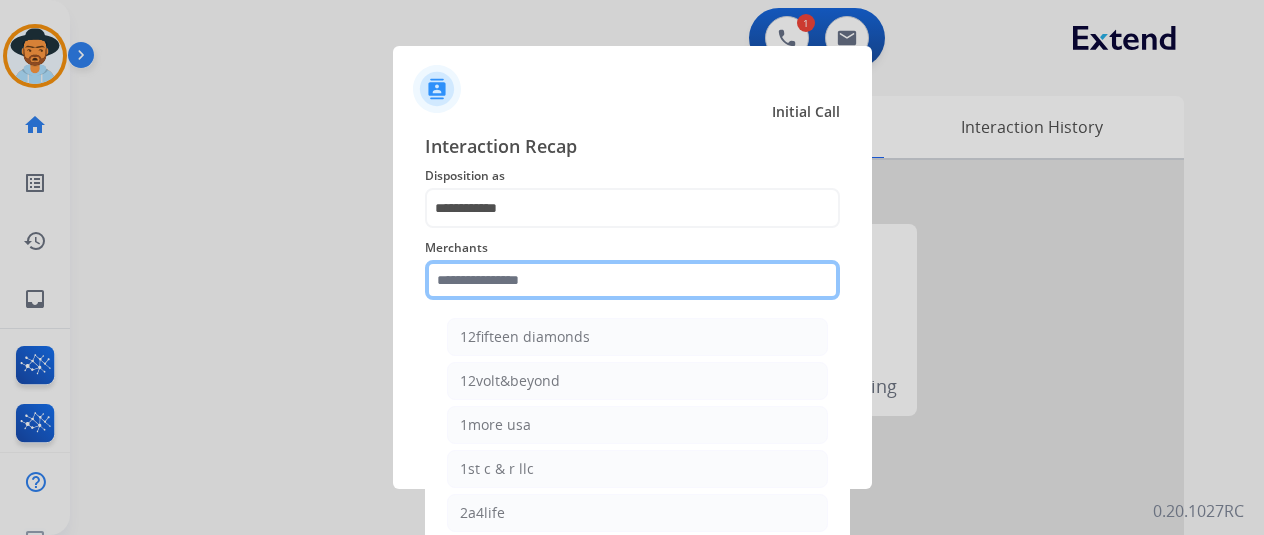 click 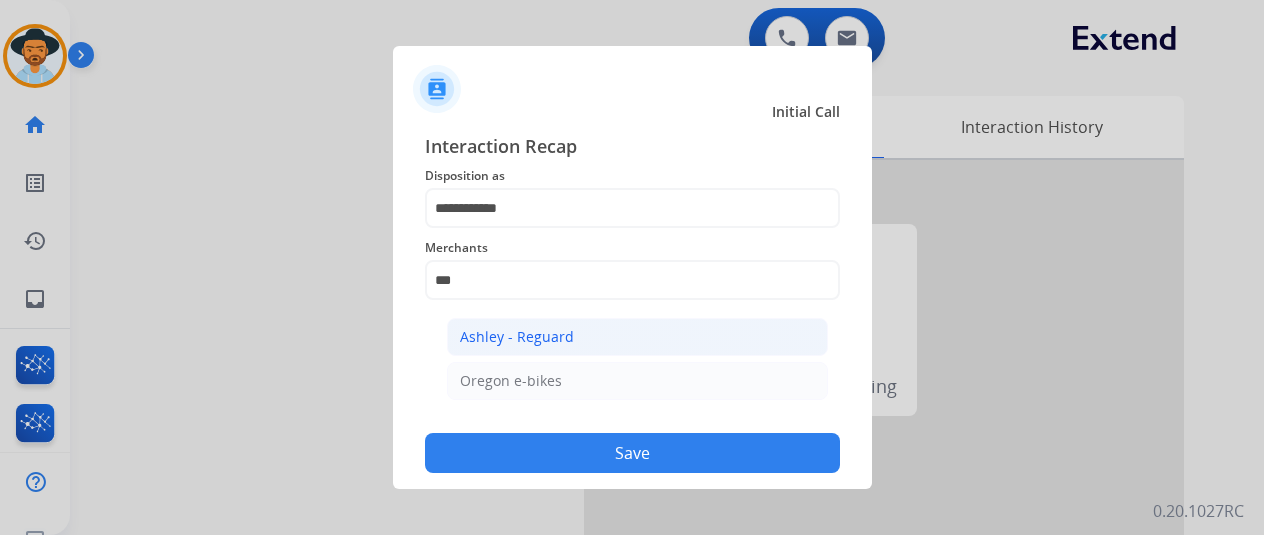 click on "Ashley - Reguard" 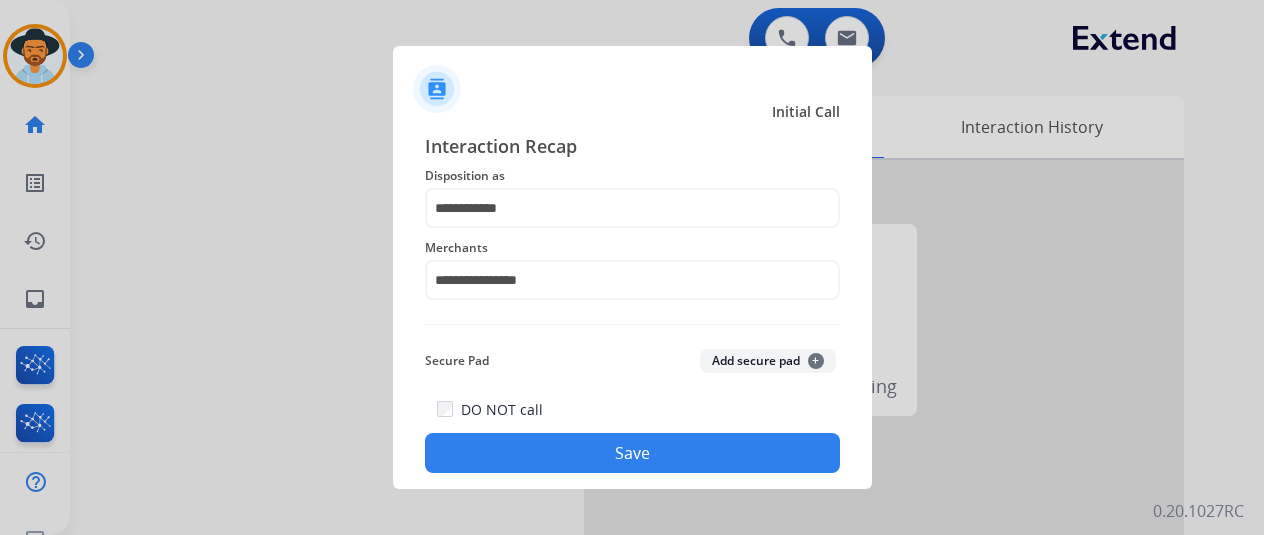 click on "**********" 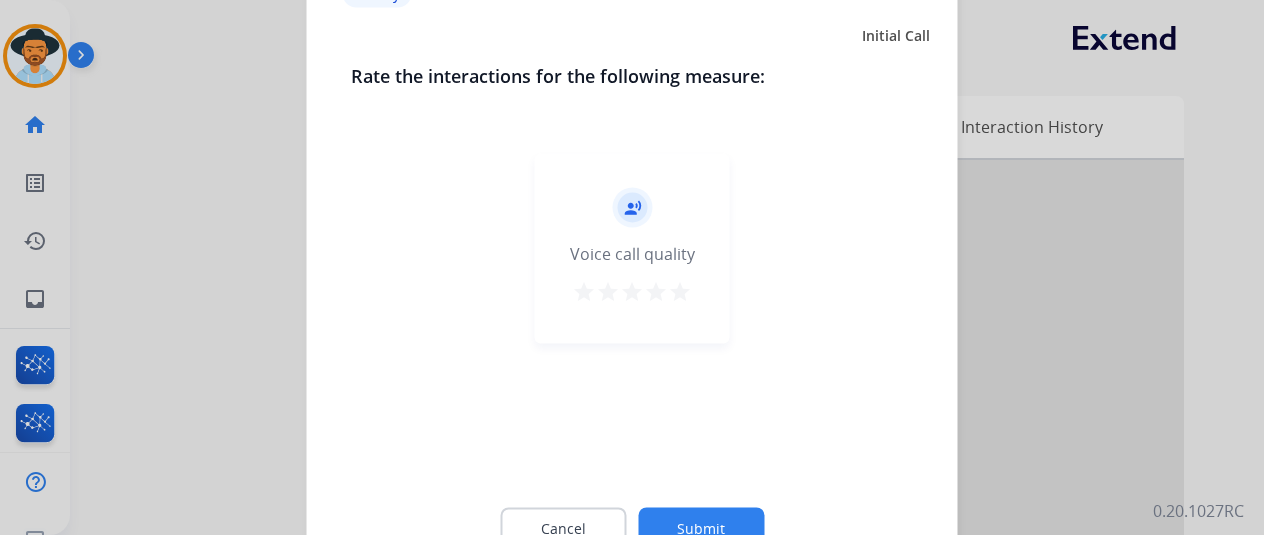 click on "record_voice_over   Voice call quality   star   star   star   star   star" 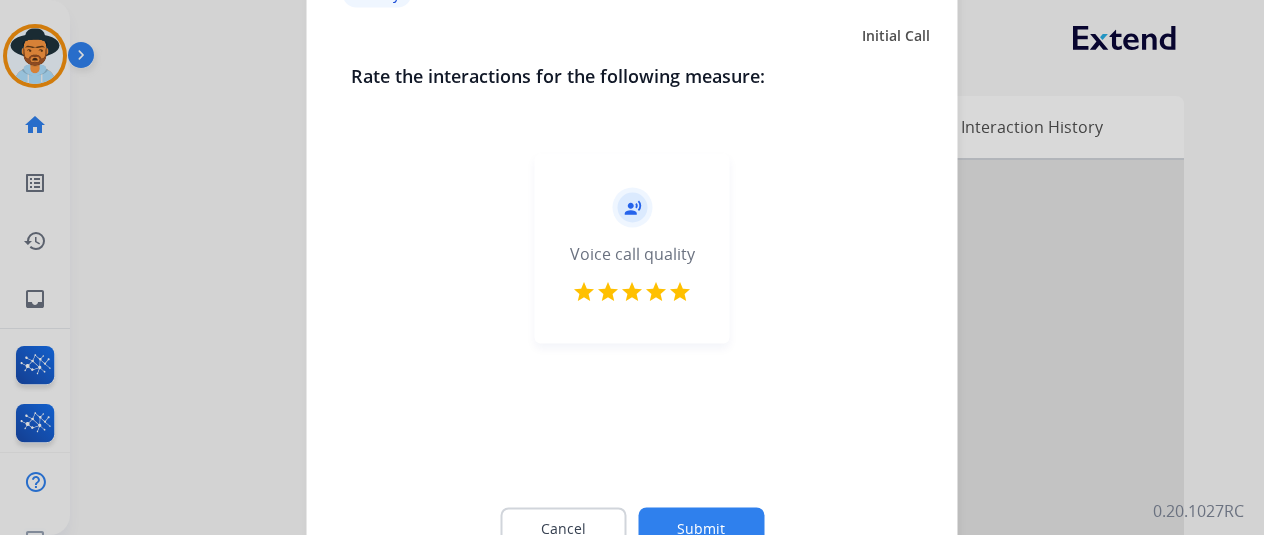 click on "Cancel Submit" 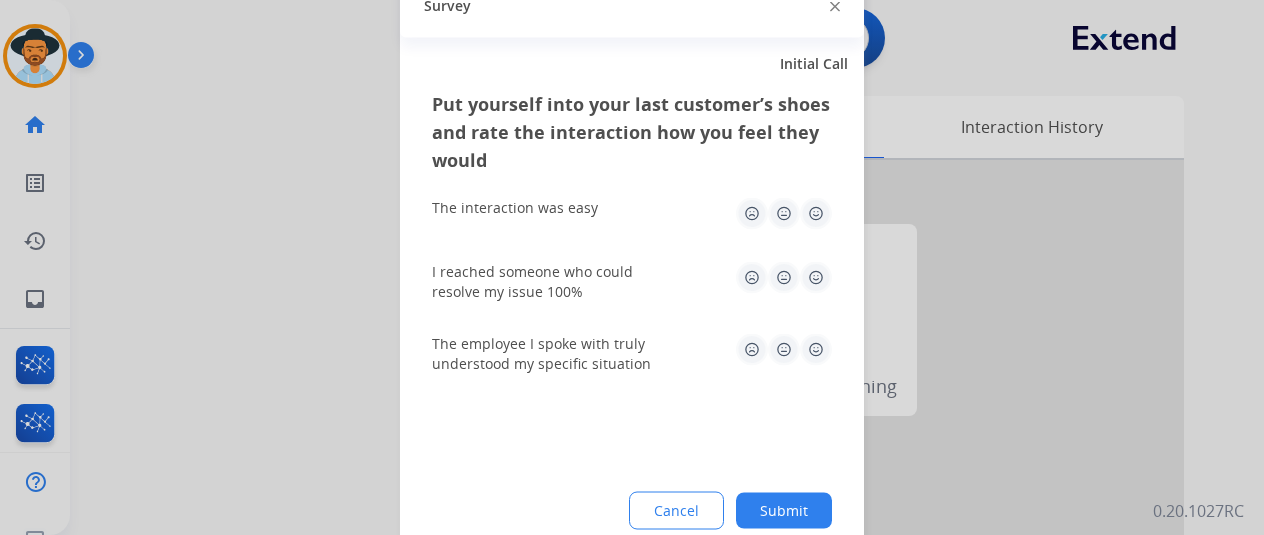 click 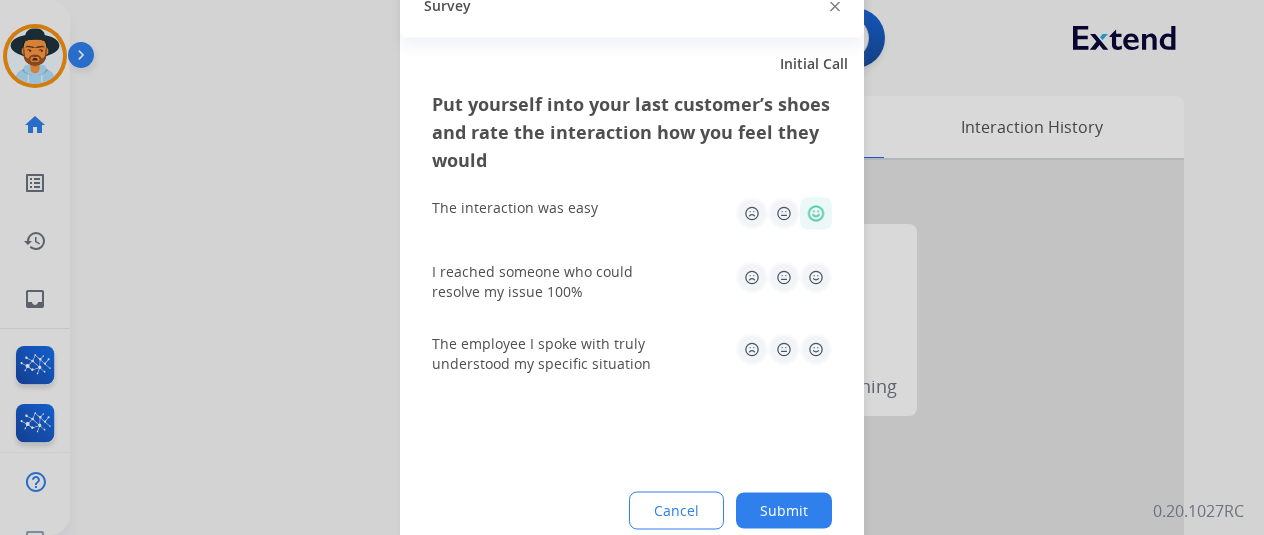 drag, startPoint x: 820, startPoint y: 269, endPoint x: 818, endPoint y: 362, distance: 93.0215 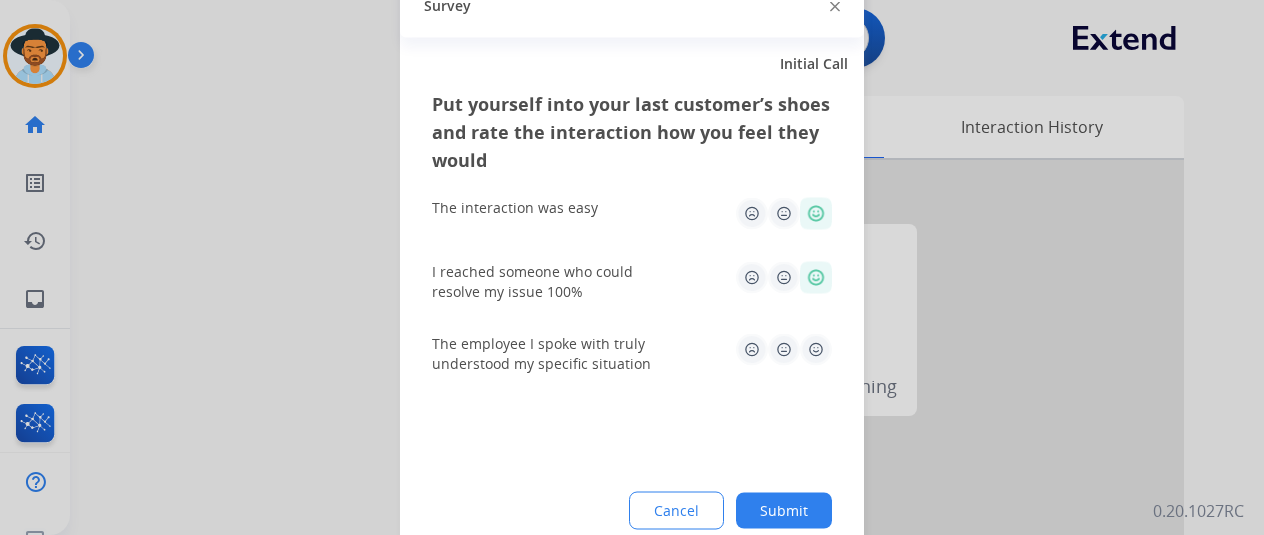 click on "The employee I spoke with truly understood my specific situation" 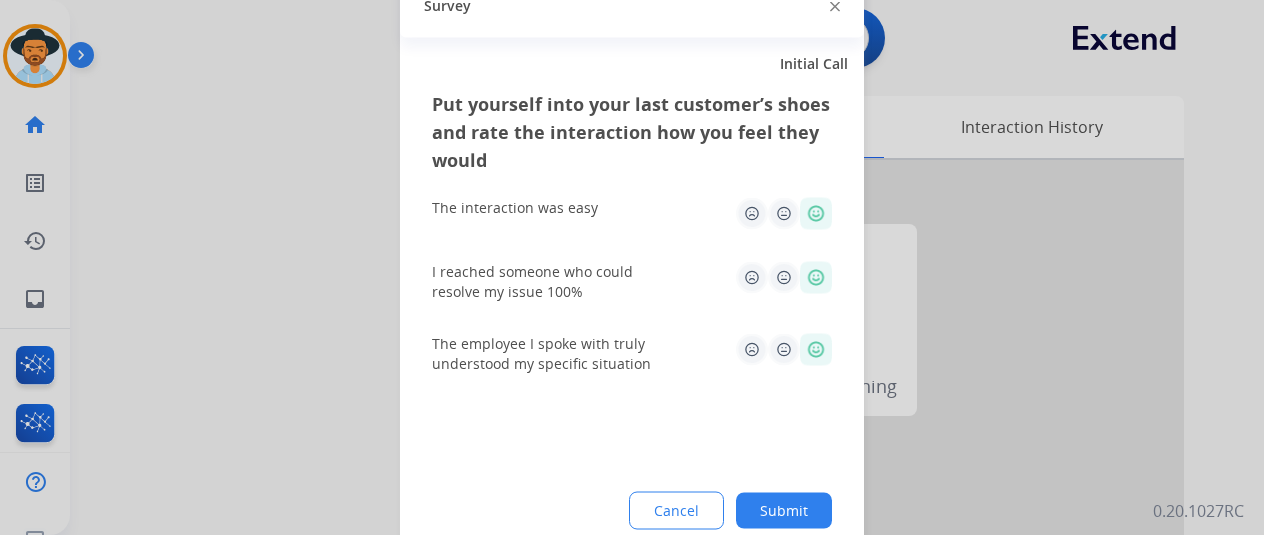 click on "Submit" 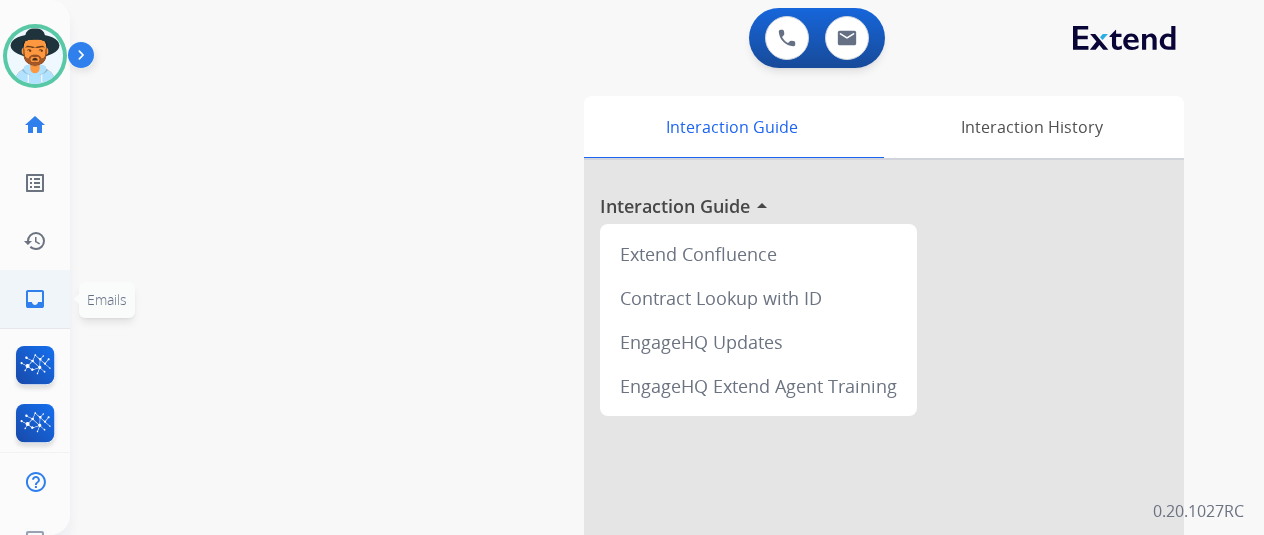 click on "inbox  Emails" 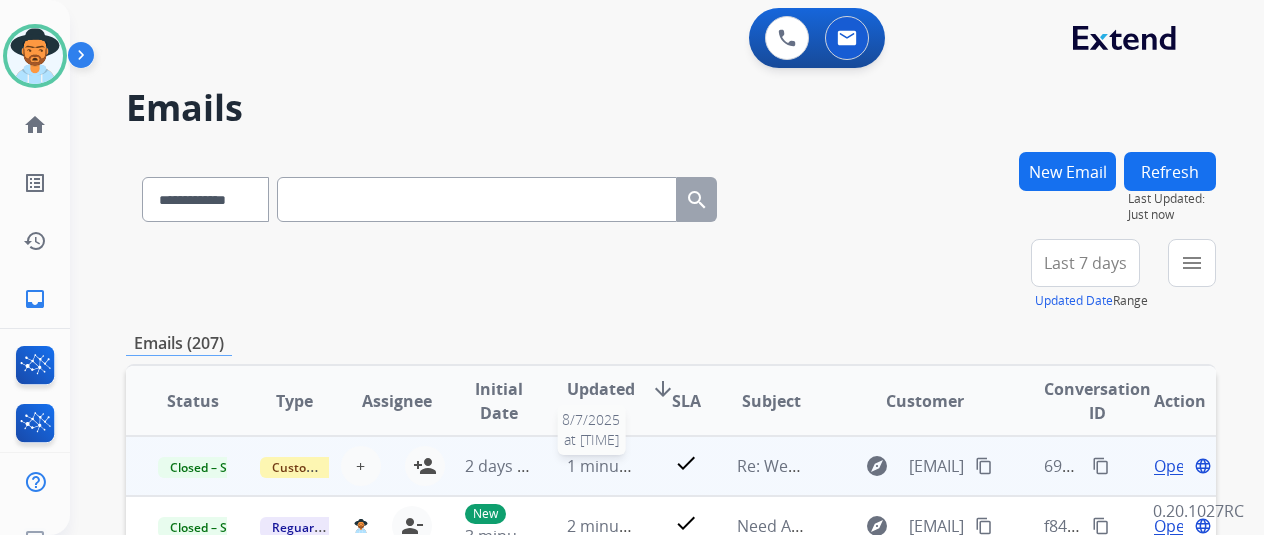scroll, scrollTop: 2, scrollLeft: 0, axis: vertical 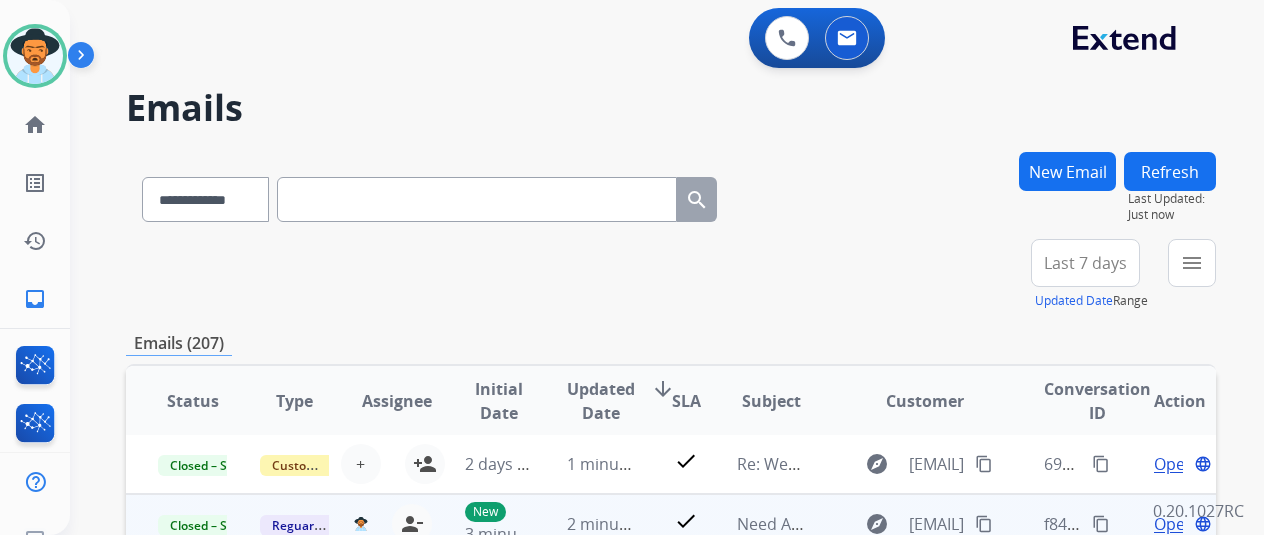 click on "content_copy" at bounding box center (1101, 524) 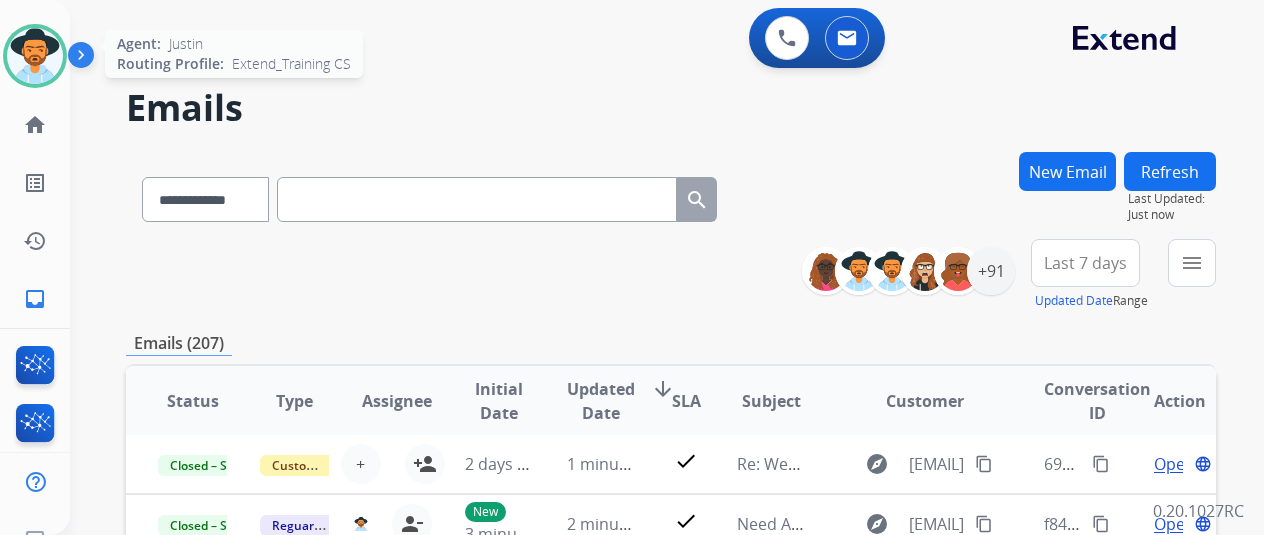 click at bounding box center [35, 56] 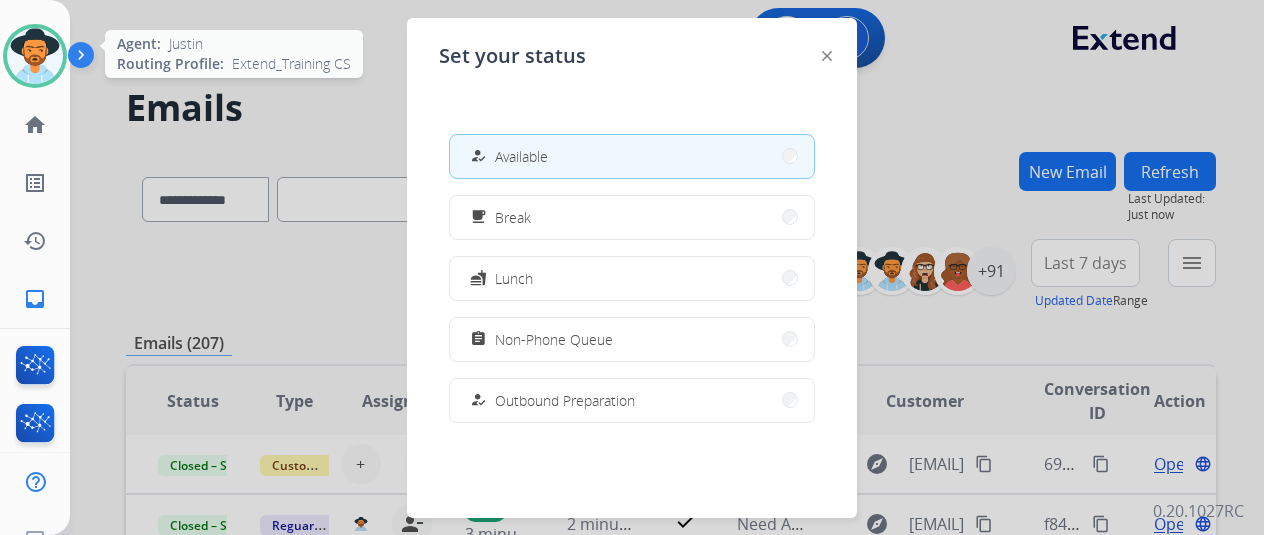 click at bounding box center [35, 56] 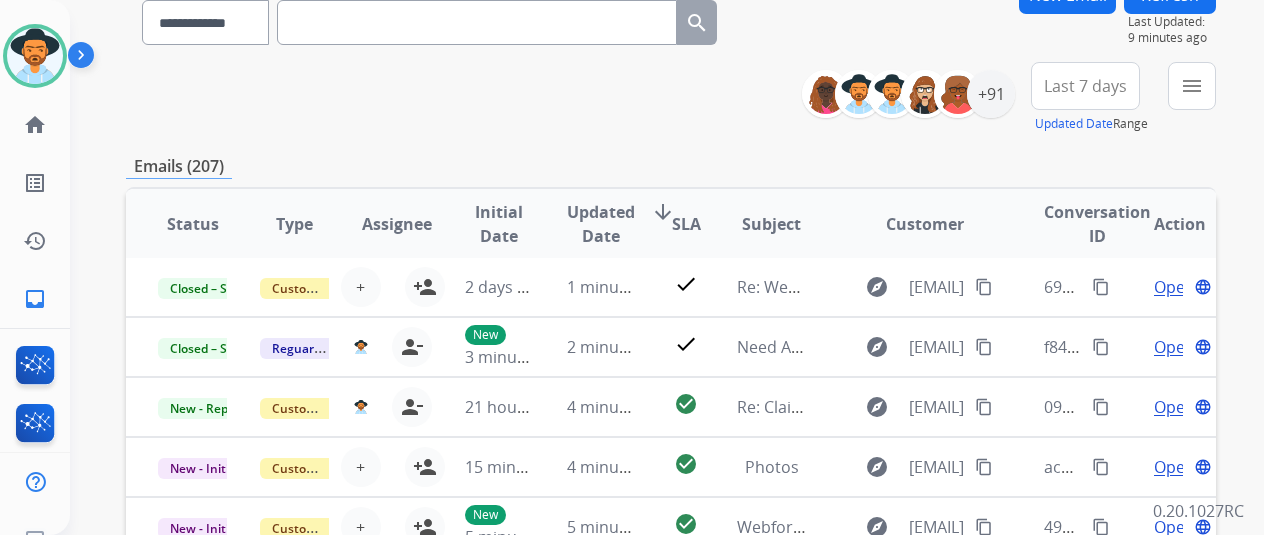 scroll, scrollTop: 300, scrollLeft: 0, axis: vertical 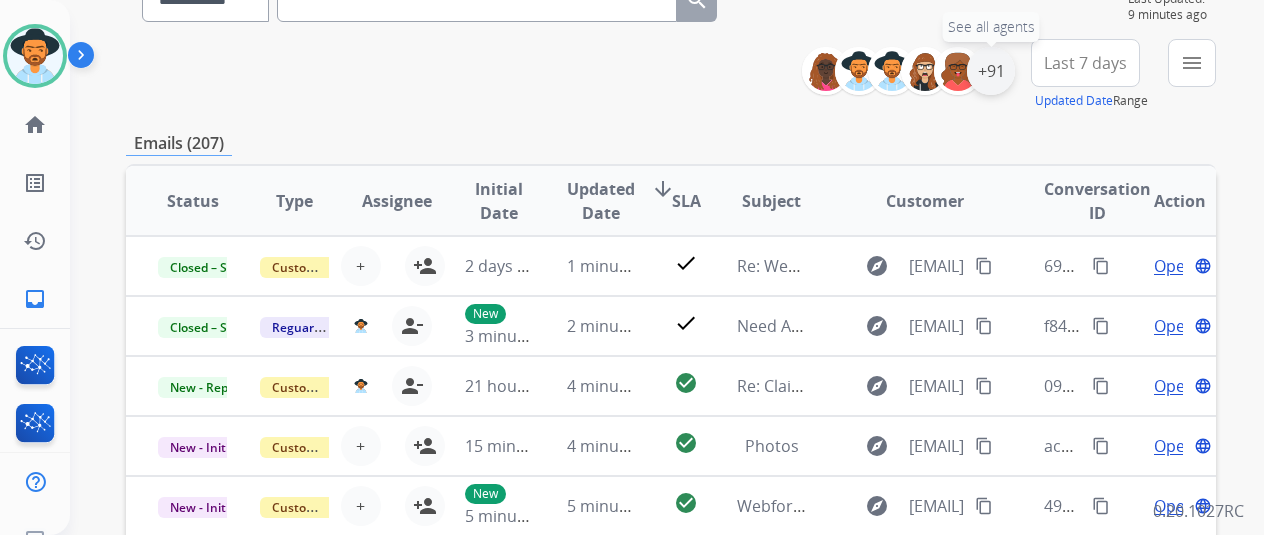 click on "+91" at bounding box center [991, 71] 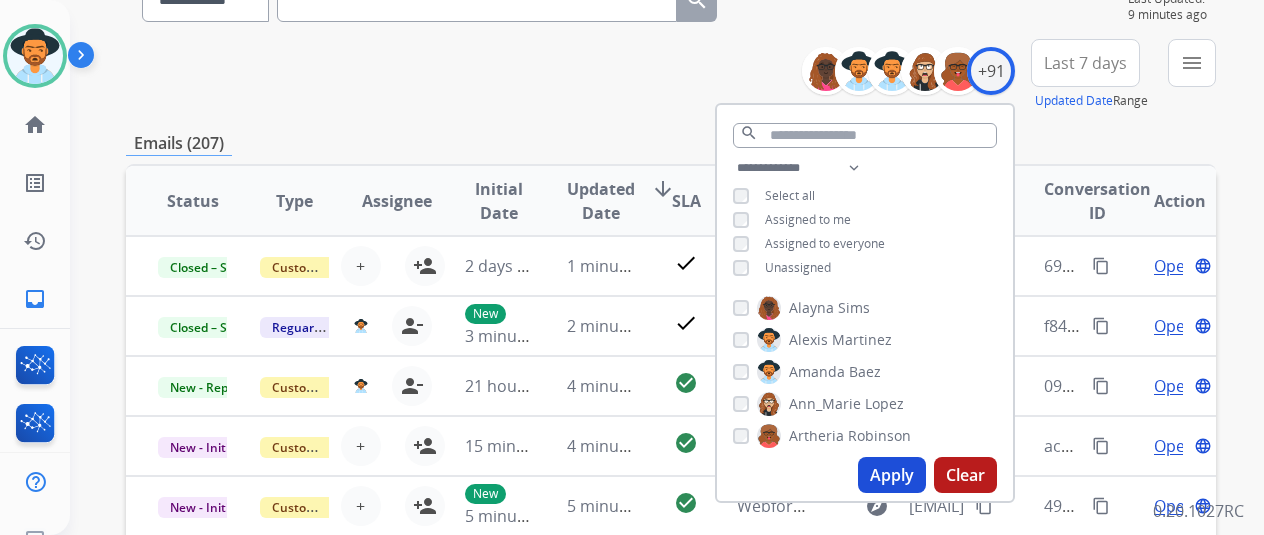 click on "Unassigned" at bounding box center (782, 268) 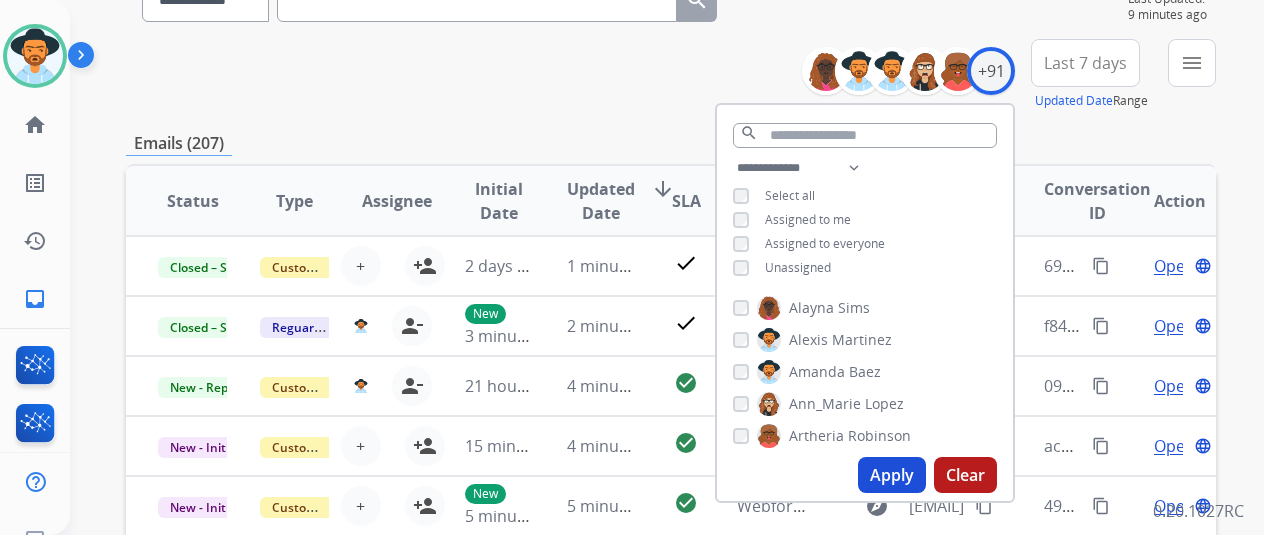 click on "Apply" at bounding box center (892, 475) 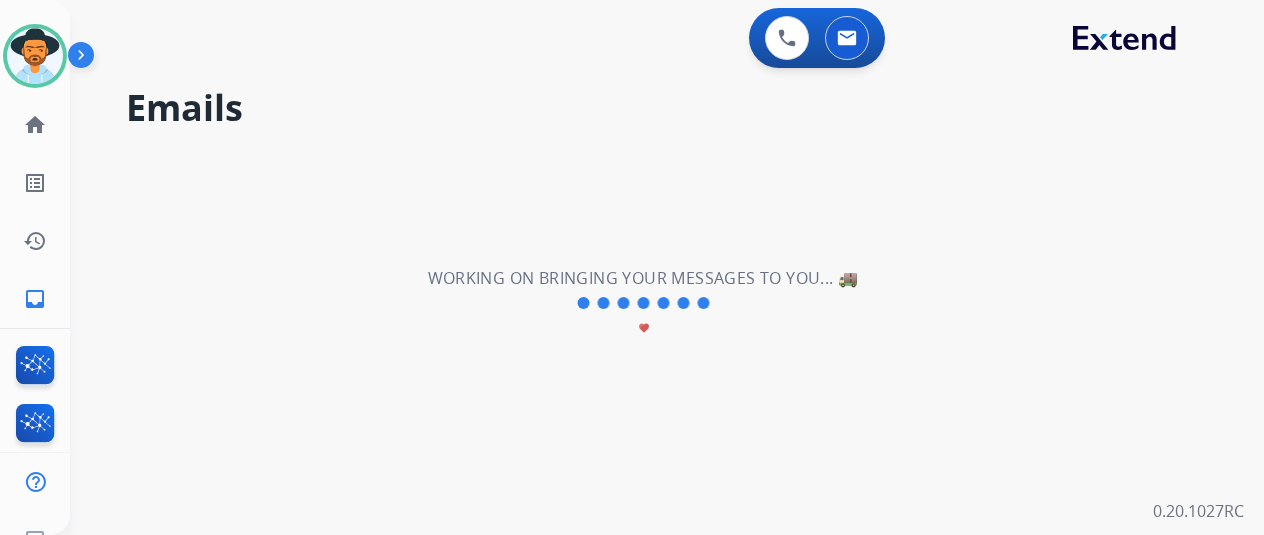 scroll, scrollTop: 0, scrollLeft: 0, axis: both 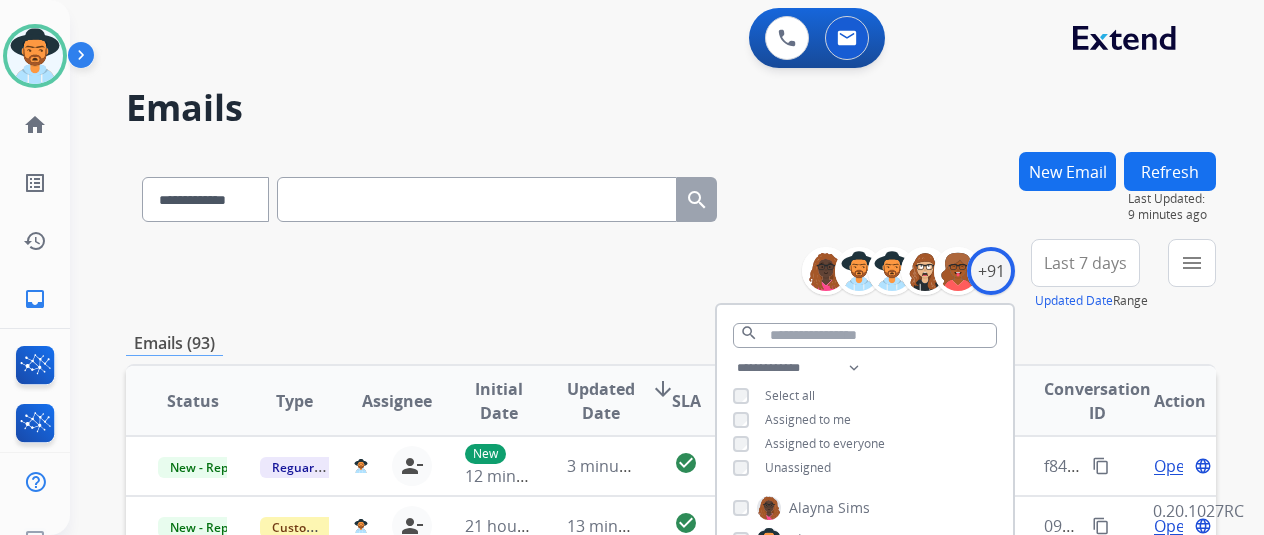 click on "**********" at bounding box center (671, 275) 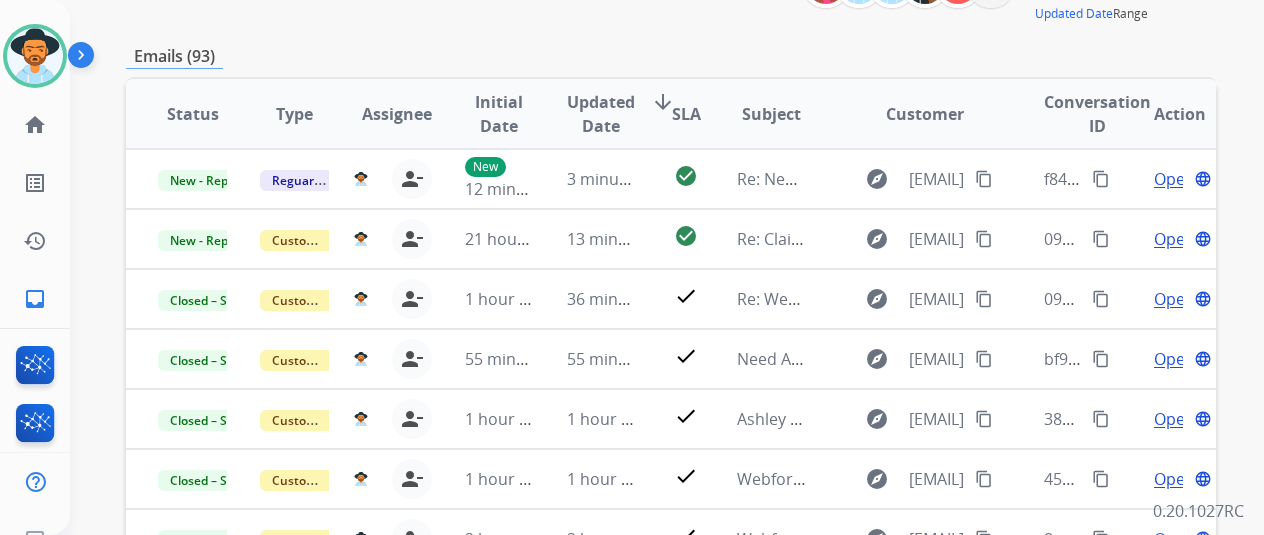 scroll, scrollTop: 300, scrollLeft: 0, axis: vertical 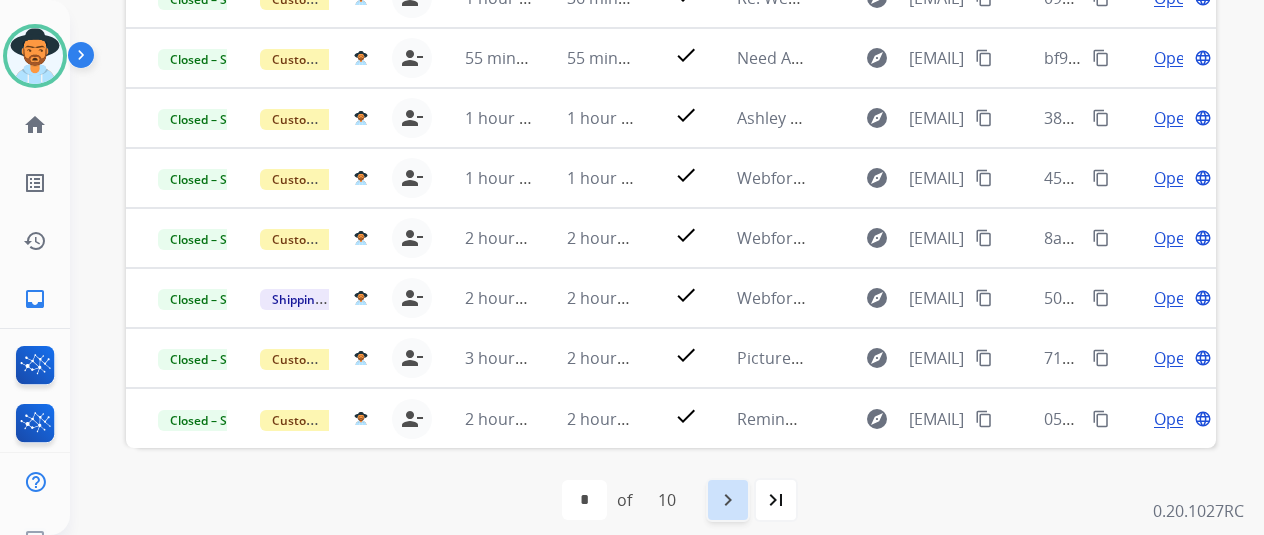 click on "navigate_next" at bounding box center [728, 500] 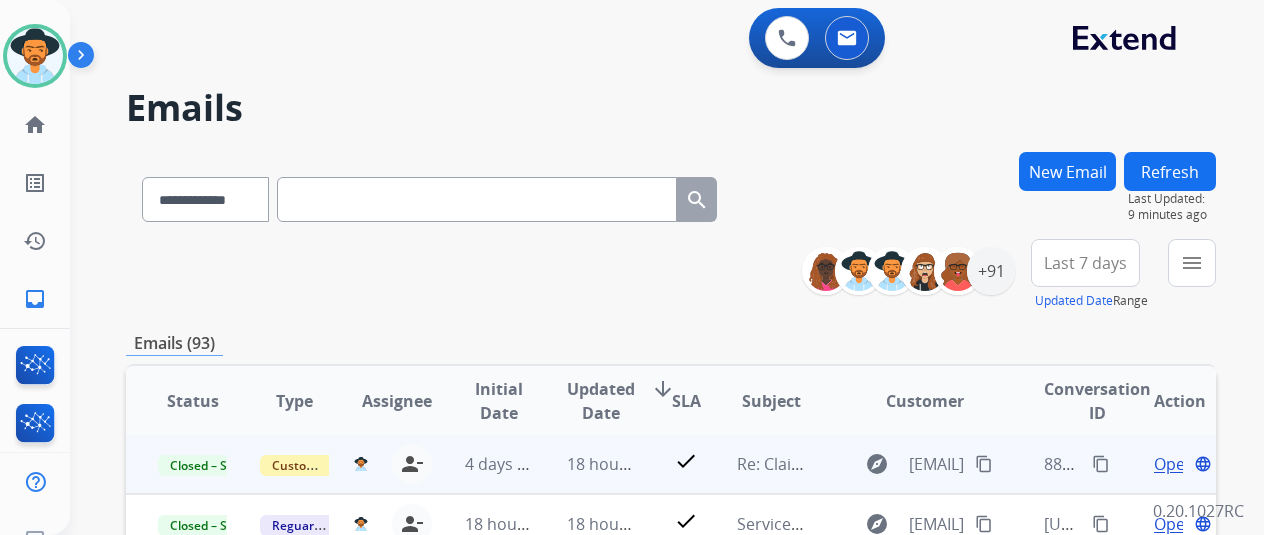 click on "Open language" at bounding box center (1165, 464) 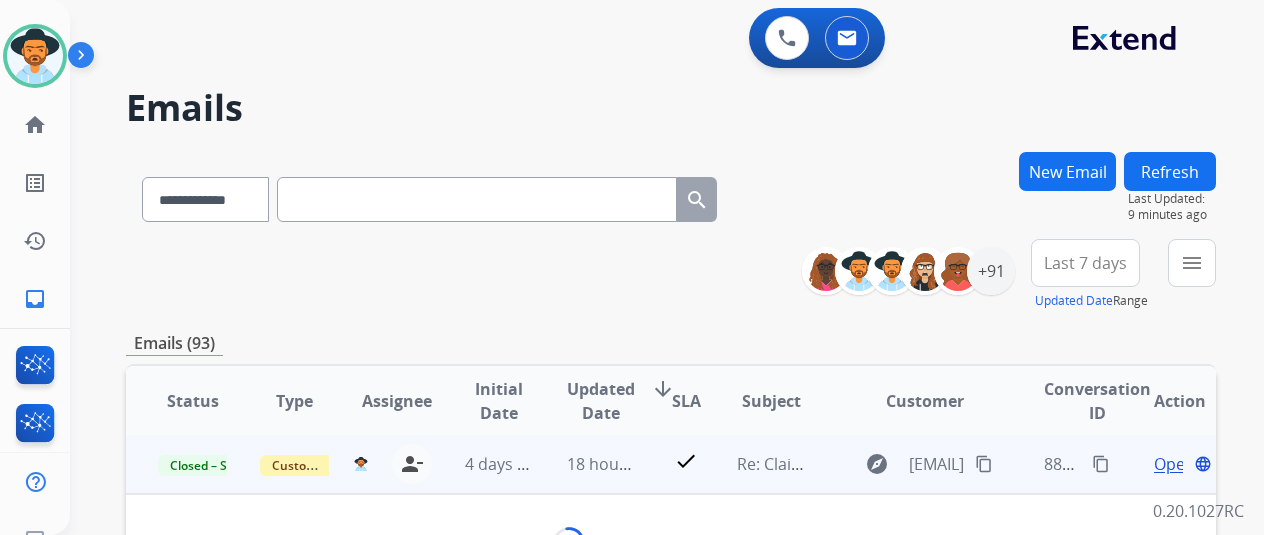 click on "Open" at bounding box center (1174, 464) 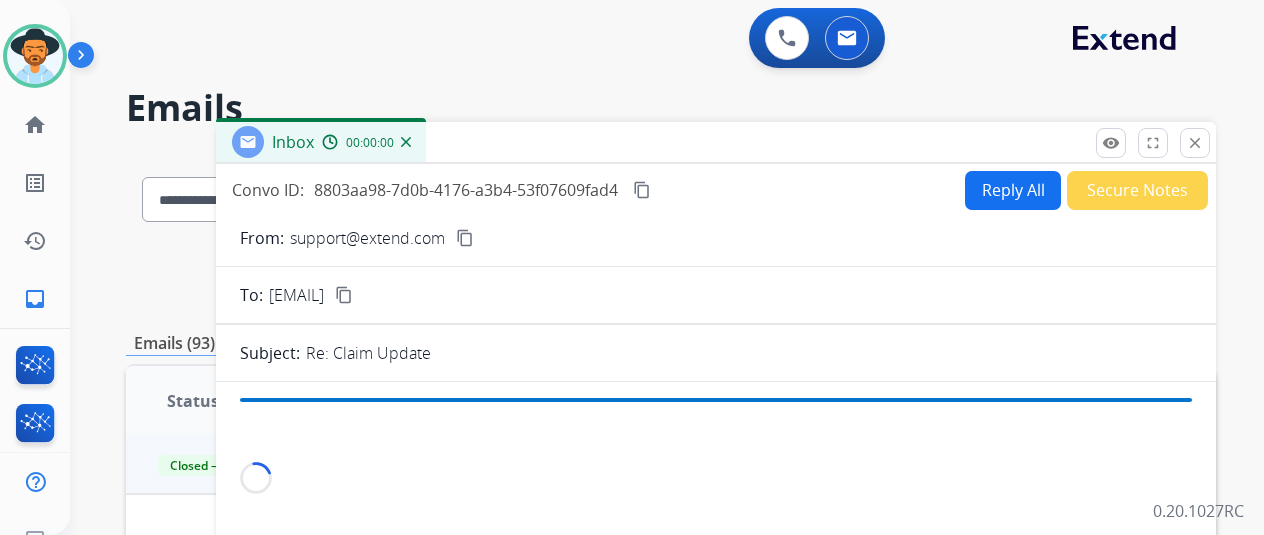 scroll, scrollTop: 0, scrollLeft: 0, axis: both 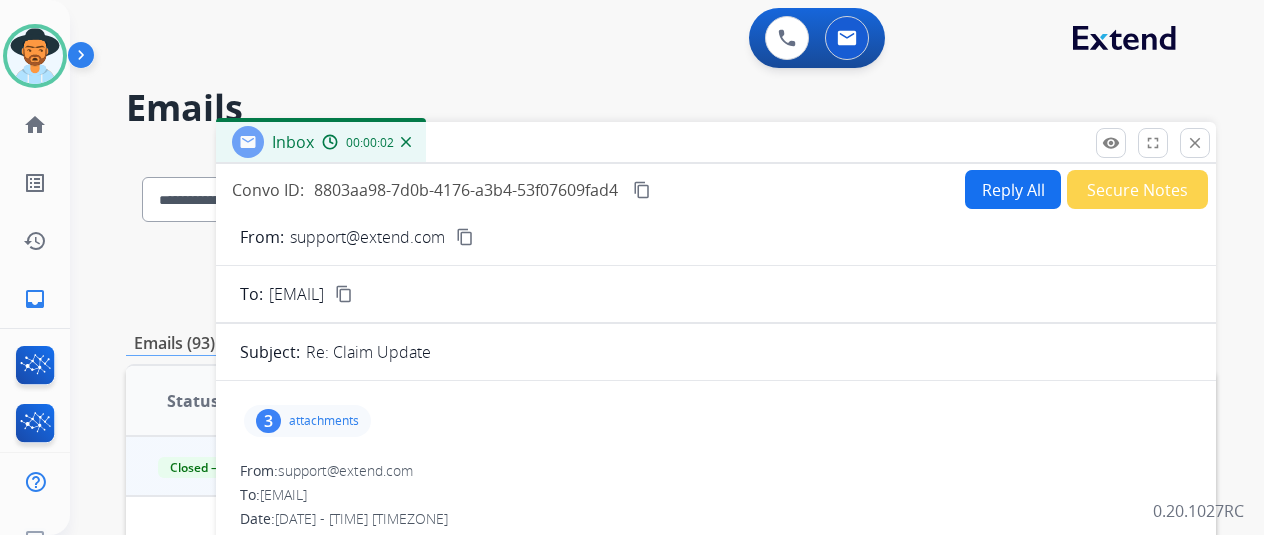 click on "3 attachments" at bounding box center (307, 421) 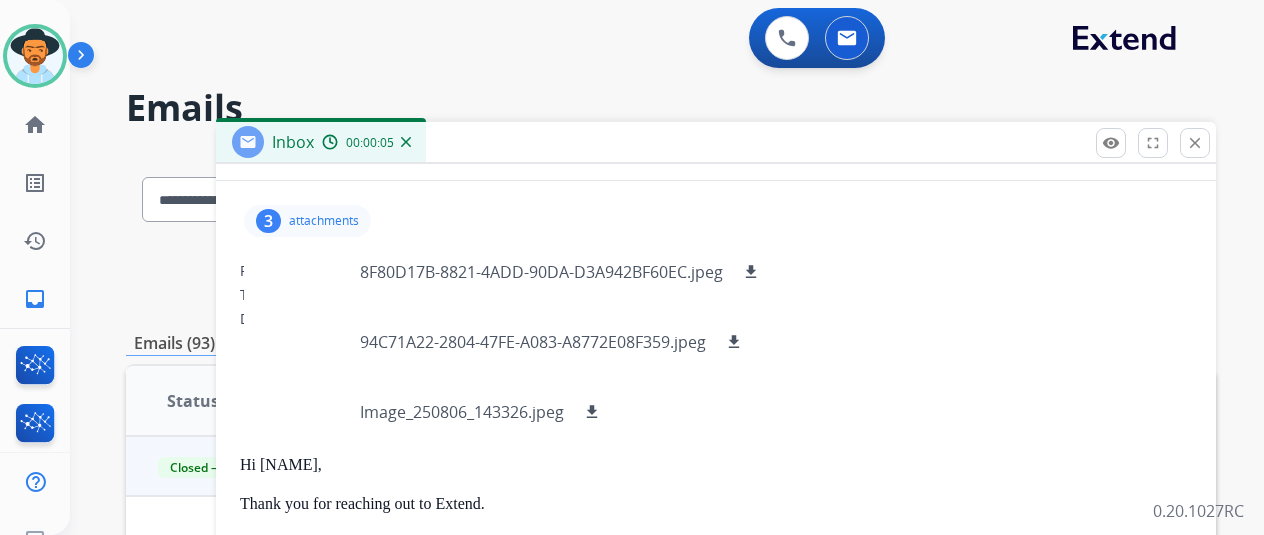 scroll, scrollTop: 0, scrollLeft: 0, axis: both 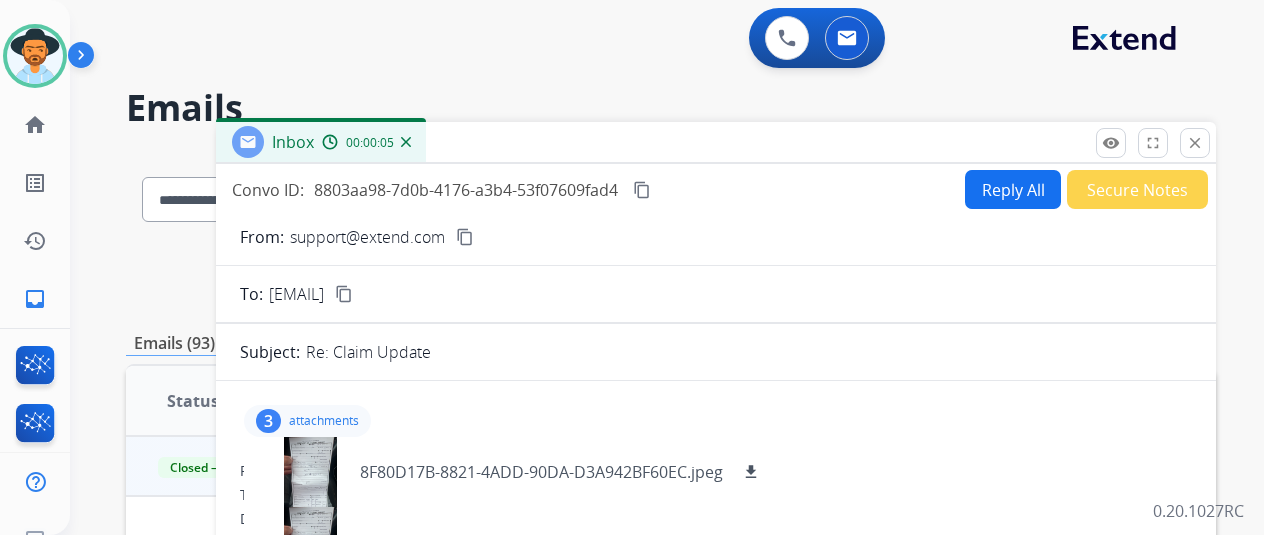 click on "attachments" at bounding box center (324, 421) 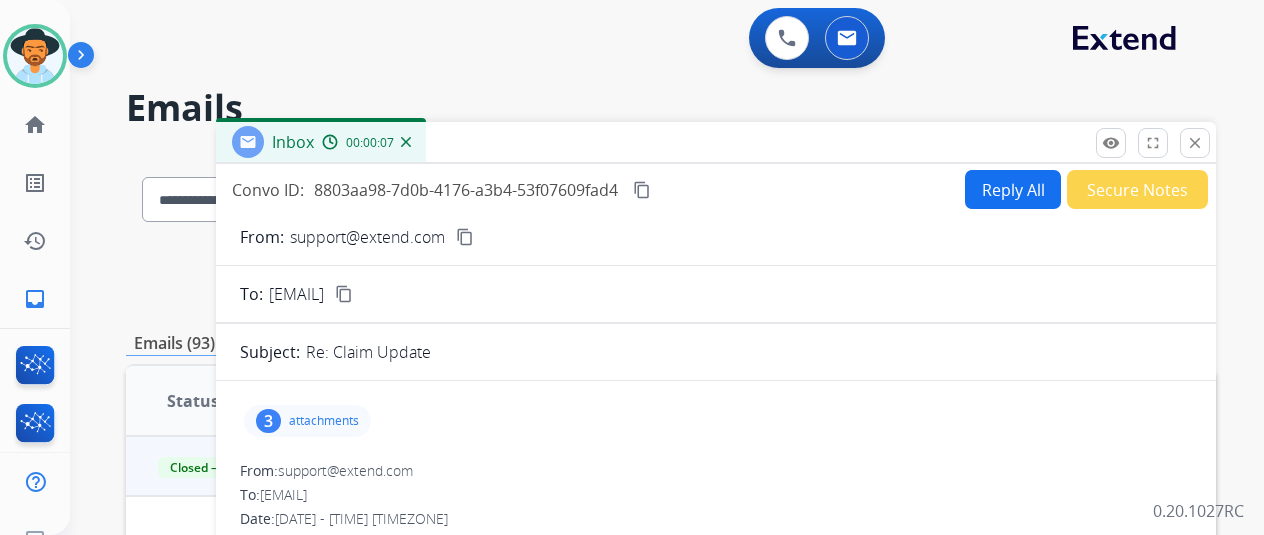 click on "3 attachments" at bounding box center (307, 421) 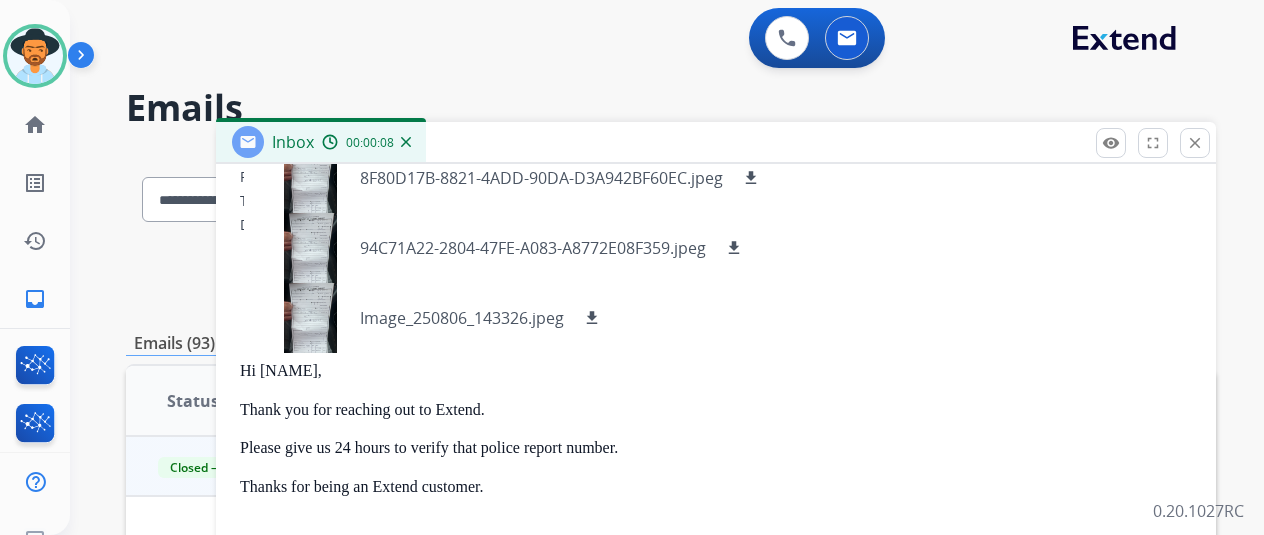 scroll, scrollTop: 300, scrollLeft: 0, axis: vertical 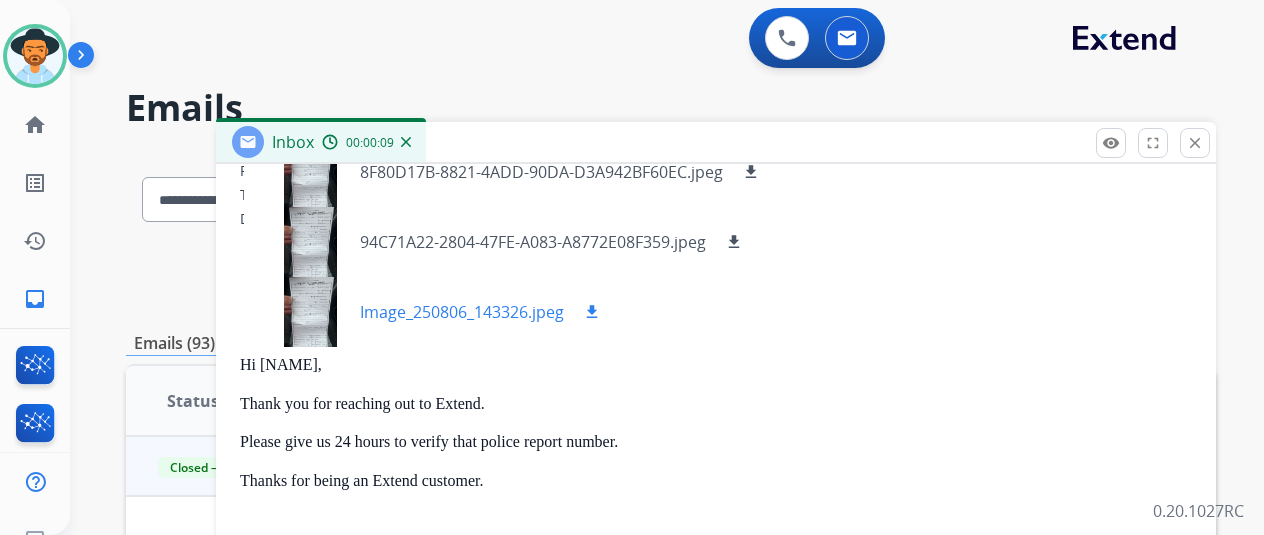 click at bounding box center [310, 312] 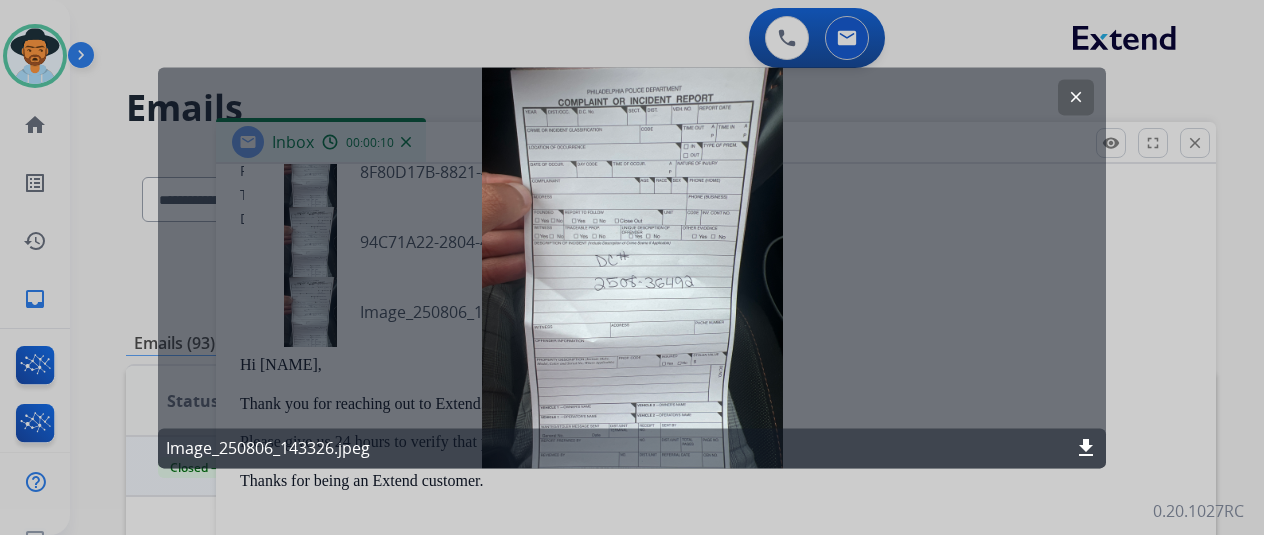 click on "clear" 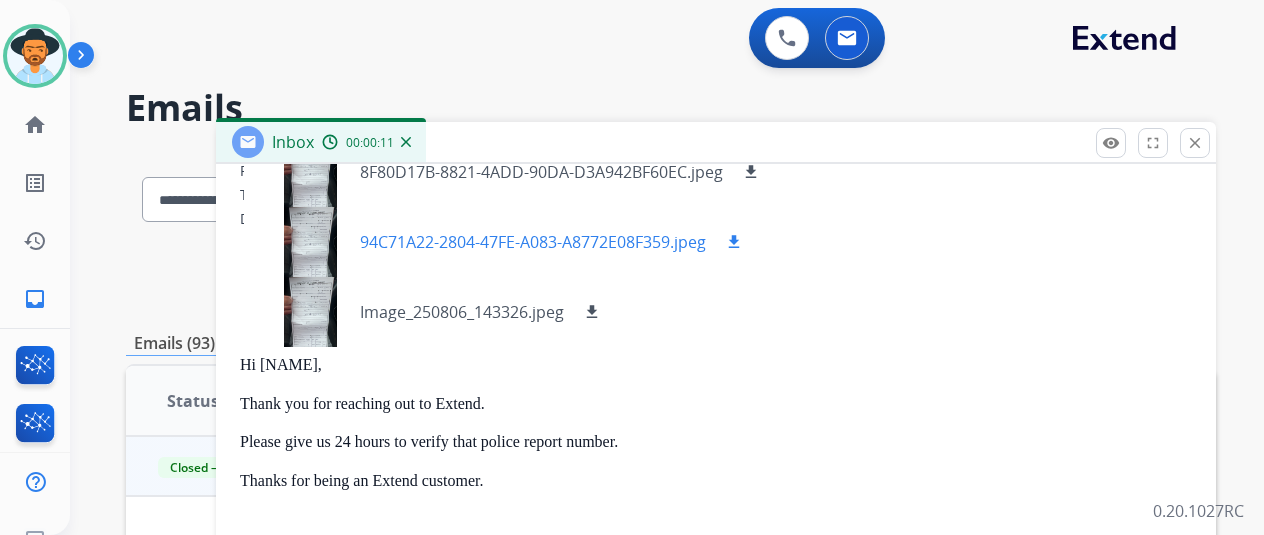 click on "94C71A22-2804-47FE-A083-A8772E08F359.jpeg" at bounding box center [533, 242] 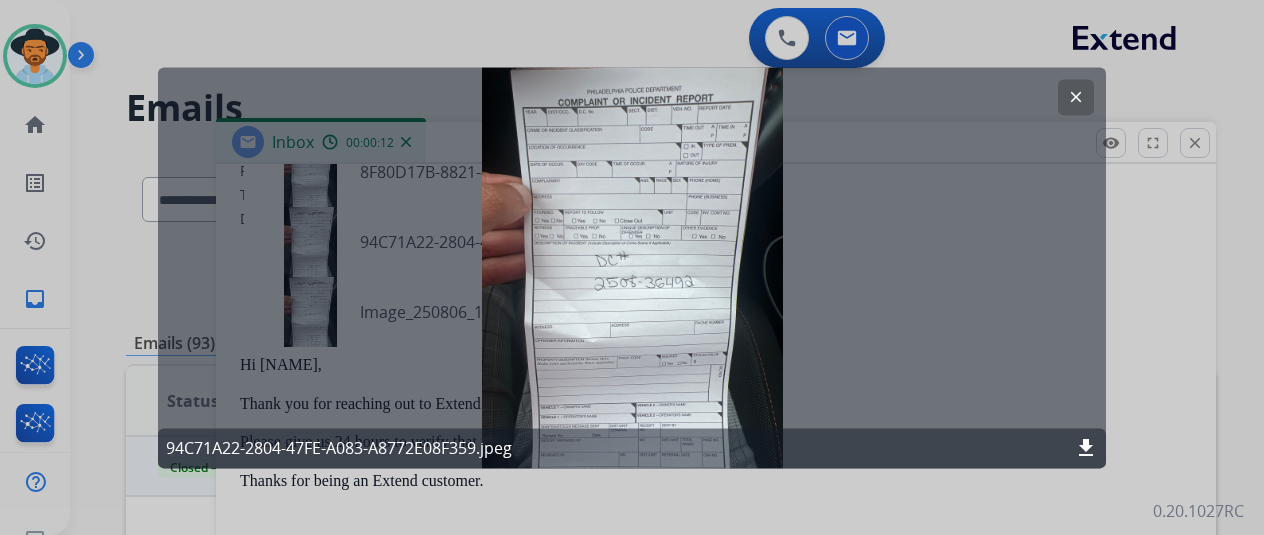 drag, startPoint x: 1065, startPoint y: 103, endPoint x: 1054, endPoint y: 111, distance: 13.601471 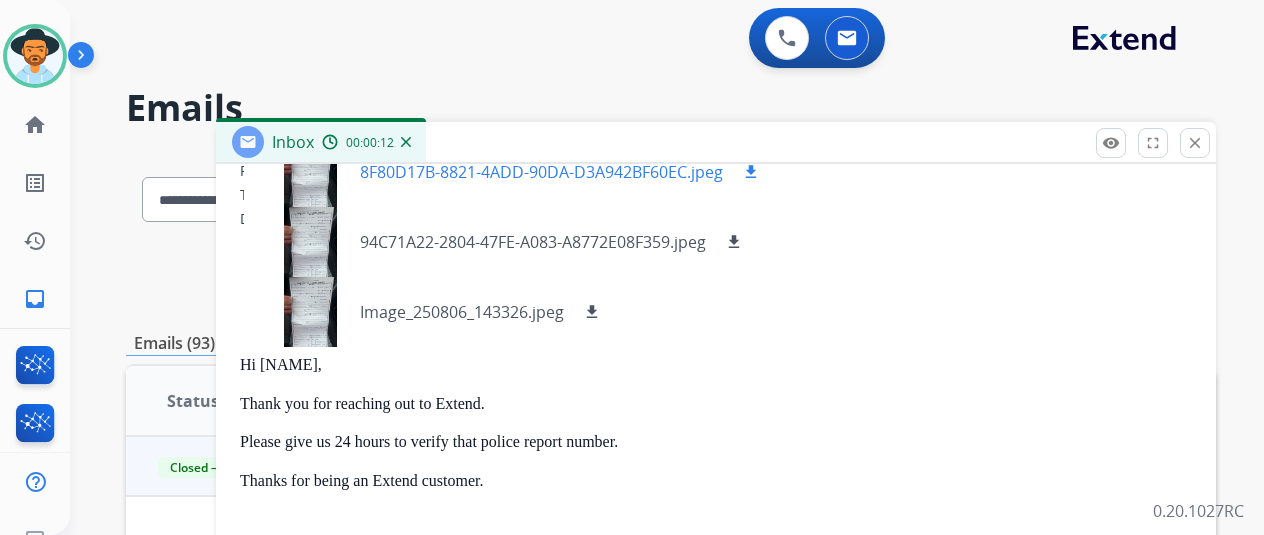 click on "8F80D17B-8821-4ADD-90DA-D3A942BF60EC.jpeg" at bounding box center [541, 172] 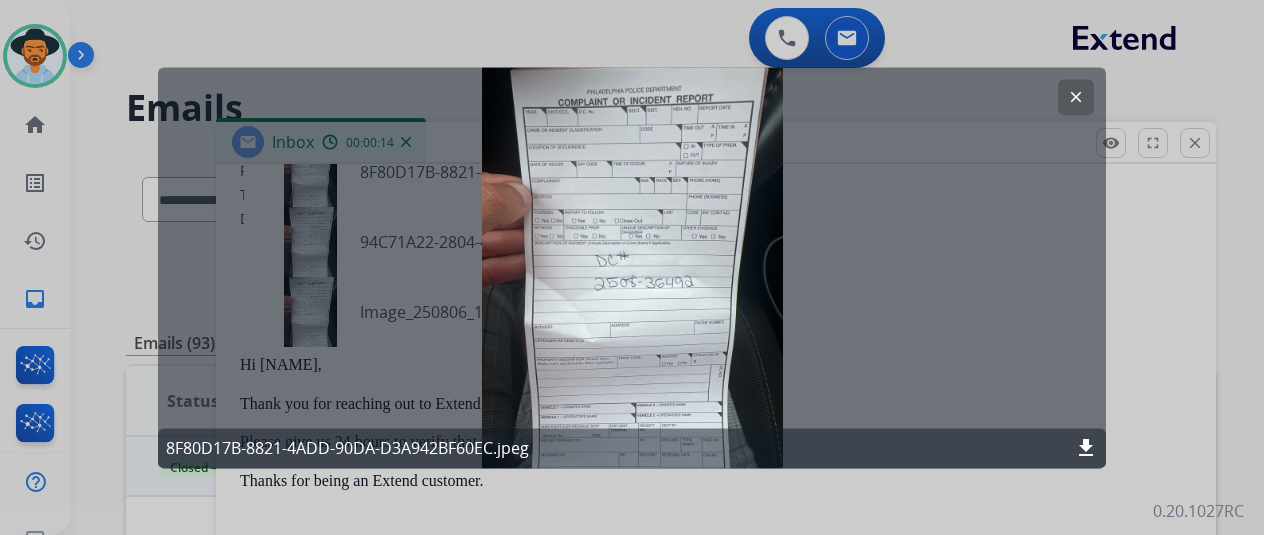 click on "clear" 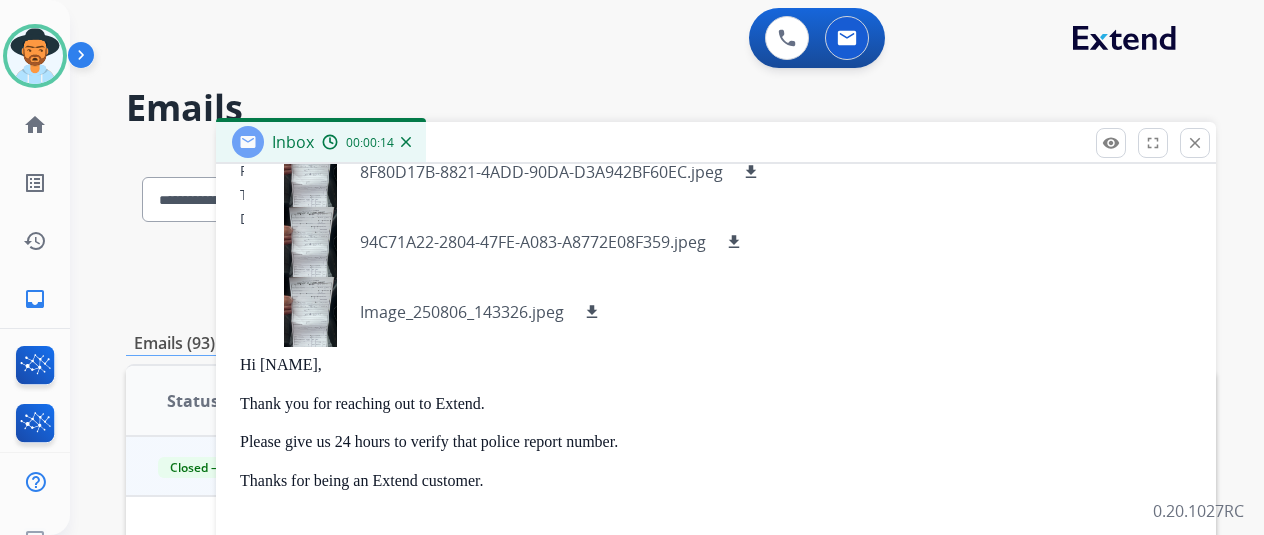 scroll, scrollTop: 0, scrollLeft: 0, axis: both 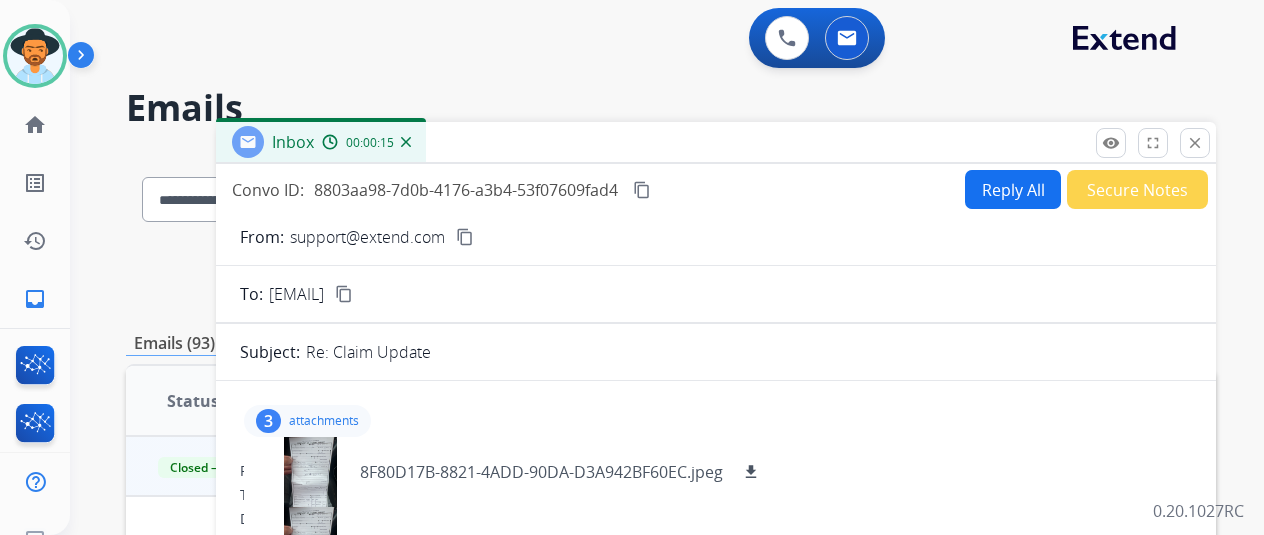 click on "Re: Claim Update" at bounding box center (749, 352) 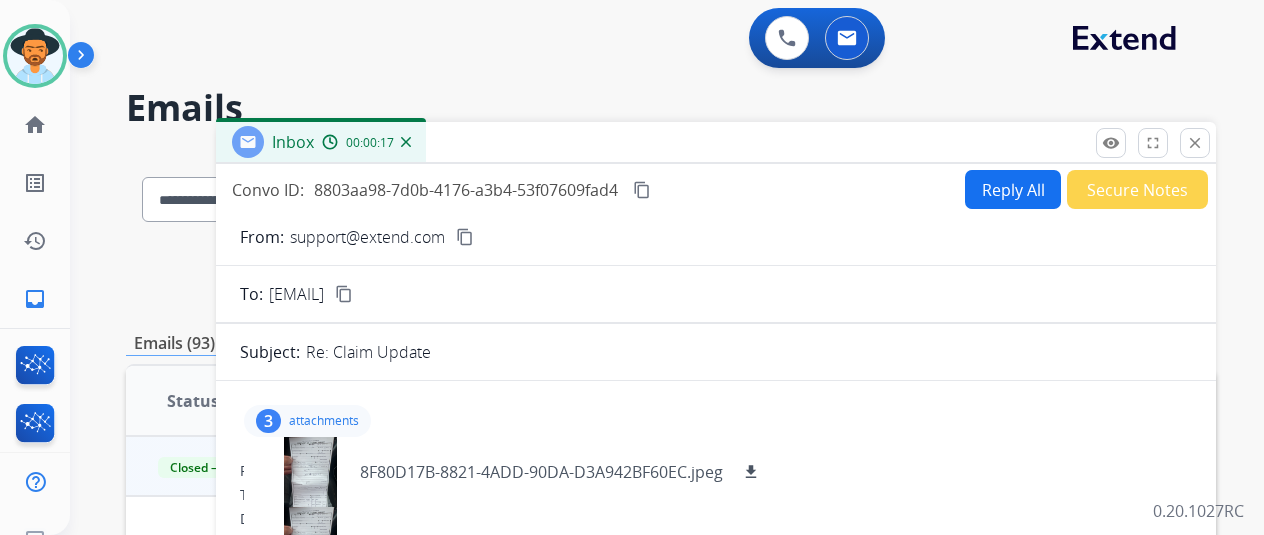 click on "Reply All" at bounding box center (1013, 189) 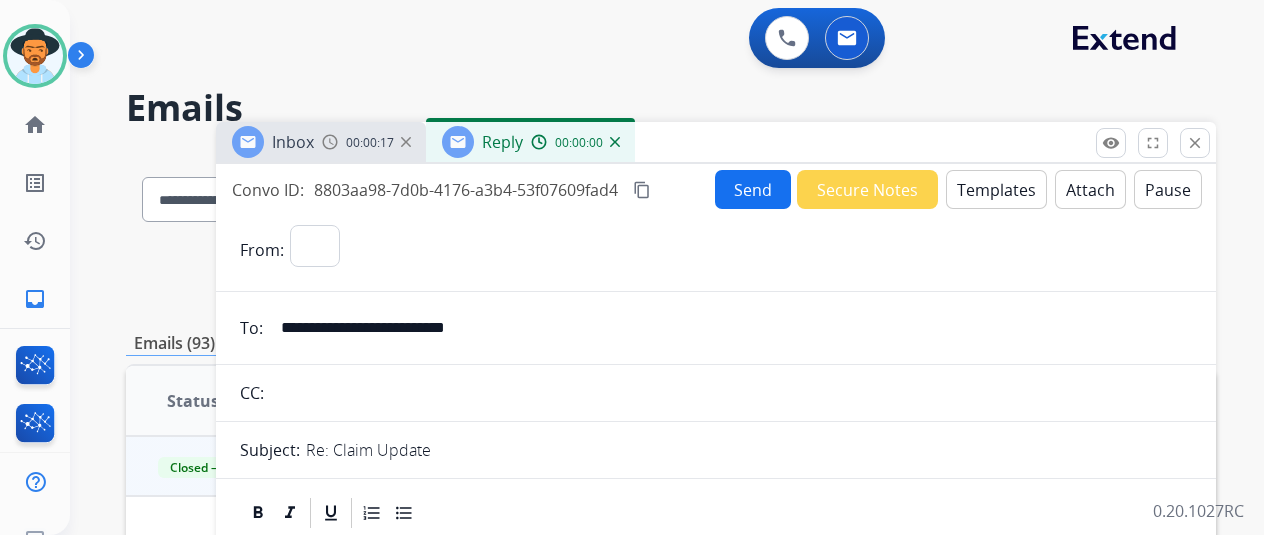 select on "**********" 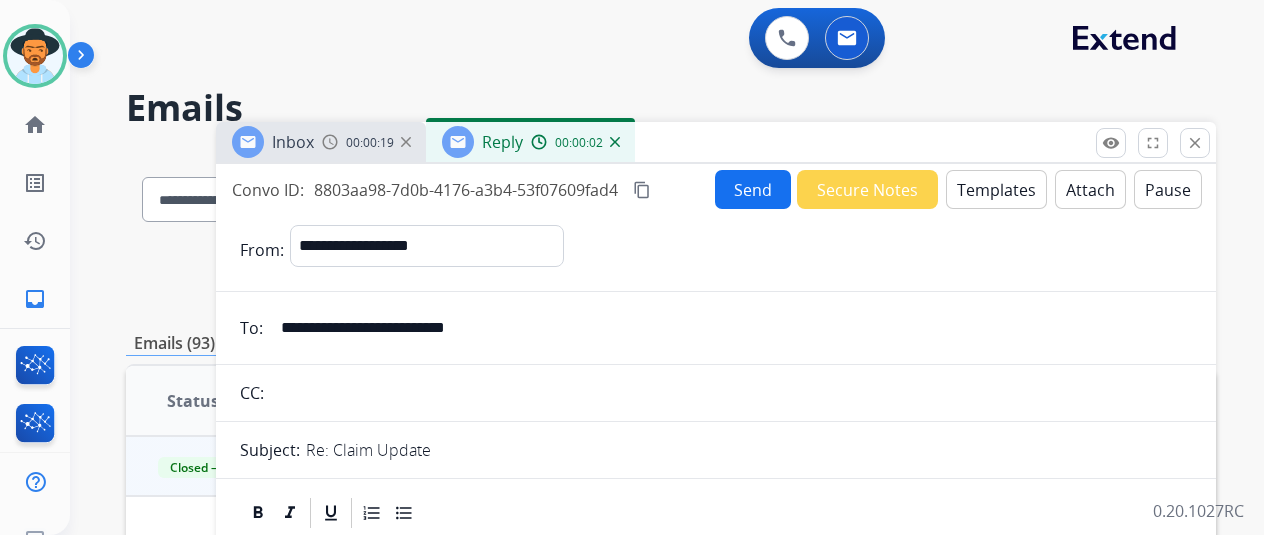 click on "Send  Secure Notes  Templates Attach  Pause" at bounding box center (958, 189) 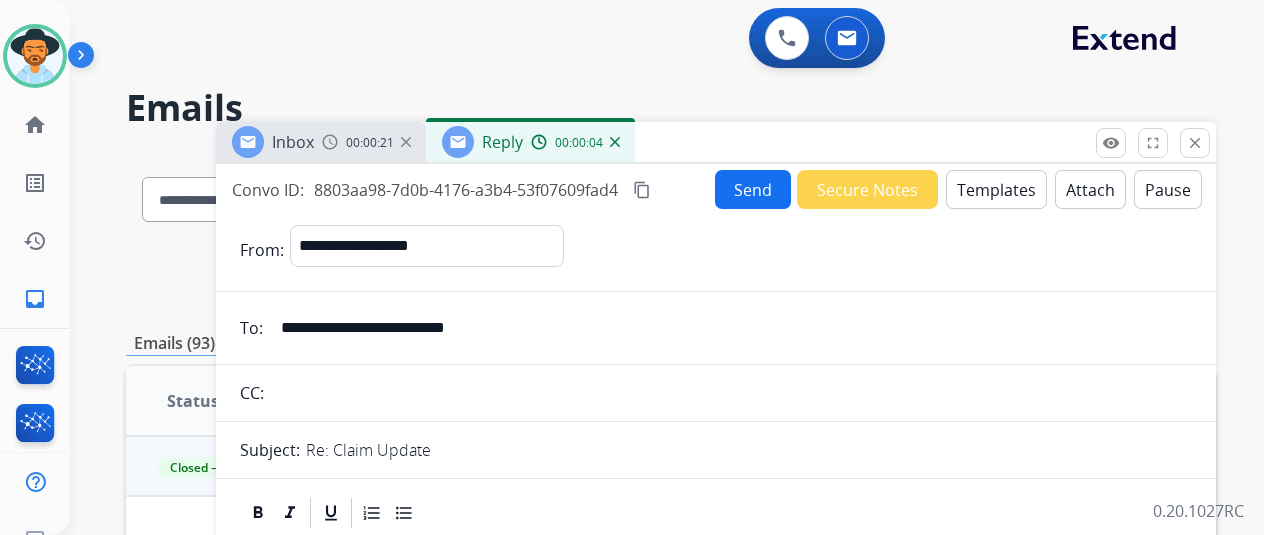 click on "Templates" at bounding box center (996, 189) 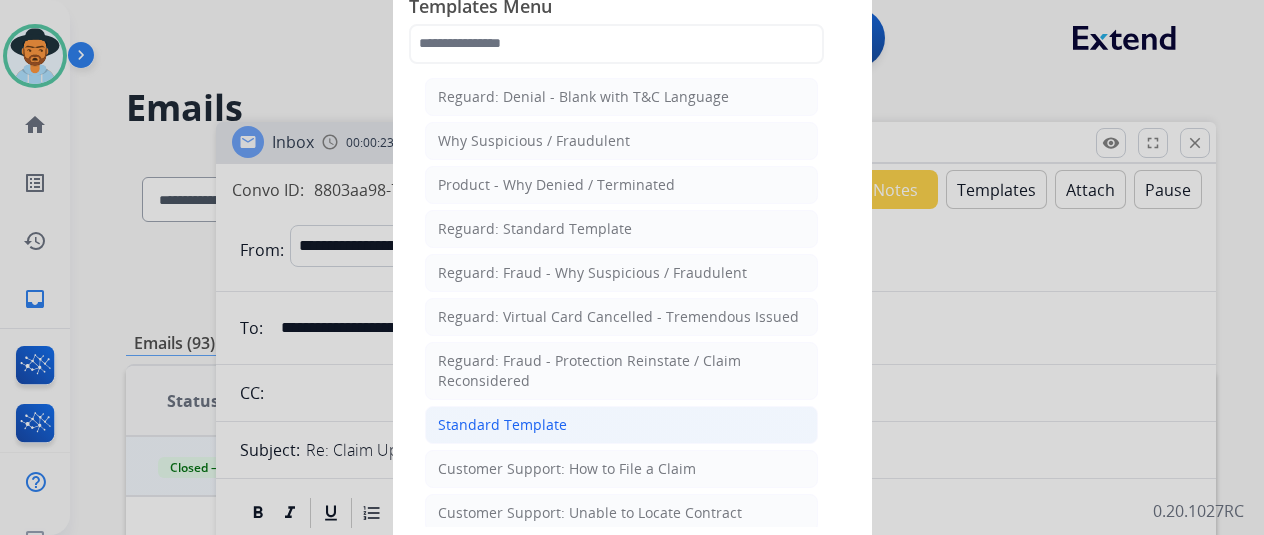 click on "Standard Template" 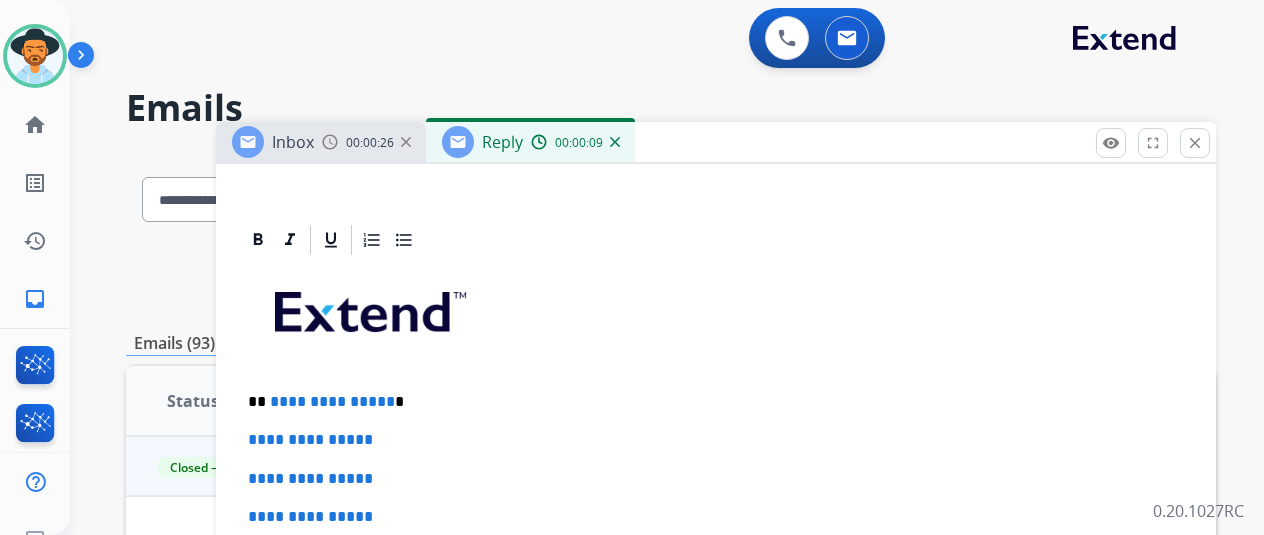 scroll, scrollTop: 500, scrollLeft: 0, axis: vertical 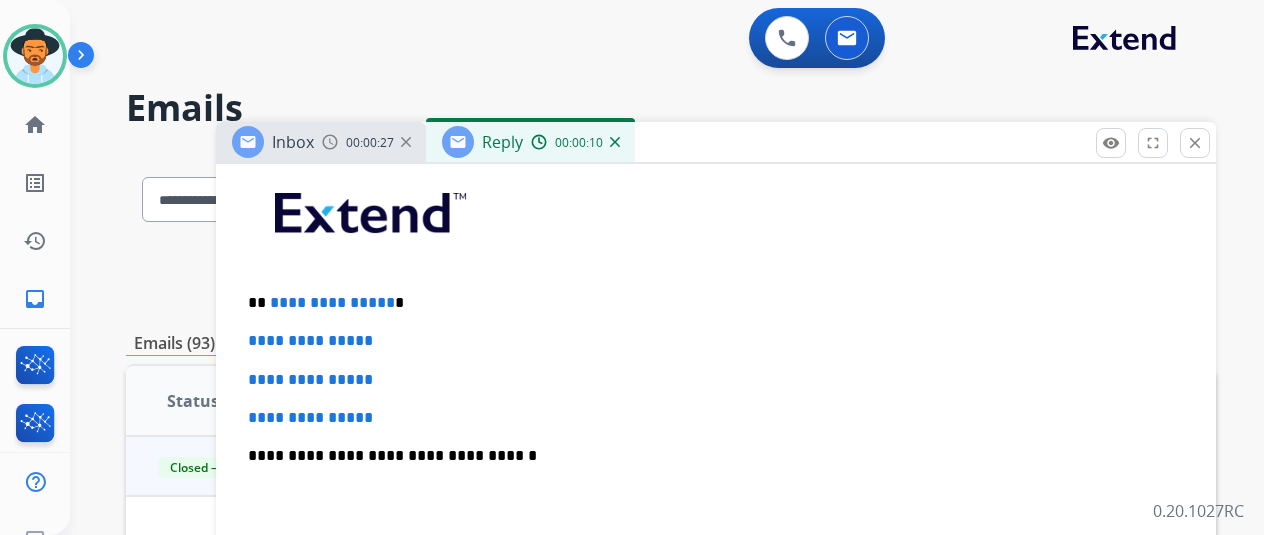 click on "**********" at bounding box center (332, 302) 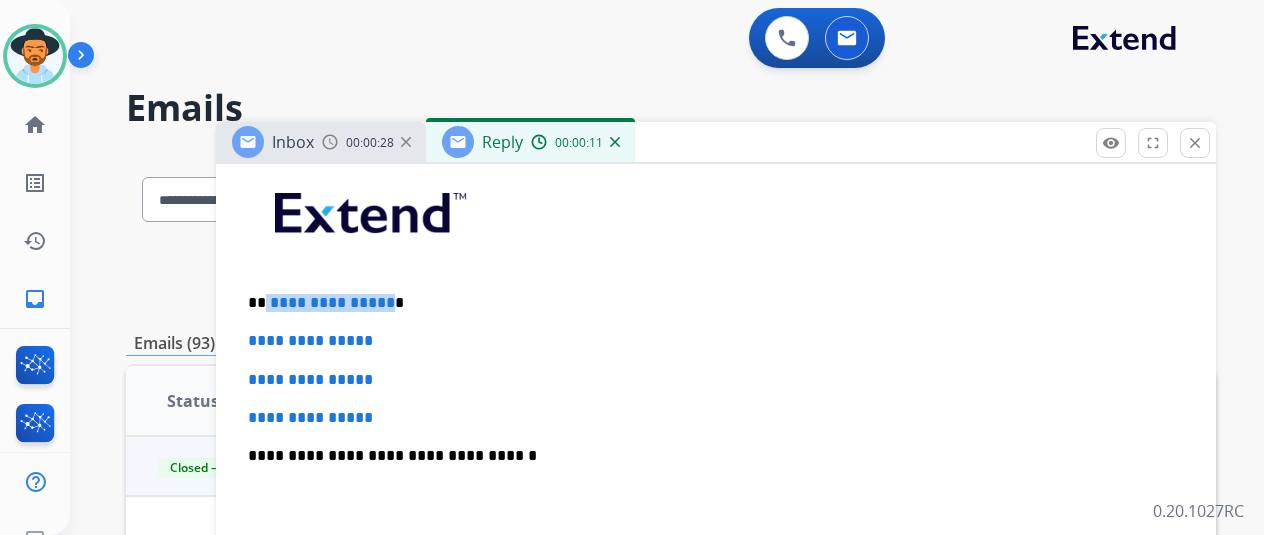 drag, startPoint x: 398, startPoint y: 301, endPoint x: 476, endPoint y: 289, distance: 78.91768 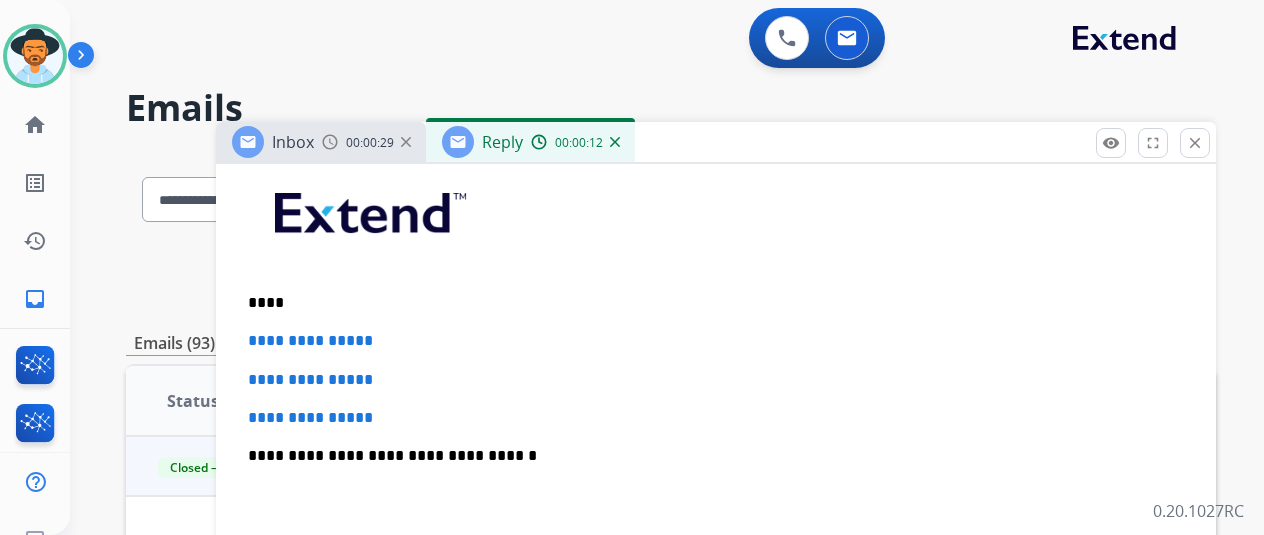 type 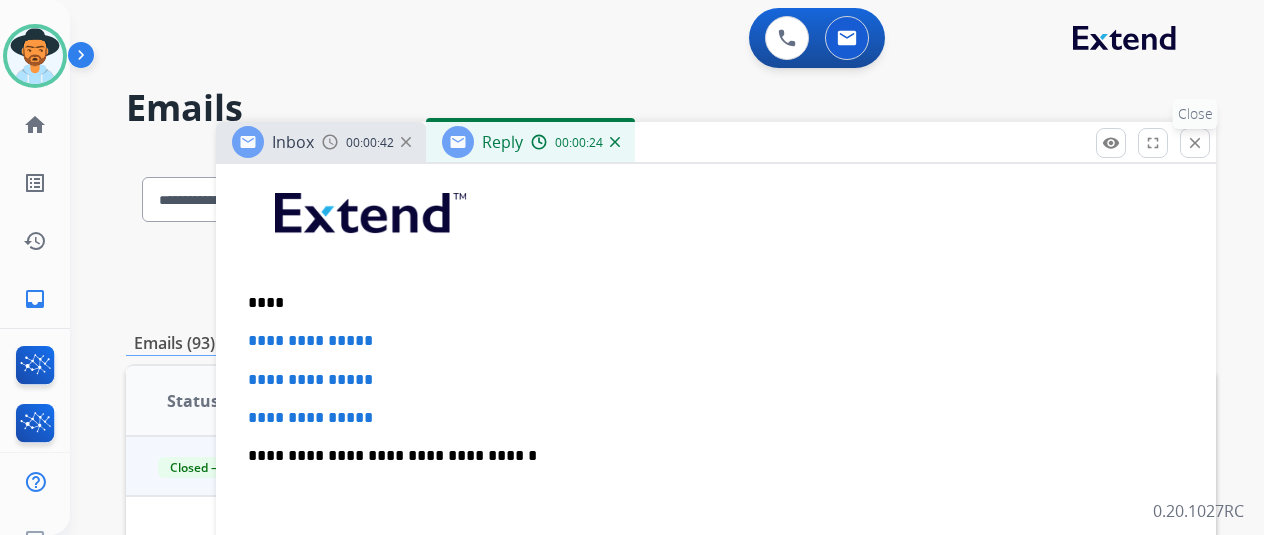 click on "remove_red_eye Logs fullscreen Expand close Close" at bounding box center [1153, 143] 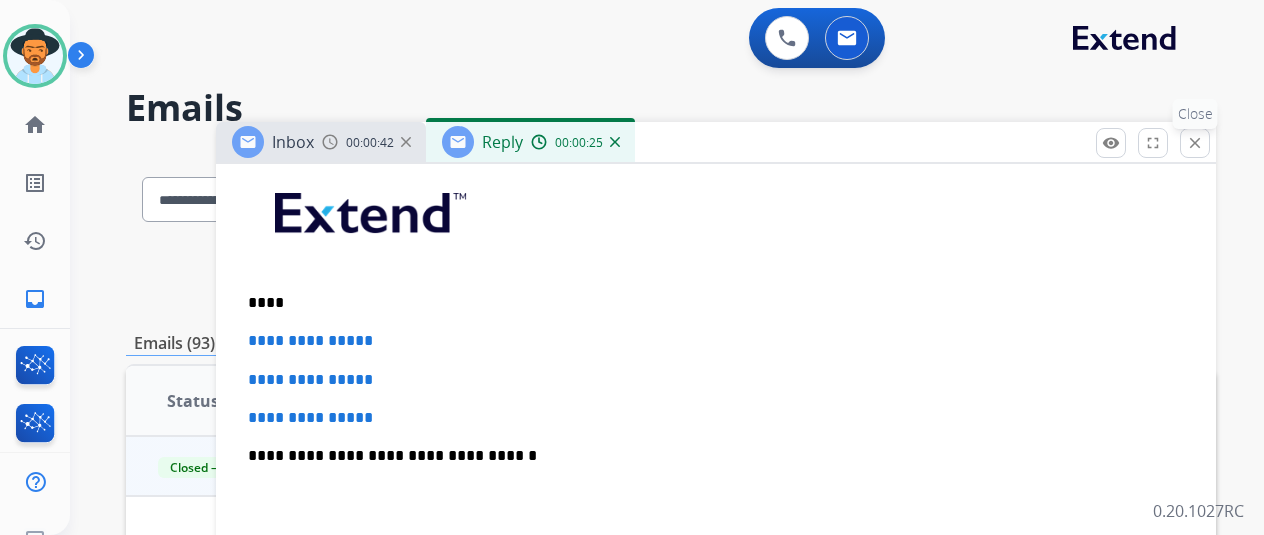 click on "close" at bounding box center [1195, 143] 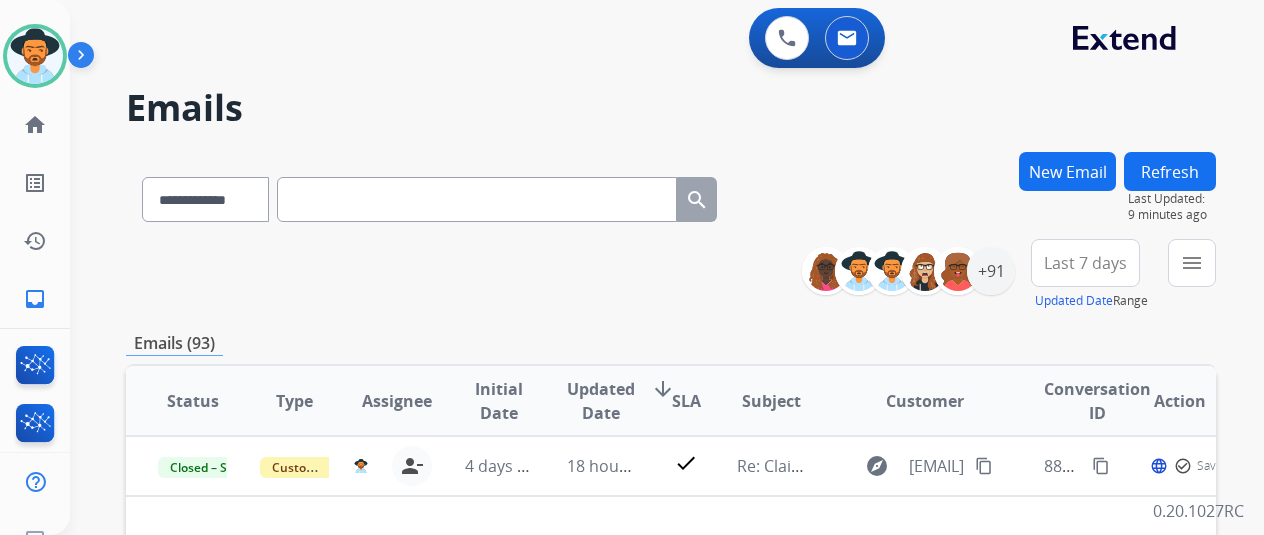 click on "New Email" at bounding box center (1067, 171) 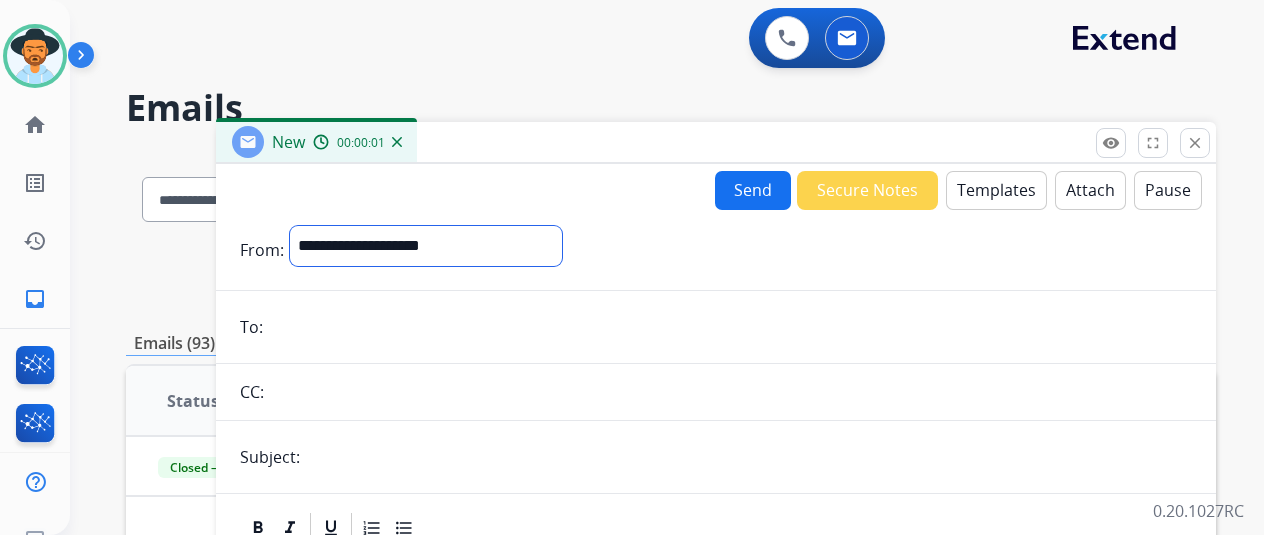 click on "**********" at bounding box center [426, 246] 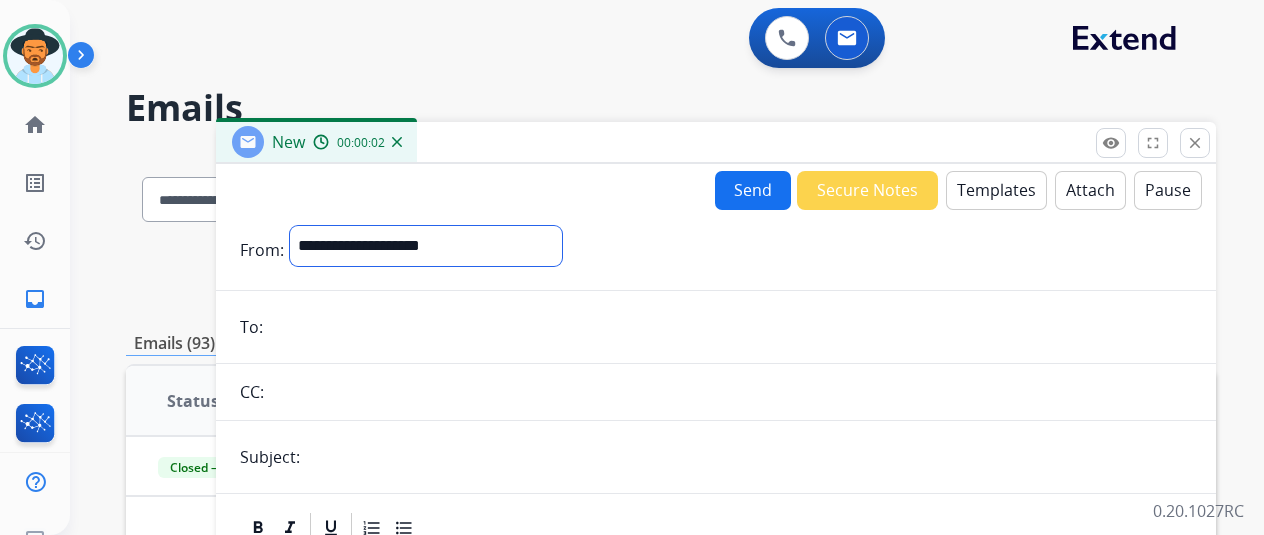 select on "**********" 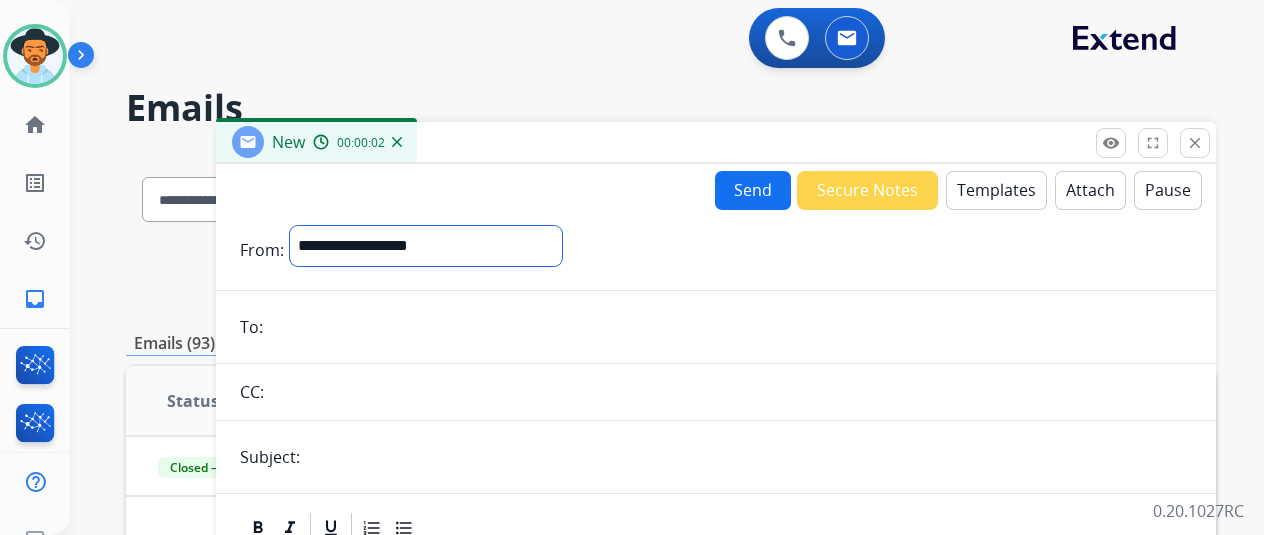 click on "**********" at bounding box center [426, 246] 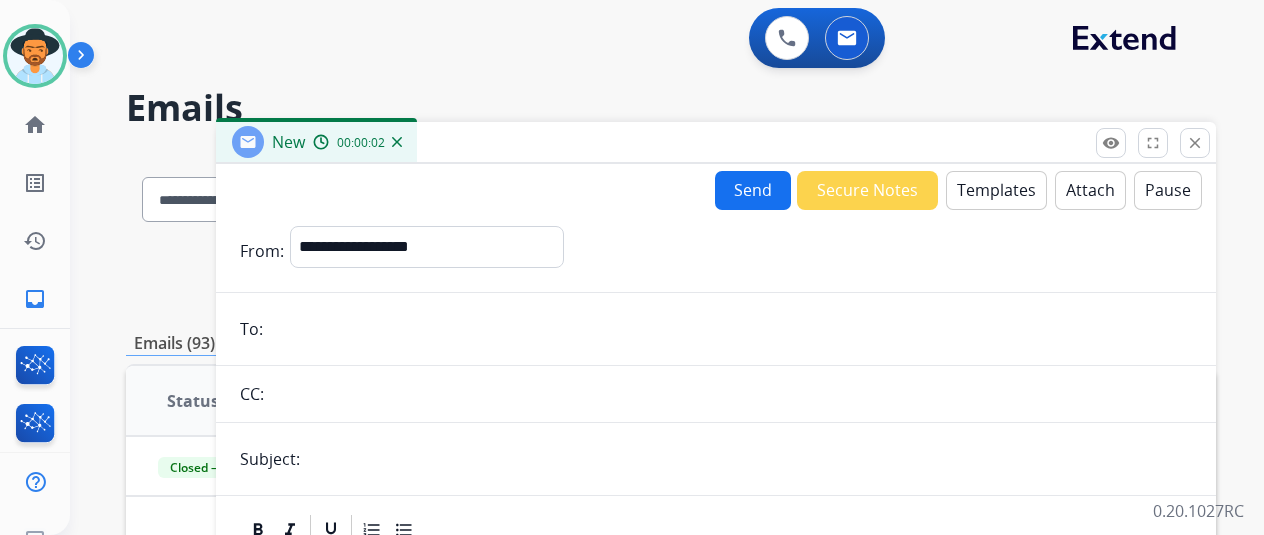 click at bounding box center [730, 329] 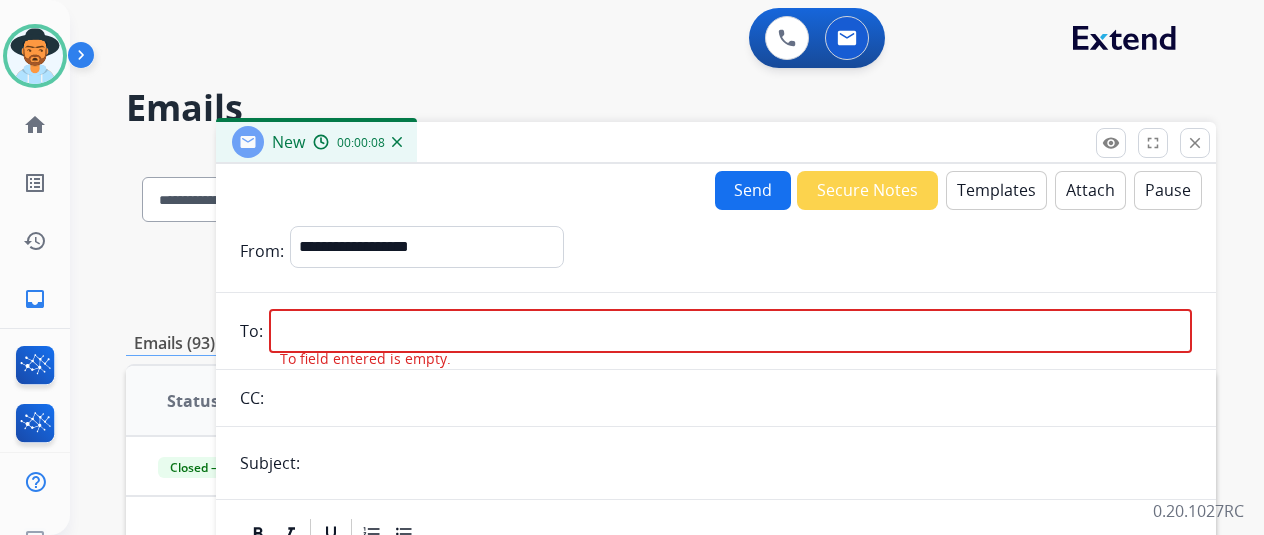 drag, startPoint x: 388, startPoint y: 330, endPoint x: 396, endPoint y: 358, distance: 29.12044 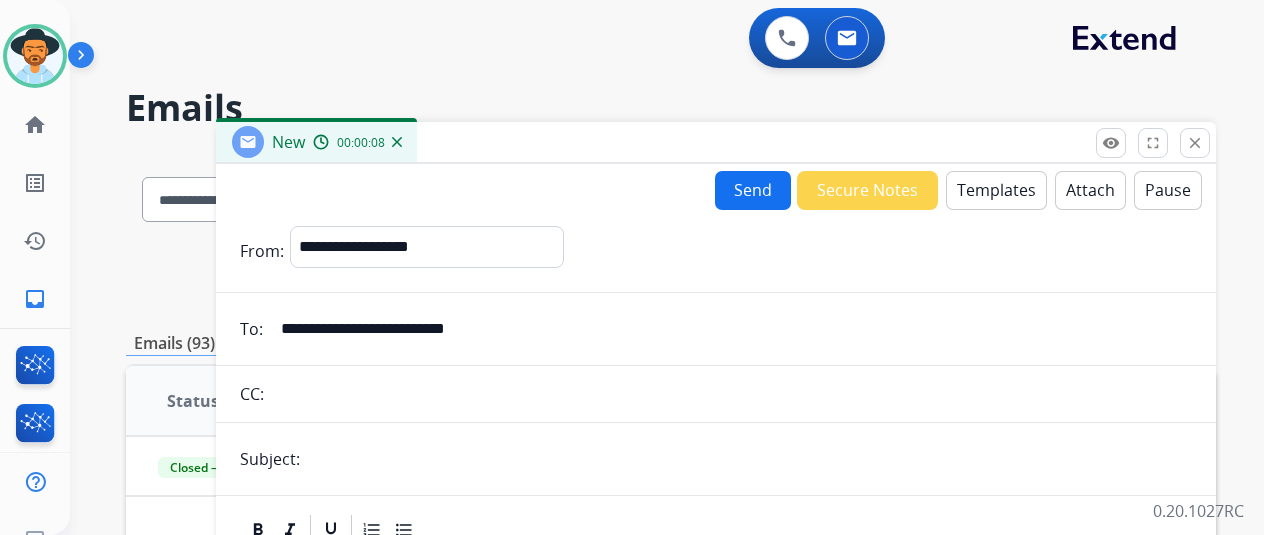 type on "**********" 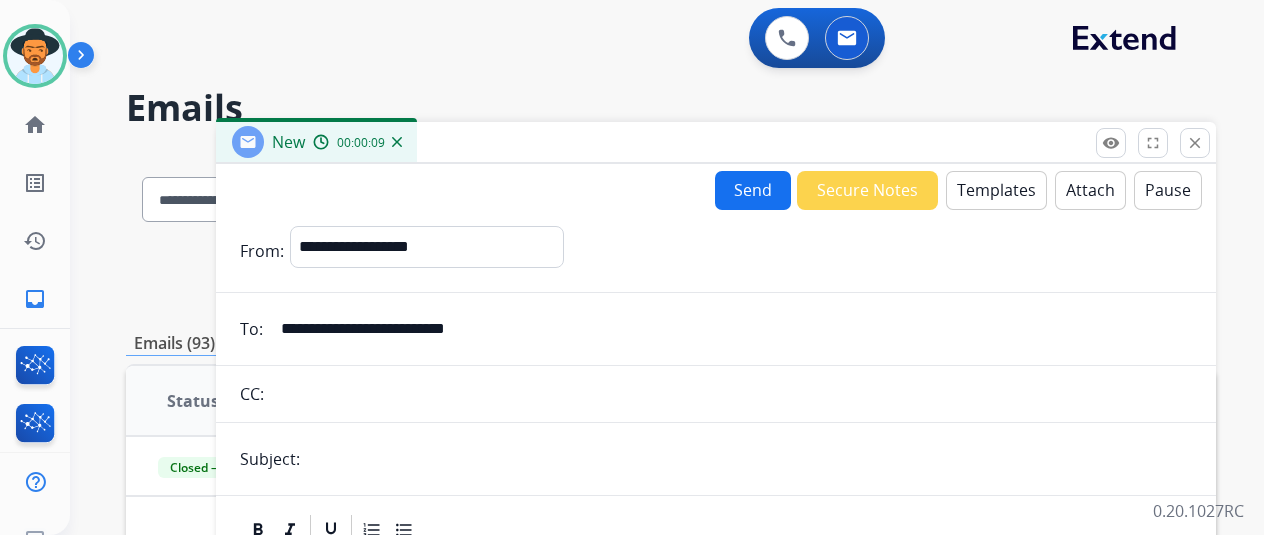 click at bounding box center (749, 459) 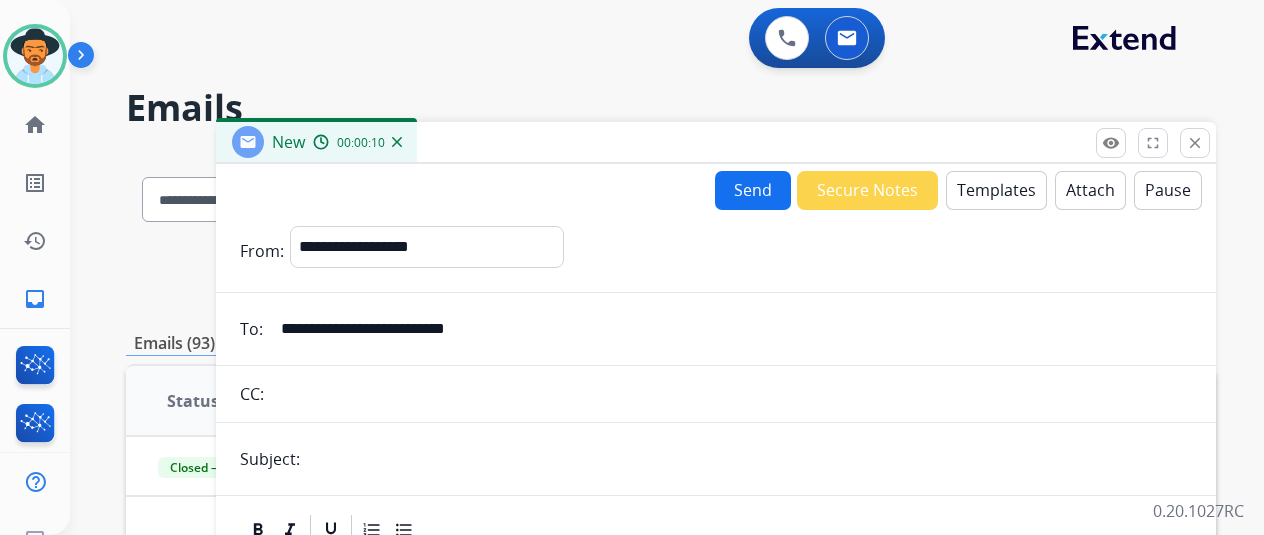 type on "**********" 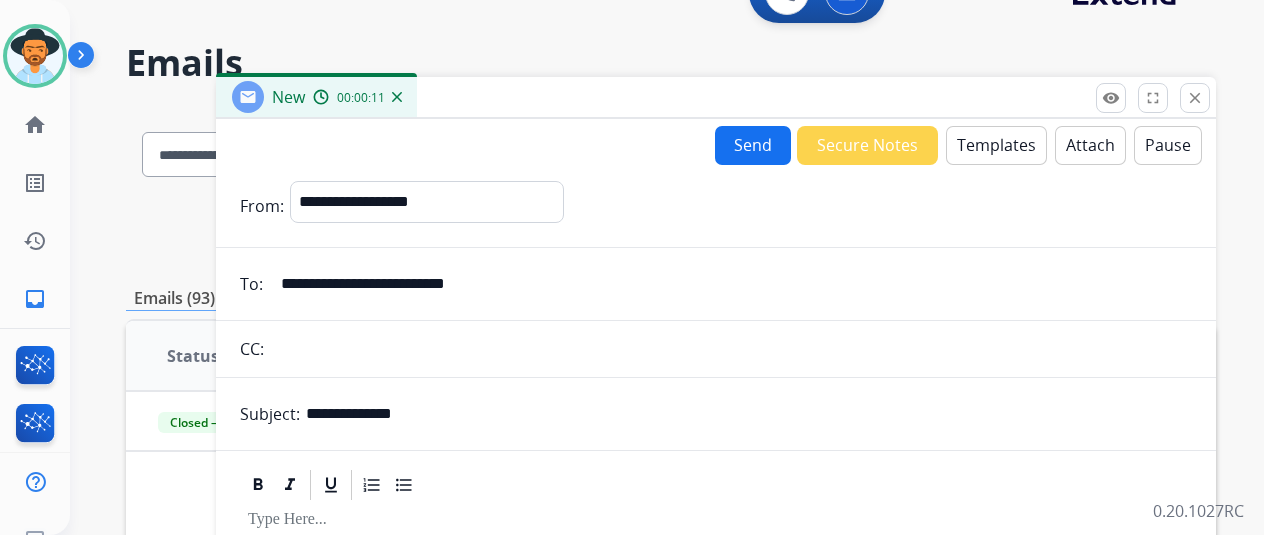 scroll, scrollTop: 0, scrollLeft: 0, axis: both 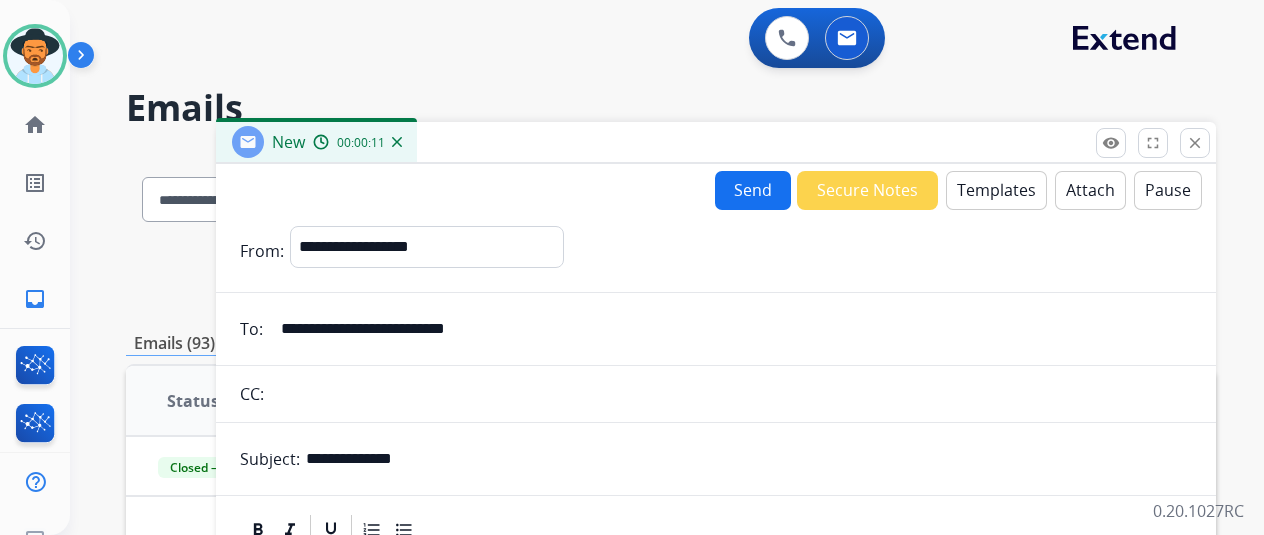 click on "Templates" at bounding box center [996, 190] 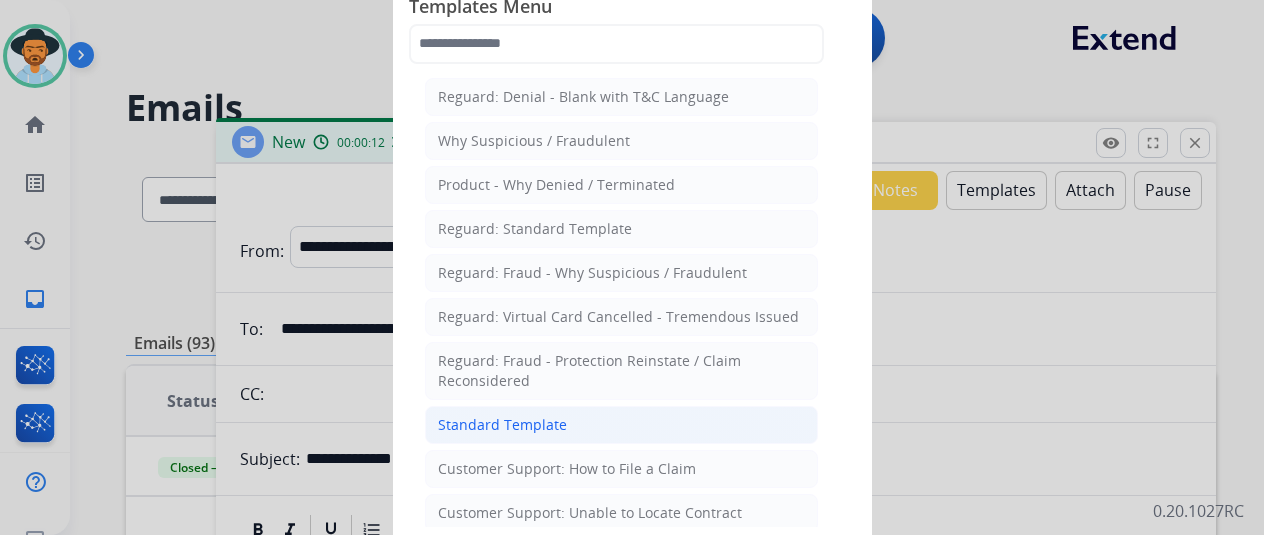click on "Standard Template" 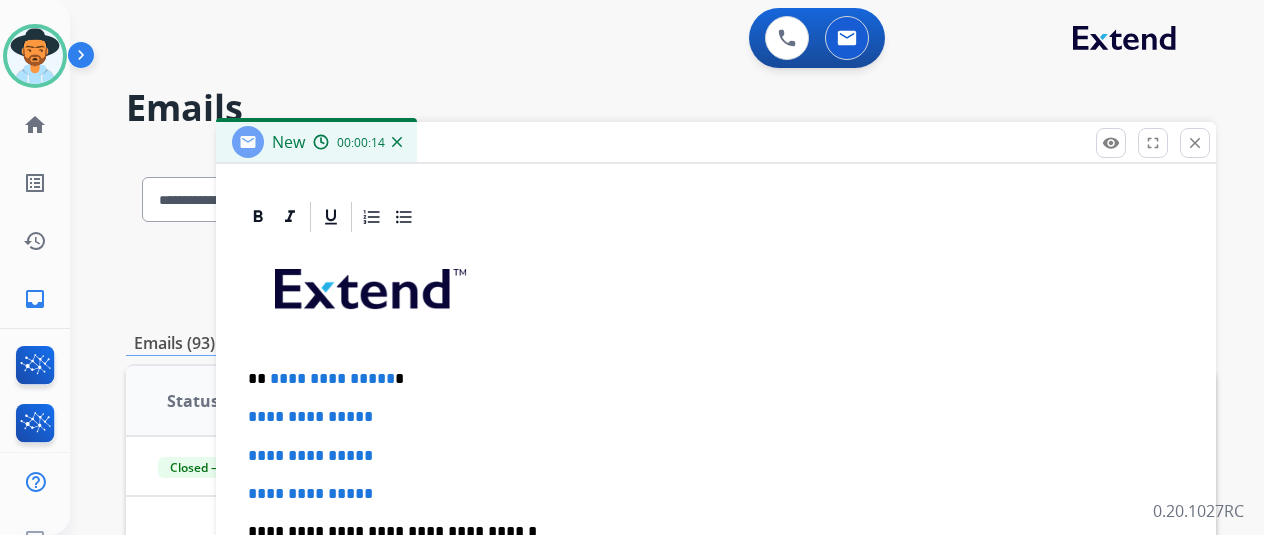 scroll, scrollTop: 460, scrollLeft: 0, axis: vertical 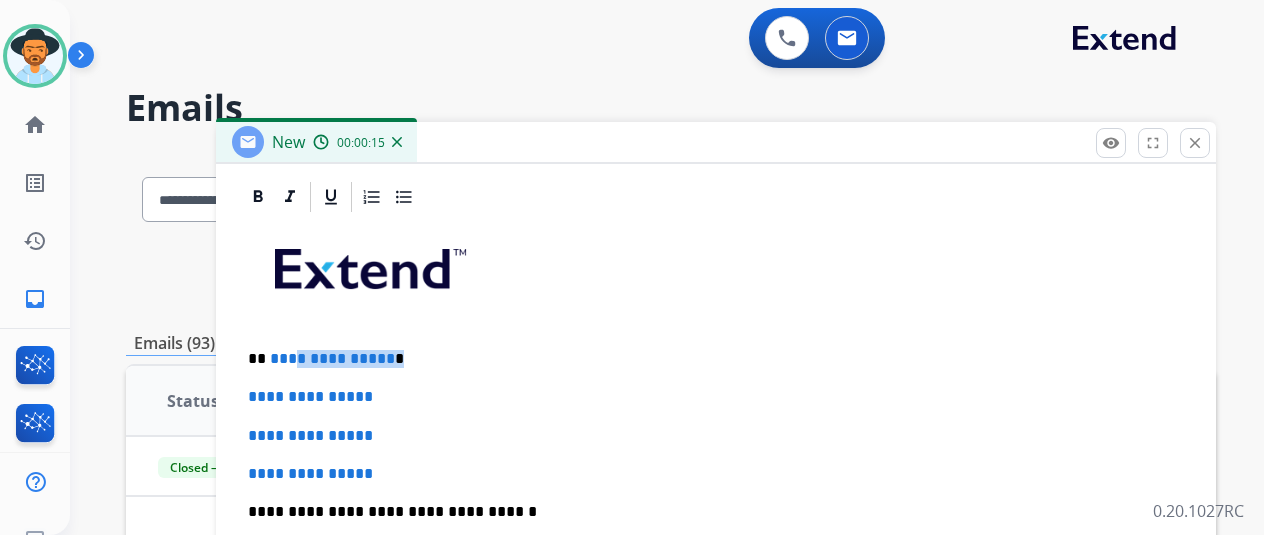 drag, startPoint x: 401, startPoint y: 359, endPoint x: 362, endPoint y: 363, distance: 39.20459 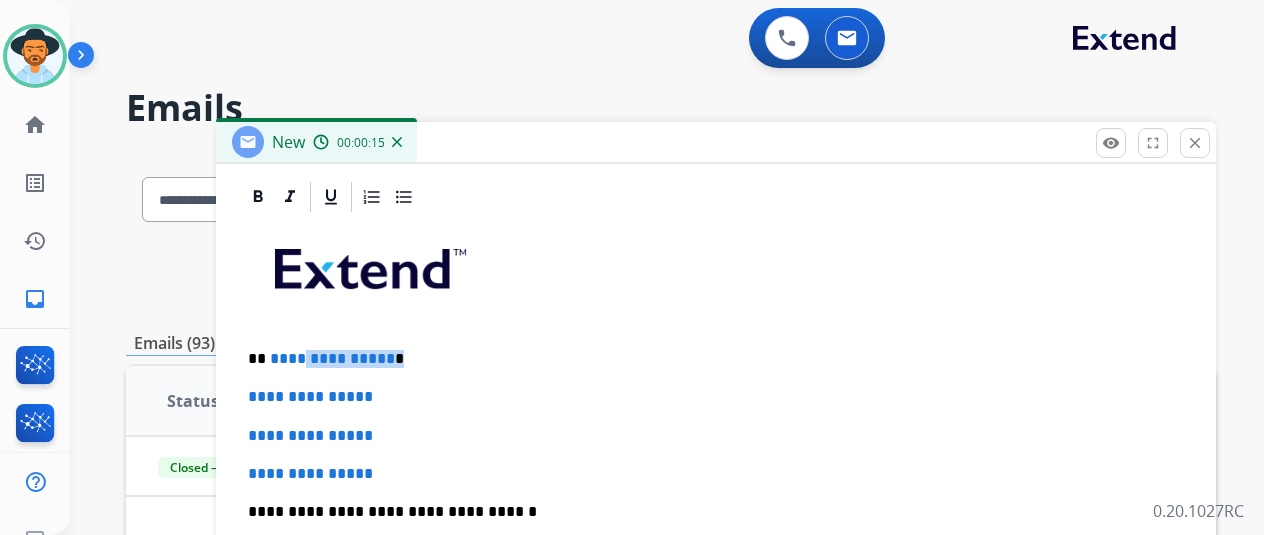 click on "**********" at bounding box center [332, 358] 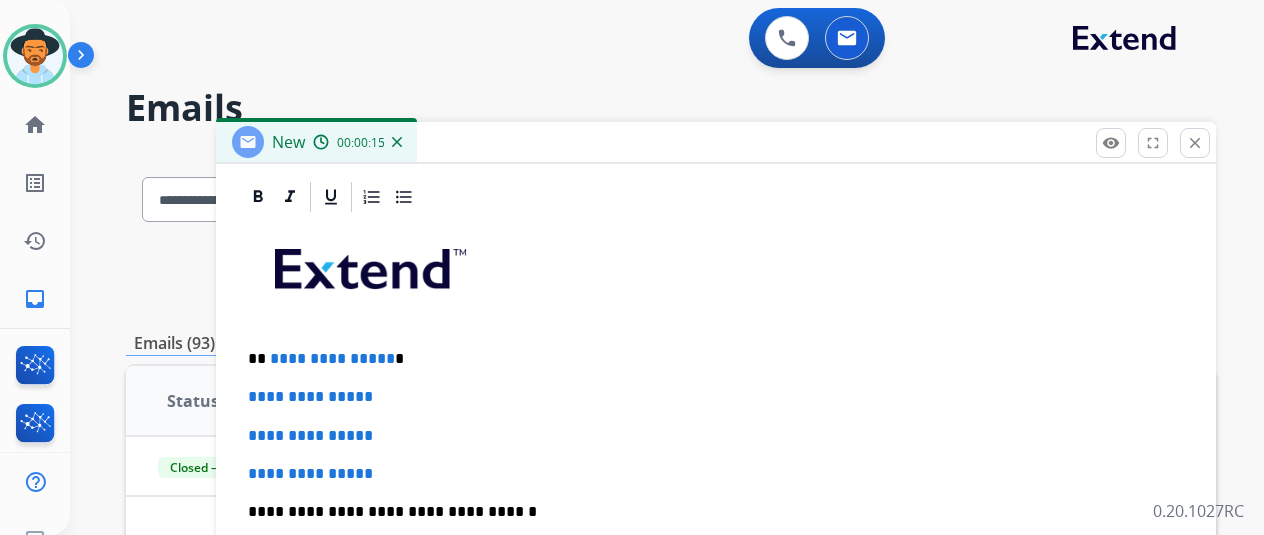 click on "**********" at bounding box center (708, 359) 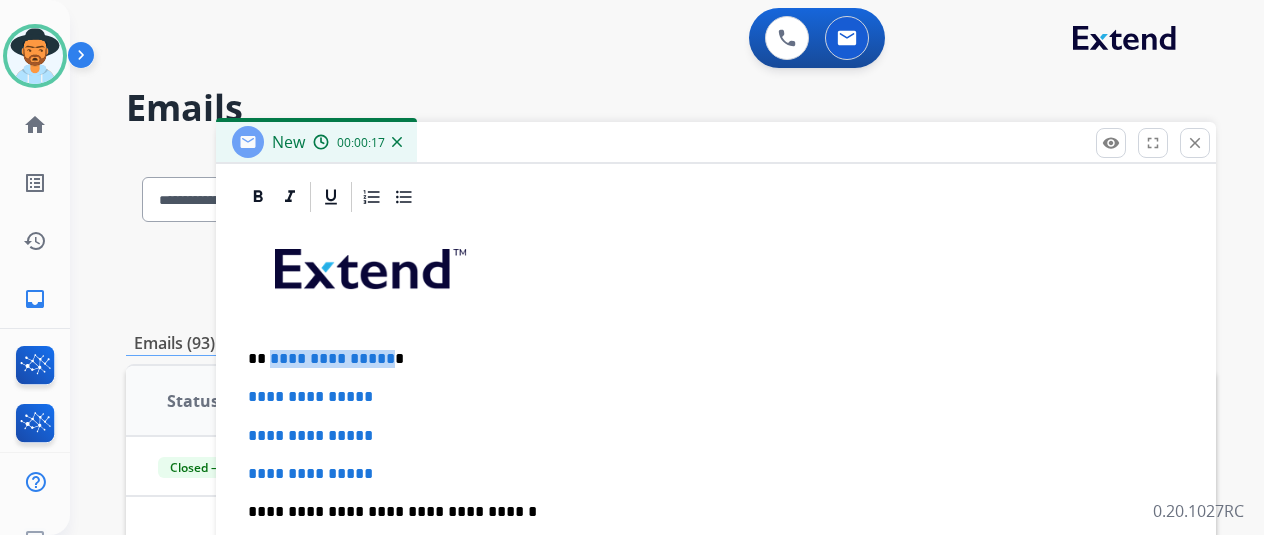 drag, startPoint x: 398, startPoint y: 355, endPoint x: 286, endPoint y: 355, distance: 112 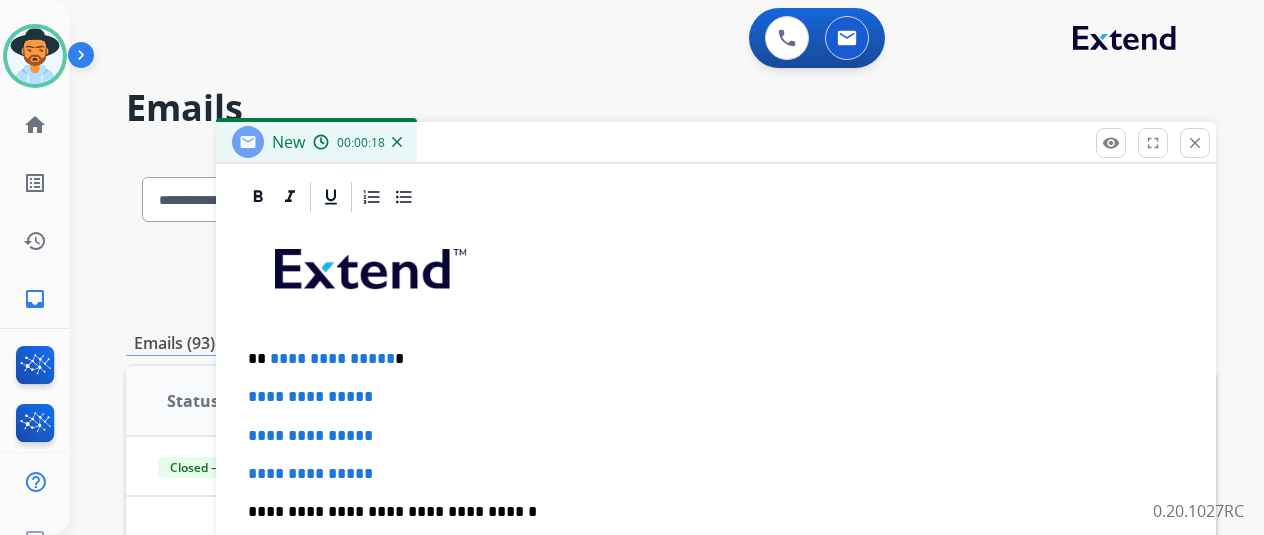 type 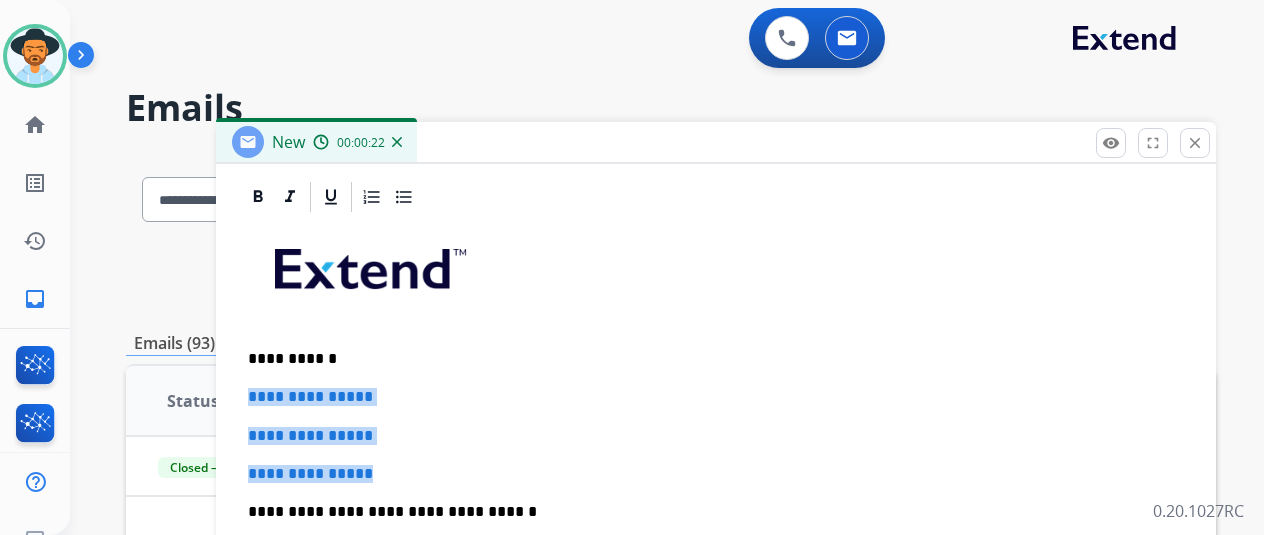 drag, startPoint x: 421, startPoint y: 458, endPoint x: 261, endPoint y: 369, distance: 183.08742 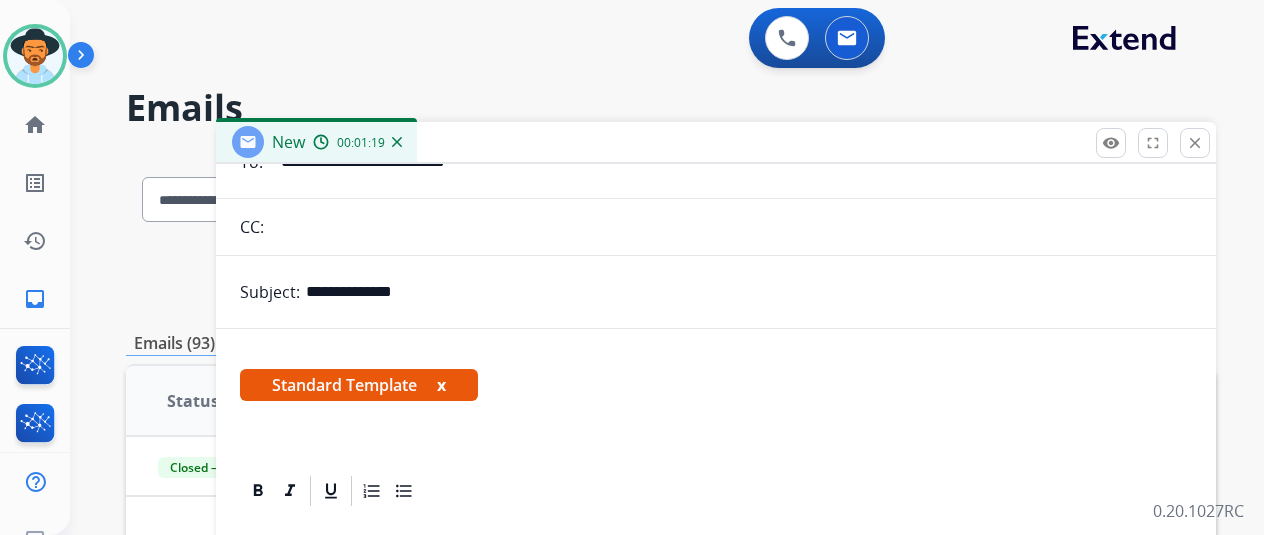scroll, scrollTop: 460, scrollLeft: 0, axis: vertical 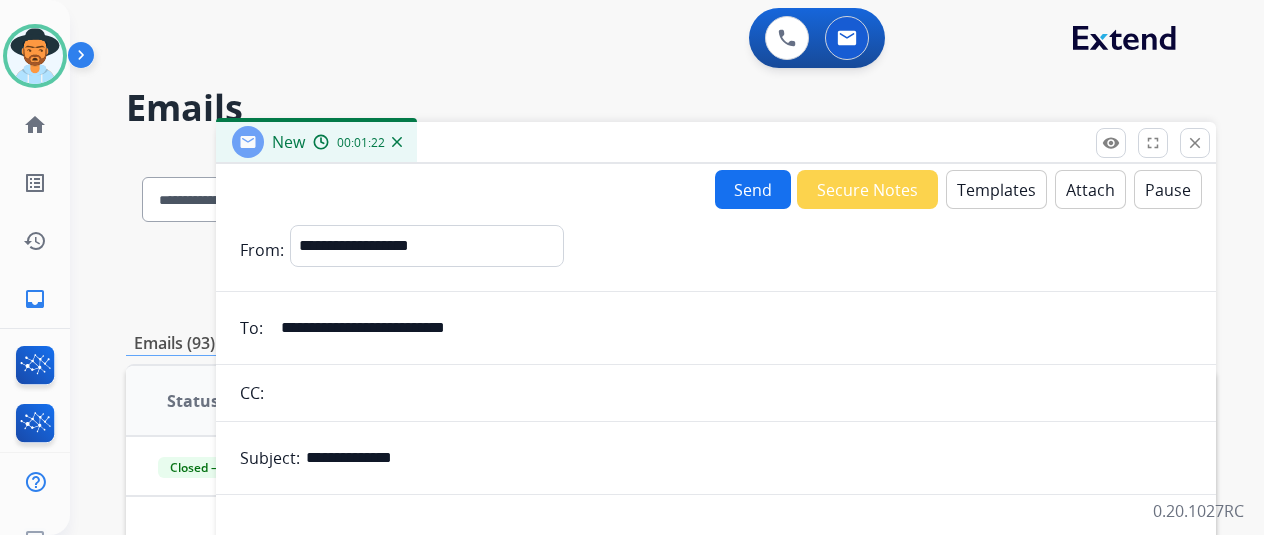 click on "**********" at bounding box center (716, 792) 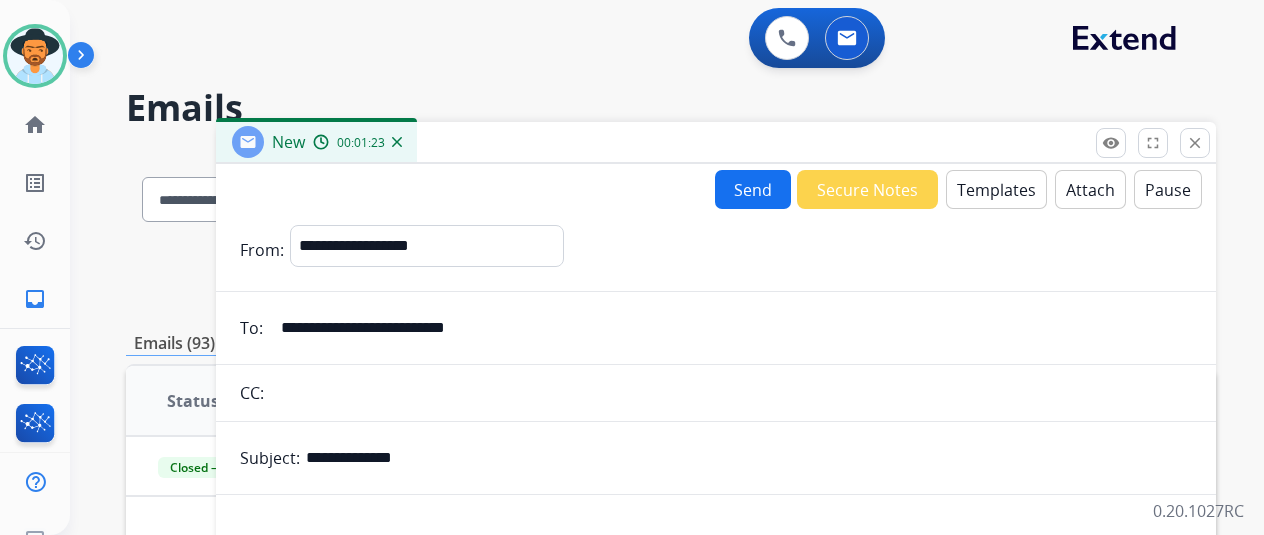 click on "Send" at bounding box center (753, 189) 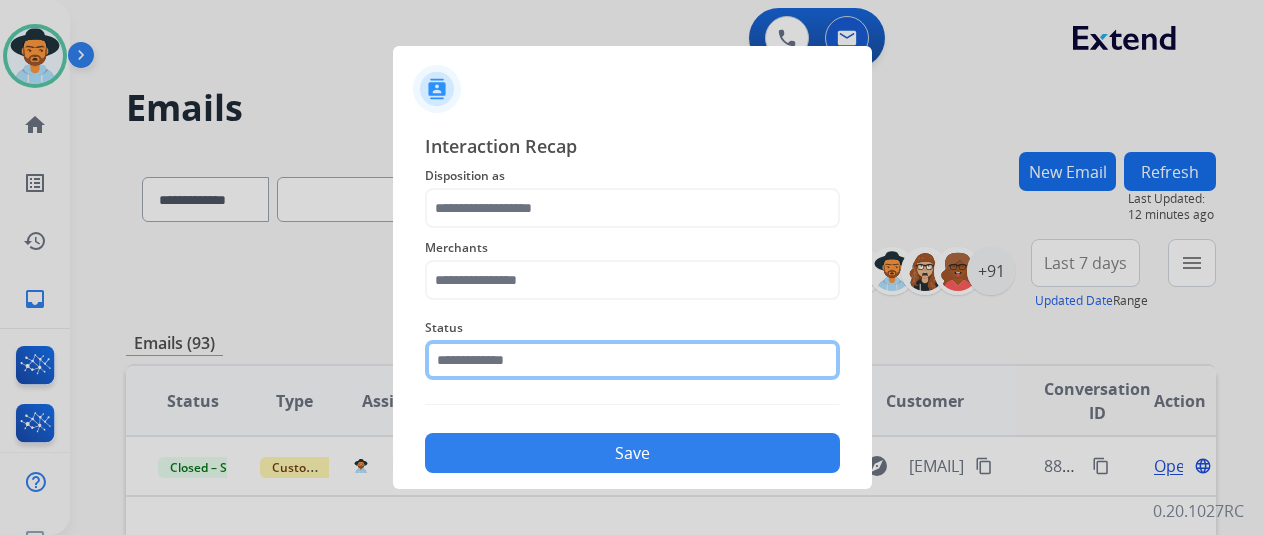 click 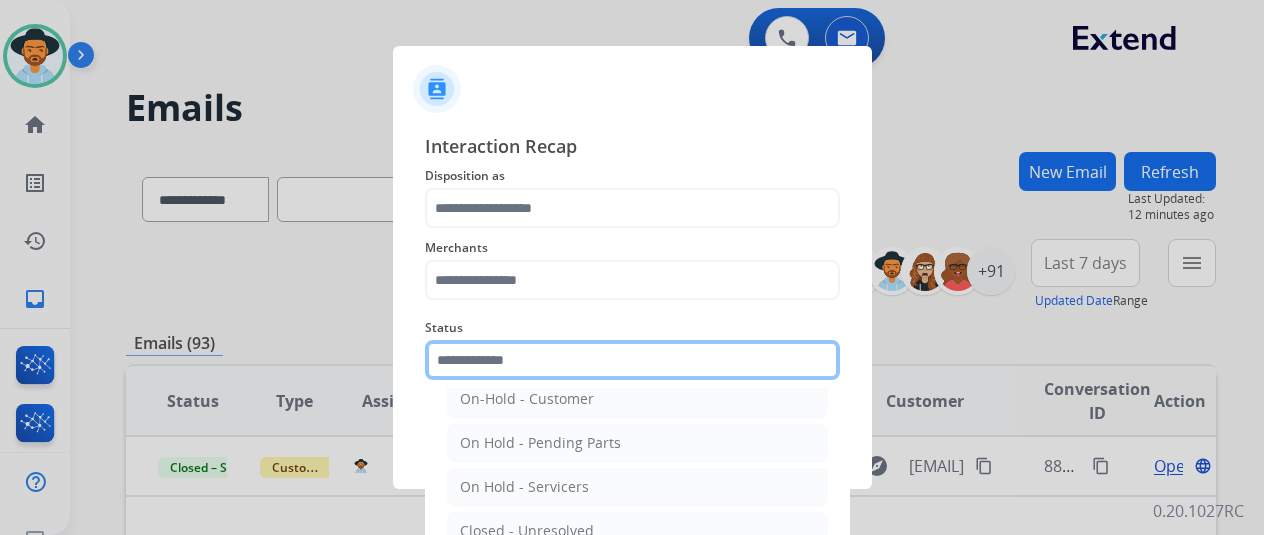 scroll, scrollTop: 114, scrollLeft: 0, axis: vertical 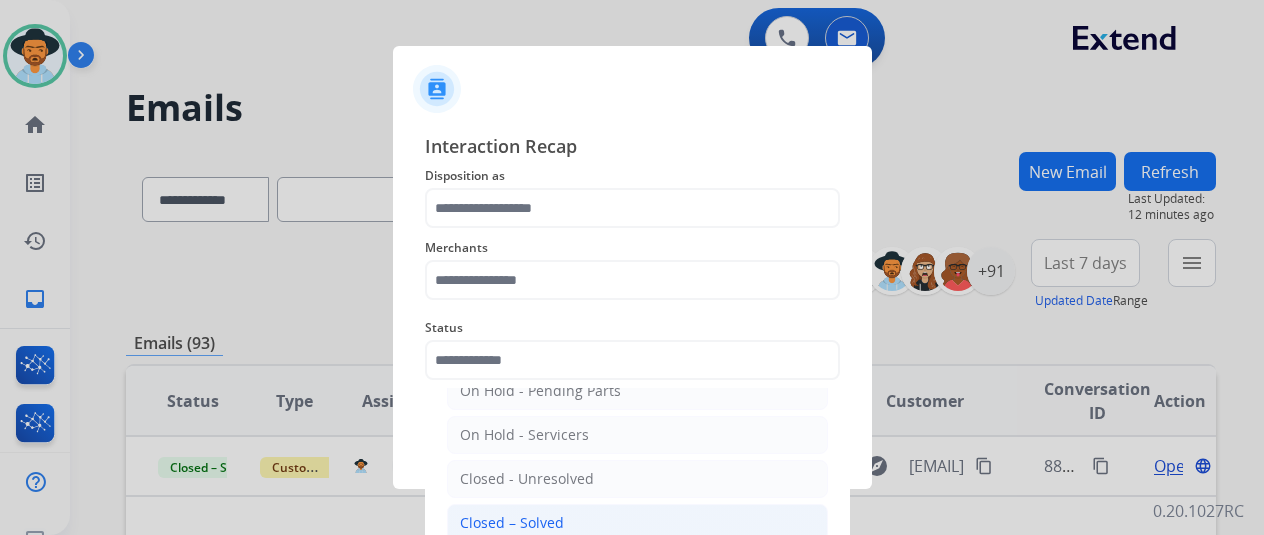 click on "Closed – Solved" 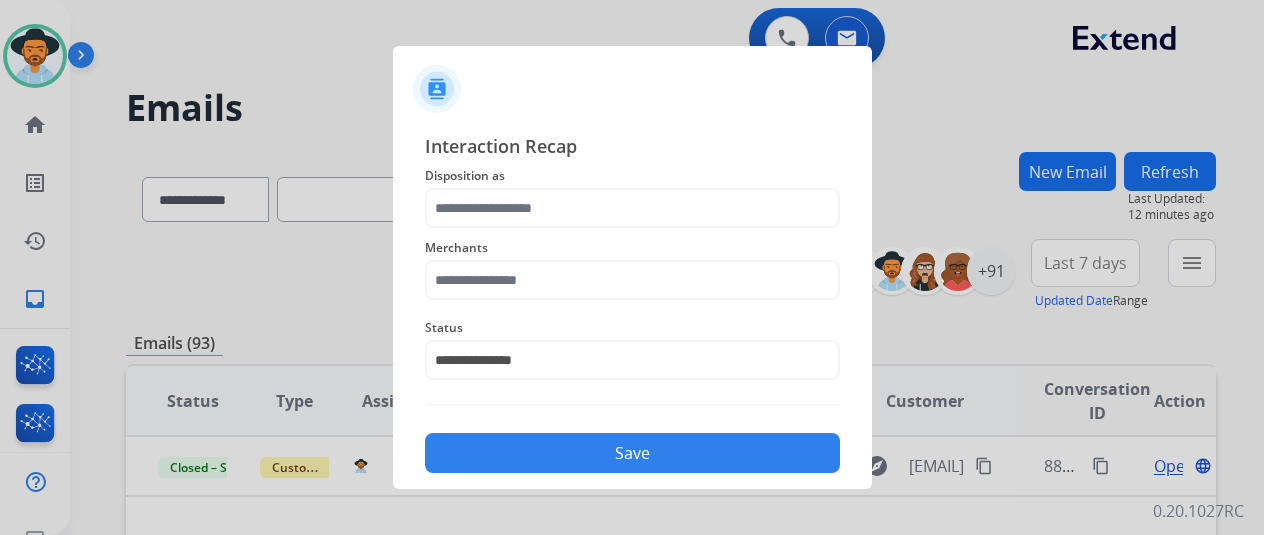 click on "Merchants" 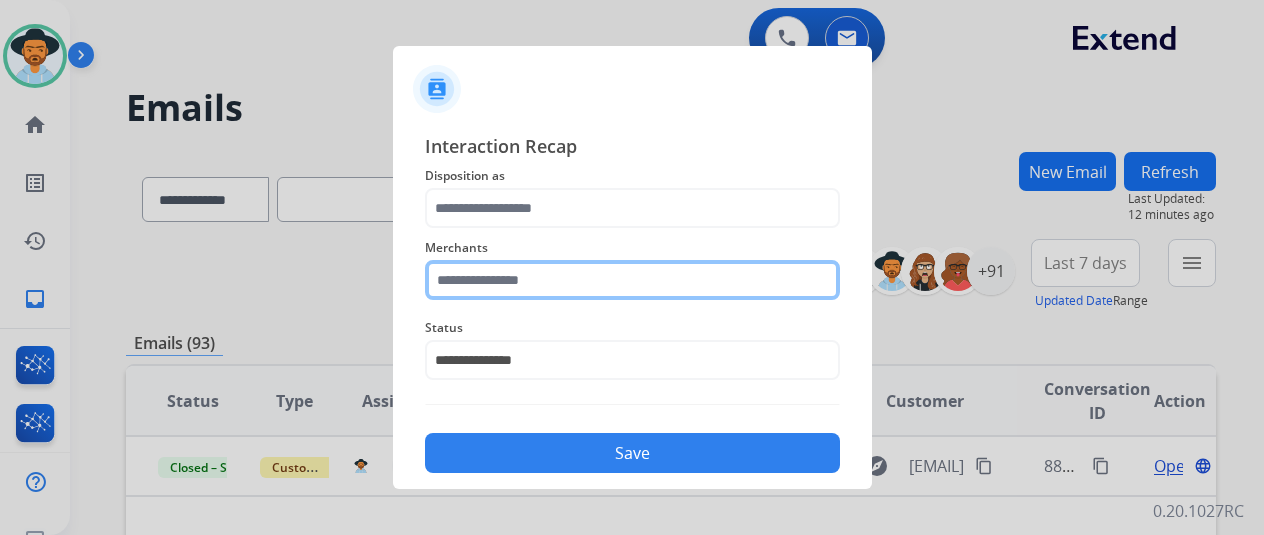 click 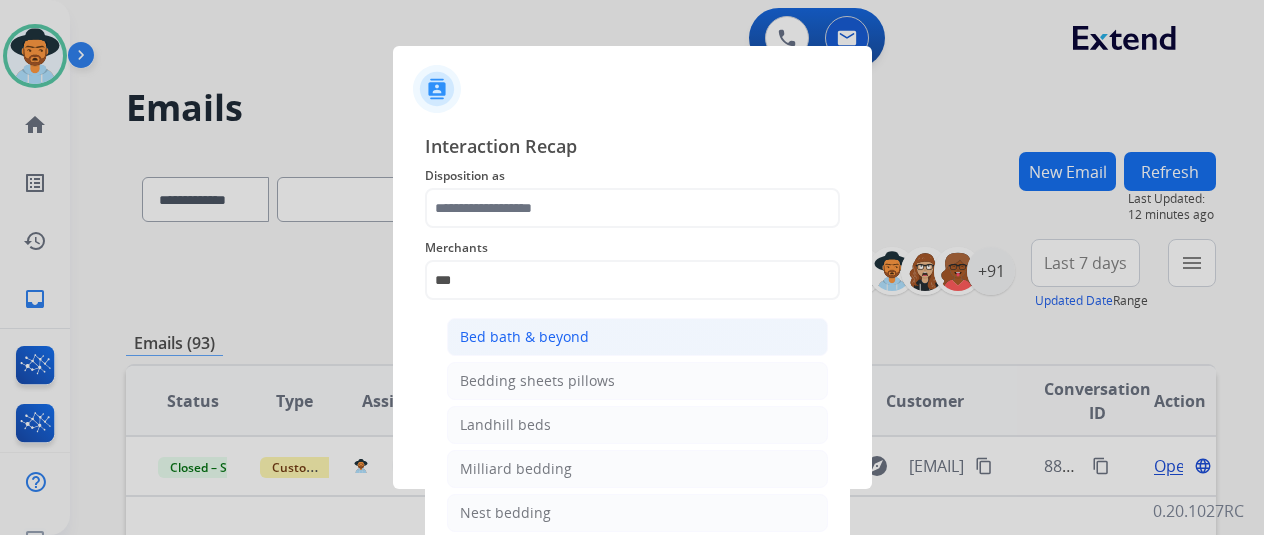 click on "Bed bath & beyond" 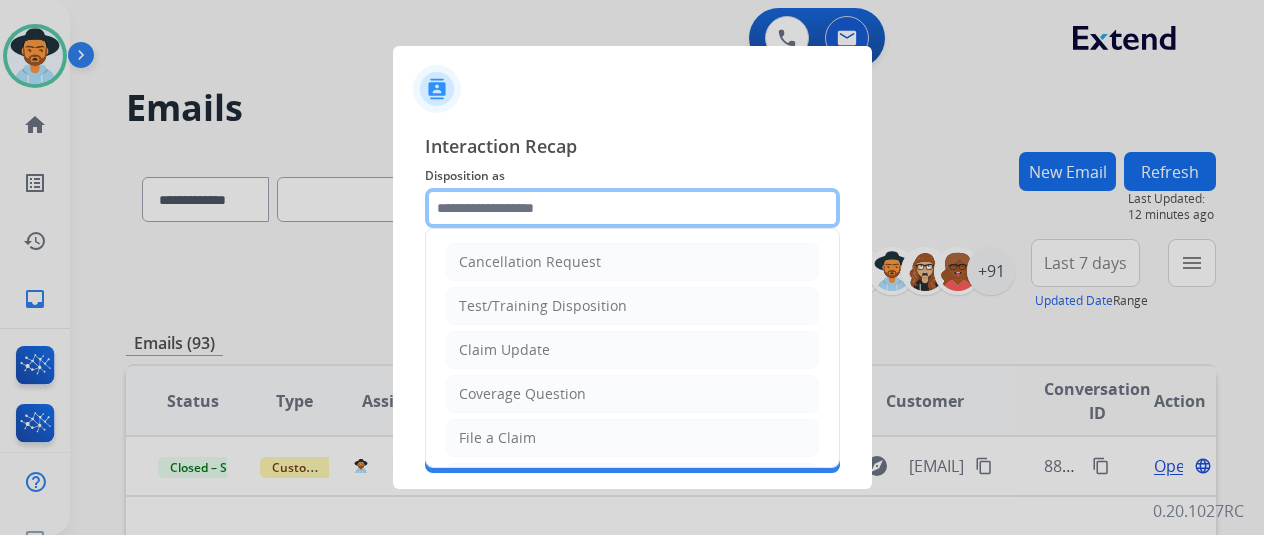 click 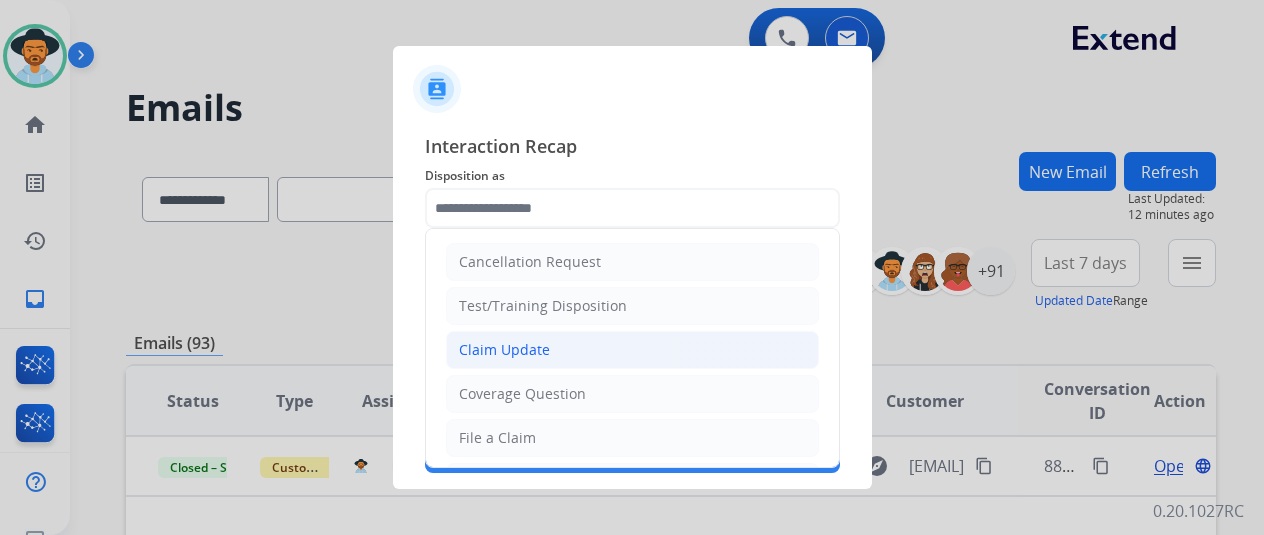 click on "Claim Update" 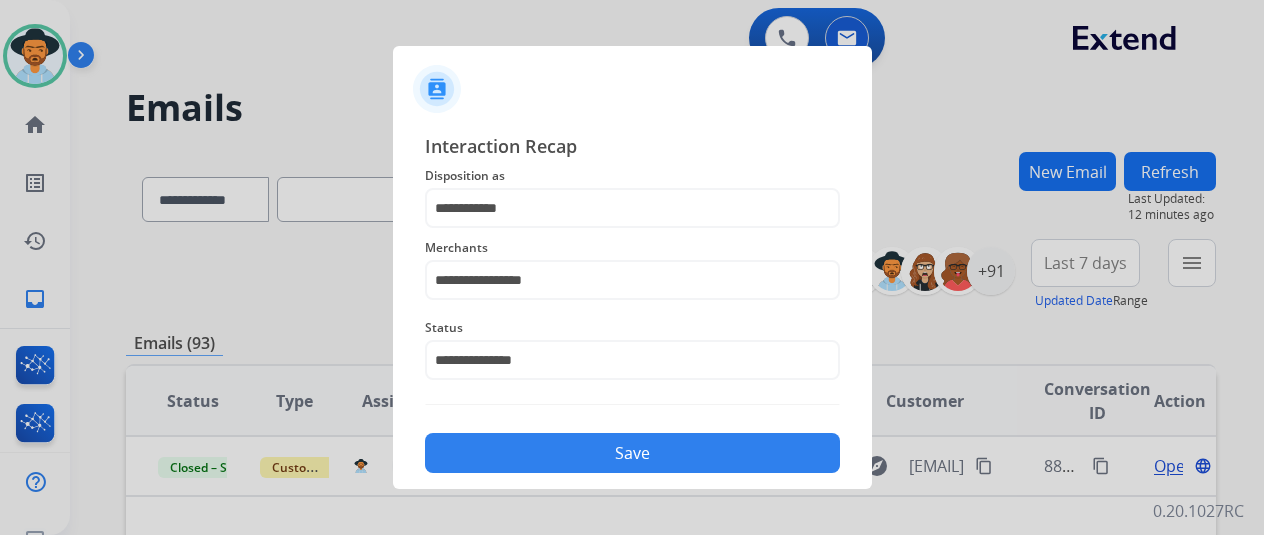 click on "Save" 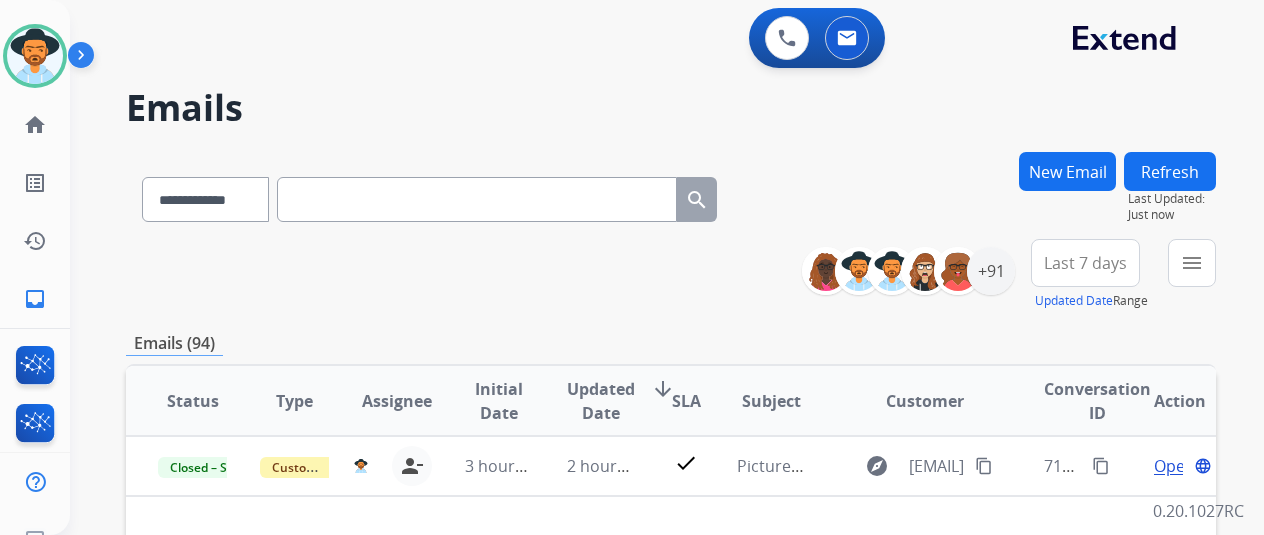 scroll, scrollTop: 100, scrollLeft: 0, axis: vertical 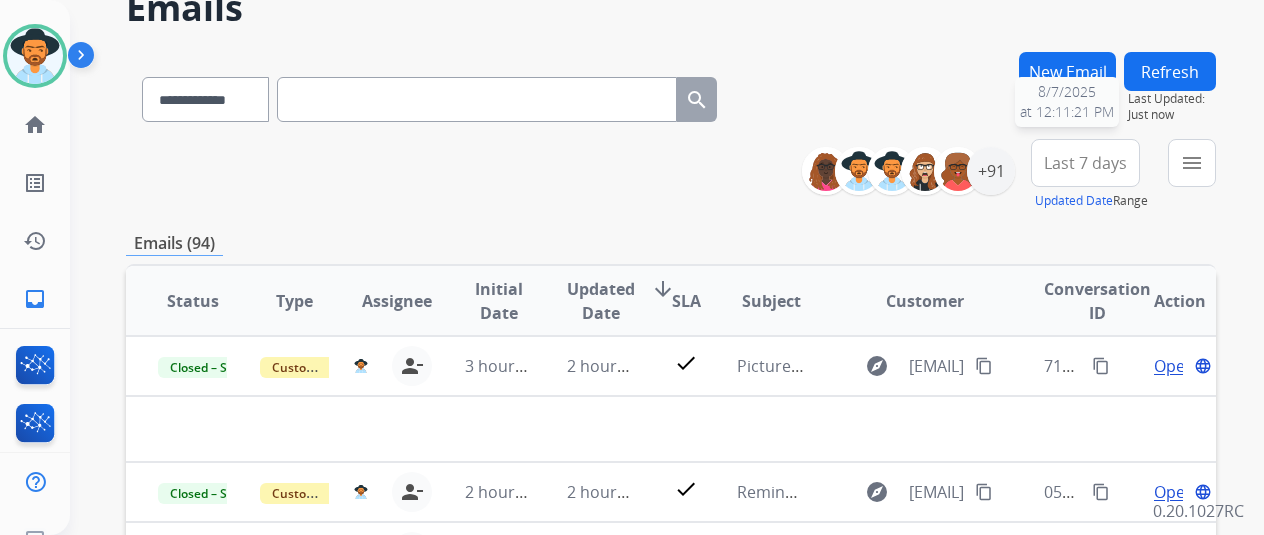 click on "Last Updated:" at bounding box center [1172, 99] 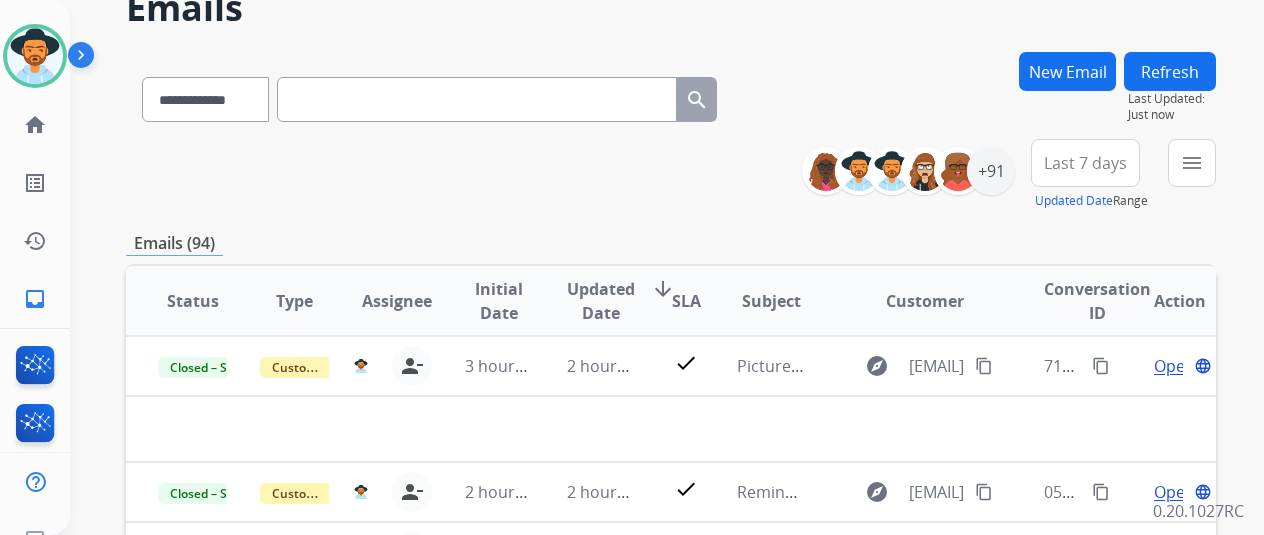 click on "Refresh" at bounding box center (1170, 71) 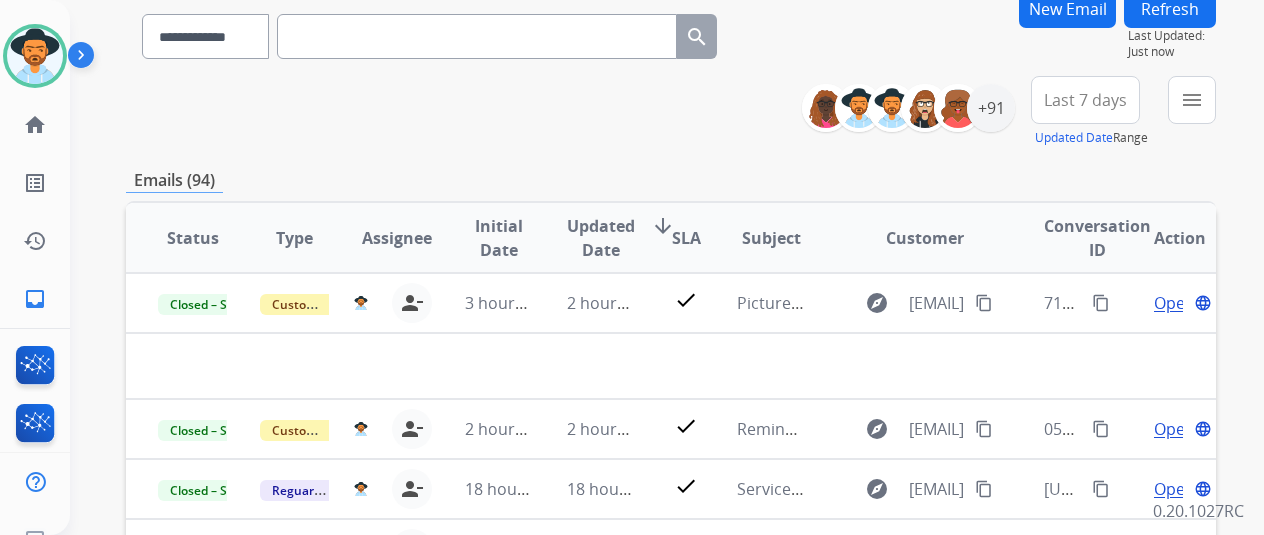 scroll, scrollTop: 200, scrollLeft: 0, axis: vertical 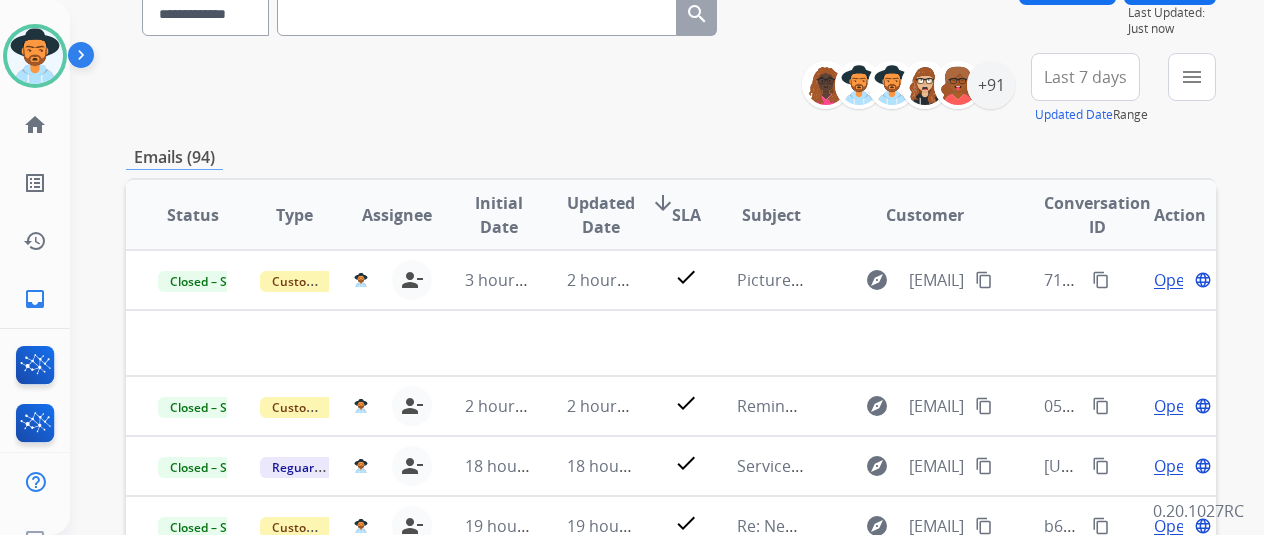 click at bounding box center [477, 13] 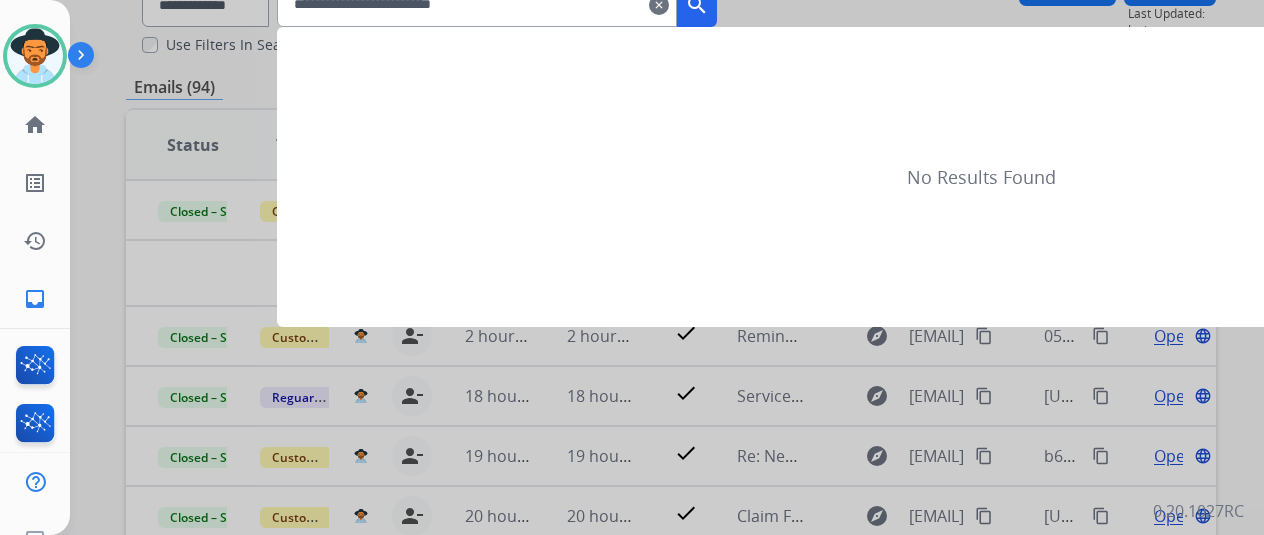 scroll, scrollTop: 178, scrollLeft: 0, axis: vertical 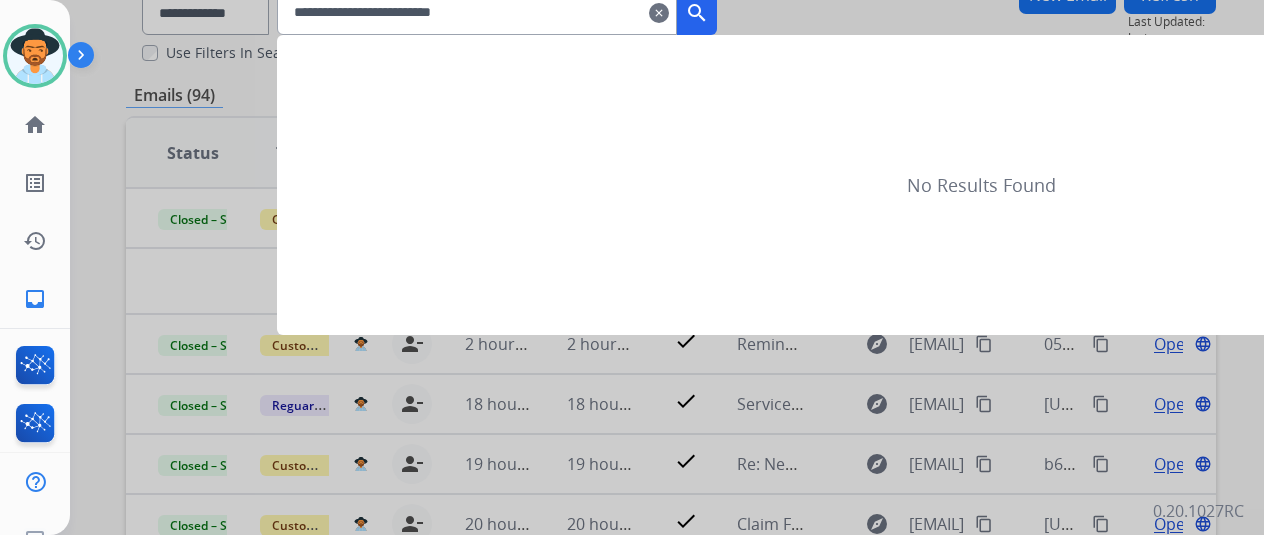 type on "**********" 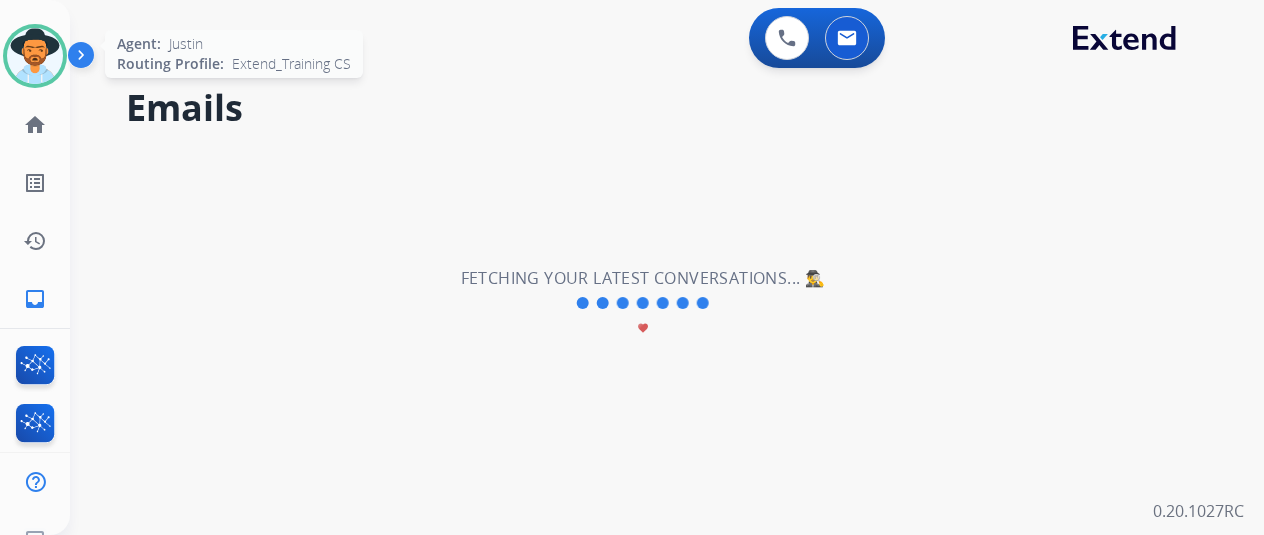 click at bounding box center (35, 56) 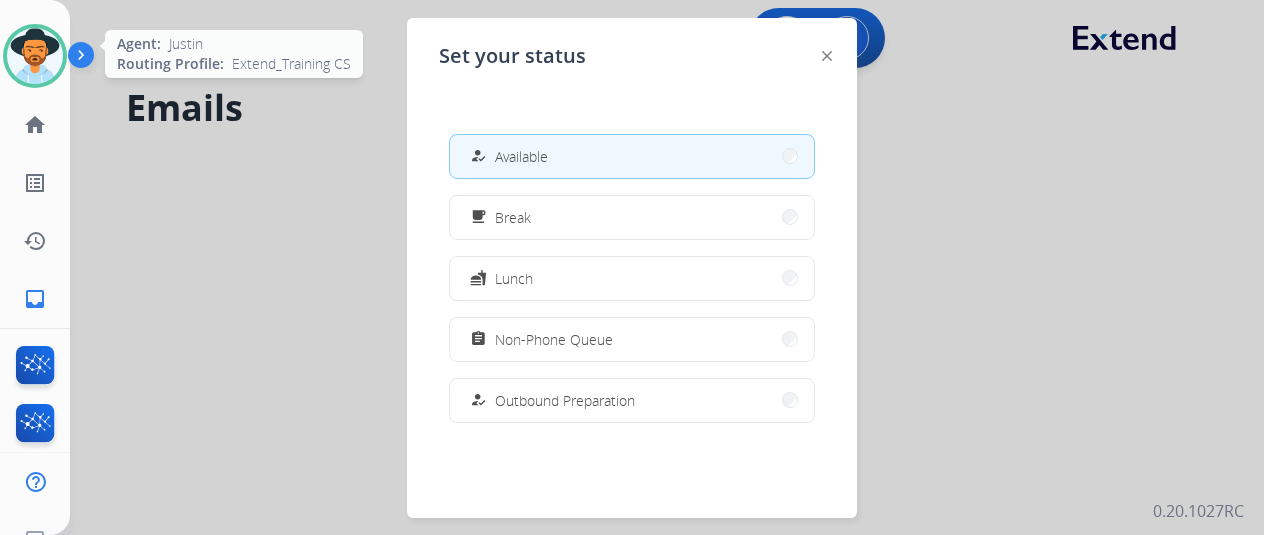 click at bounding box center [35, 56] 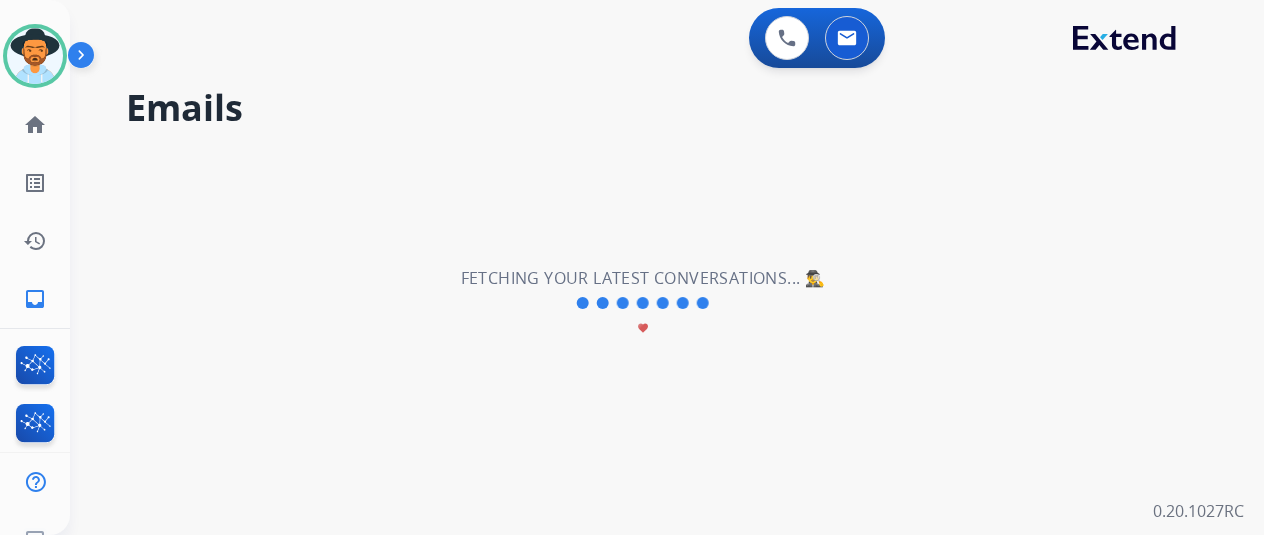 select on "*" 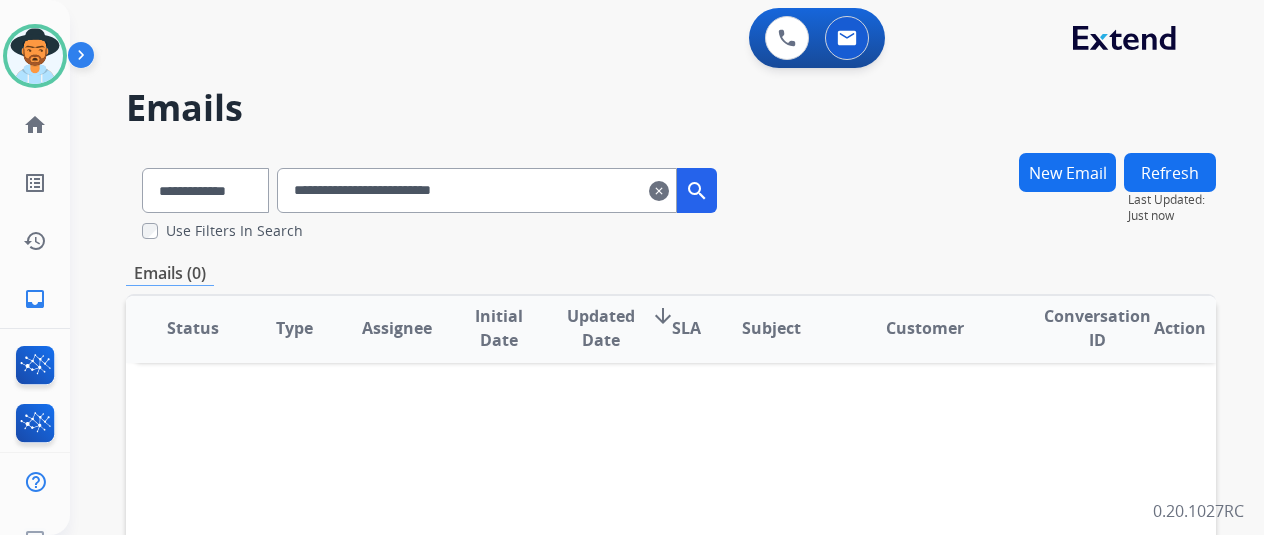 scroll, scrollTop: 4, scrollLeft: 0, axis: vertical 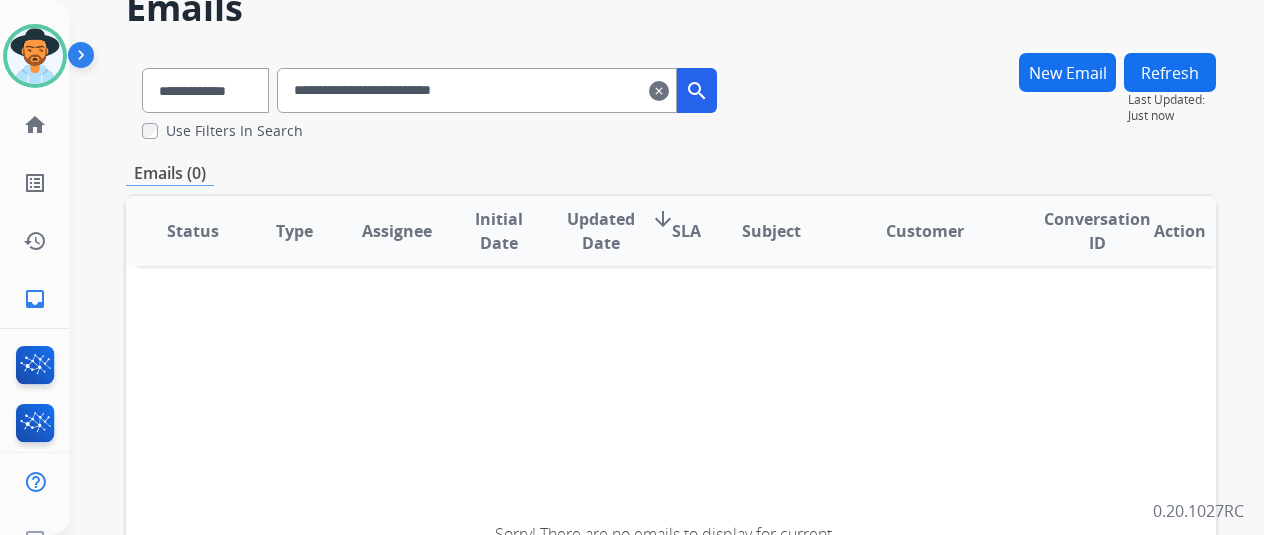 click on "**********" at bounding box center (477, 90) 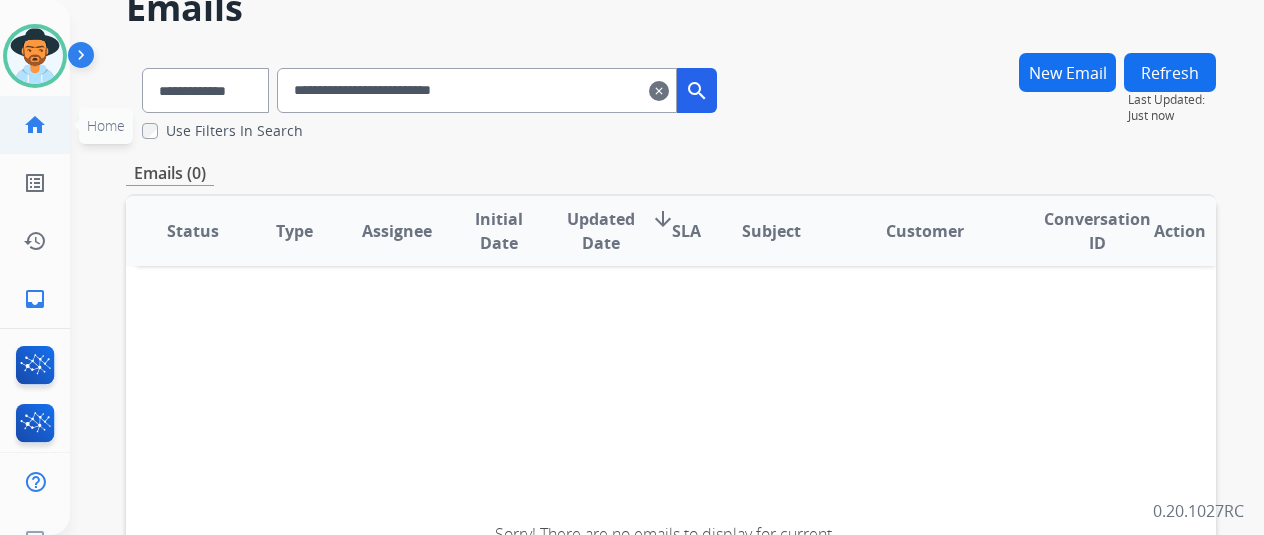click on "home  Home" 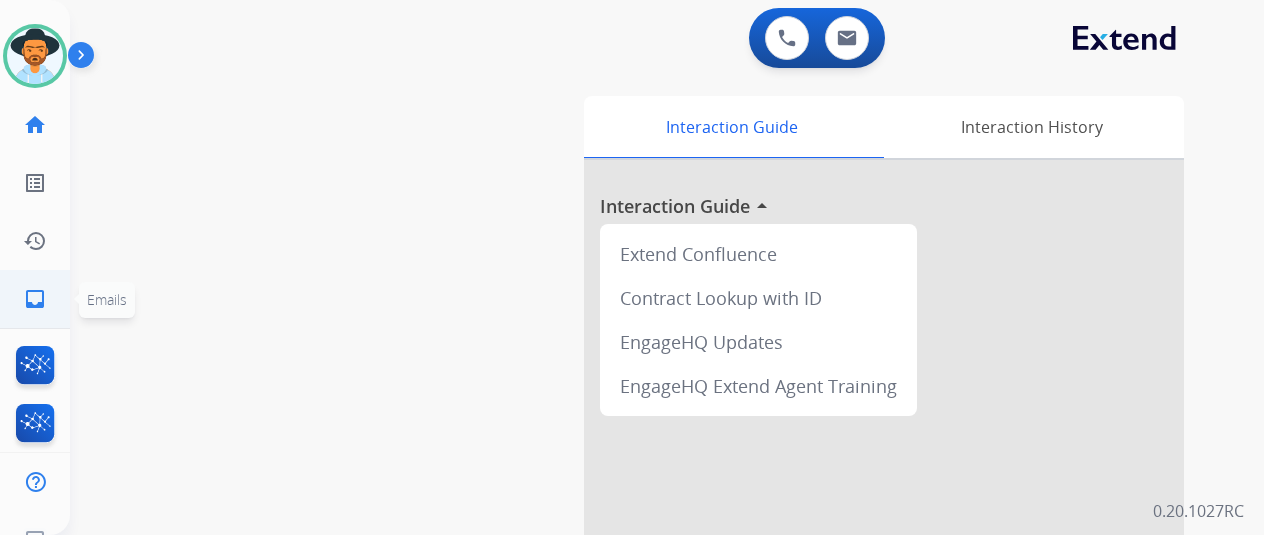 click on "inbox  Emails" 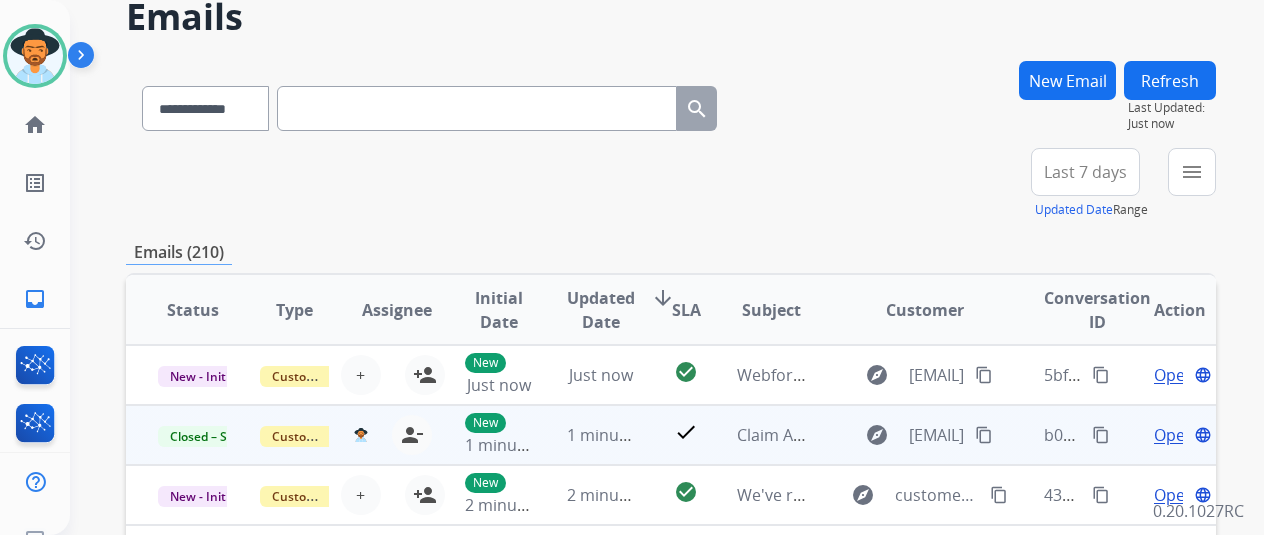 scroll, scrollTop: 200, scrollLeft: 0, axis: vertical 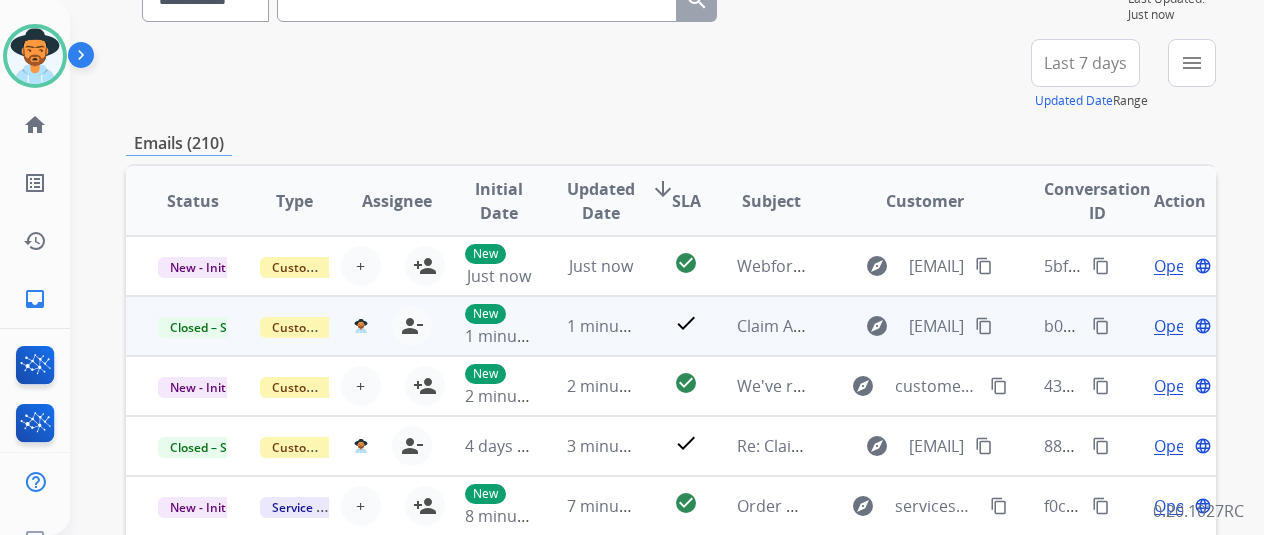 click on "content_copy" at bounding box center [1101, 326] 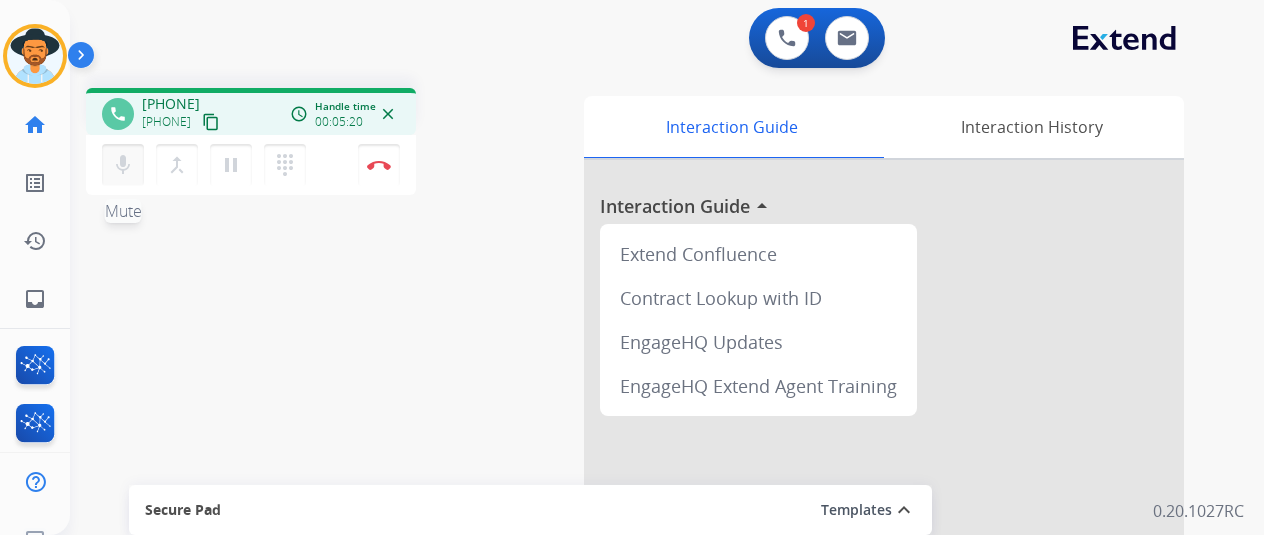 click on "mic Mute" at bounding box center [123, 165] 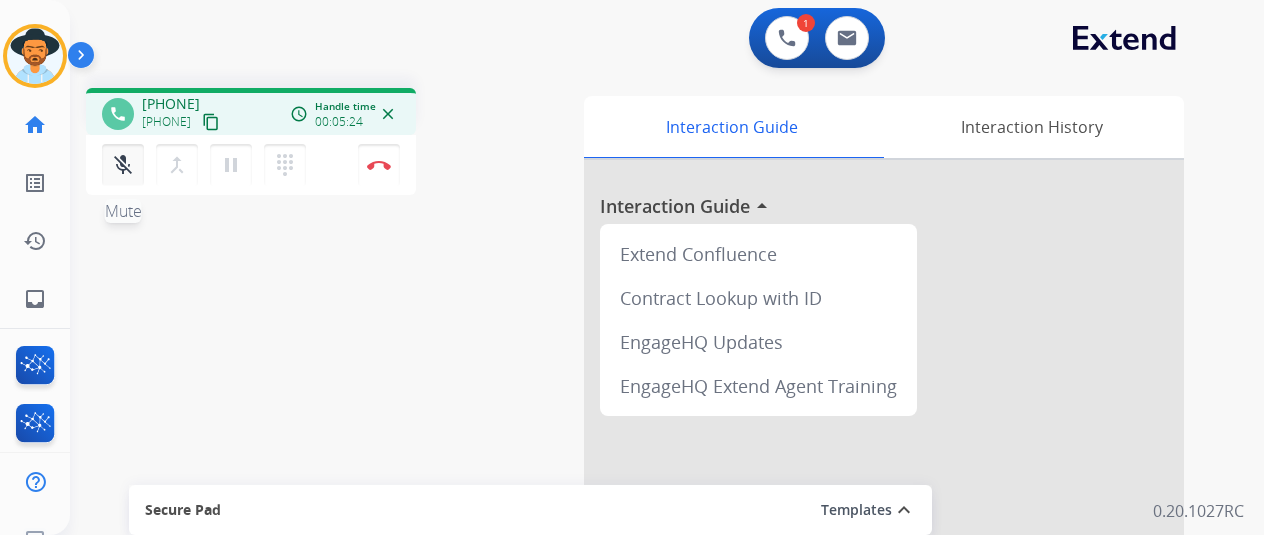 click on "mic_off" at bounding box center [123, 165] 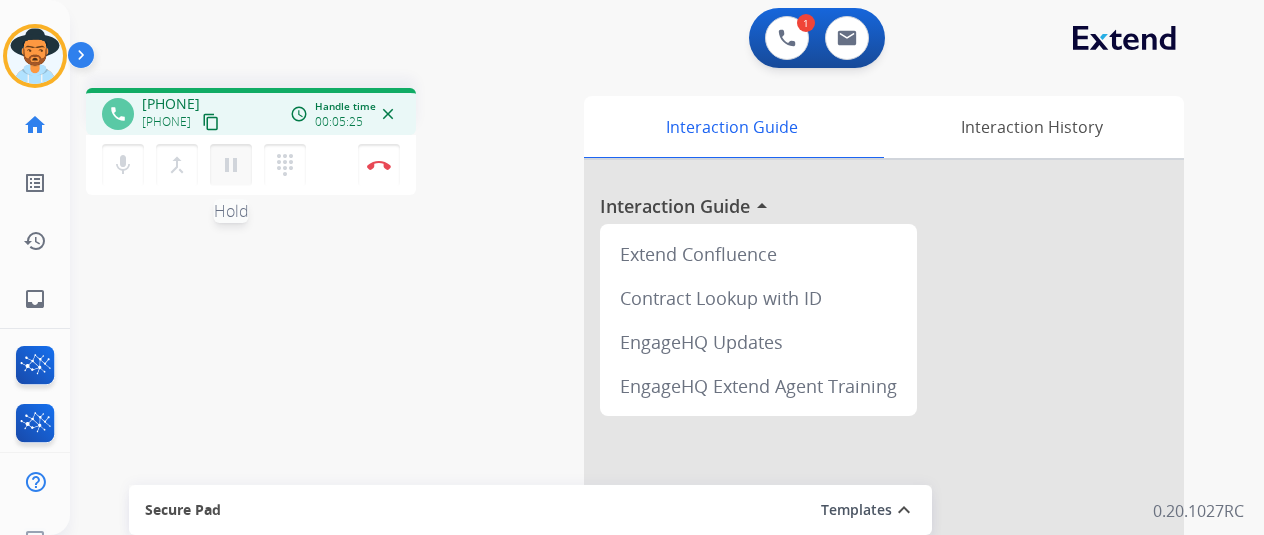click on "pause" at bounding box center (231, 165) 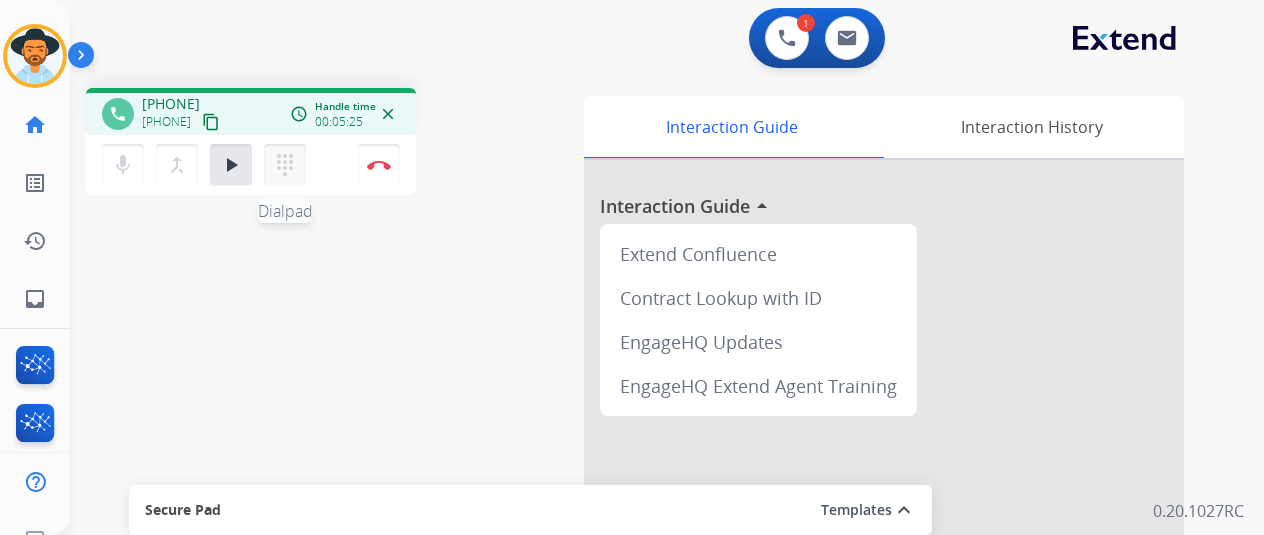 click on "dialpad Dialpad" at bounding box center [285, 165] 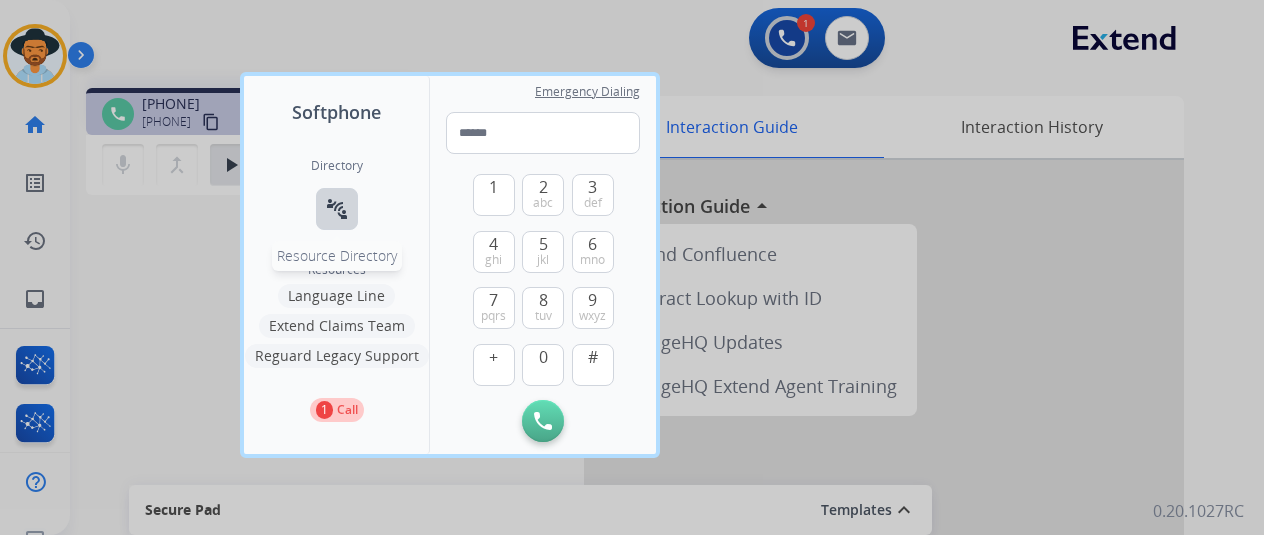 click on "connect_without_contact" at bounding box center [337, 209] 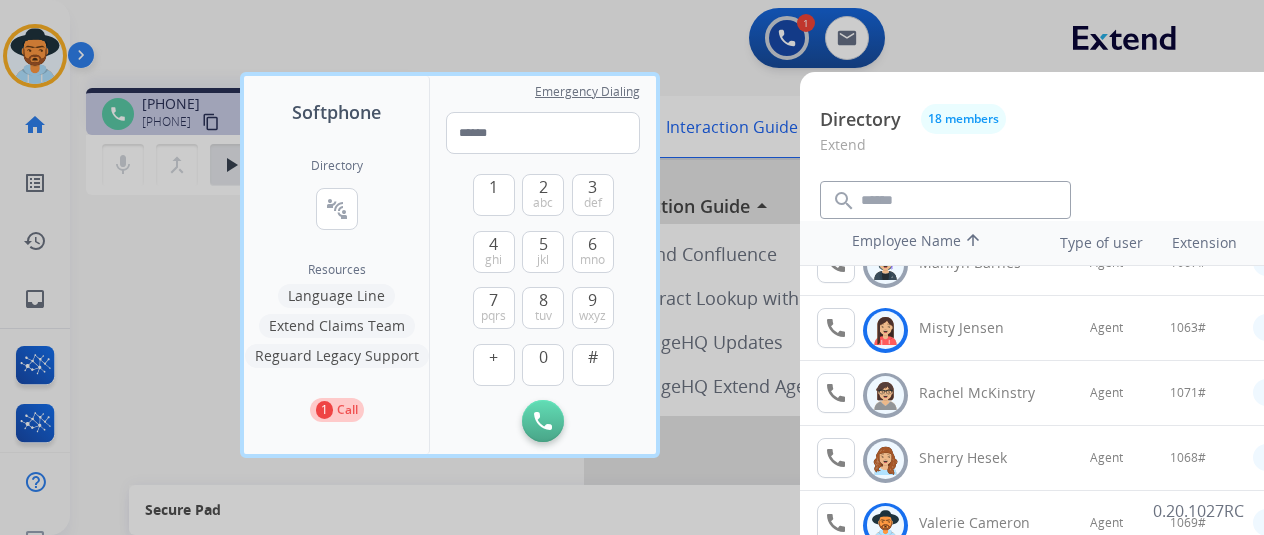 scroll, scrollTop: 756, scrollLeft: 0, axis: vertical 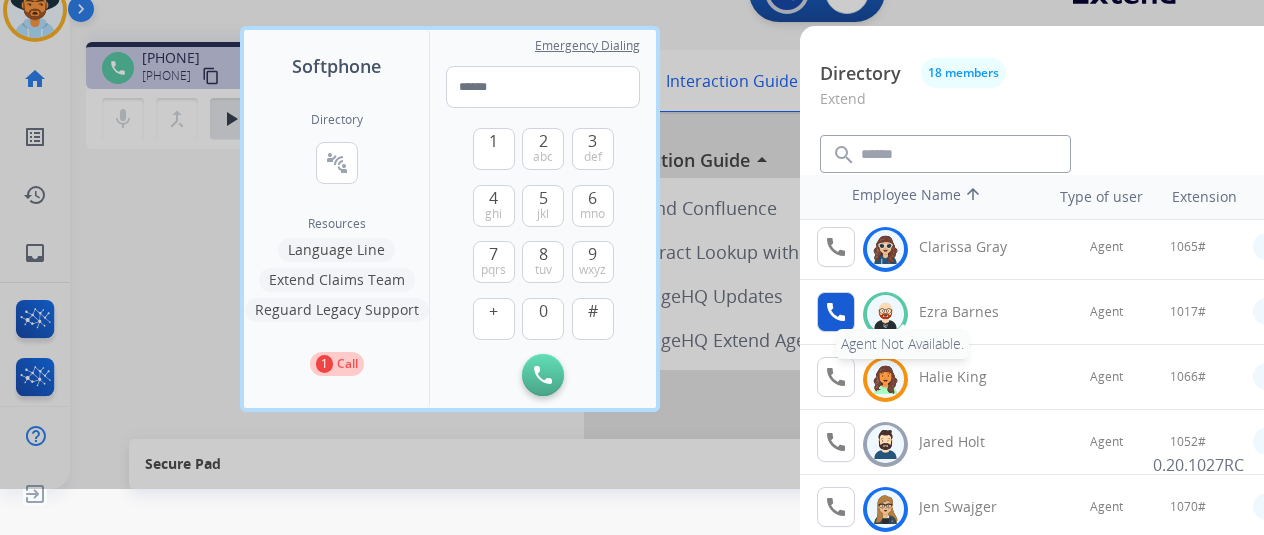 click on "call" at bounding box center [836, 312] 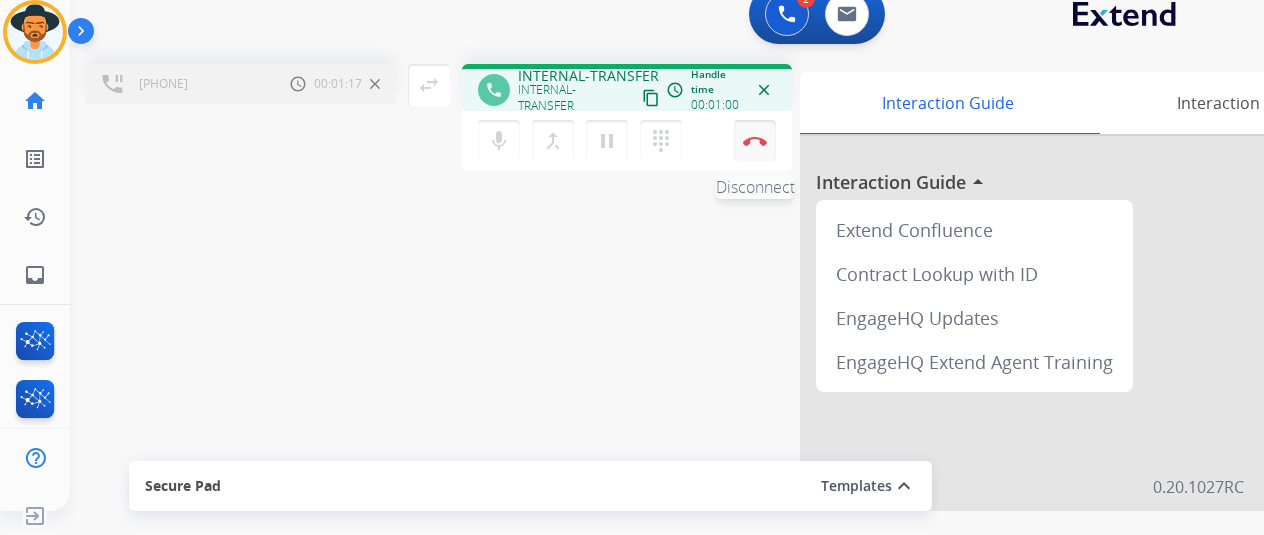 click at bounding box center (755, 141) 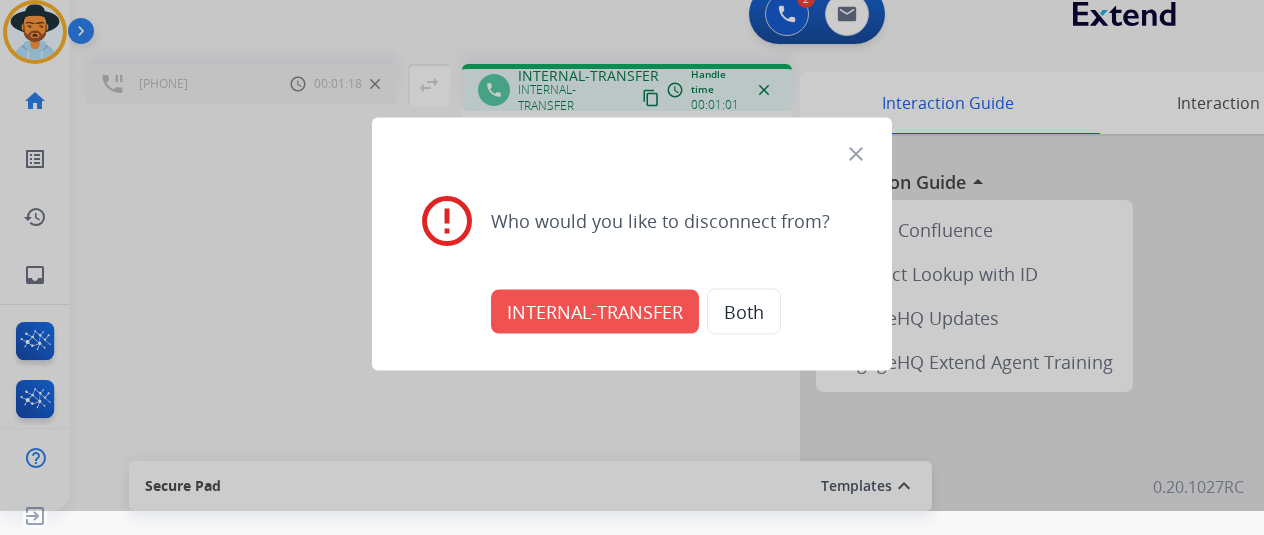 click on "INTERNAL-TRANSFER" at bounding box center [595, 311] 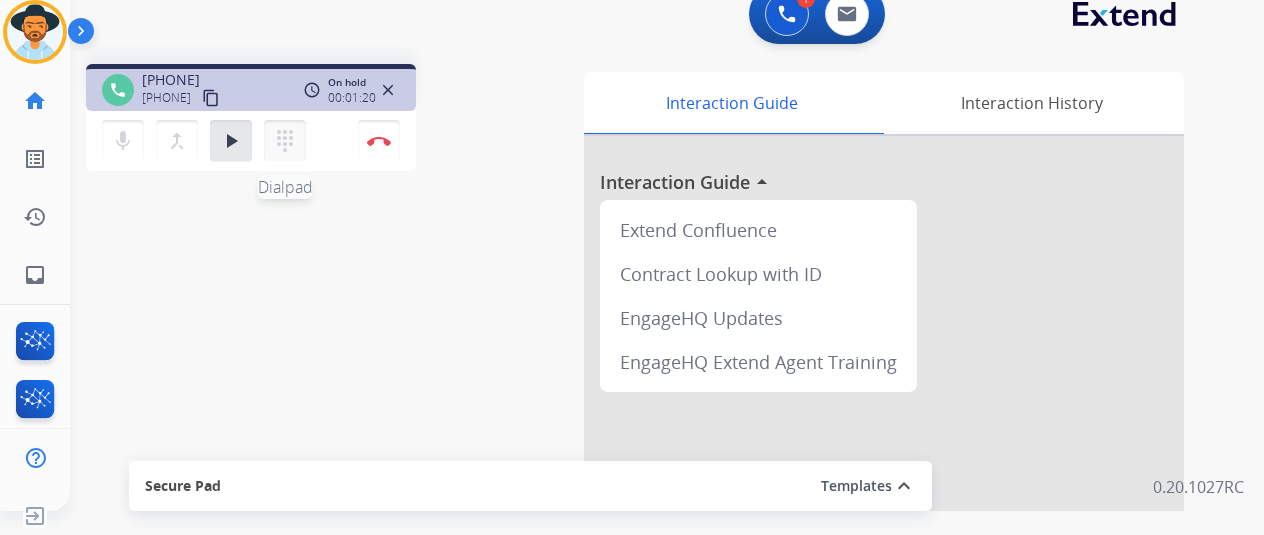 click on "dialpad" at bounding box center [285, 141] 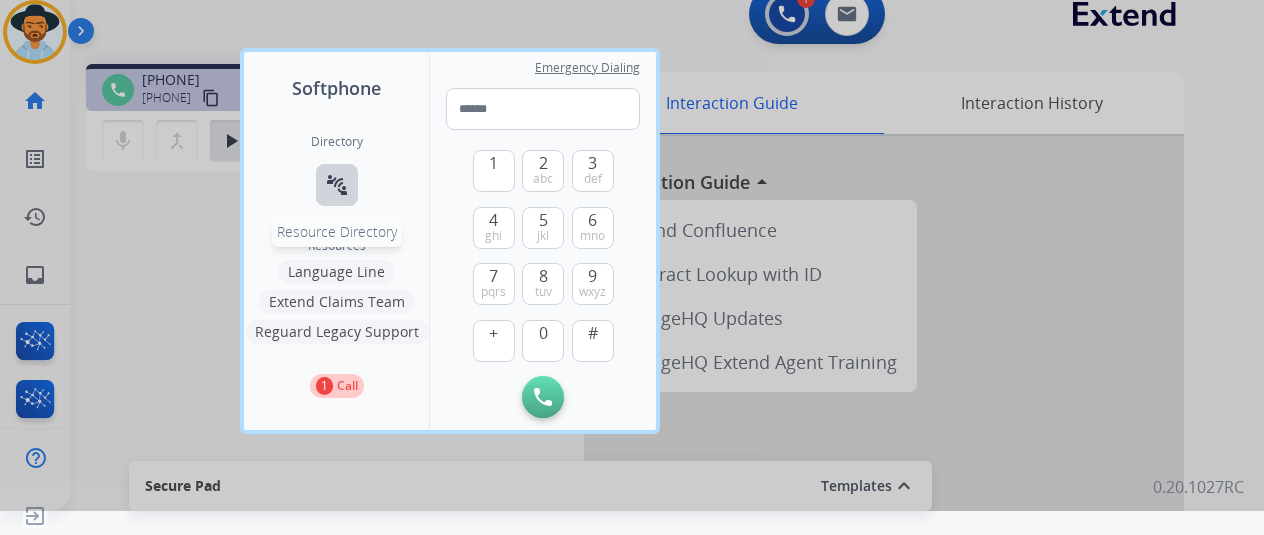 click on "connect_without_contact Resource Directory" at bounding box center [337, 185] 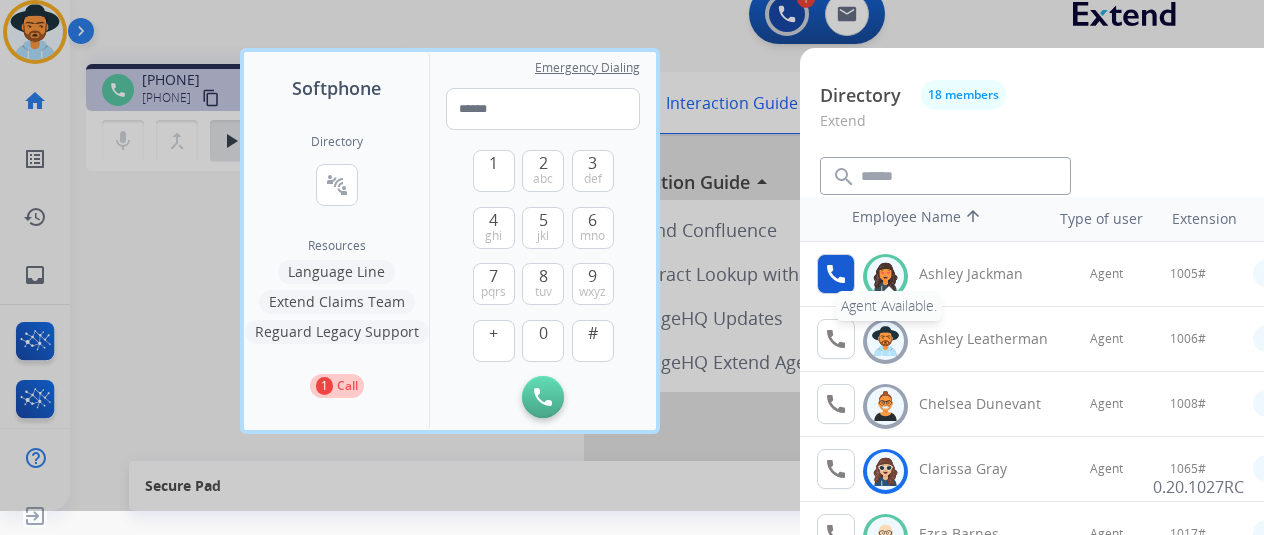 click on "call" at bounding box center (836, 274) 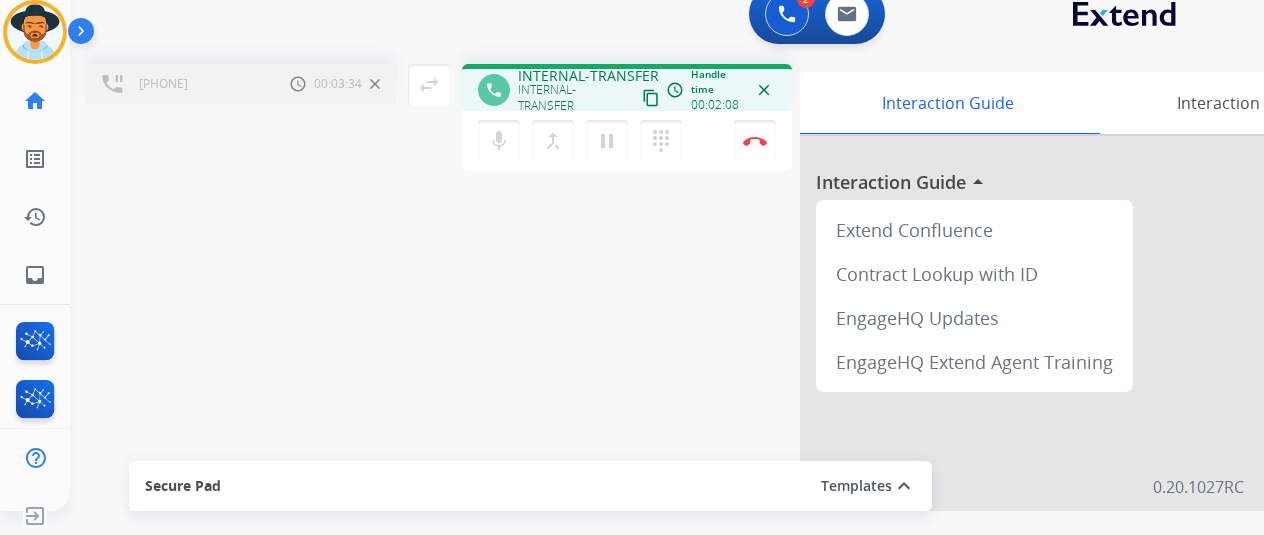 click on "mic Mute merge_type Bridge pause Hold dialpad Dialpad Disconnect" at bounding box center (627, 141) 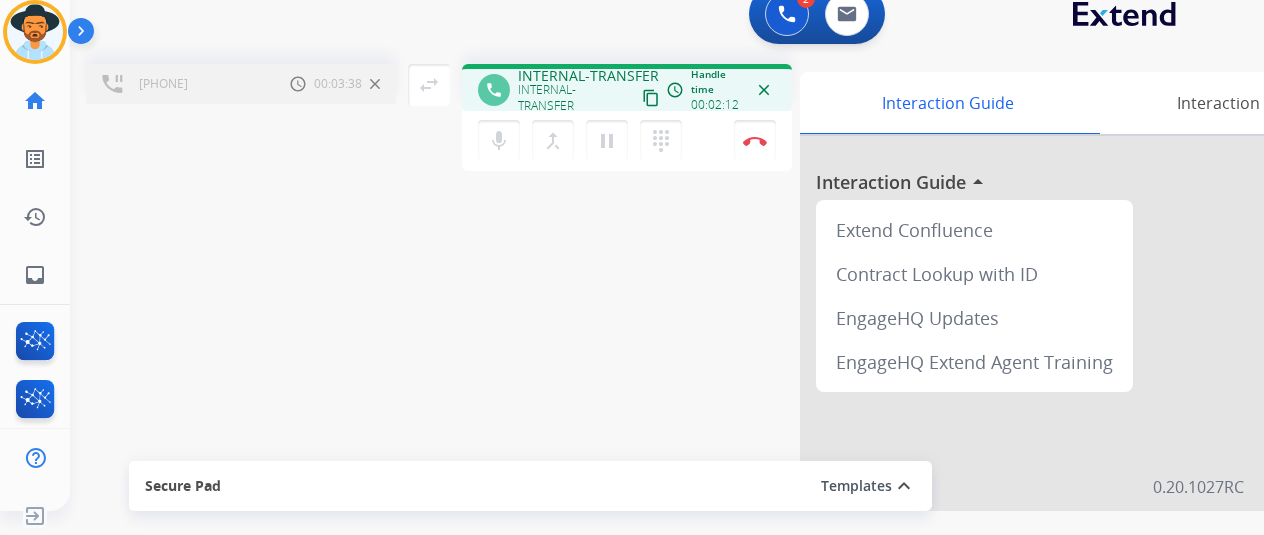 click on "mic Mute merge_type Bridge pause Hold dialpad Dialpad Disconnect" at bounding box center [627, 141] 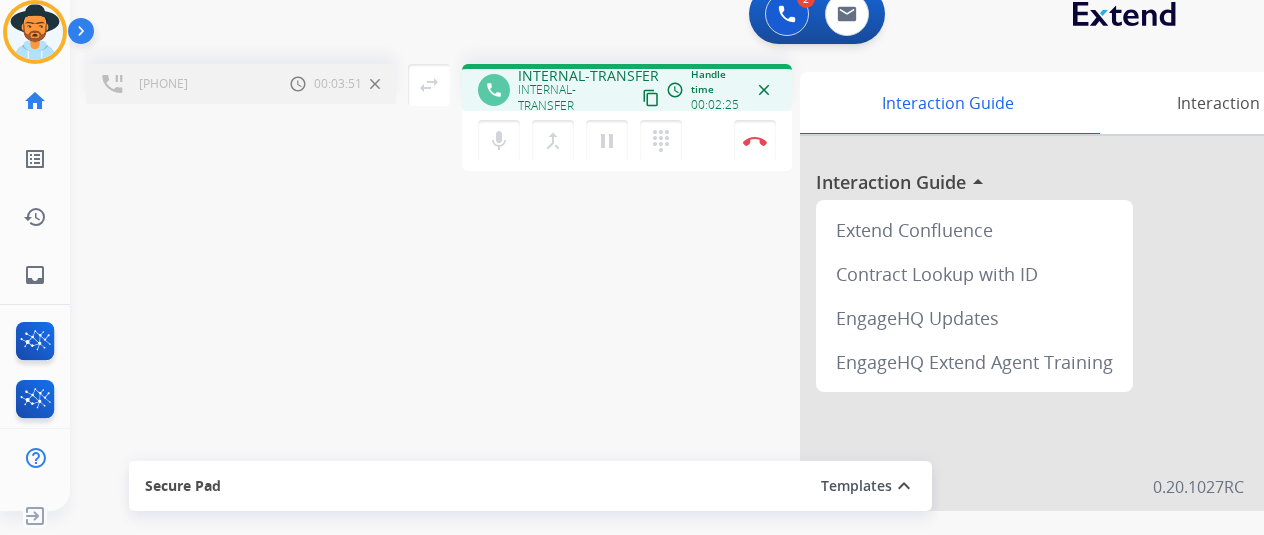 click on "mic Mute merge_type Bridge pause Hold dialpad Dialpad Disconnect" at bounding box center (627, 141) 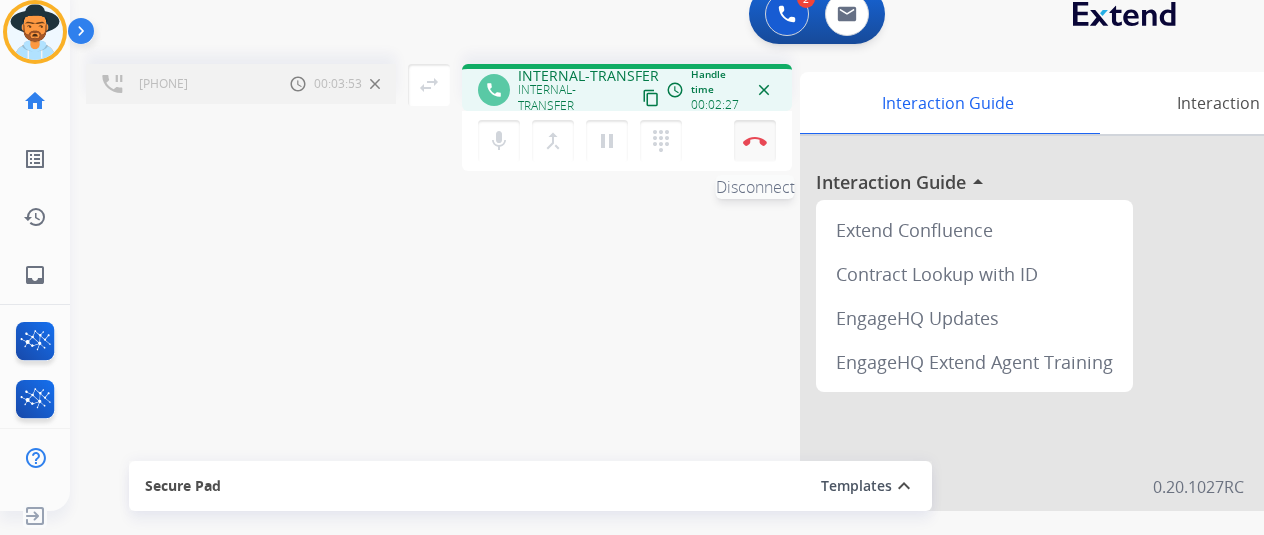 click at bounding box center (755, 141) 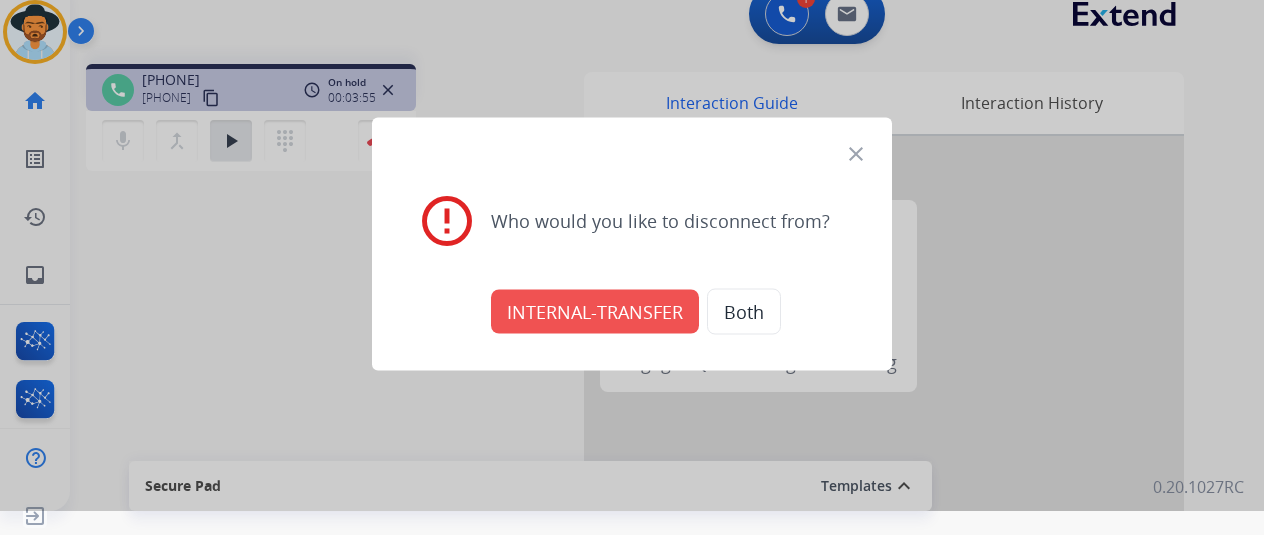 click on "INTERNAL-TRANSFER" at bounding box center [595, 311] 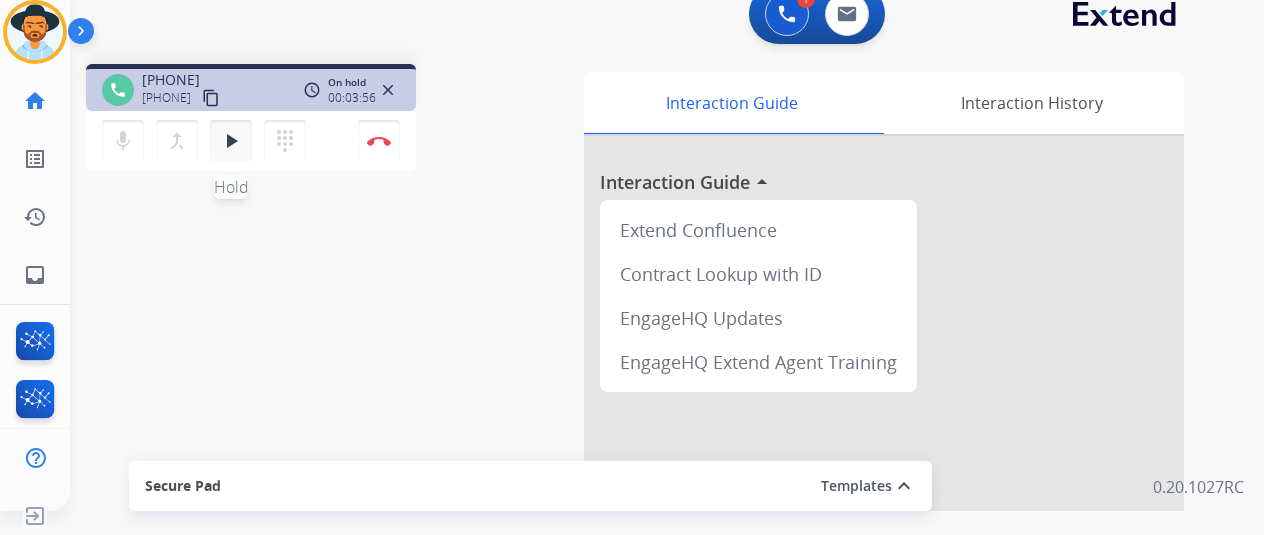 click on "play_arrow" at bounding box center [231, 141] 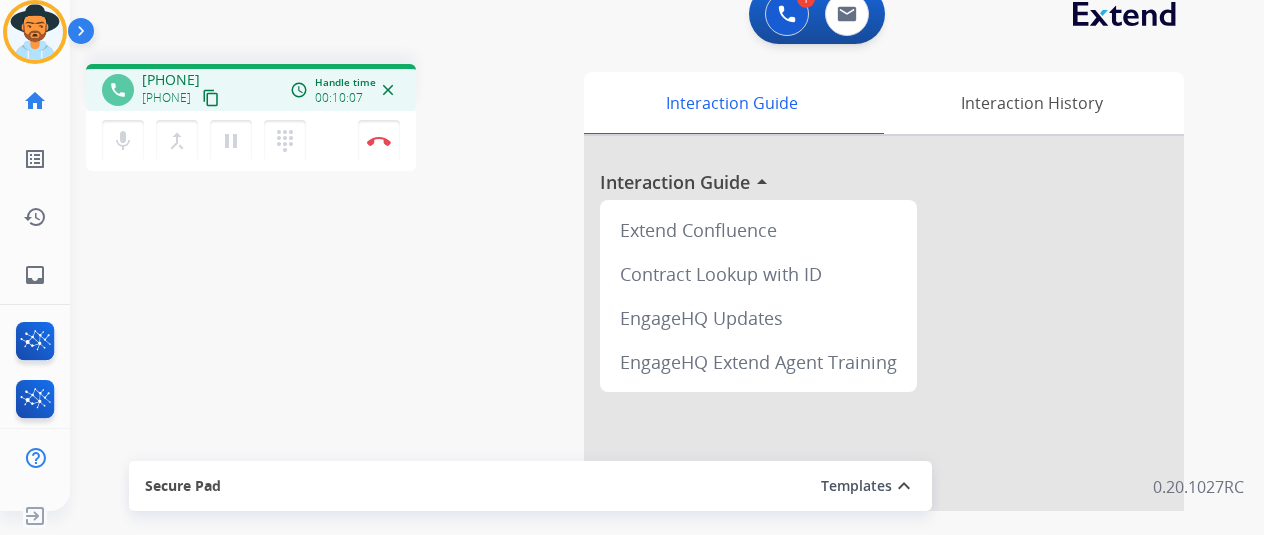 click on "mic Mute merge_type Bridge pause Hold dialpad Dialpad Disconnect" at bounding box center (251, 141) 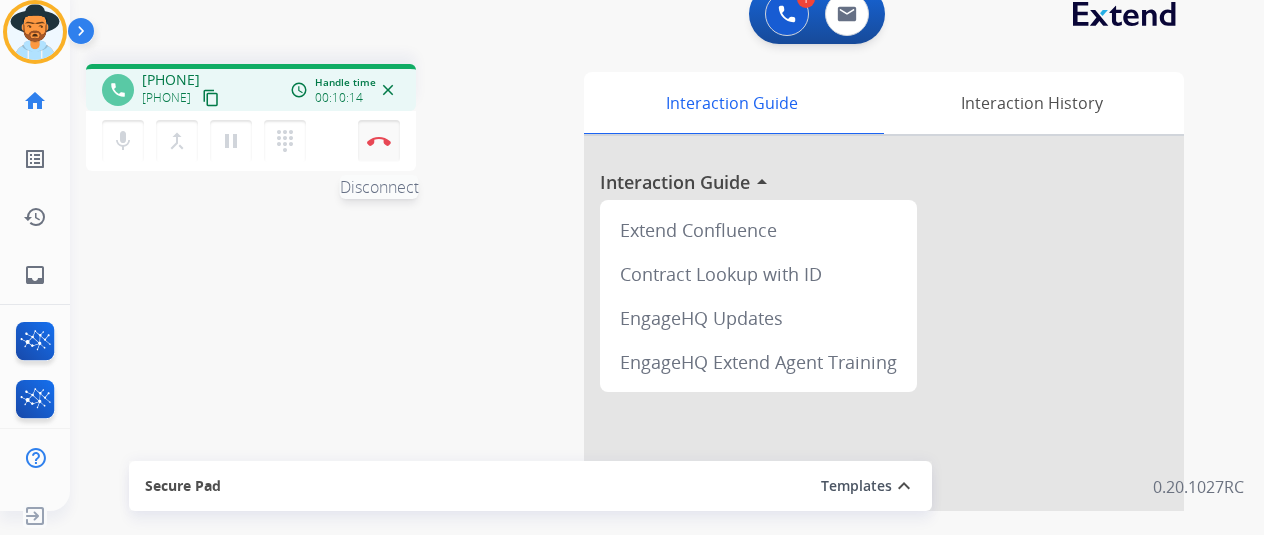 click at bounding box center [379, 141] 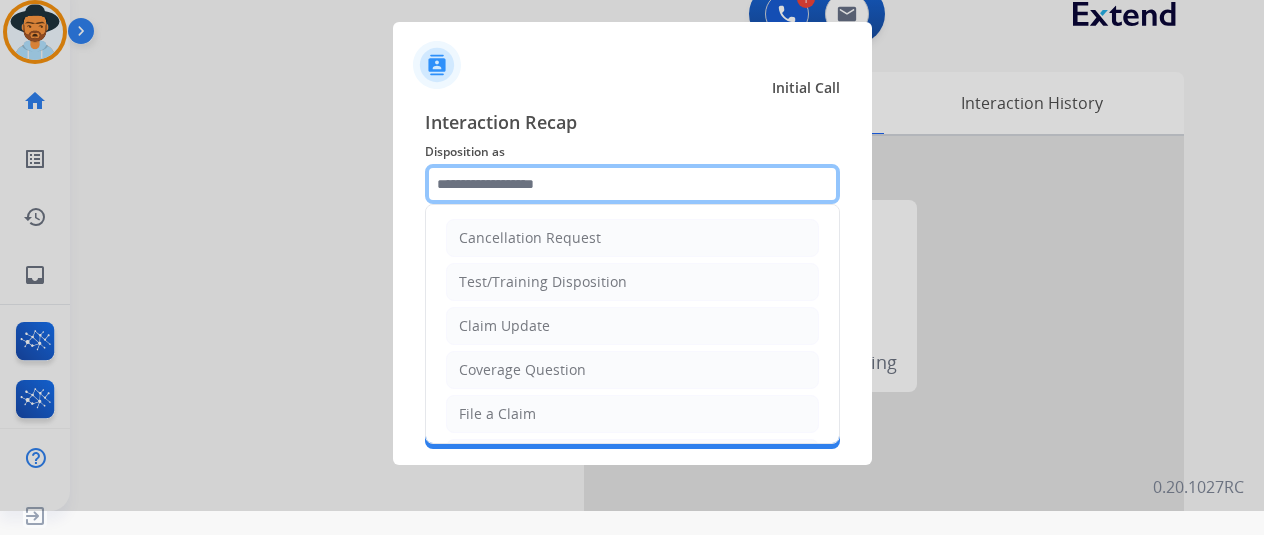 click 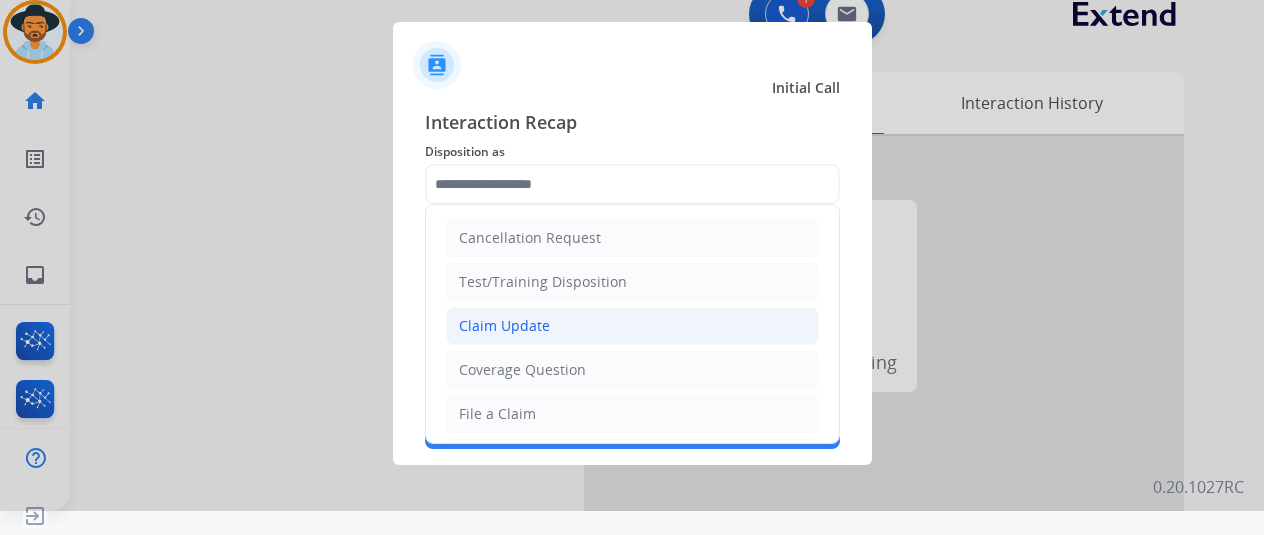 click on "Claim Update" 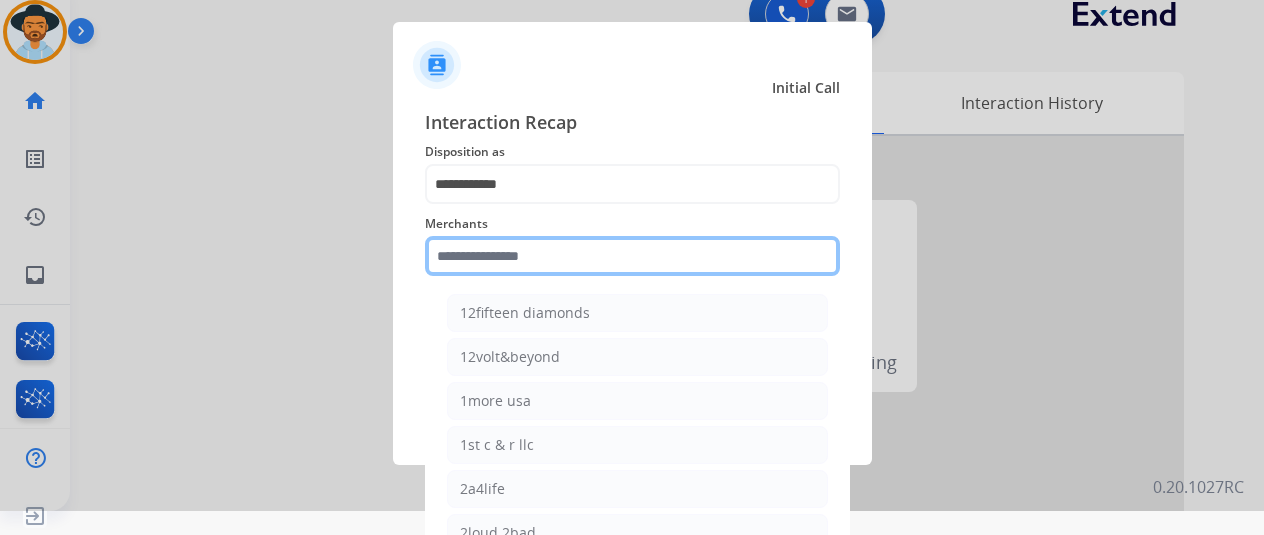 click 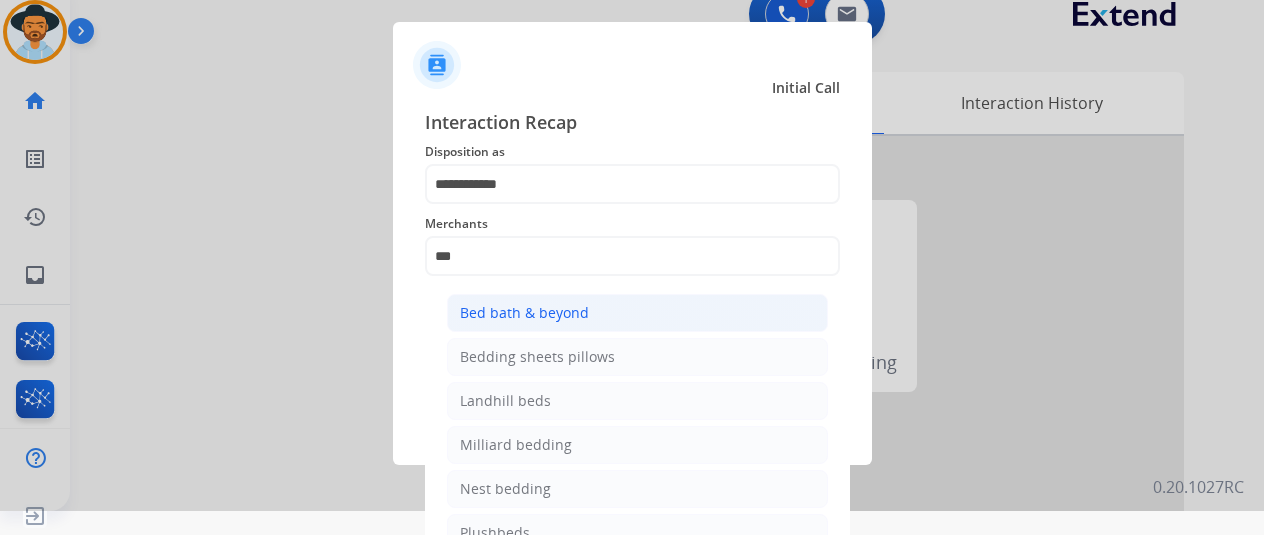 click on "Bed bath & beyond" 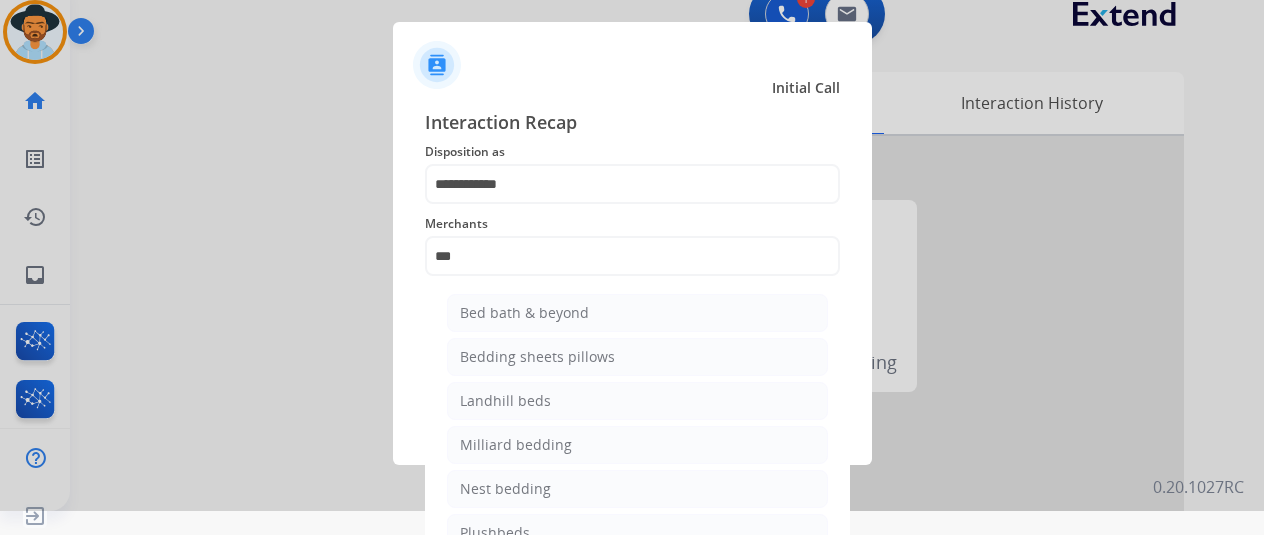 type on "**********" 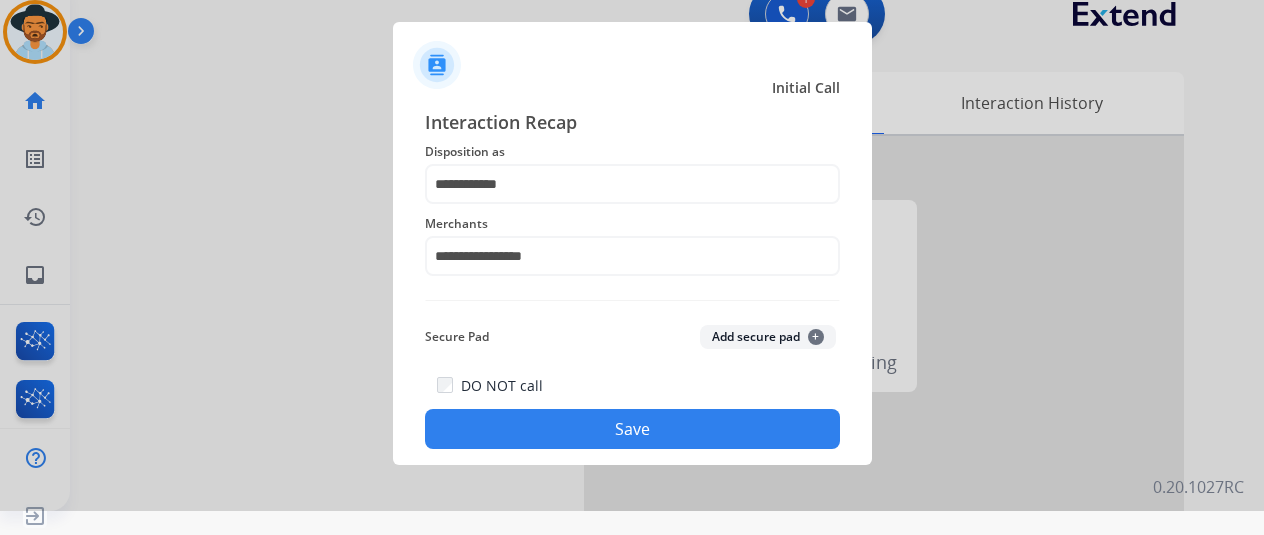click on "Save" 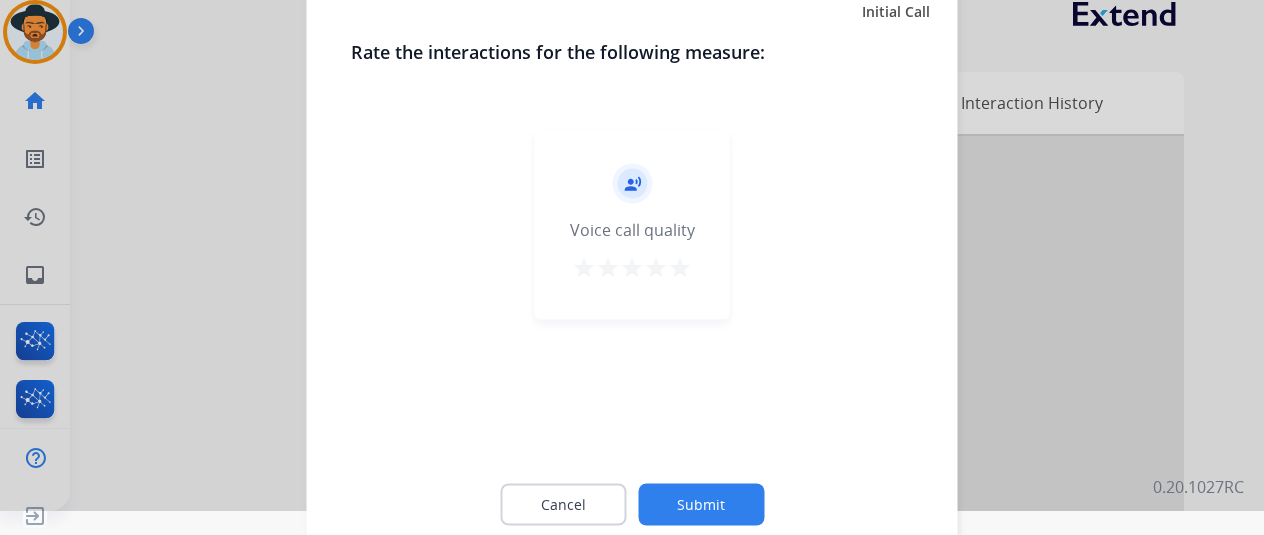 click on "star" at bounding box center (680, 270) 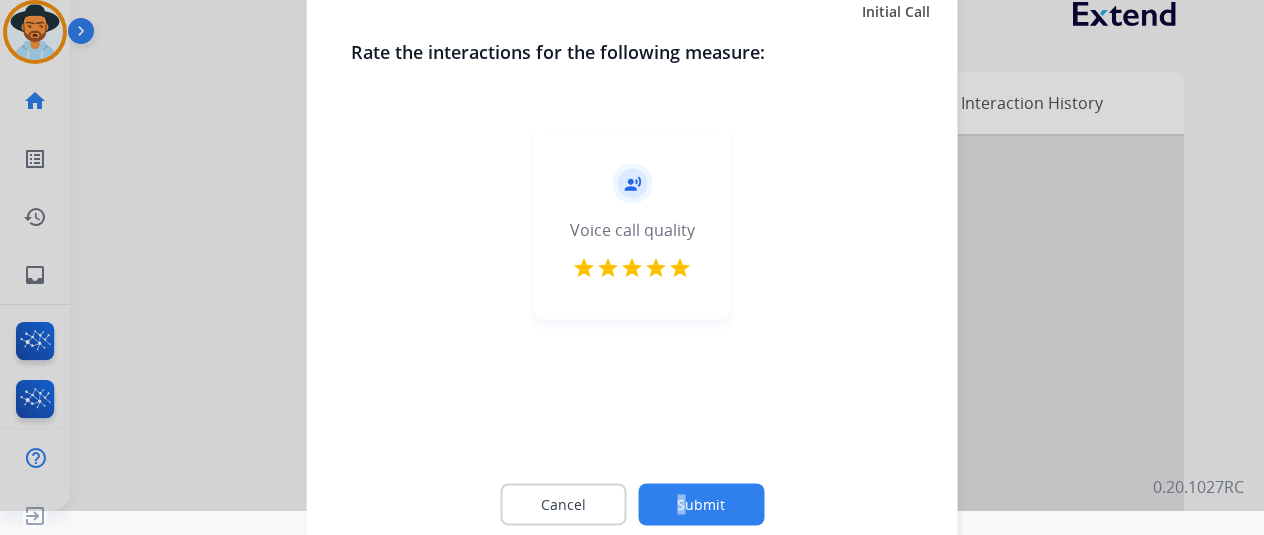 drag, startPoint x: 677, startPoint y: 473, endPoint x: 693, endPoint y: 489, distance: 22.627417 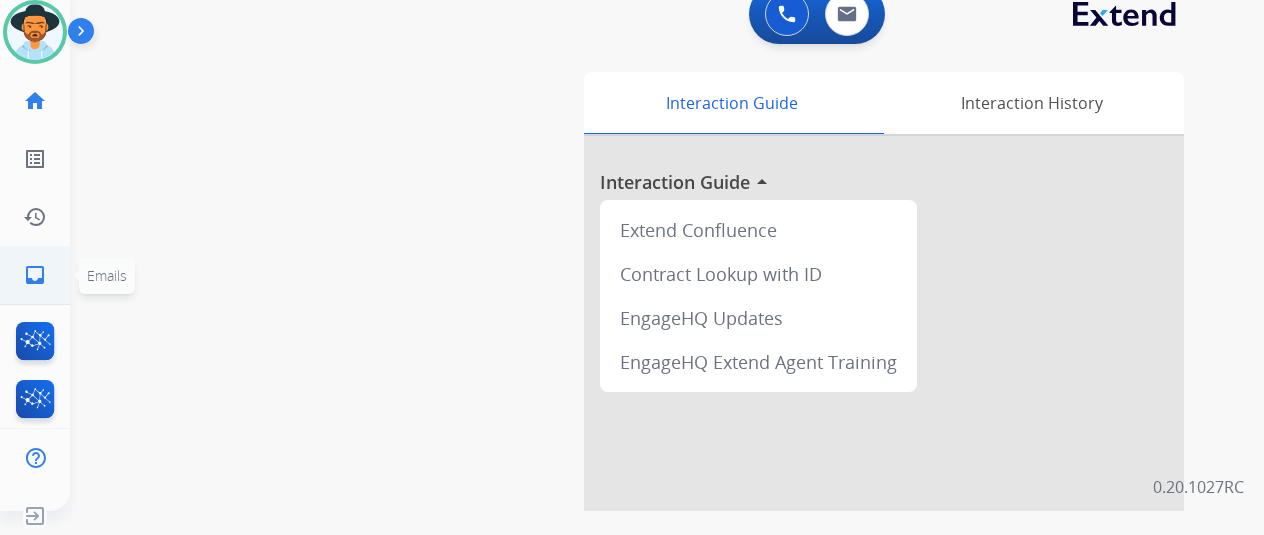 click on "inbox  Emails" 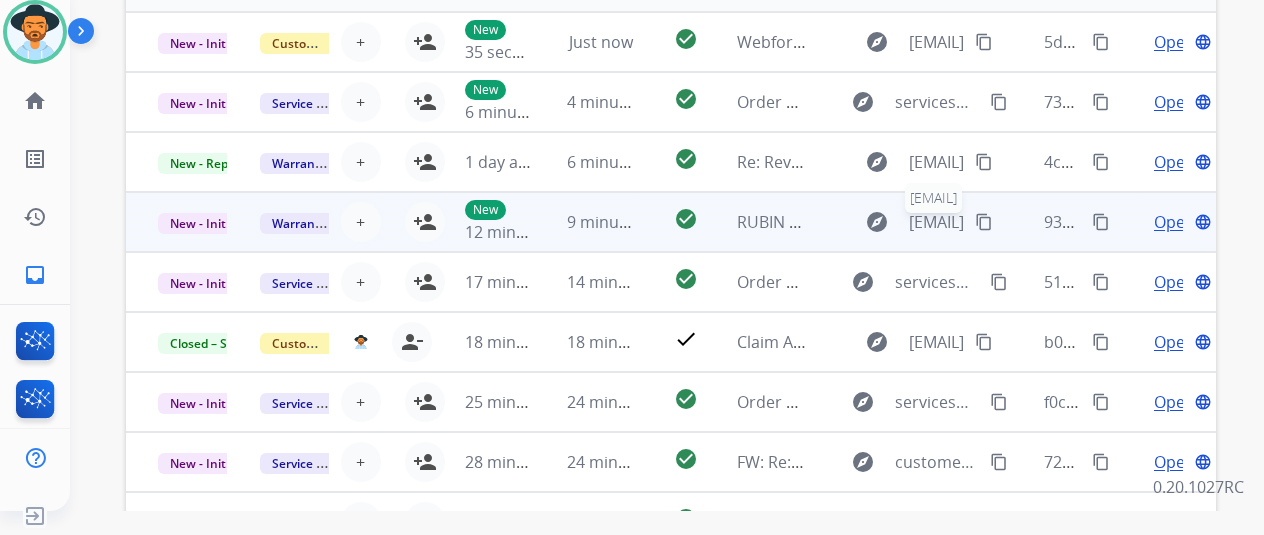 scroll, scrollTop: 0, scrollLeft: 0, axis: both 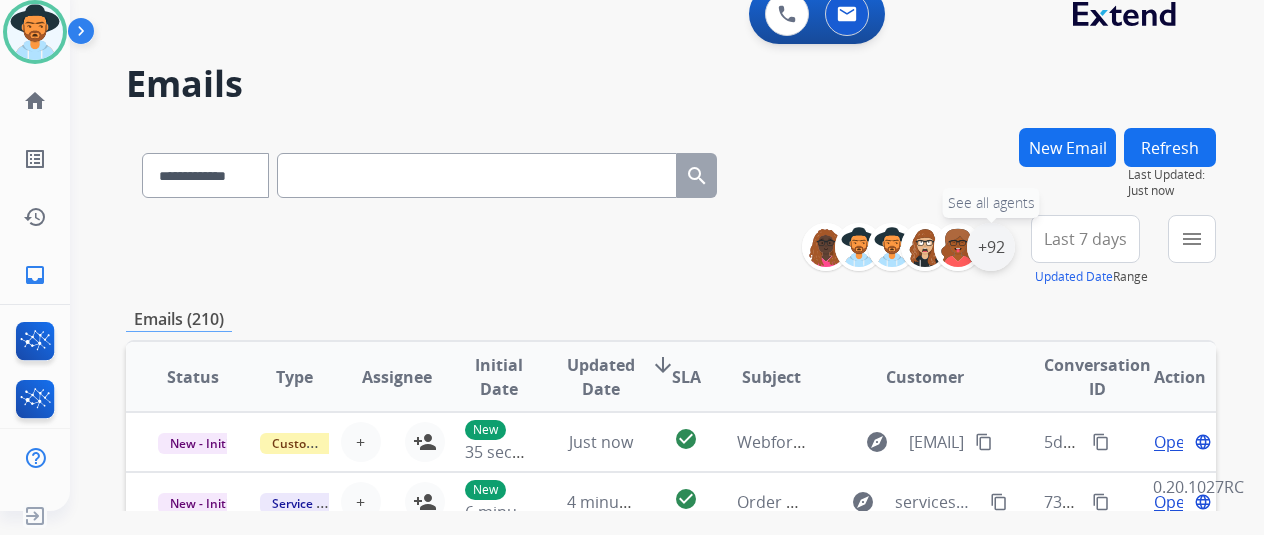 click on "+92" at bounding box center [991, 247] 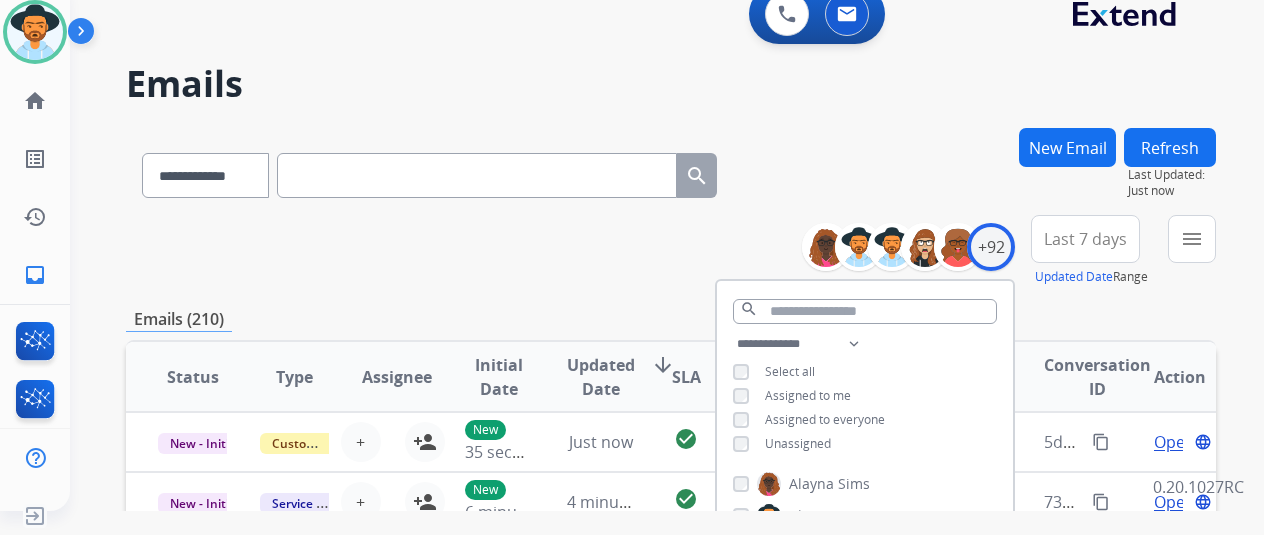 click on "Unassigned" at bounding box center (798, 443) 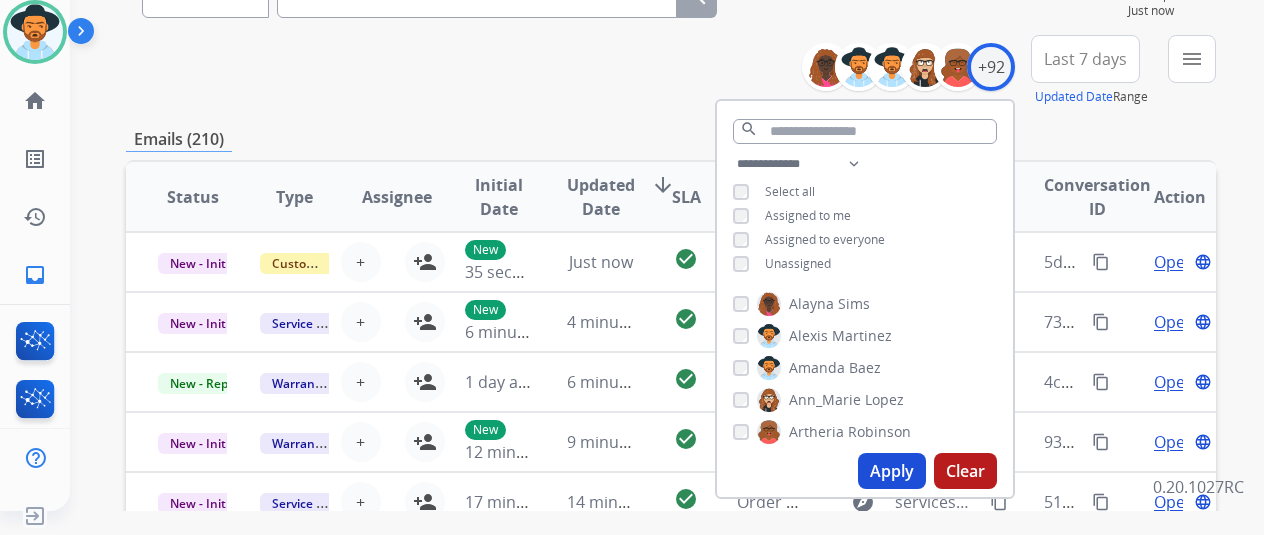 scroll, scrollTop: 200, scrollLeft: 0, axis: vertical 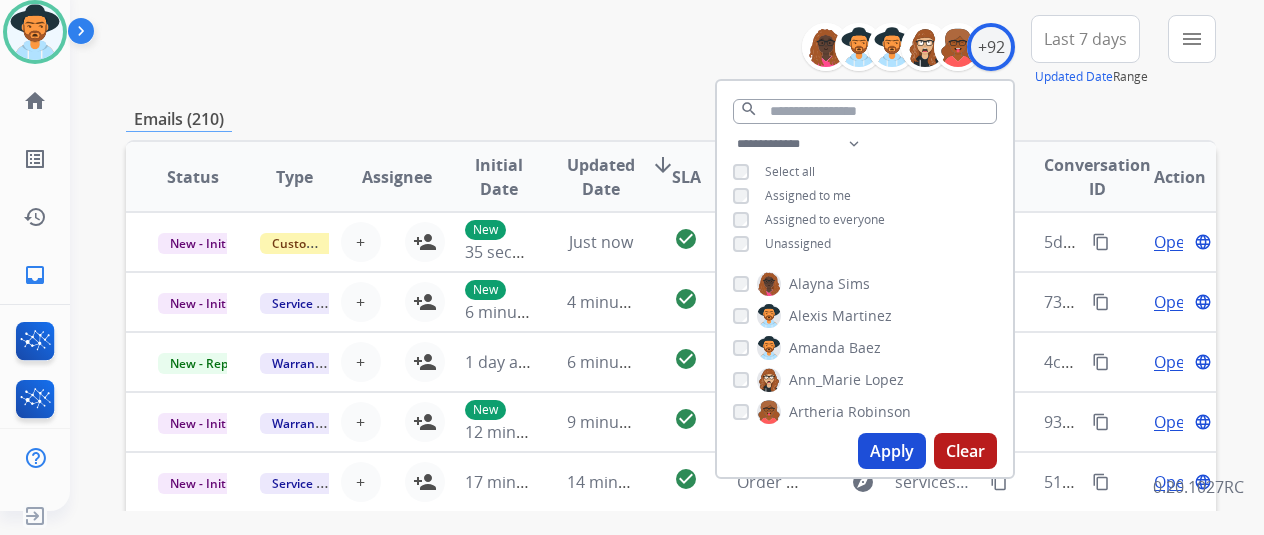 click on "Apply" at bounding box center [892, 451] 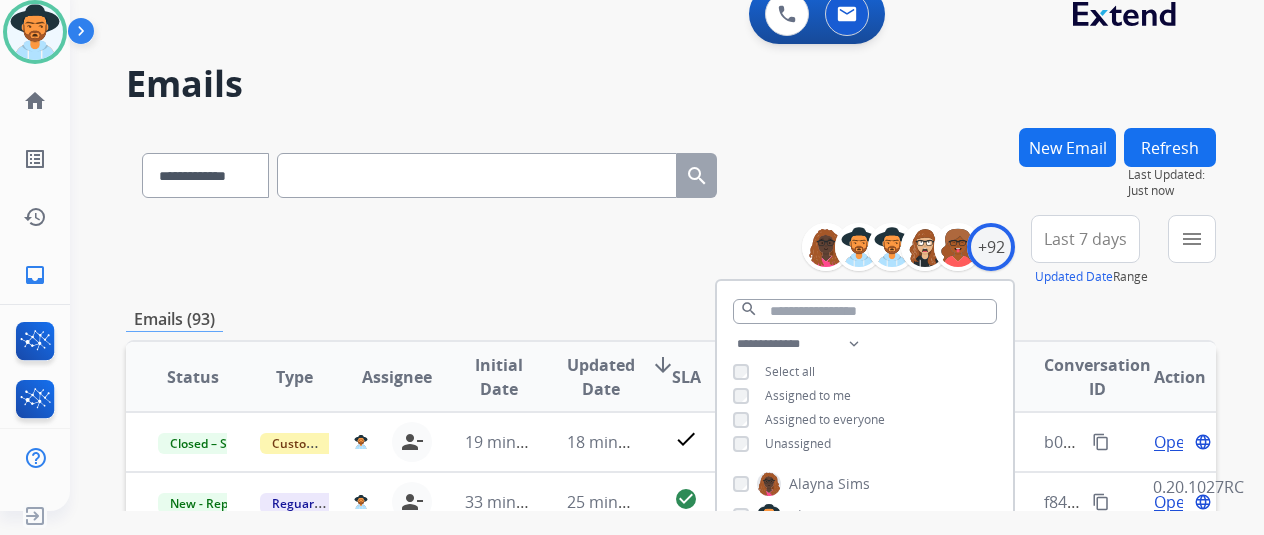 click on "Emails (93)" at bounding box center (671, 319) 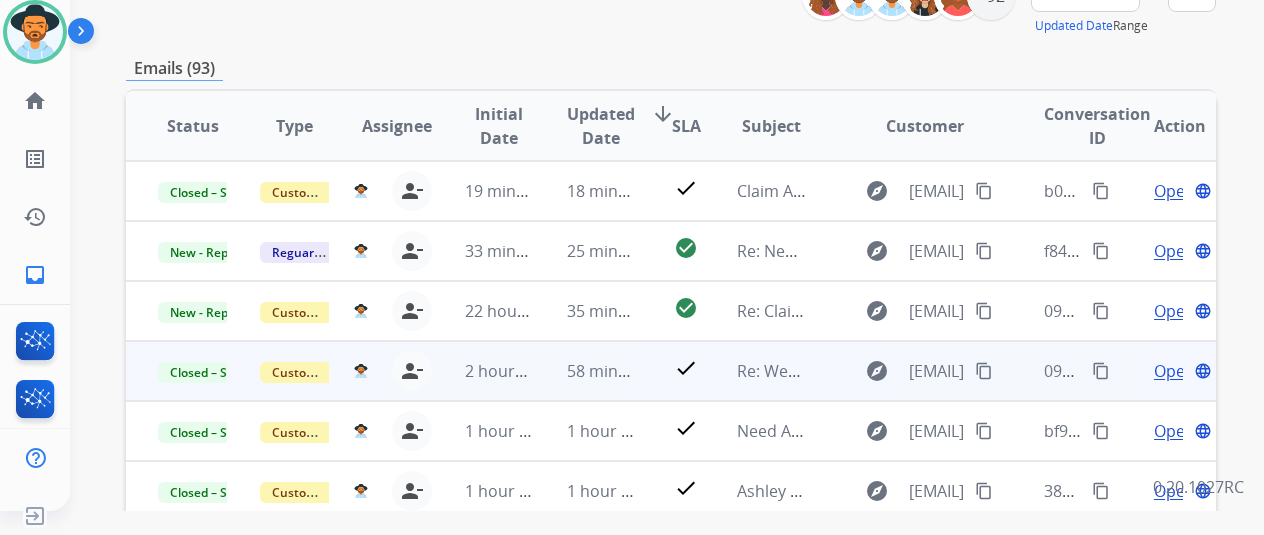 scroll, scrollTop: 300, scrollLeft: 0, axis: vertical 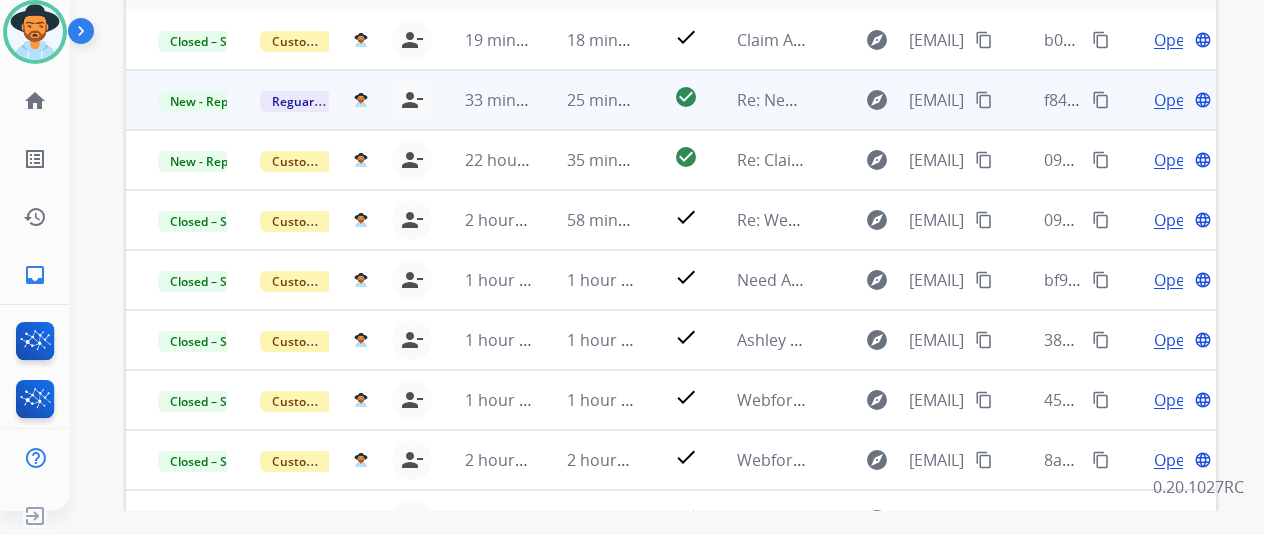 click on "Open" at bounding box center (1174, 100) 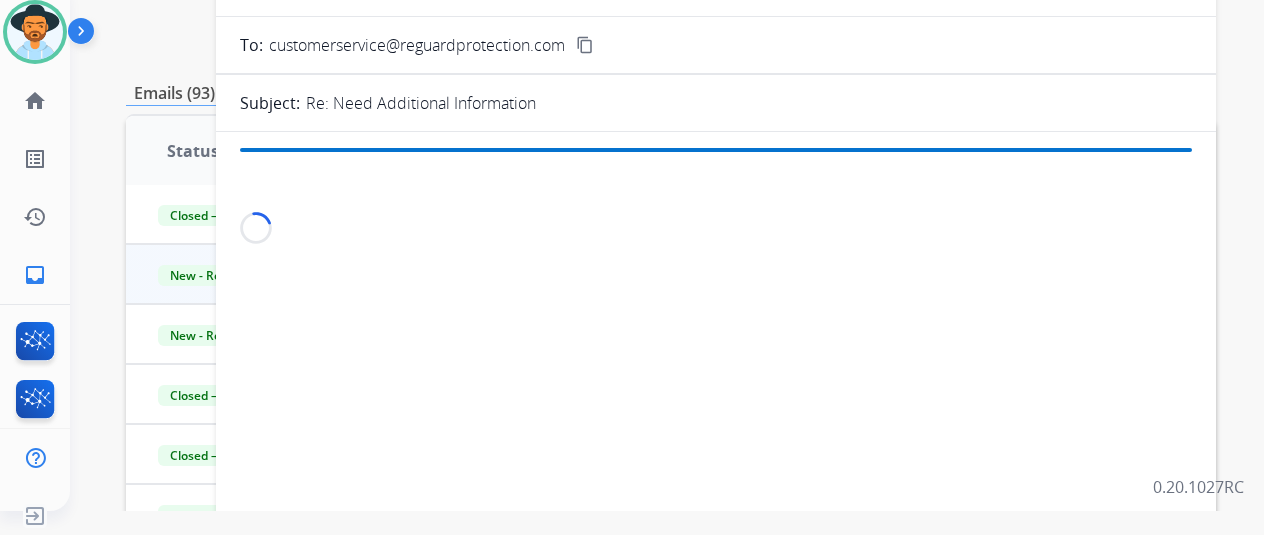 scroll, scrollTop: 0, scrollLeft: 0, axis: both 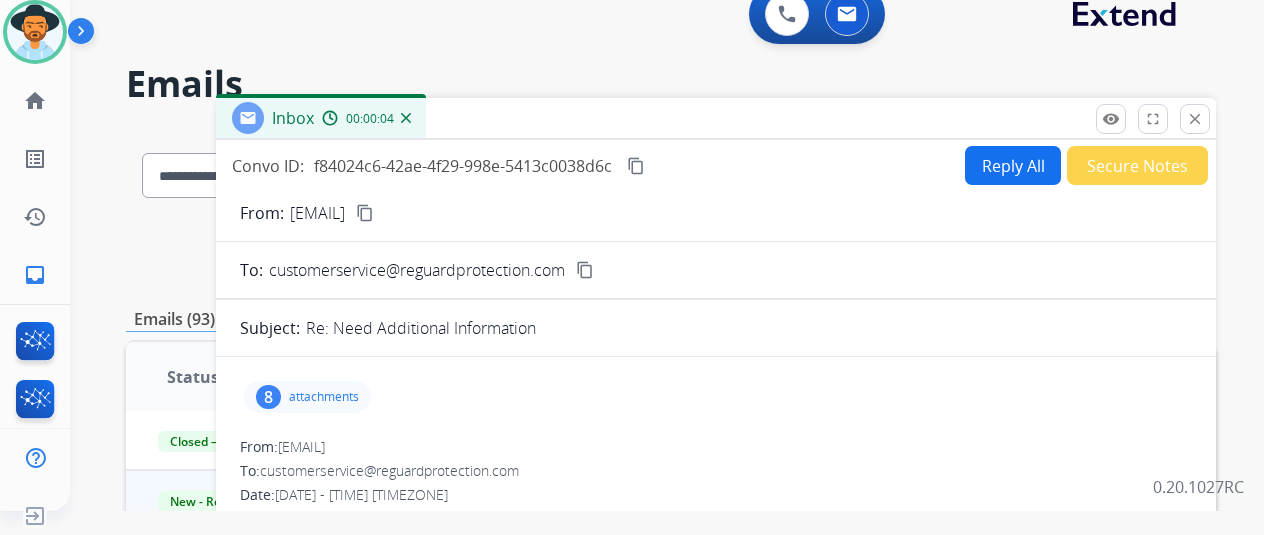 click on "8 attachments" at bounding box center (307, 397) 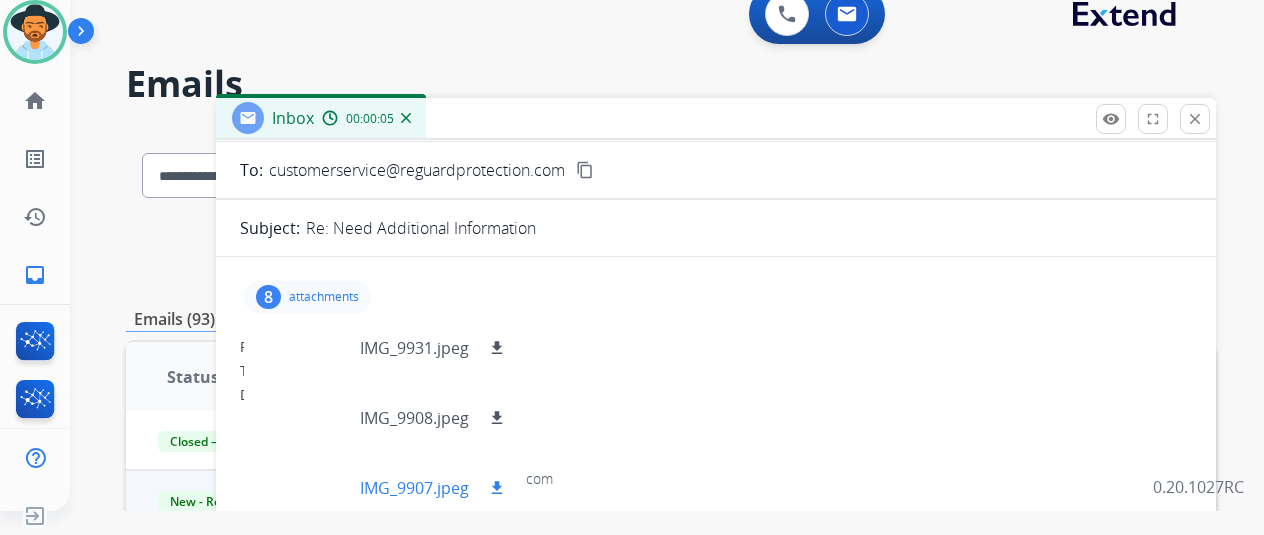 scroll, scrollTop: 200, scrollLeft: 0, axis: vertical 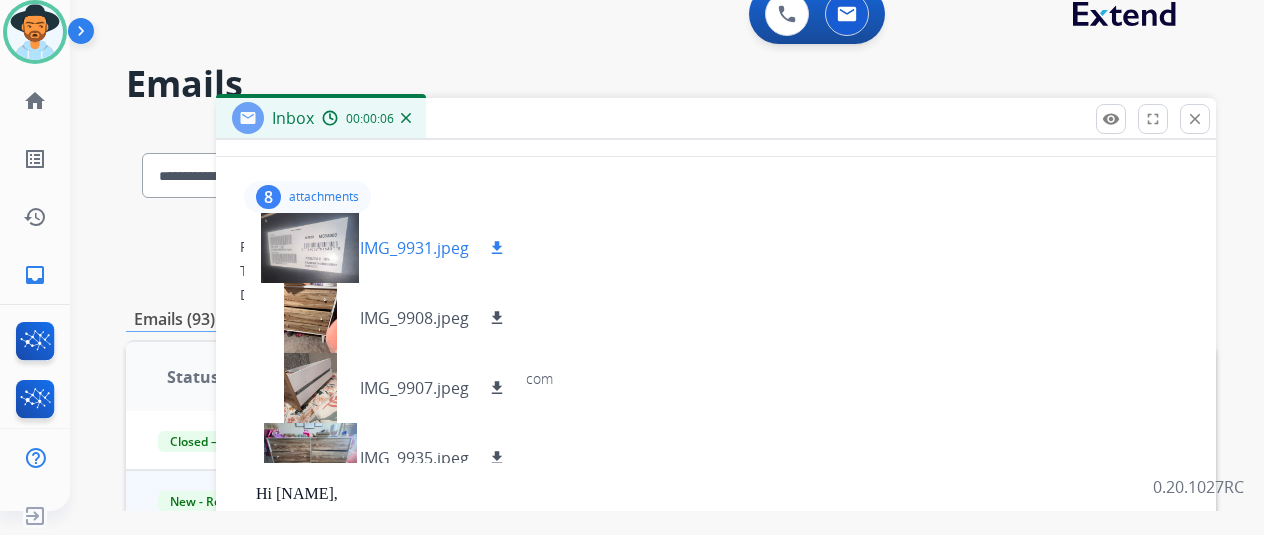 click on "IMG_9931.jpeg  download" at bounding box center (384, 248) 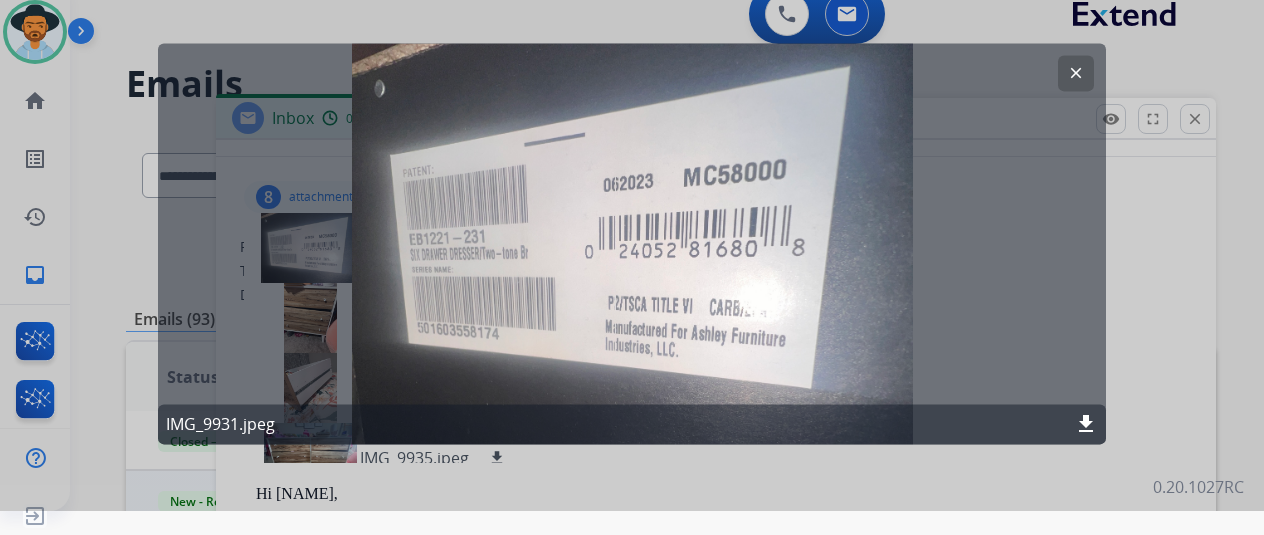 drag, startPoint x: 1085, startPoint y: 75, endPoint x: 1070, endPoint y: 81, distance: 16.155495 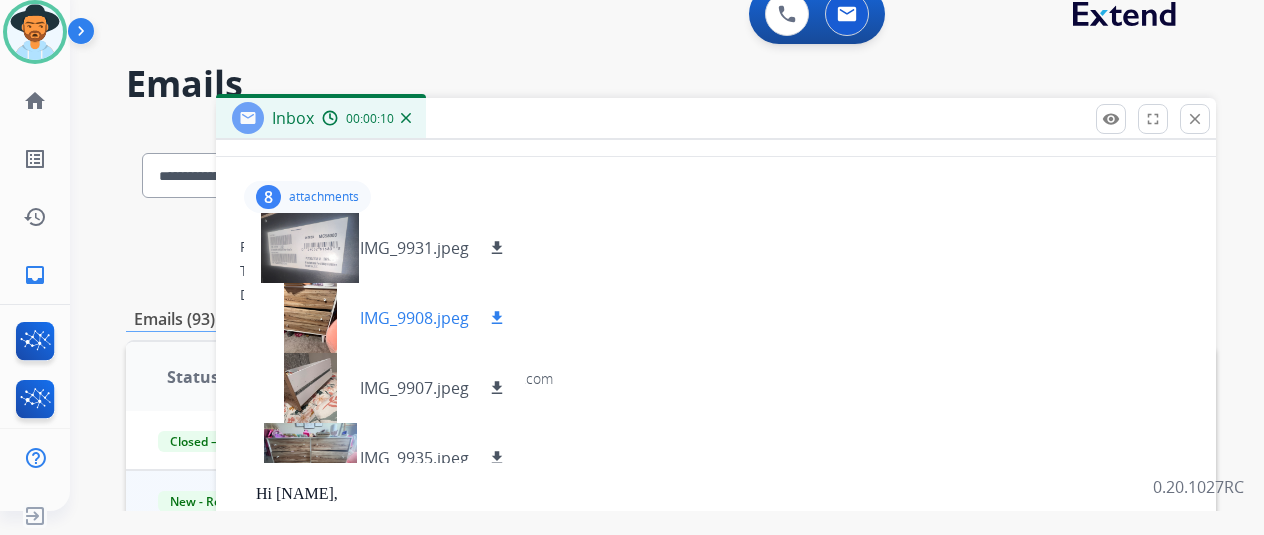 click on "IMG_9908.jpeg  download" at bounding box center (384, 318) 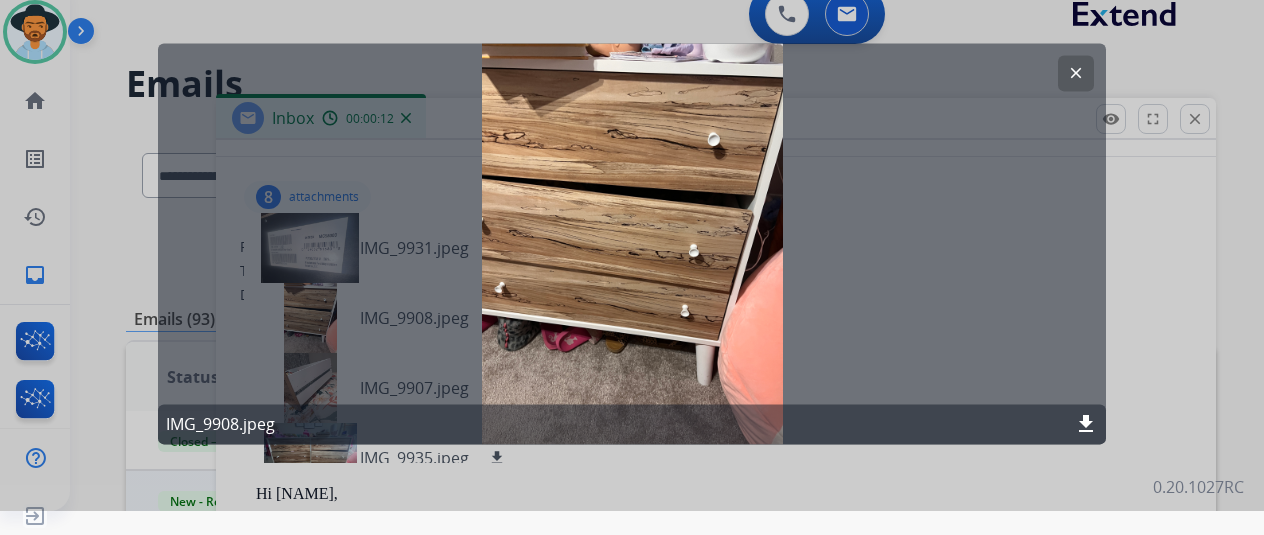 click on "clear" 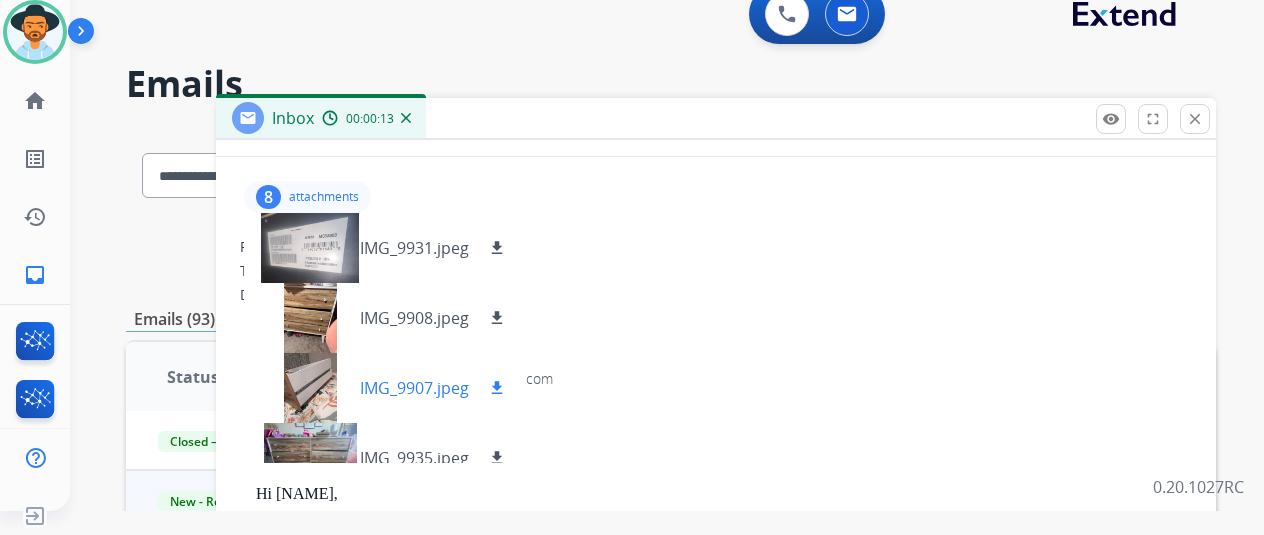 click on "IMG_9907.jpeg" at bounding box center (414, 388) 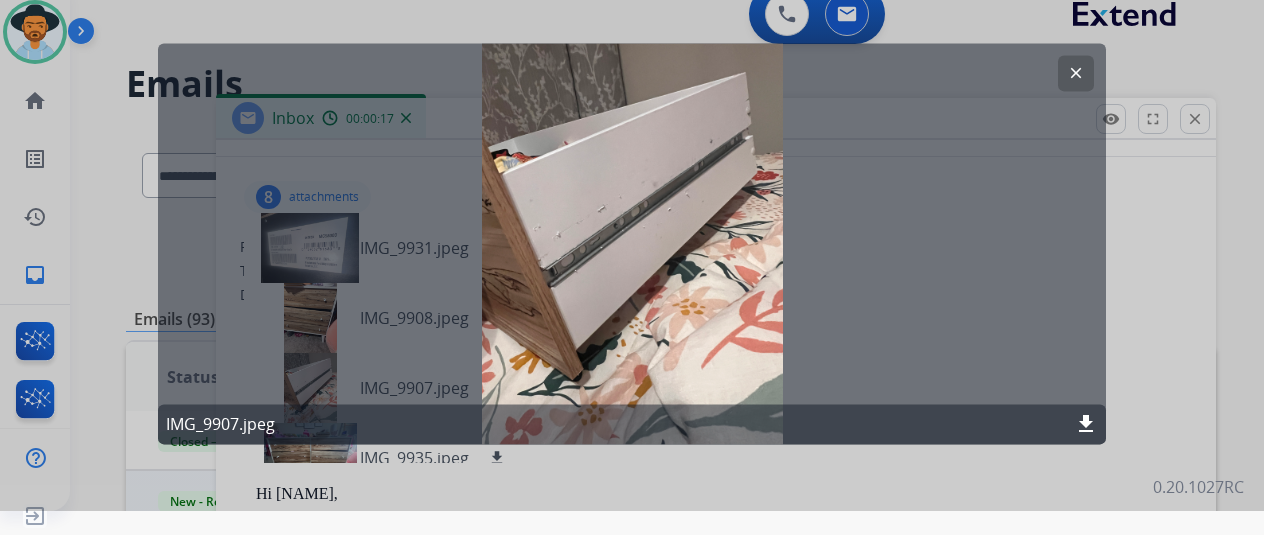 click on "clear" 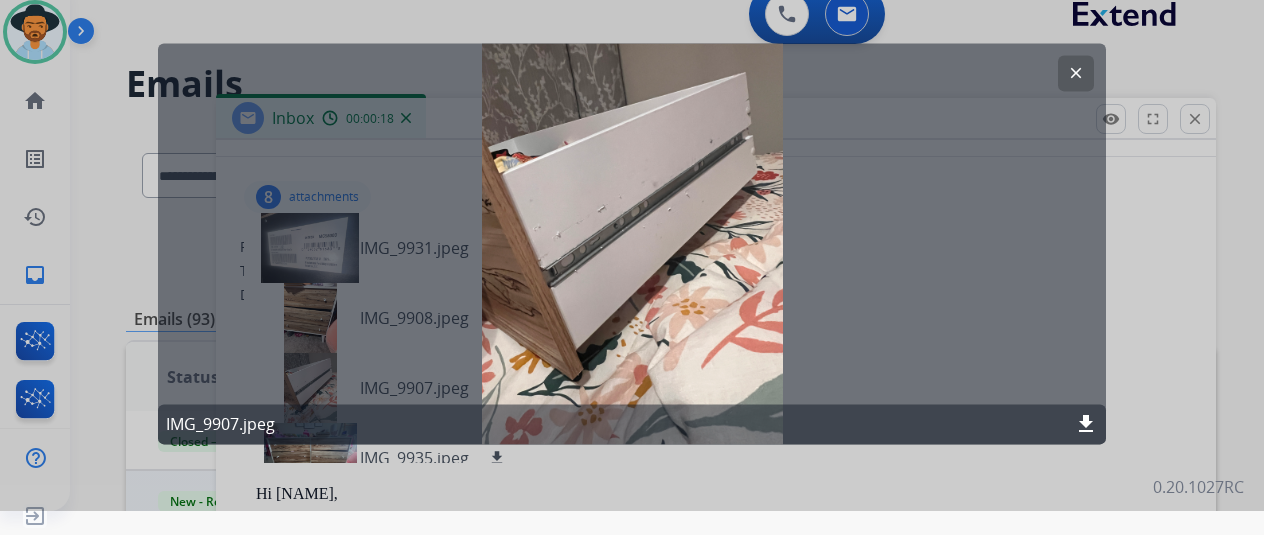 click on "clear" 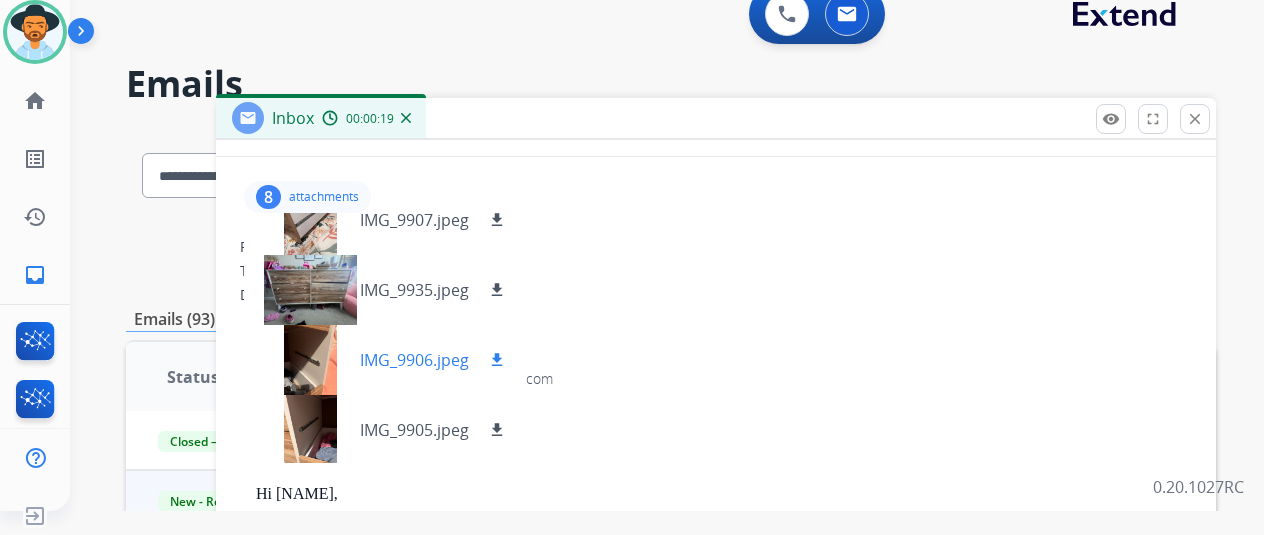 scroll, scrollTop: 200, scrollLeft: 0, axis: vertical 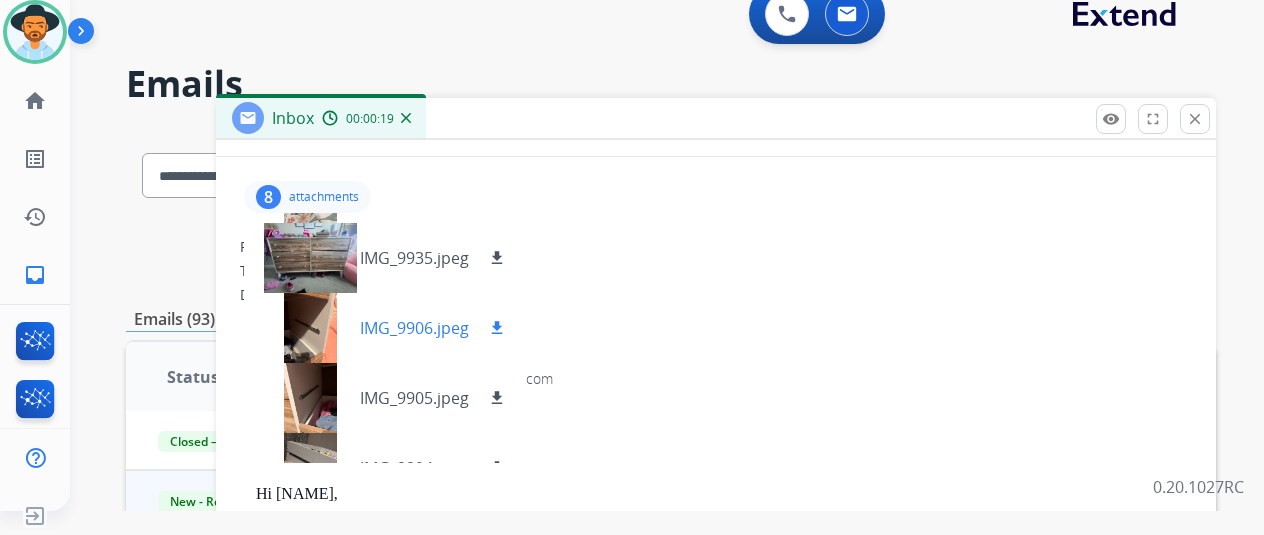 click on "IMG_9906.jpeg" at bounding box center [414, 328] 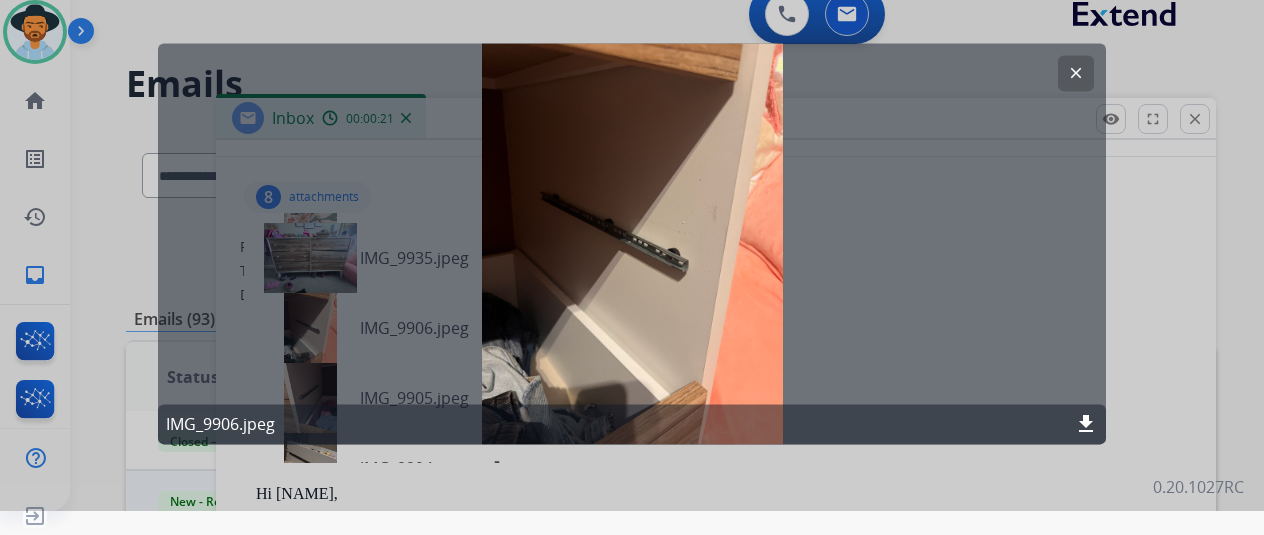click on "clear" 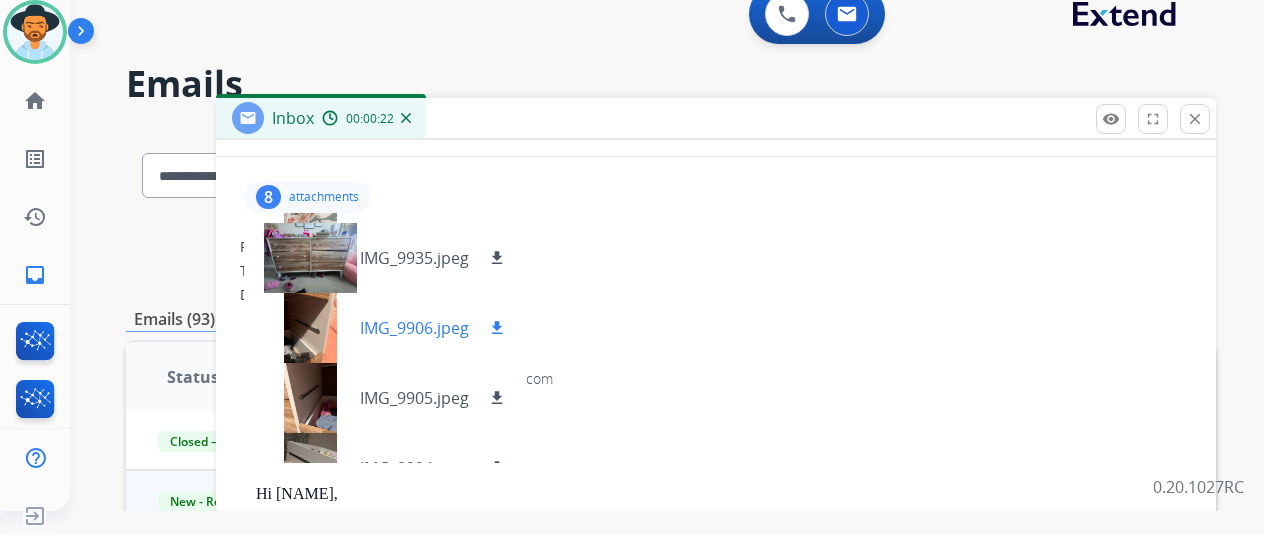 scroll, scrollTop: 300, scrollLeft: 0, axis: vertical 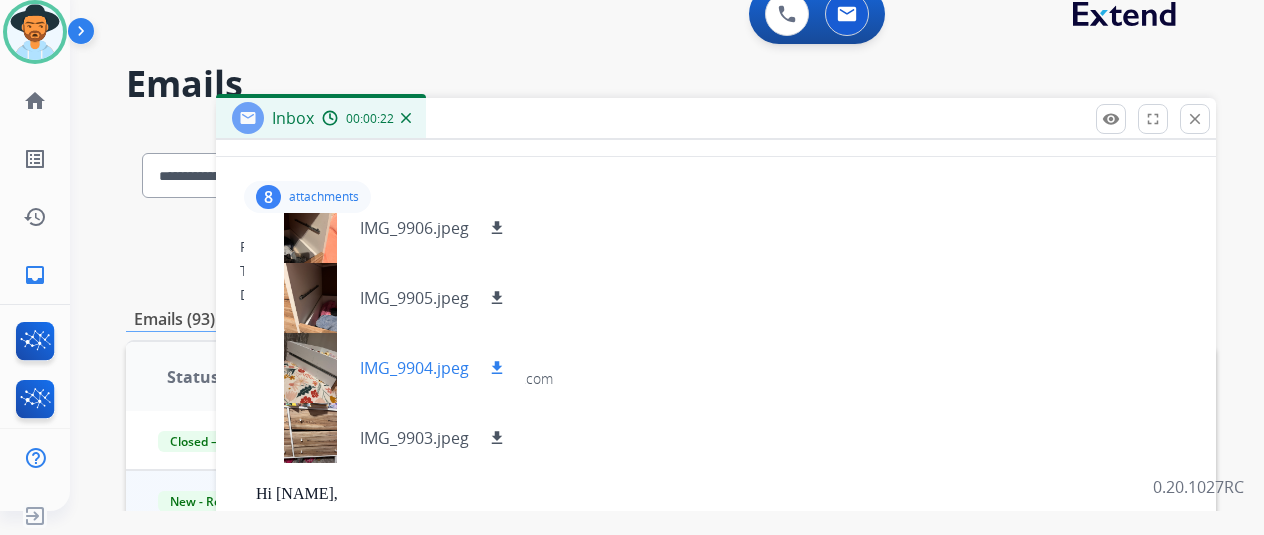 click on "IMG_9904.jpeg  download" at bounding box center [384, 368] 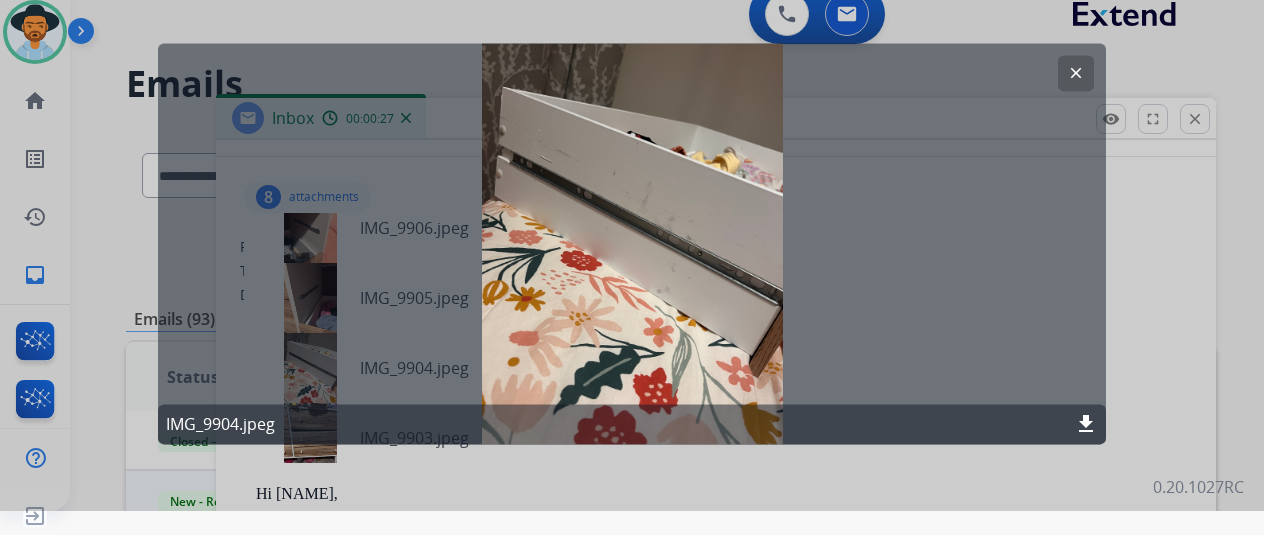 click on "clear" 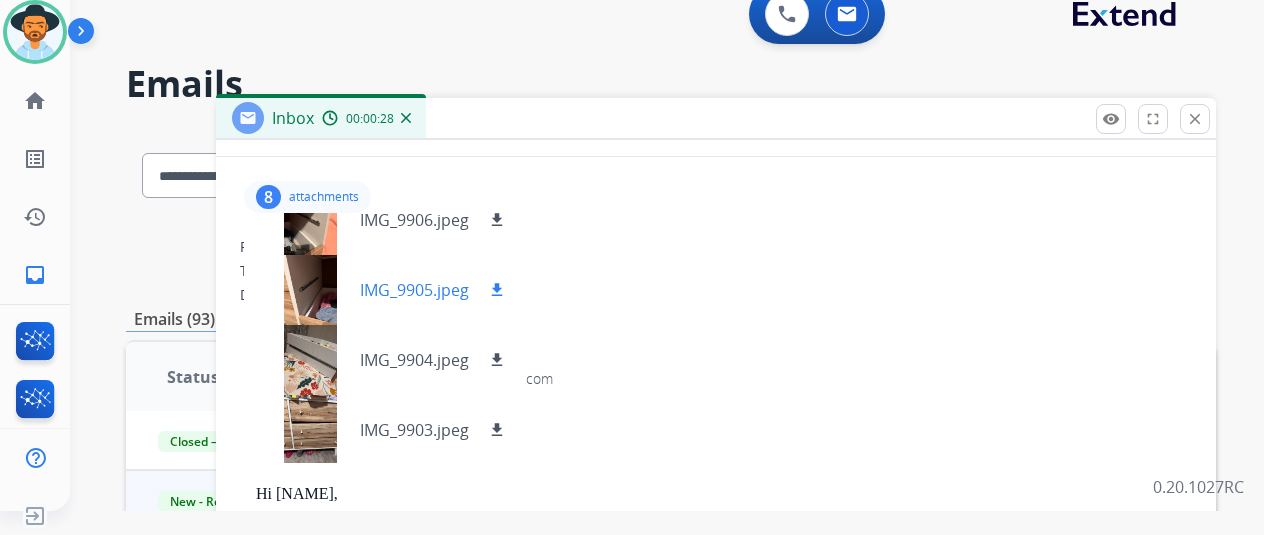 scroll, scrollTop: 310, scrollLeft: 0, axis: vertical 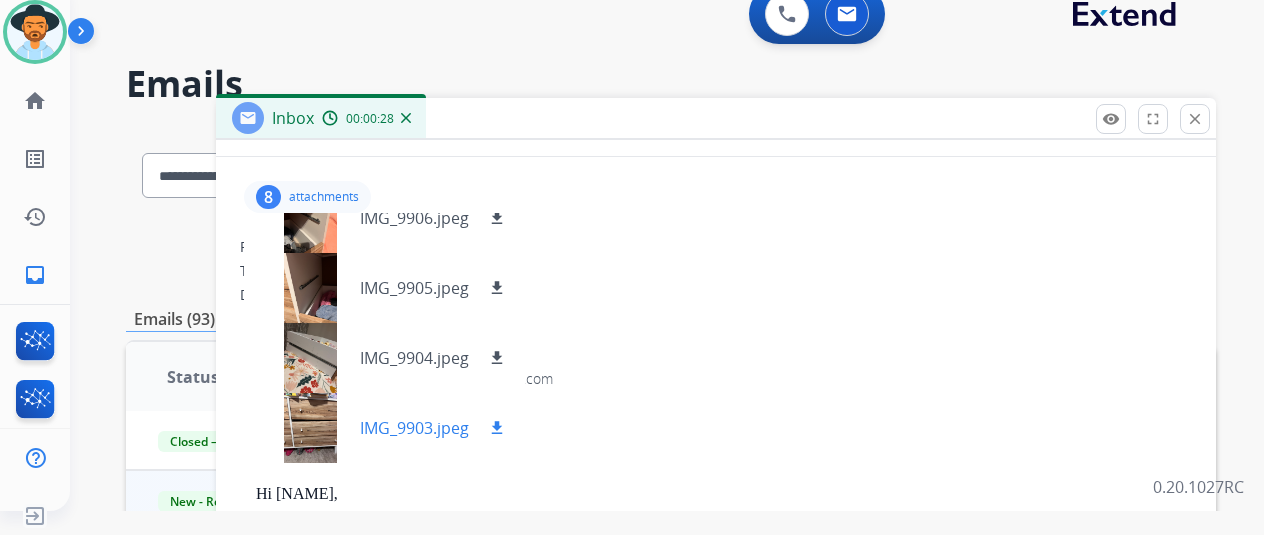 click on "IMG_9903.jpeg" at bounding box center [414, 428] 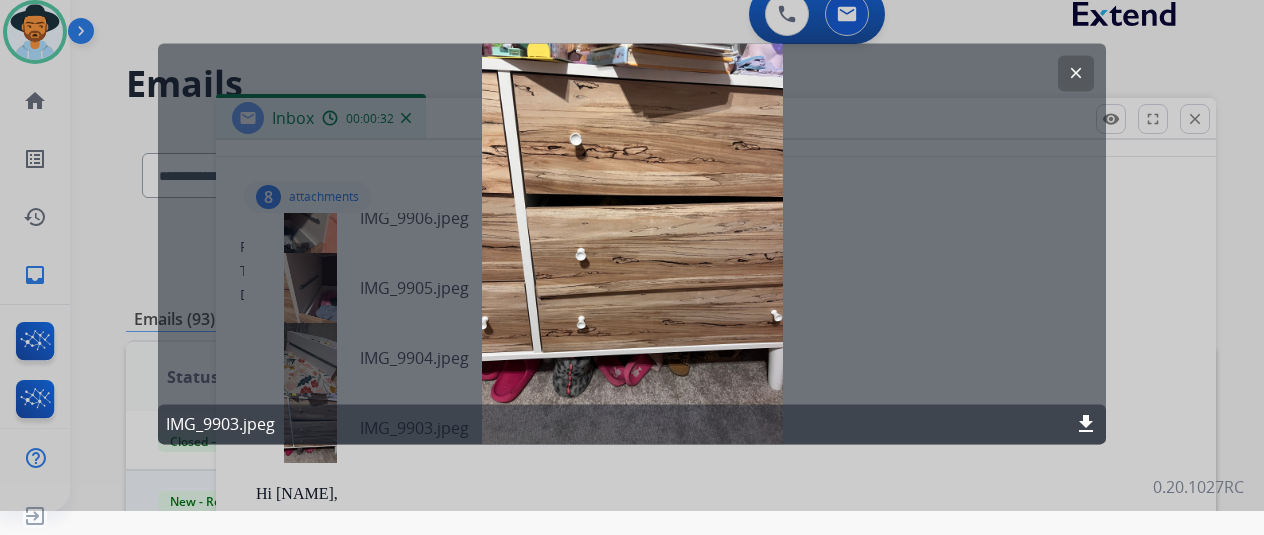 click on "clear" 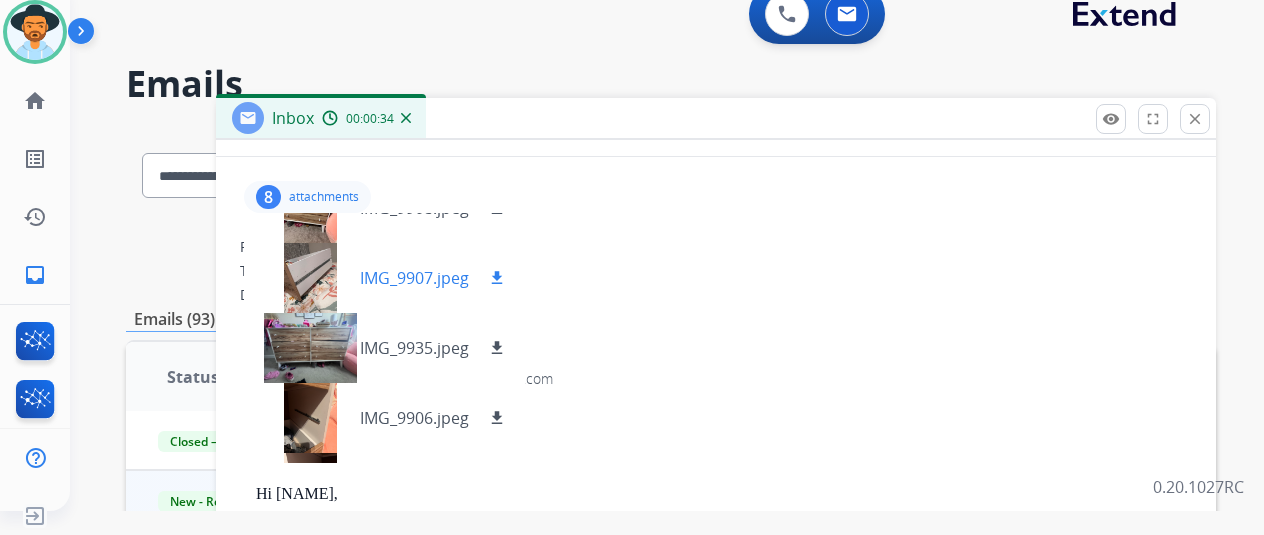 scroll, scrollTop: 10, scrollLeft: 0, axis: vertical 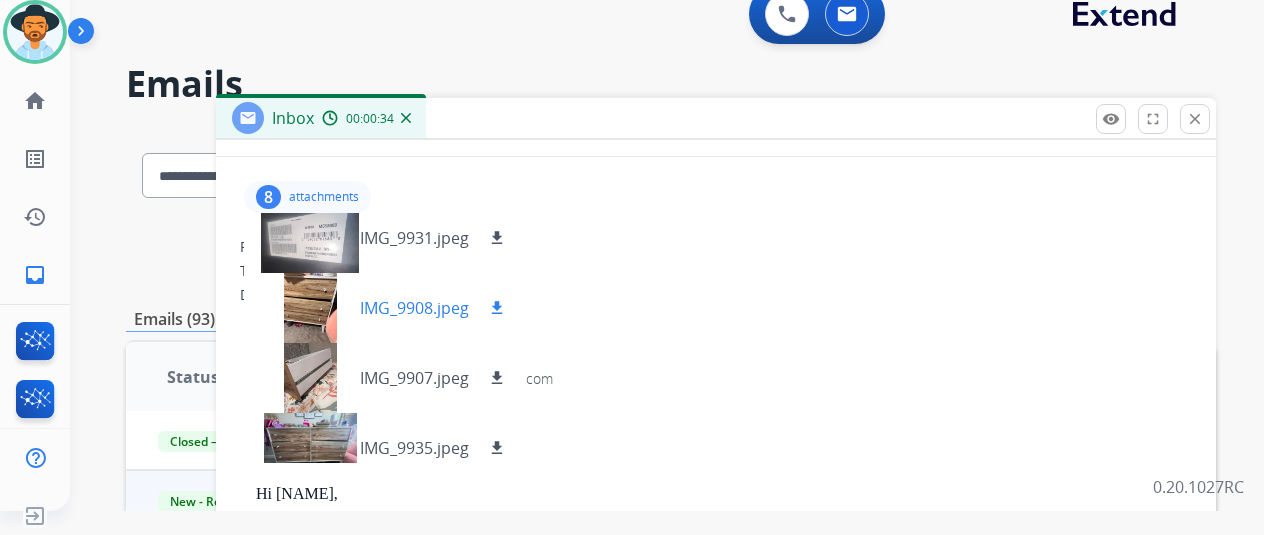 click on "IMG_9908.jpeg" at bounding box center (414, 308) 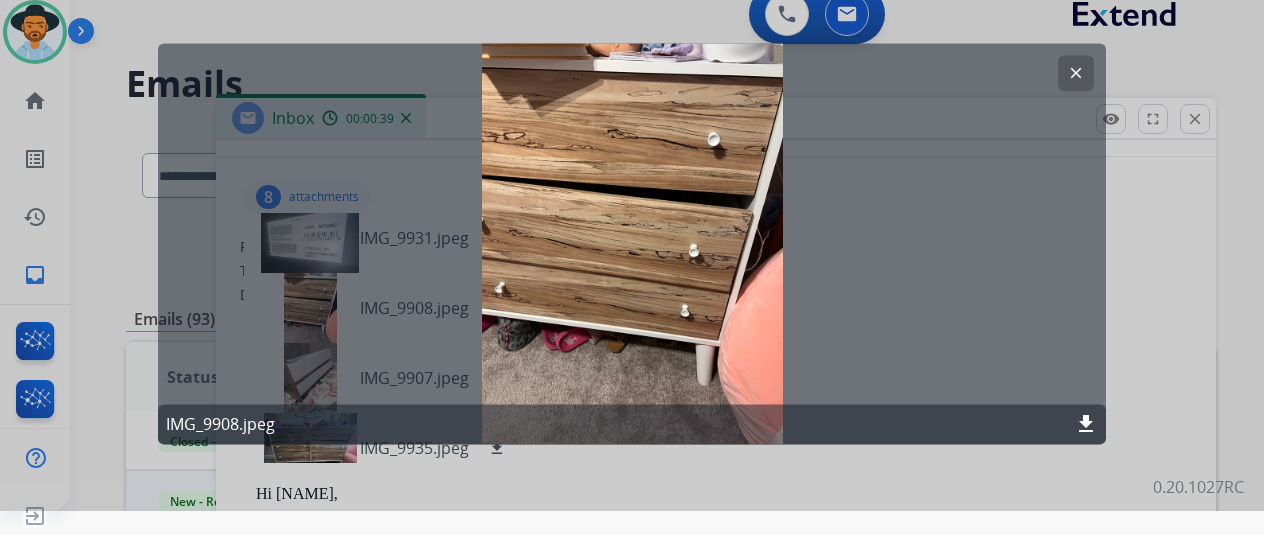 click on "clear" 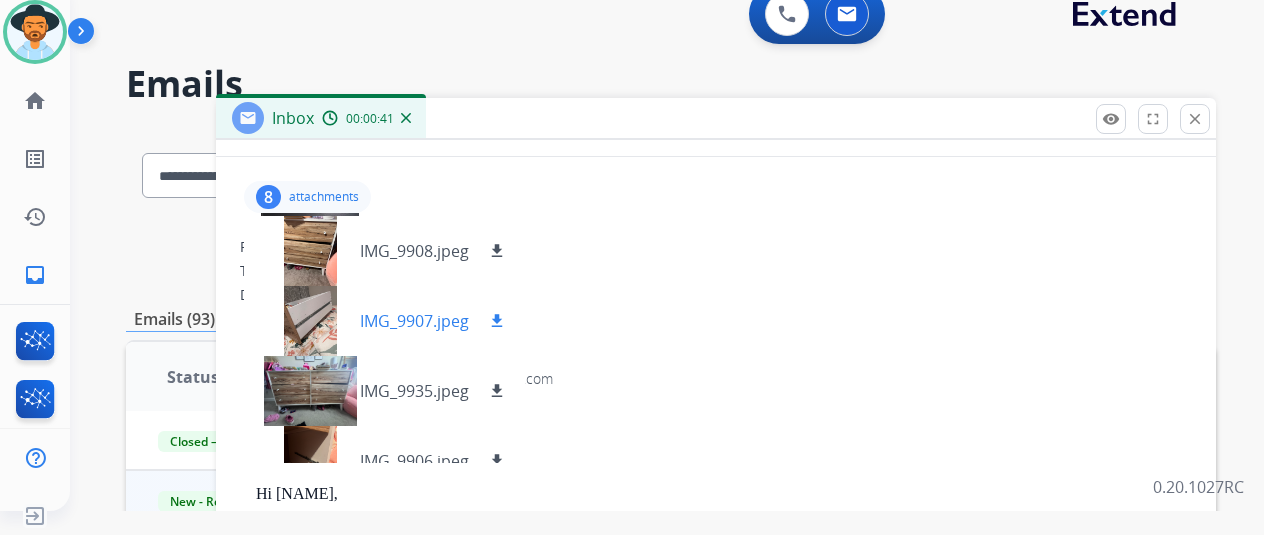 scroll, scrollTop: 110, scrollLeft: 0, axis: vertical 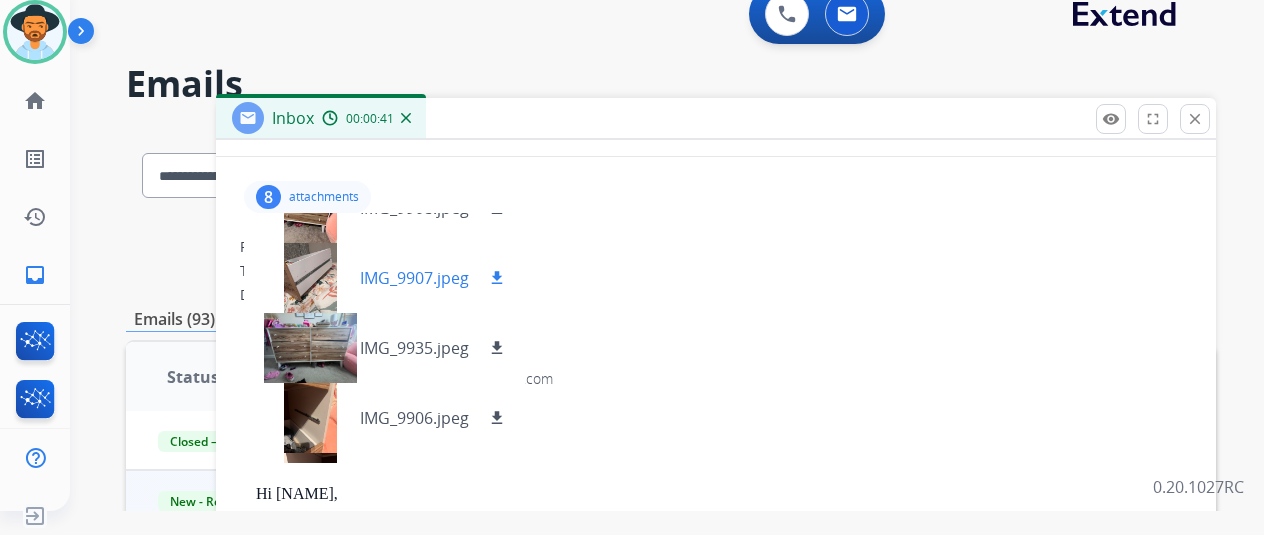 click on "IMG_9935.jpeg" at bounding box center [414, 348] 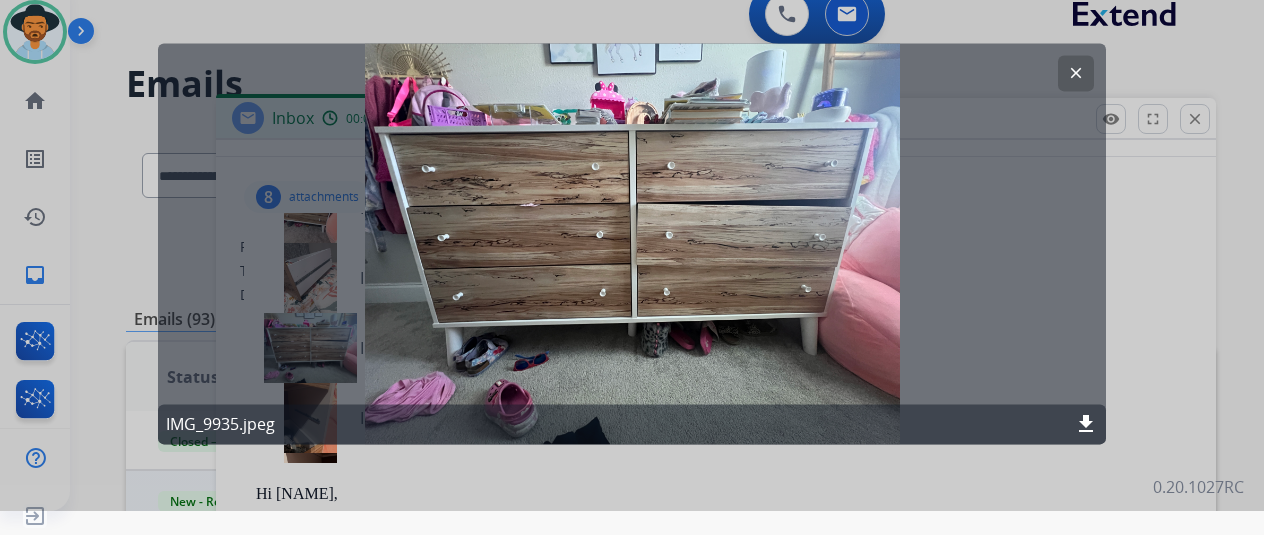 click on "clear" 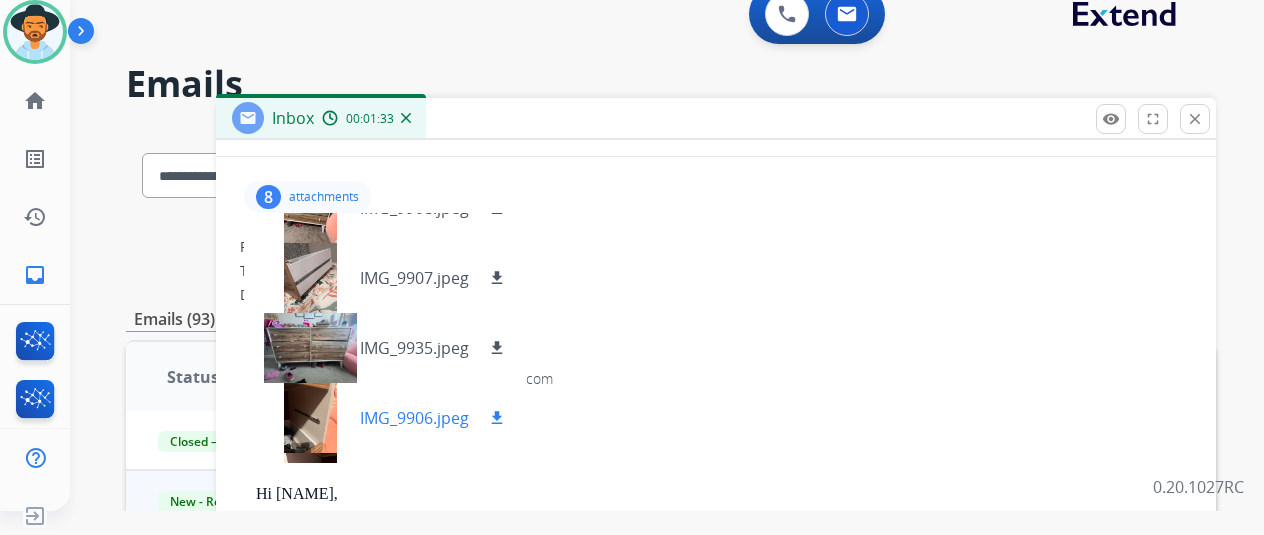 click at bounding box center (310, 418) 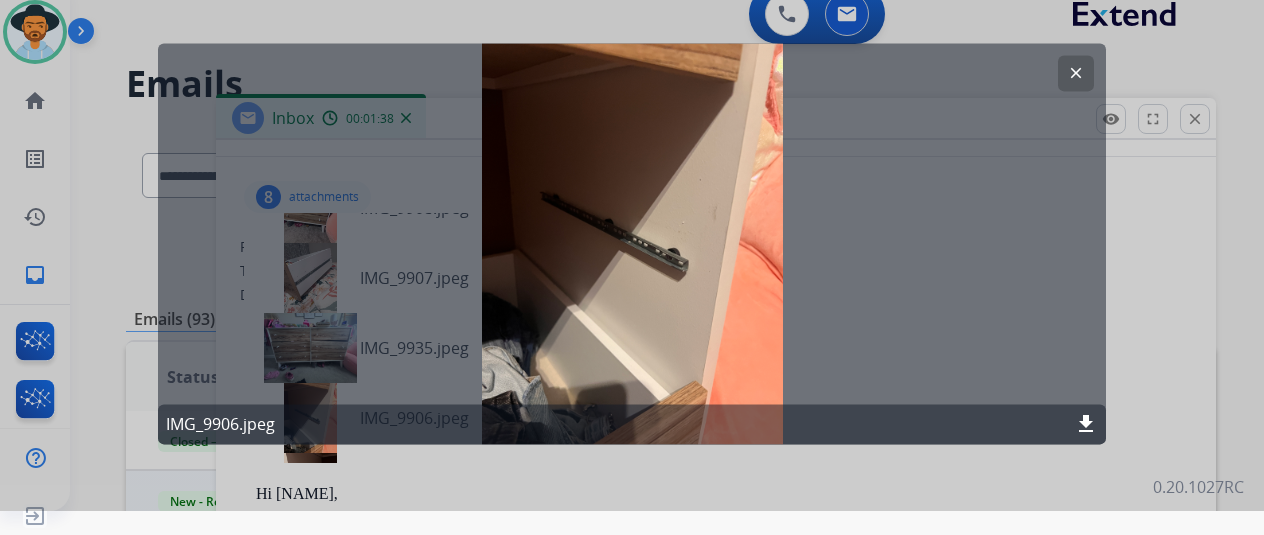click on "clear" 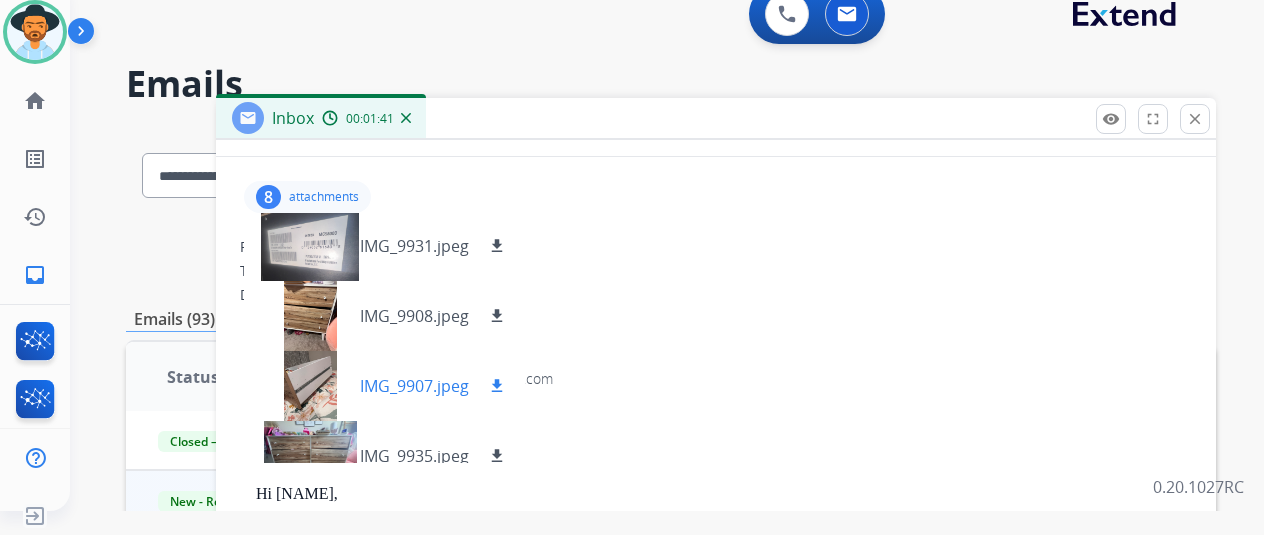 scroll, scrollTop: 0, scrollLeft: 0, axis: both 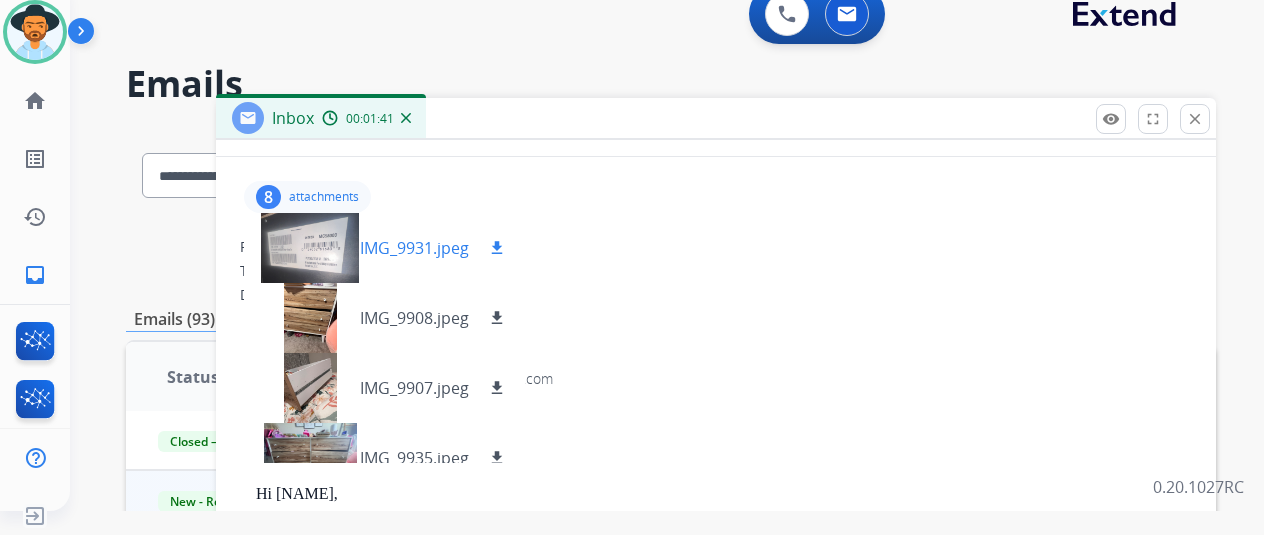 click on "IMG_9931.jpeg  download" at bounding box center (384, 248) 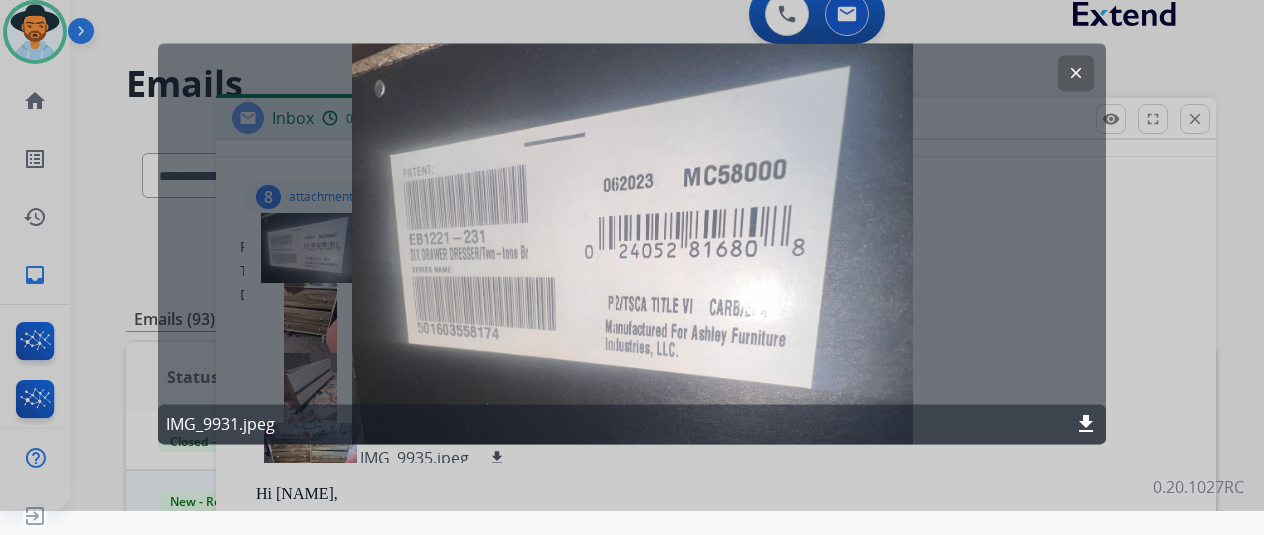 click on "clear" 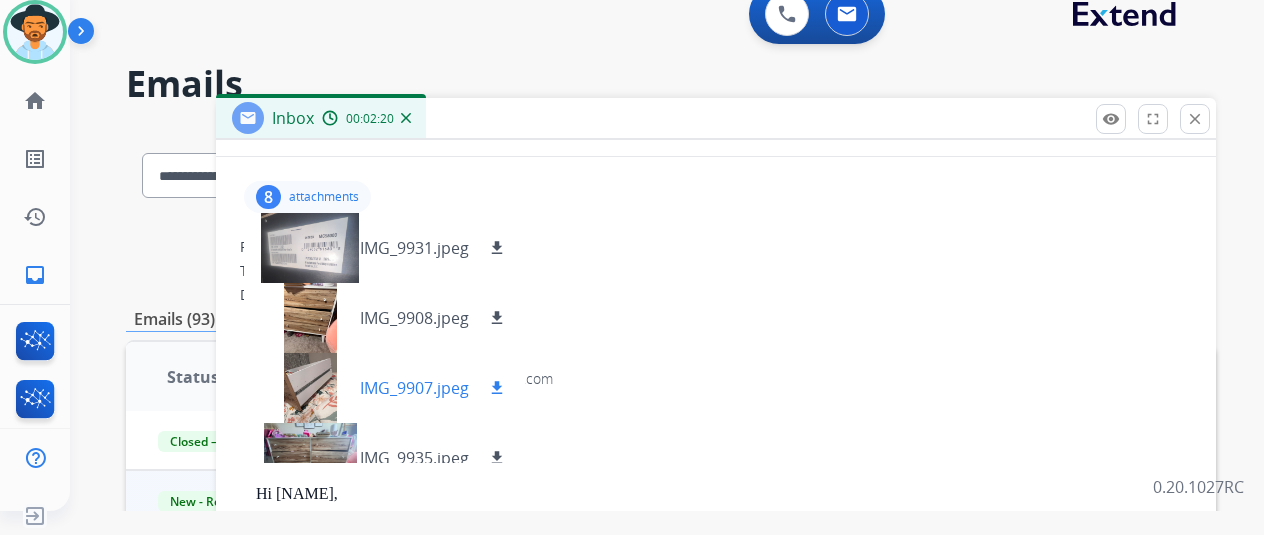 click on "IMG_9907.jpeg" at bounding box center (414, 388) 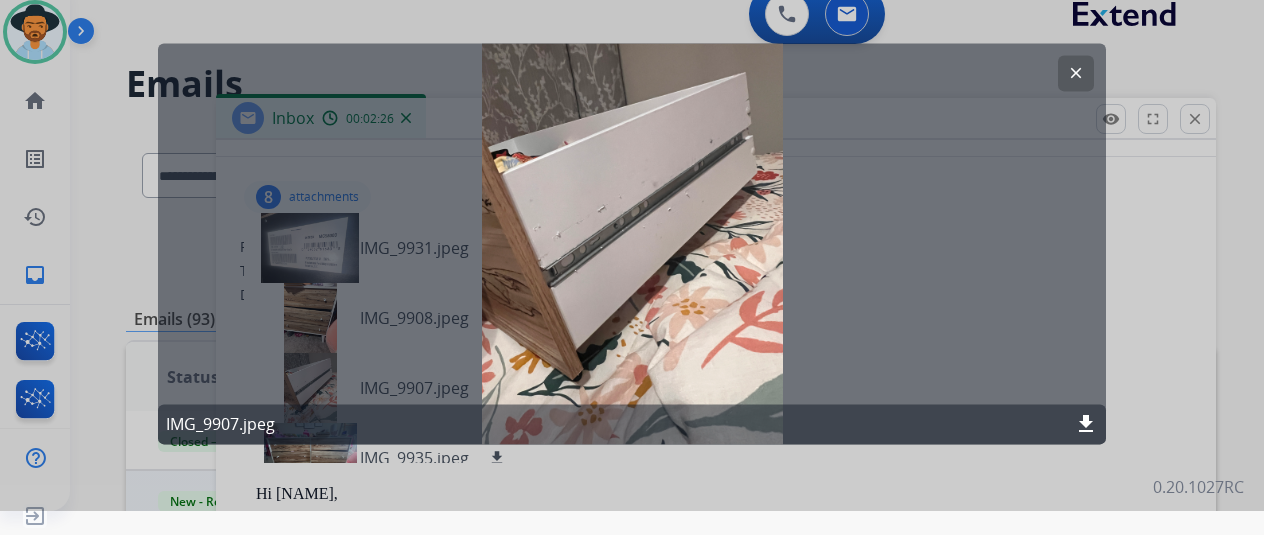 click on "clear" 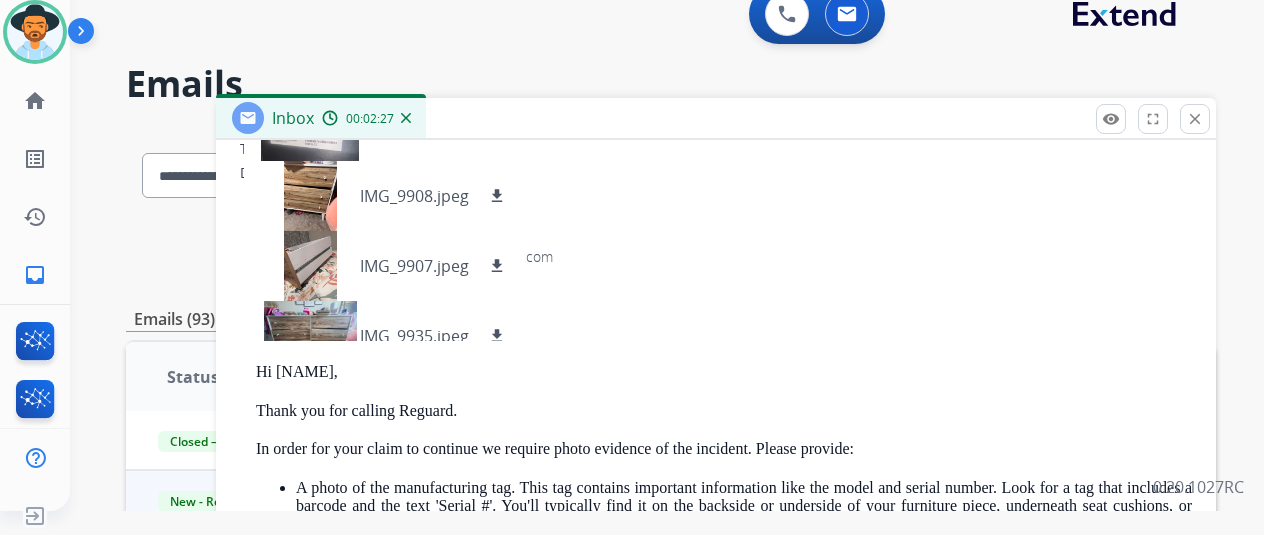 scroll, scrollTop: 326, scrollLeft: 0, axis: vertical 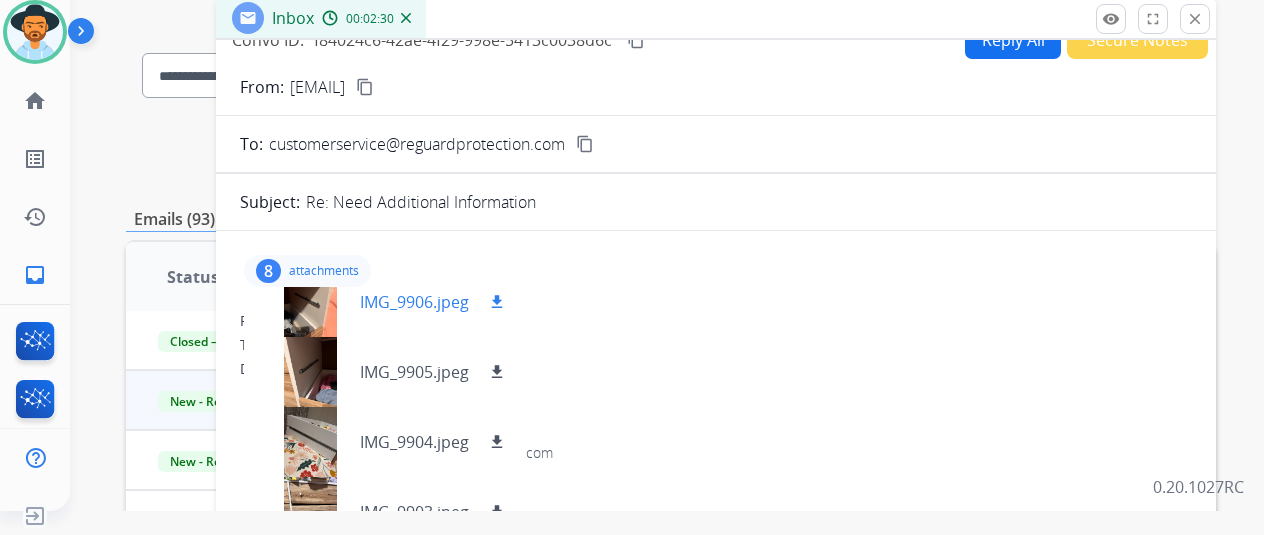 click on "IMG_9906.jpeg  download" at bounding box center [384, 302] 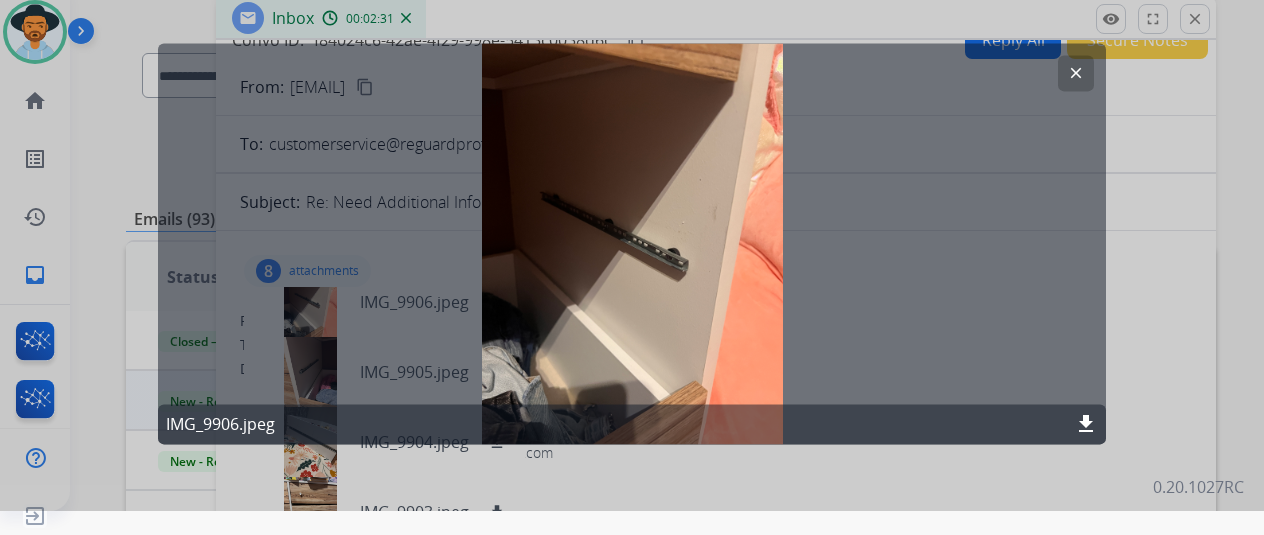click on "clear" 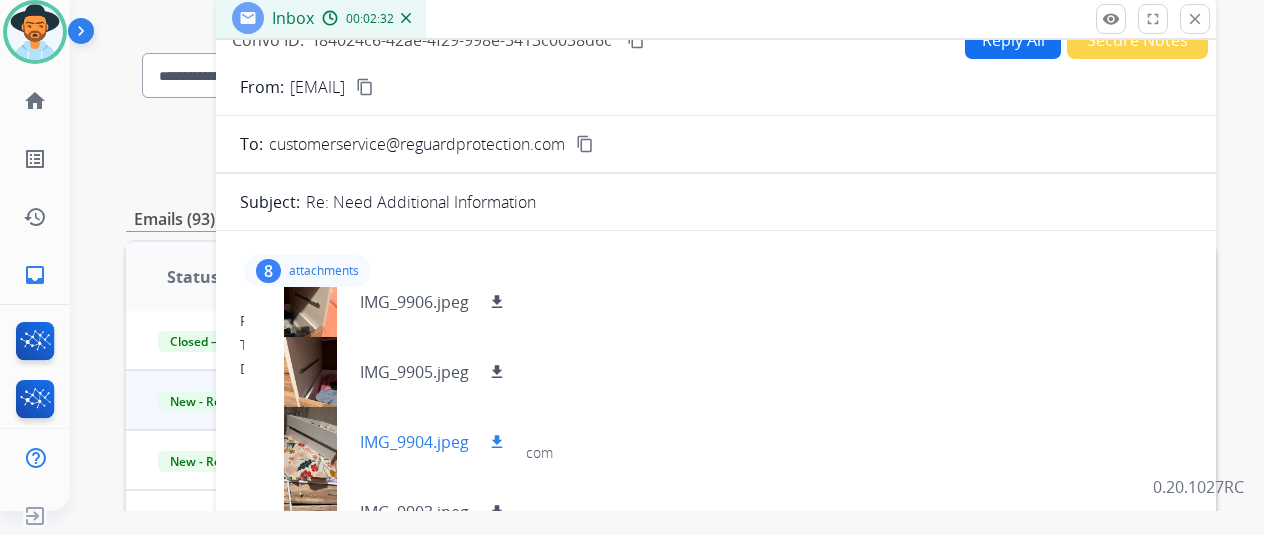 click on "IMG_9904.jpeg" at bounding box center (414, 442) 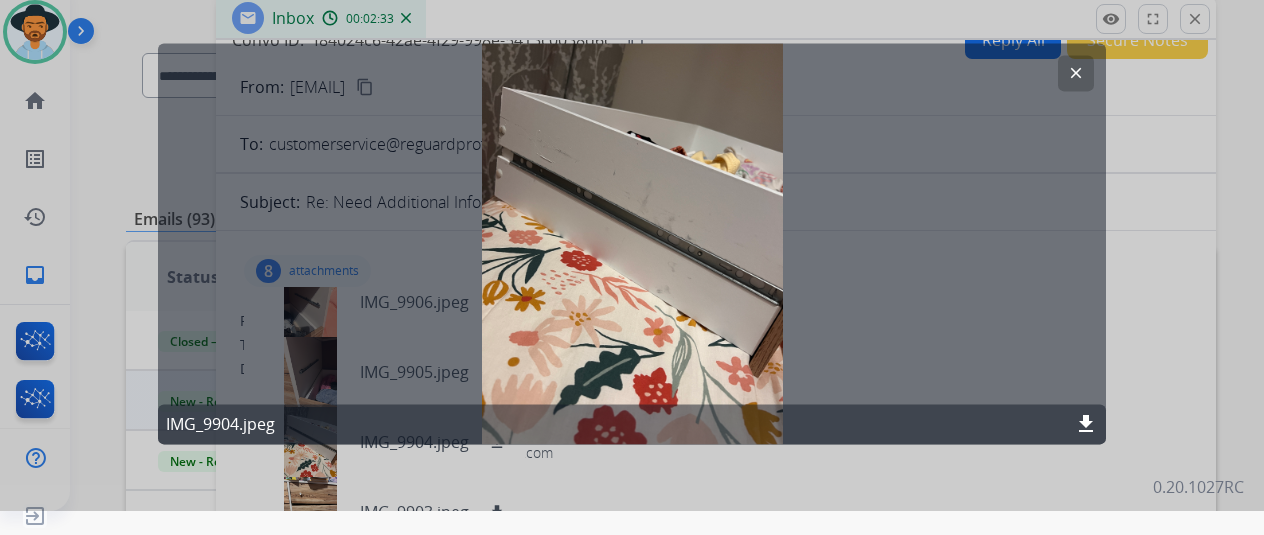 click on "clear" 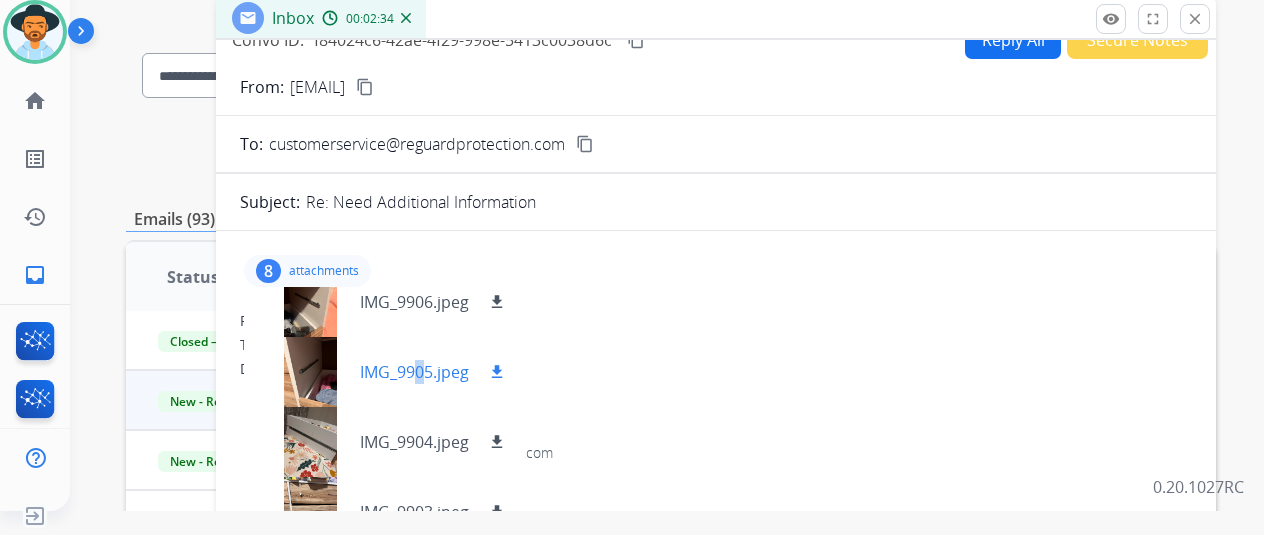 click on "IMG_9905.jpeg" at bounding box center [414, 372] 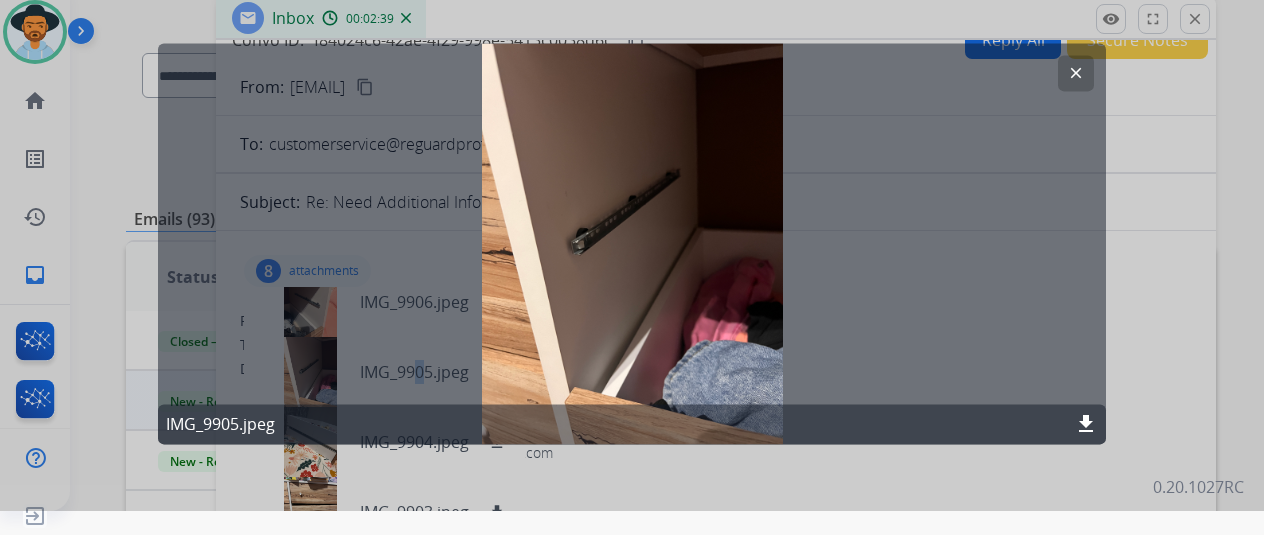 click on "clear" 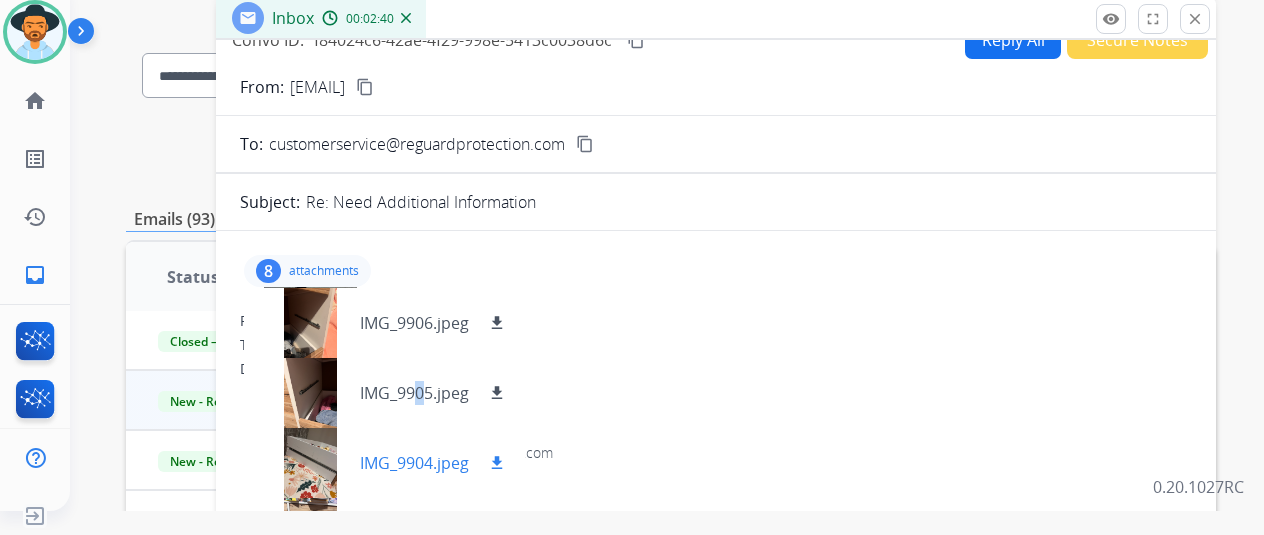 scroll, scrollTop: 210, scrollLeft: 0, axis: vertical 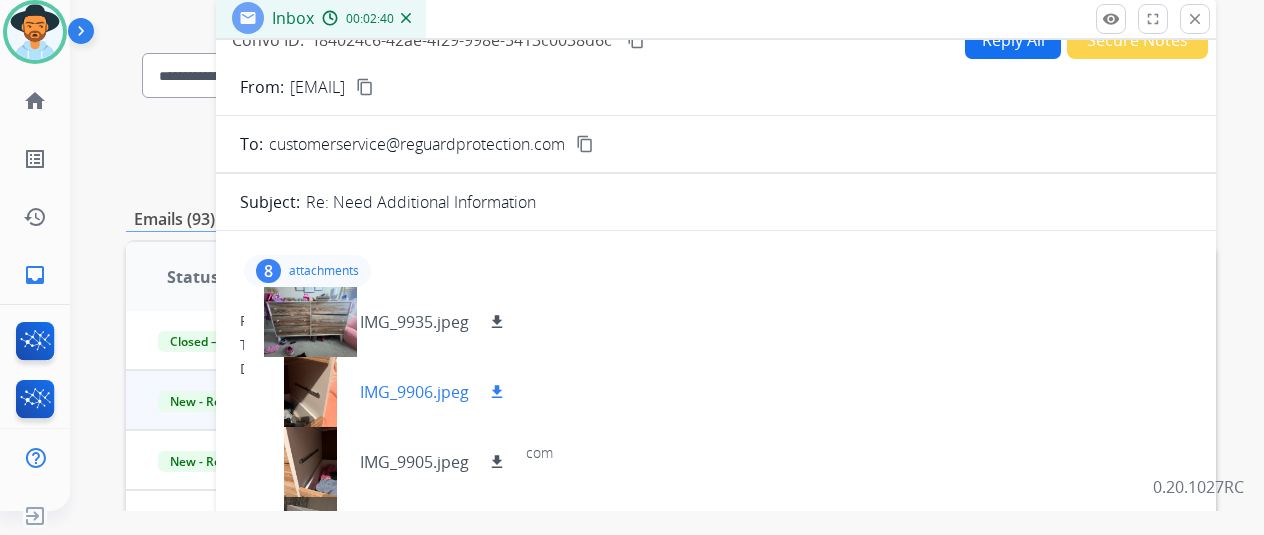 click on "IMG_9906.jpeg" at bounding box center (414, 392) 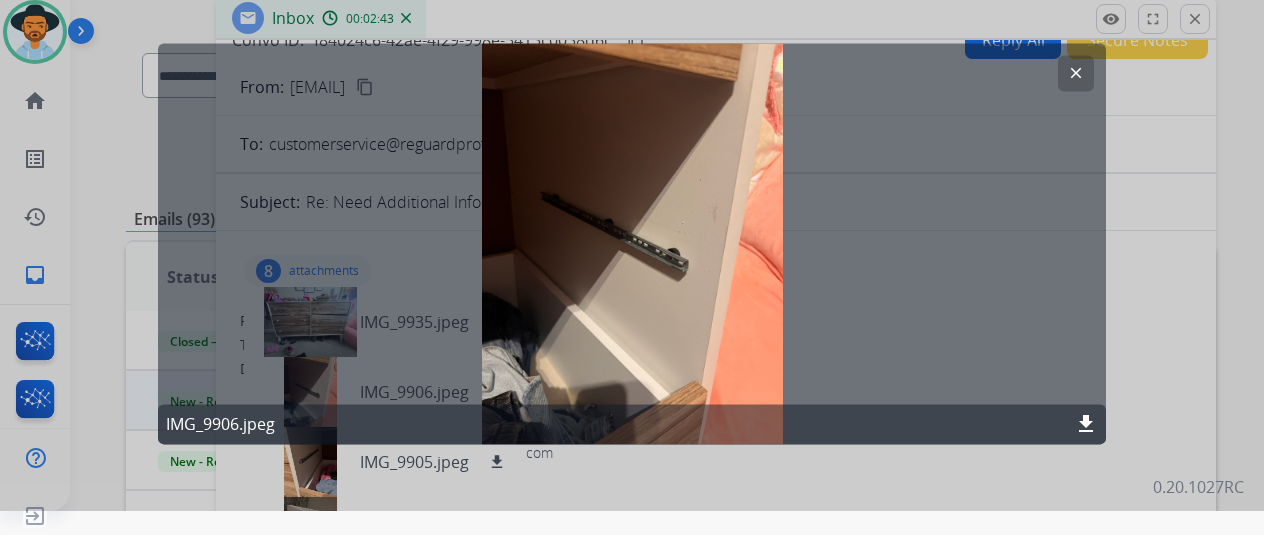 click on "clear" 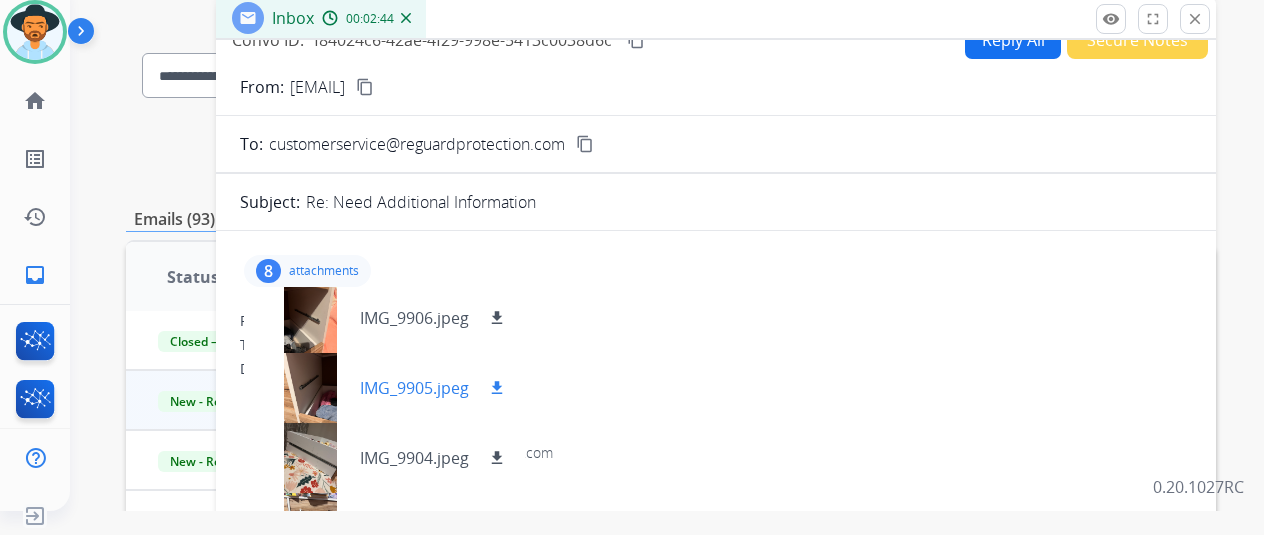 scroll, scrollTop: 310, scrollLeft: 0, axis: vertical 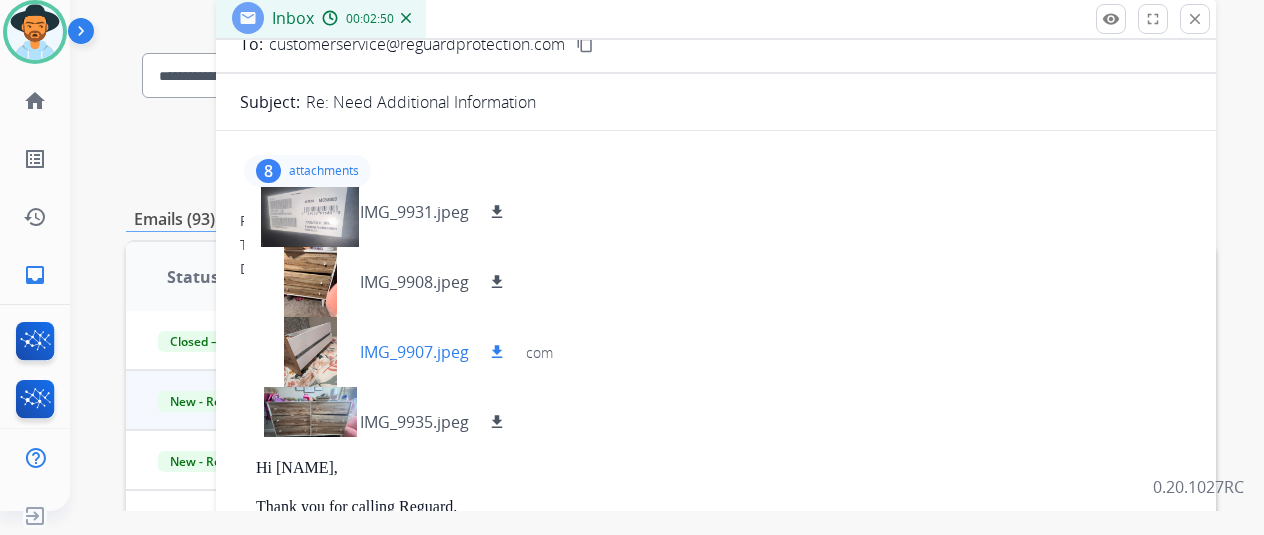 click on "IMG_9907.jpeg" at bounding box center (414, 352) 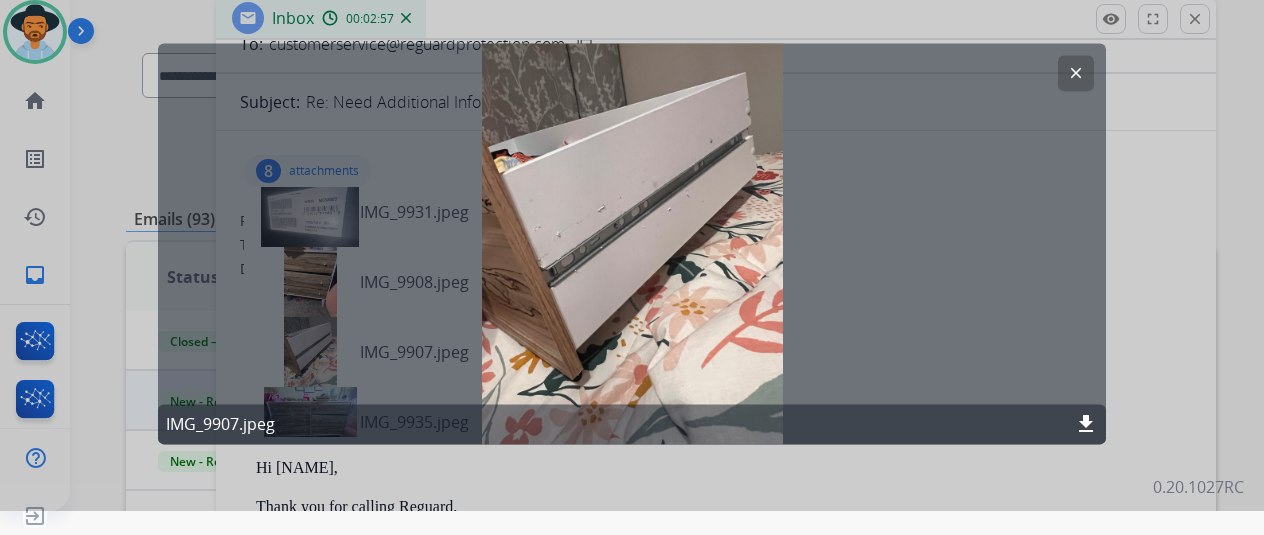 click on "clear" 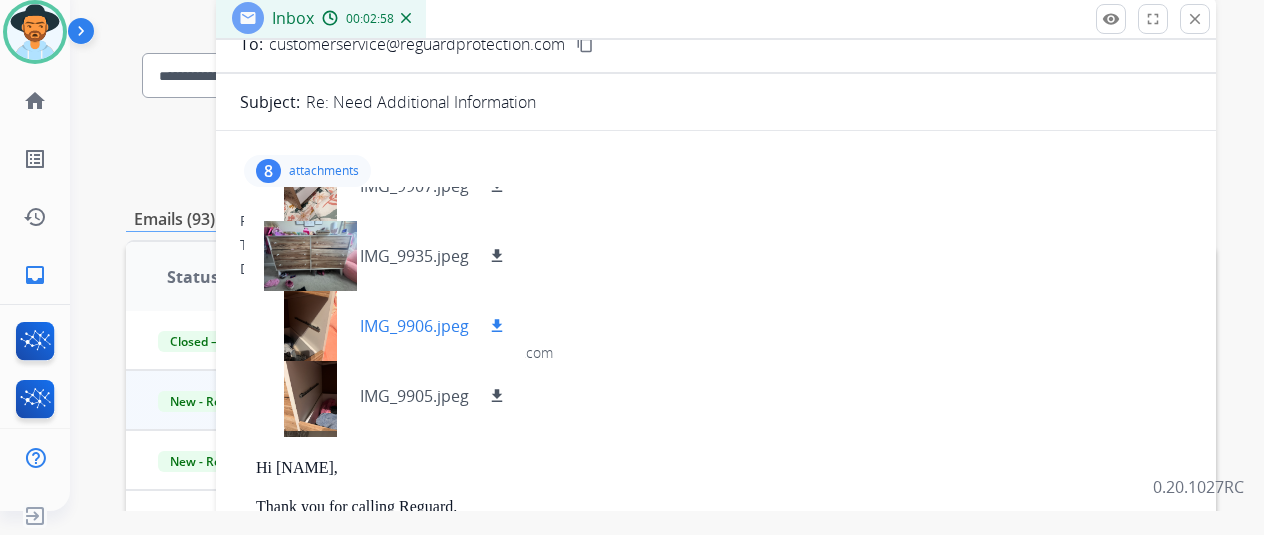 scroll, scrollTop: 210, scrollLeft: 0, axis: vertical 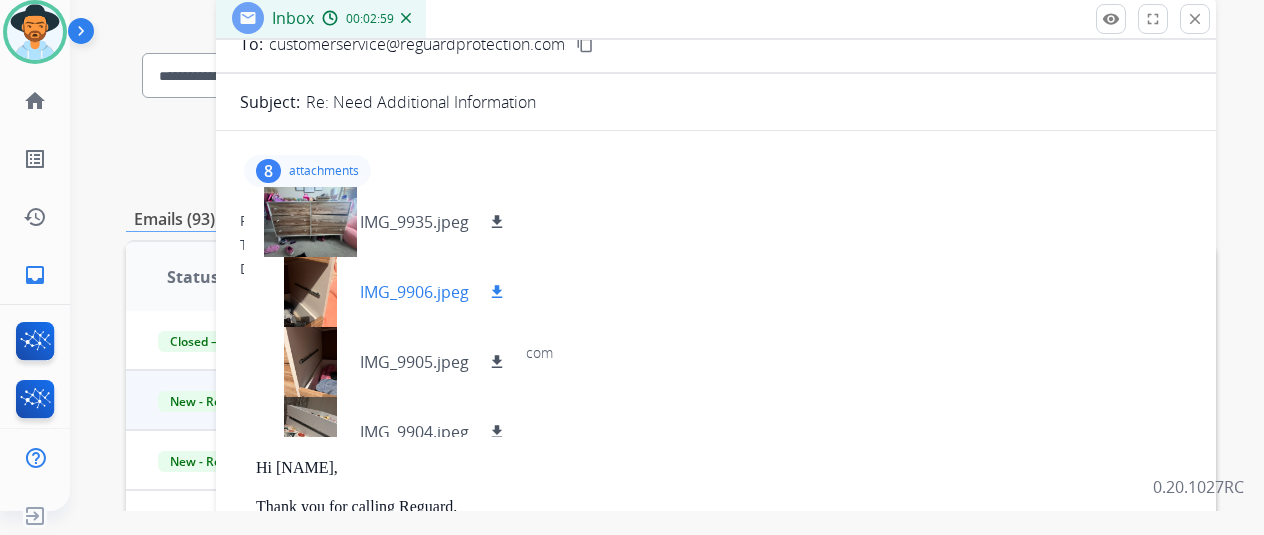 click on "IMG_9906.jpeg  download" at bounding box center (384, 292) 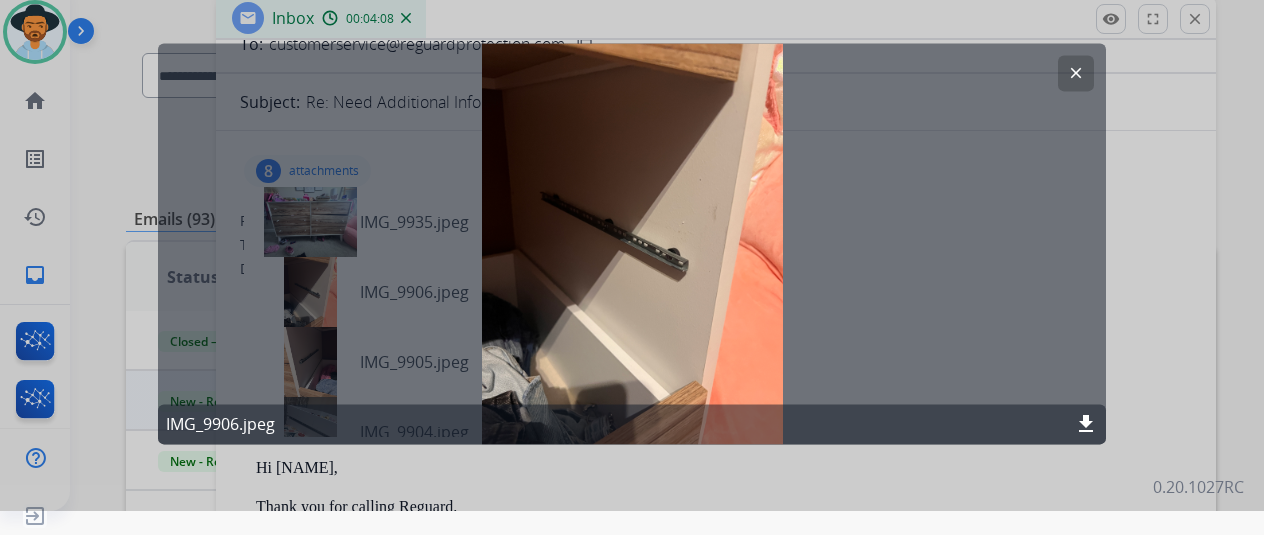 click on "clear" 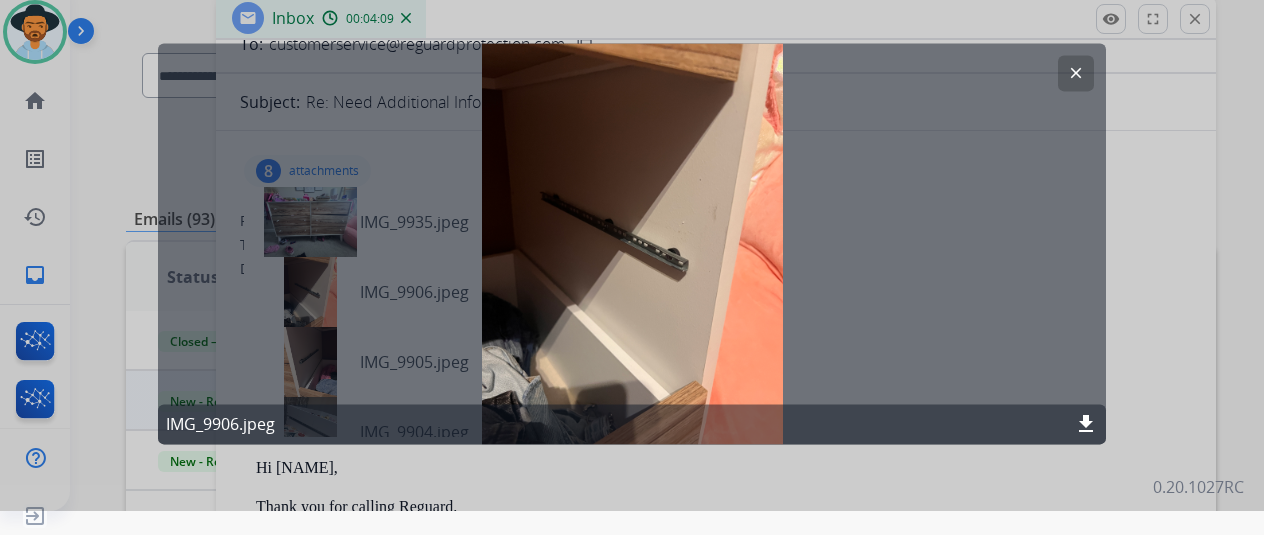click on "clear" 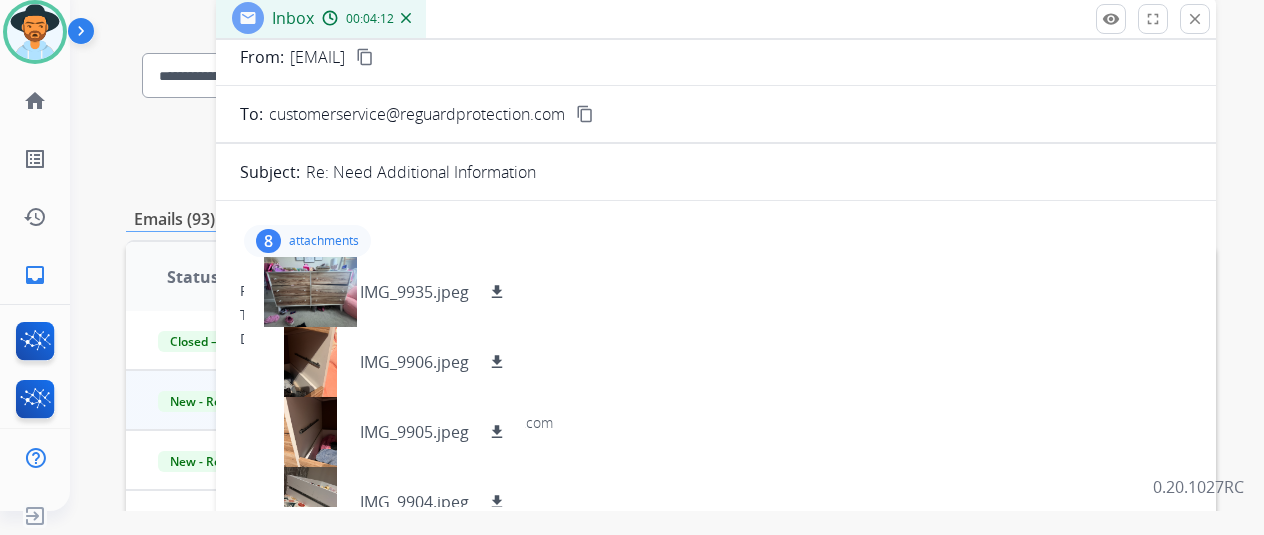 scroll, scrollTop: 0, scrollLeft: 0, axis: both 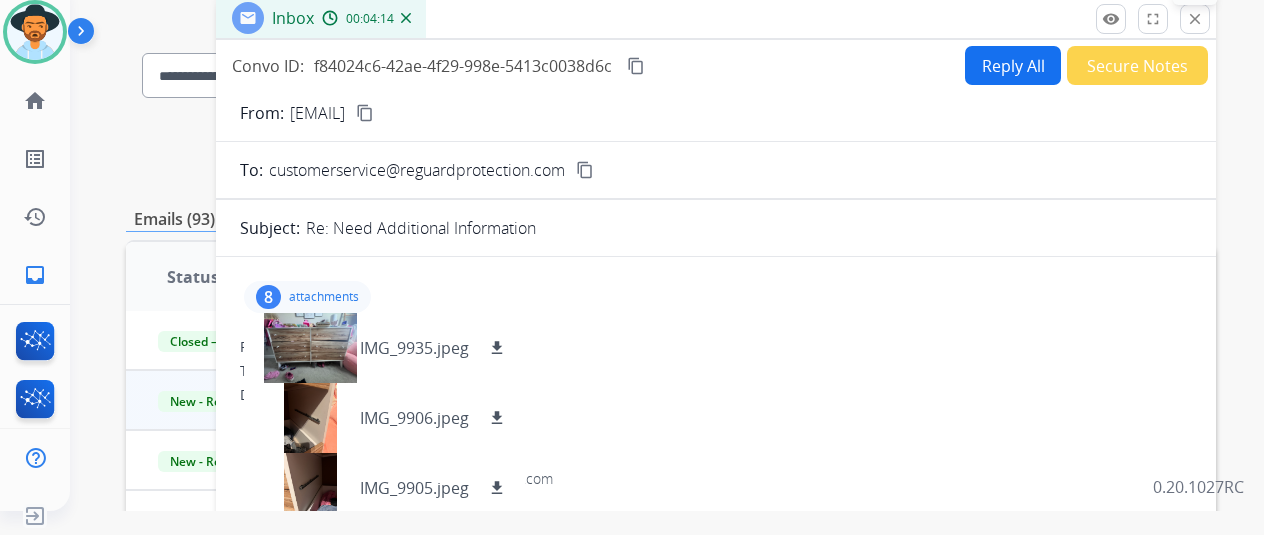 click on "close" at bounding box center (1195, 19) 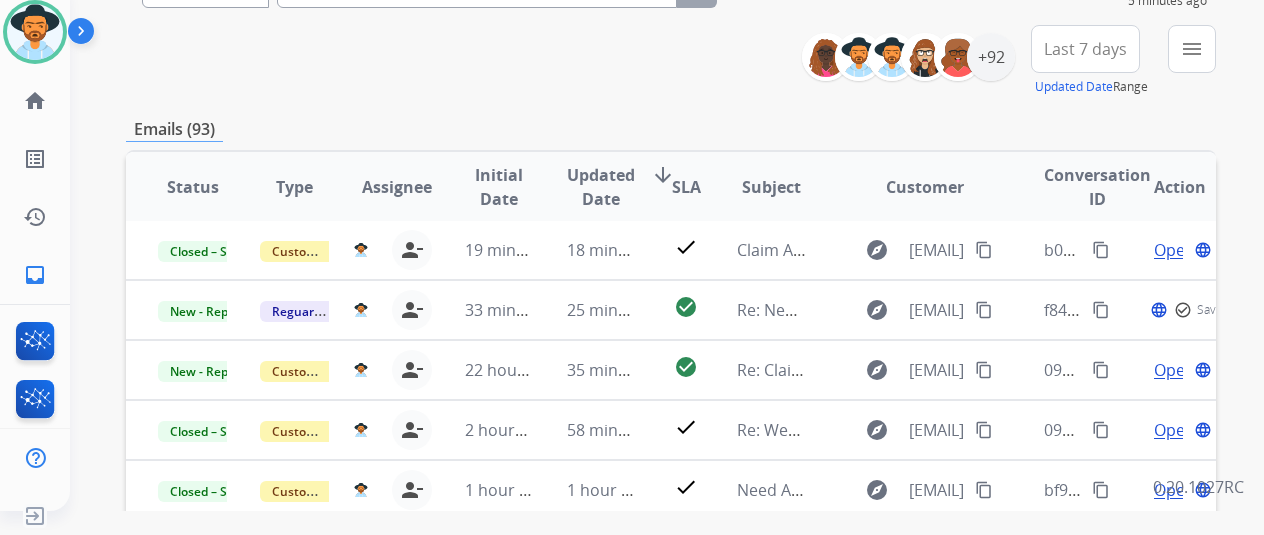 scroll, scrollTop: 300, scrollLeft: 0, axis: vertical 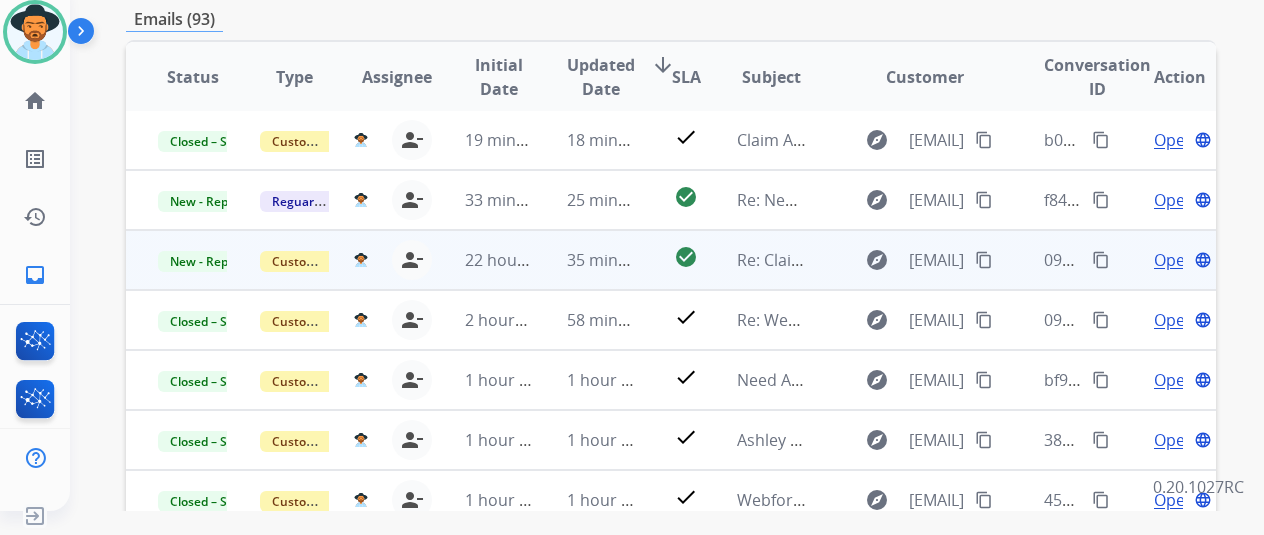 click on "Open" at bounding box center (1174, 260) 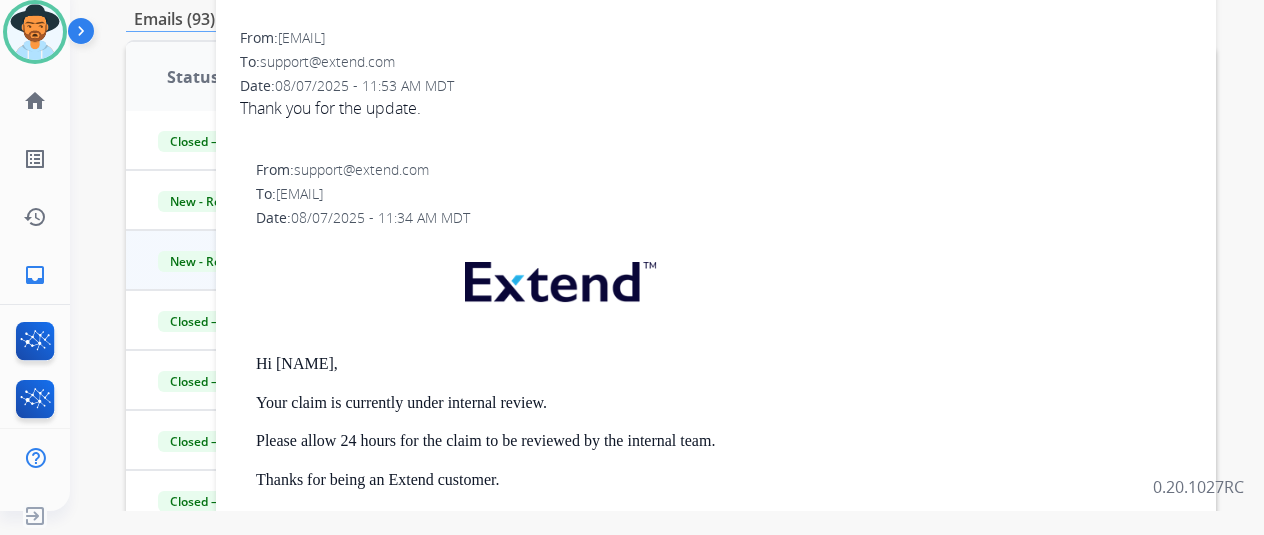 scroll, scrollTop: 0, scrollLeft: 0, axis: both 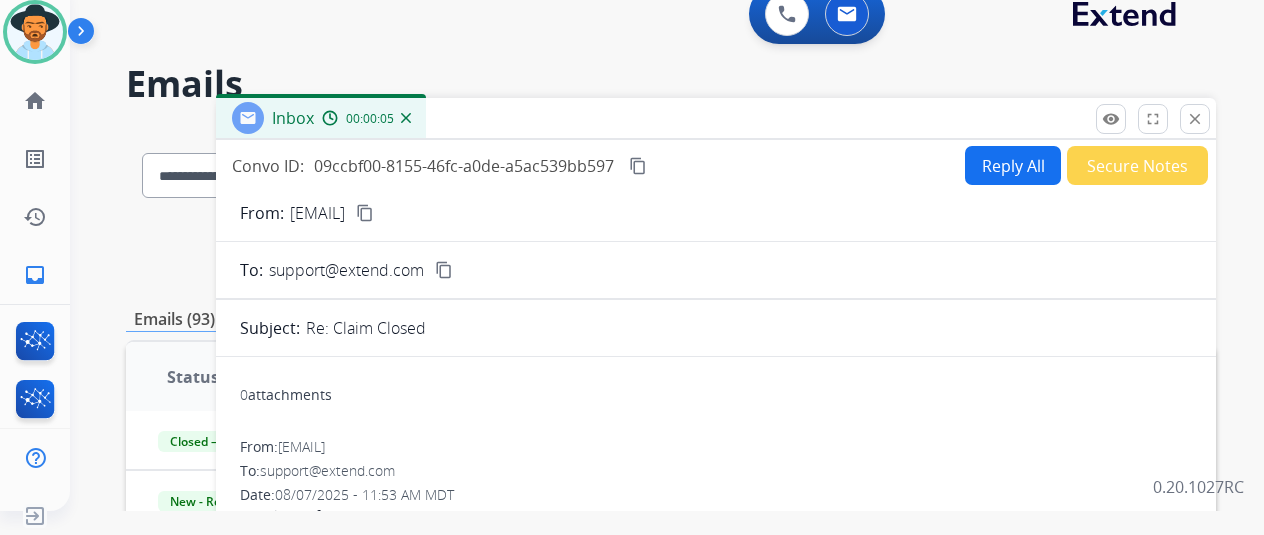 click on "Secure Notes" at bounding box center [1137, 165] 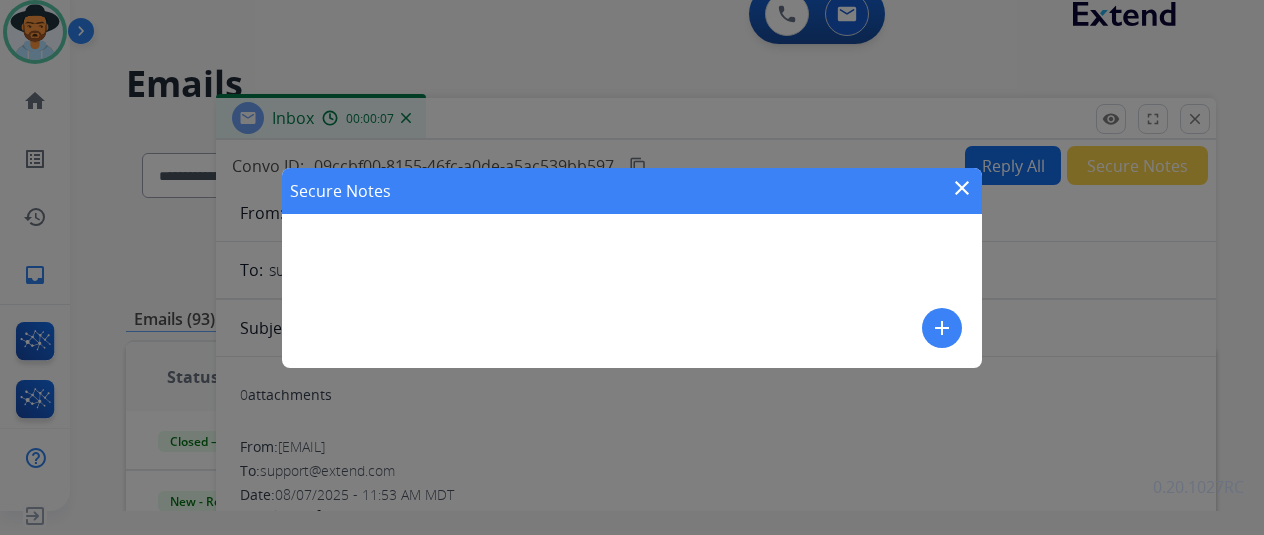 click on "add" at bounding box center [942, 328] 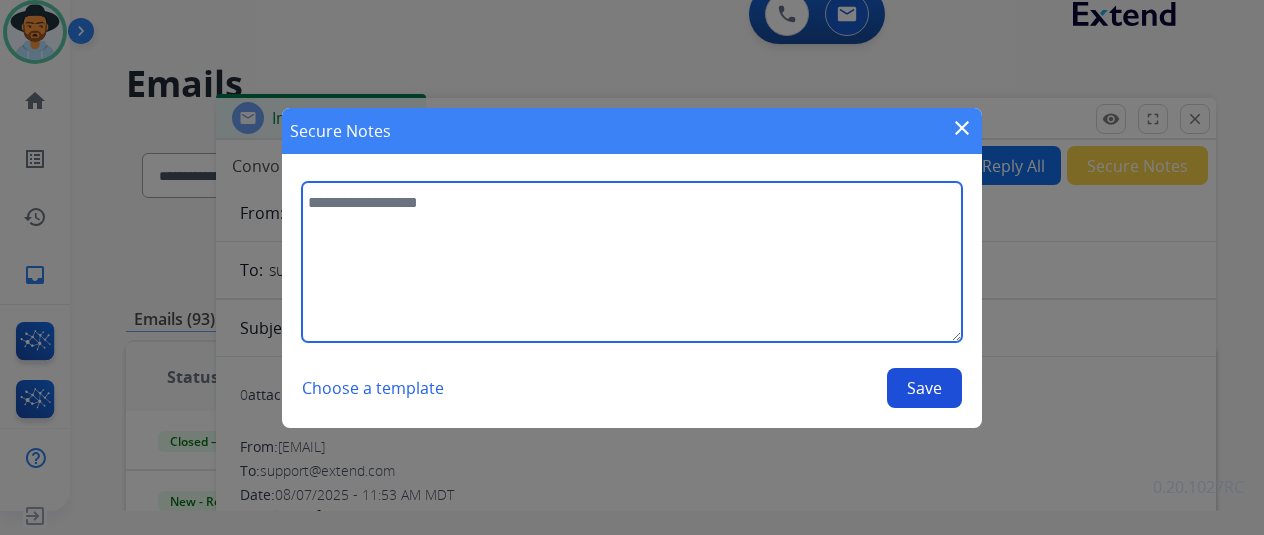 click at bounding box center [632, 262] 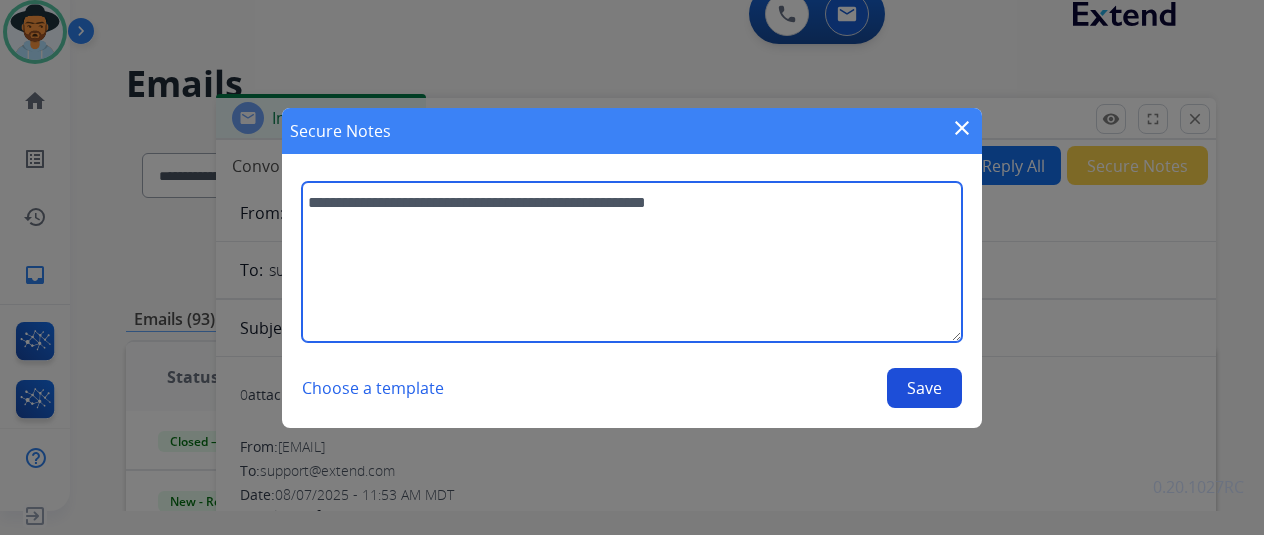 type on "**********" 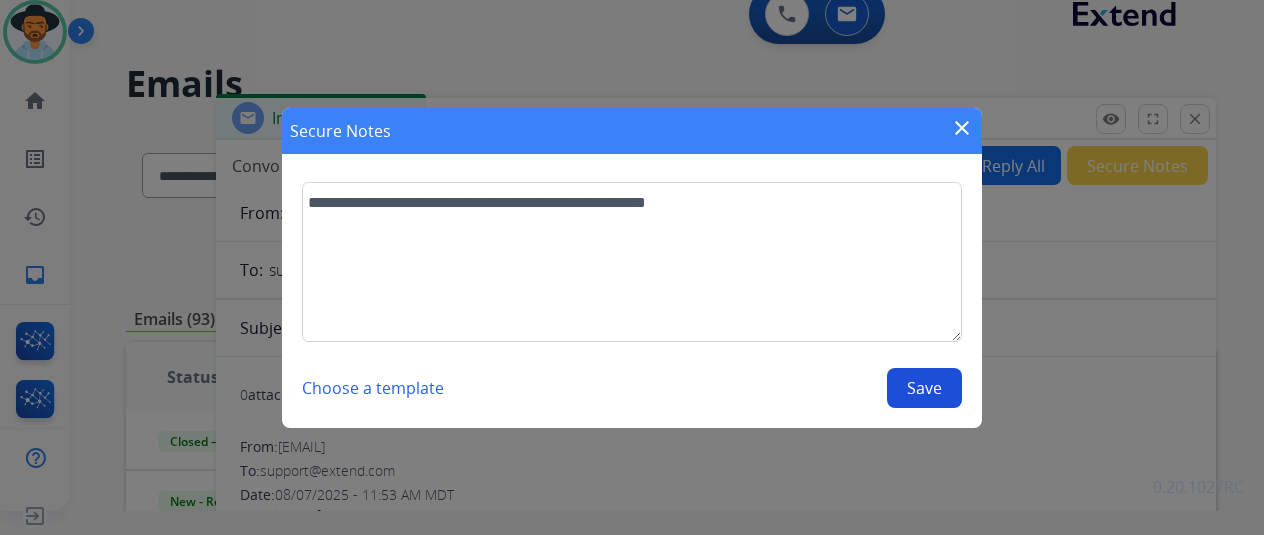click on "Save" at bounding box center [924, 388] 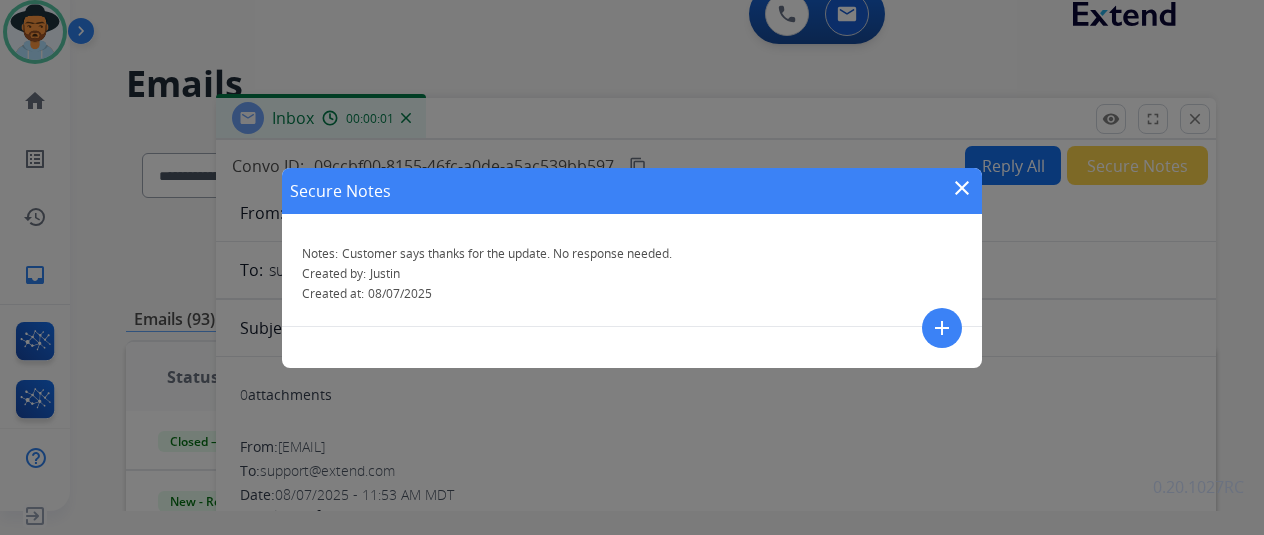 click on "Secure Notes close Notes: Customer says thanks for the update. No response needed. Created by: Justin Created at: 08/07/2025 add" at bounding box center (632, 267) 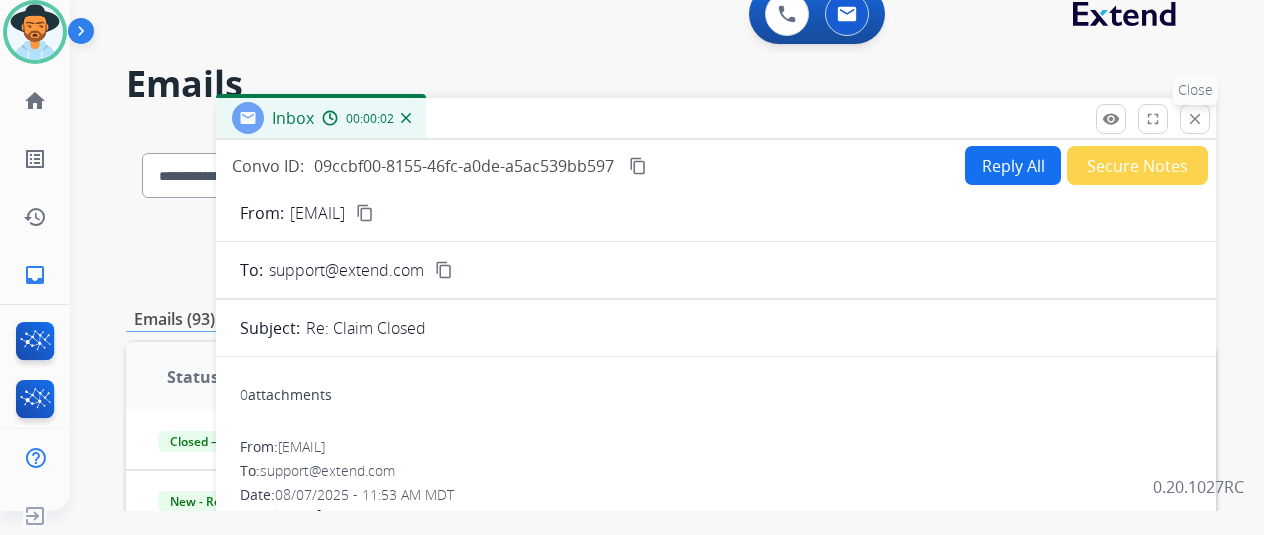 click on "close Close" at bounding box center (1195, 119) 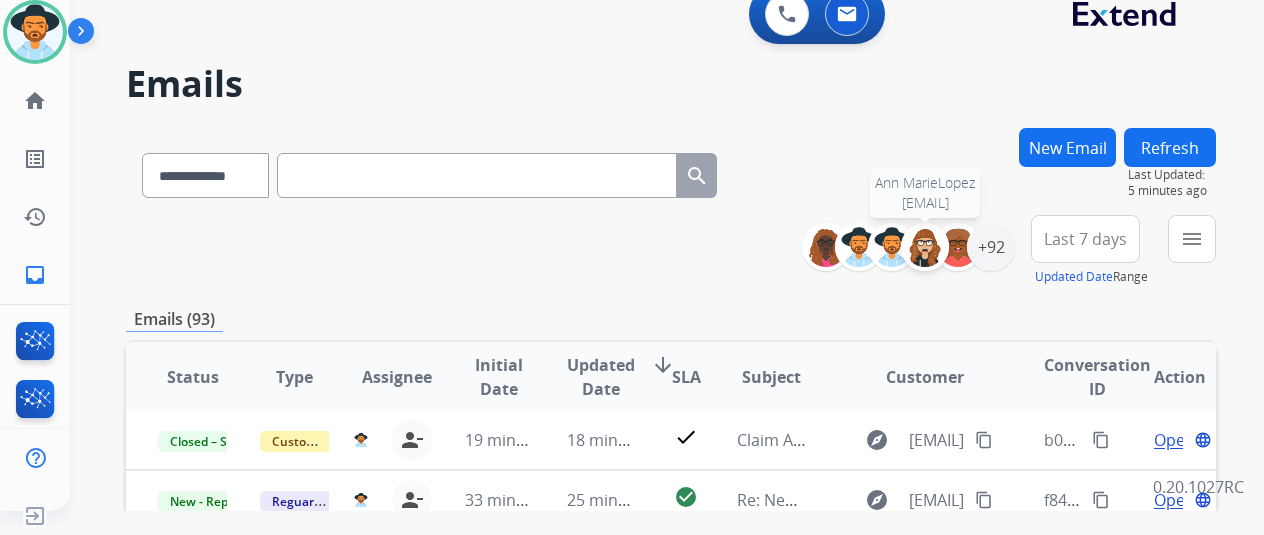 scroll, scrollTop: 300, scrollLeft: 0, axis: vertical 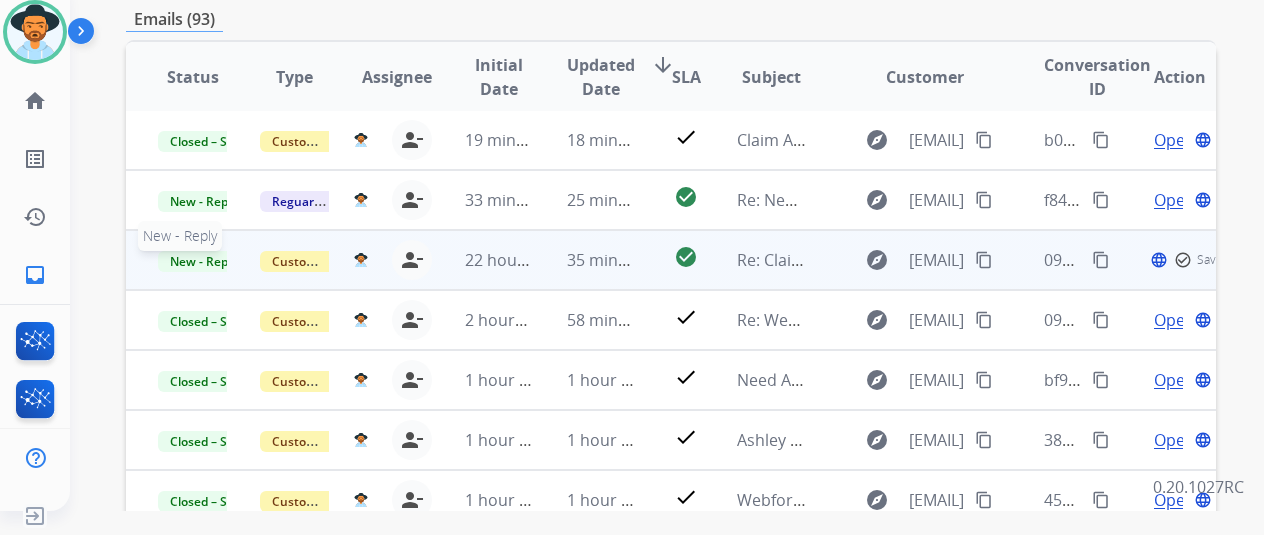 click on "New - Reply" at bounding box center [203, 261] 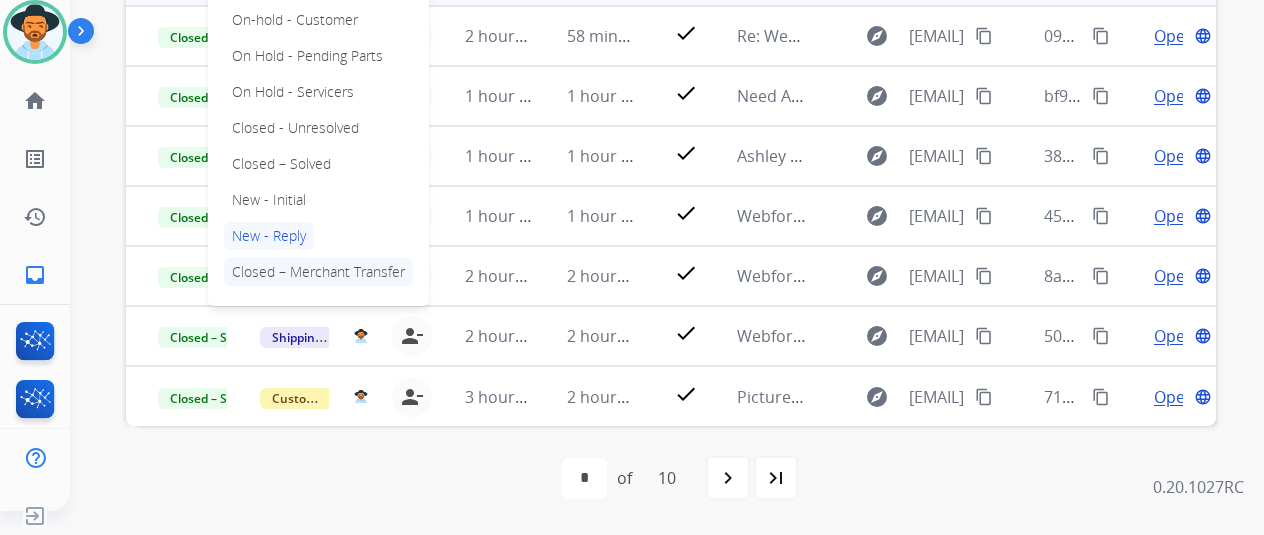 scroll, scrollTop: 586, scrollLeft: 0, axis: vertical 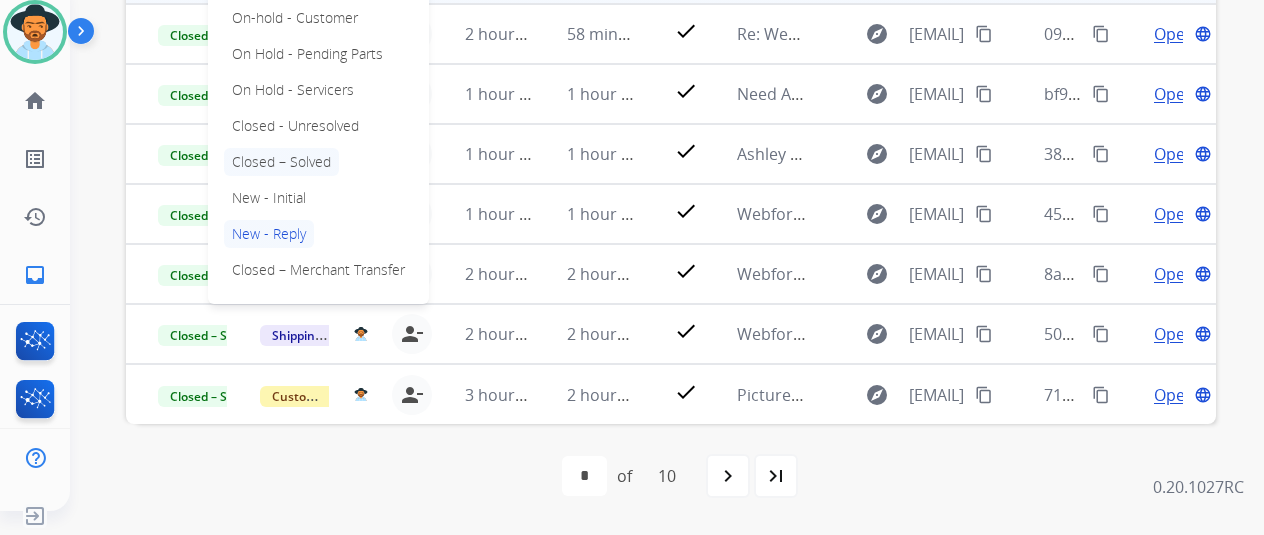 click on "Closed – Solved" at bounding box center [281, 162] 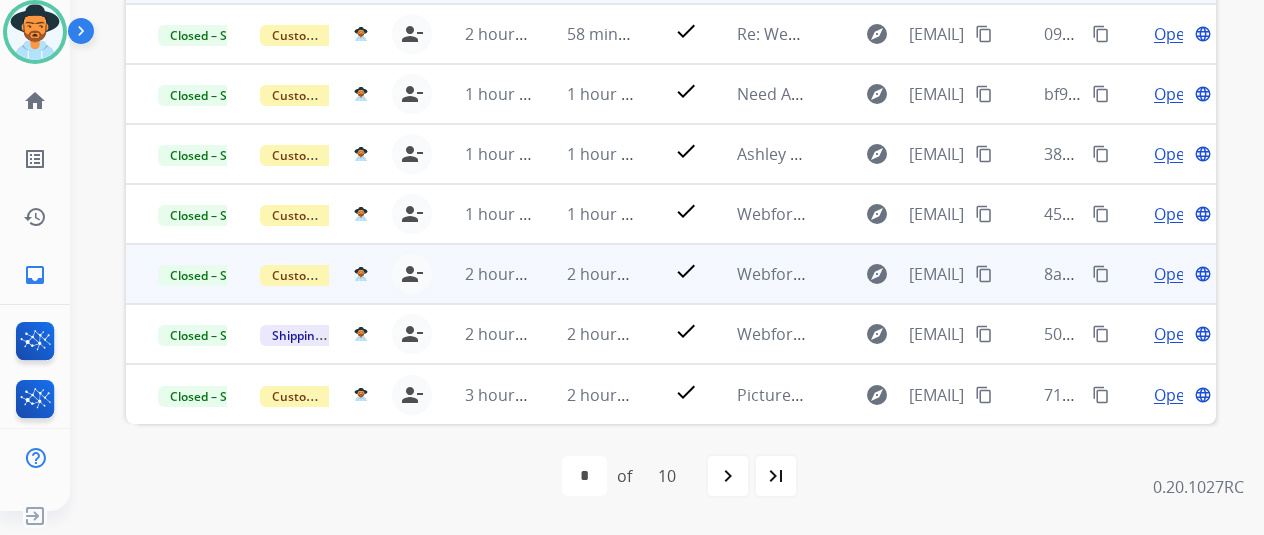 scroll, scrollTop: 0, scrollLeft: 0, axis: both 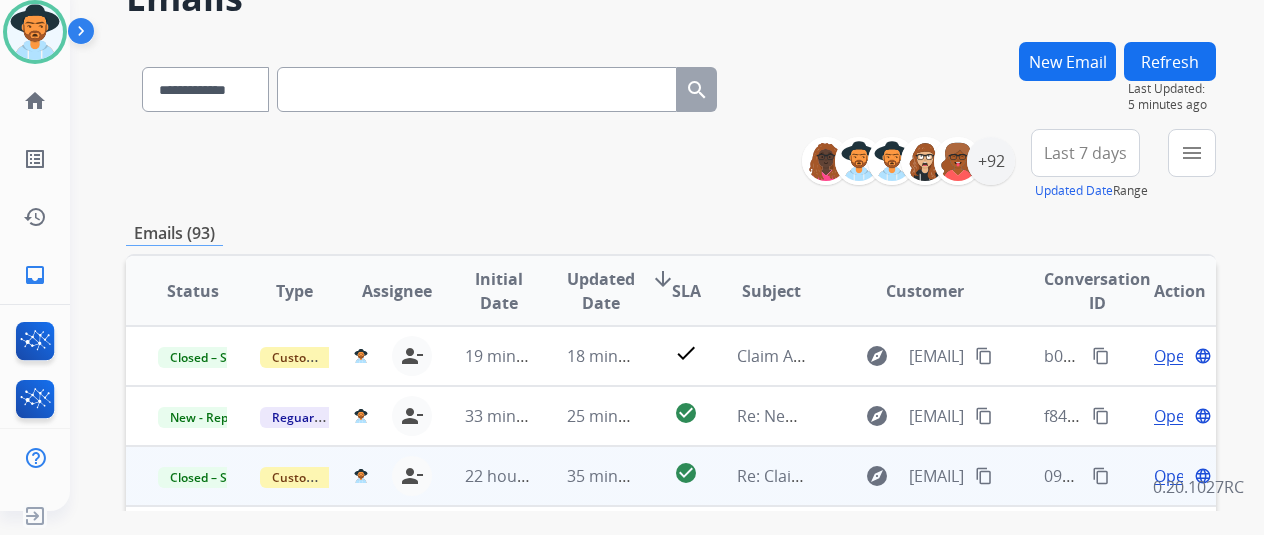 click on "Refresh" at bounding box center (1170, 61) 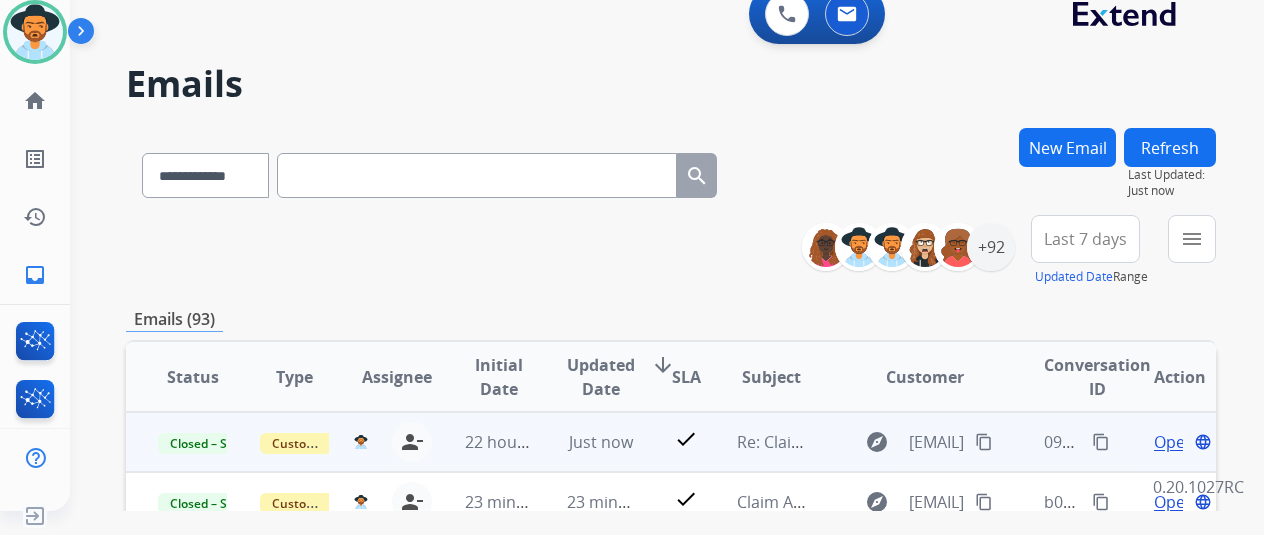 scroll, scrollTop: 500, scrollLeft: 0, axis: vertical 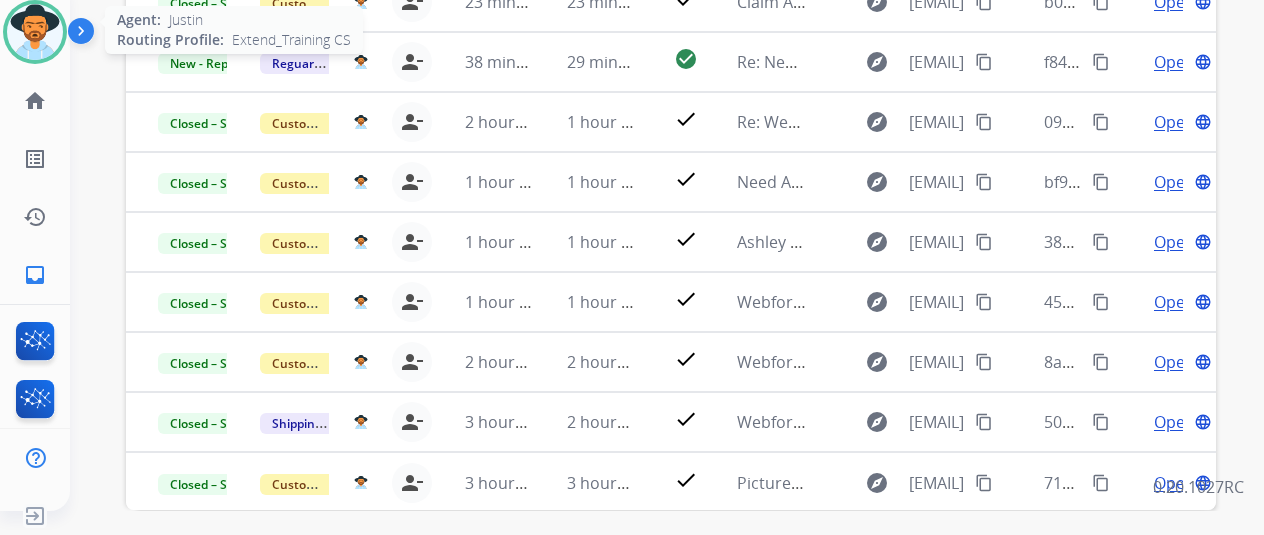 click at bounding box center (35, 32) 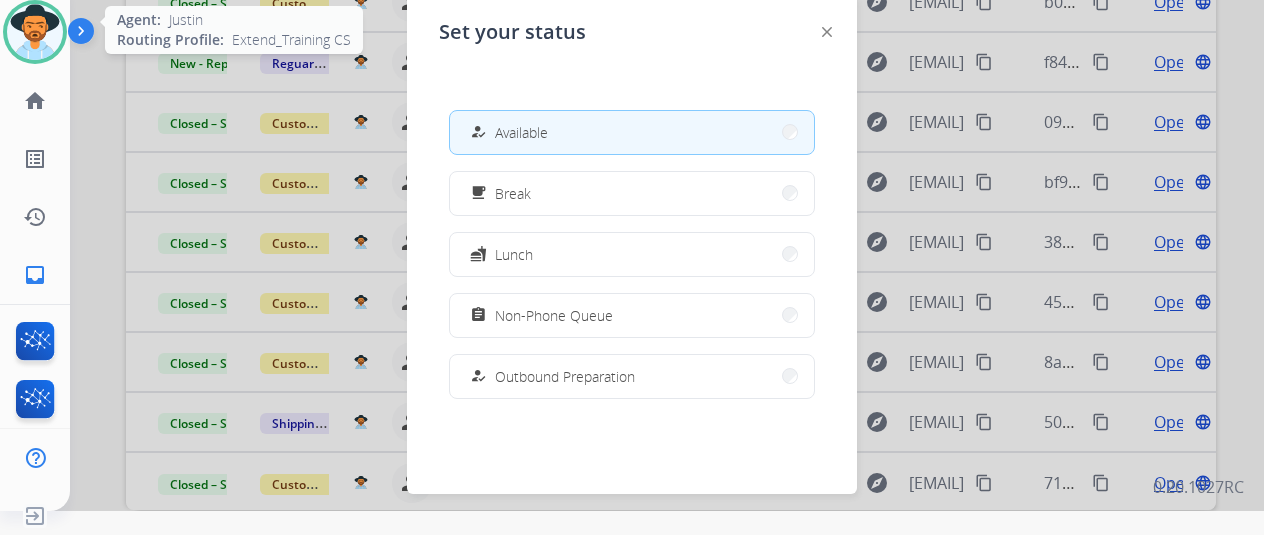 click at bounding box center [35, 32] 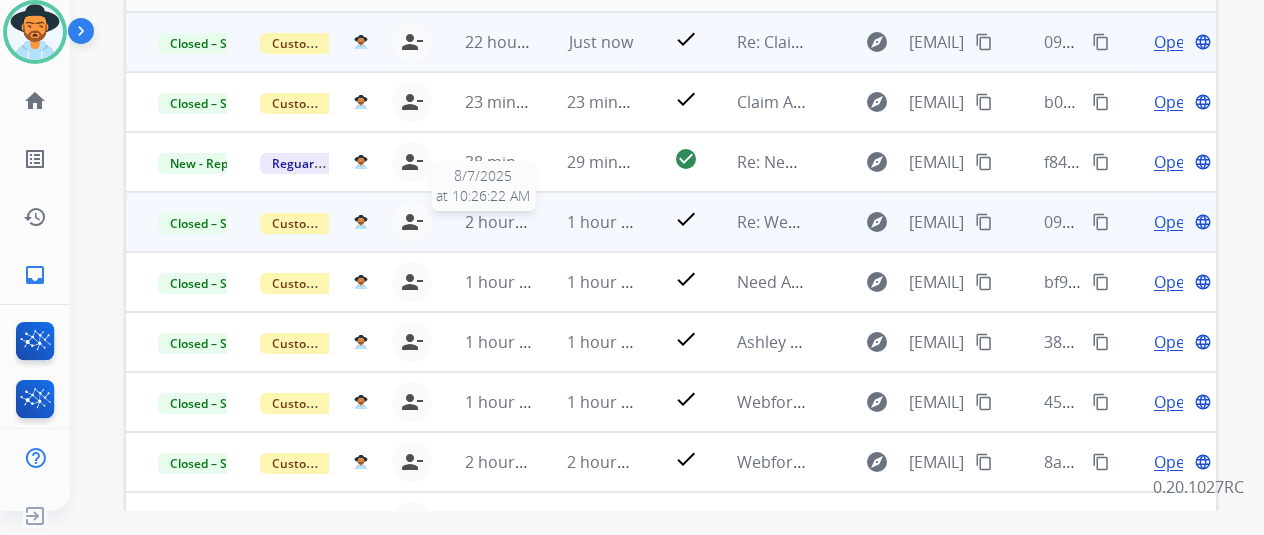 scroll, scrollTop: 200, scrollLeft: 0, axis: vertical 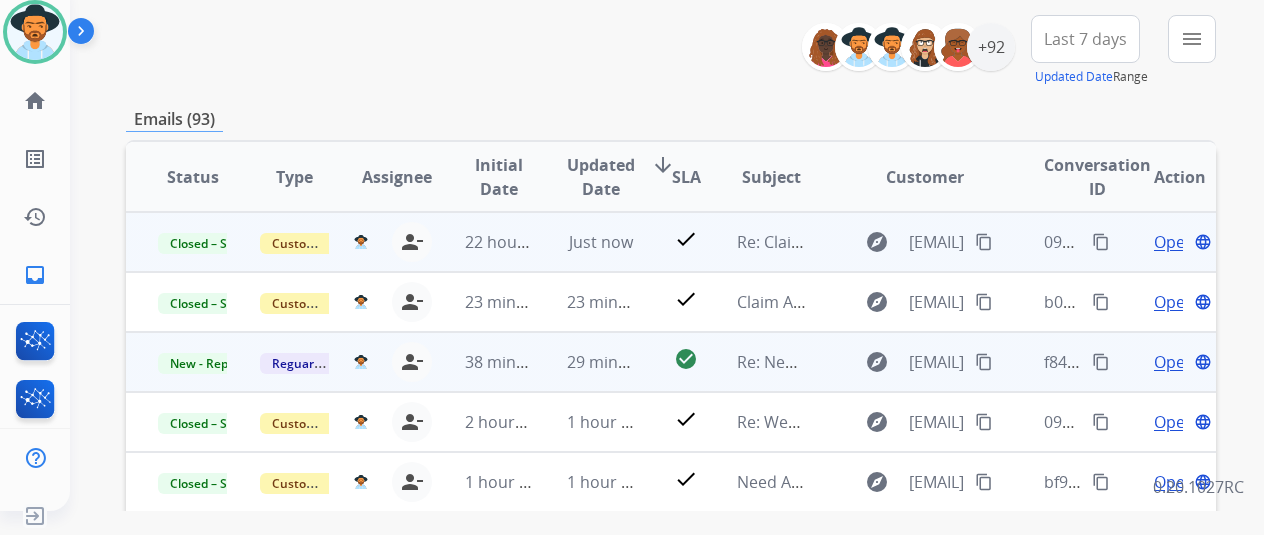 click on "Open" at bounding box center [1174, 362] 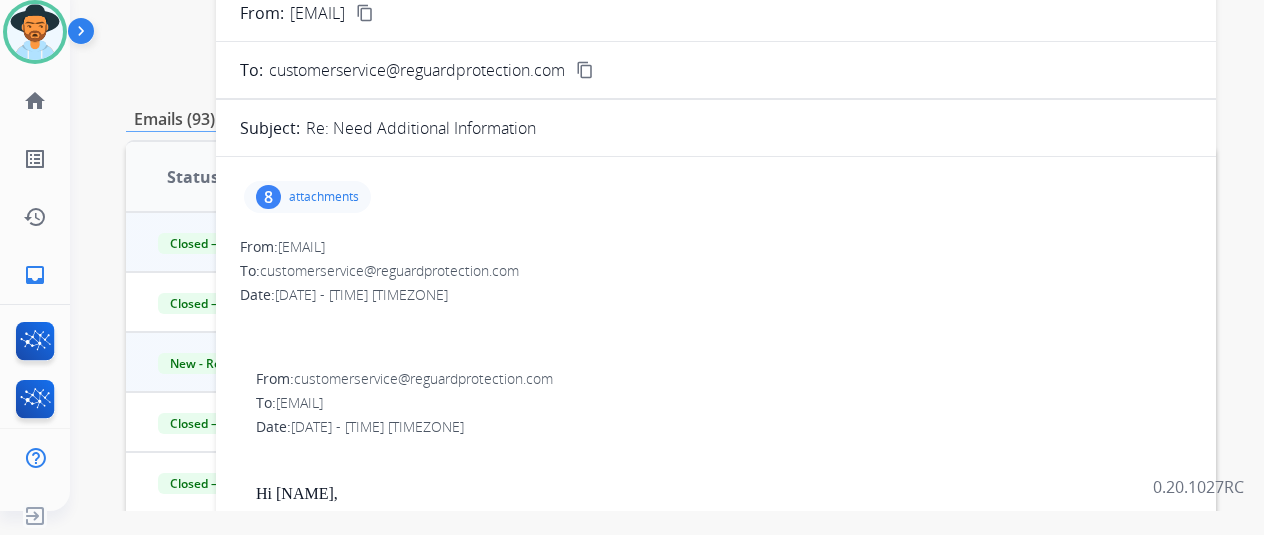click on "attachments" at bounding box center (324, 197) 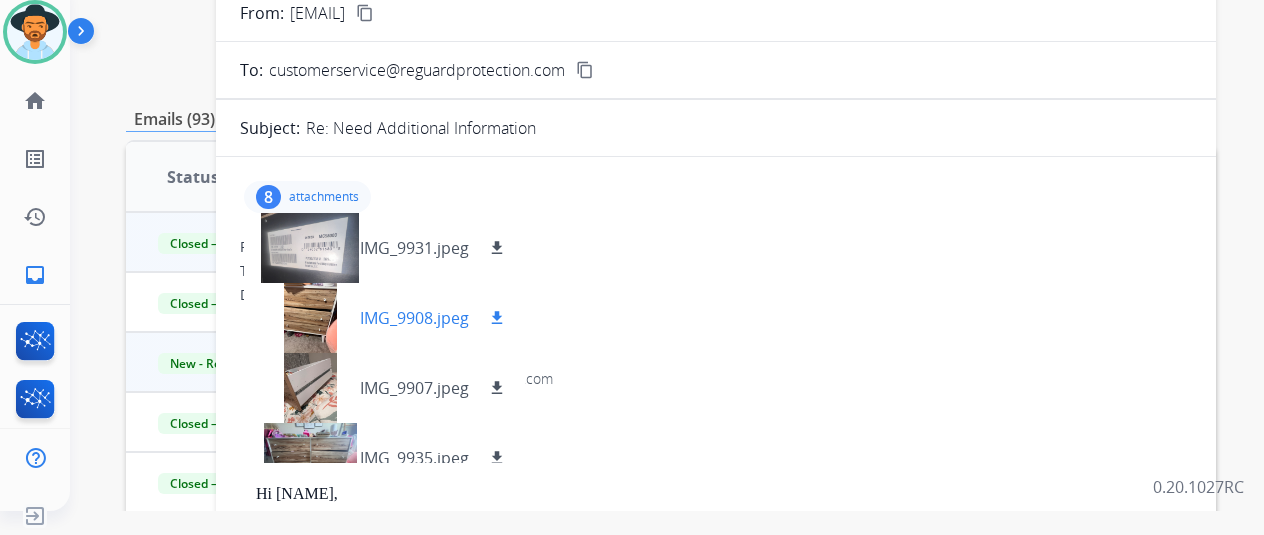 click on "IMG_9908.jpeg" at bounding box center [414, 318] 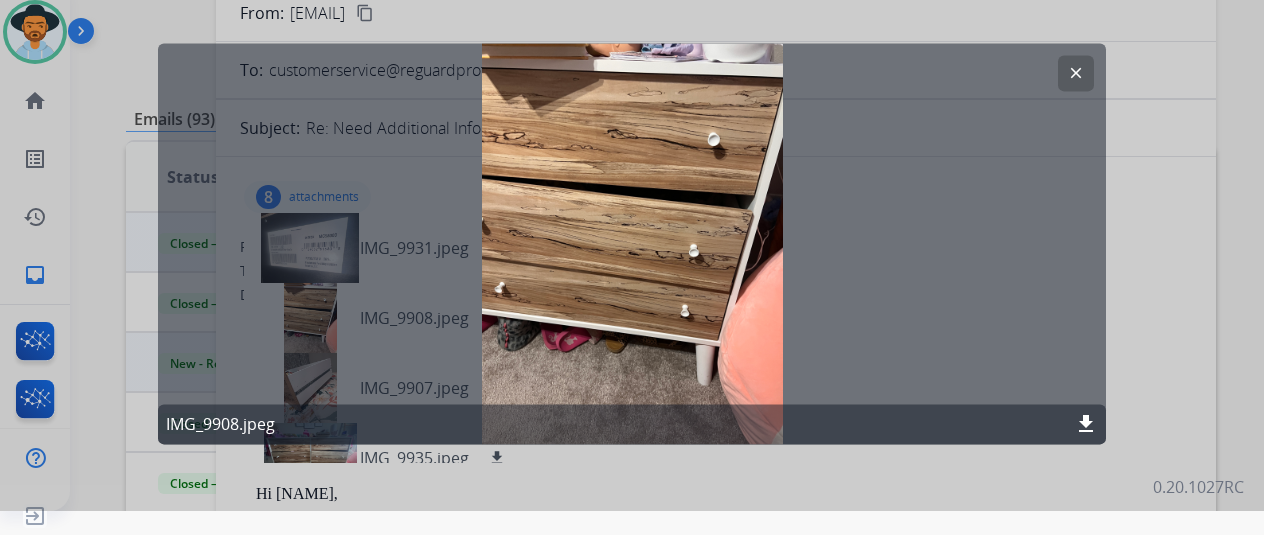 click on "clear" 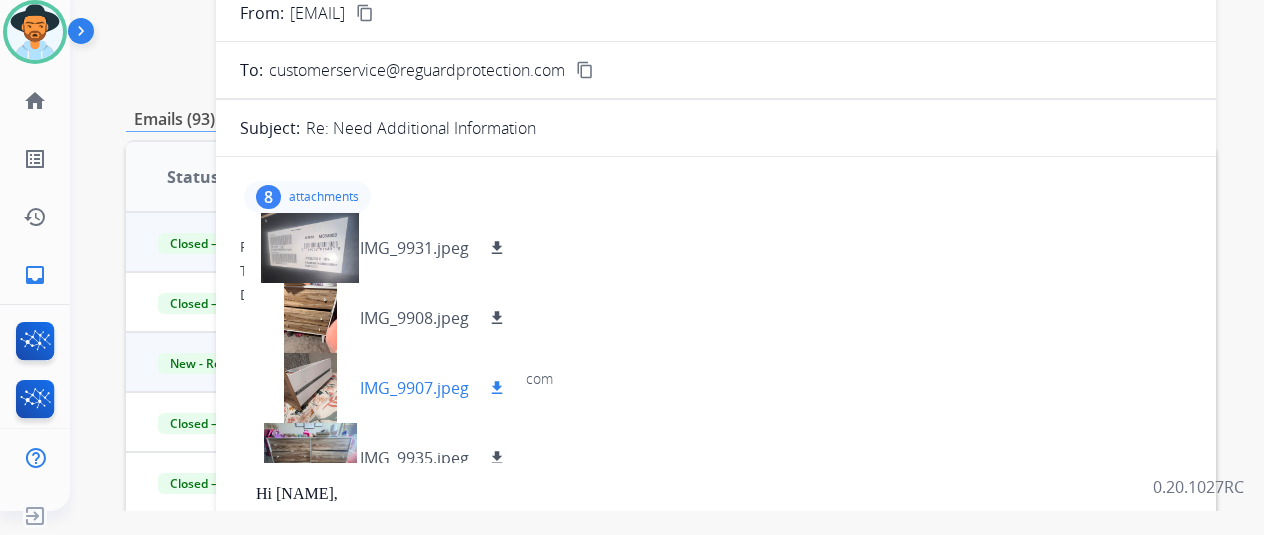 click on "IMG_9907.jpeg" at bounding box center (414, 388) 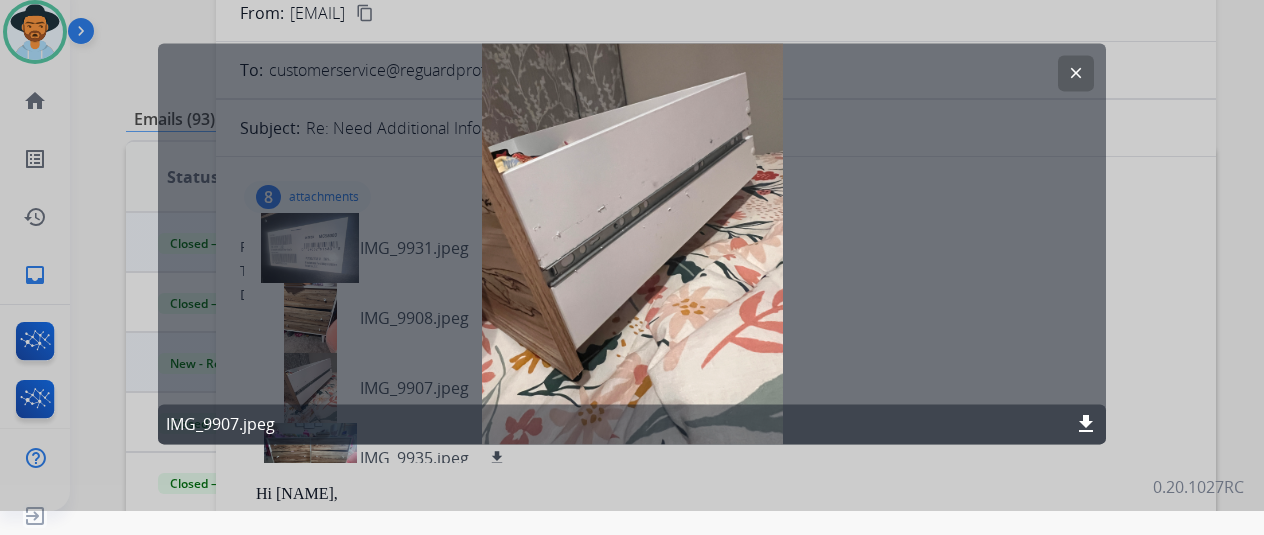 click on "clear" 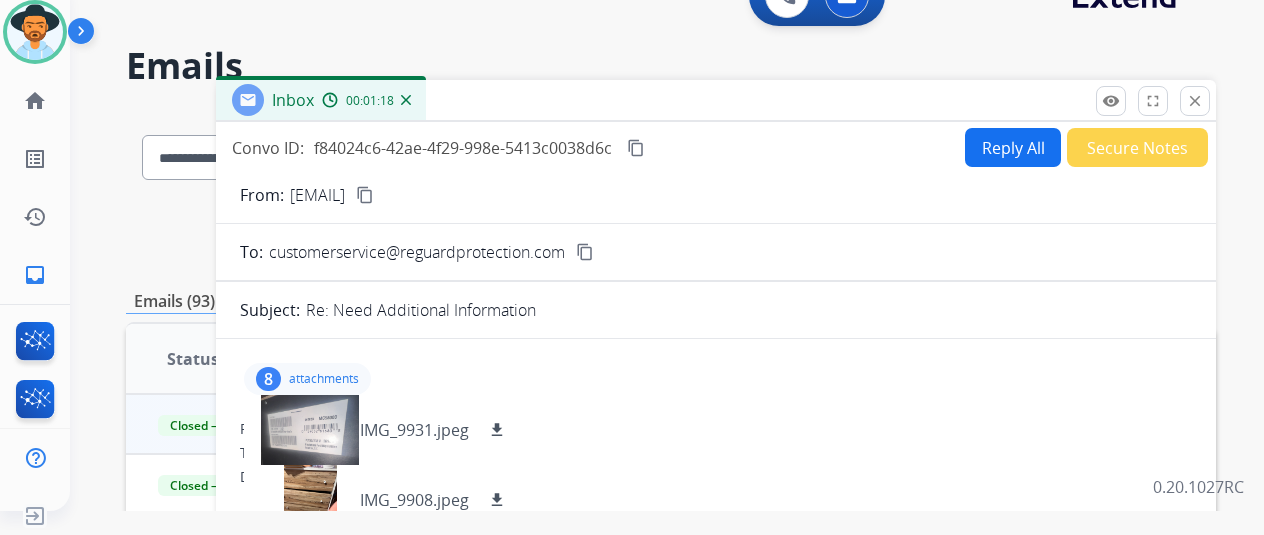 scroll, scrollTop: 0, scrollLeft: 0, axis: both 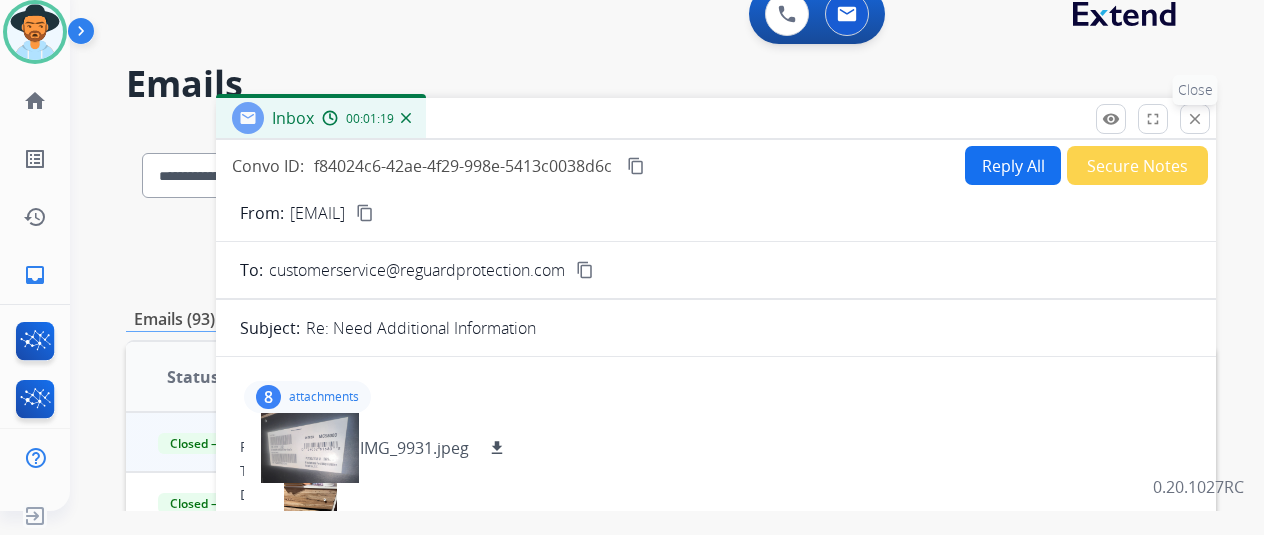 click on "close Close" at bounding box center [1195, 119] 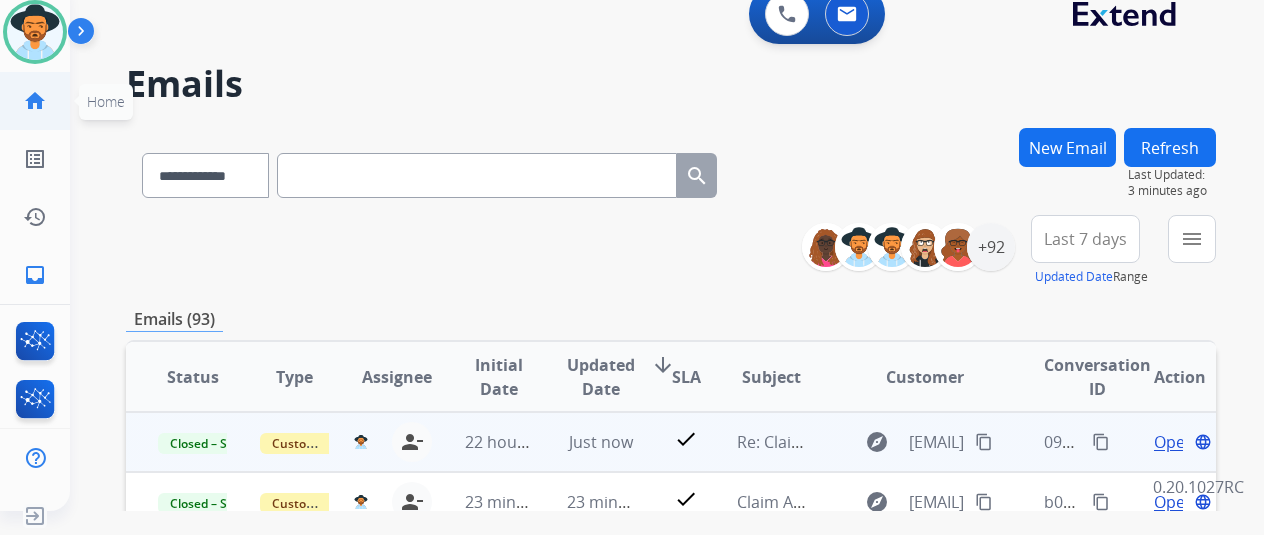 click on "home  Home" 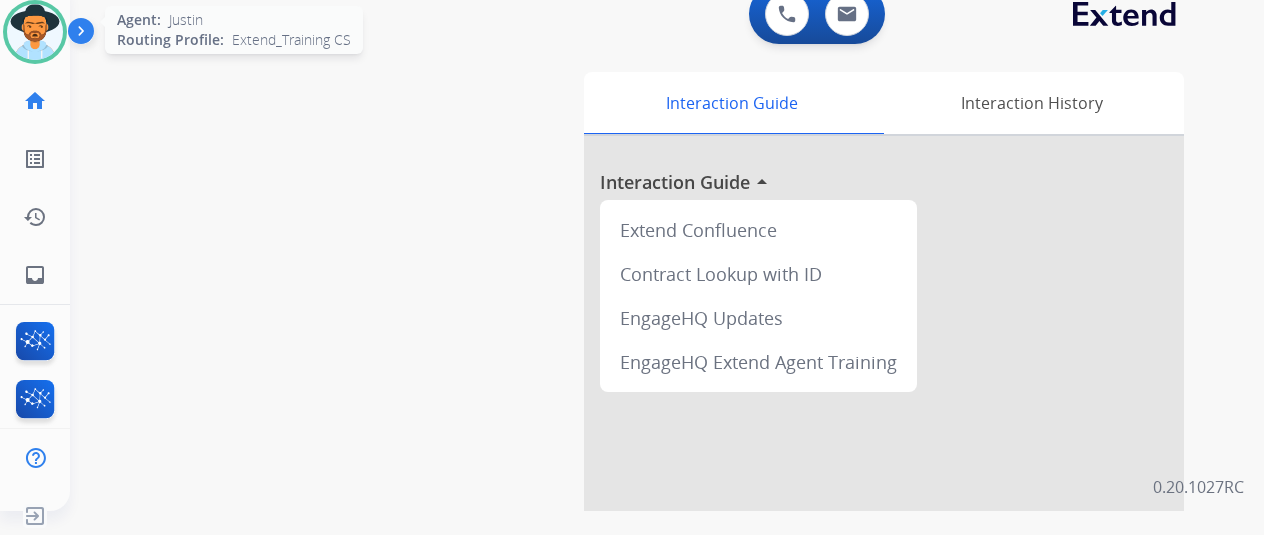 click on "Agent:   Justin  Routing Profile:  Extend_Training CS" 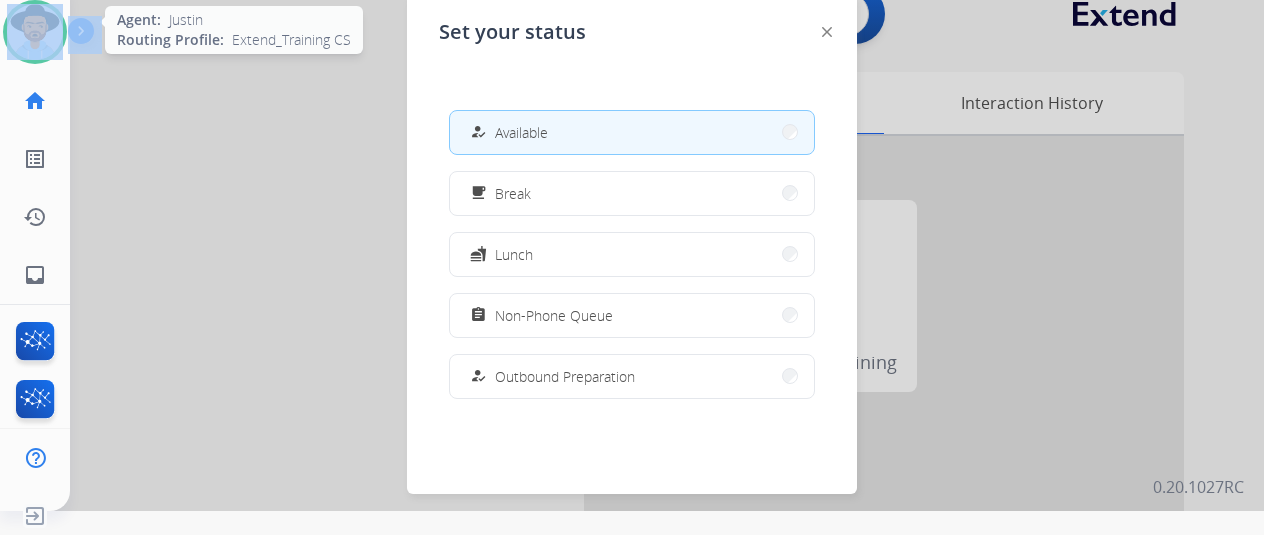 click on "Agent:   Justin  Routing Profile:  Extend_Training CS" 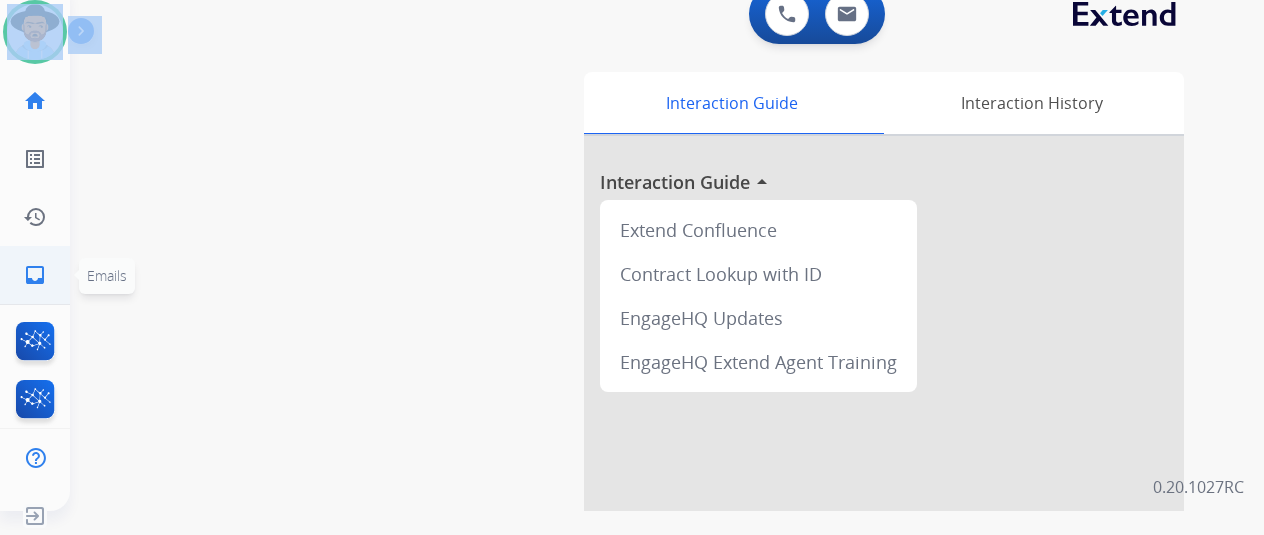 click on "inbox  Emails" 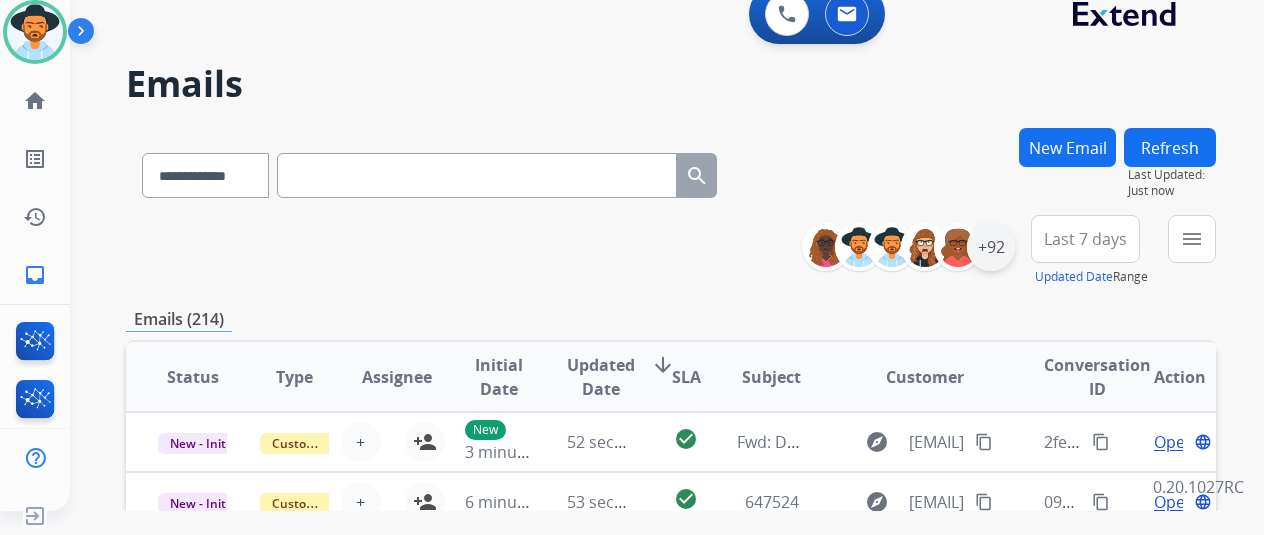 click on "+92" at bounding box center (991, 247) 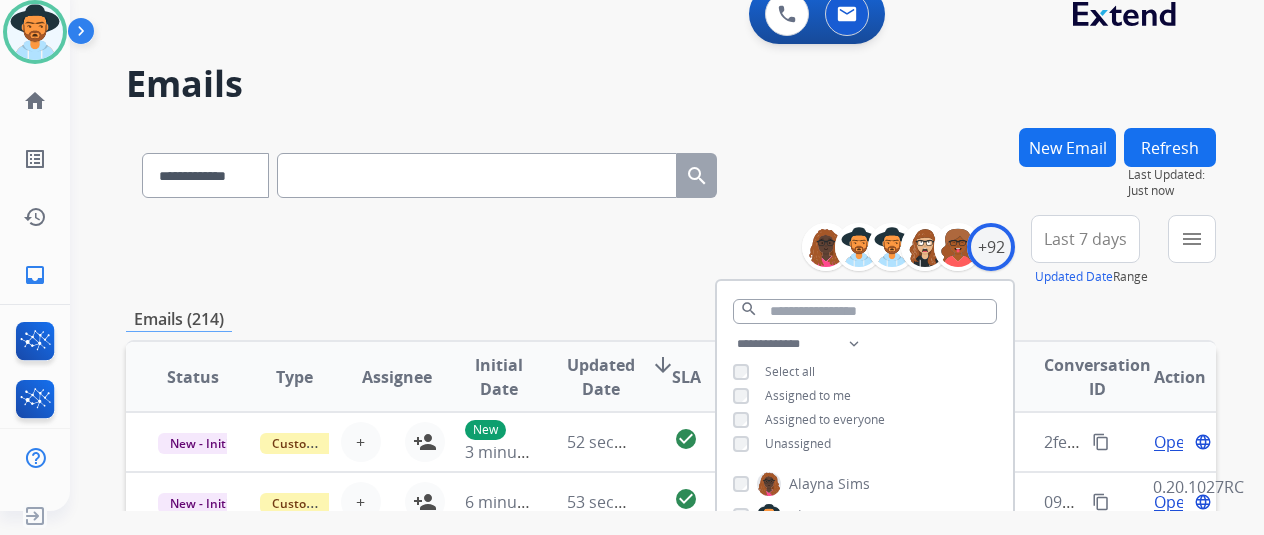 click on "**********" at bounding box center [865, 396] 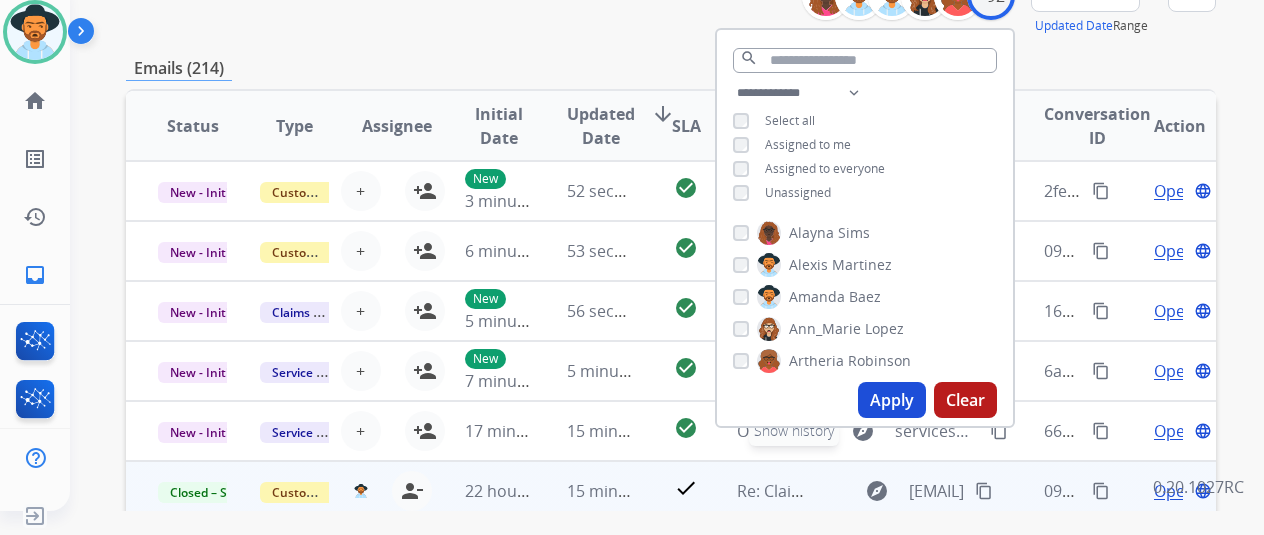 scroll, scrollTop: 300, scrollLeft: 0, axis: vertical 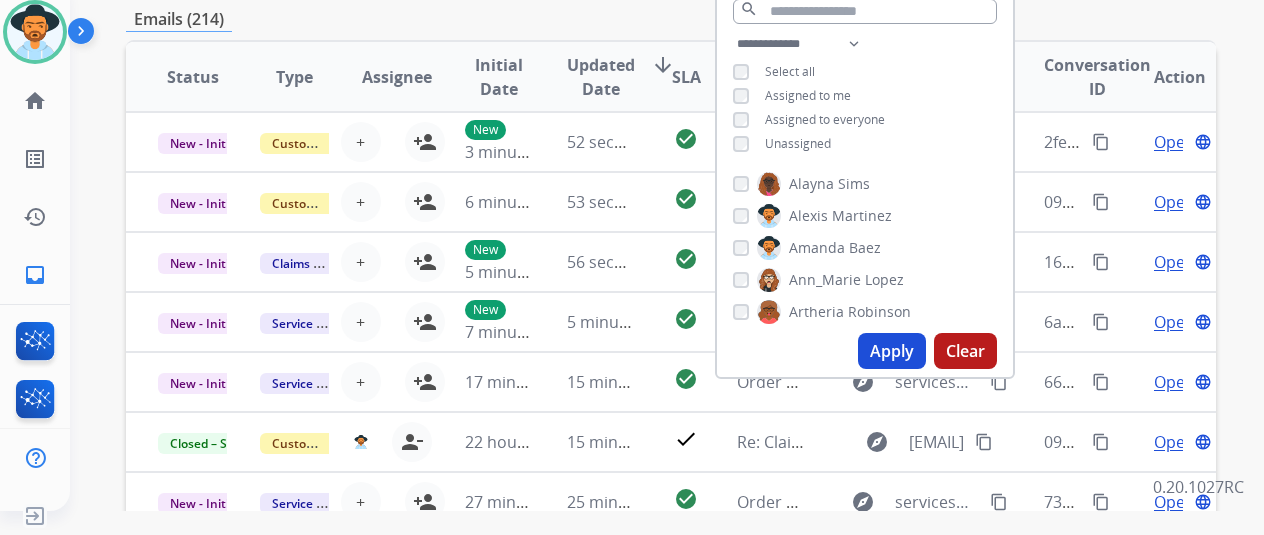 click on "Apply" at bounding box center (892, 351) 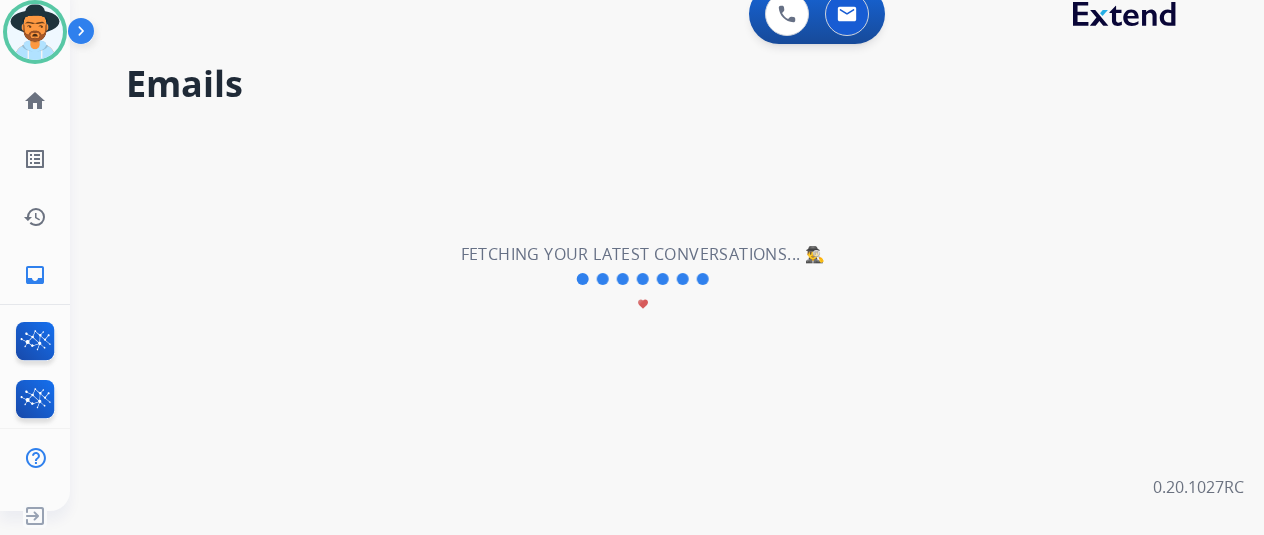 scroll, scrollTop: 0, scrollLeft: 0, axis: both 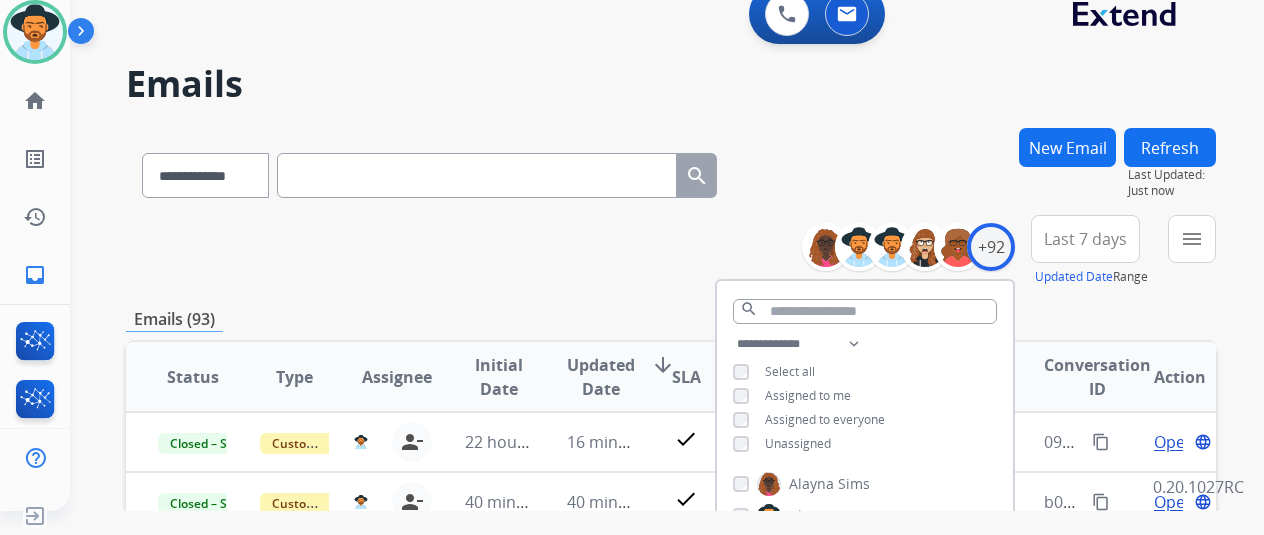 click on "**********" at bounding box center (671, 251) 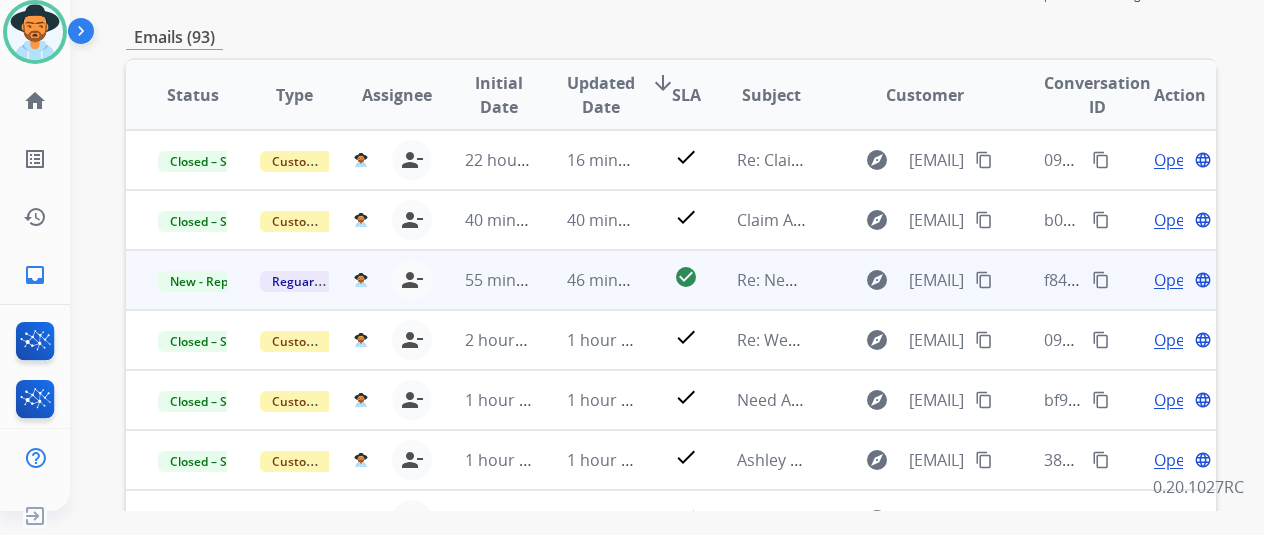 scroll, scrollTop: 300, scrollLeft: 0, axis: vertical 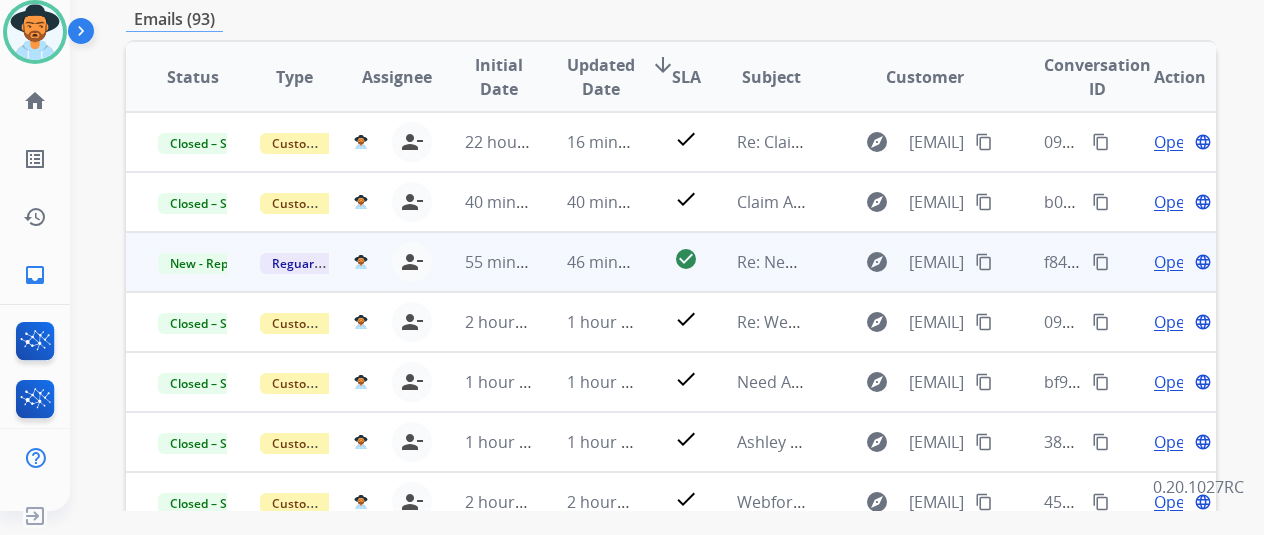 click on "Open" at bounding box center [1174, 262] 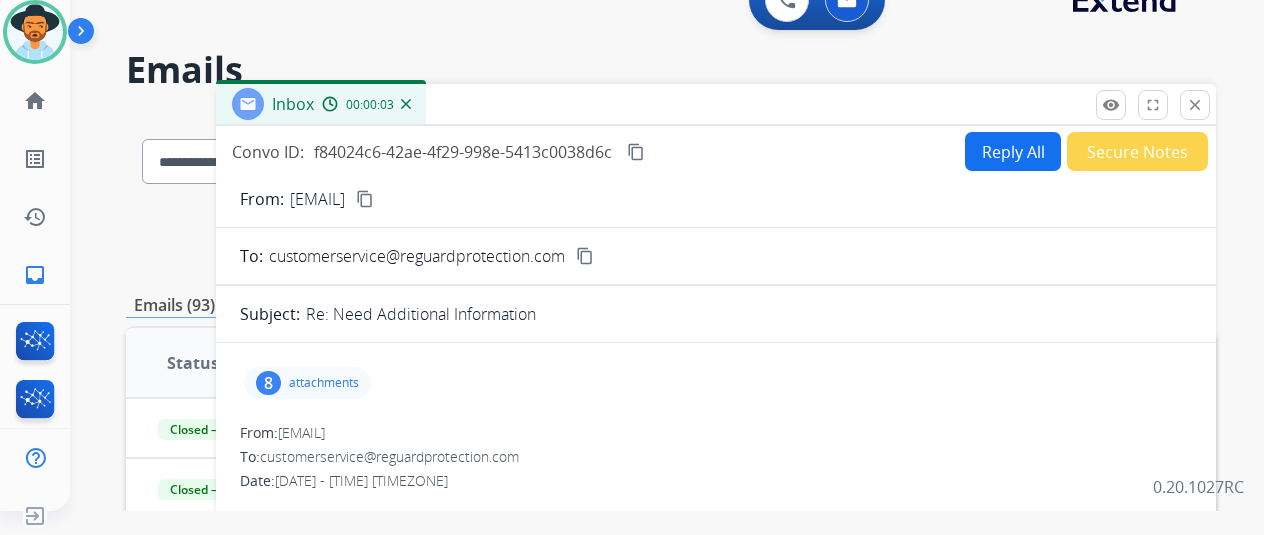 scroll, scrollTop: 0, scrollLeft: 0, axis: both 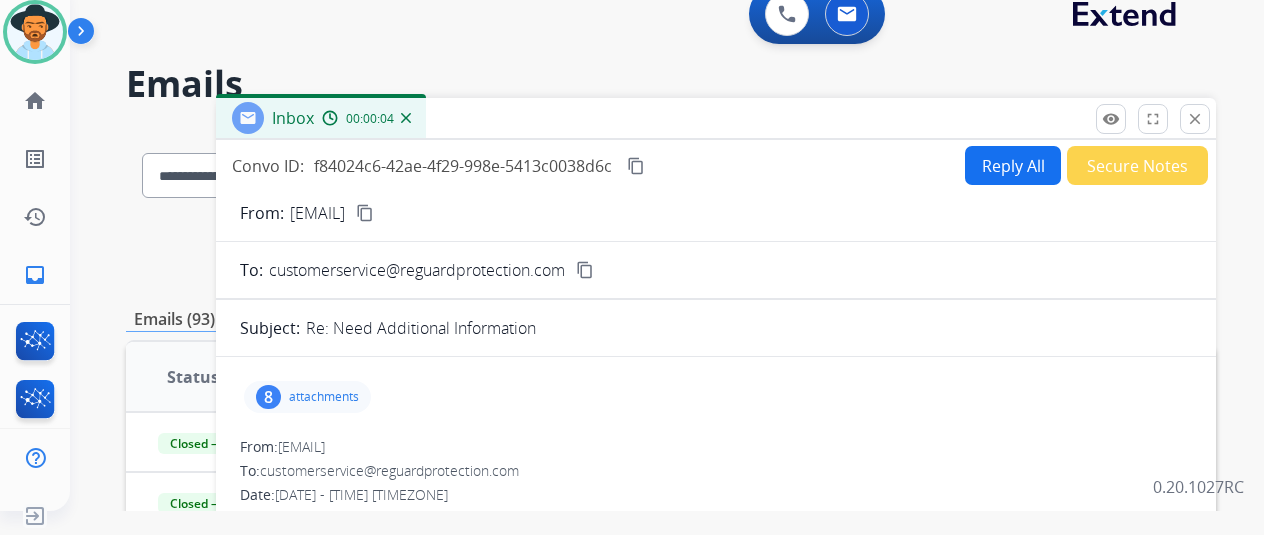 click on "content_copy" at bounding box center (365, 213) 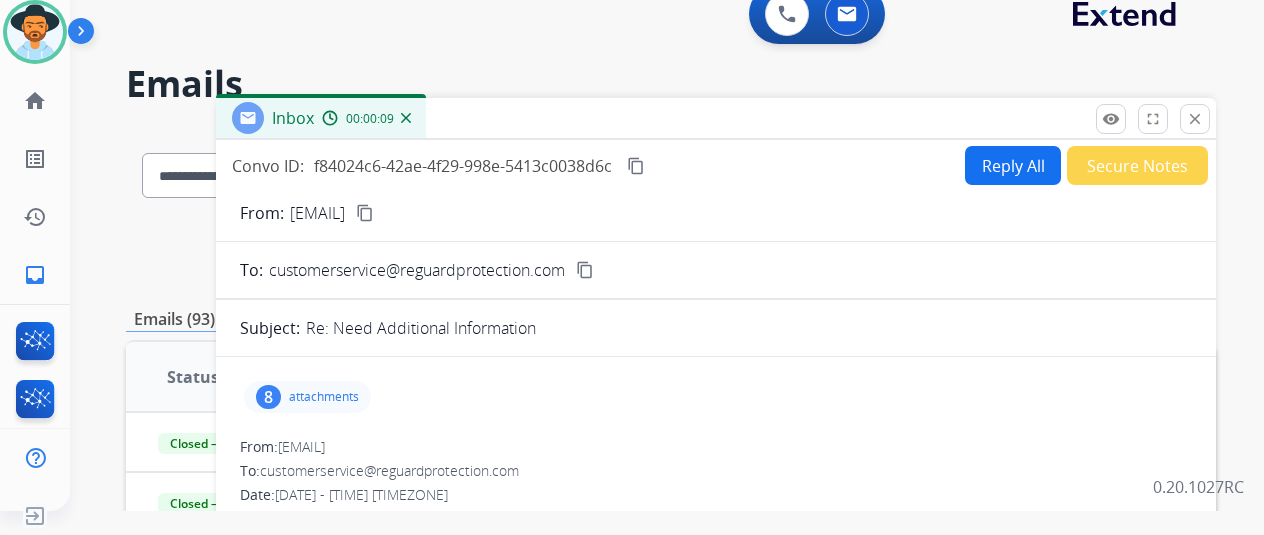 click on "content_copy" at bounding box center (636, 166) 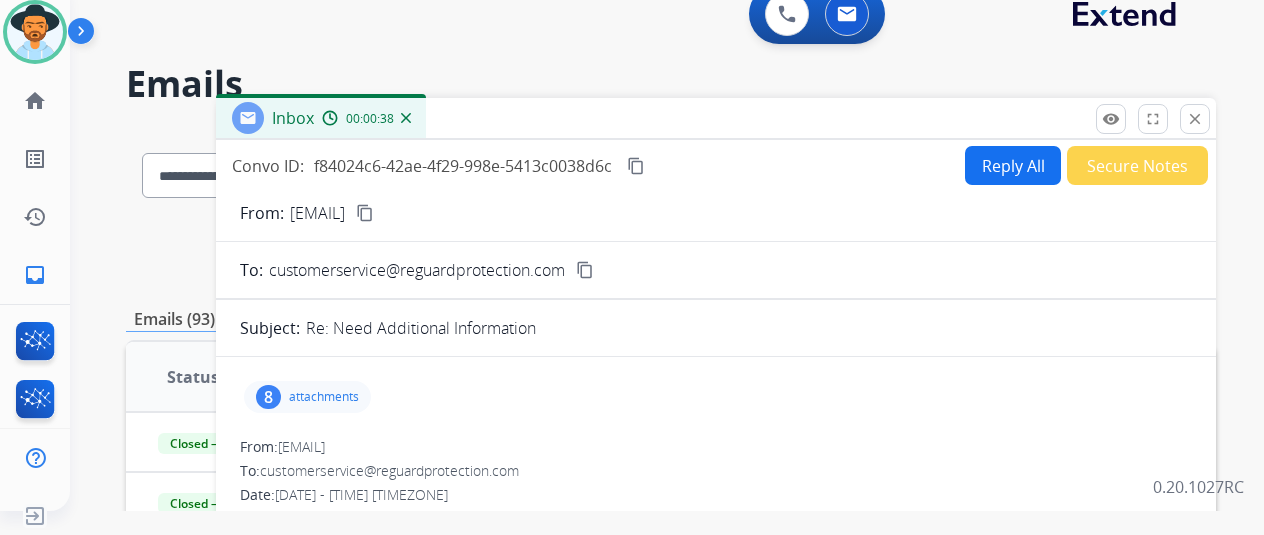click on "8 attachments" at bounding box center [307, 397] 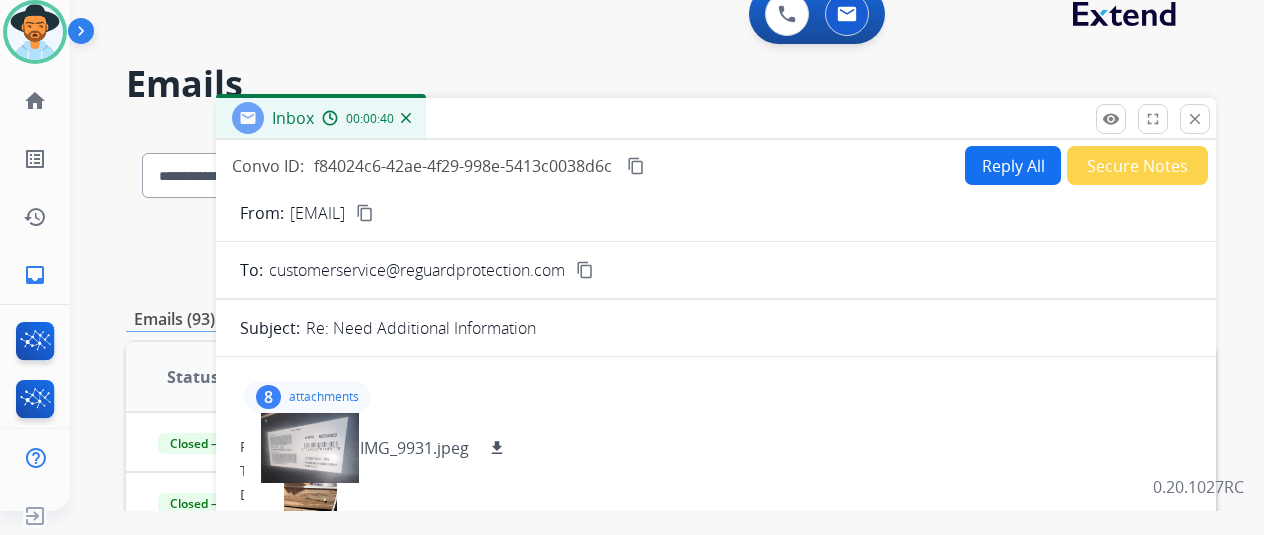 click on "Reply All" at bounding box center (1013, 165) 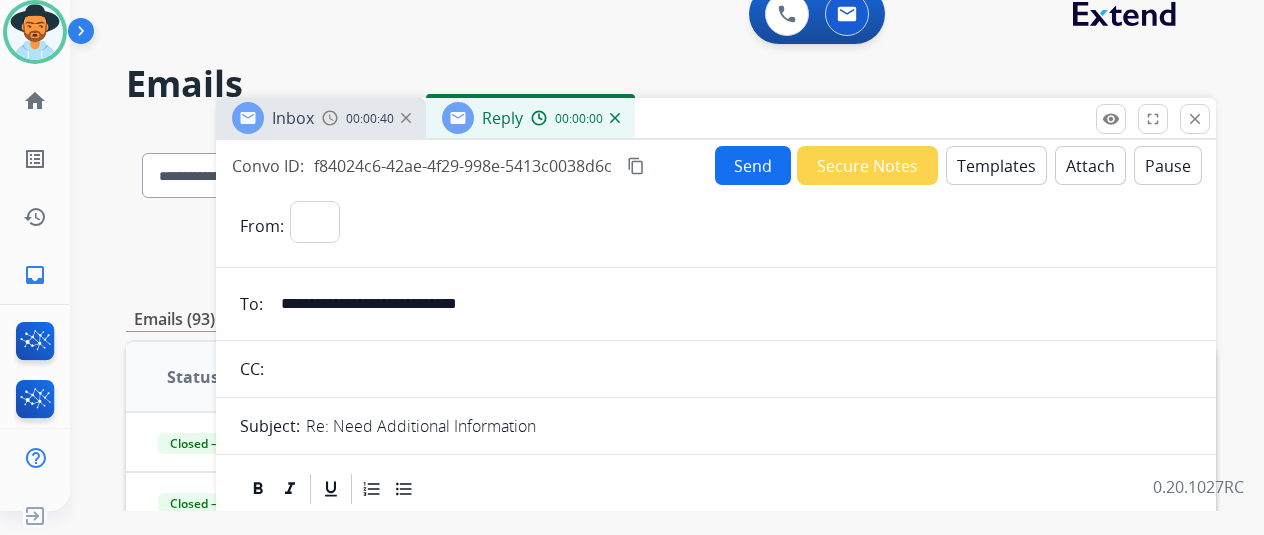 select on "**********" 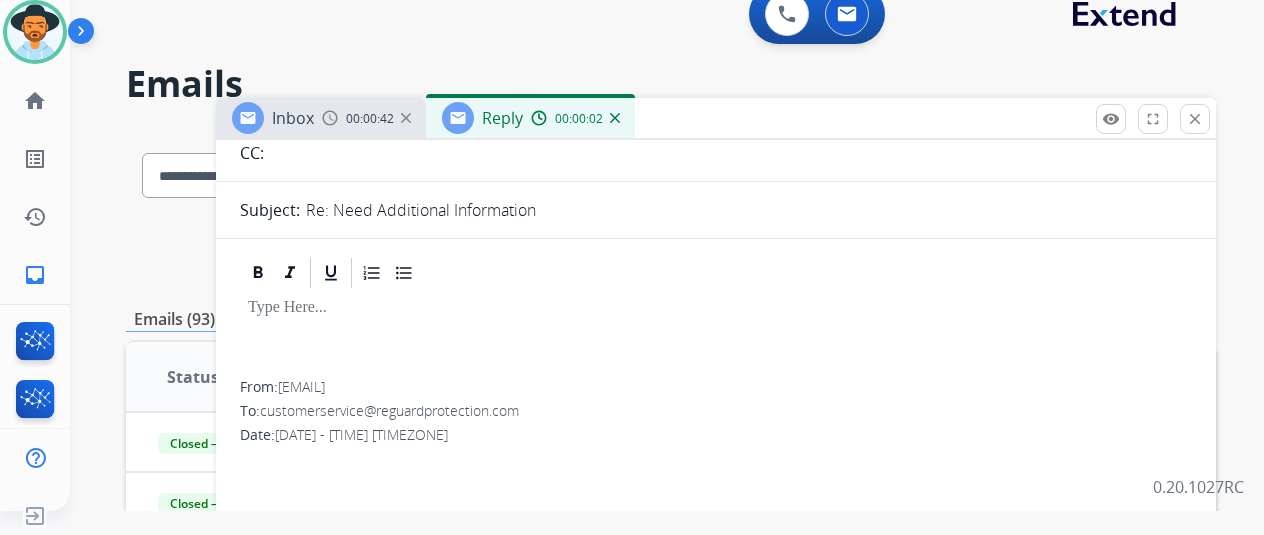 scroll, scrollTop: 0, scrollLeft: 0, axis: both 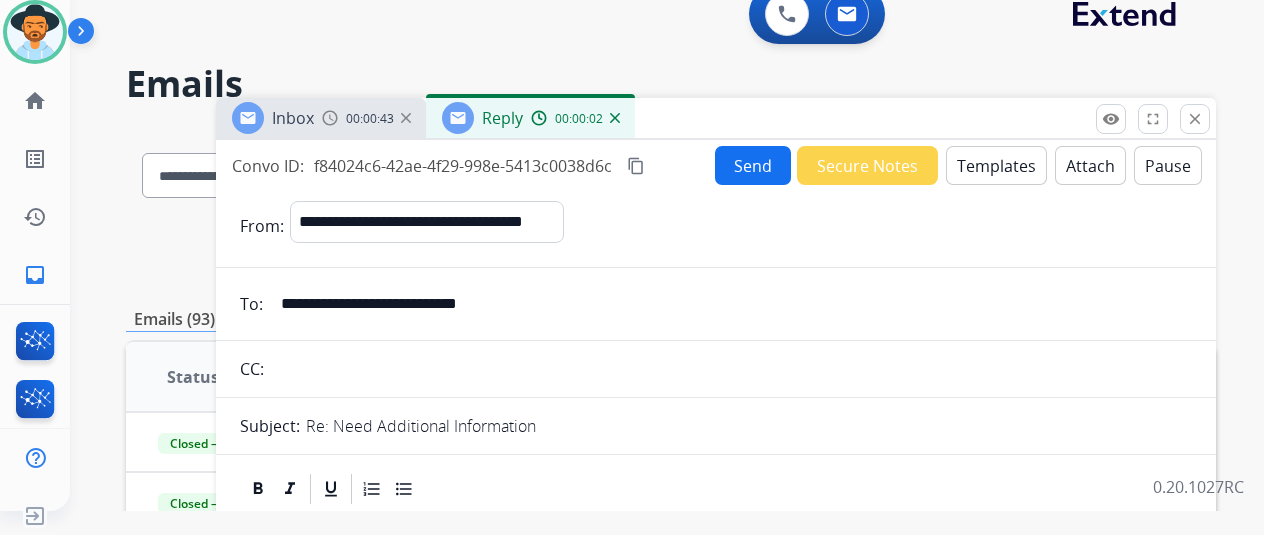 click on "Templates" at bounding box center [996, 165] 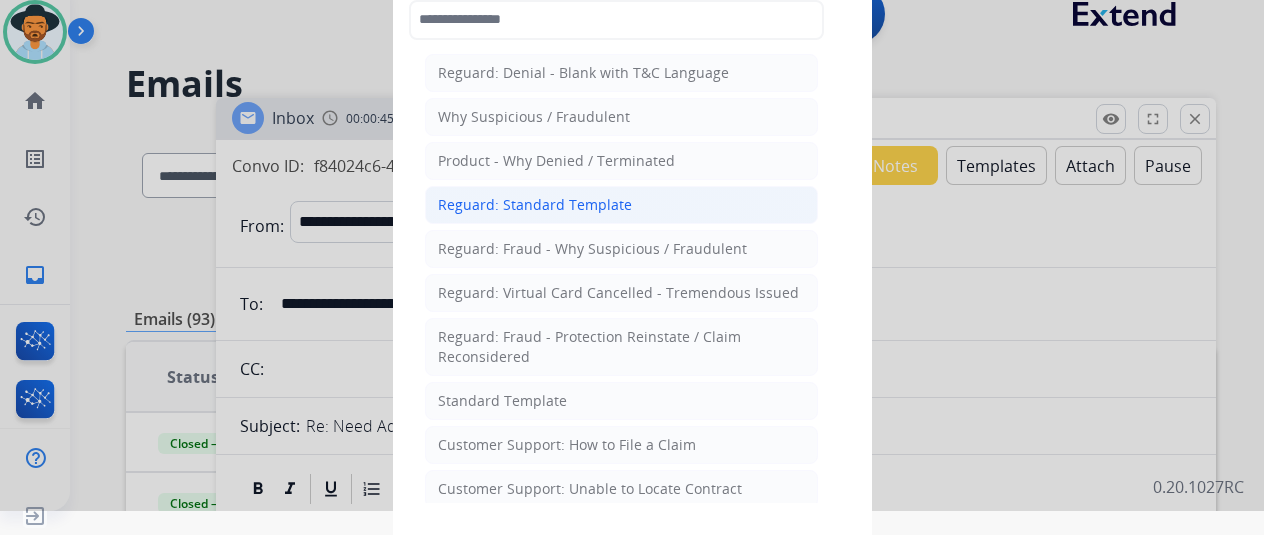 click on "Reguard: Standard Template" 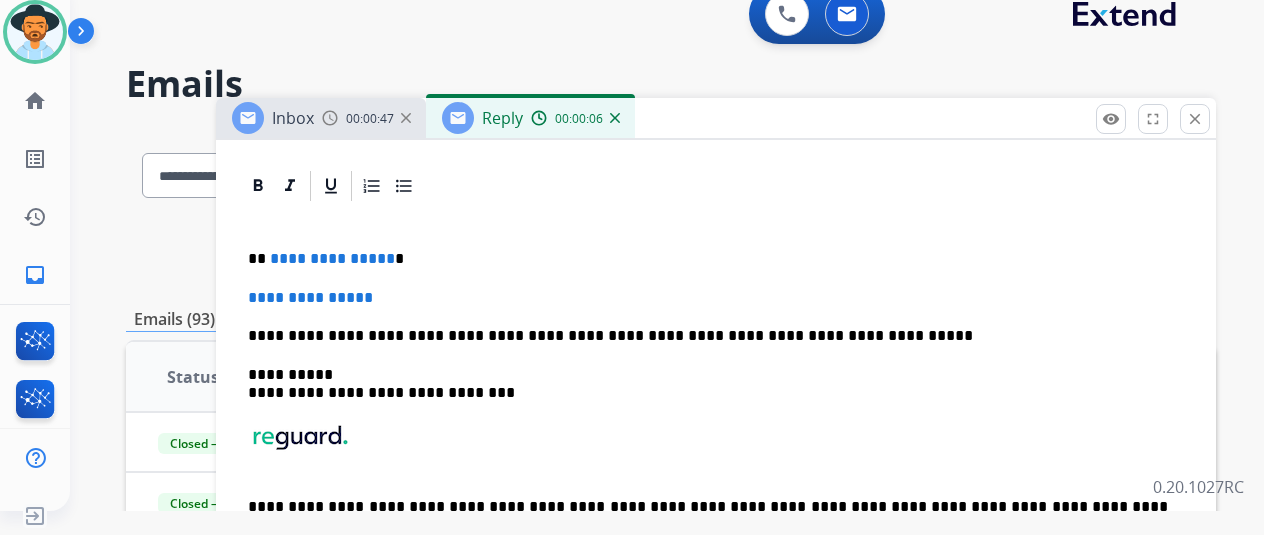 scroll, scrollTop: 400, scrollLeft: 0, axis: vertical 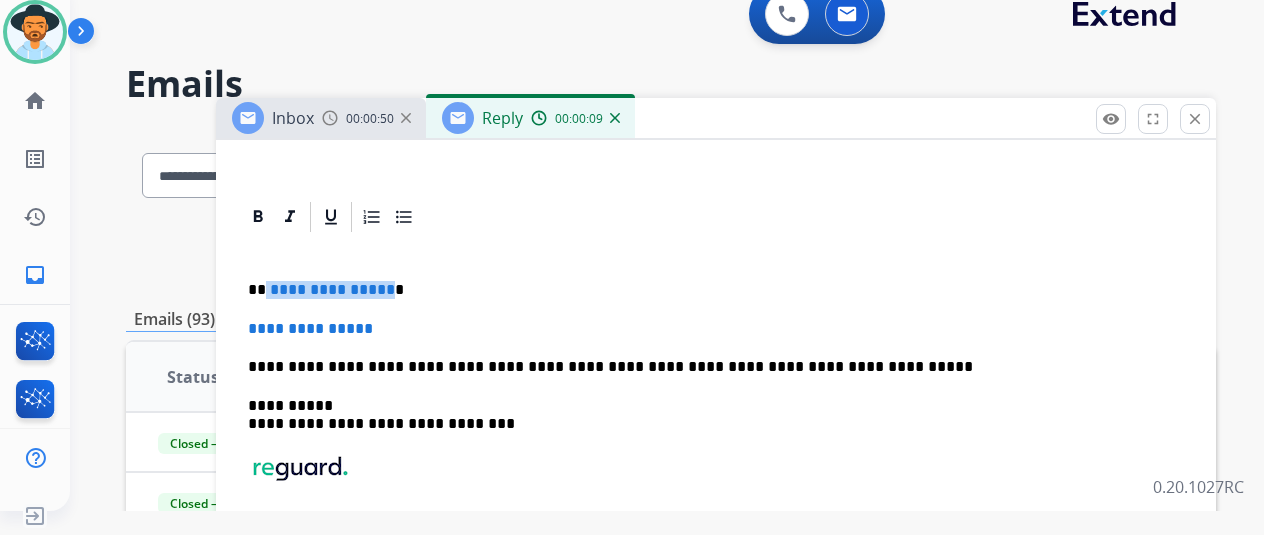 drag, startPoint x: 398, startPoint y: 290, endPoint x: 384, endPoint y: 282, distance: 16.124516 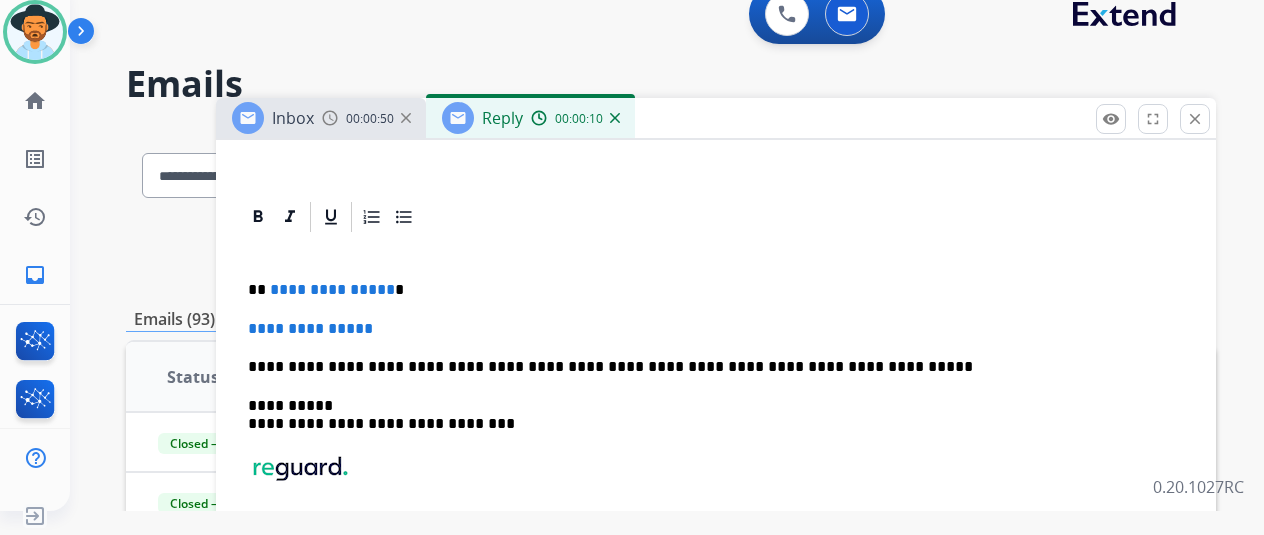type 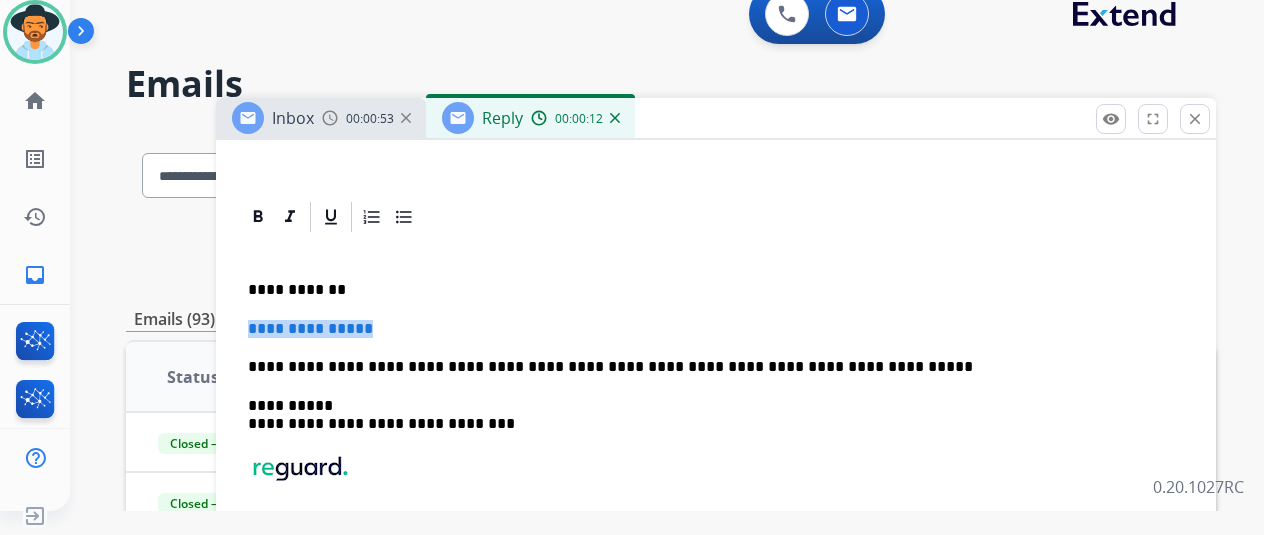 drag, startPoint x: 386, startPoint y: 315, endPoint x: 216, endPoint y: 335, distance: 171.17242 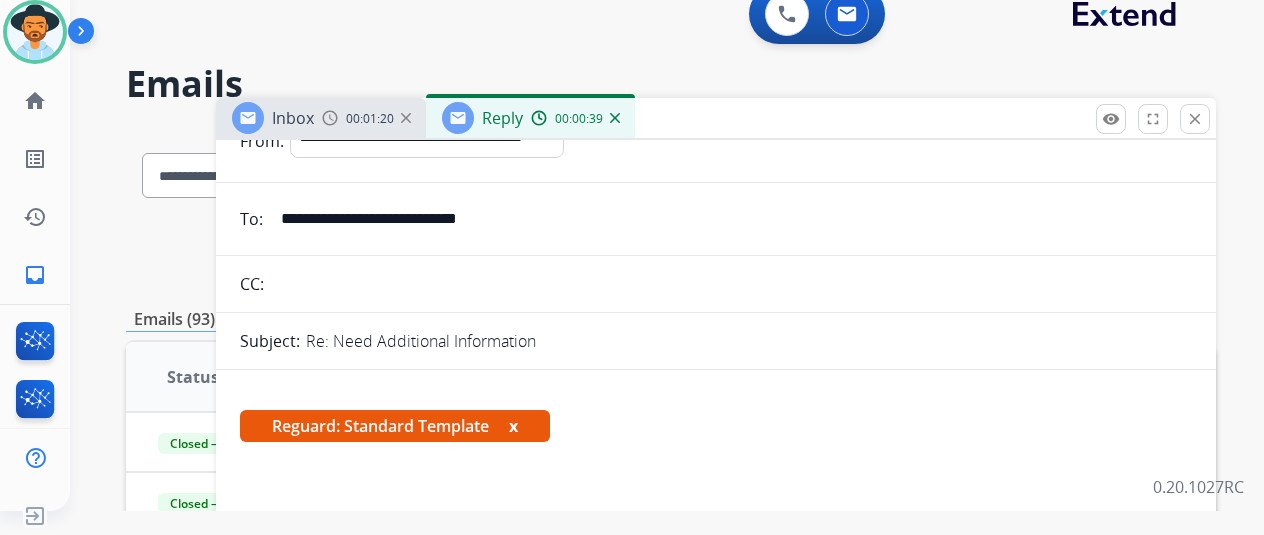 scroll, scrollTop: 0, scrollLeft: 0, axis: both 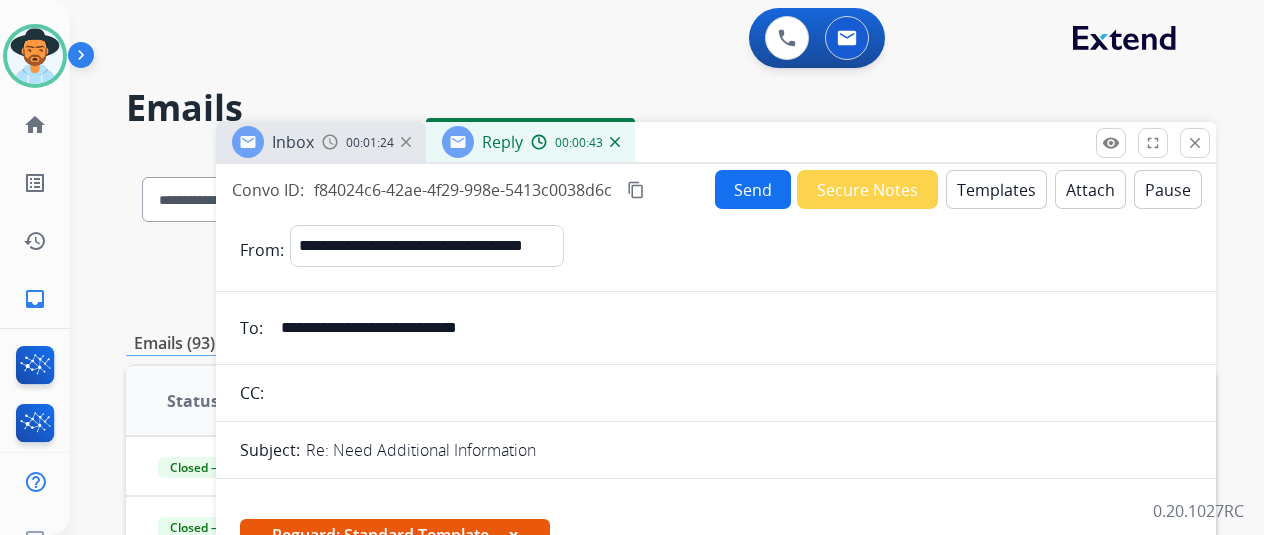 click on "Send" at bounding box center [753, 189] 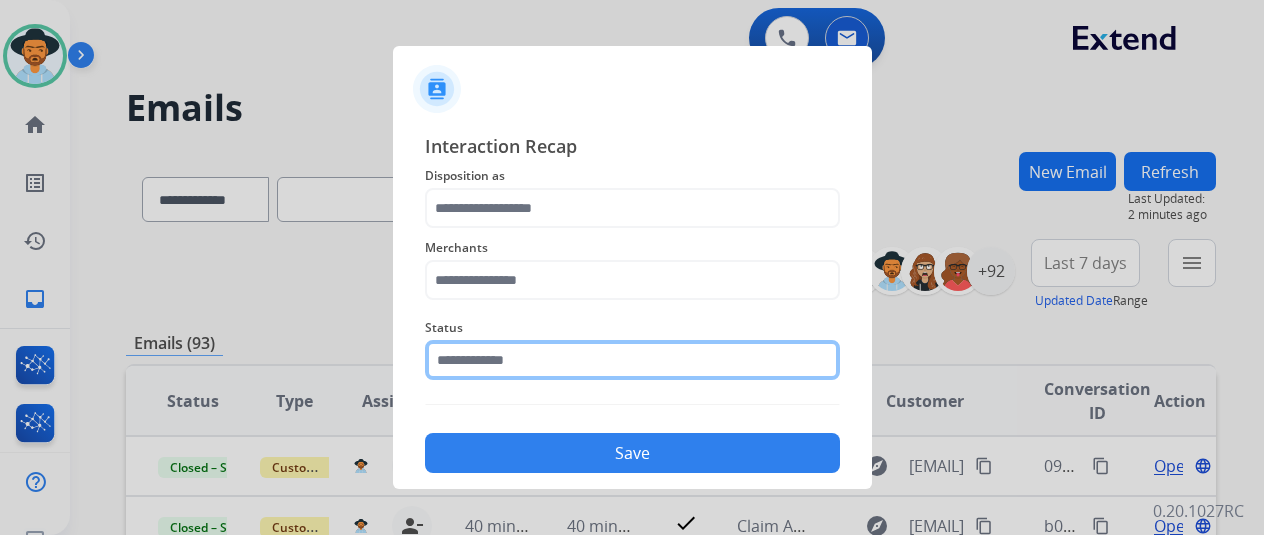 click 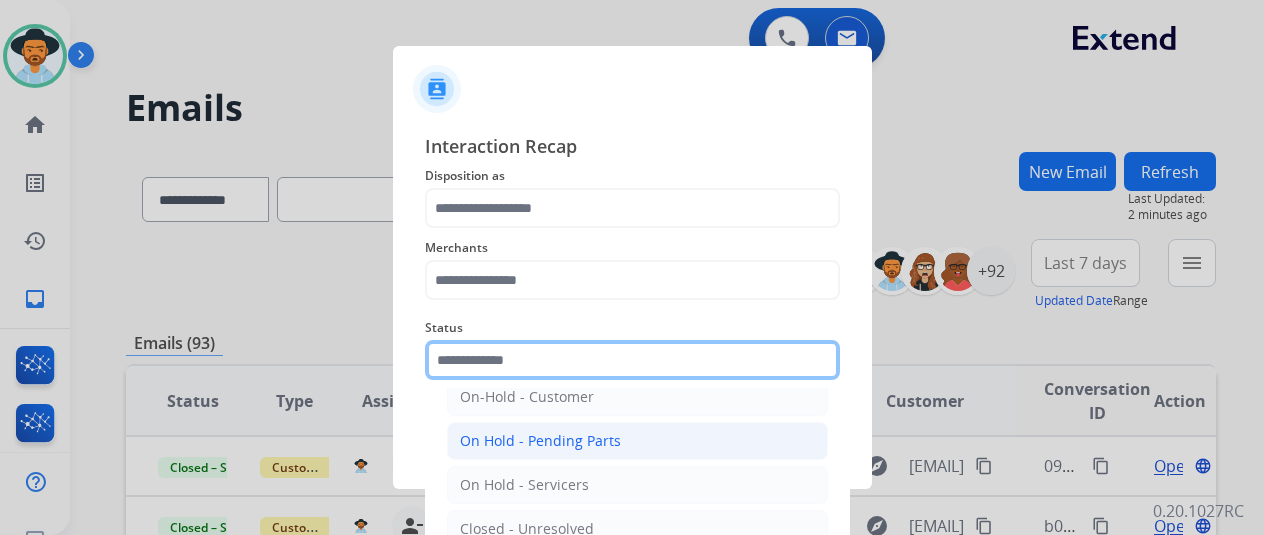 scroll, scrollTop: 114, scrollLeft: 0, axis: vertical 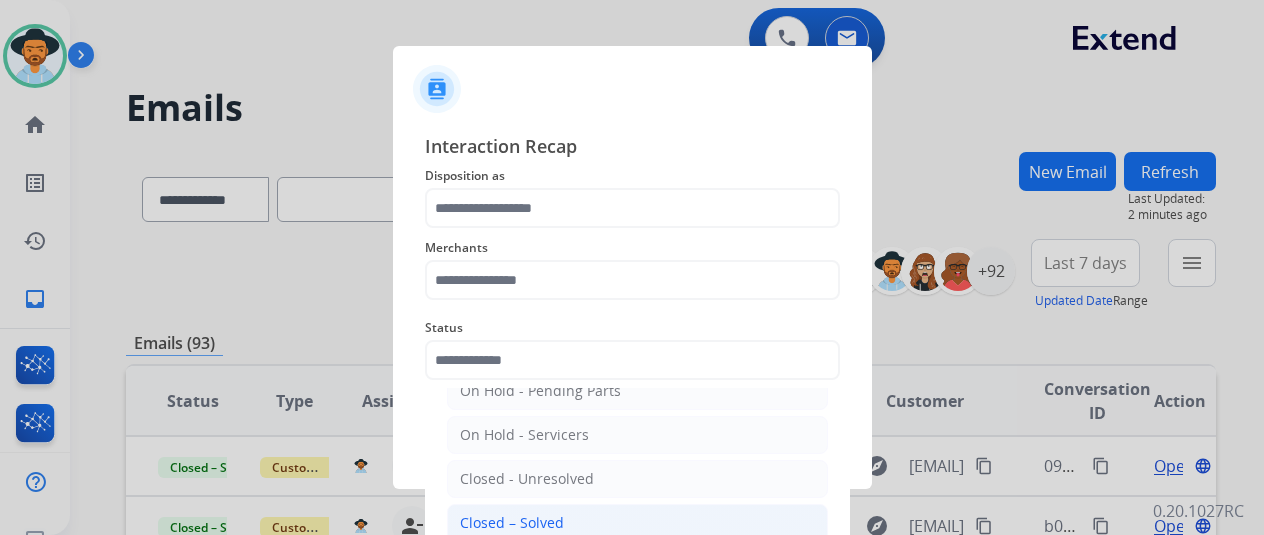 click on "Closed – Solved" 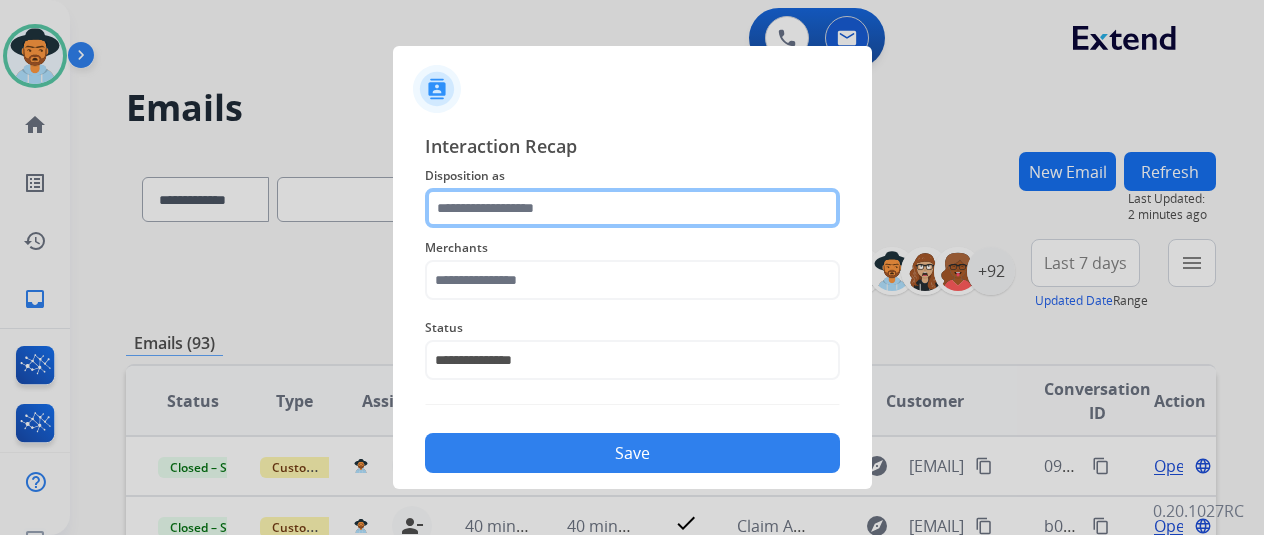 click 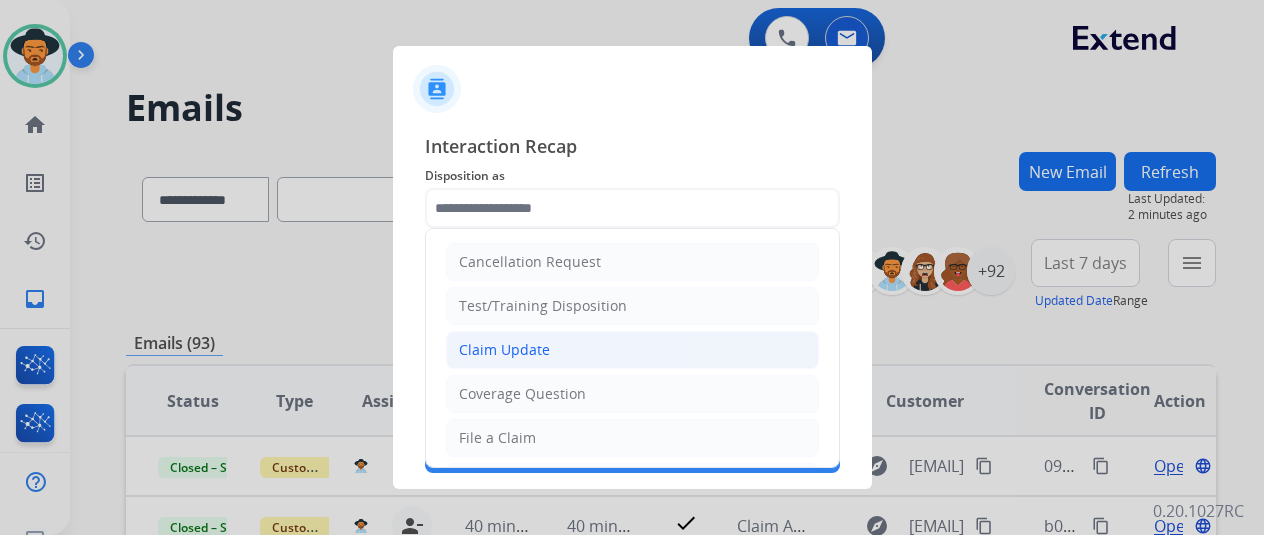 click on "Claim Update" 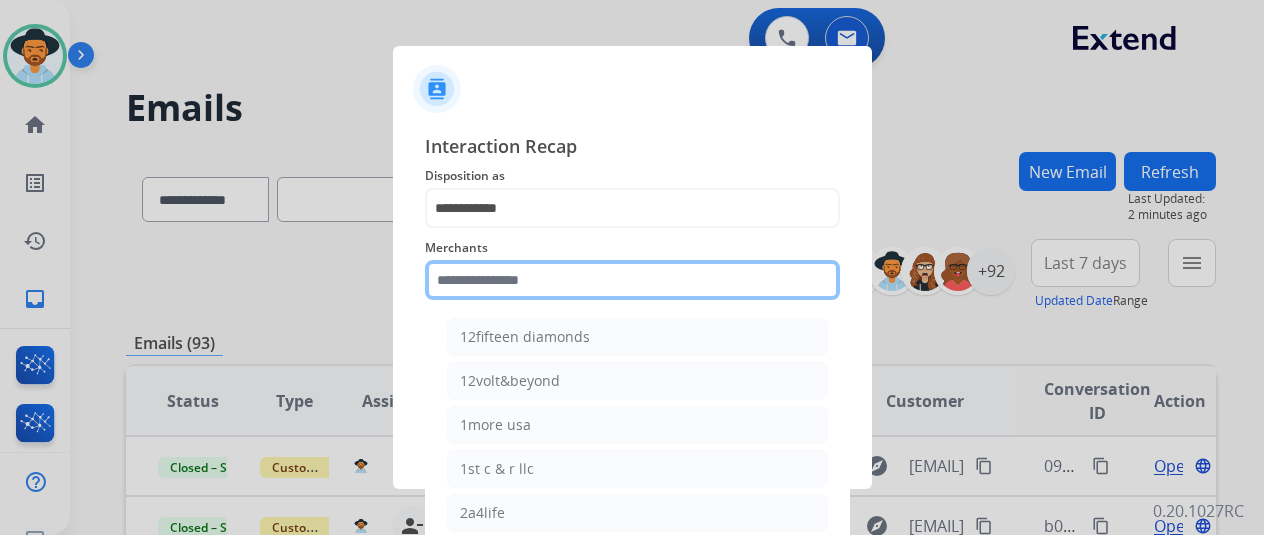 click 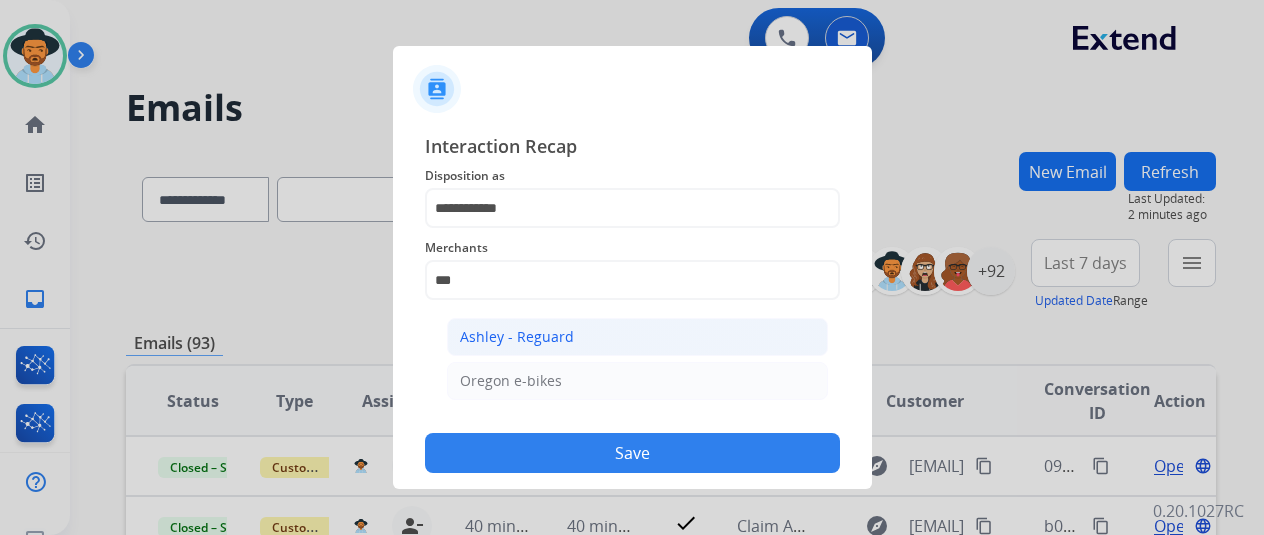 click on "Ashley - Reguard" 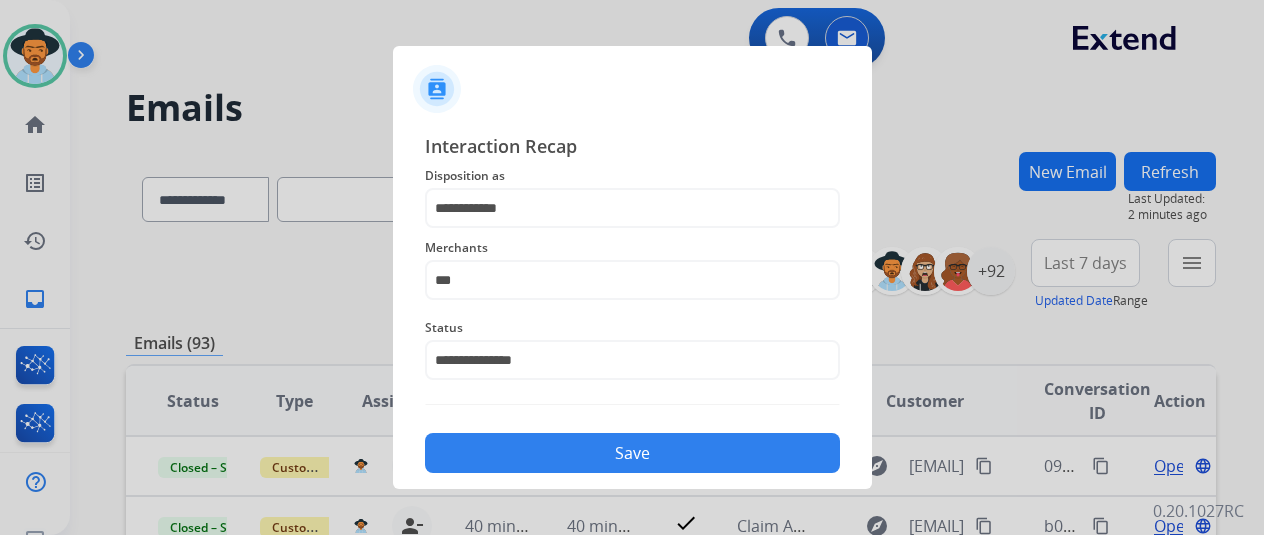 type on "**********" 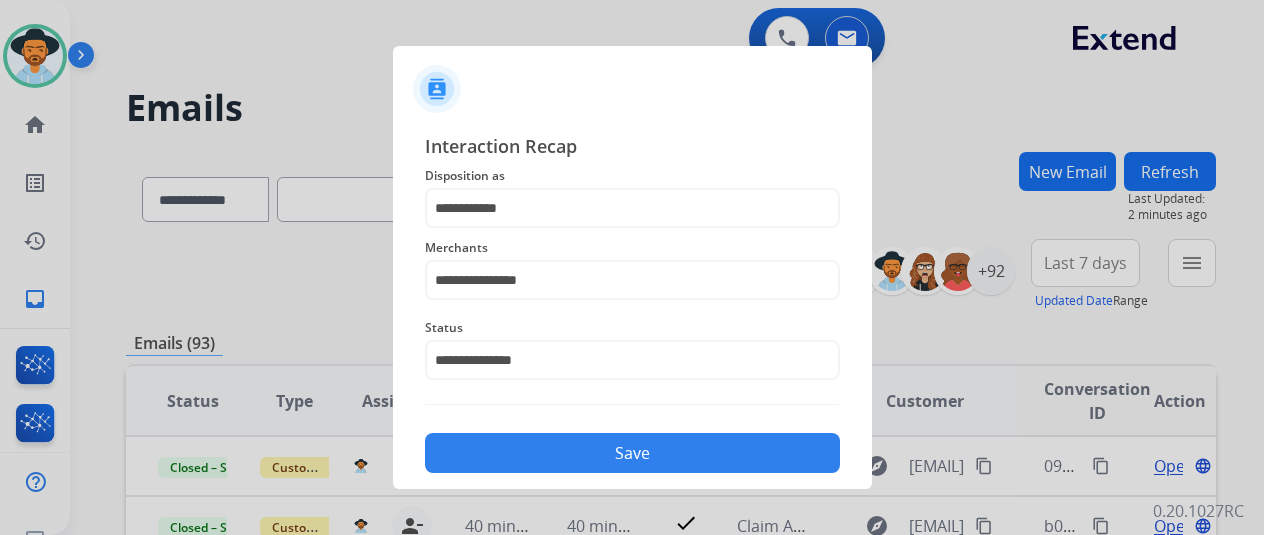 click on "Save" 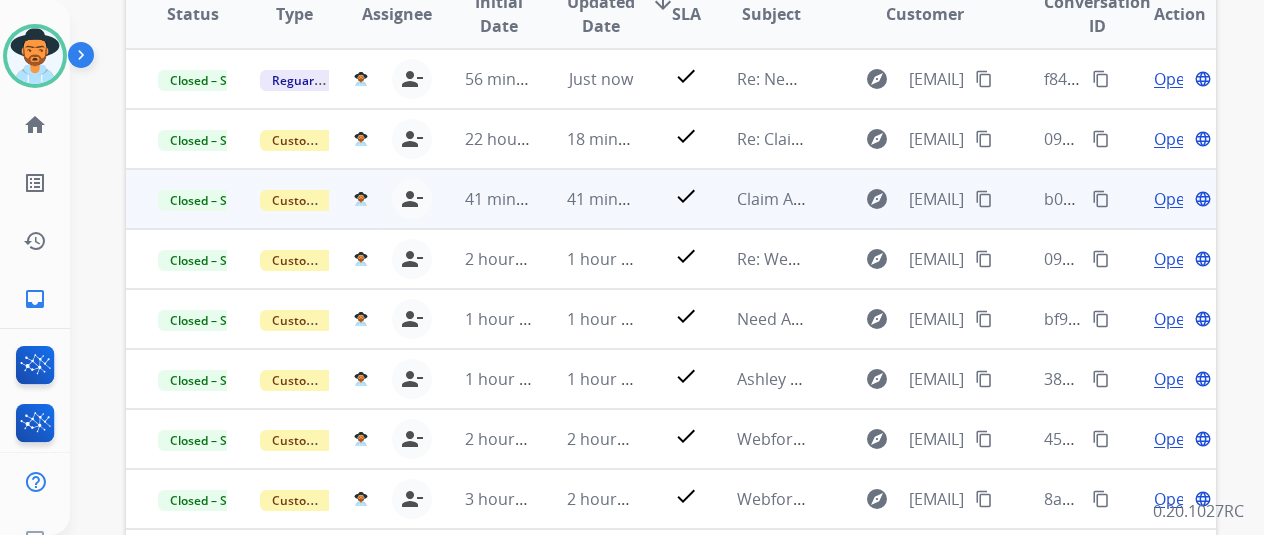 scroll, scrollTop: 500, scrollLeft: 0, axis: vertical 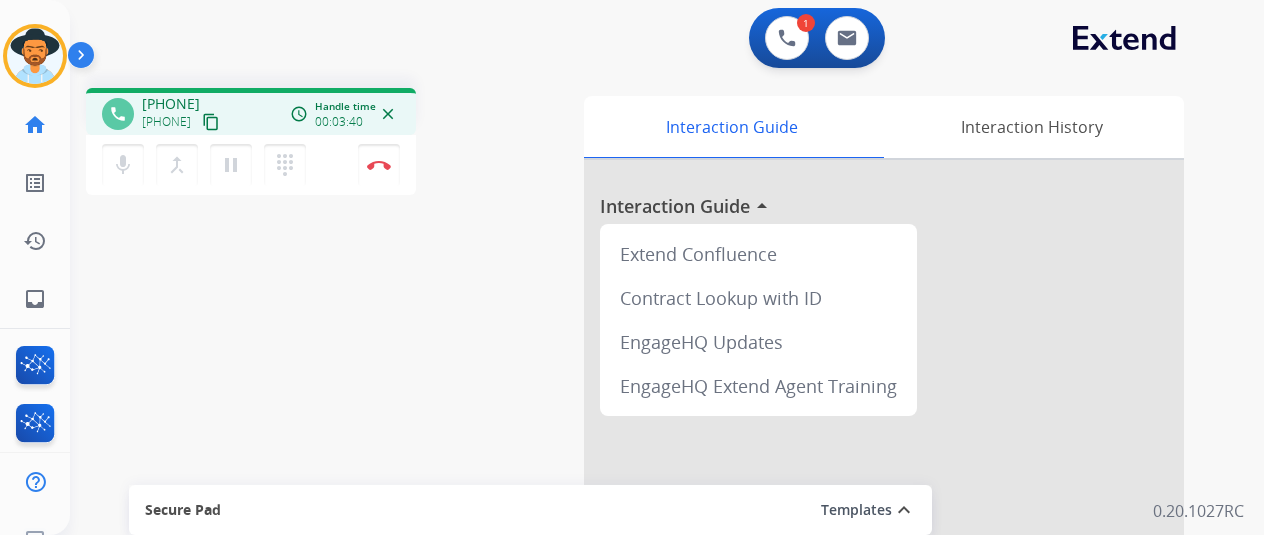 click on "mic Mute merge_type Bridge pause Hold dialpad Dialpad Disconnect" at bounding box center (251, 165) 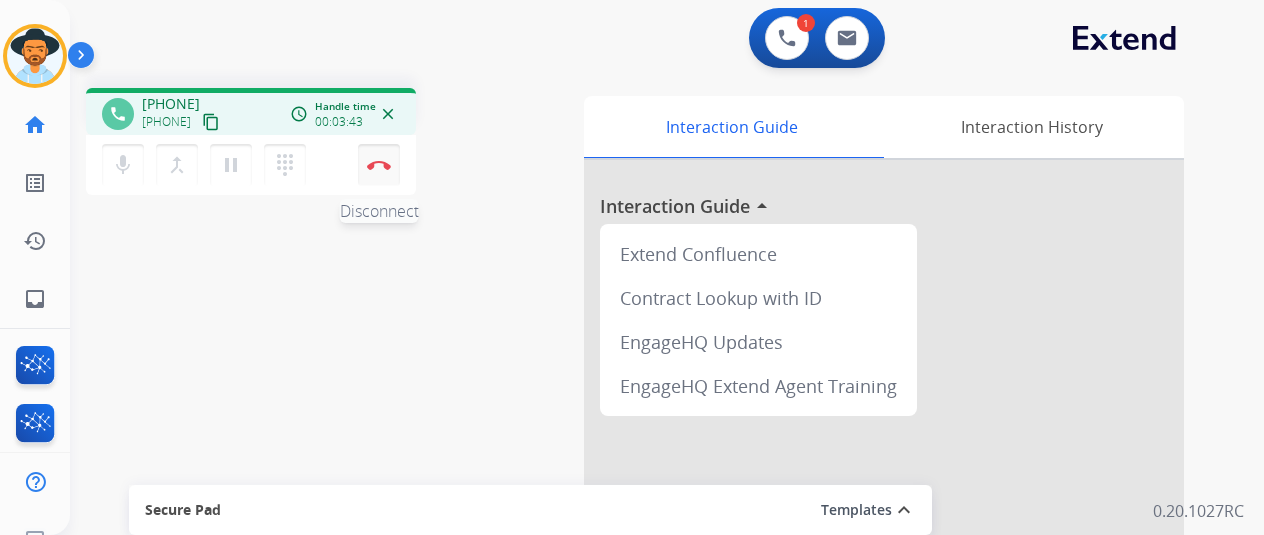 click on "Disconnect" at bounding box center (379, 165) 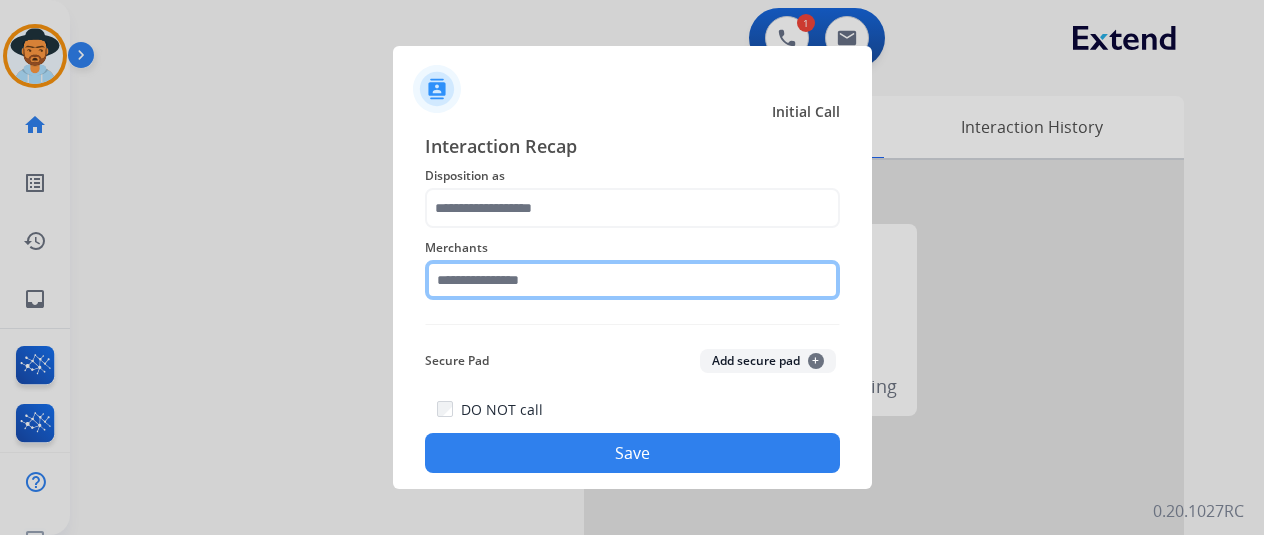 drag, startPoint x: 594, startPoint y: 297, endPoint x: 582, endPoint y: 298, distance: 12.0415945 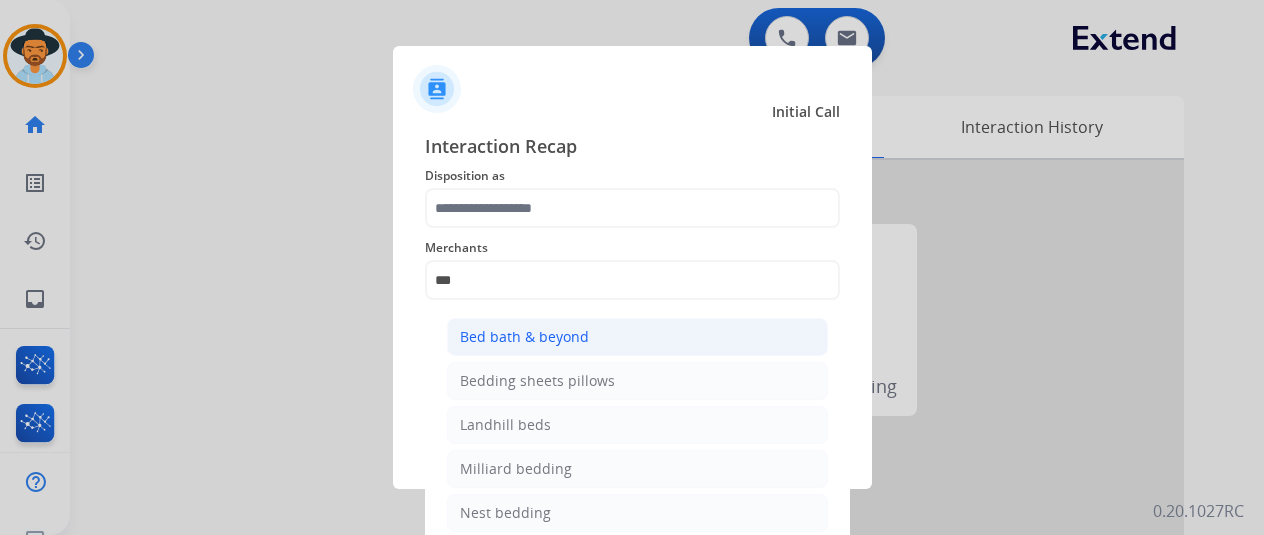 click on "Bed bath & beyond" 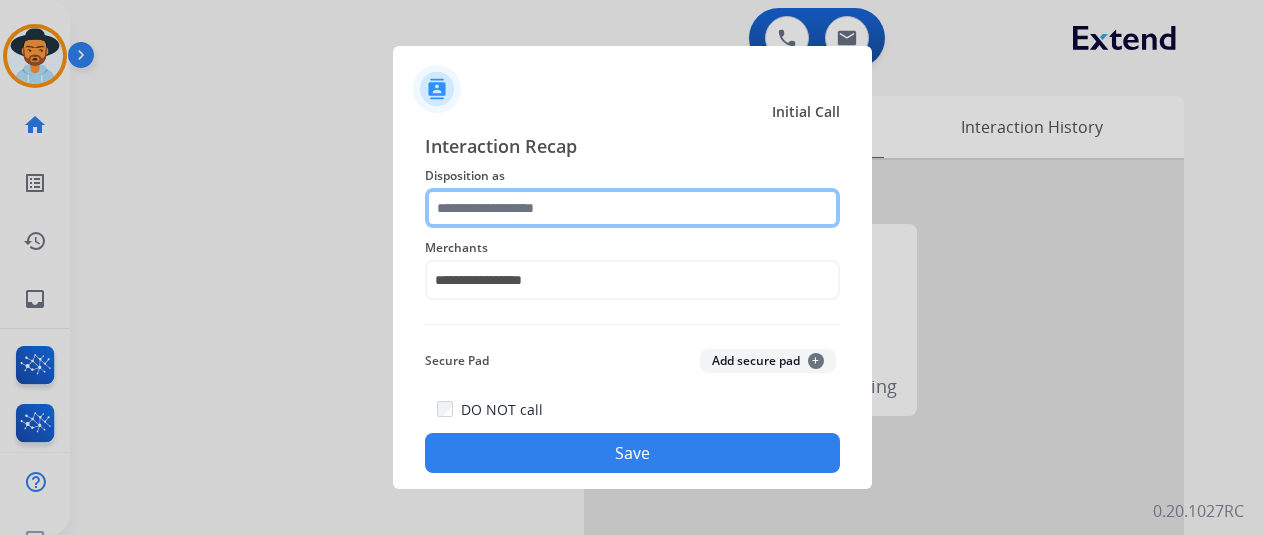 click 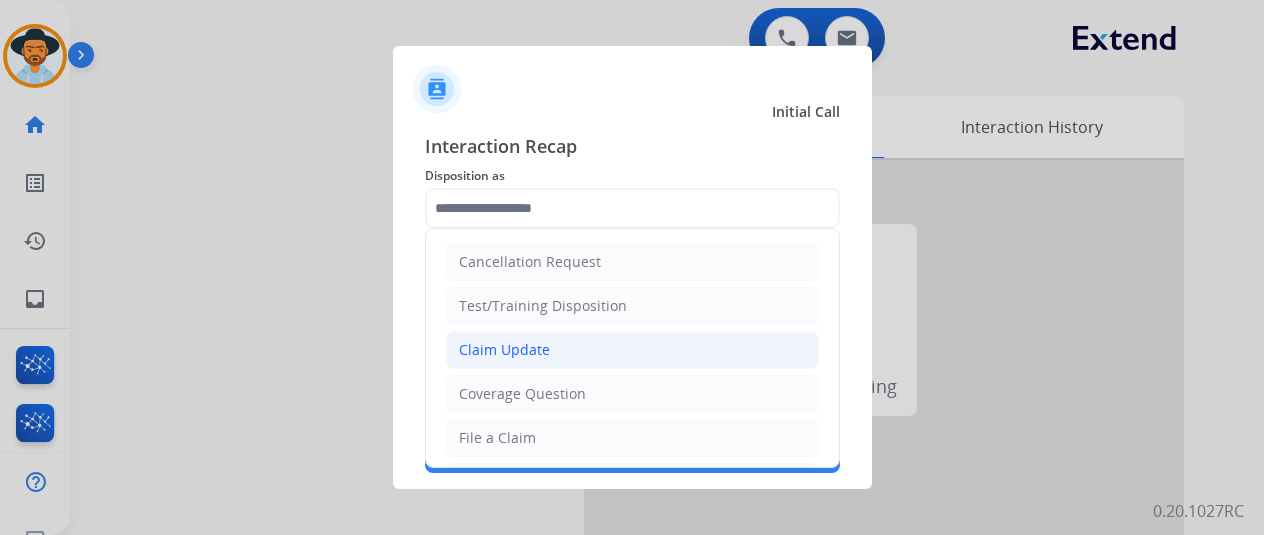 click on "Claim Update" 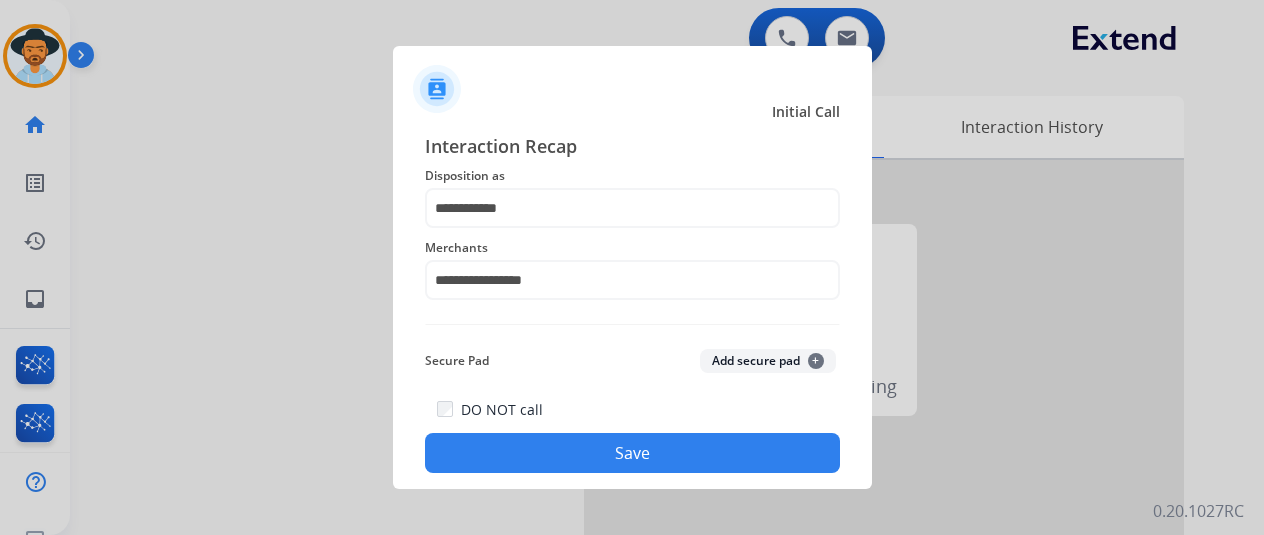 click on "DO NOT call   Save" 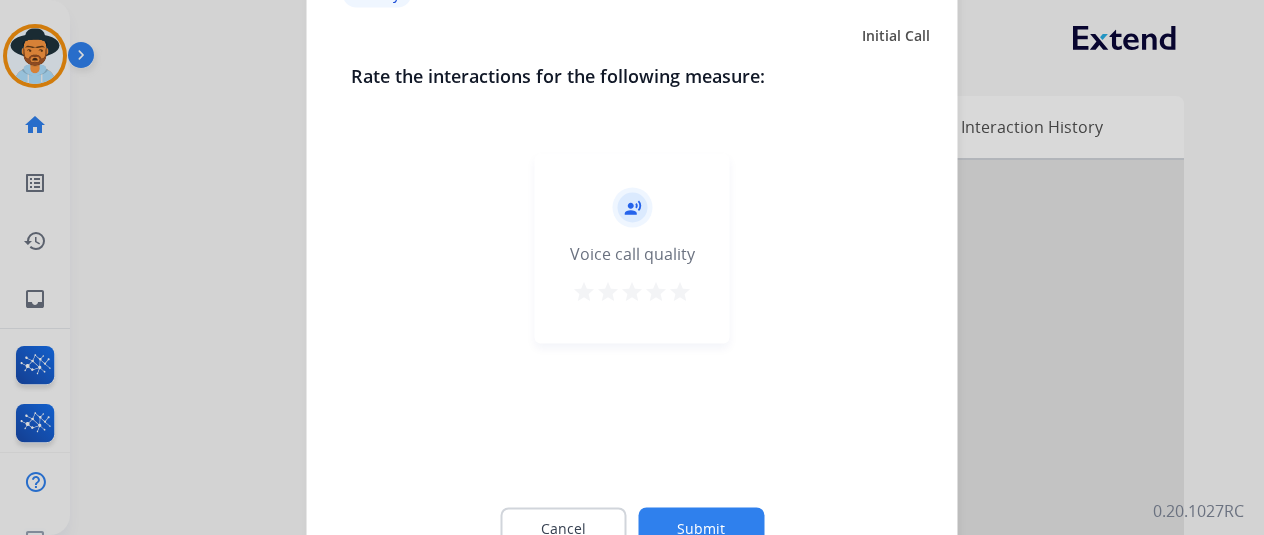 click on "star" at bounding box center [680, 291] 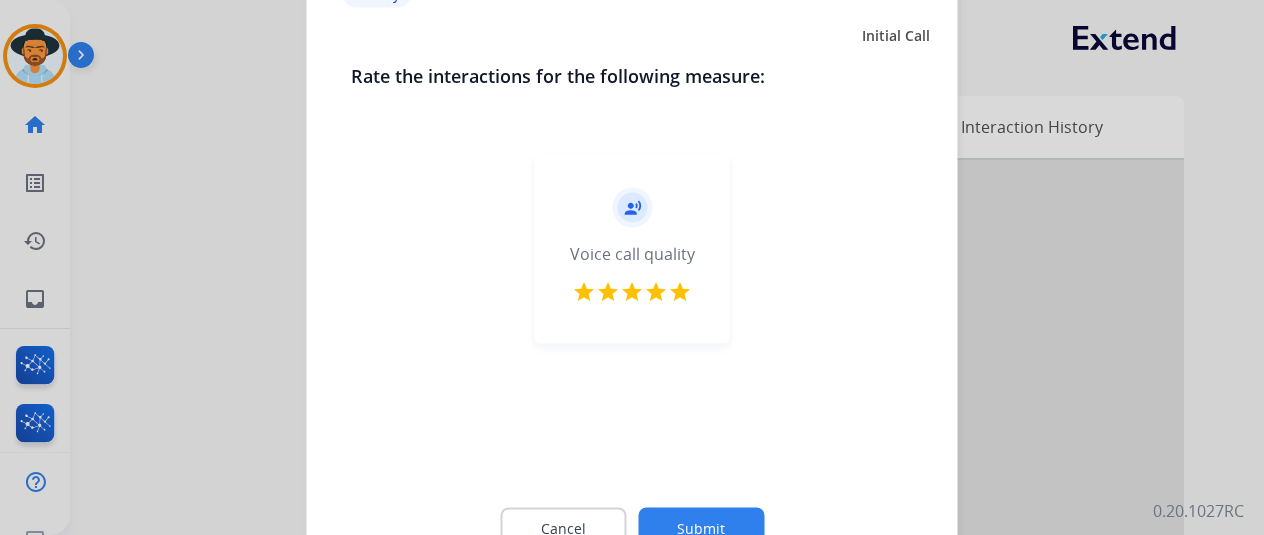 click on "Submit" 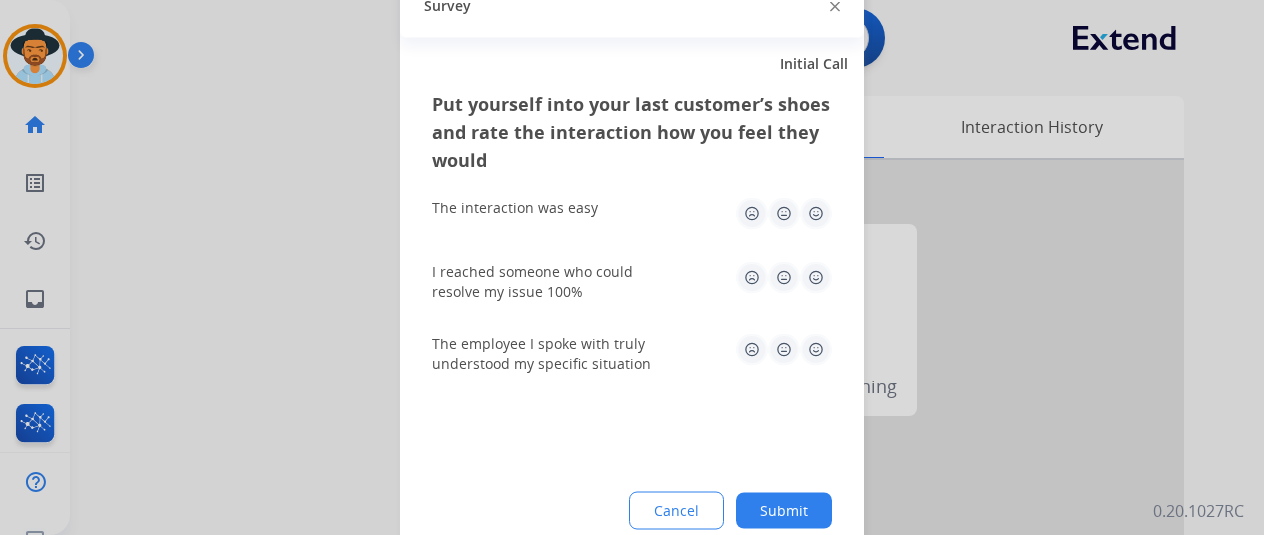 drag, startPoint x: 809, startPoint y: 220, endPoint x: 820, endPoint y: 297, distance: 77.781746 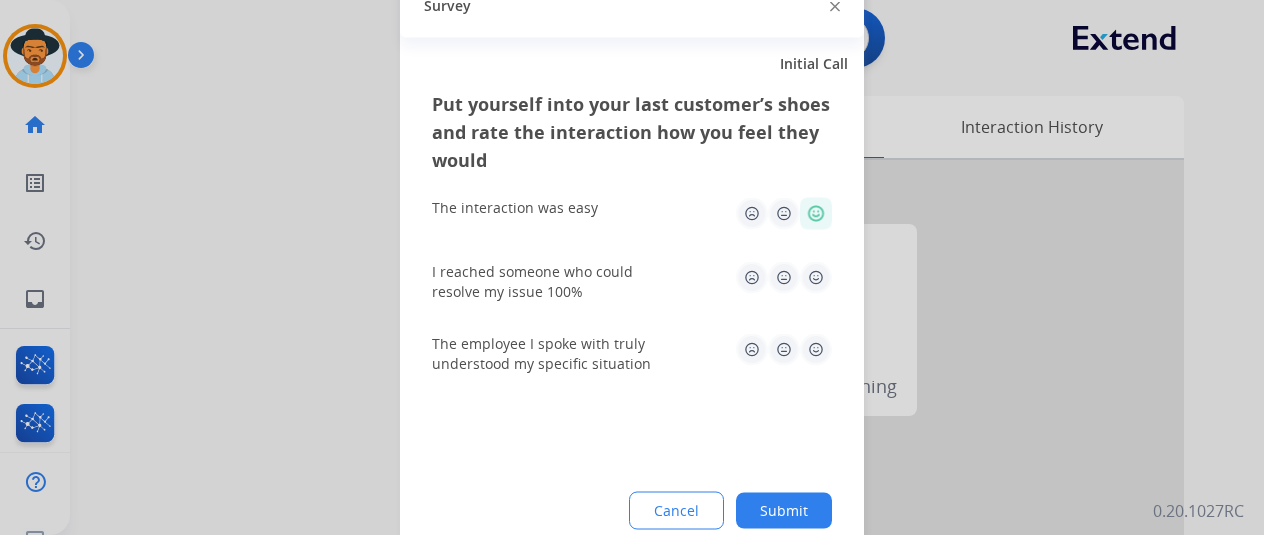 click on "I reached someone who could resolve my issue 100%" 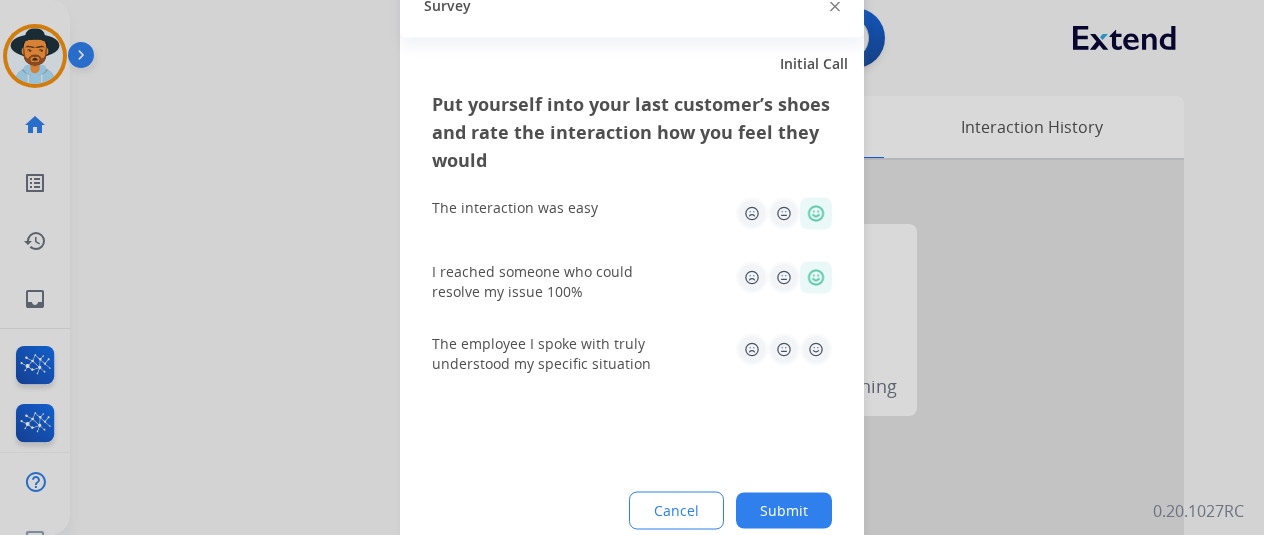 click on "The employee I spoke with truly understood my specific situation" 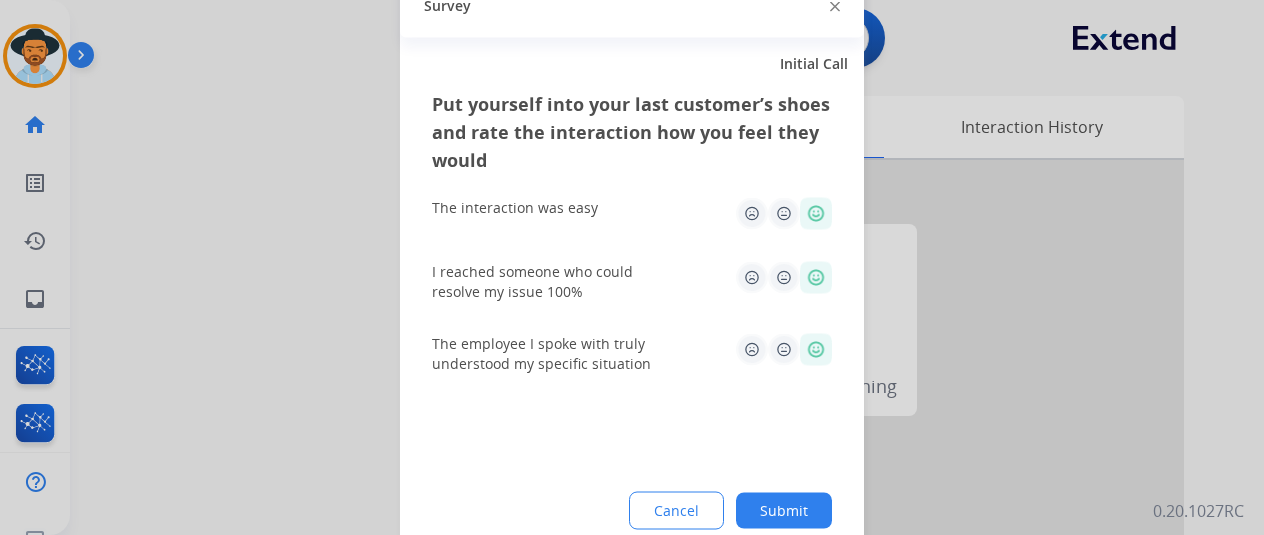 click on "Submit" 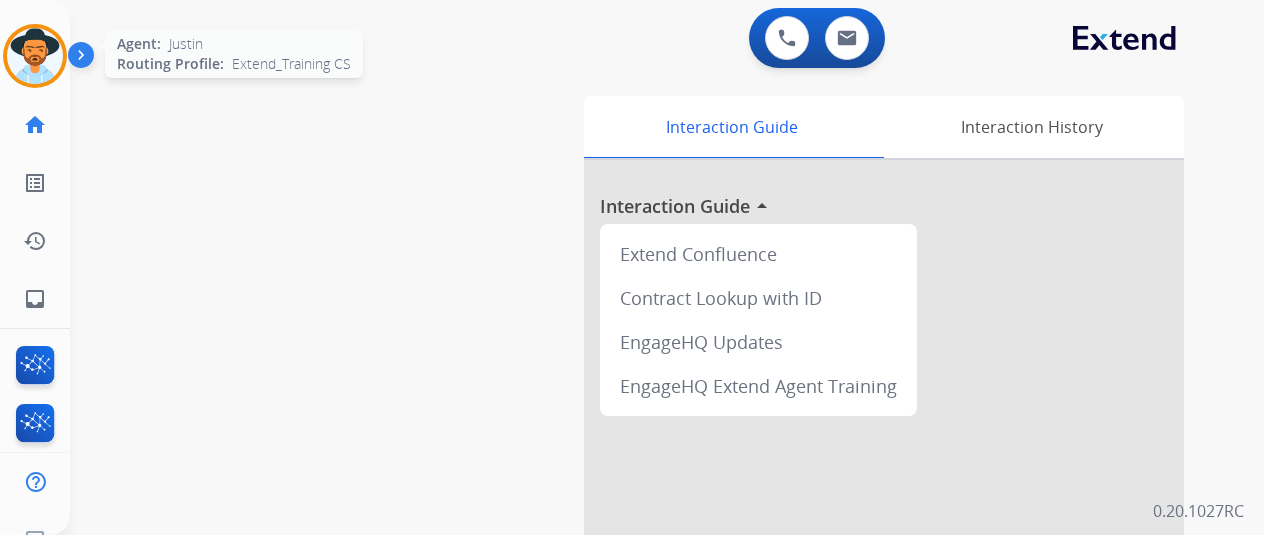 click at bounding box center [35, 56] 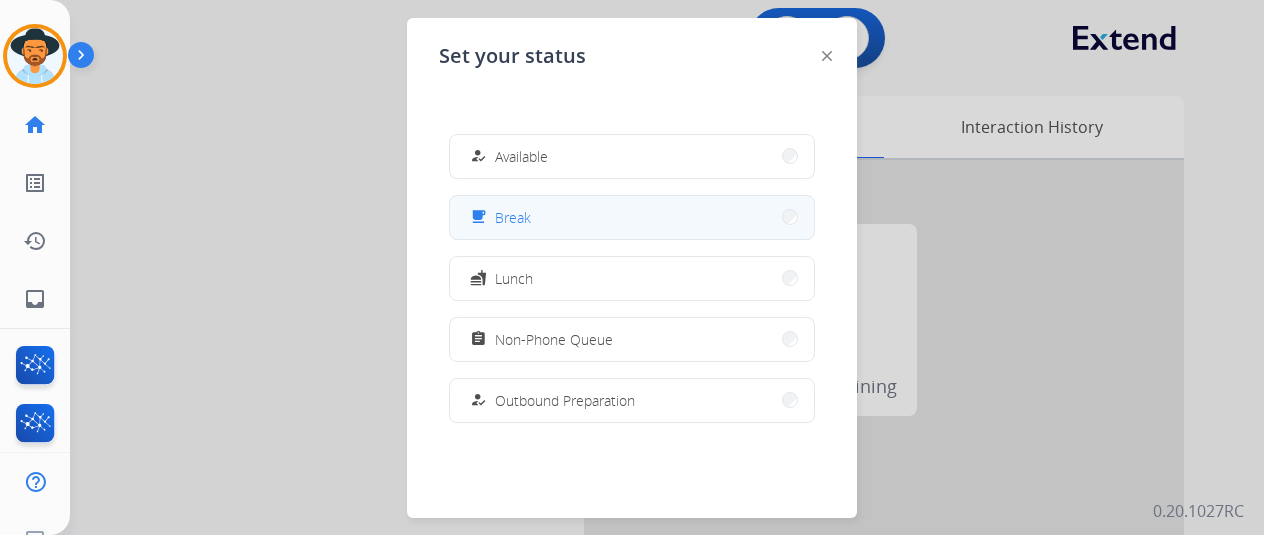 click on "free_breakfast Break" at bounding box center [632, 217] 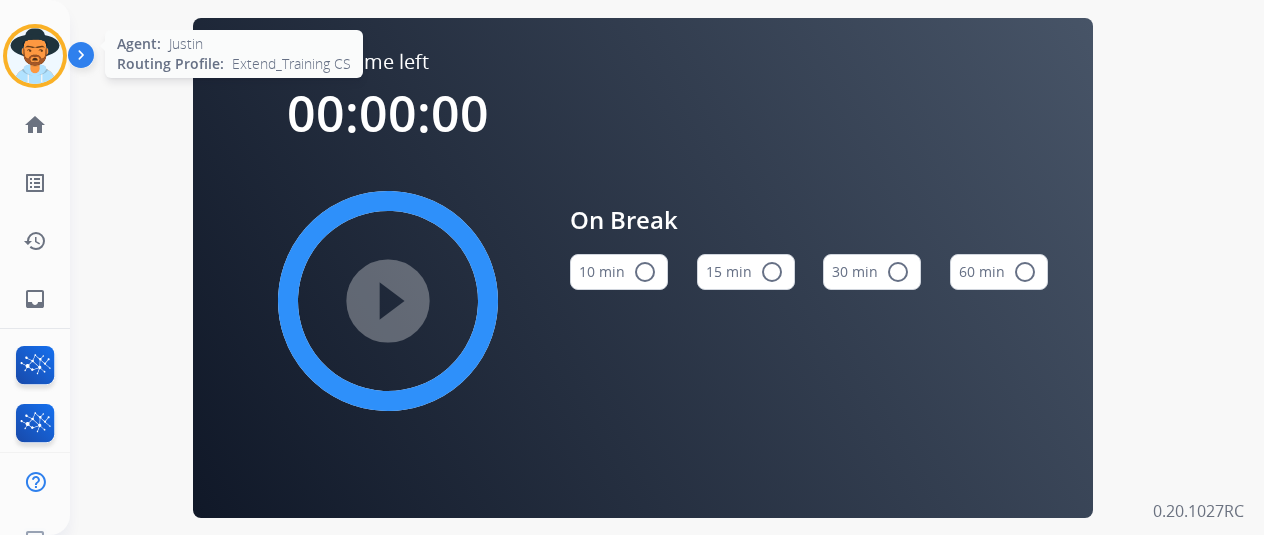 click at bounding box center (35, 56) 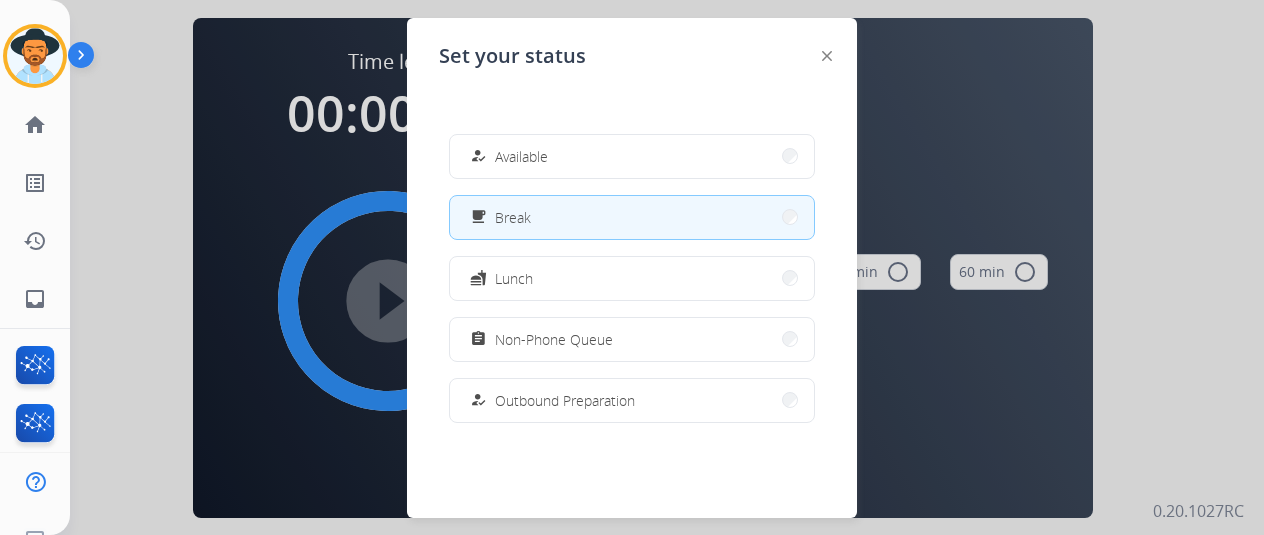 click on "how_to_reg Available free_breakfast Break fastfood Lunch assignment Non-Phone Queue how_to_reg Outbound Preparation campaign Team Huddle menu_book Training school Coaching phonelink_off System Issue login Logged In work_off Offline" at bounding box center [632, 278] 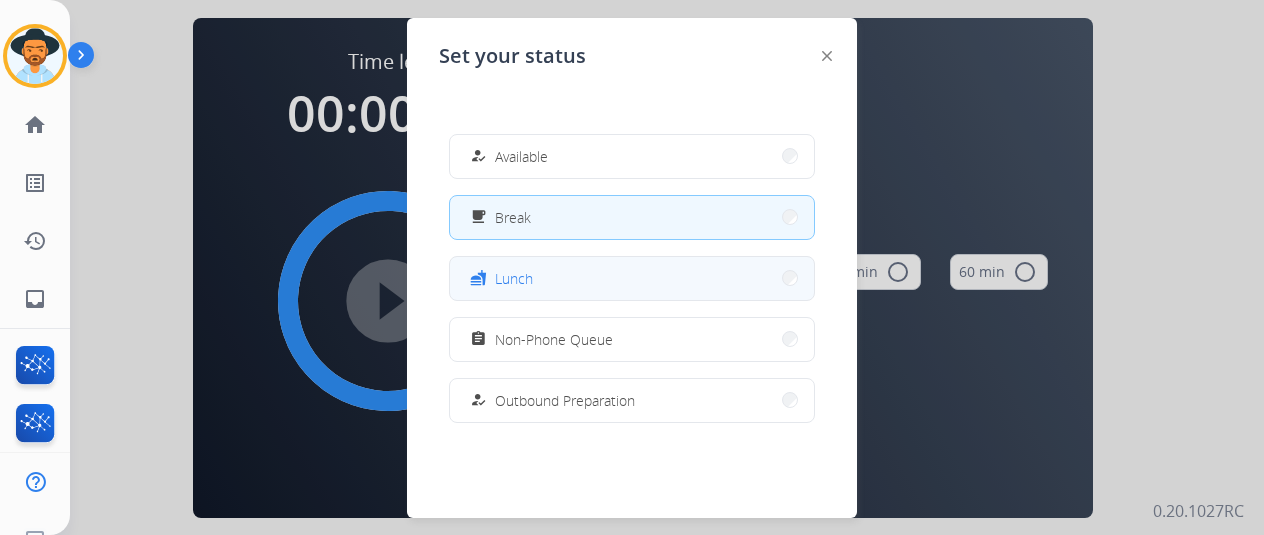 click on "fastfood Lunch" at bounding box center (632, 278) 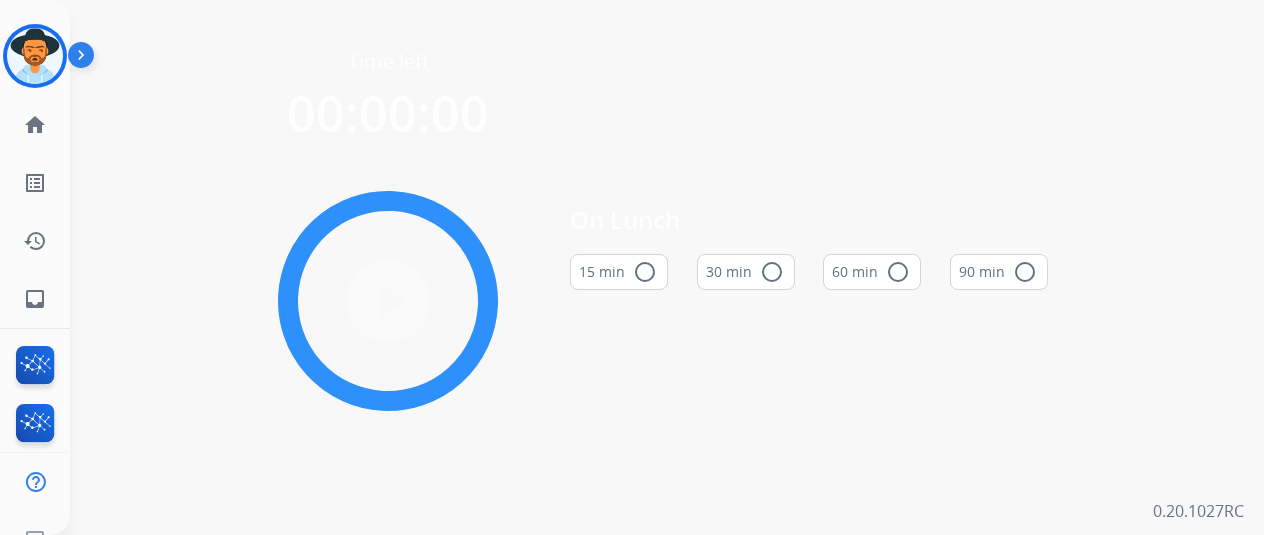 click on "play_circle_filled" at bounding box center [388, 301] 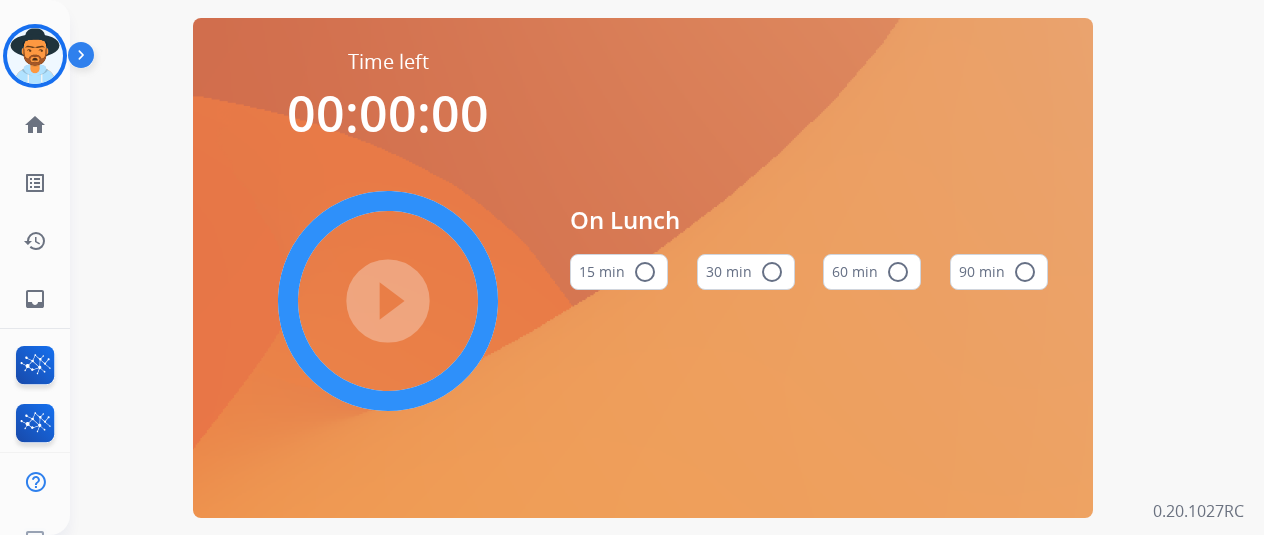click on "play_circle_filled" at bounding box center (388, 301) 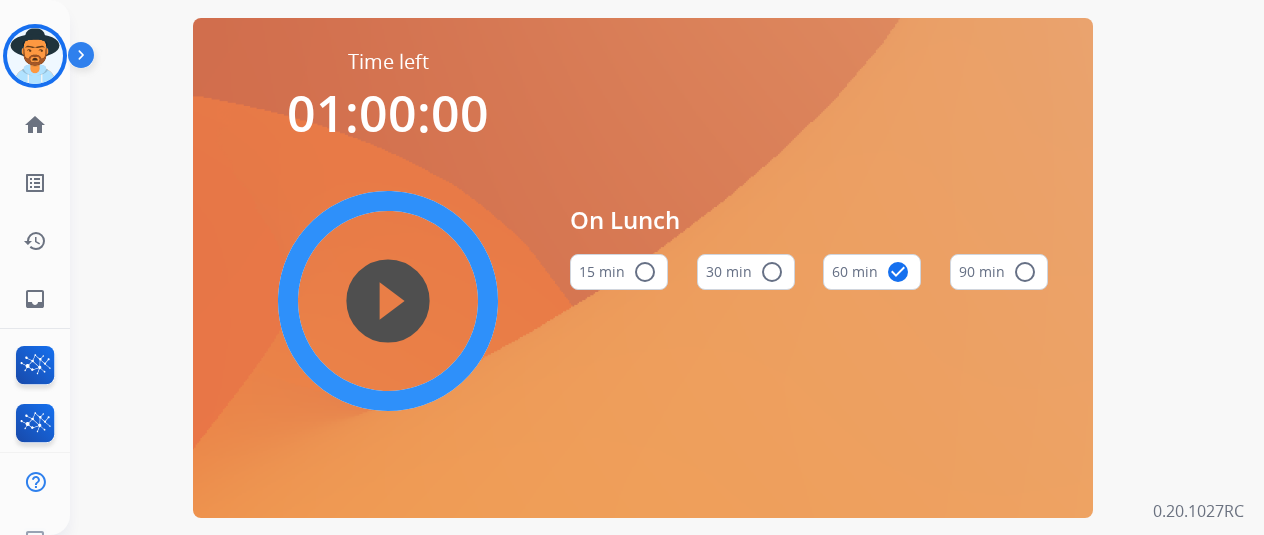 click on "play_circle_filled" at bounding box center (388, 301) 